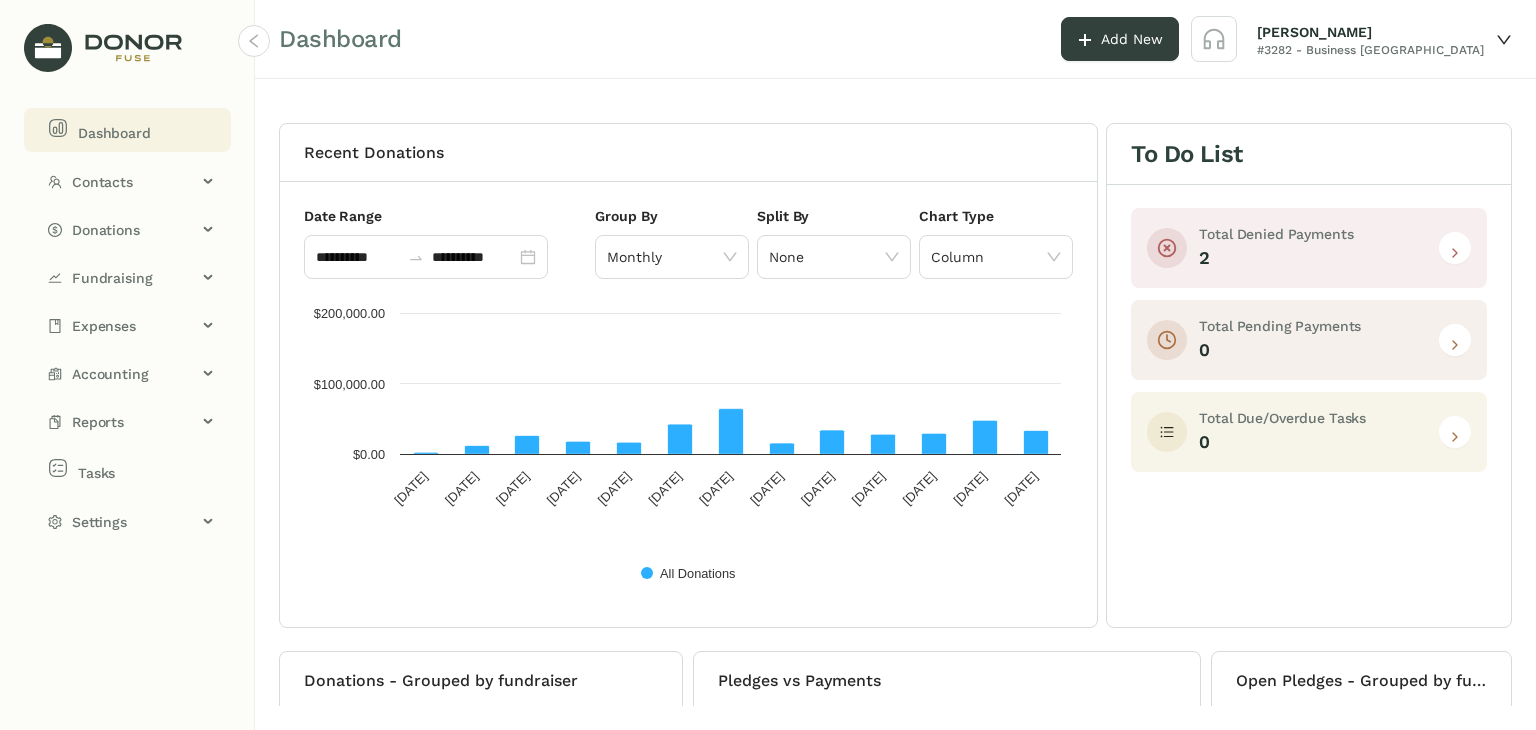 scroll, scrollTop: 0, scrollLeft: 0, axis: both 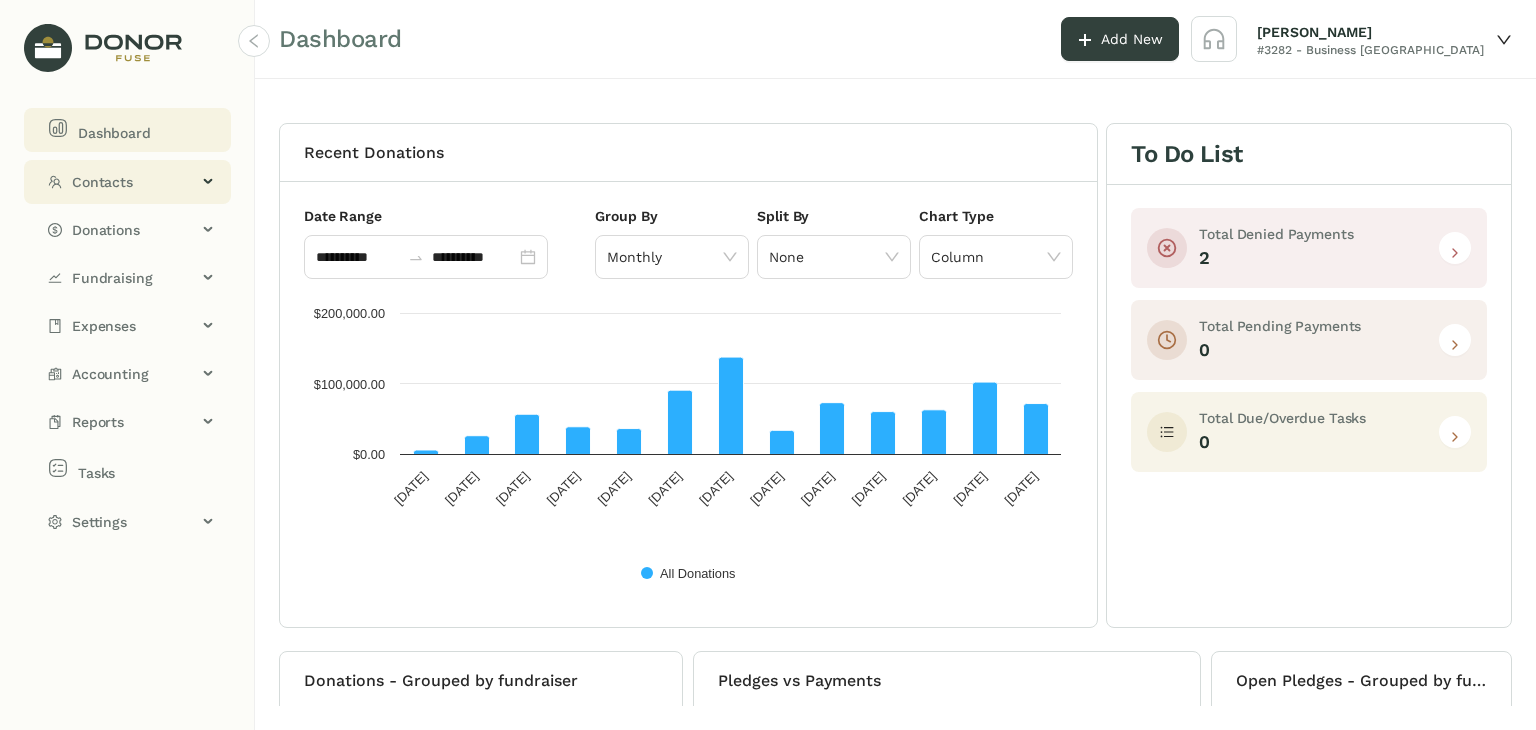 click on "Contacts" 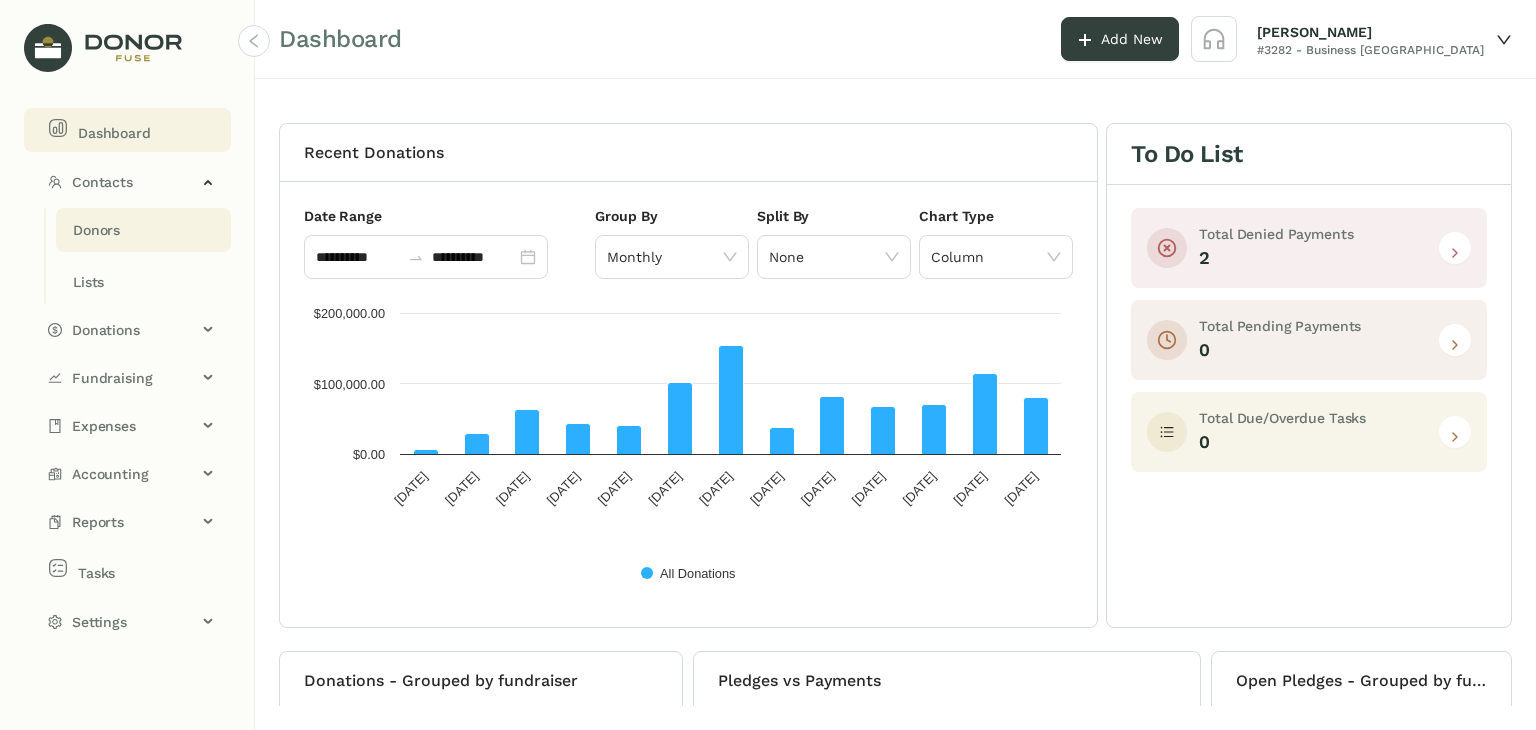 click on "Donors" 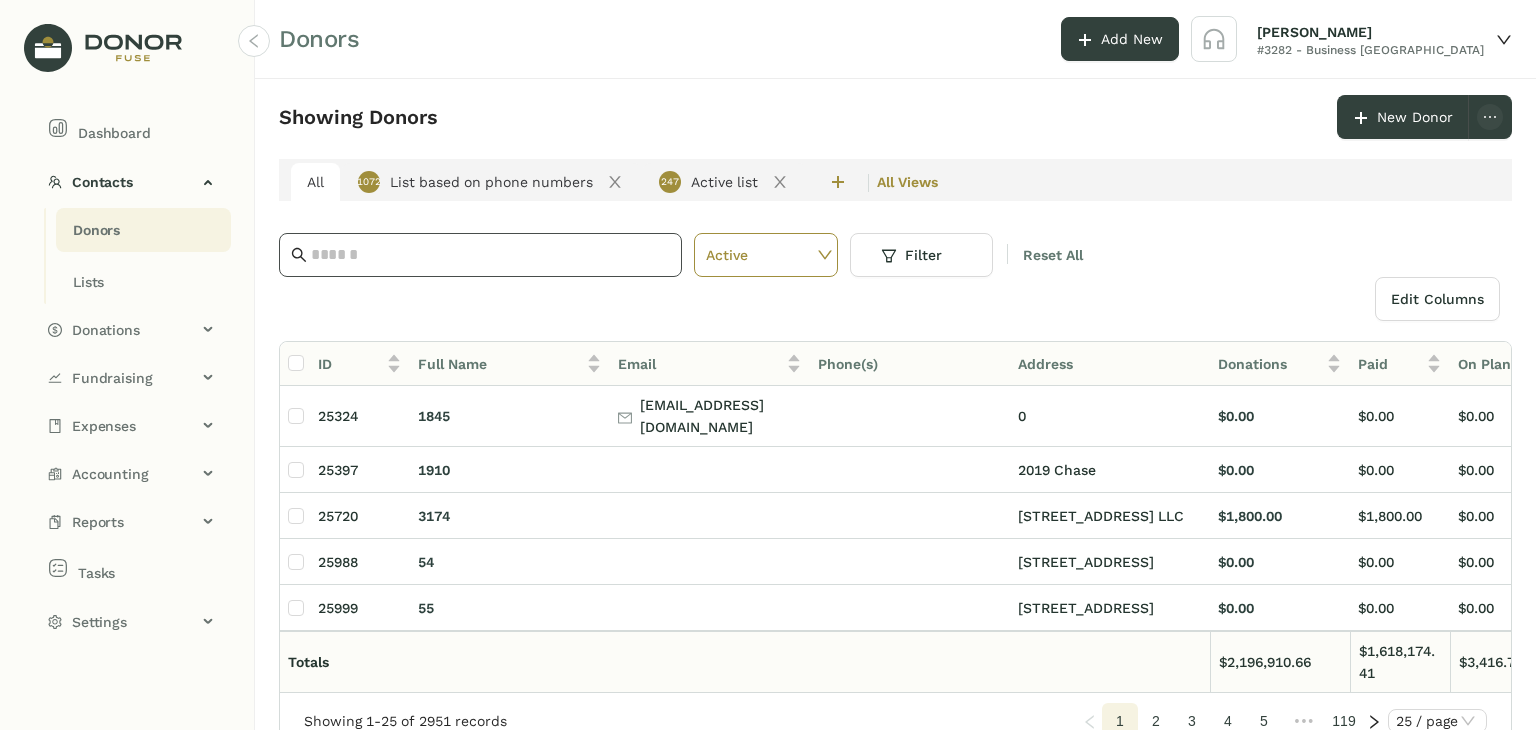 click 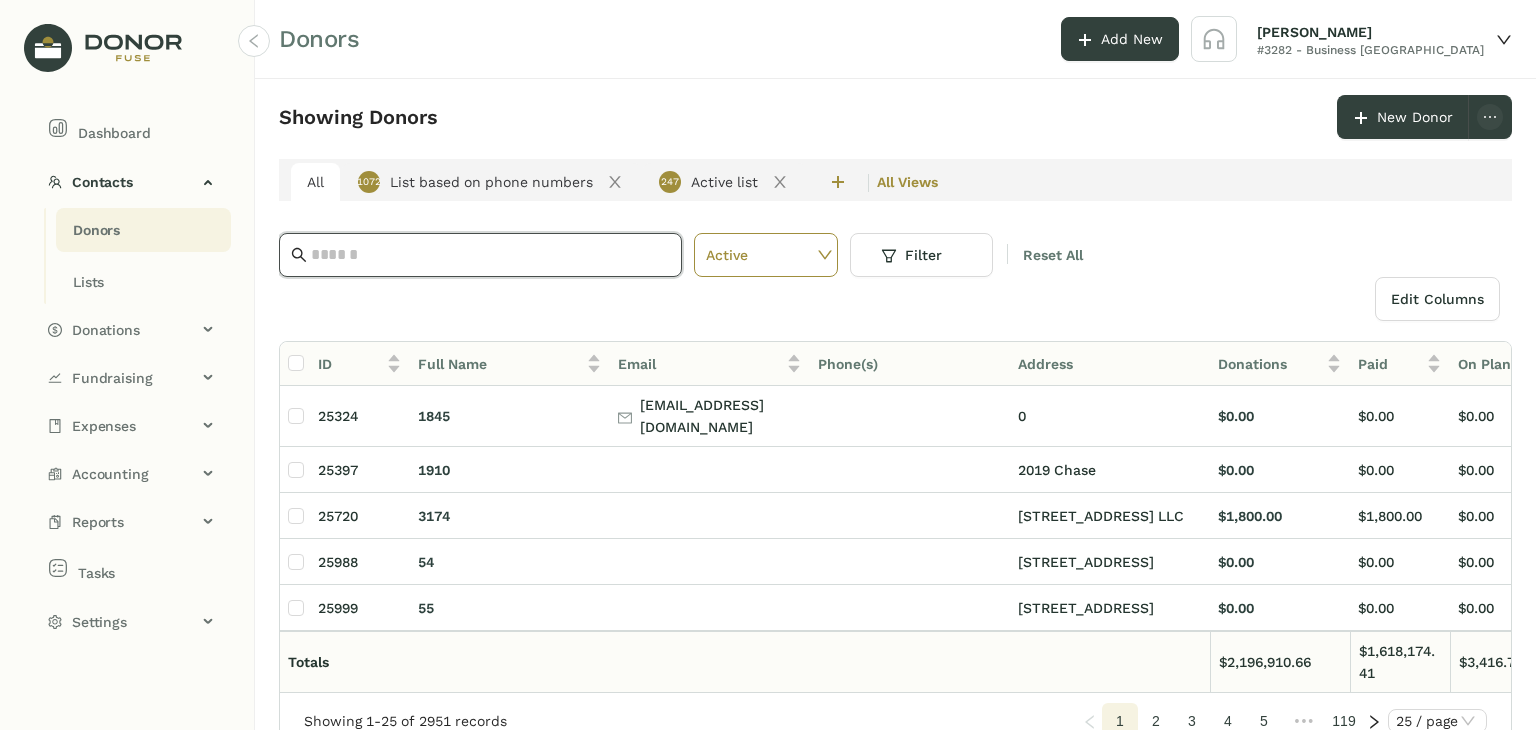 paste on "**********" 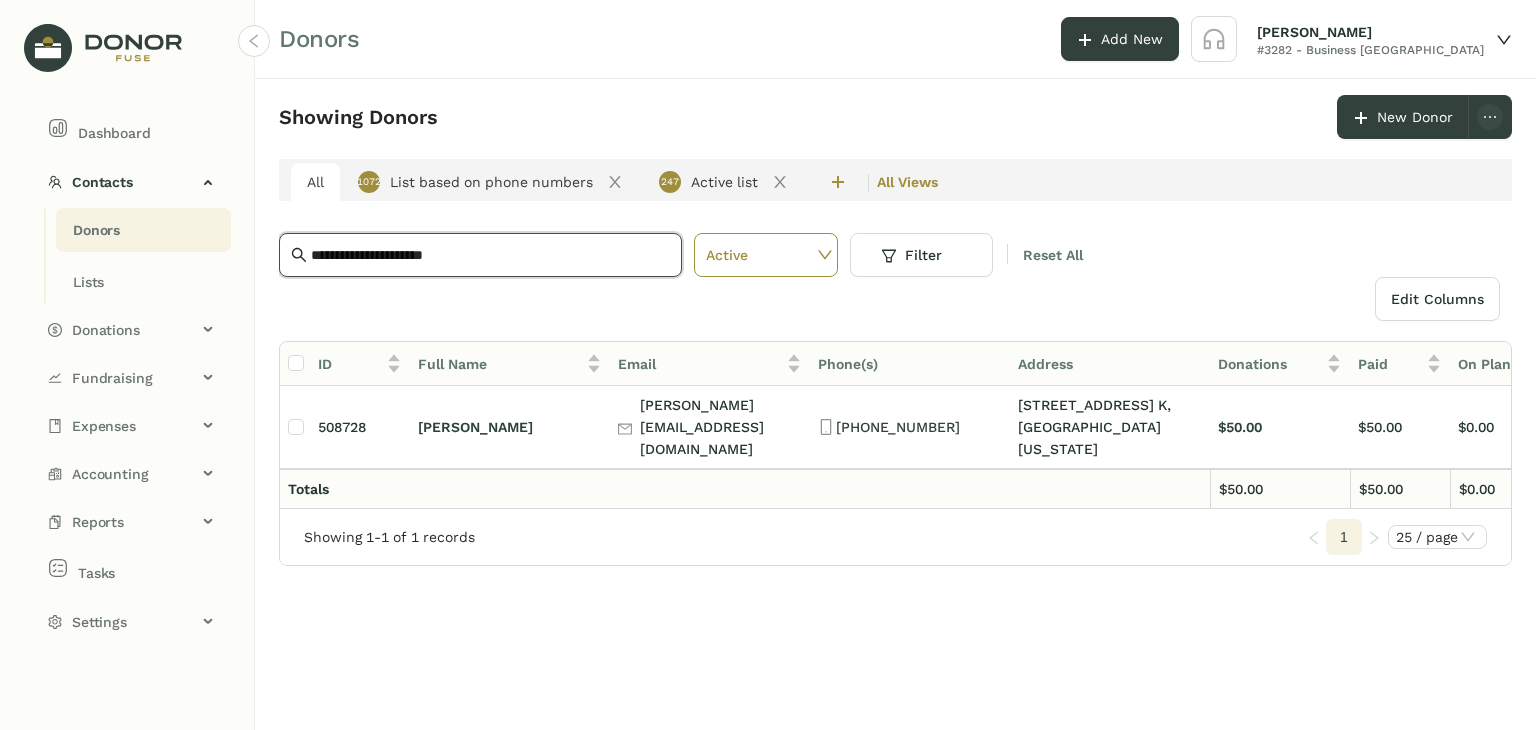 type on "**********" 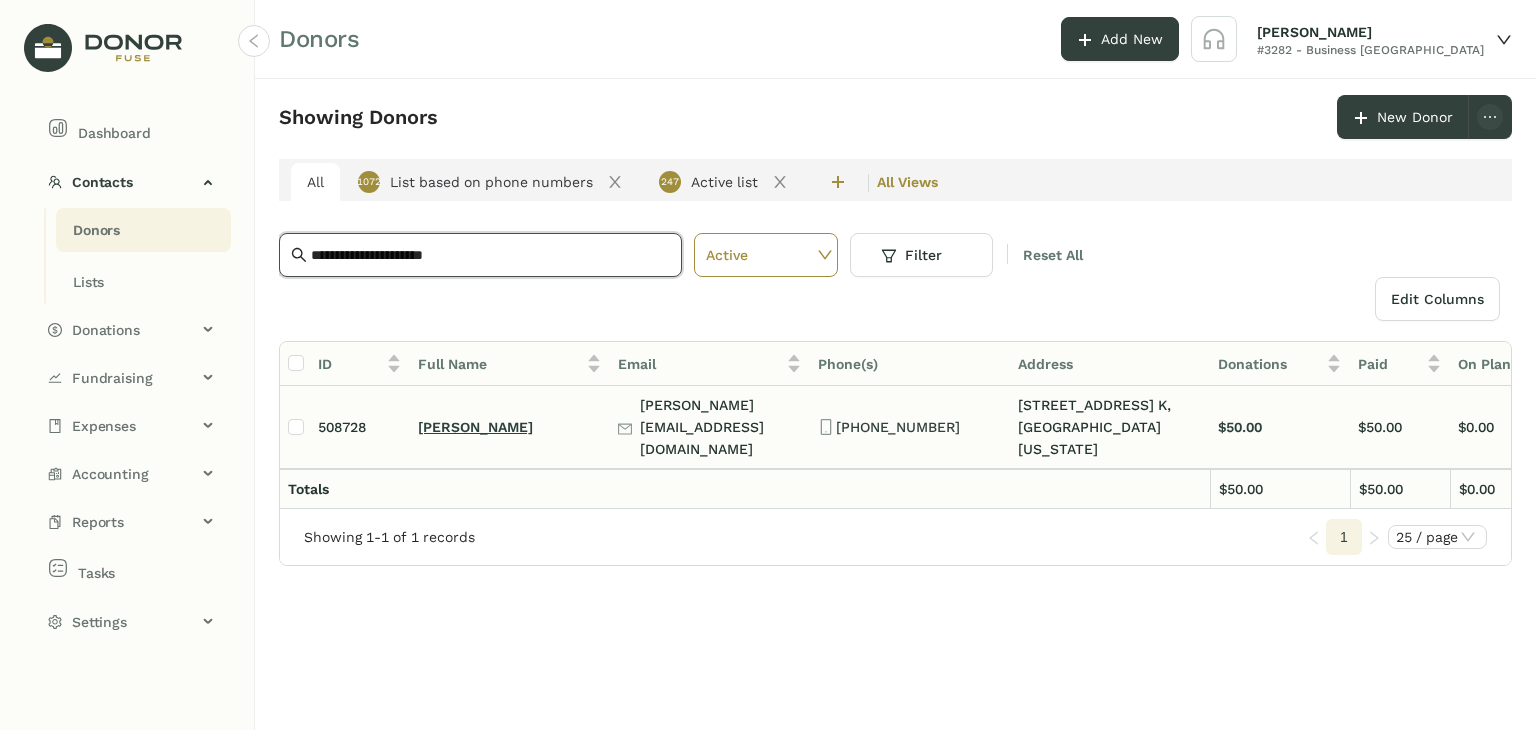 click on "[PERSON_NAME]" 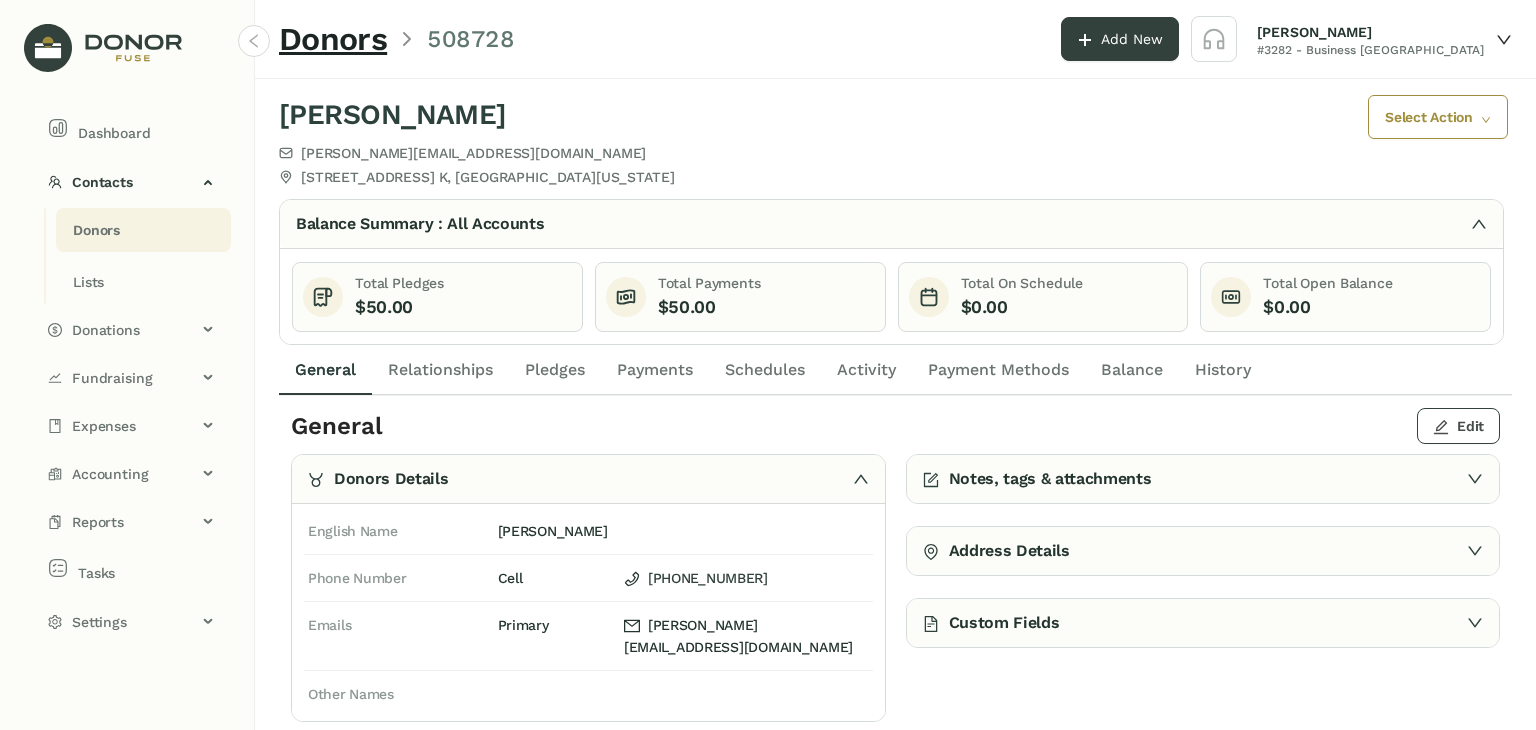 click on "Edit" 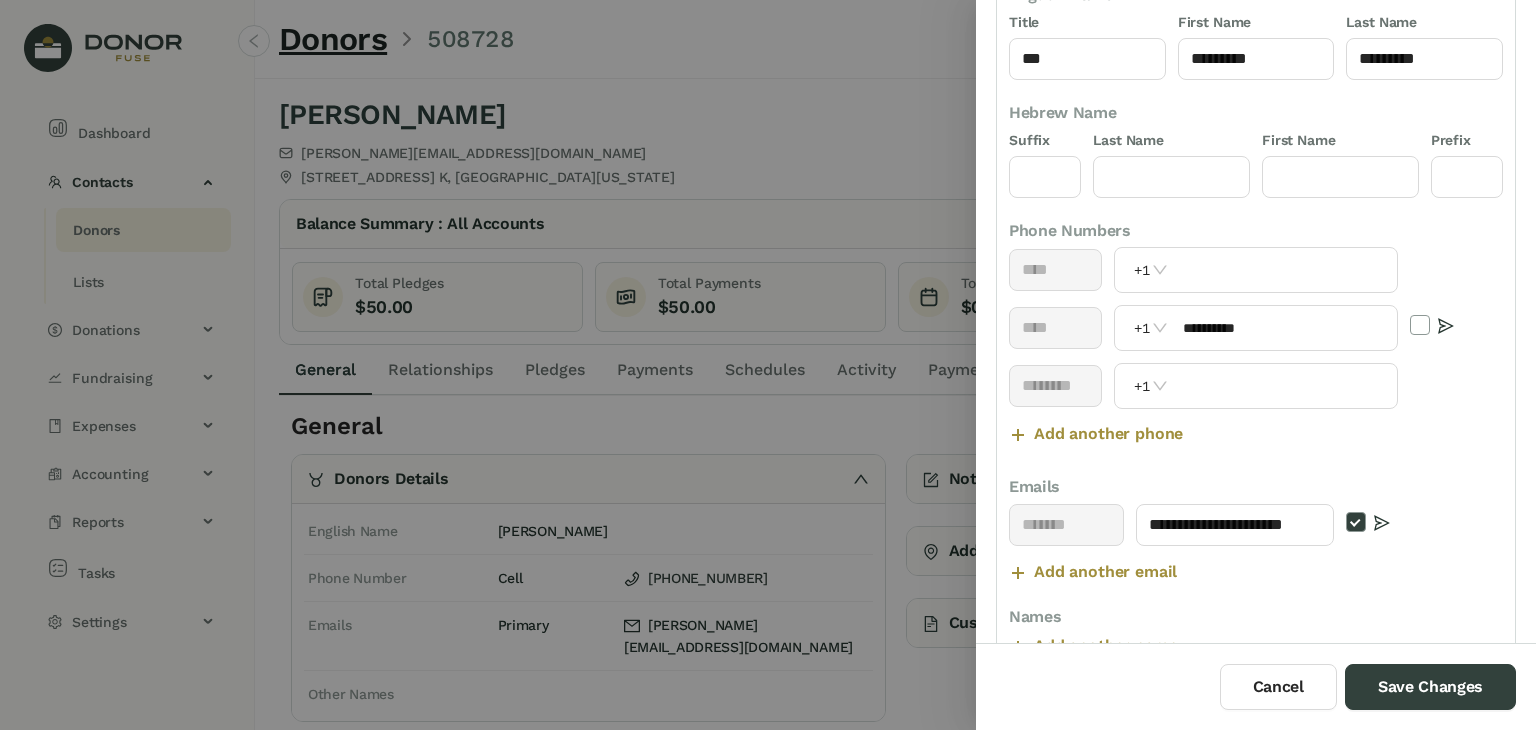 scroll, scrollTop: 192, scrollLeft: 0, axis: vertical 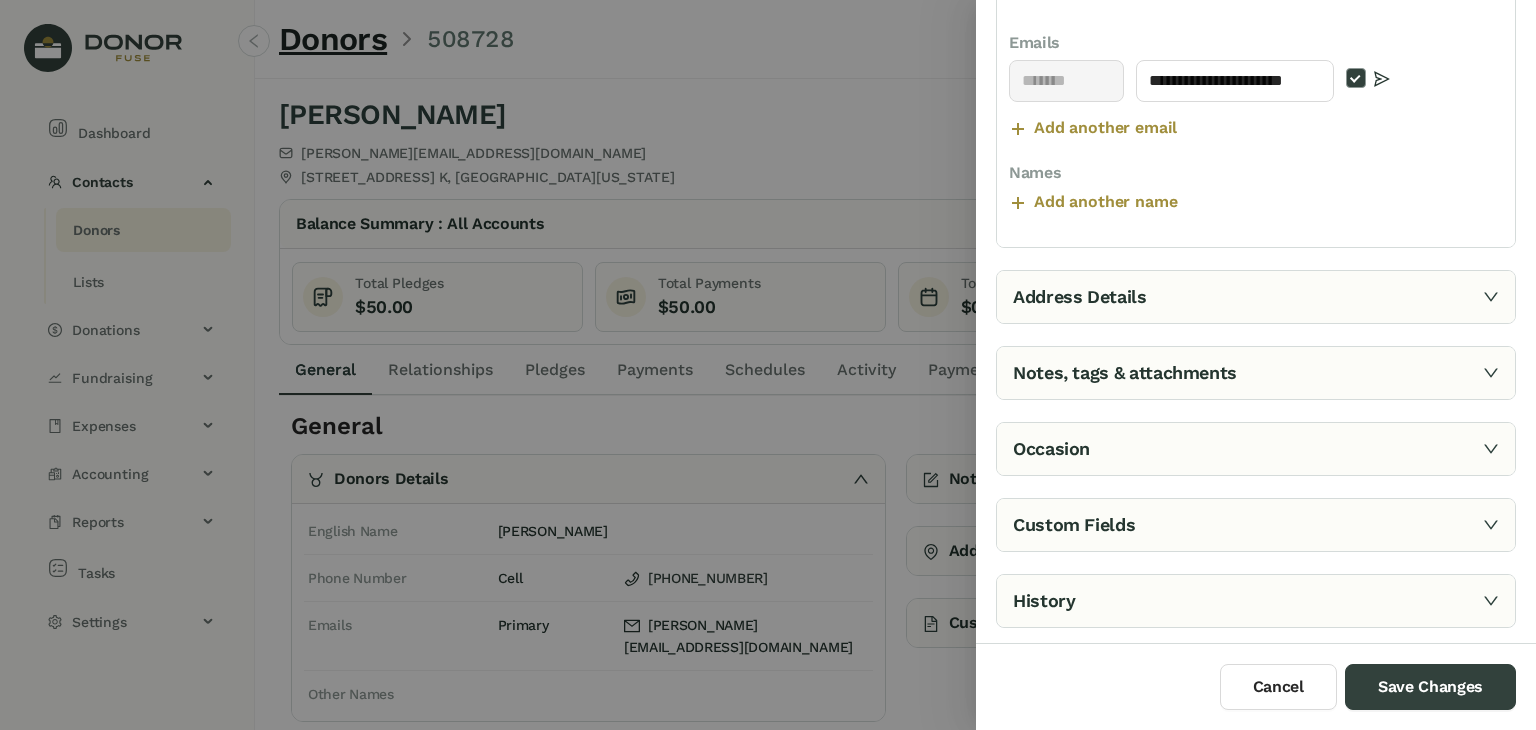 click on "Address Details" at bounding box center (1256, 297) 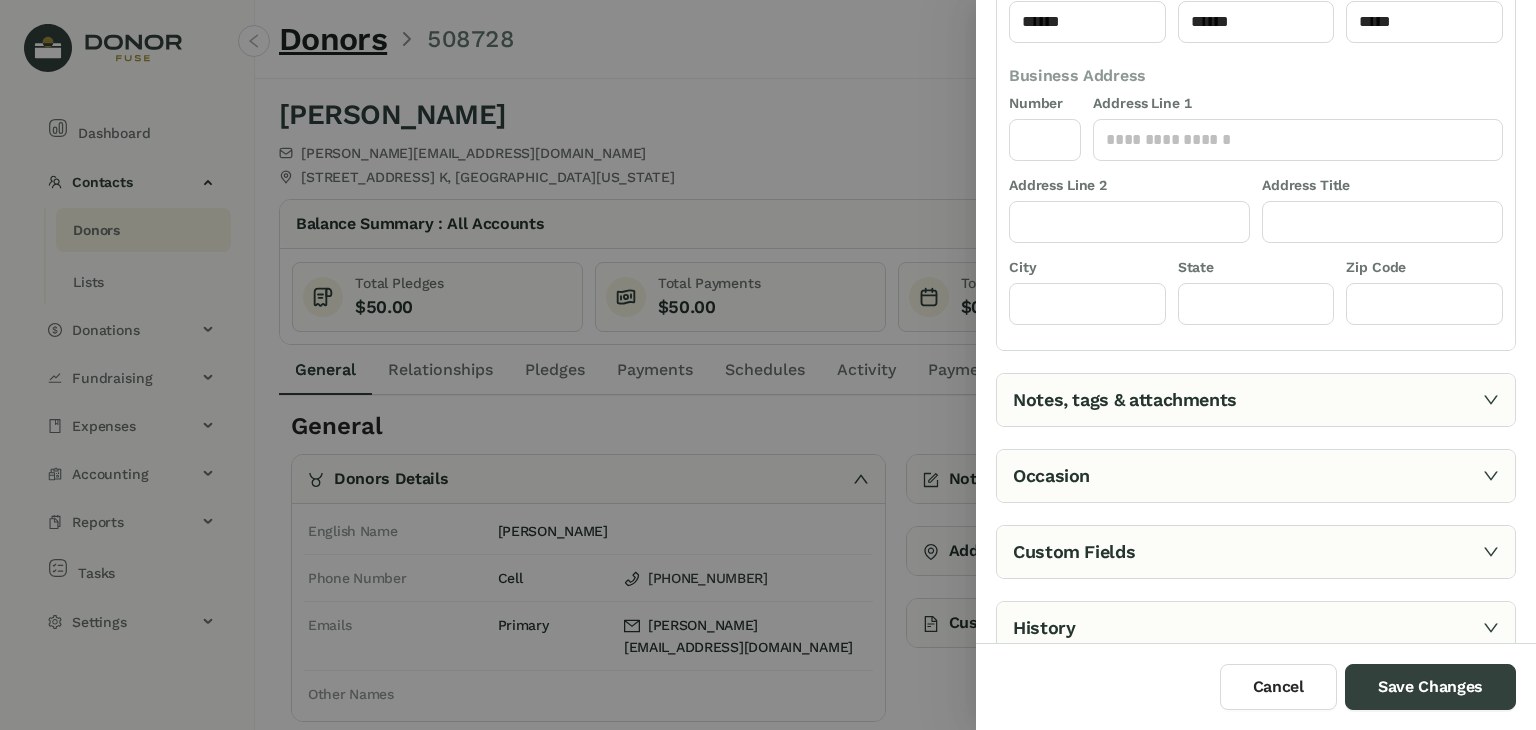 scroll, scrollTop: 444, scrollLeft: 0, axis: vertical 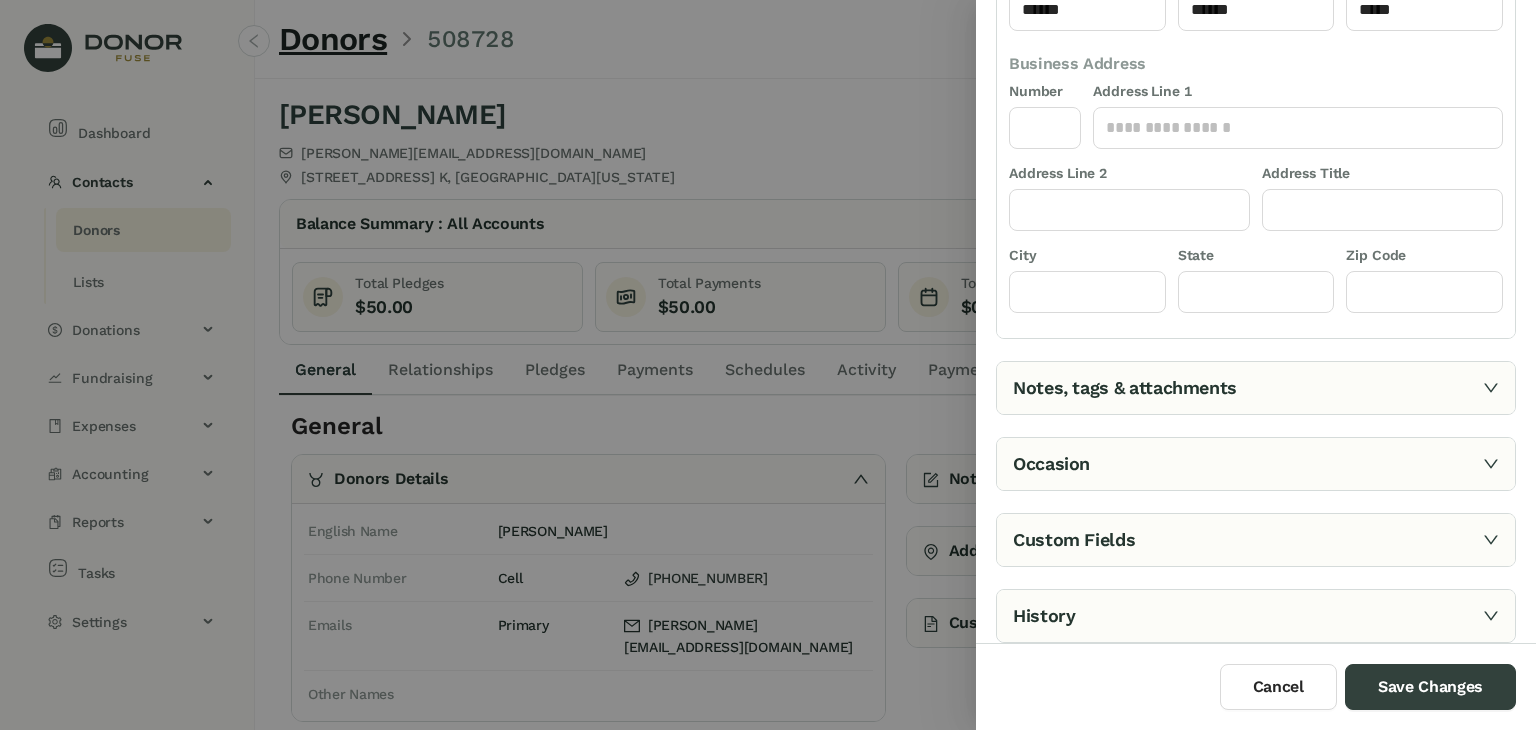 click 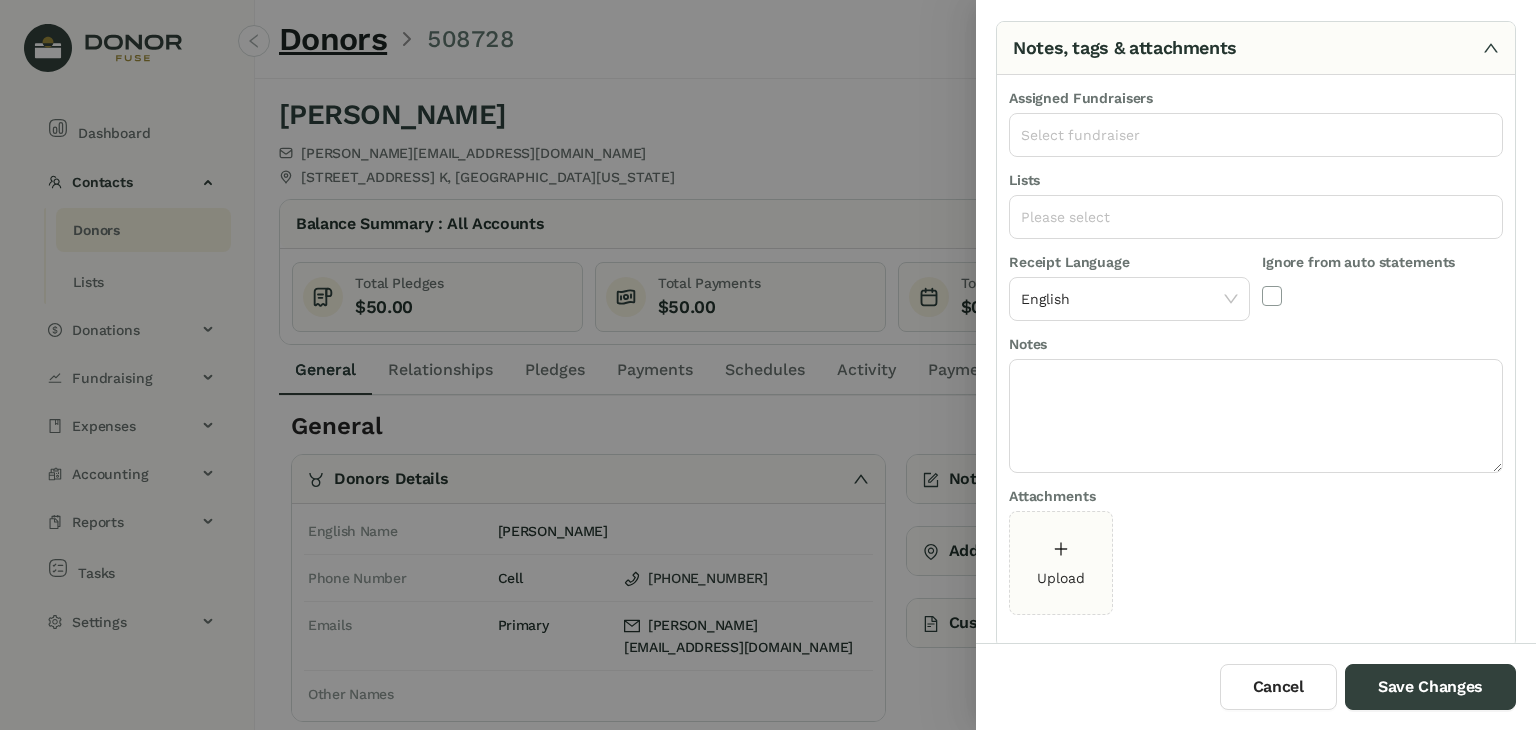scroll, scrollTop: 170, scrollLeft: 0, axis: vertical 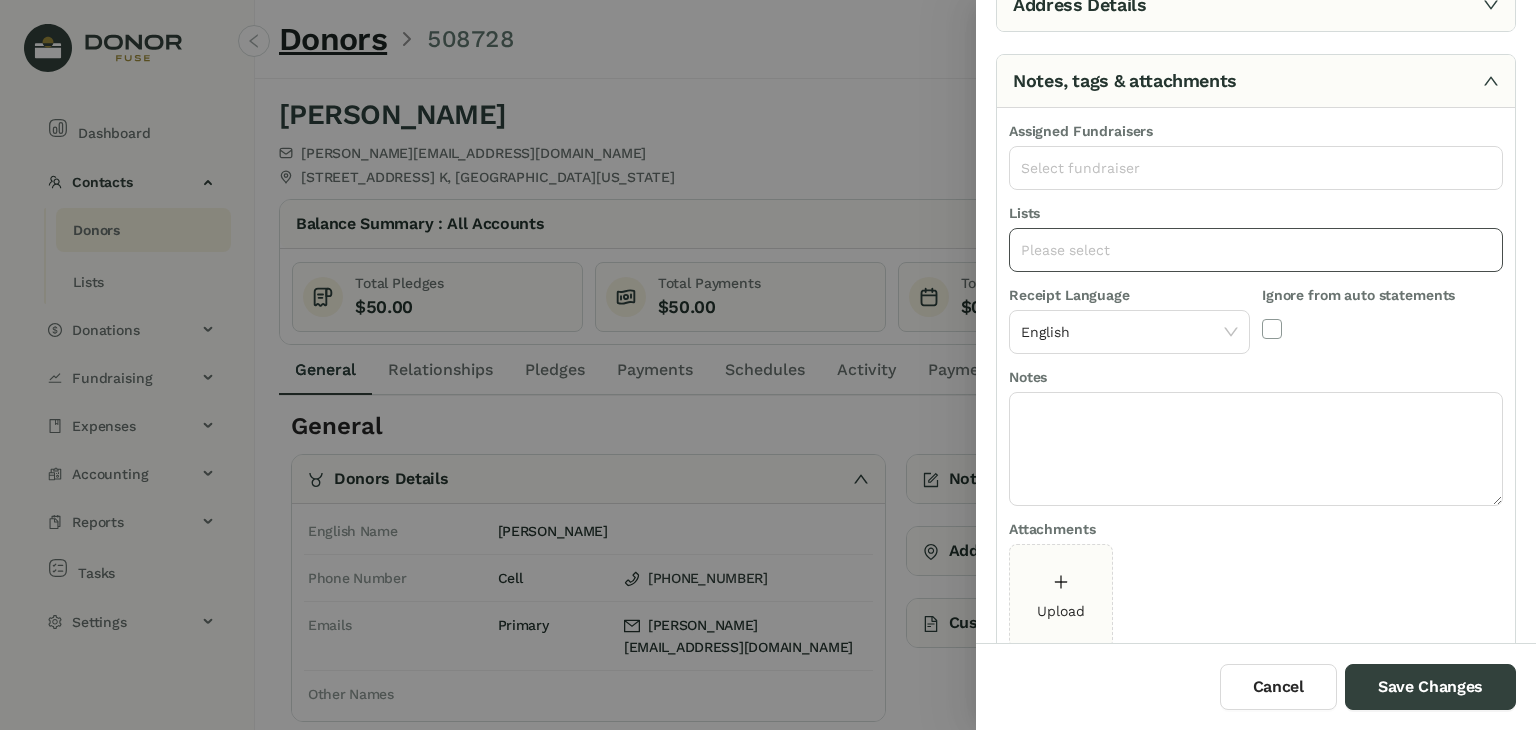 click on "Please select" 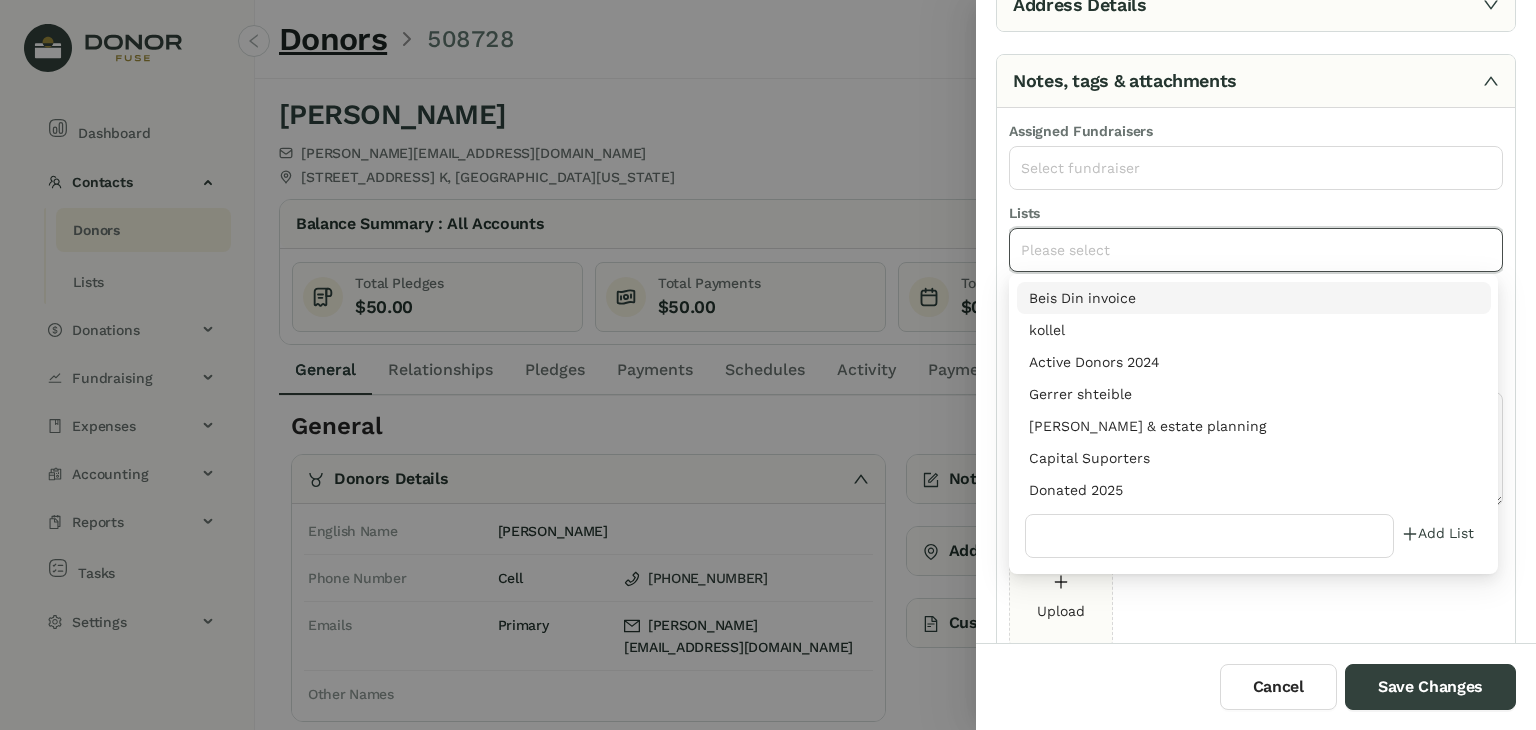 click on "Donated 2025" at bounding box center (1254, 490) 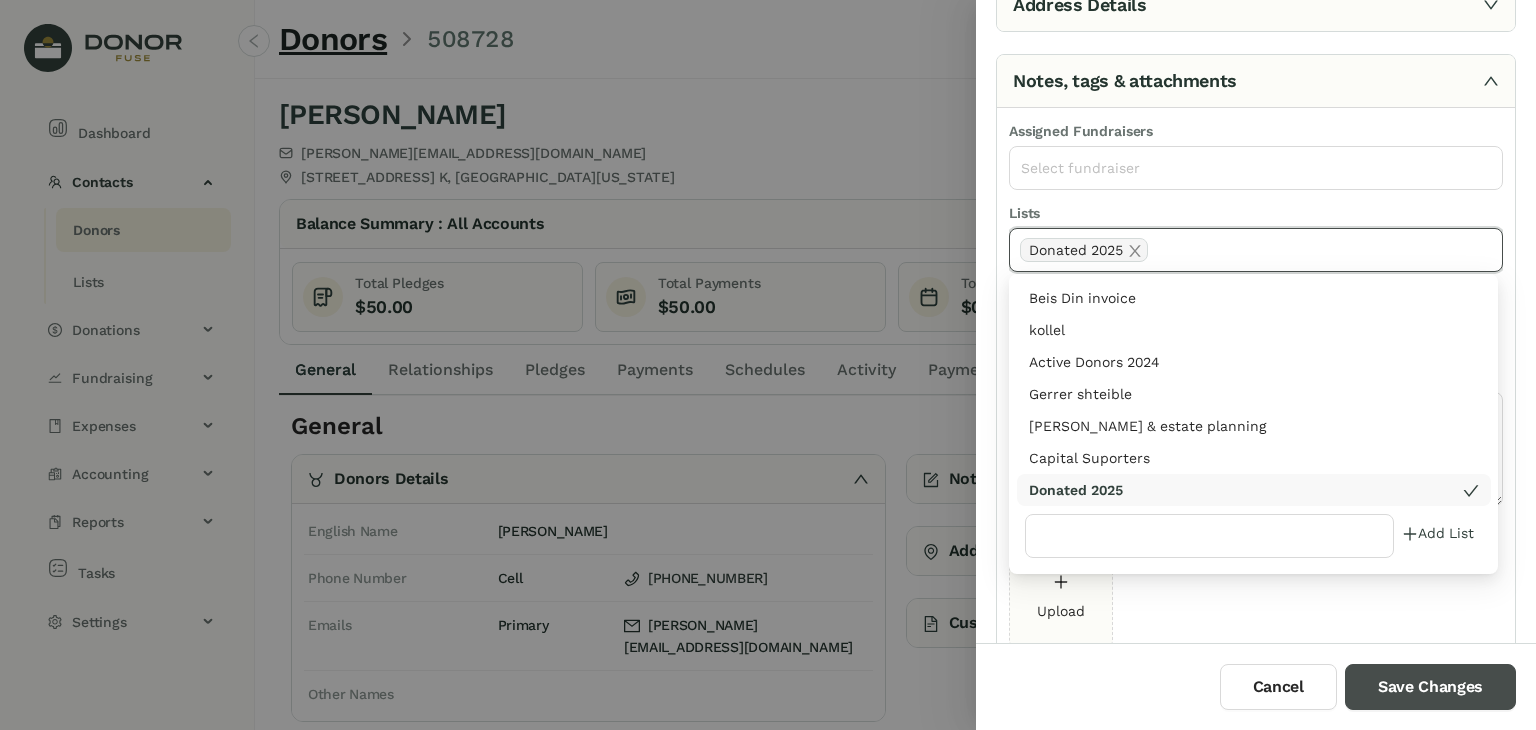 click on "Save Changes" at bounding box center [1430, 687] 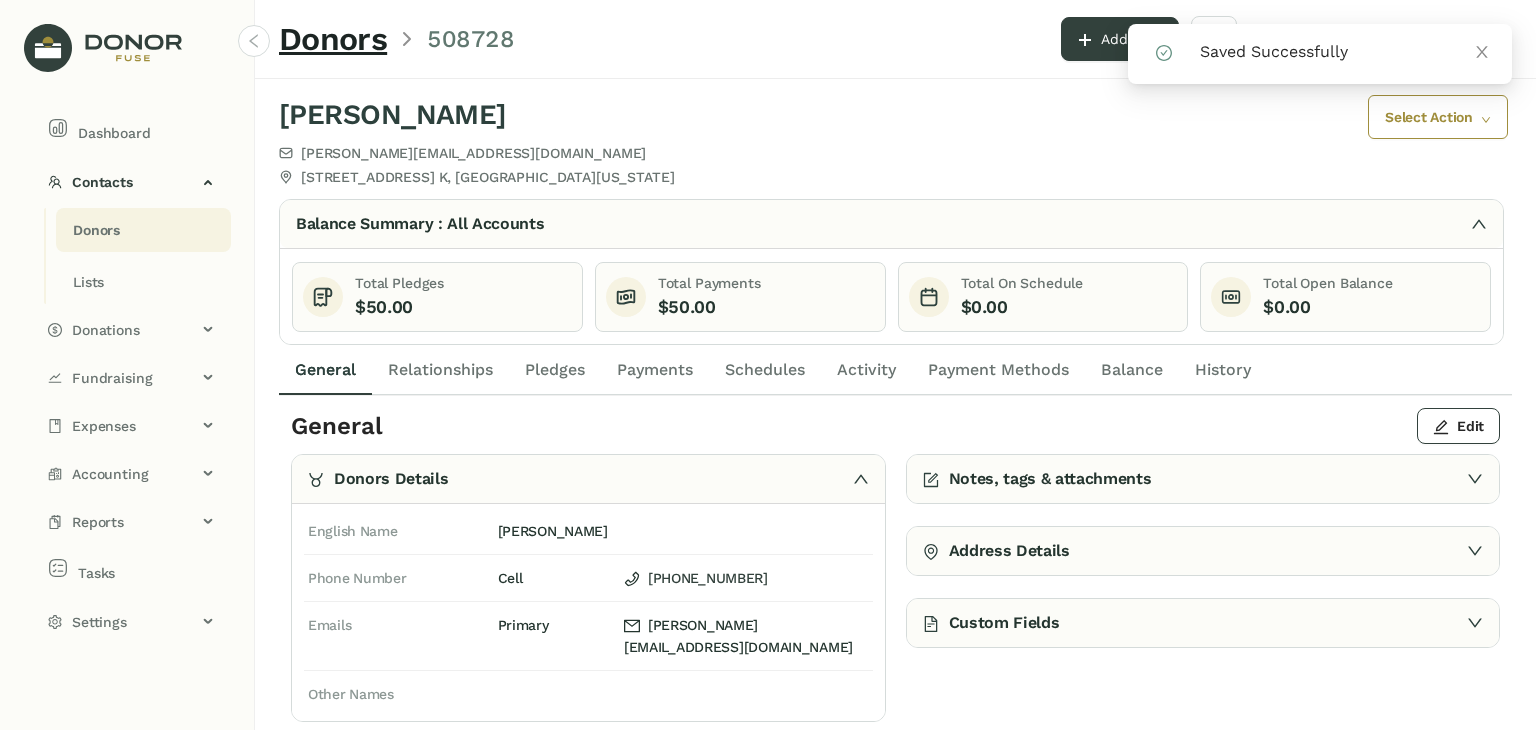click on "Payments" 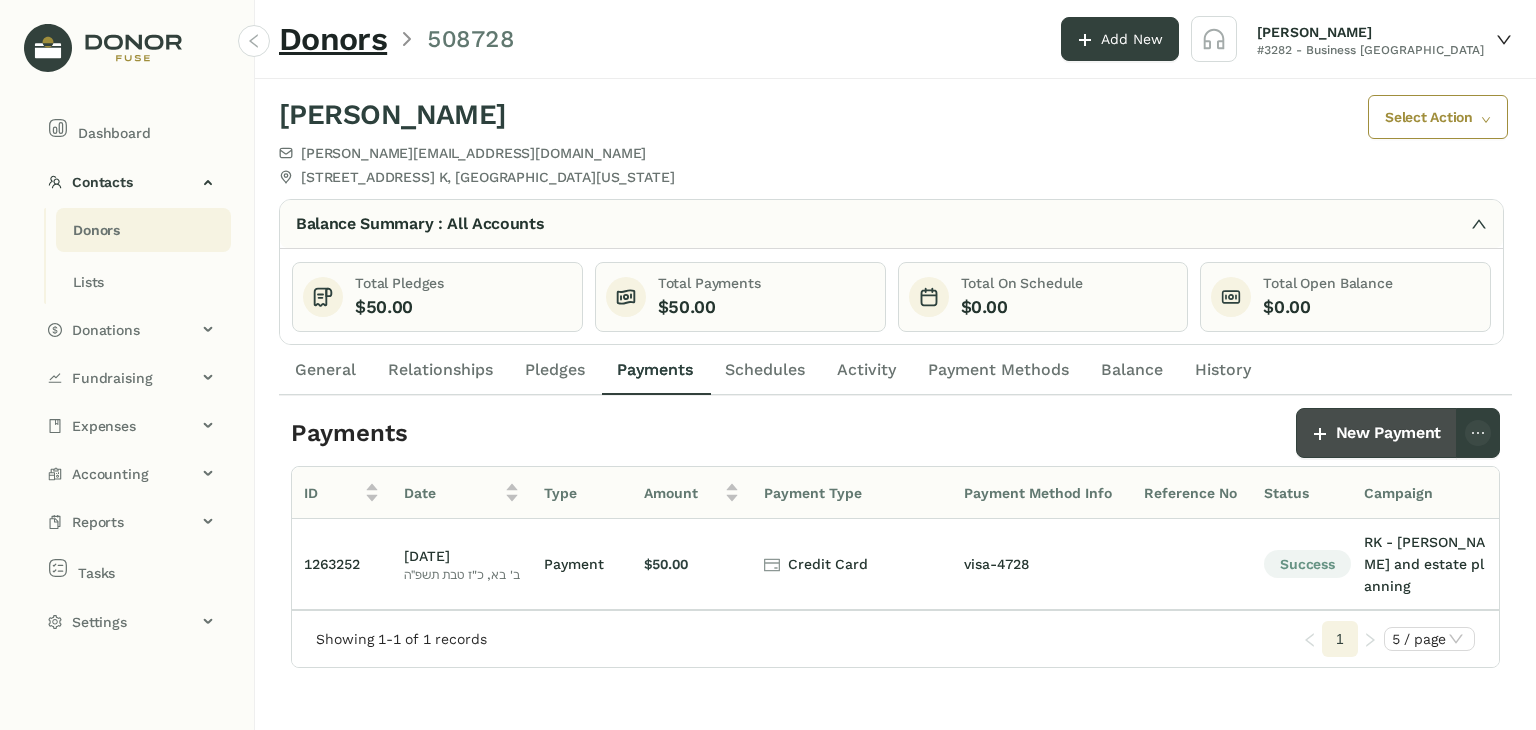click on "New Payment" 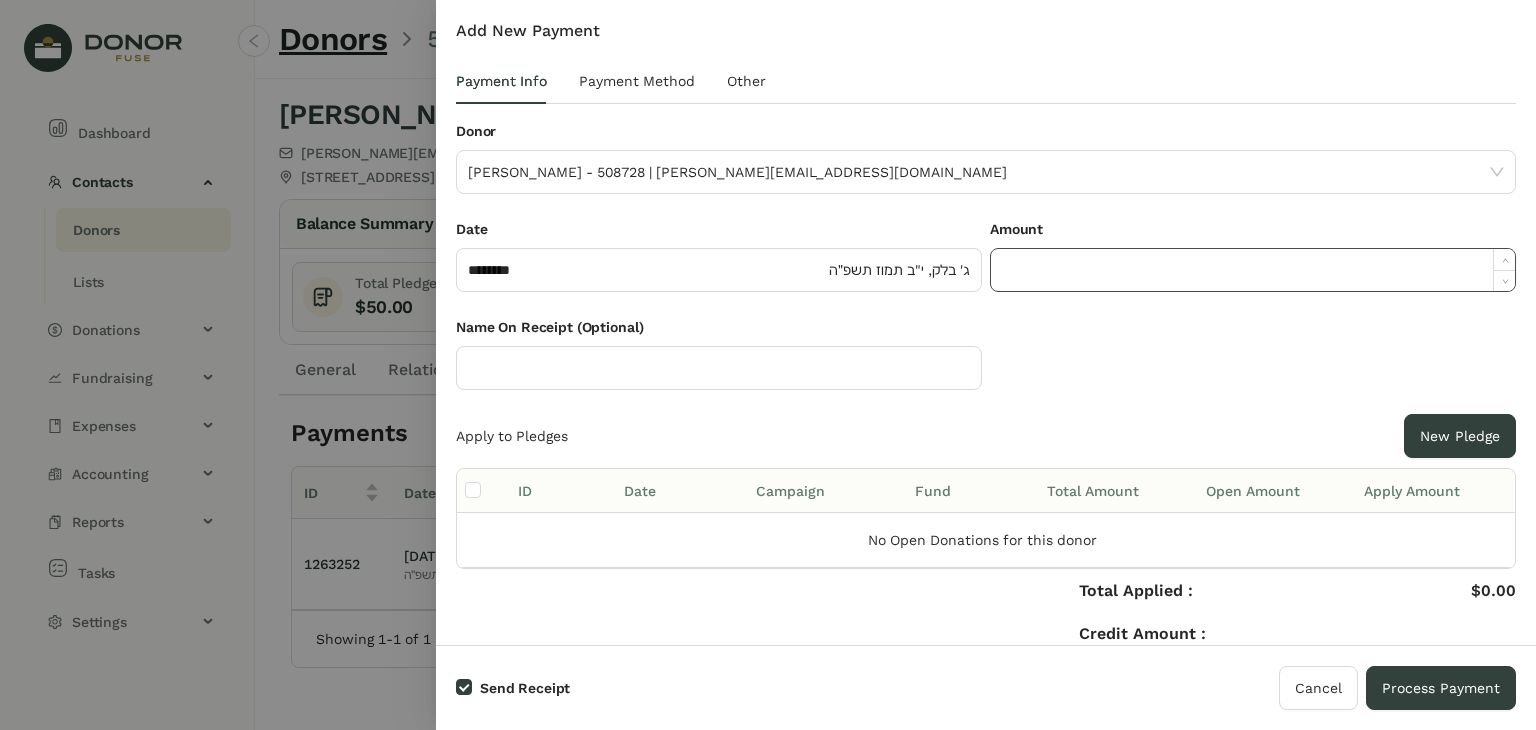 click 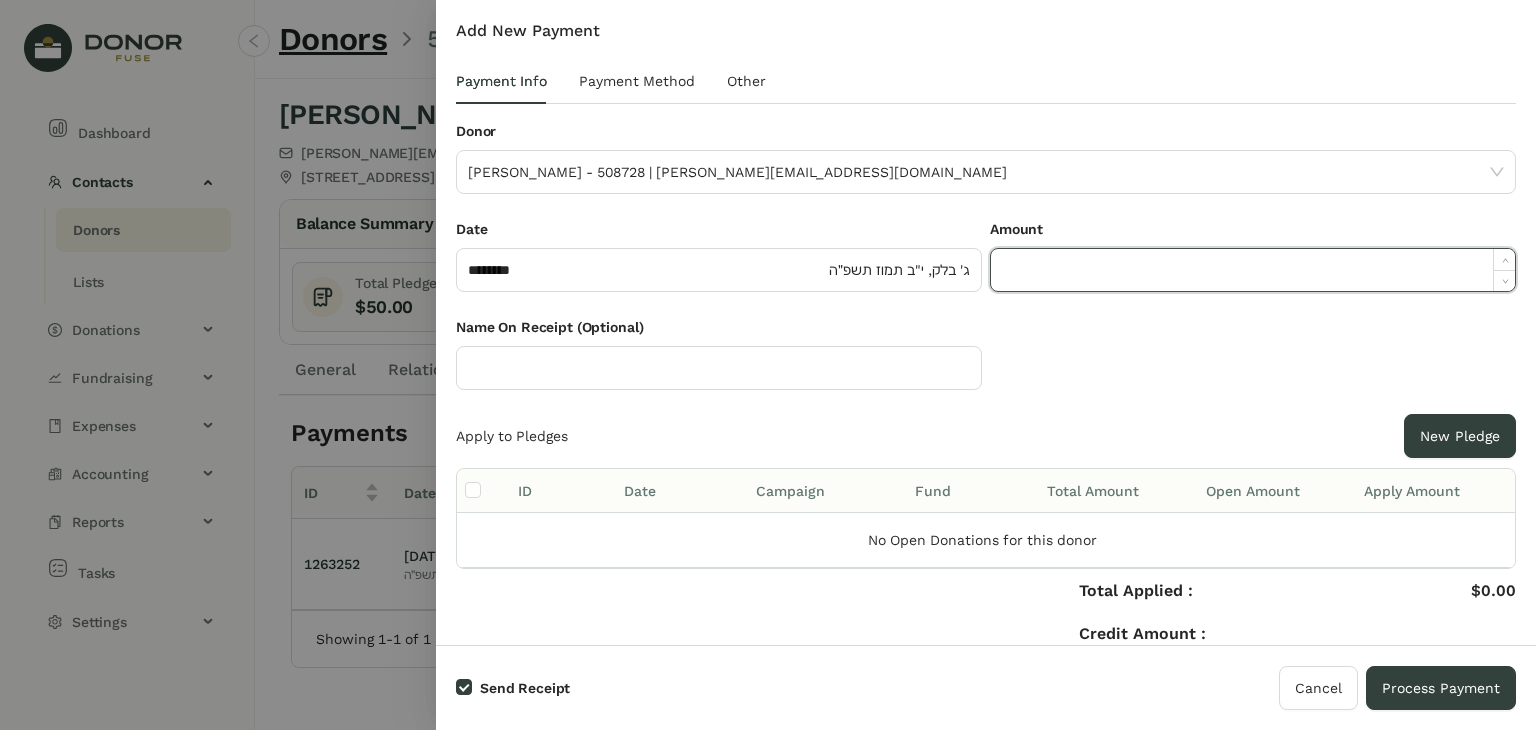 paste on "******" 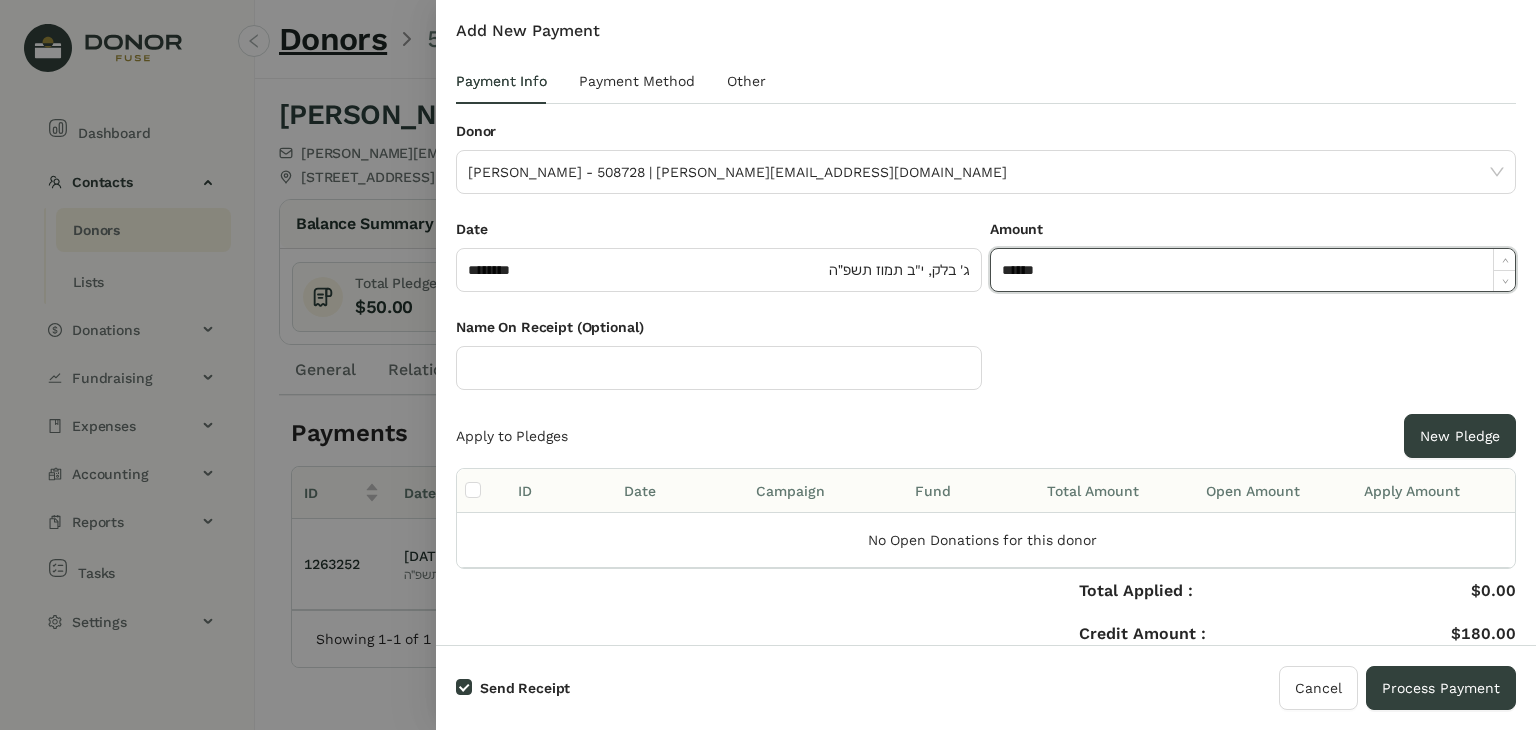type on "*******" 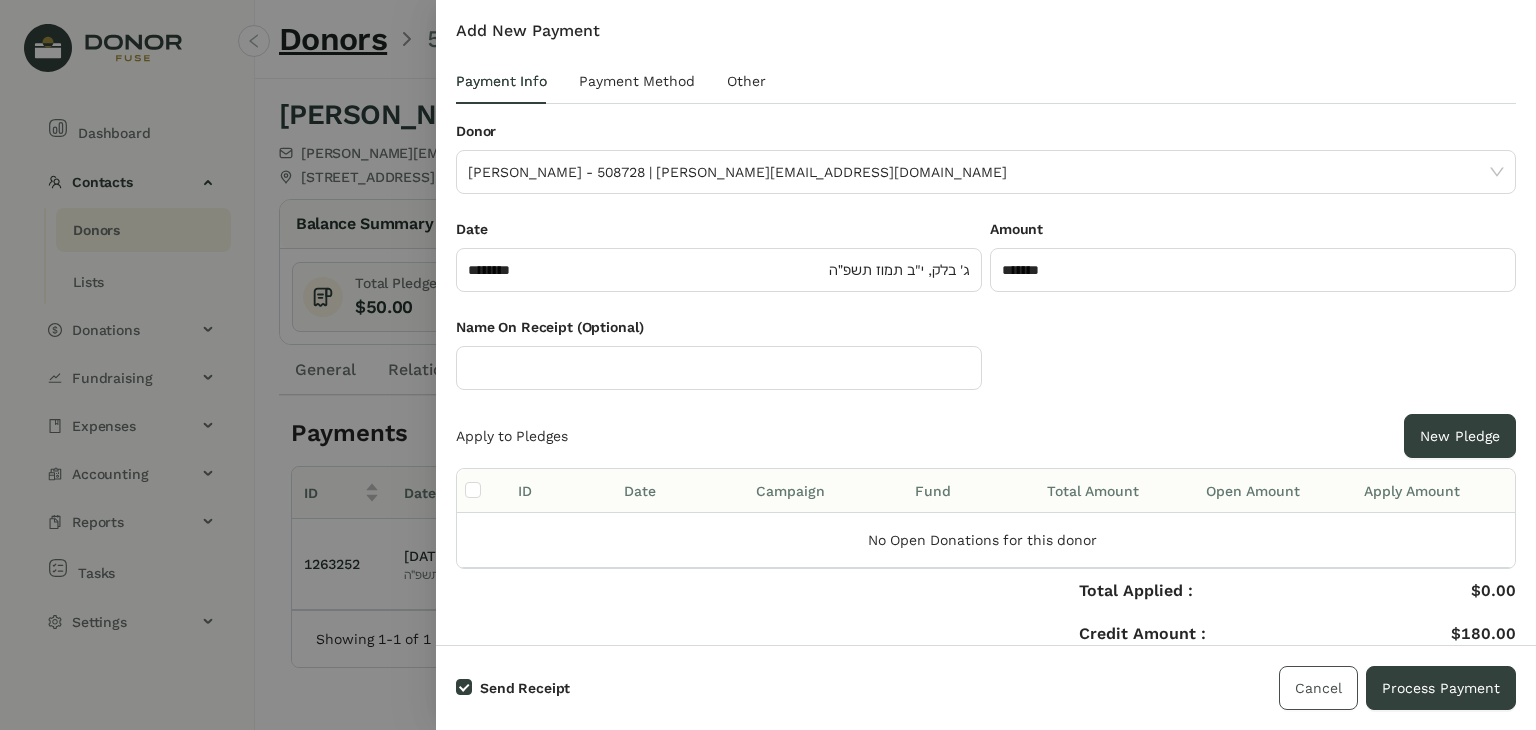 click on "Cancel" at bounding box center (1318, 688) 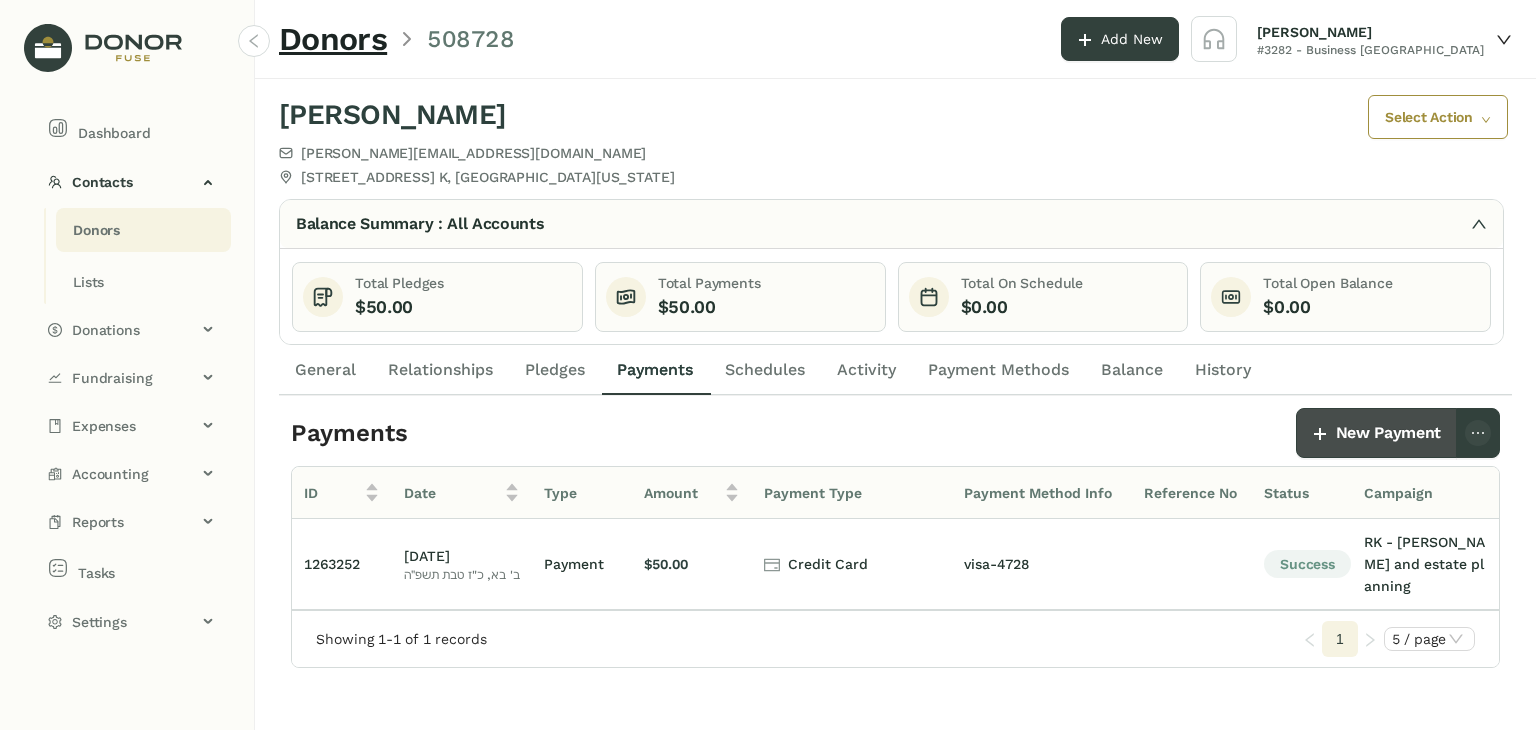 click on "New Payment" 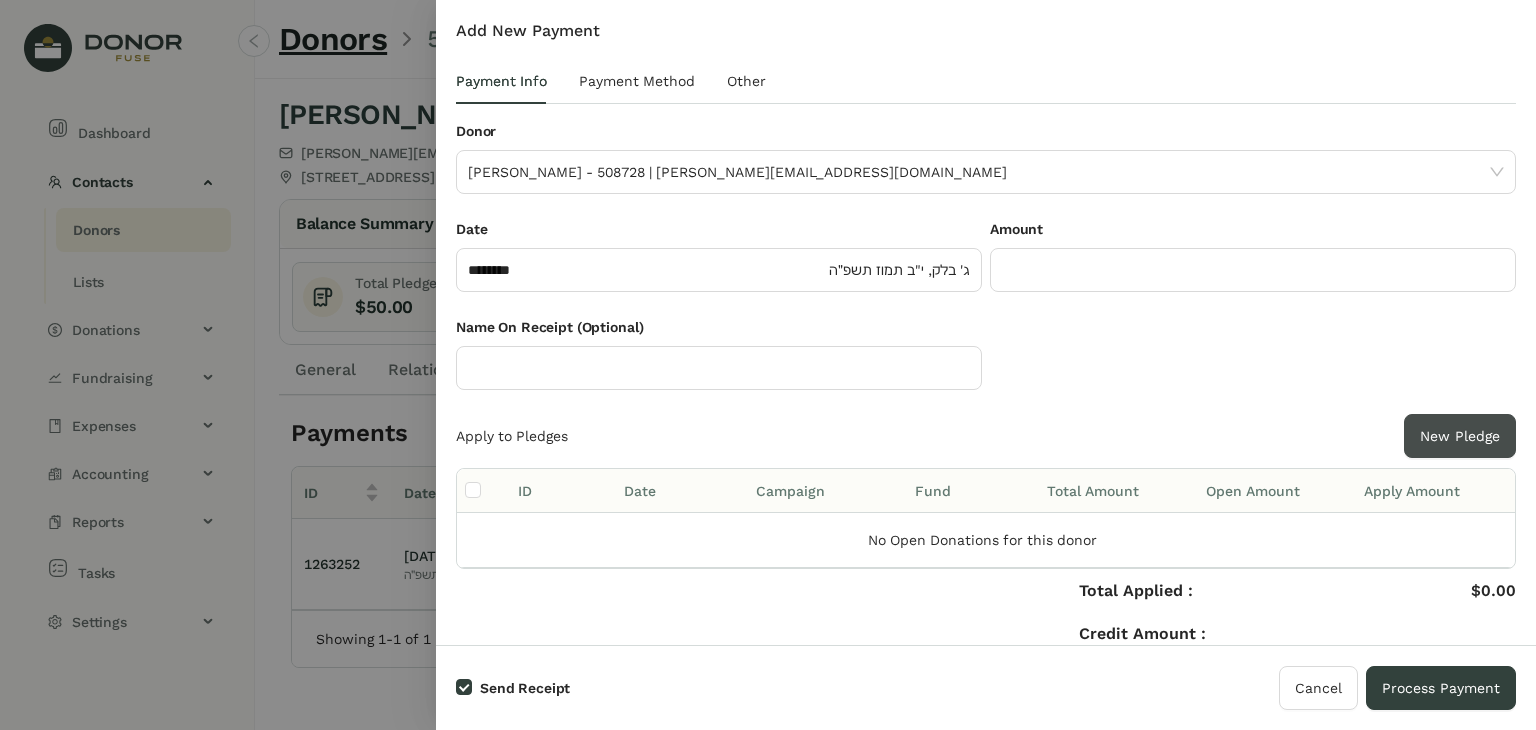 click on "New Pledge" at bounding box center (1460, 436) 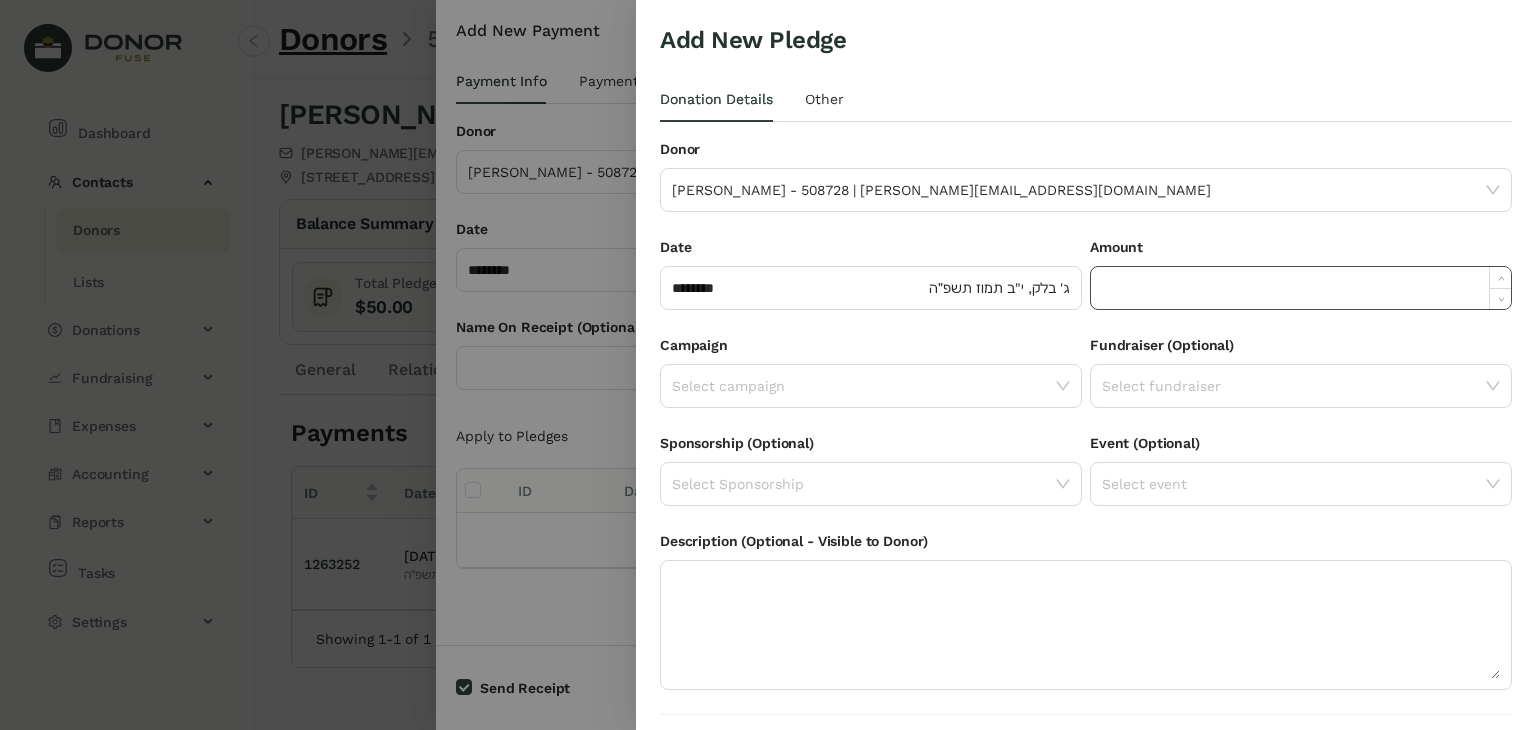 click 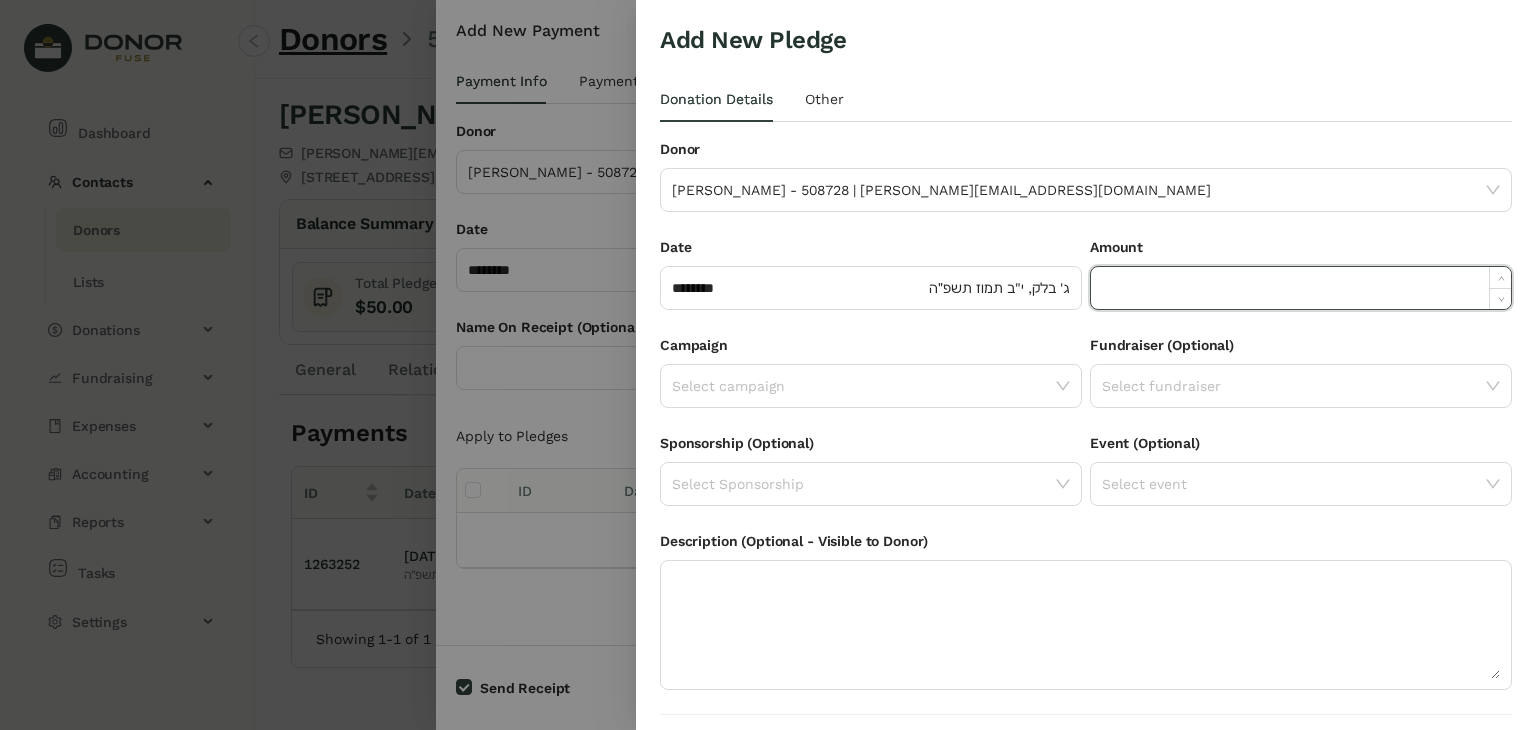 paste on "******" 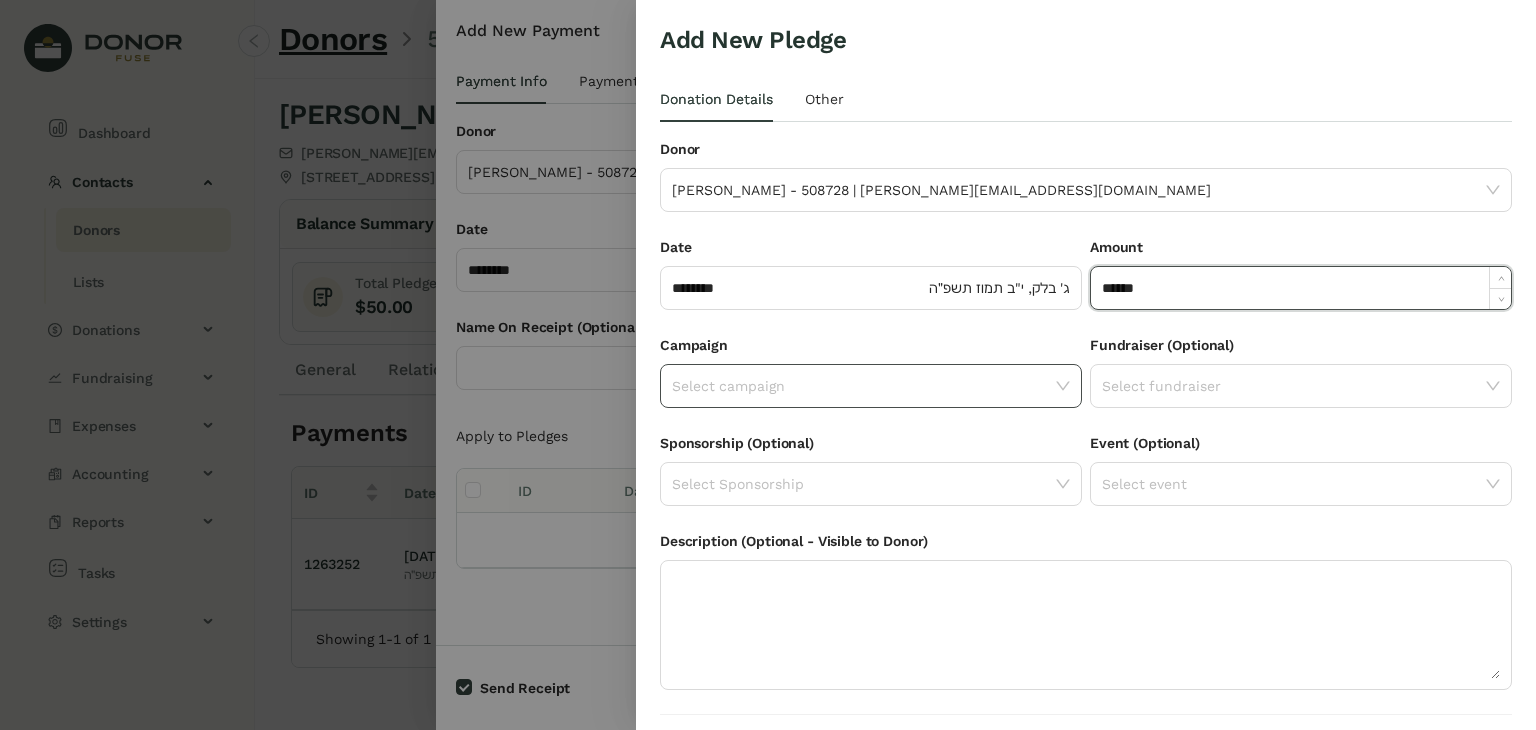 type on "*******" 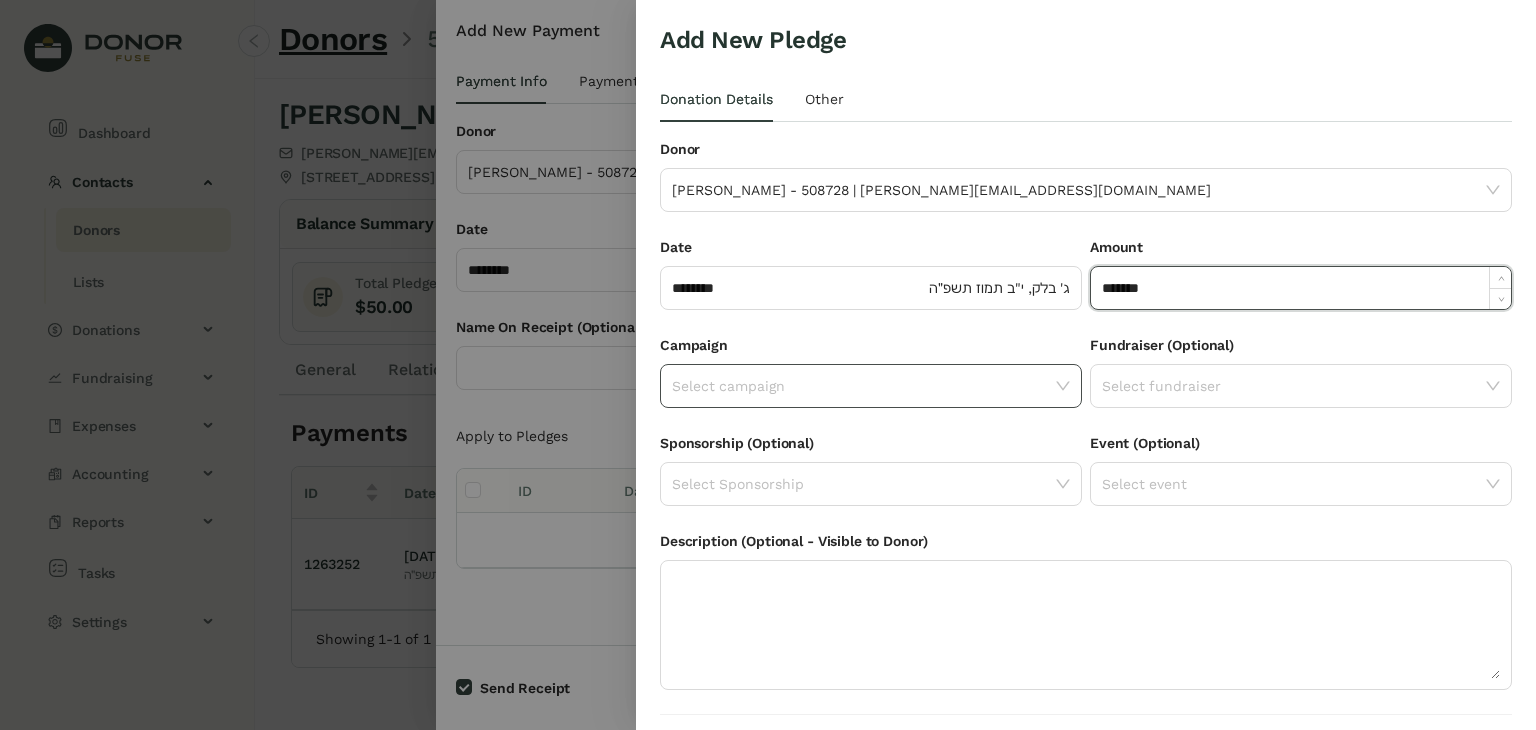 click on "Select campaign" 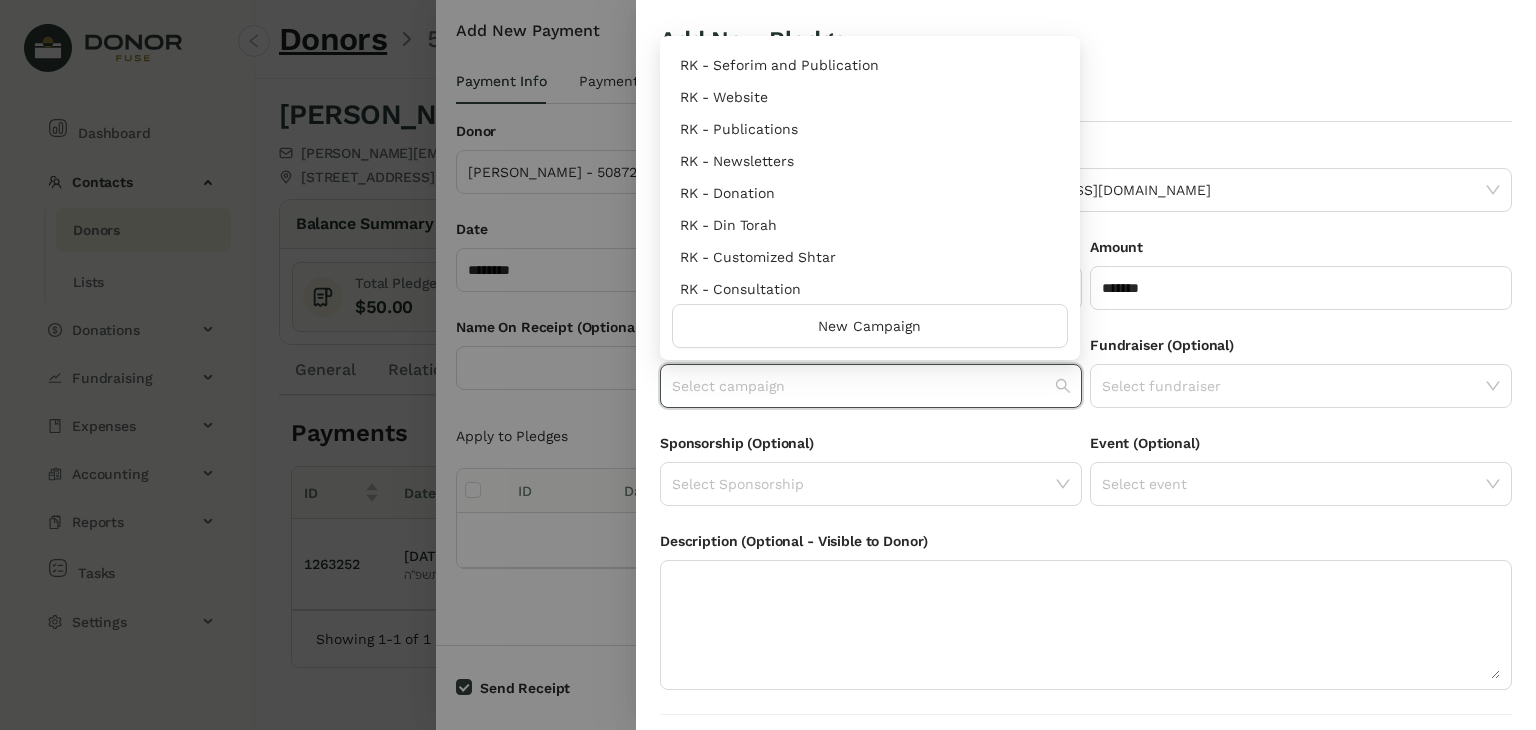 scroll, scrollTop: 960, scrollLeft: 0, axis: vertical 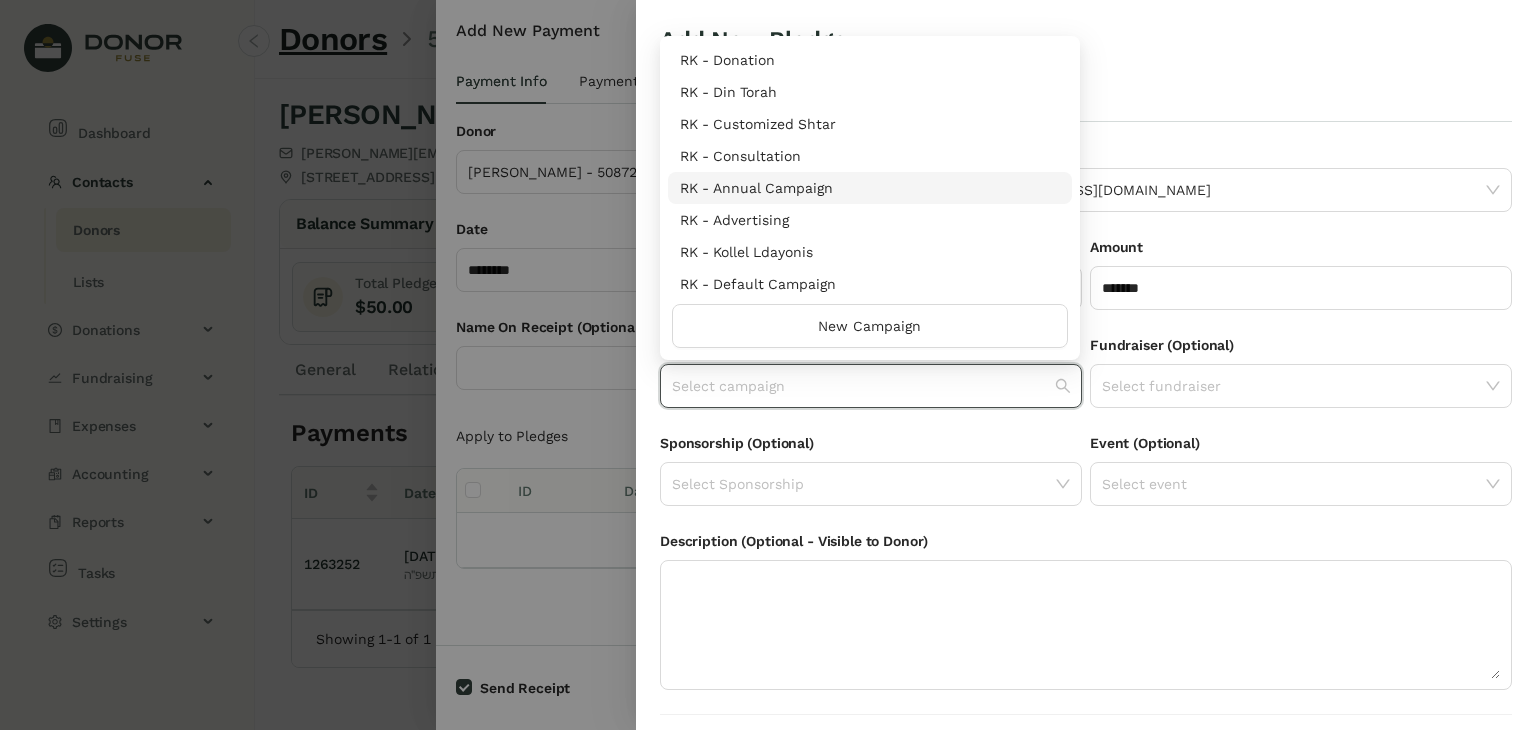 click on "RK - Annual Campaign" at bounding box center [870, 188] 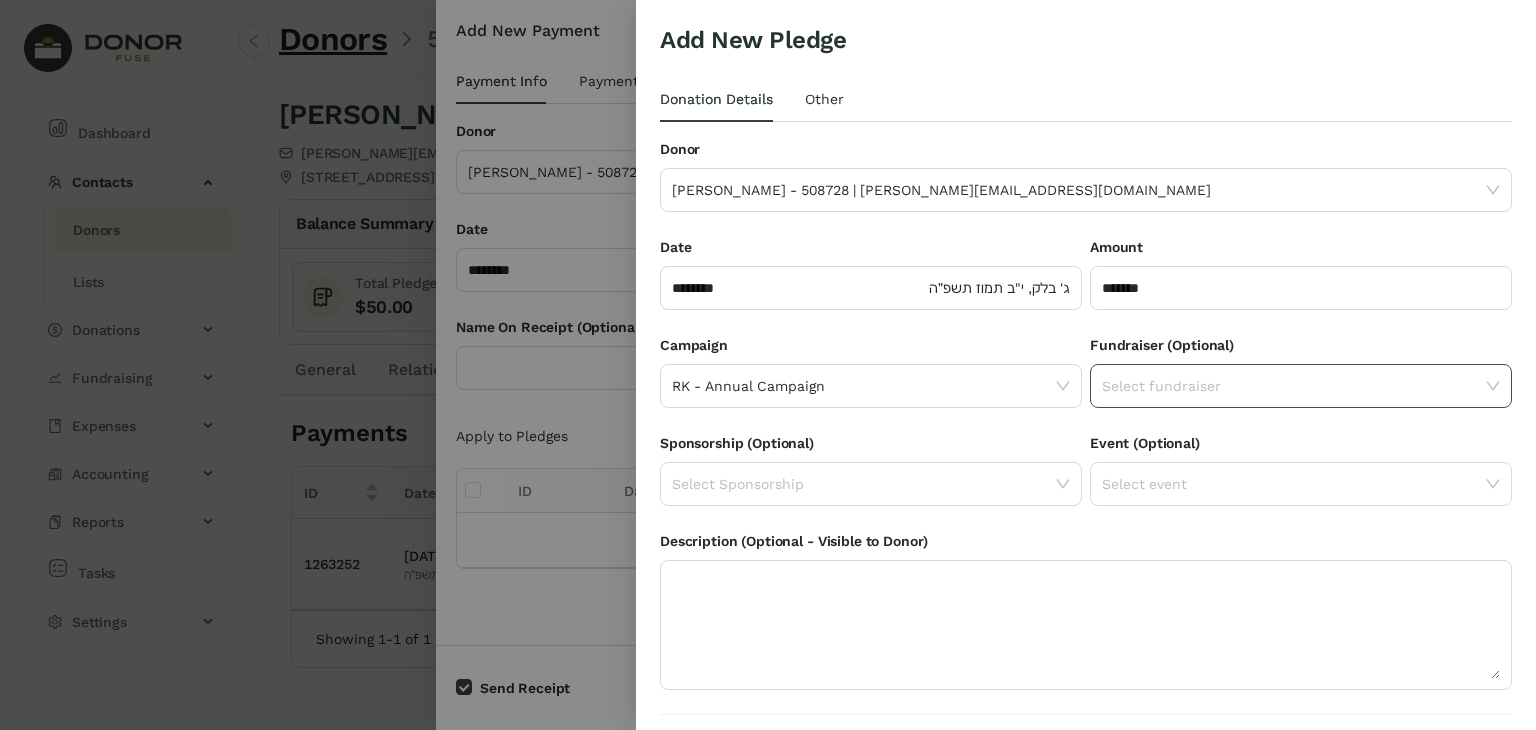 click 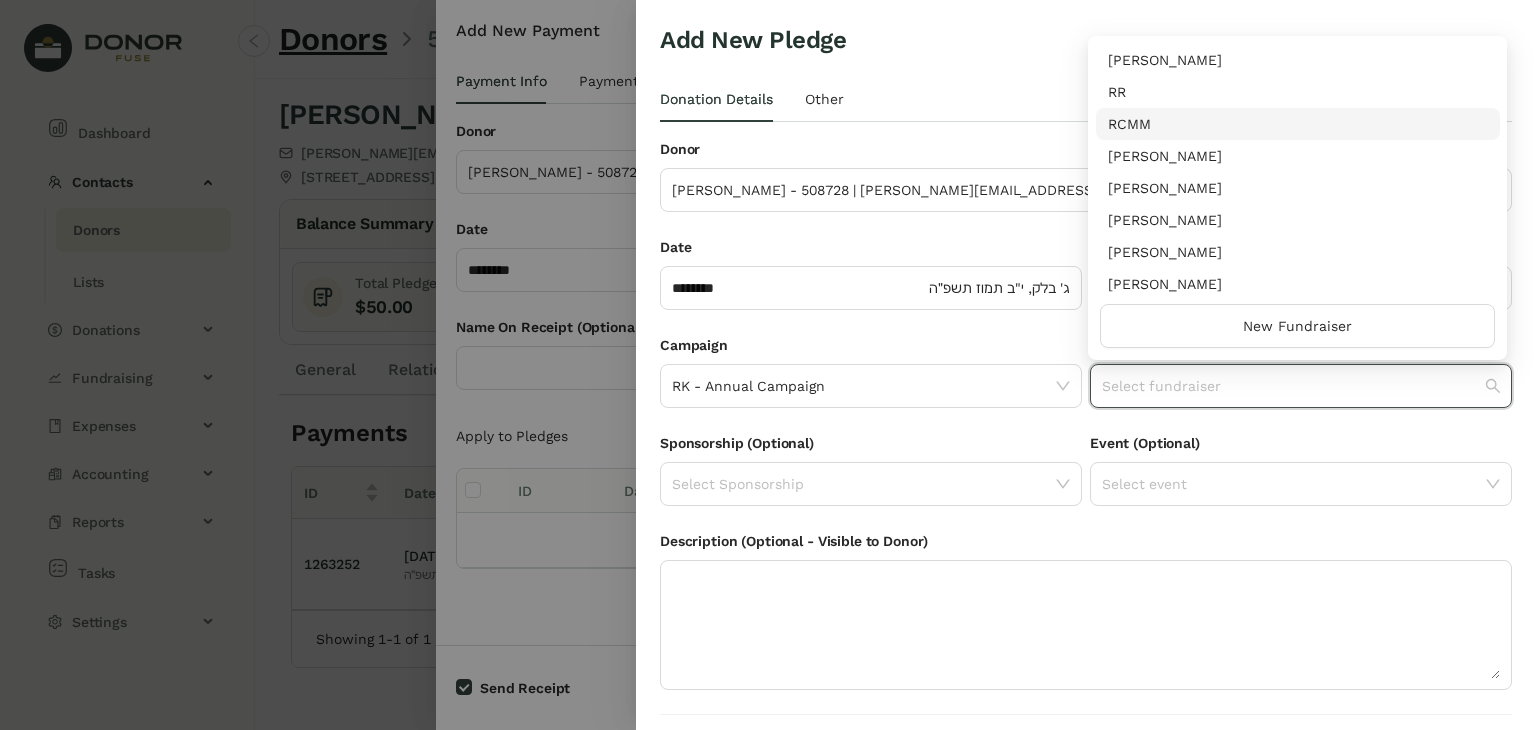 scroll, scrollTop: 224, scrollLeft: 0, axis: vertical 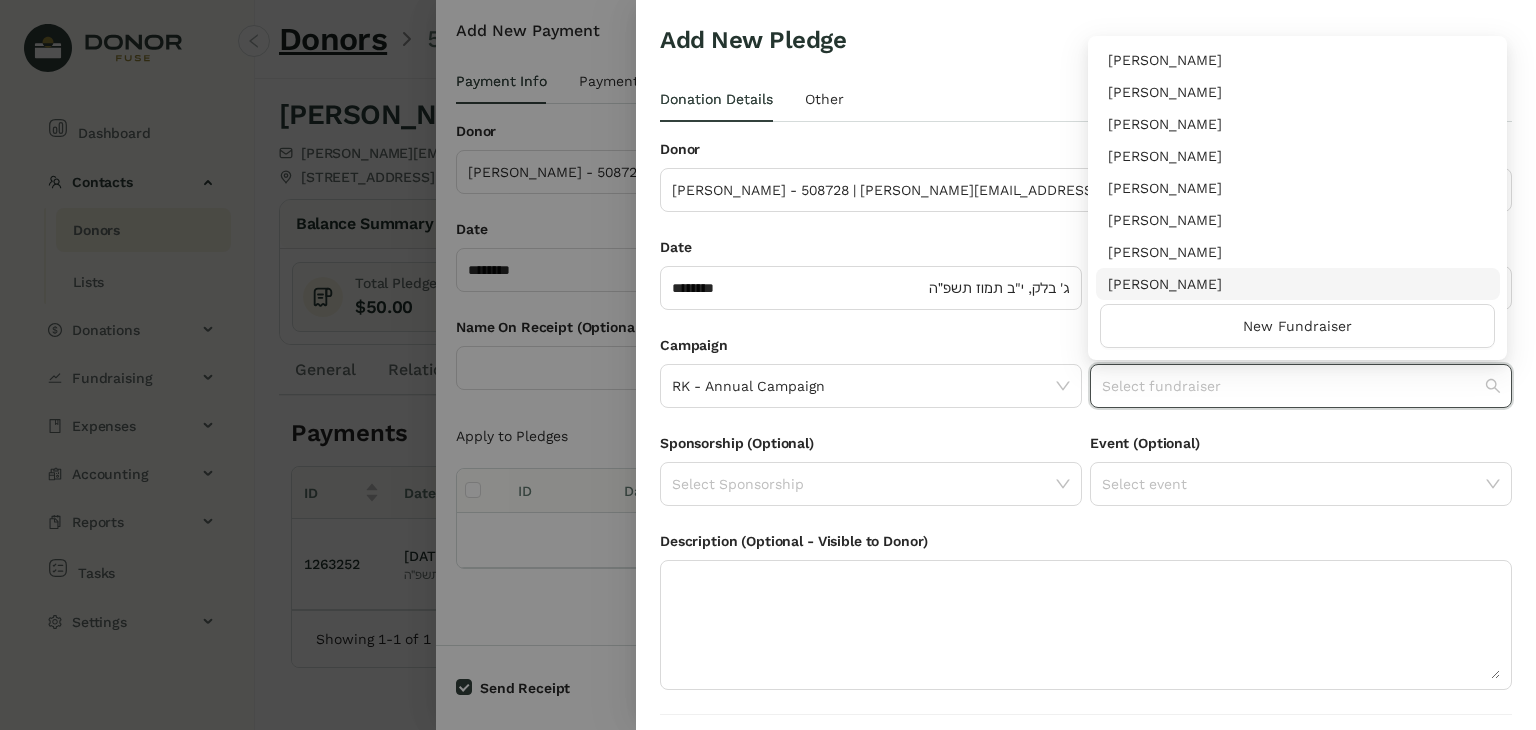 click on "[PERSON_NAME]" at bounding box center (1298, 284) 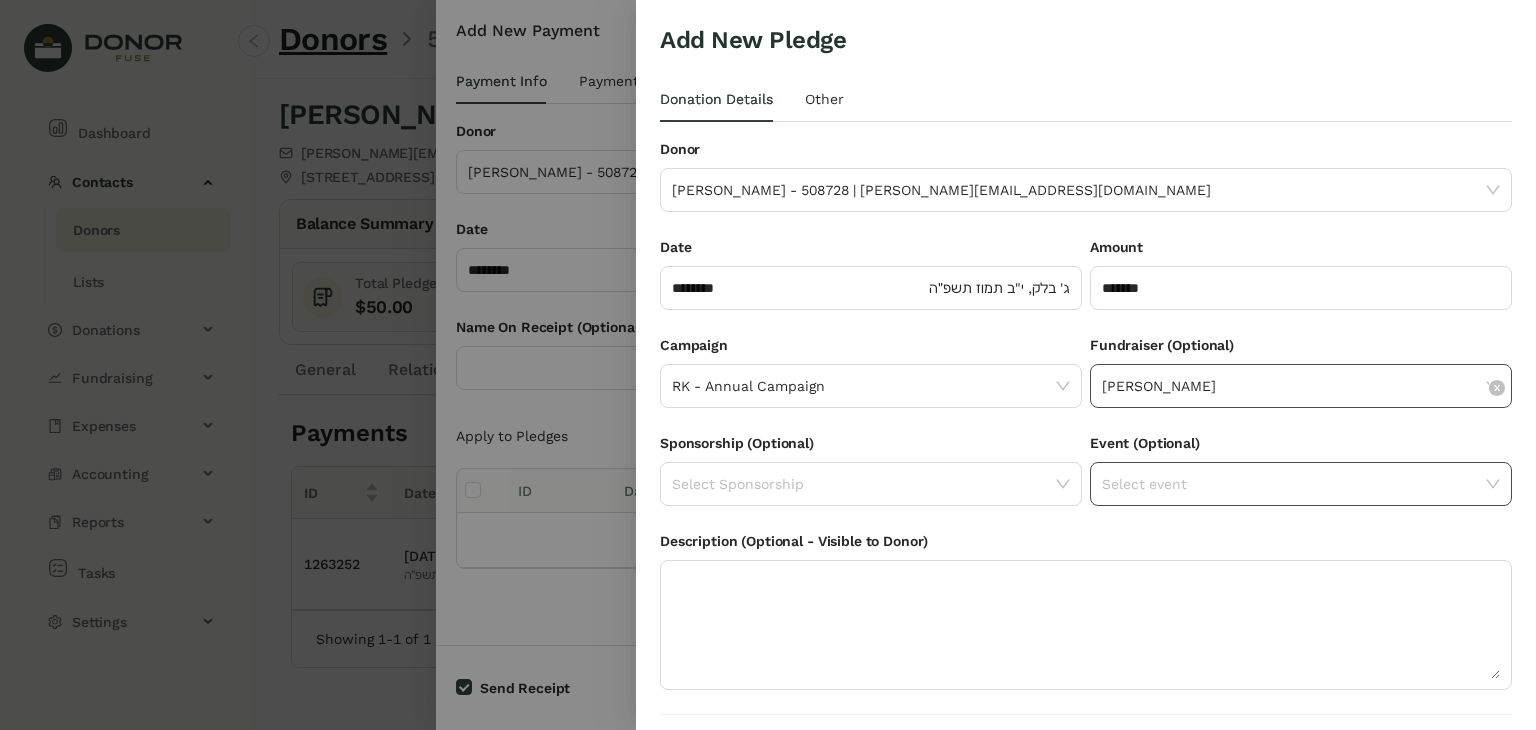 scroll, scrollTop: 54, scrollLeft: 0, axis: vertical 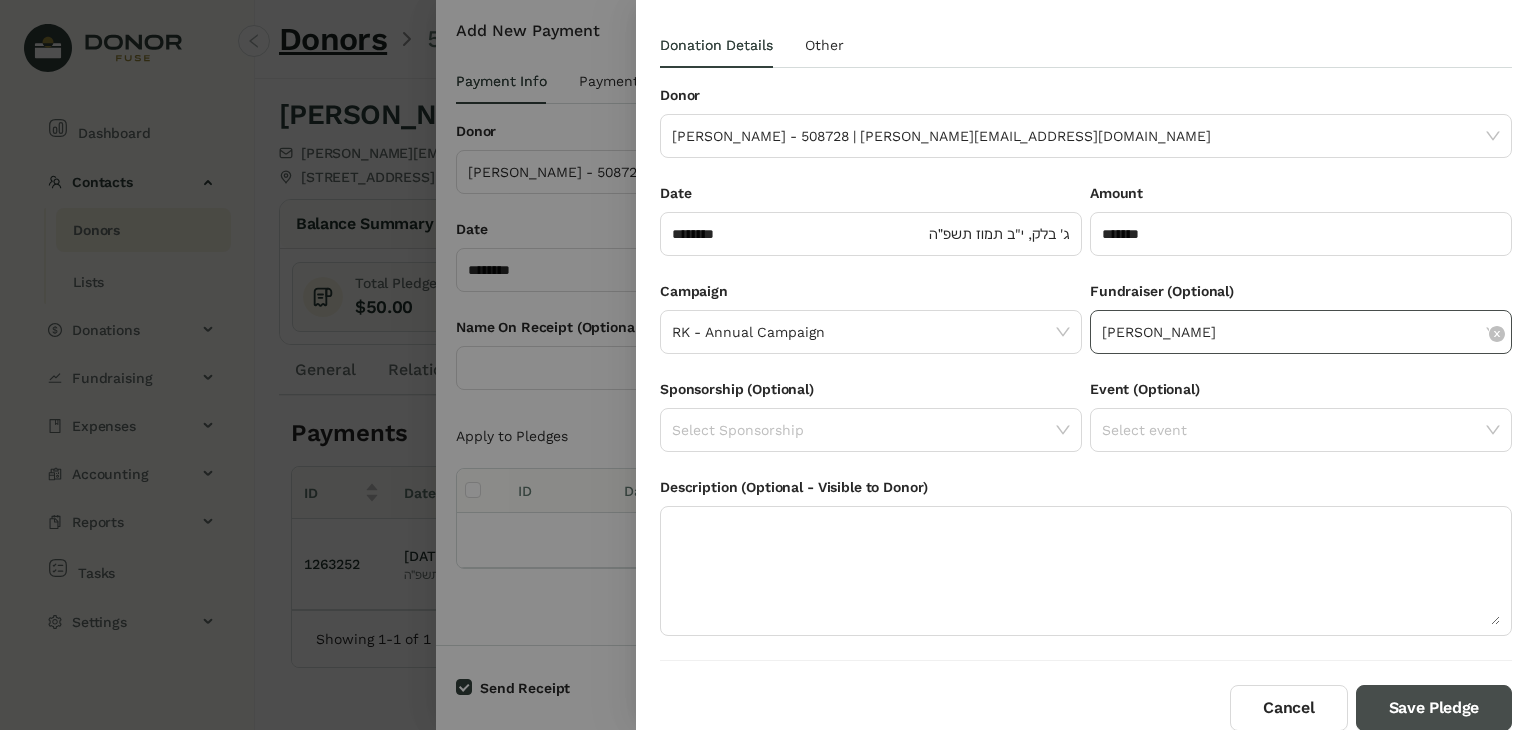 click on "Save Pledge" at bounding box center [1434, 708] 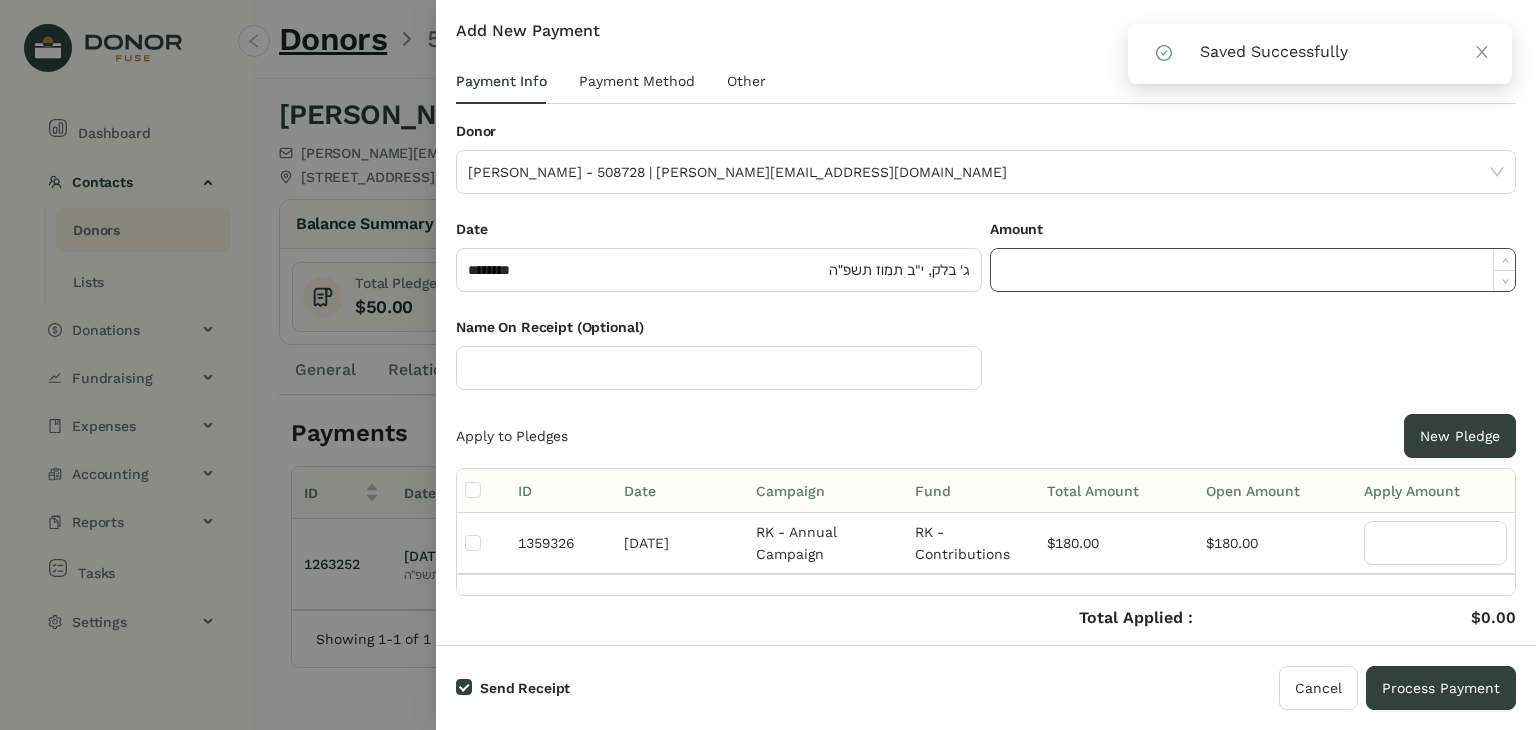 click 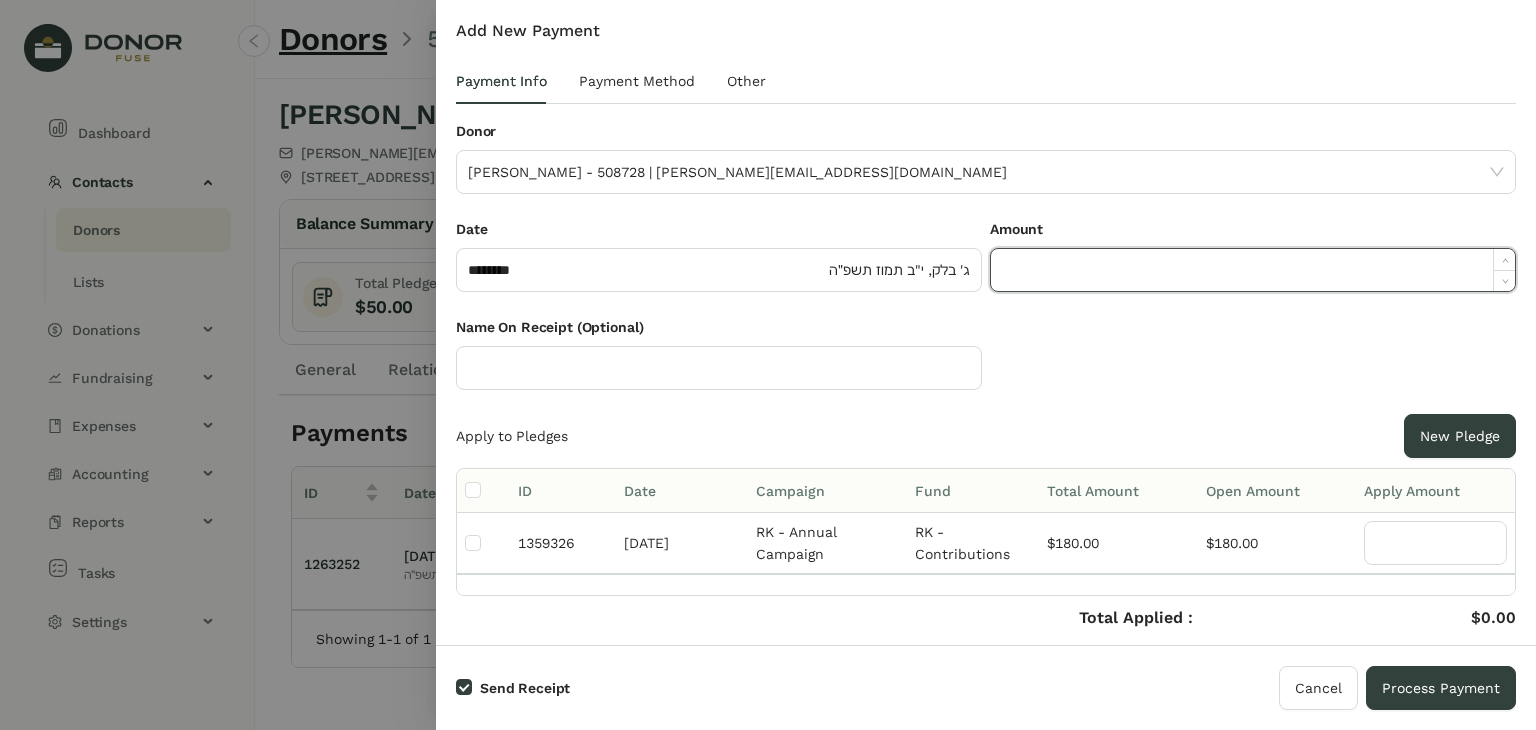 paste on "******" 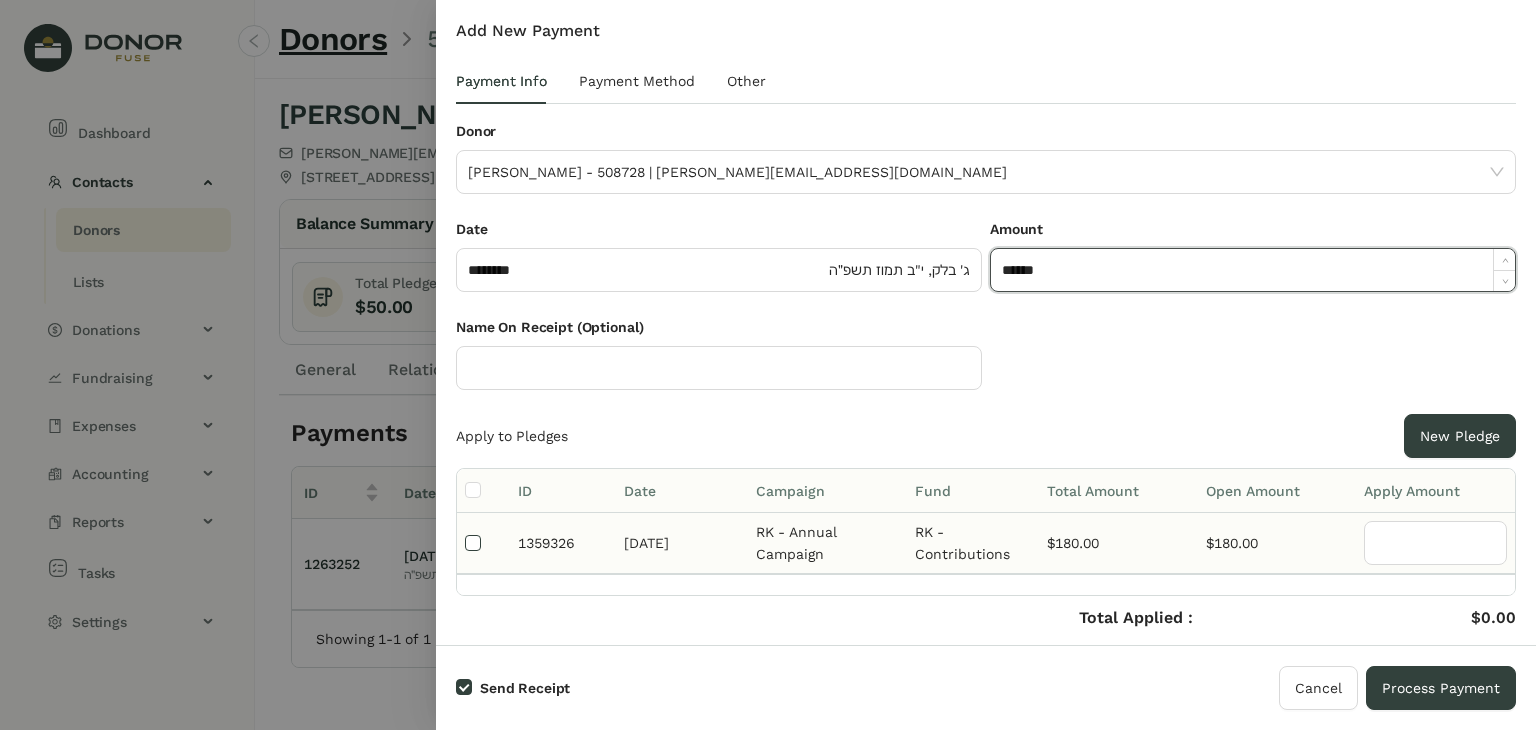 type on "*******" 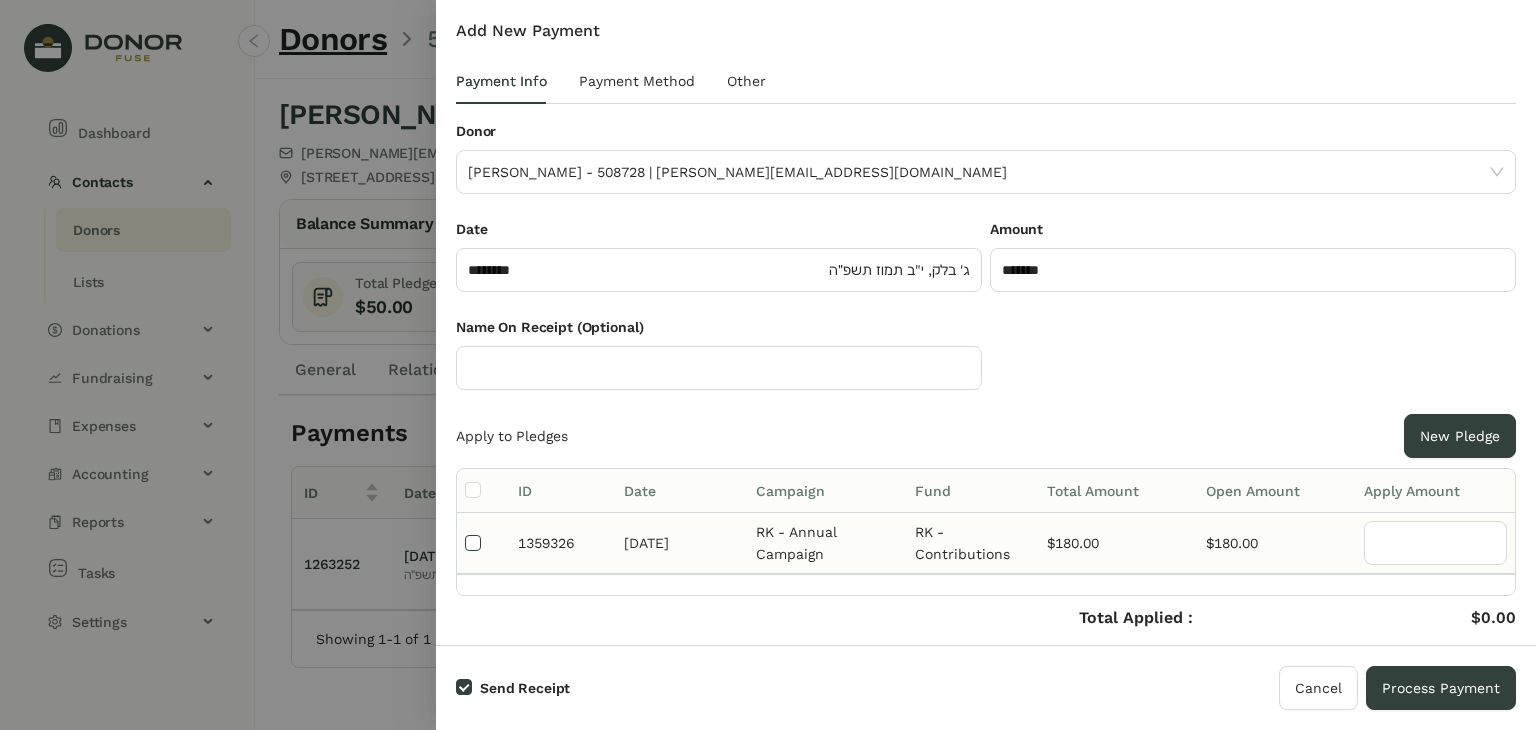 type on "***" 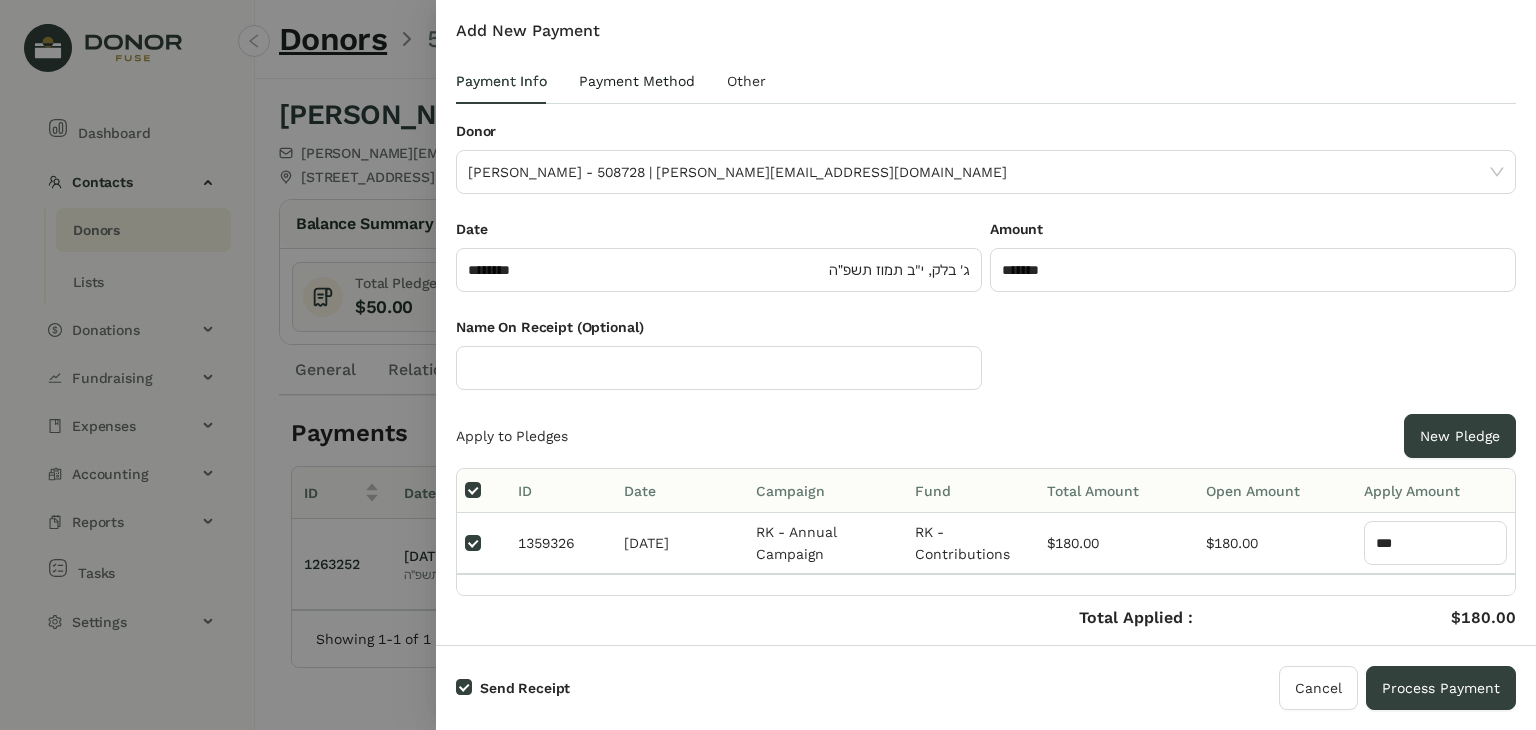 click on "Payment Method" at bounding box center [637, 81] 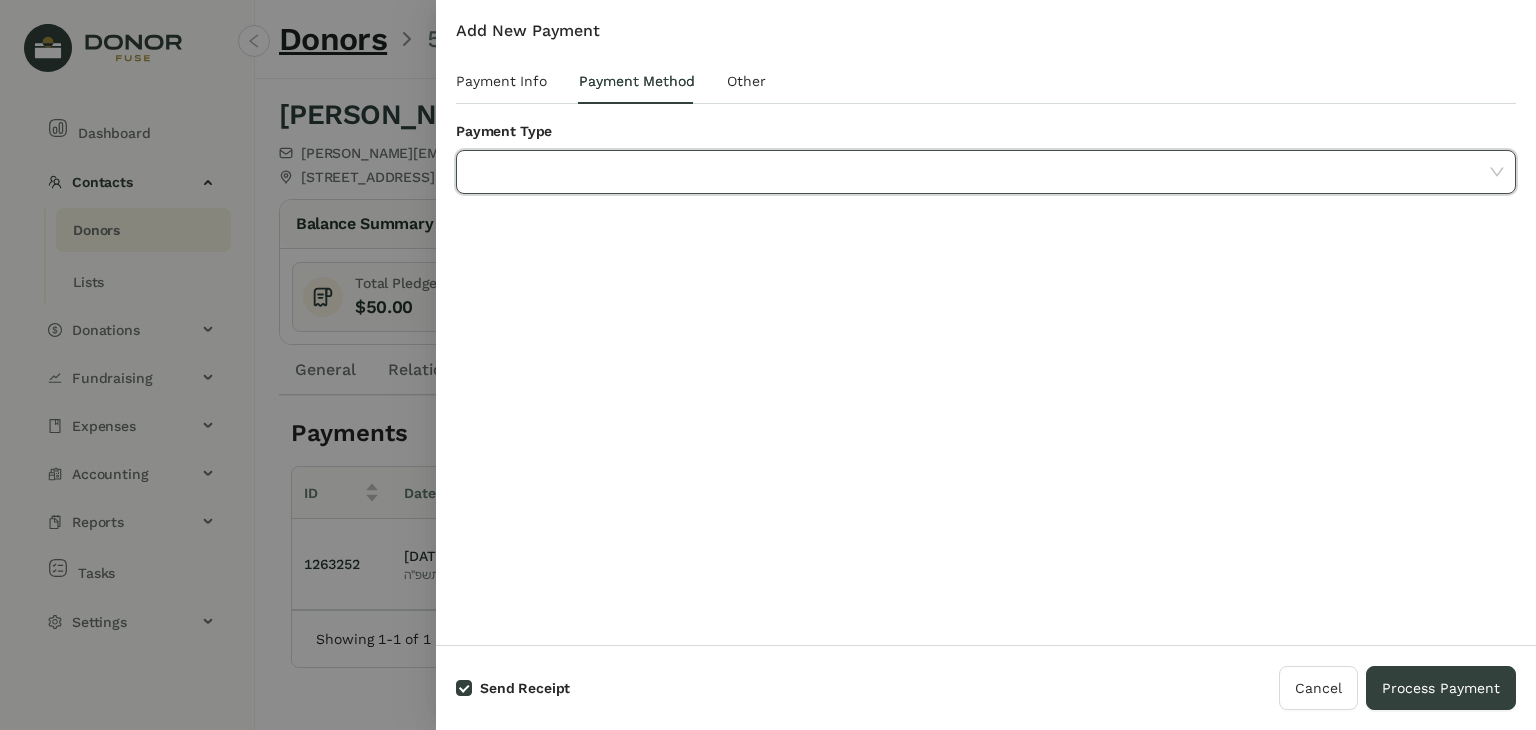 click 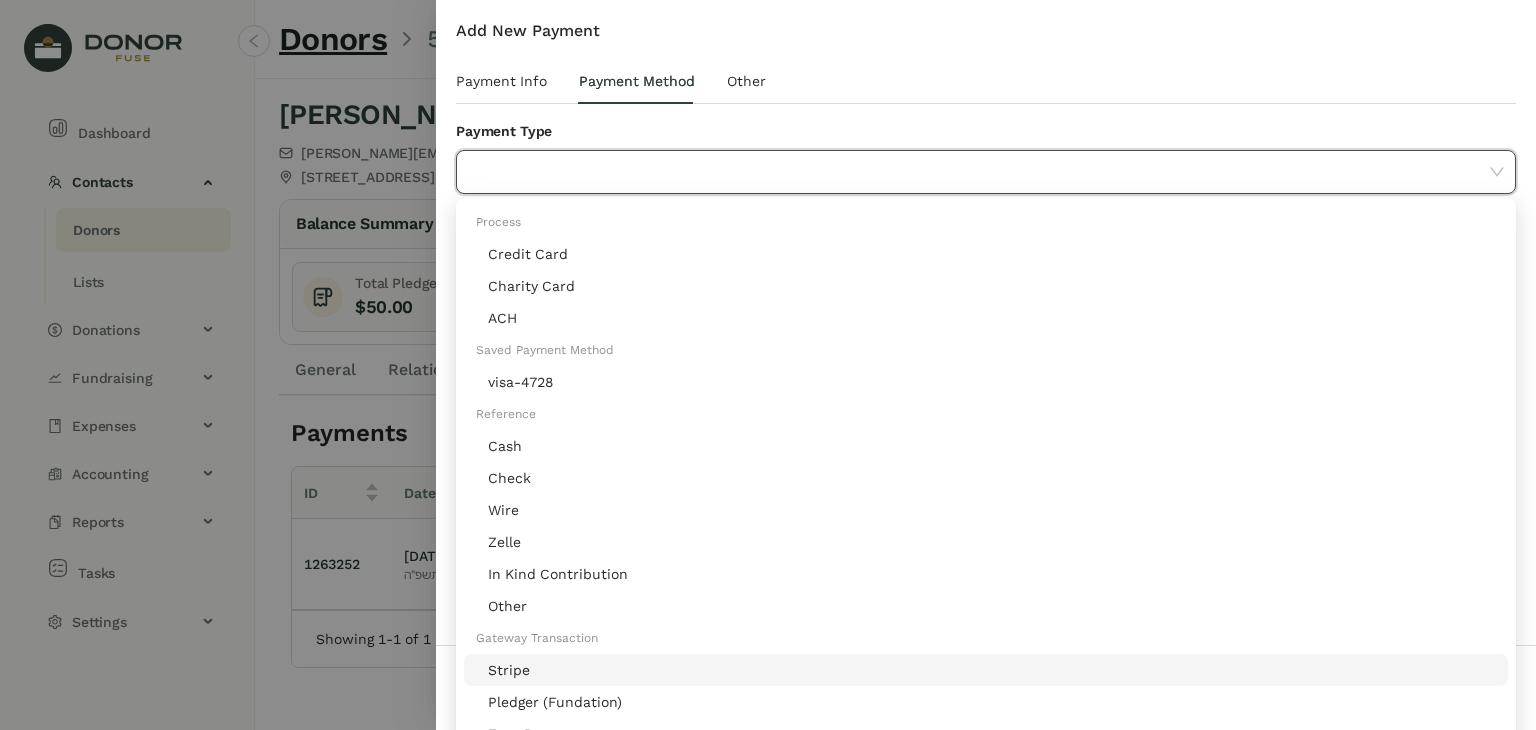 click on "Stripe" 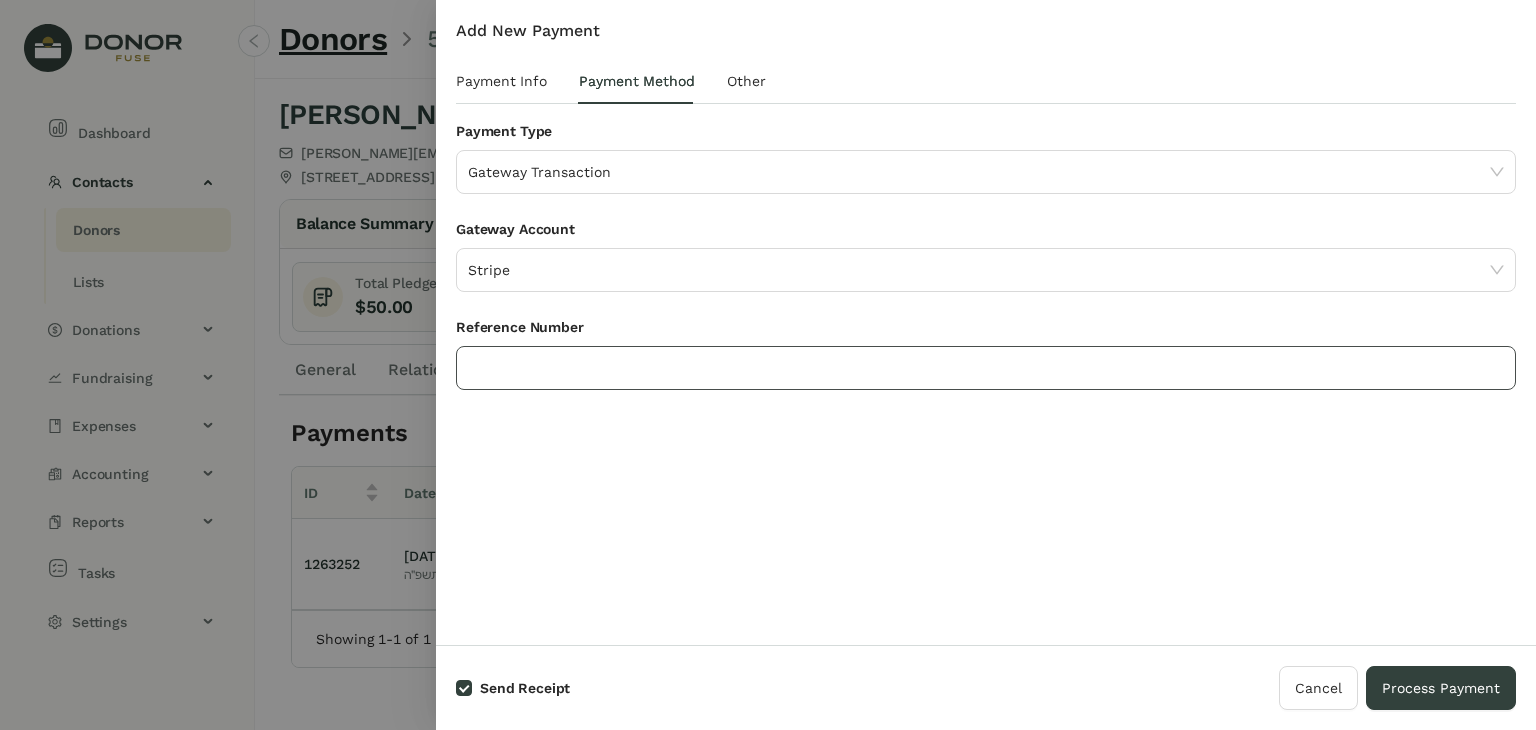 click 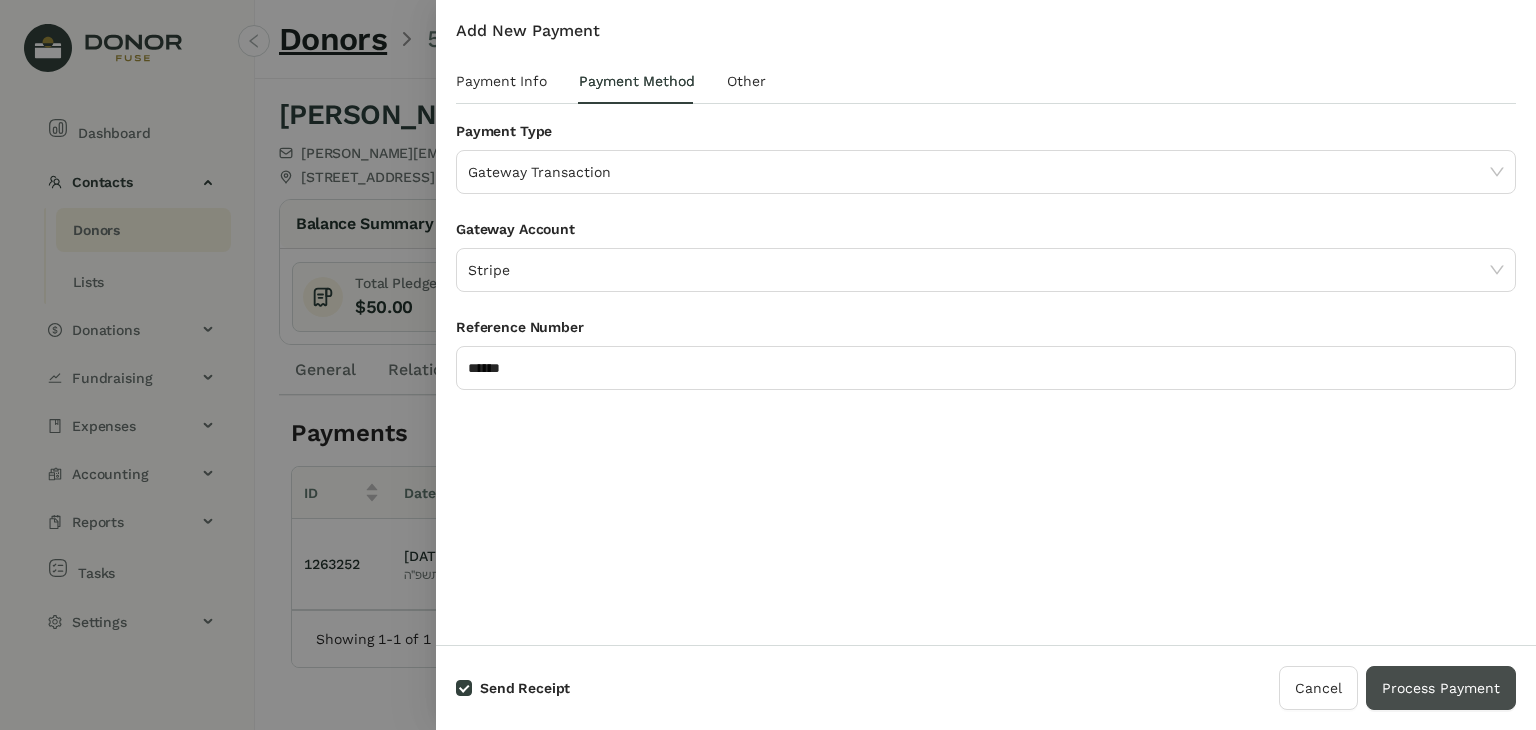 click on "Process Payment" at bounding box center [1441, 688] 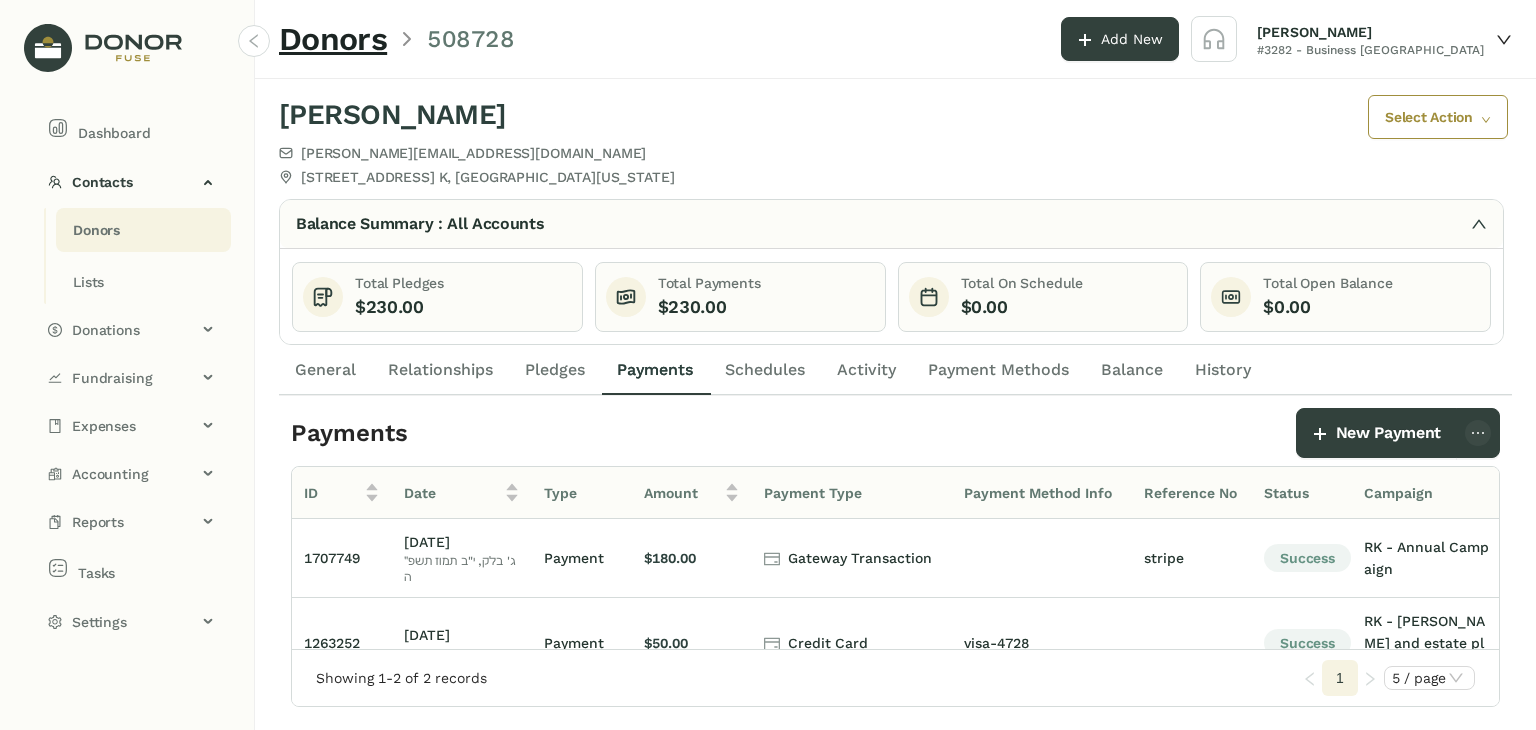 click on "Donors" 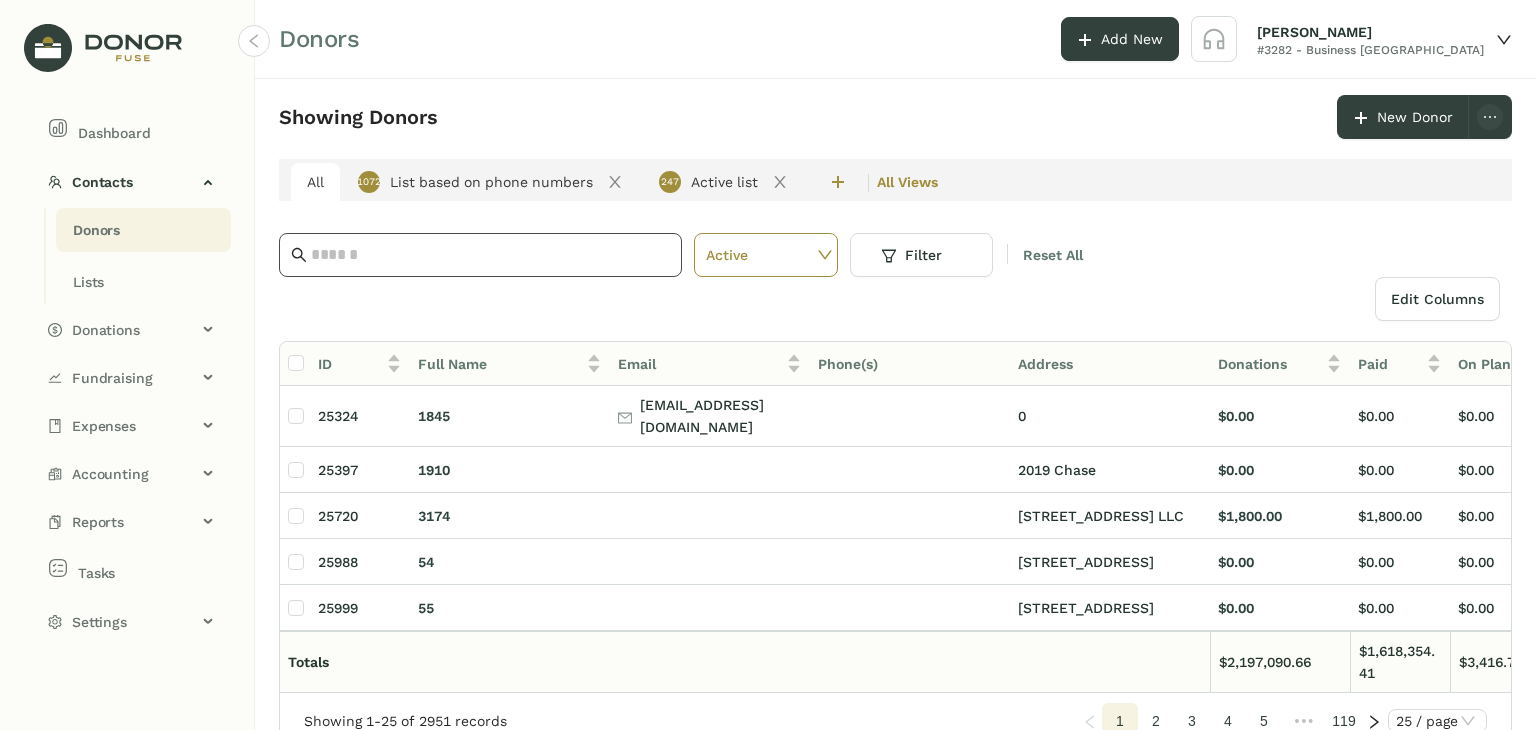 click 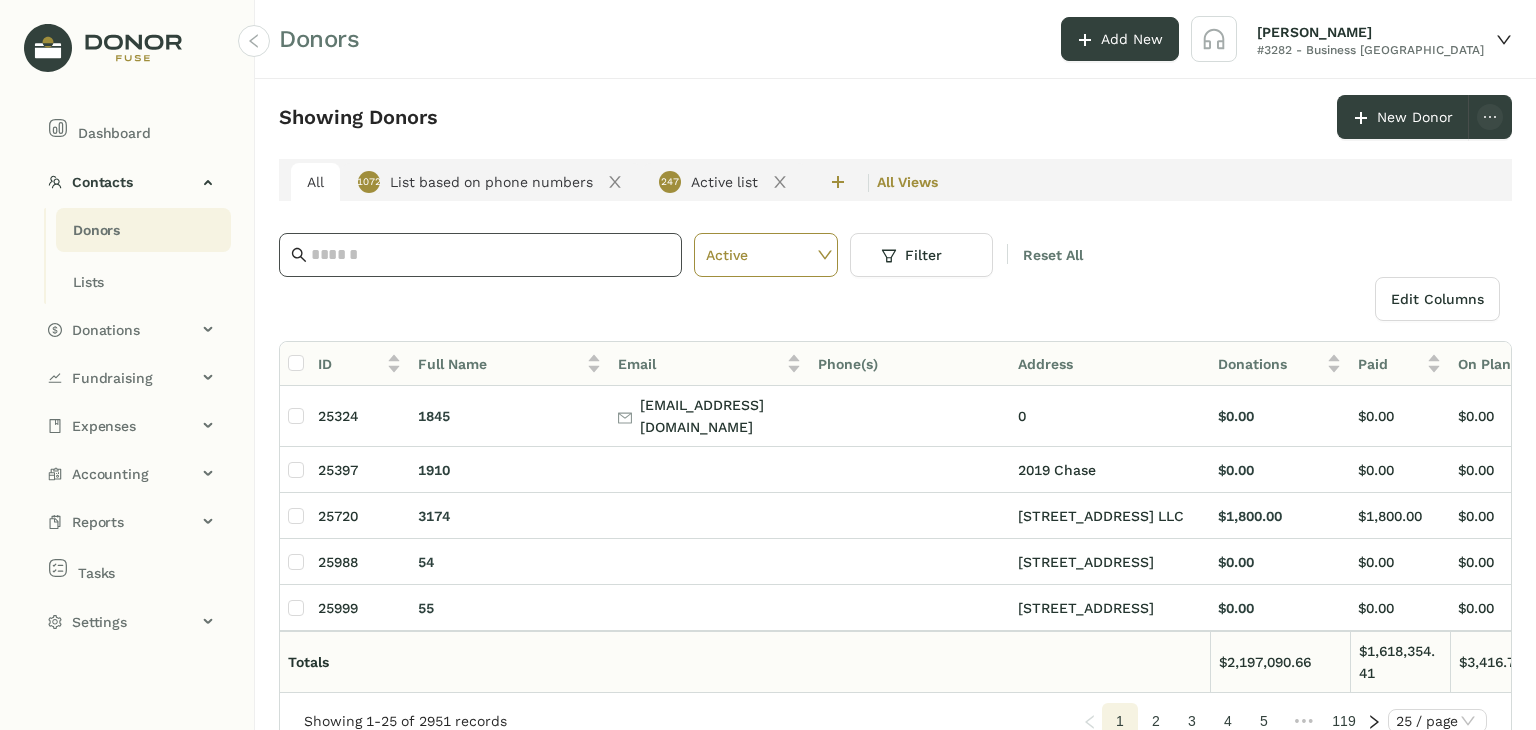click 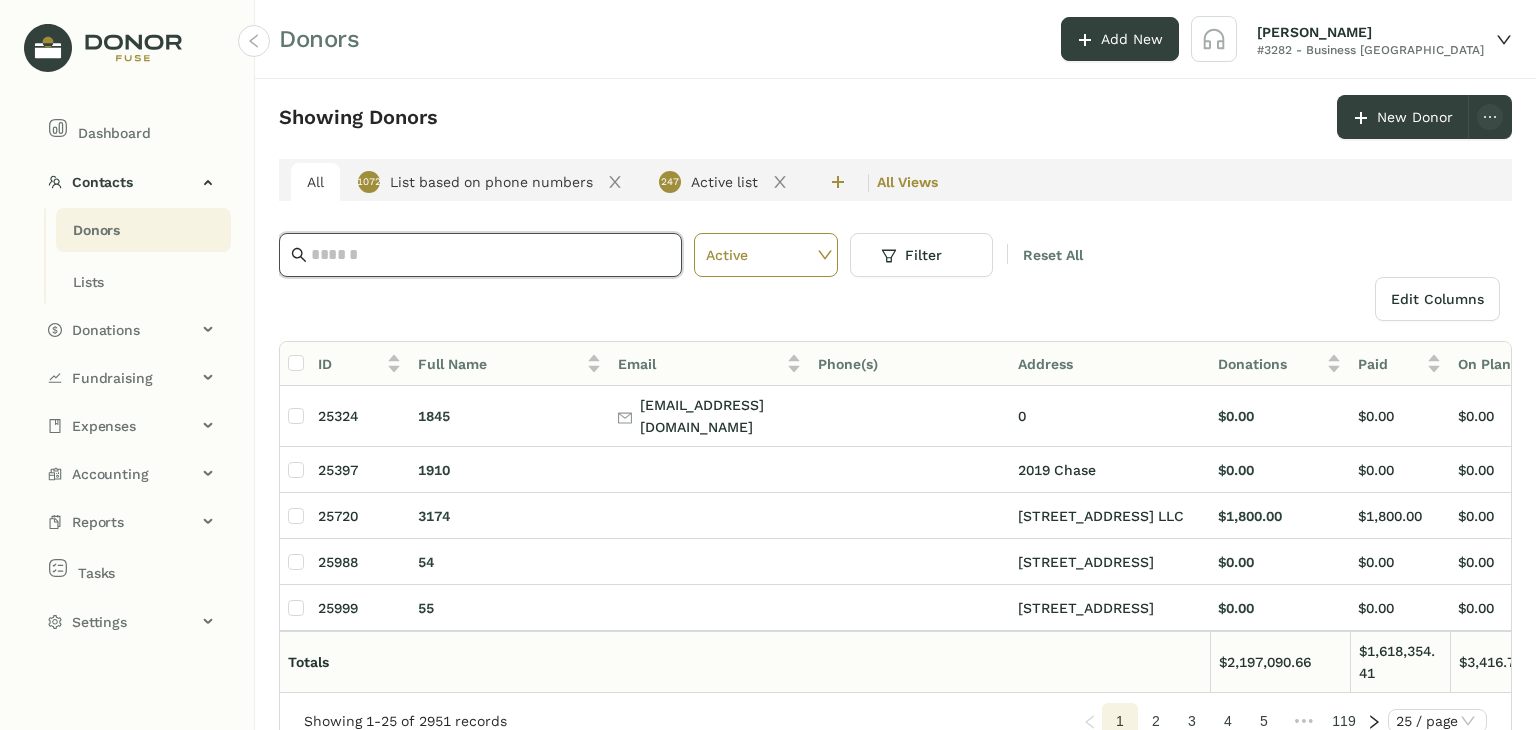 paste on "**********" 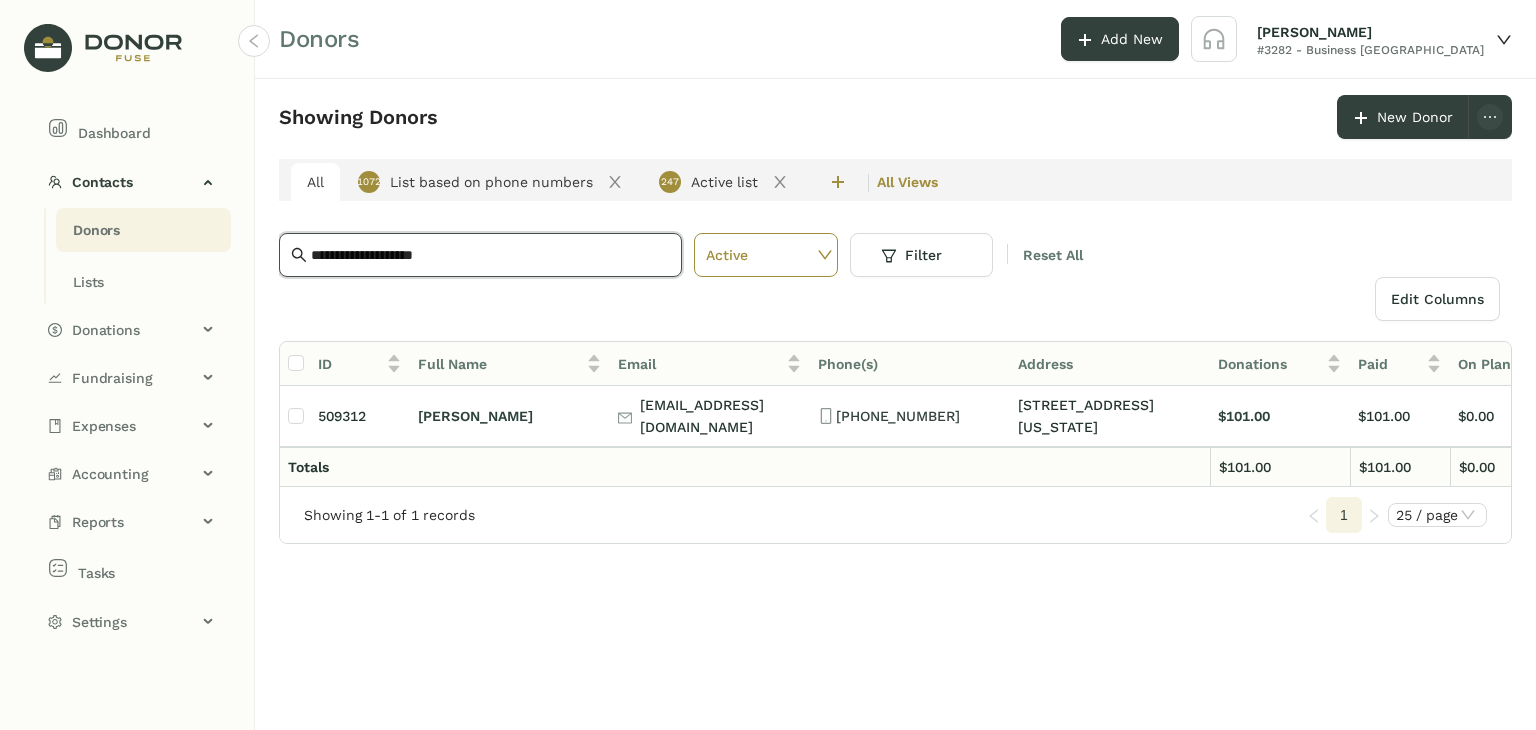 type on "**********" 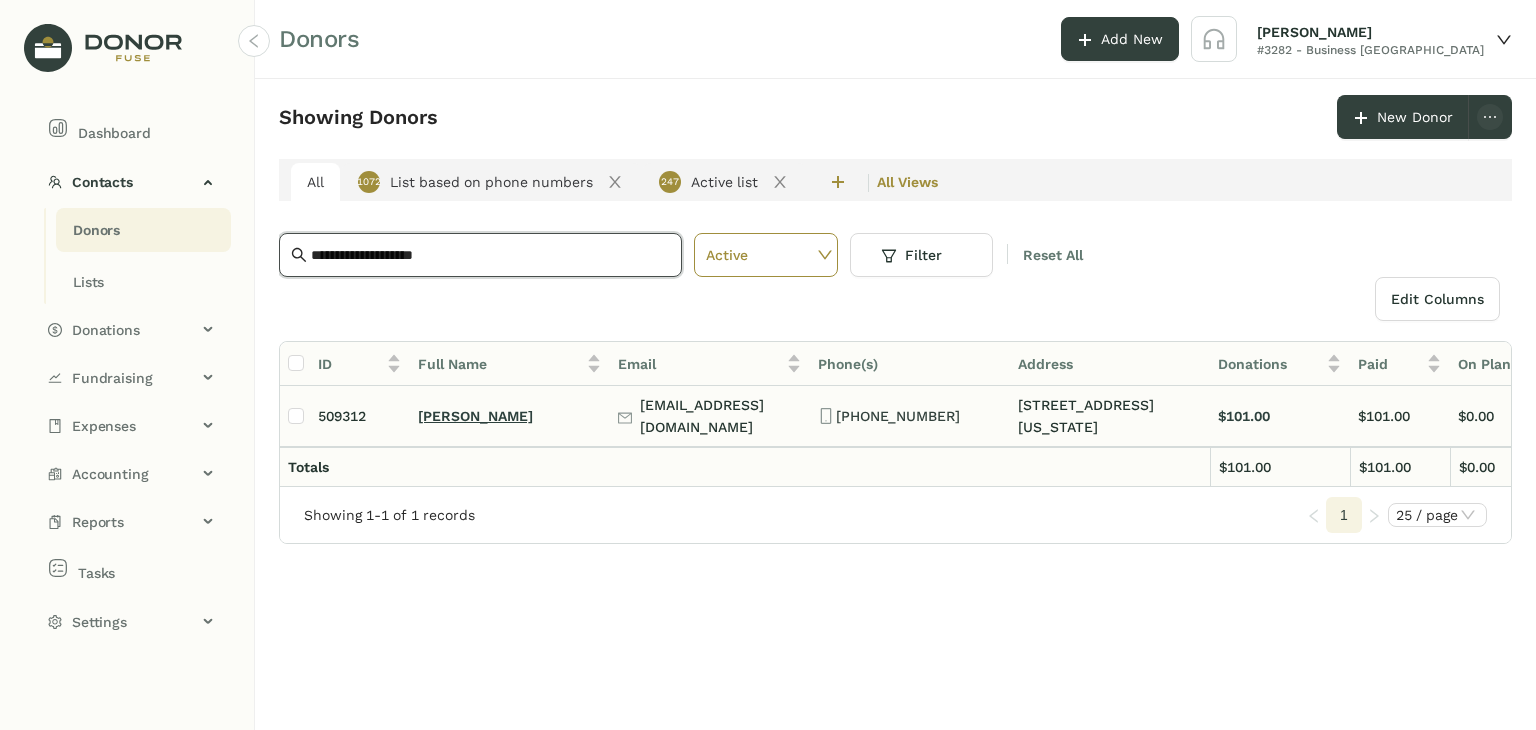 click on "[PERSON_NAME]" 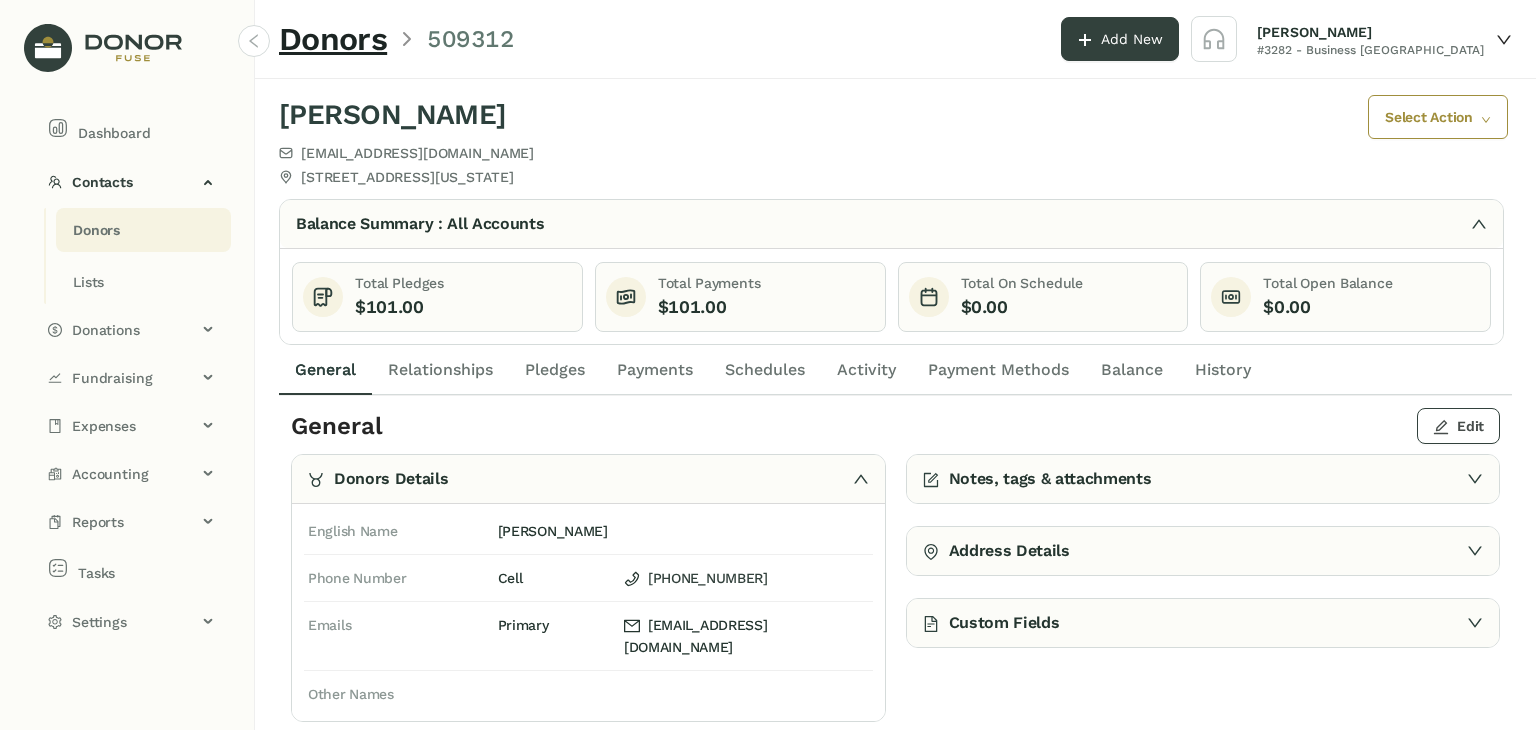 click on "Edit" 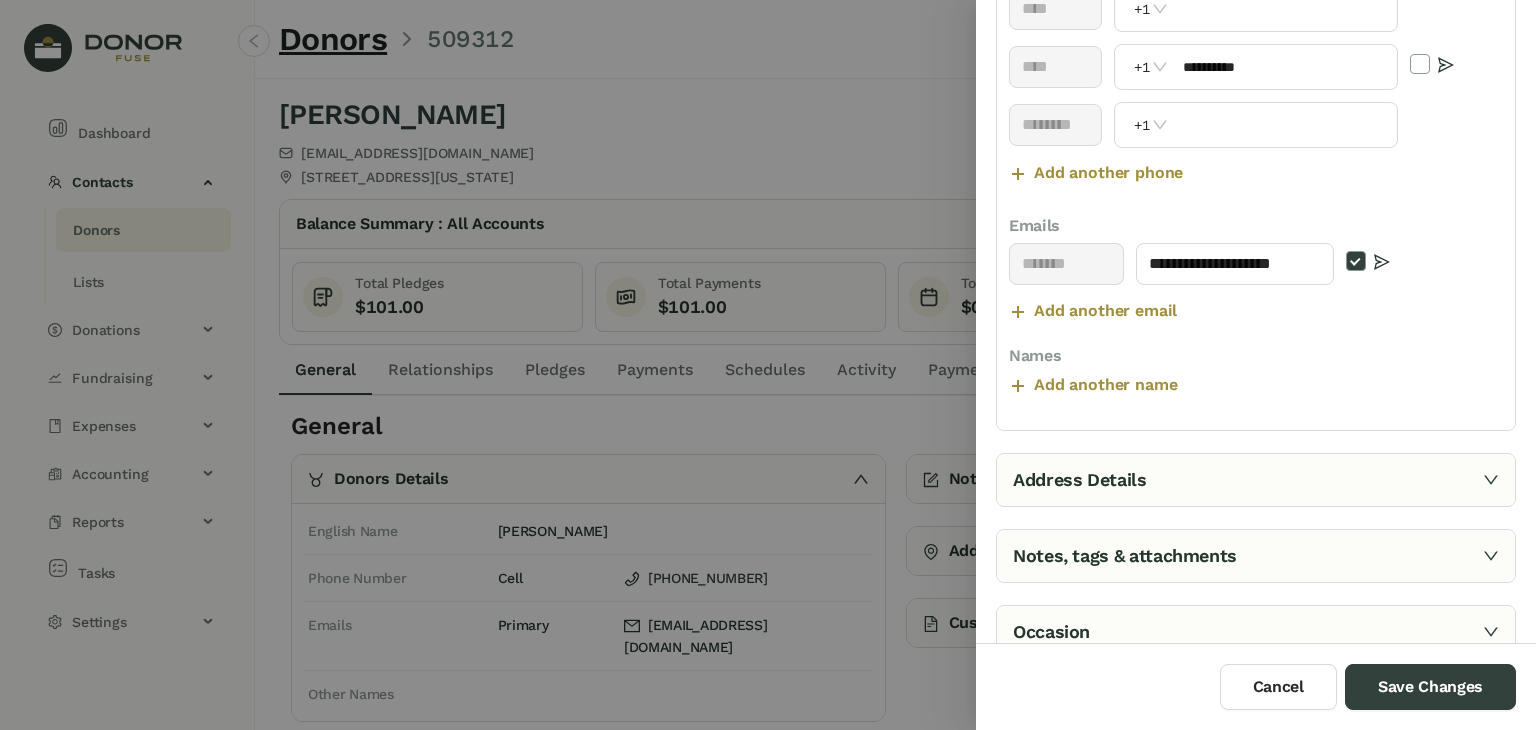 scroll, scrollTop: 467, scrollLeft: 0, axis: vertical 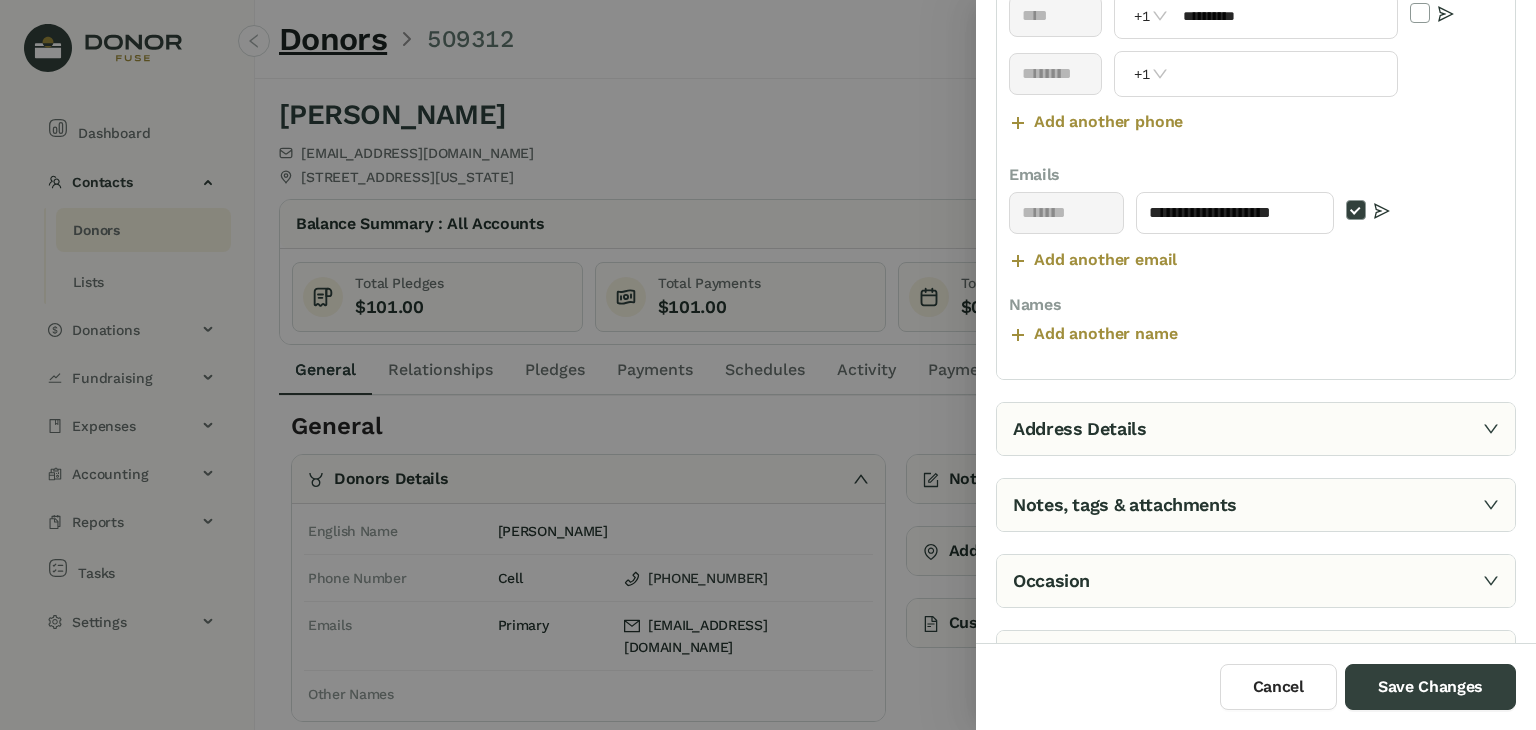 click 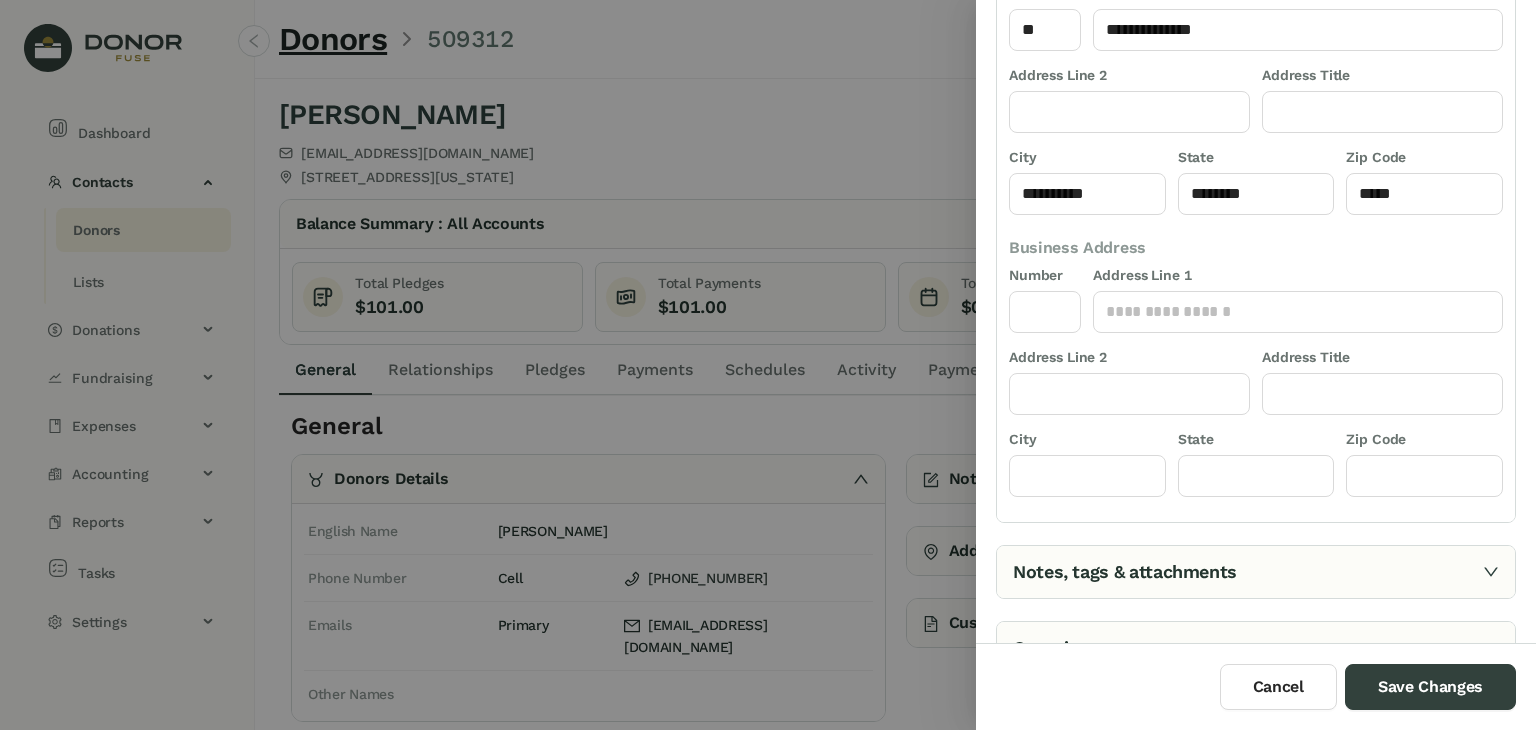 scroll, scrollTop: 193, scrollLeft: 0, axis: vertical 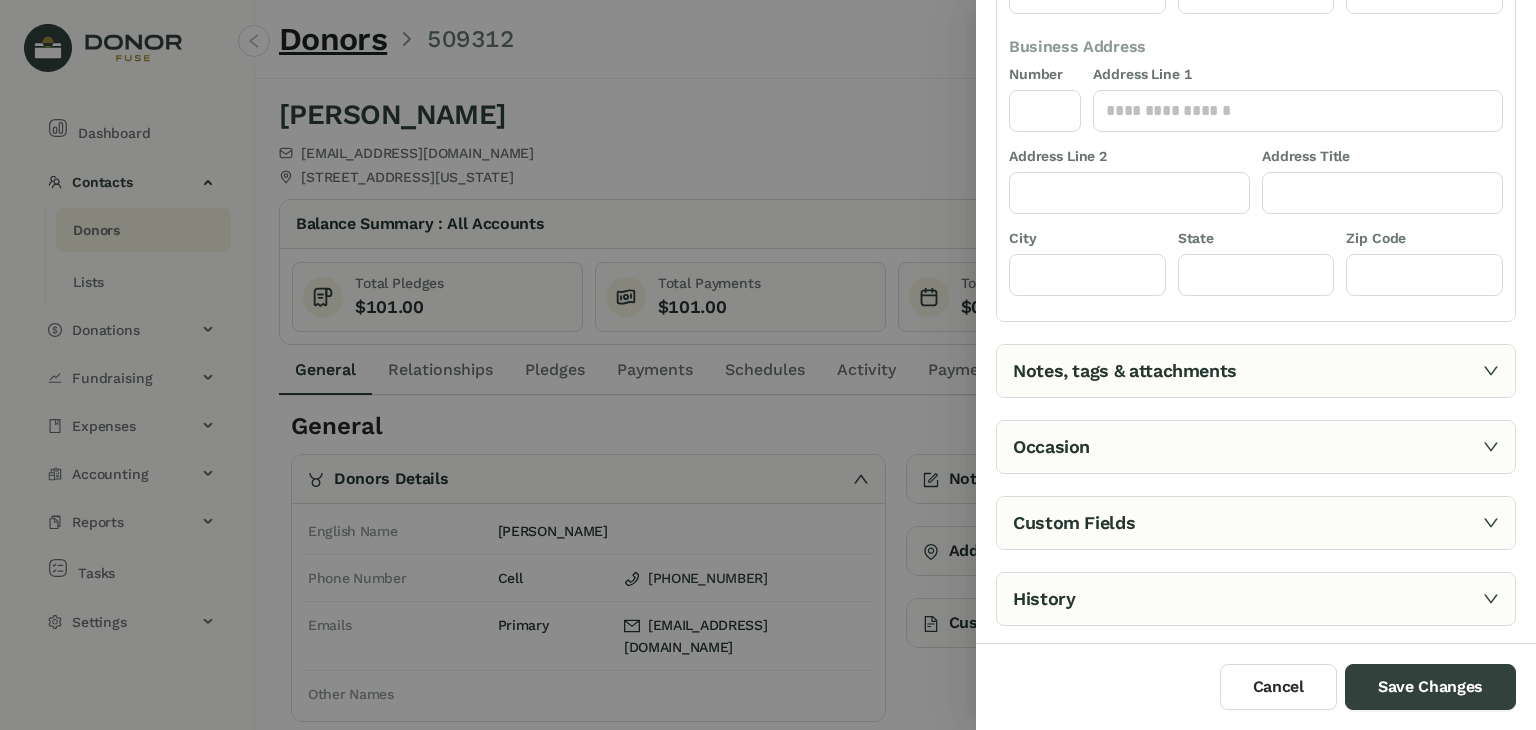 click 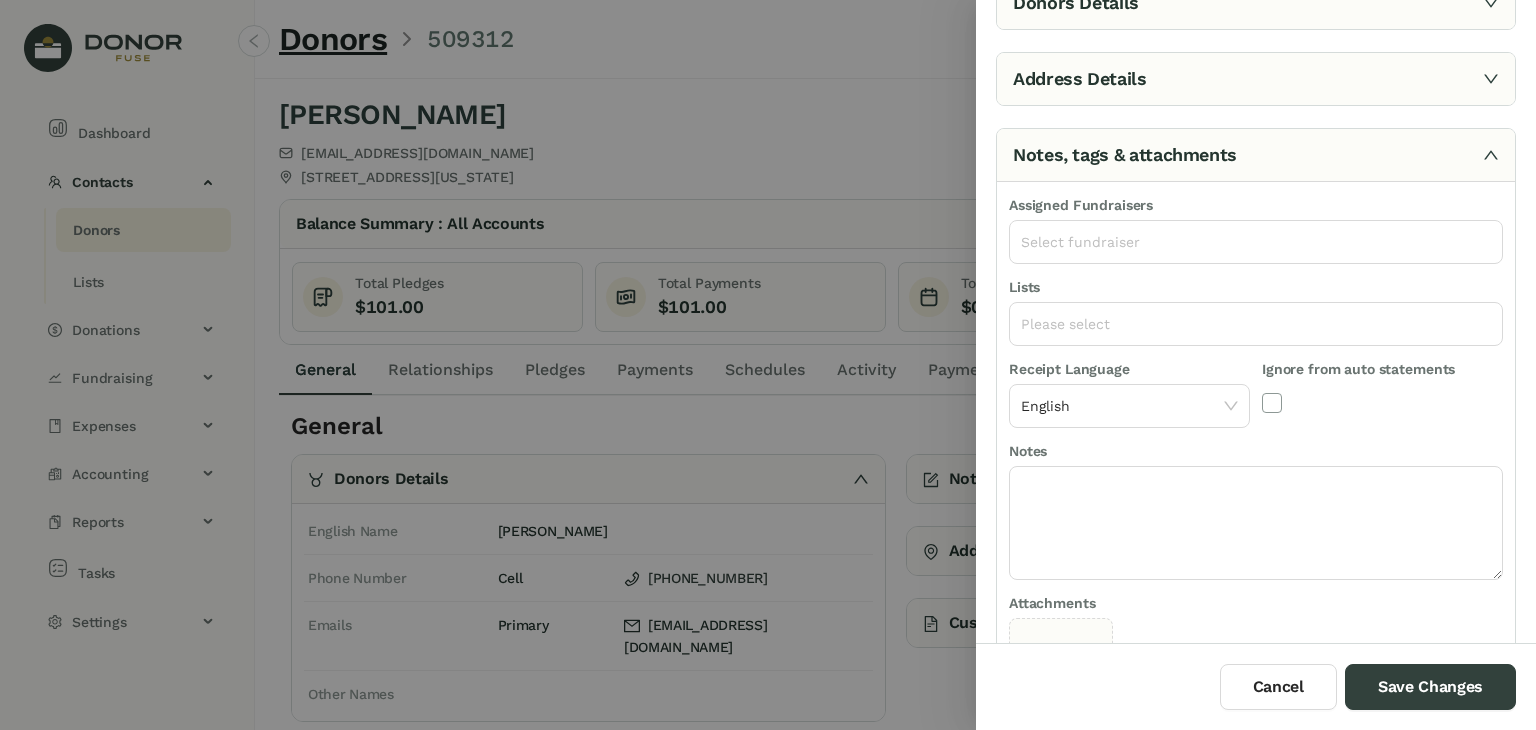 scroll, scrollTop: 0, scrollLeft: 0, axis: both 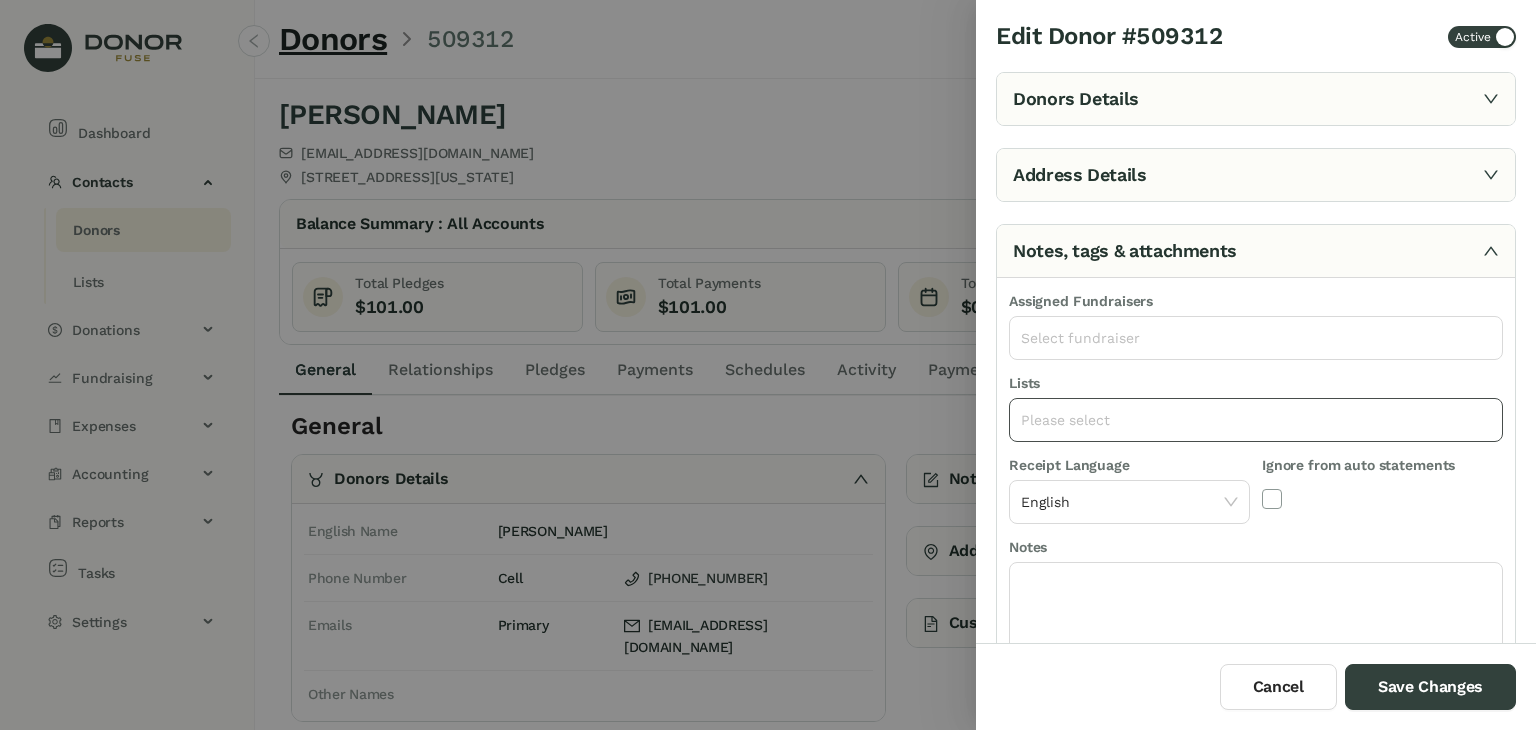 click on "Please select" 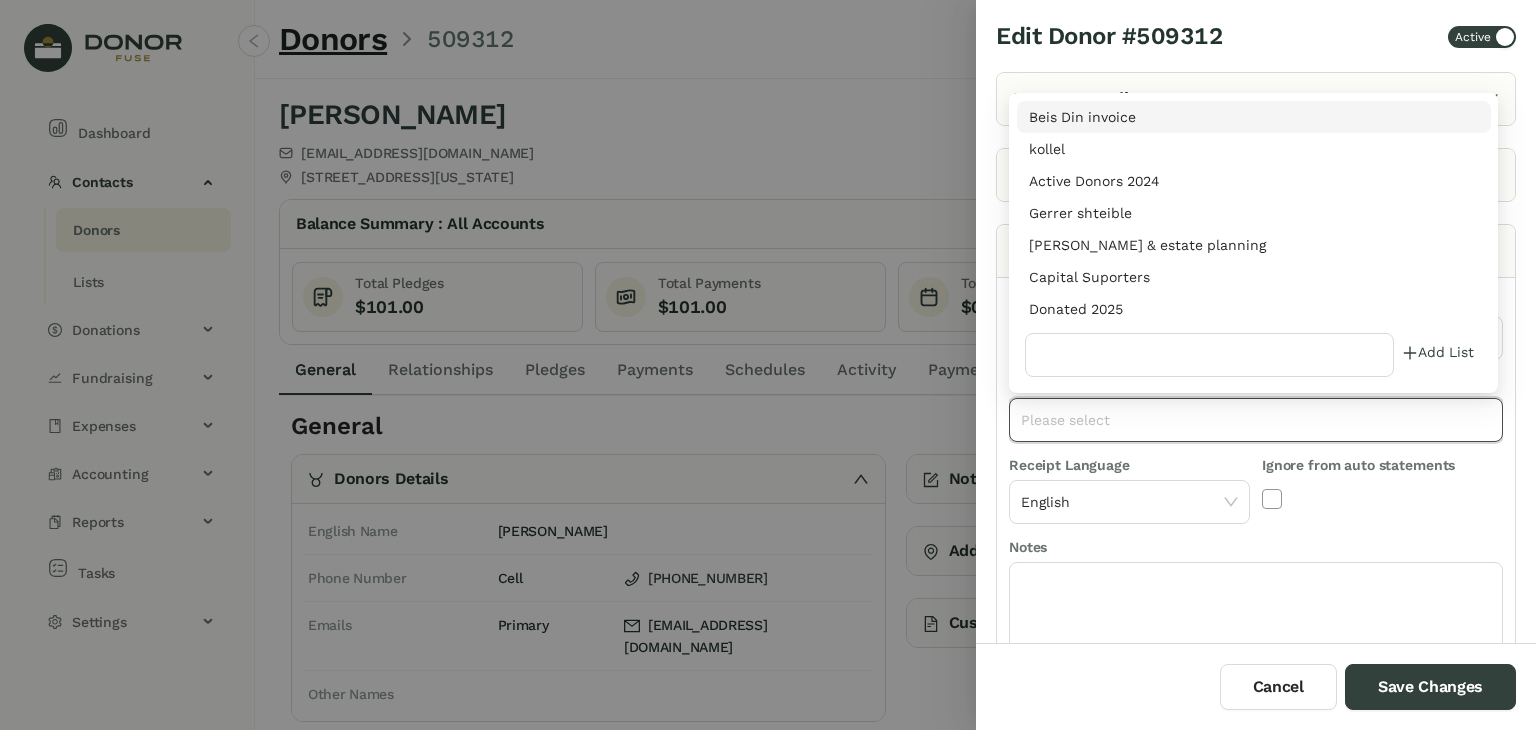 paste on "**********" 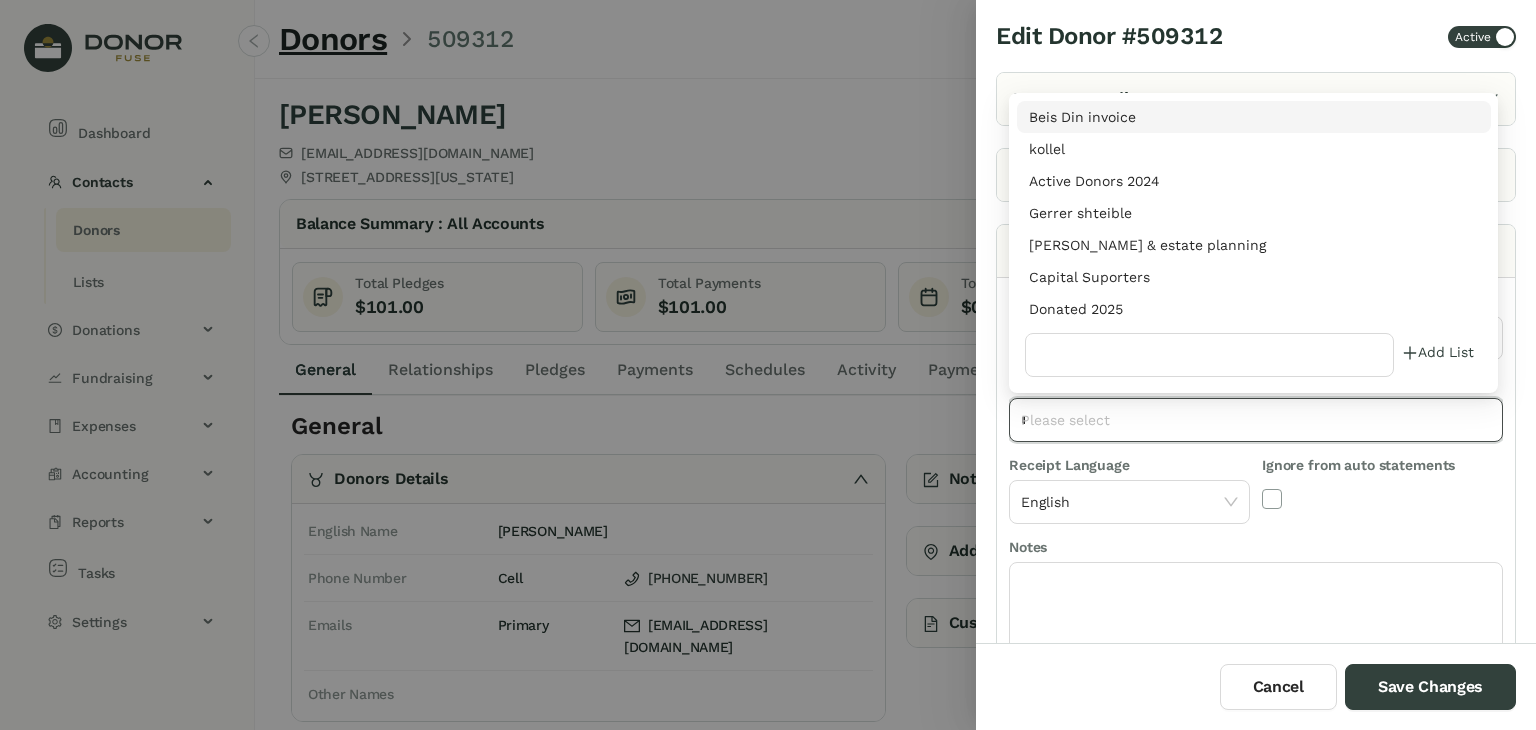 paste on "**********" 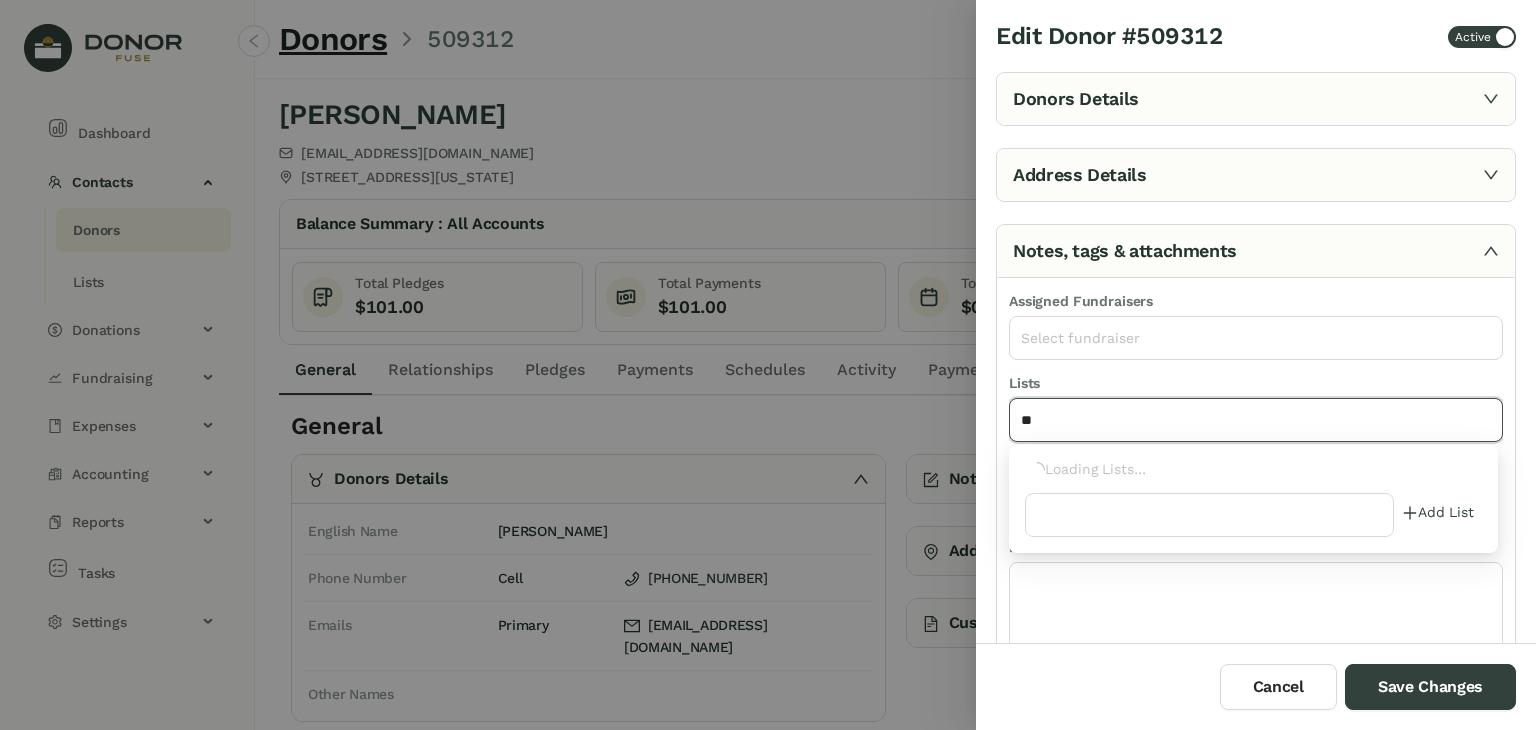 type on "*" 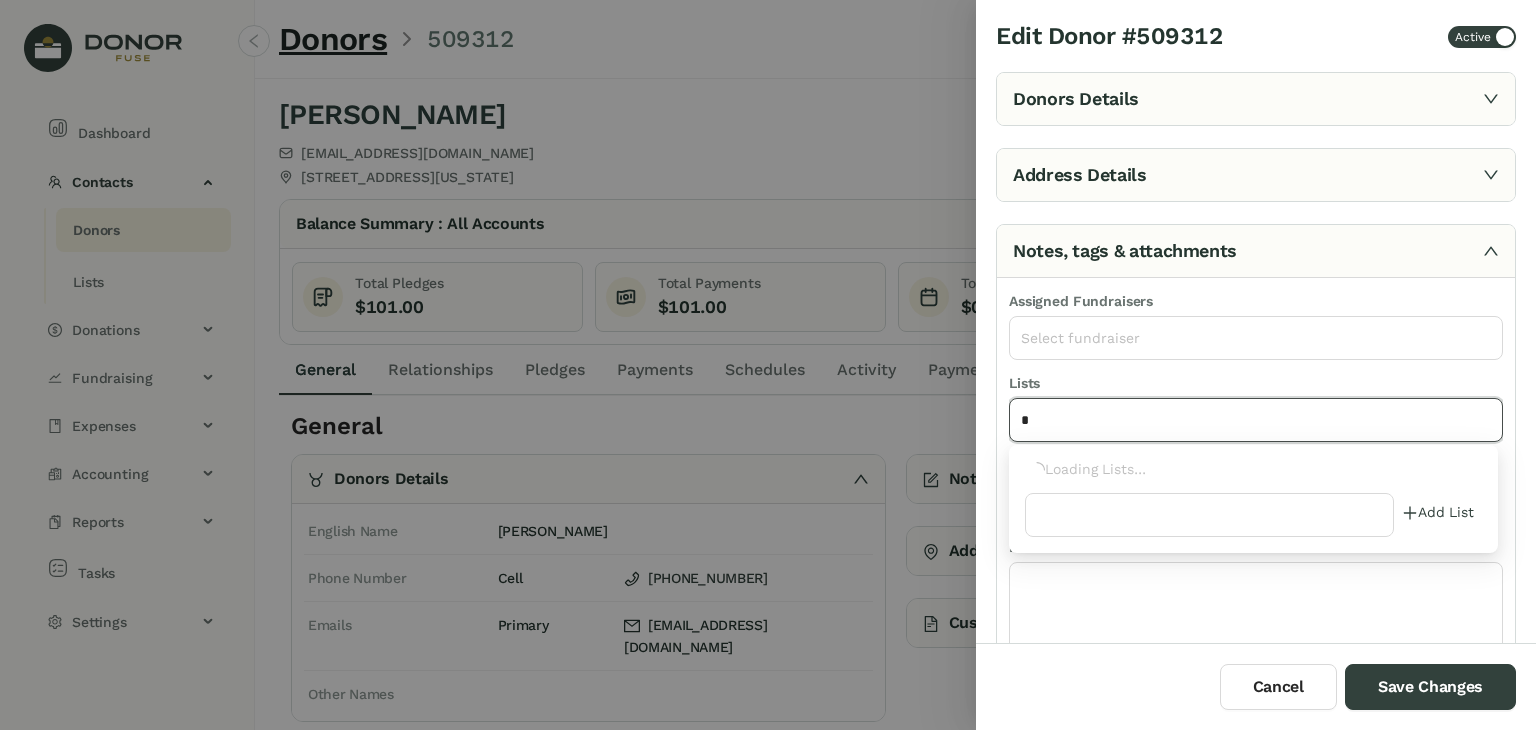 type 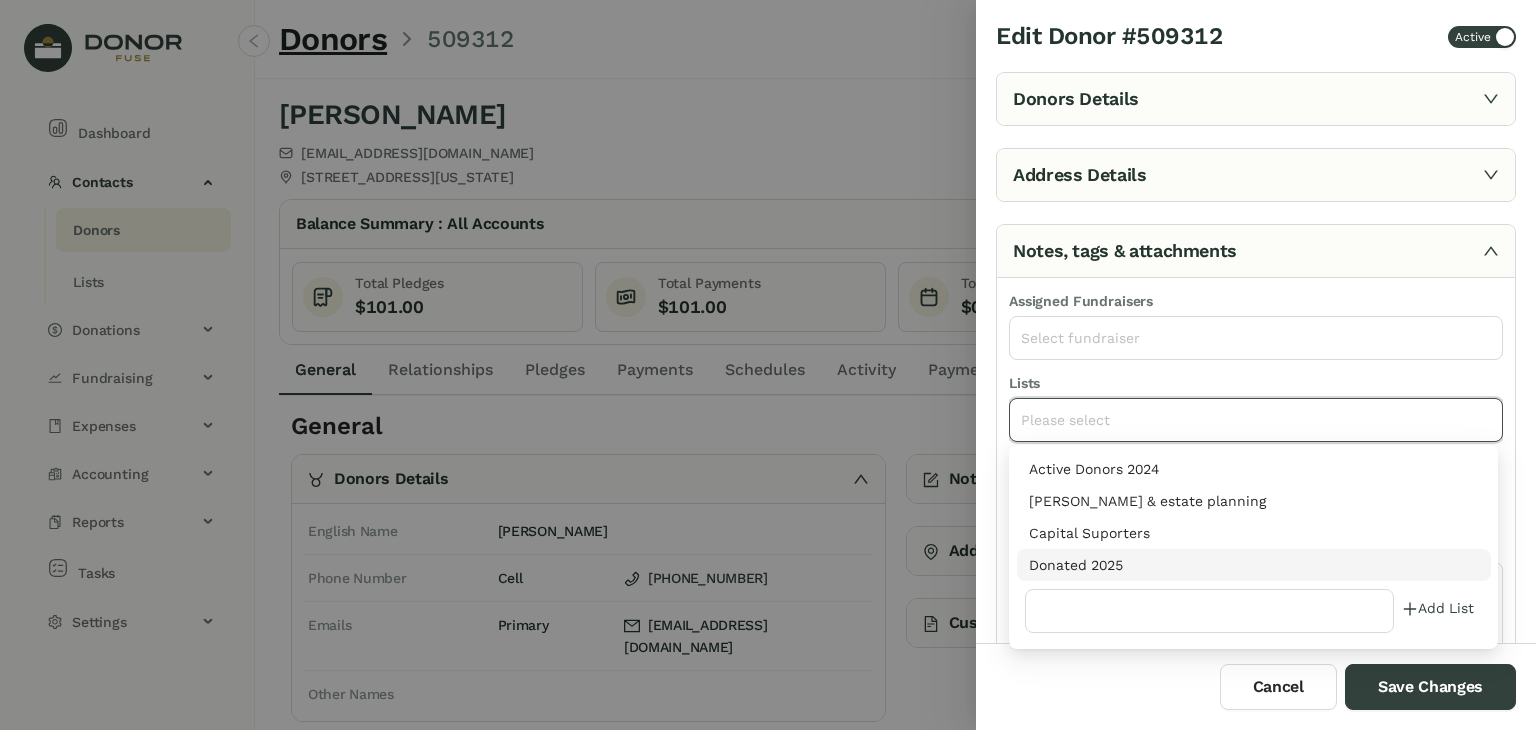 click on "Donated 2025" at bounding box center (1254, 565) 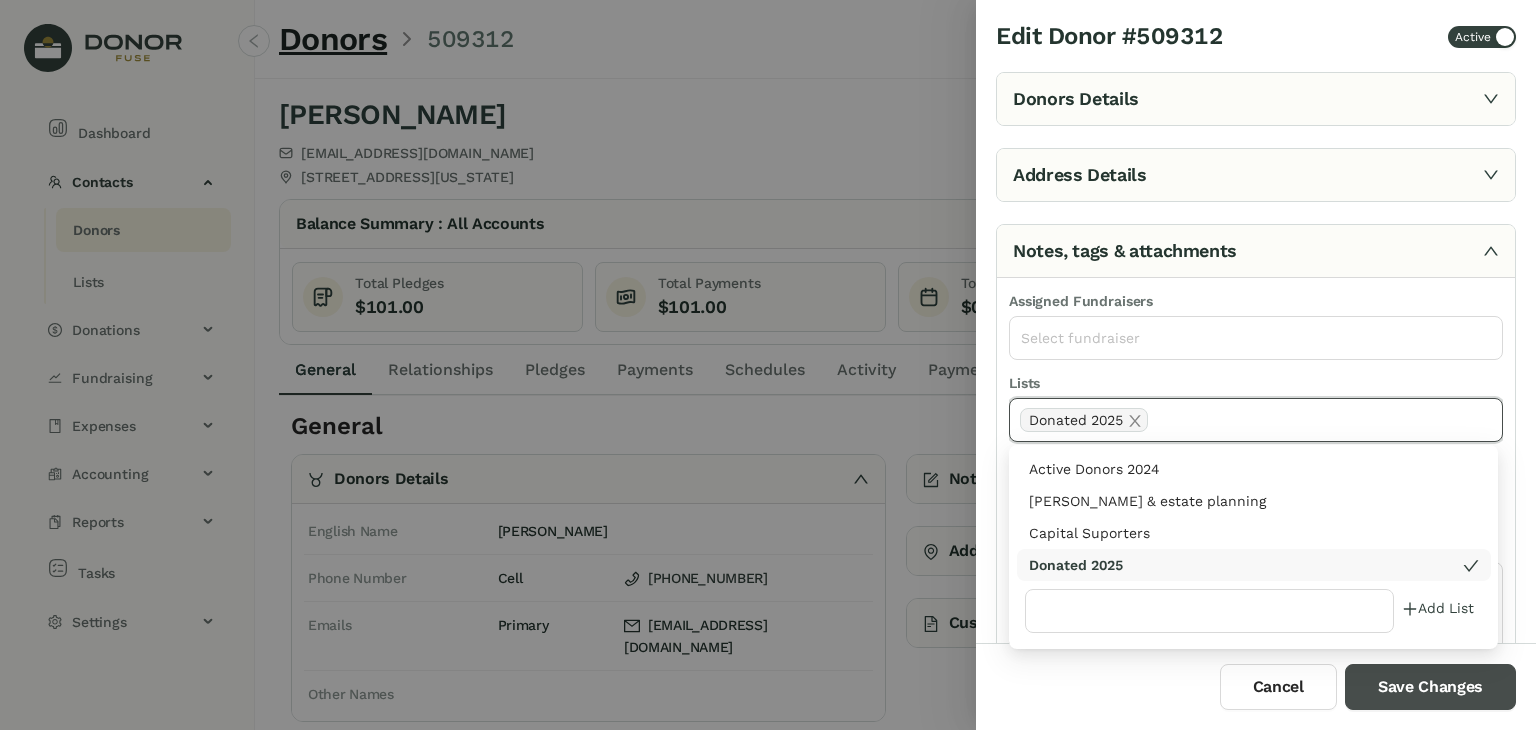 click on "Save Changes" at bounding box center [1430, 687] 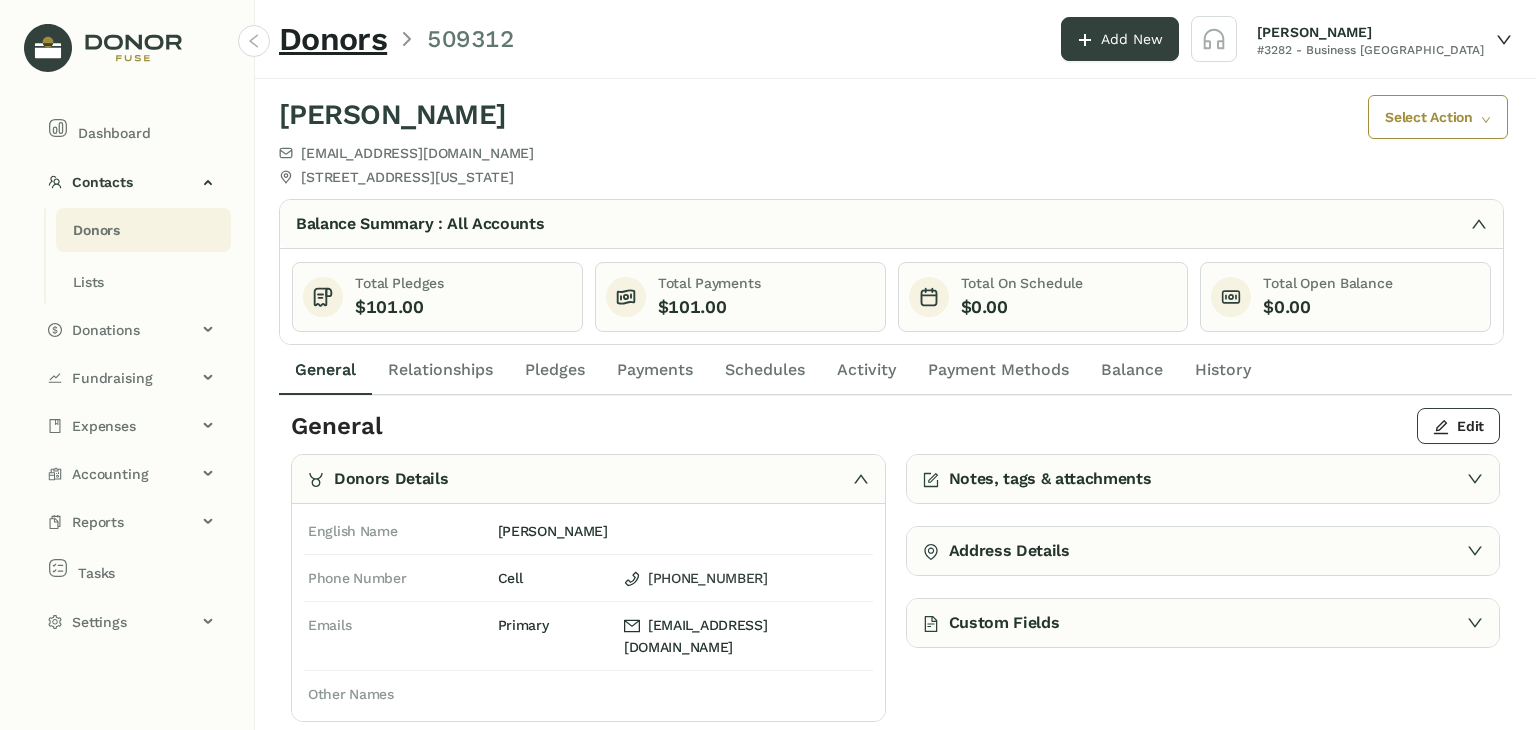 click on "Payments" 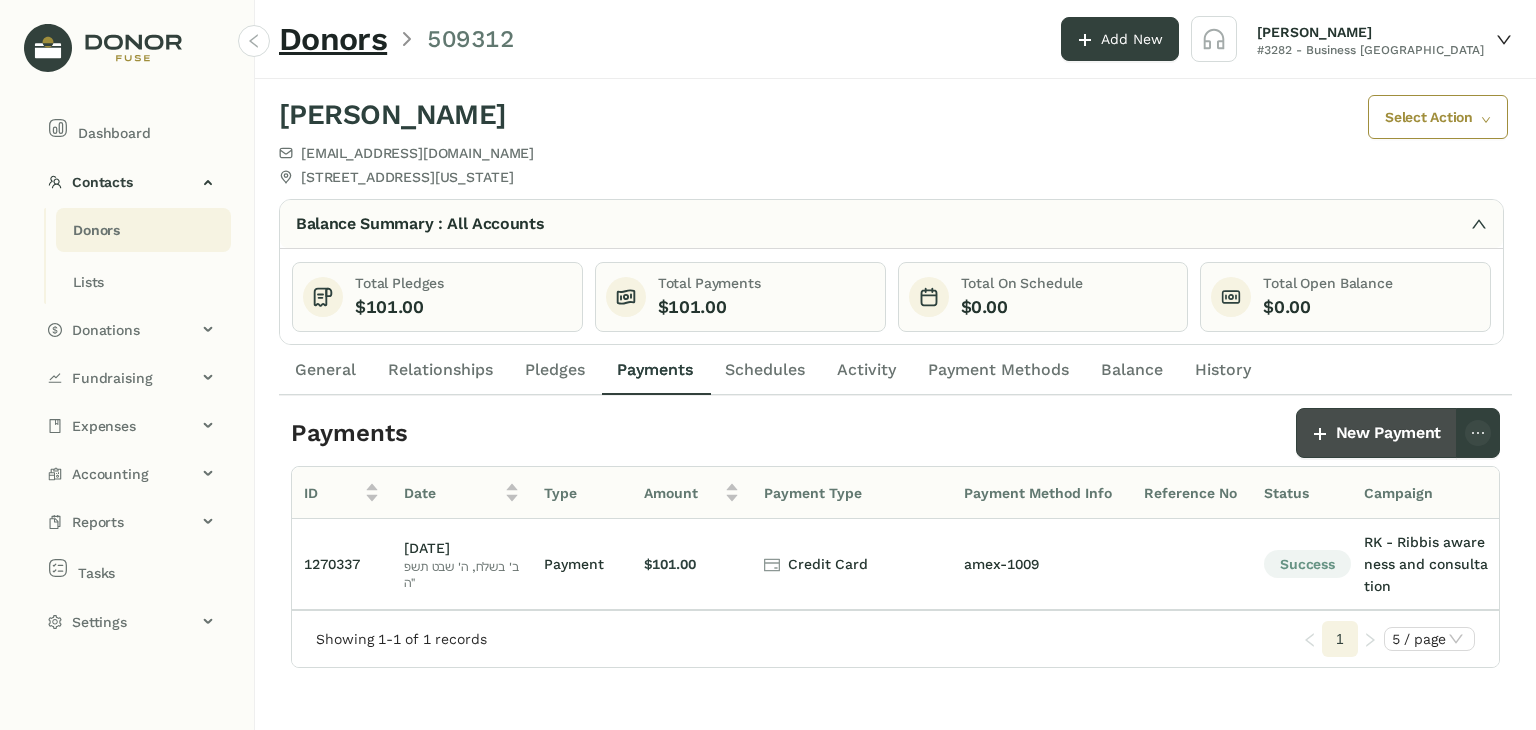click on "New Payment" 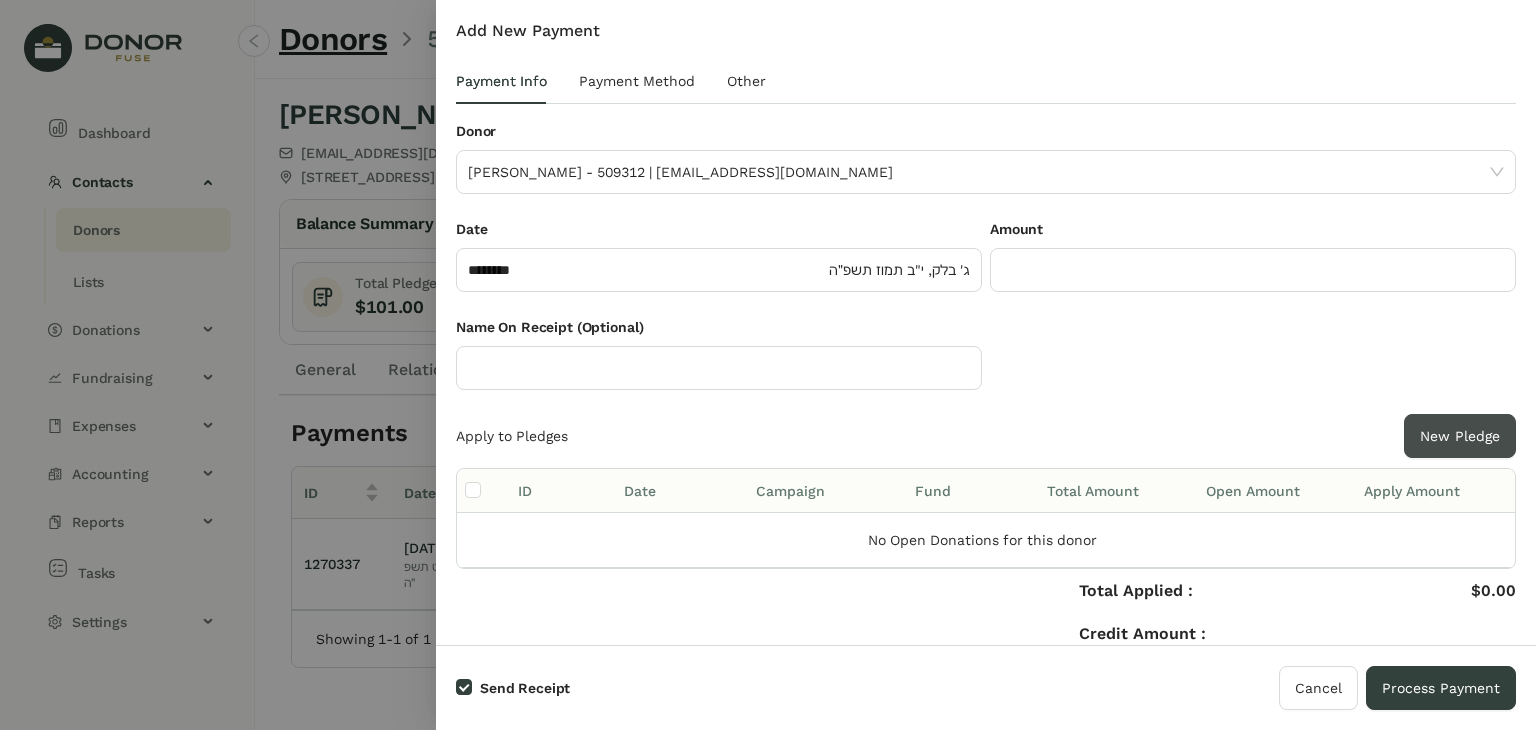 click on "New Pledge" at bounding box center (1460, 436) 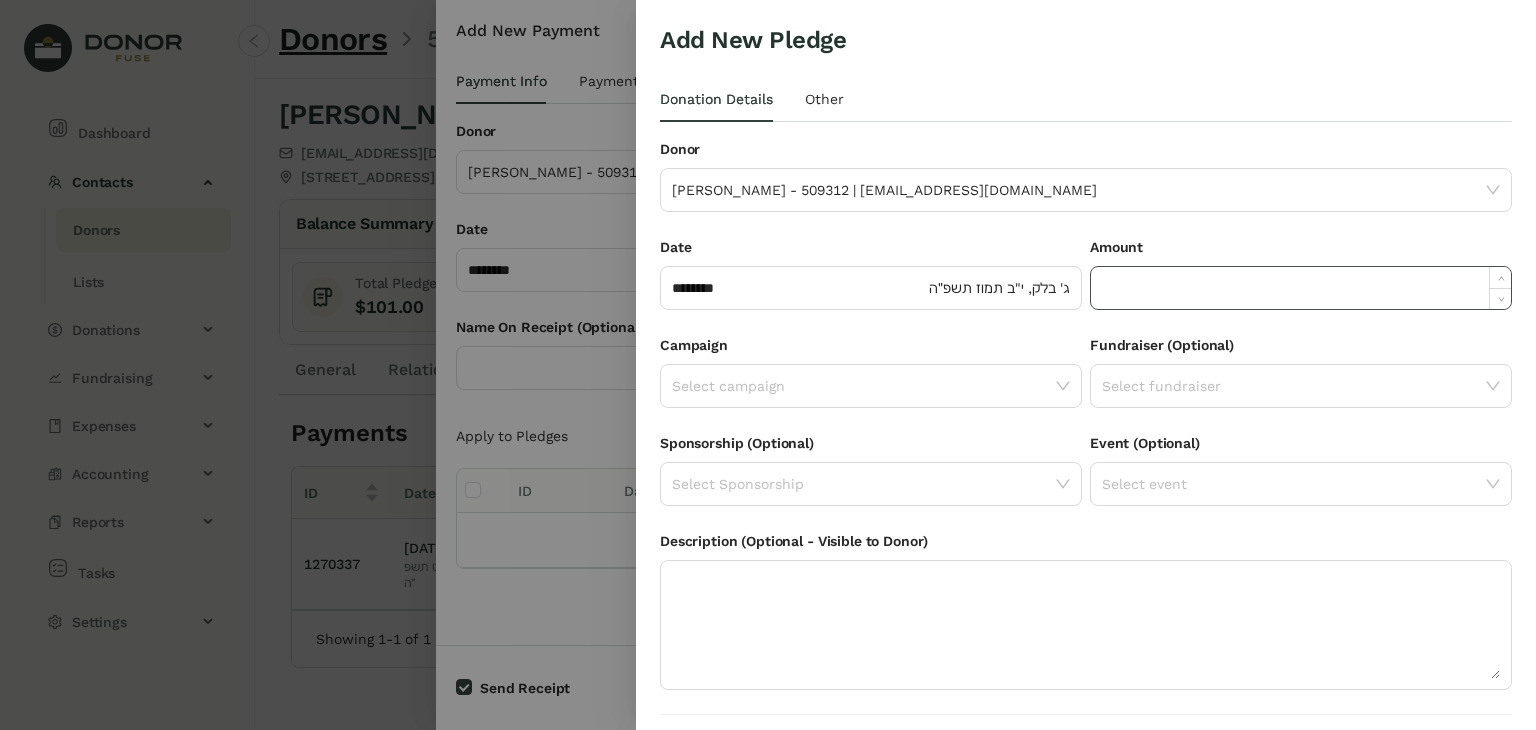 click 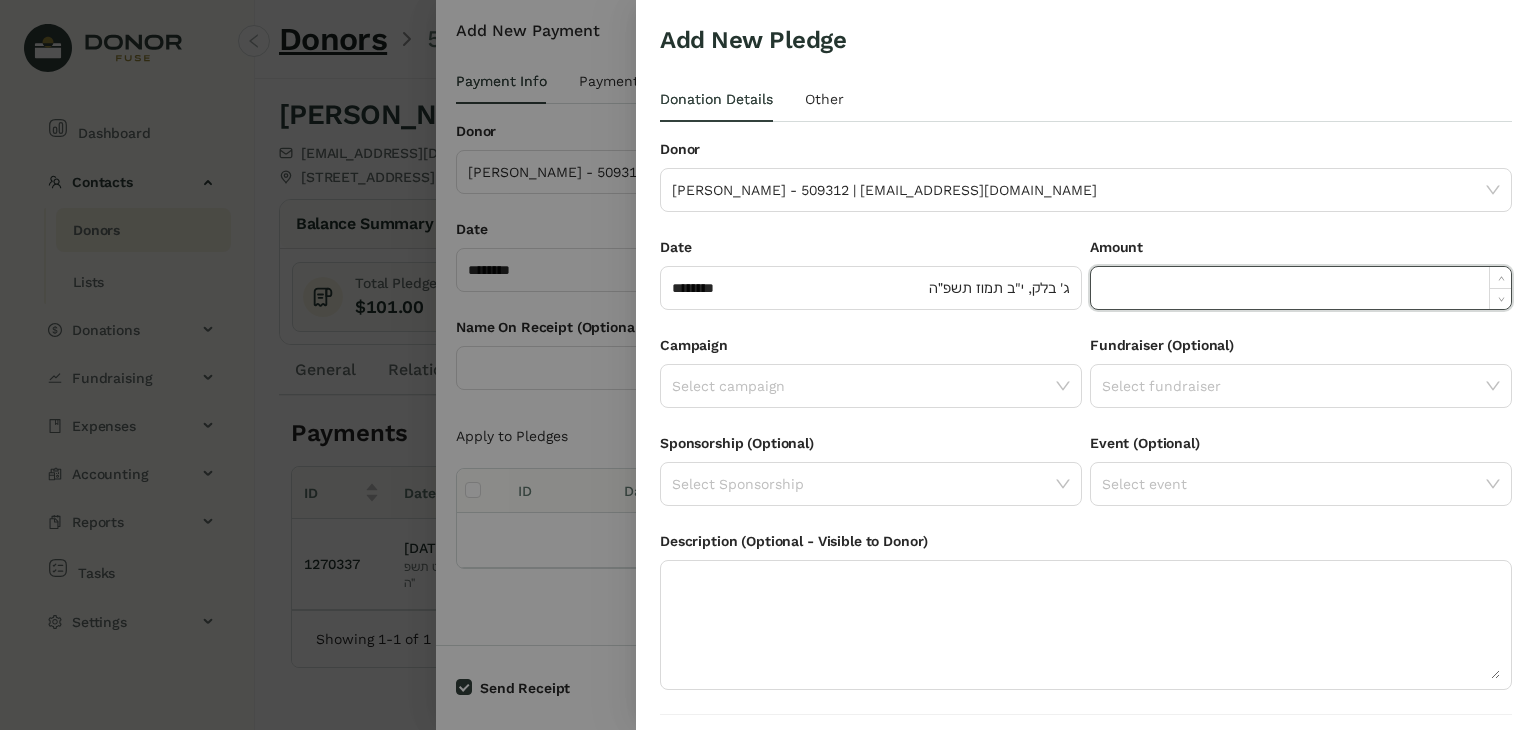 paste on "******" 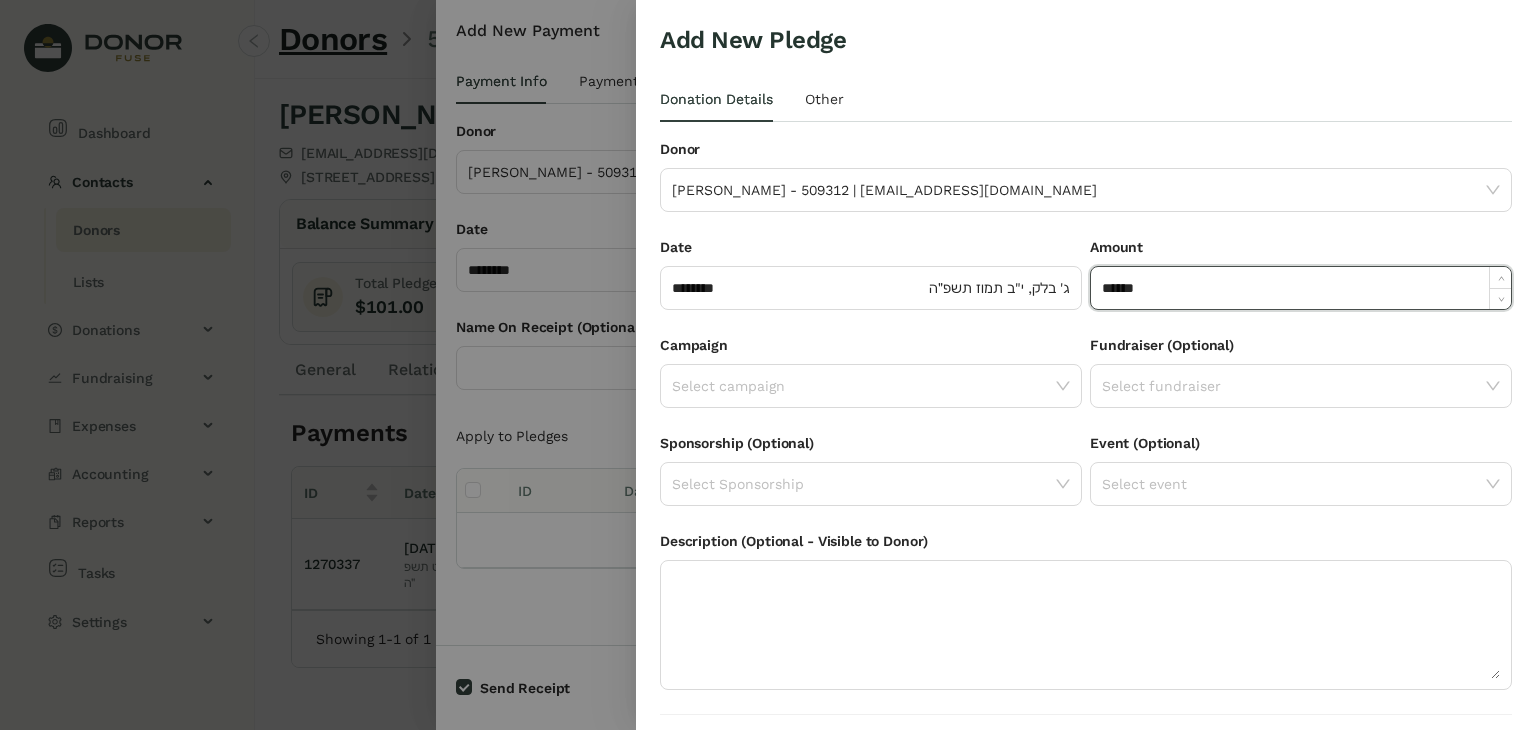 type on "*******" 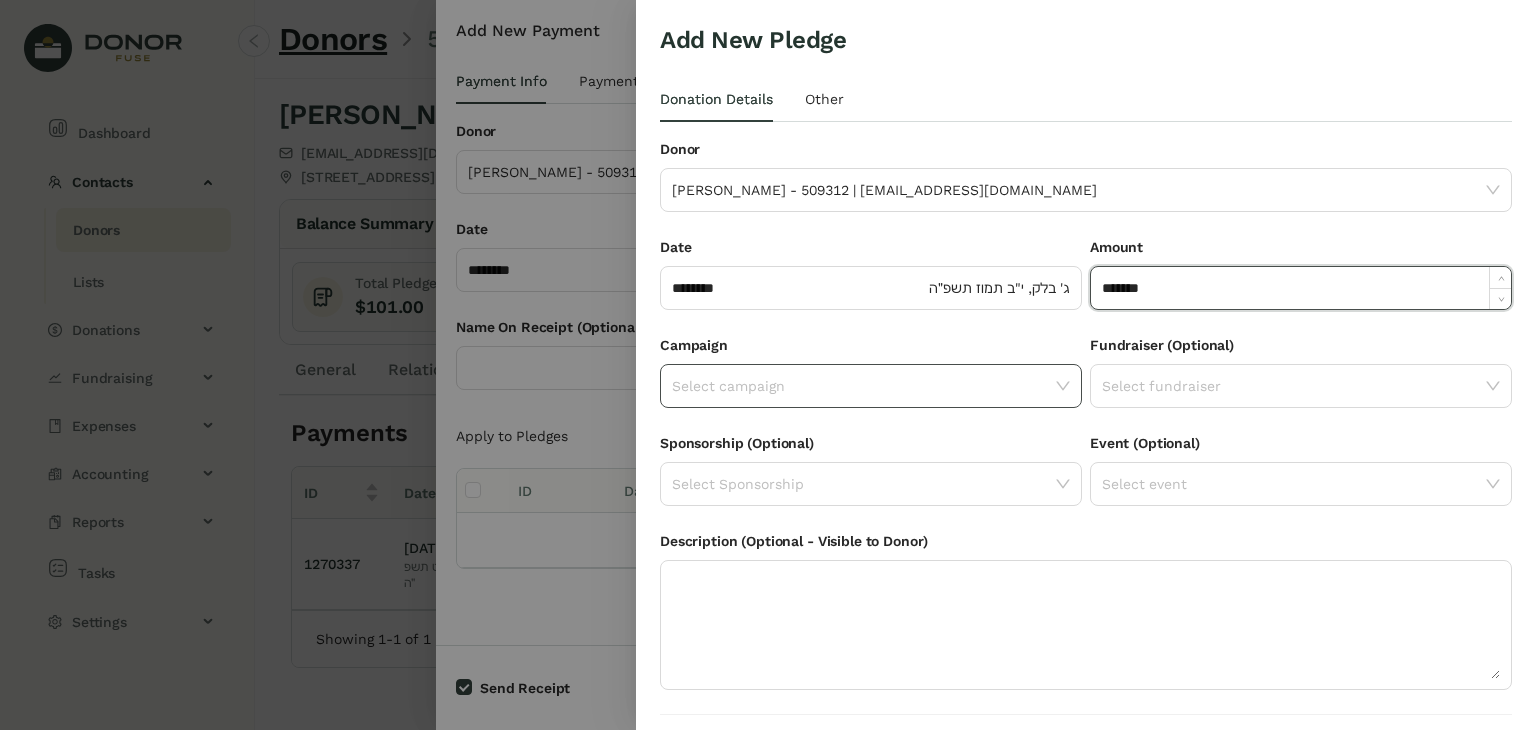click on "Select campaign" 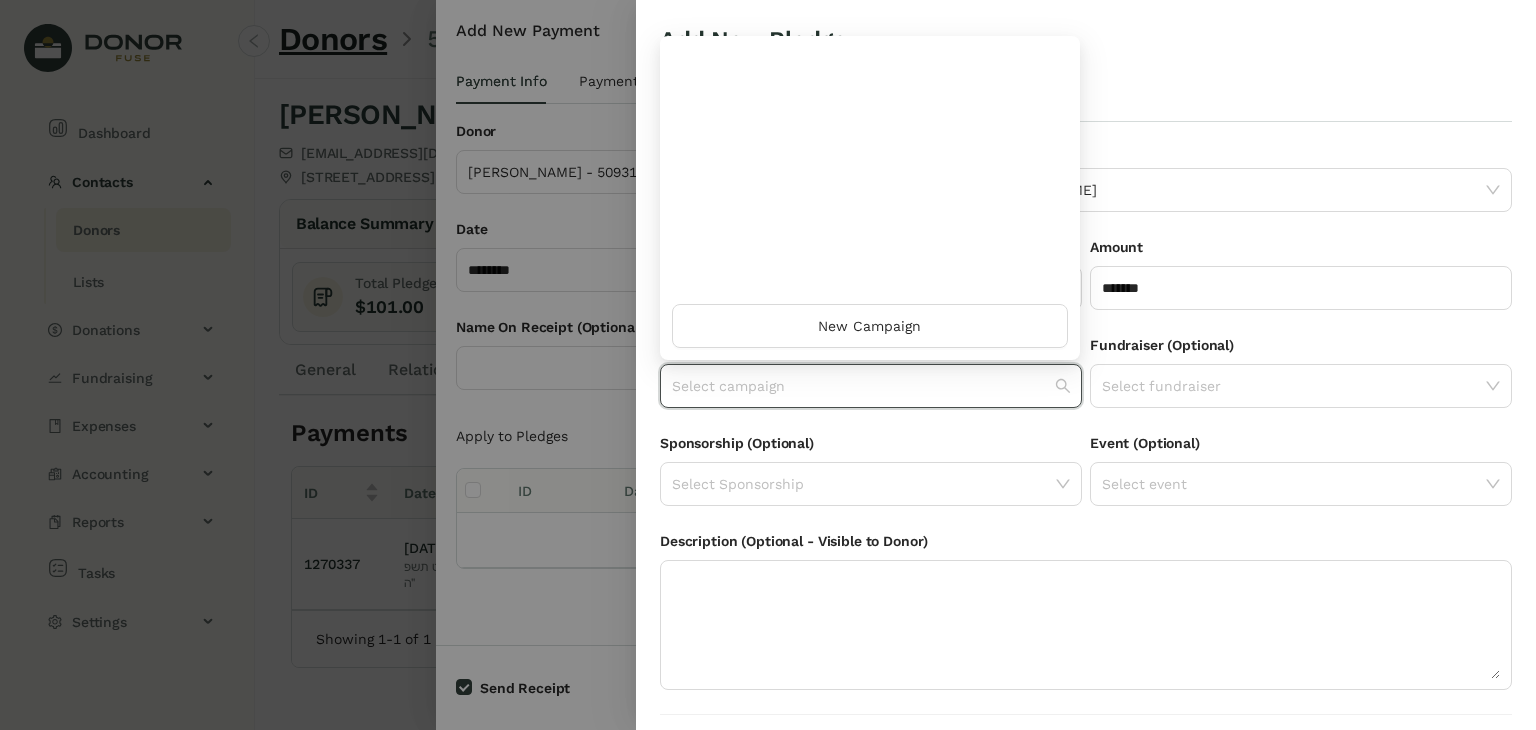 scroll, scrollTop: 960, scrollLeft: 0, axis: vertical 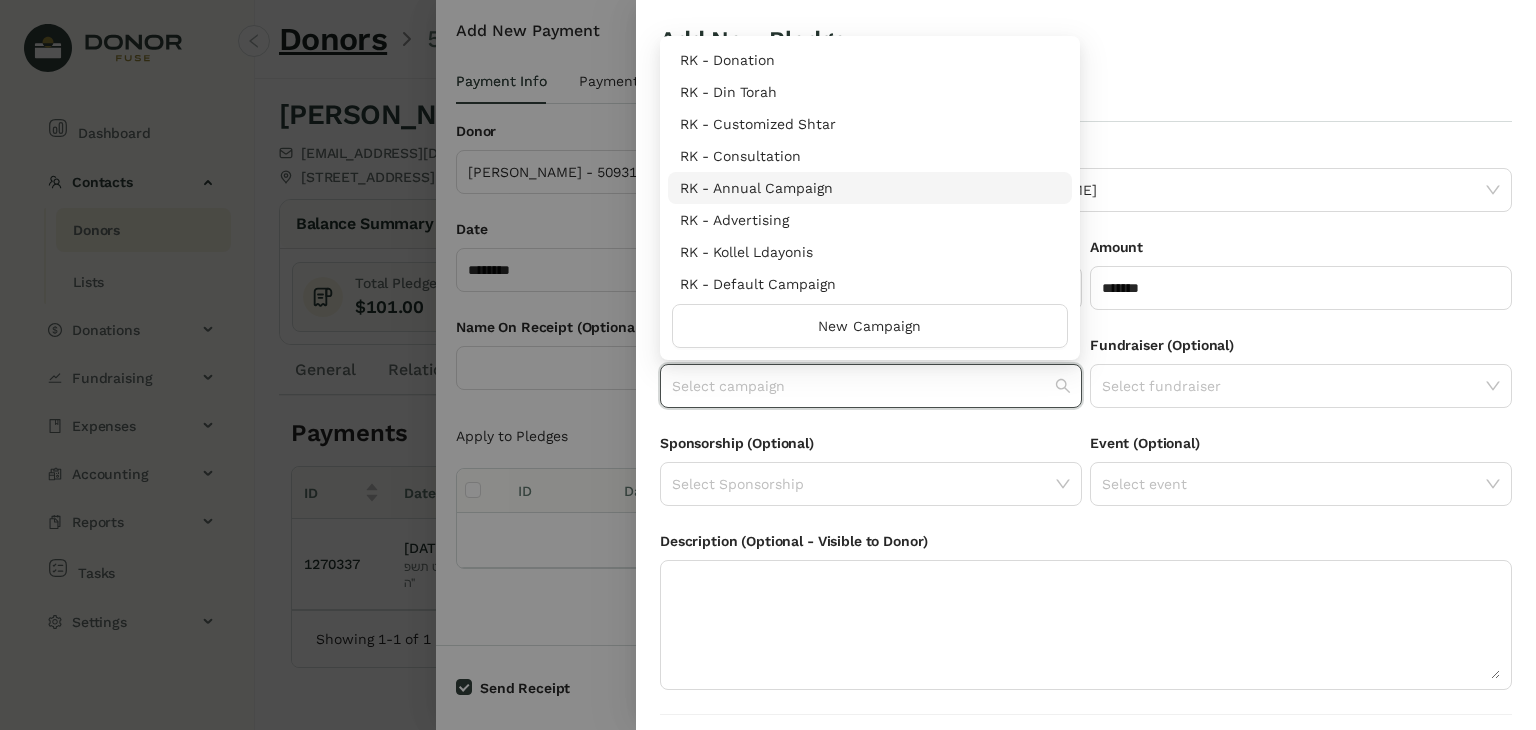 click on "RK - Annual Campaign" at bounding box center (870, 188) 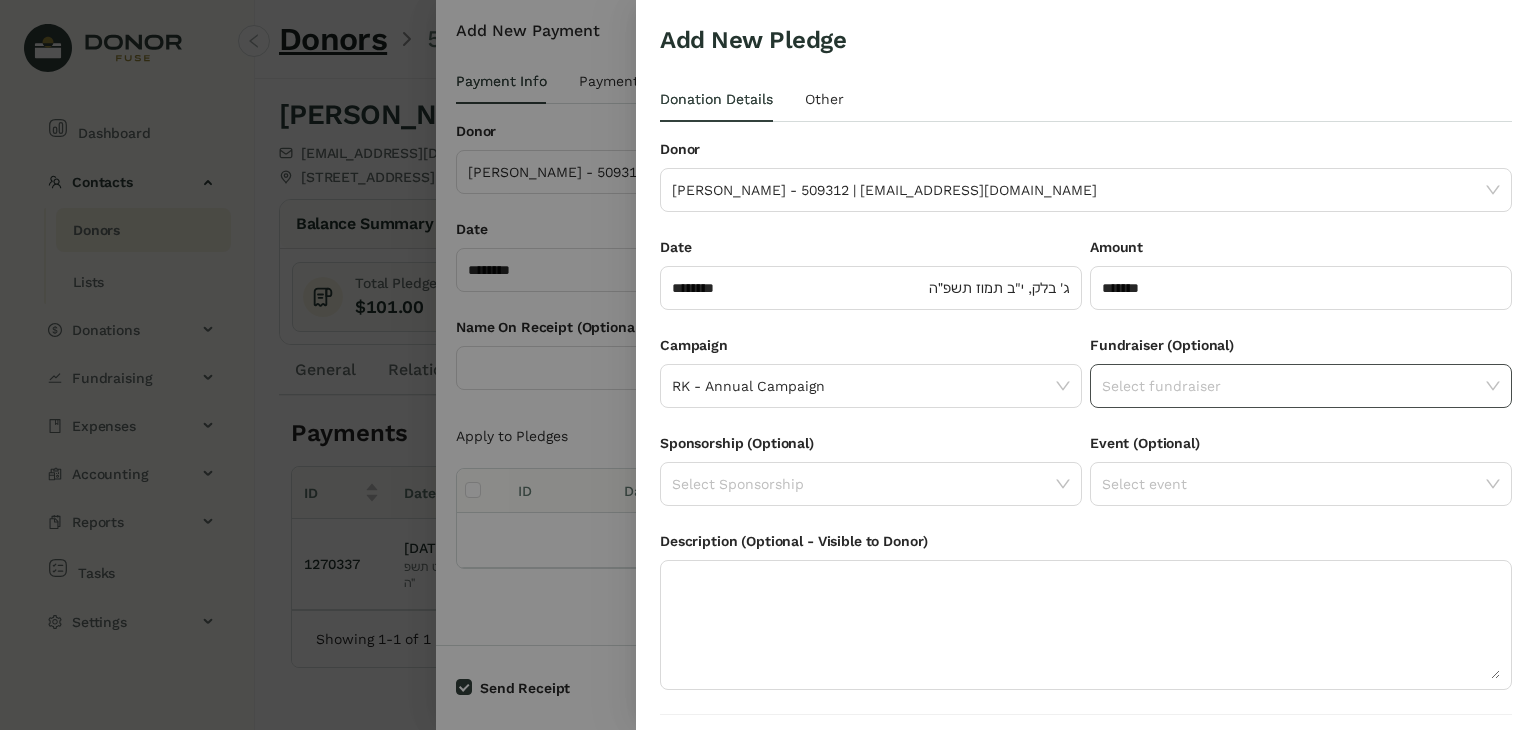 click on "Select fundraiser" 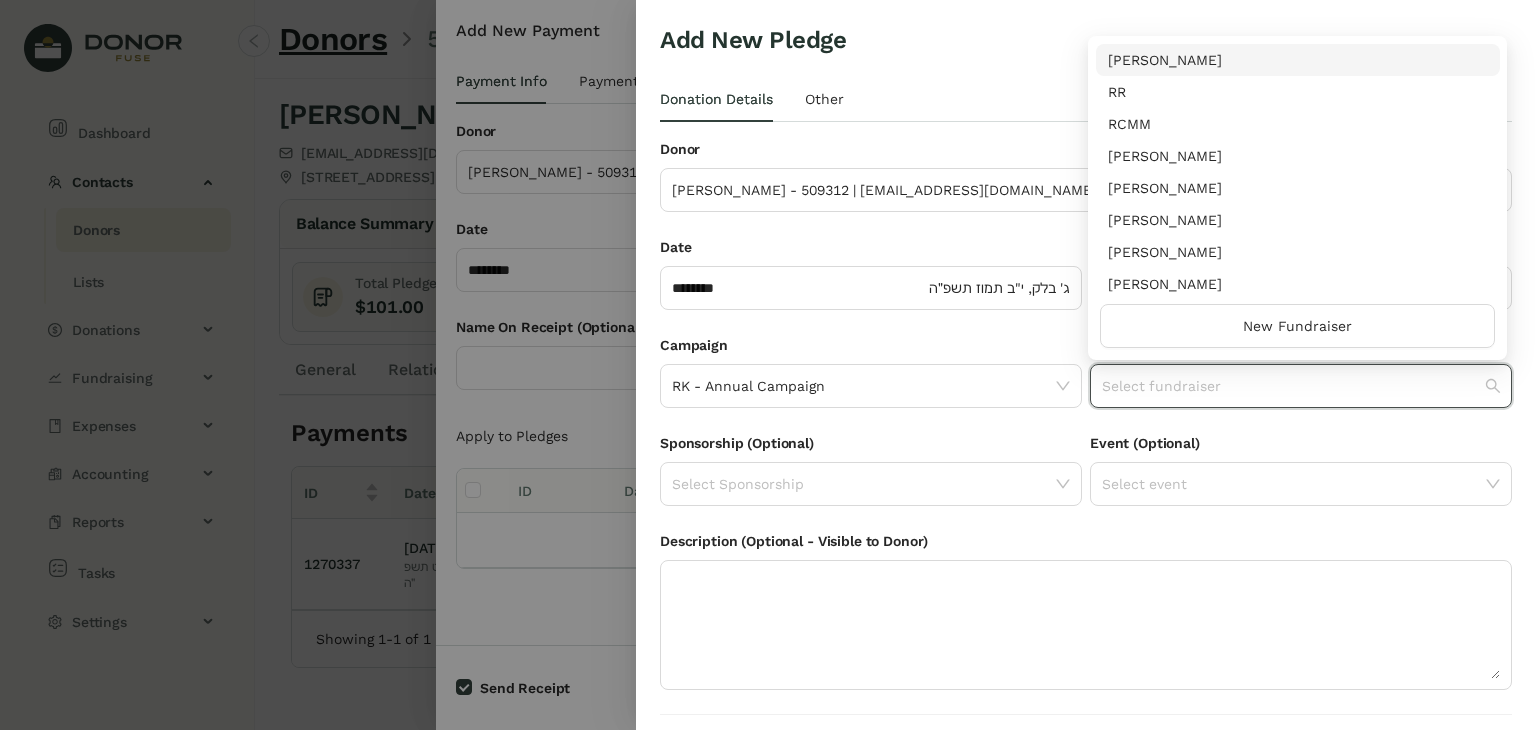 click on "[PERSON_NAME]" at bounding box center (1298, 188) 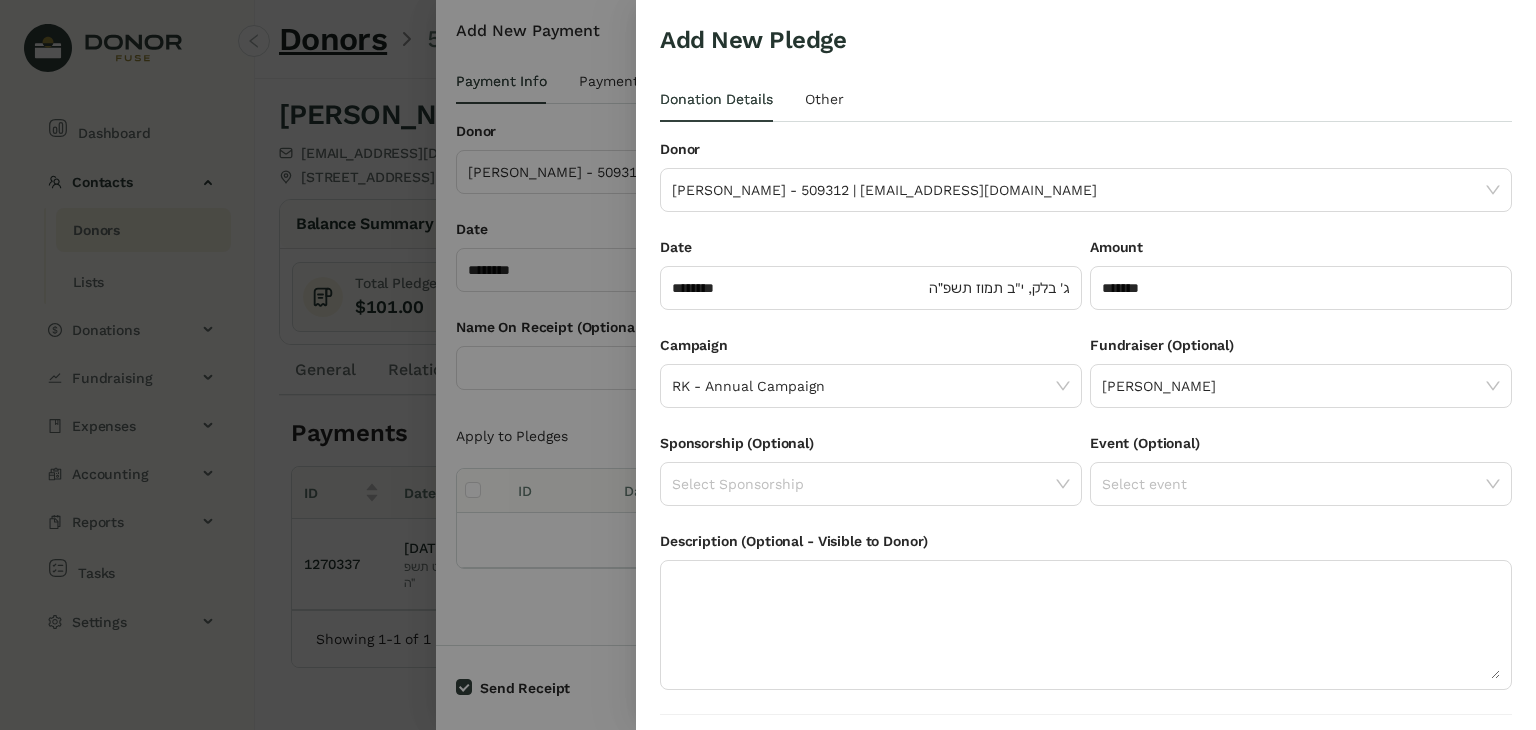 scroll, scrollTop: 54, scrollLeft: 0, axis: vertical 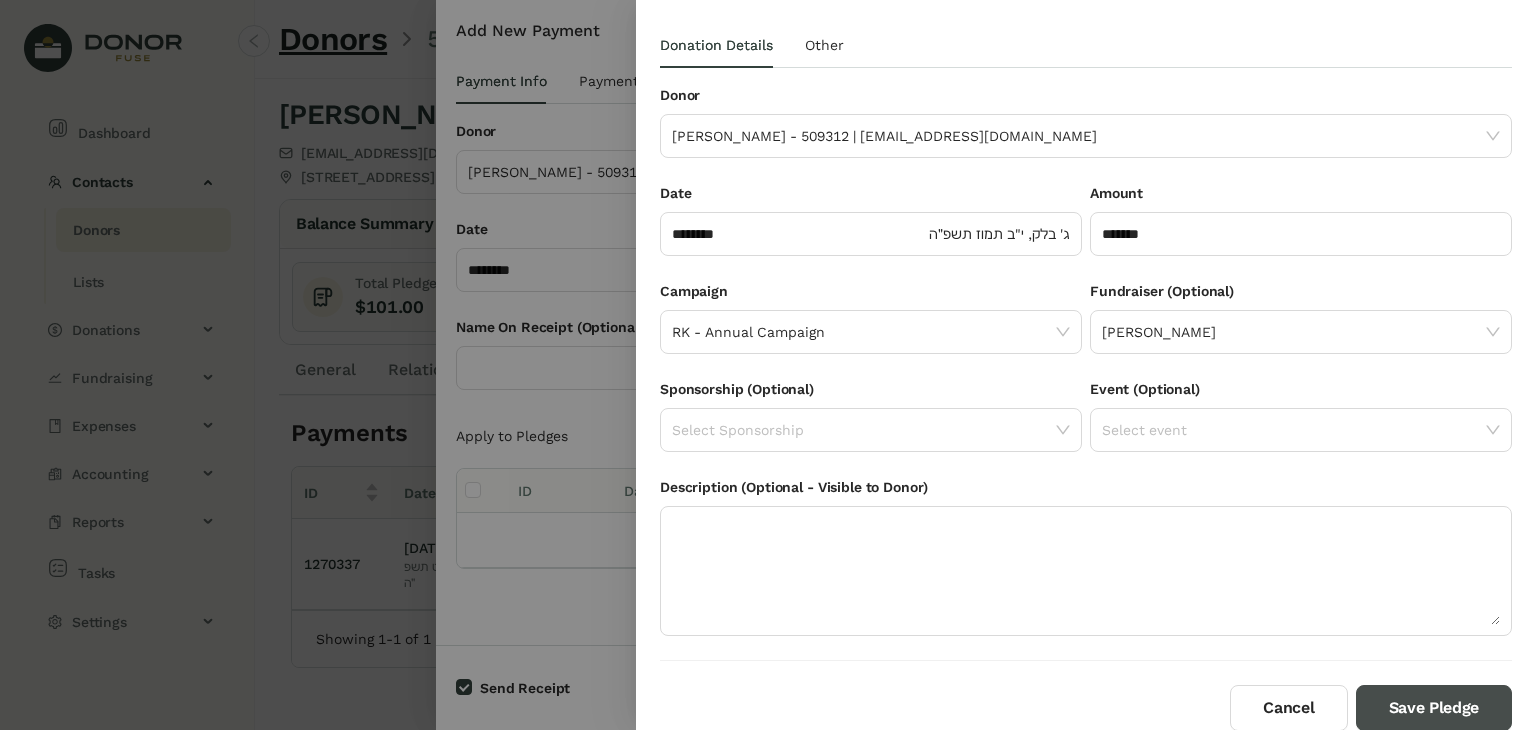 click on "Save Pledge" at bounding box center (1434, 708) 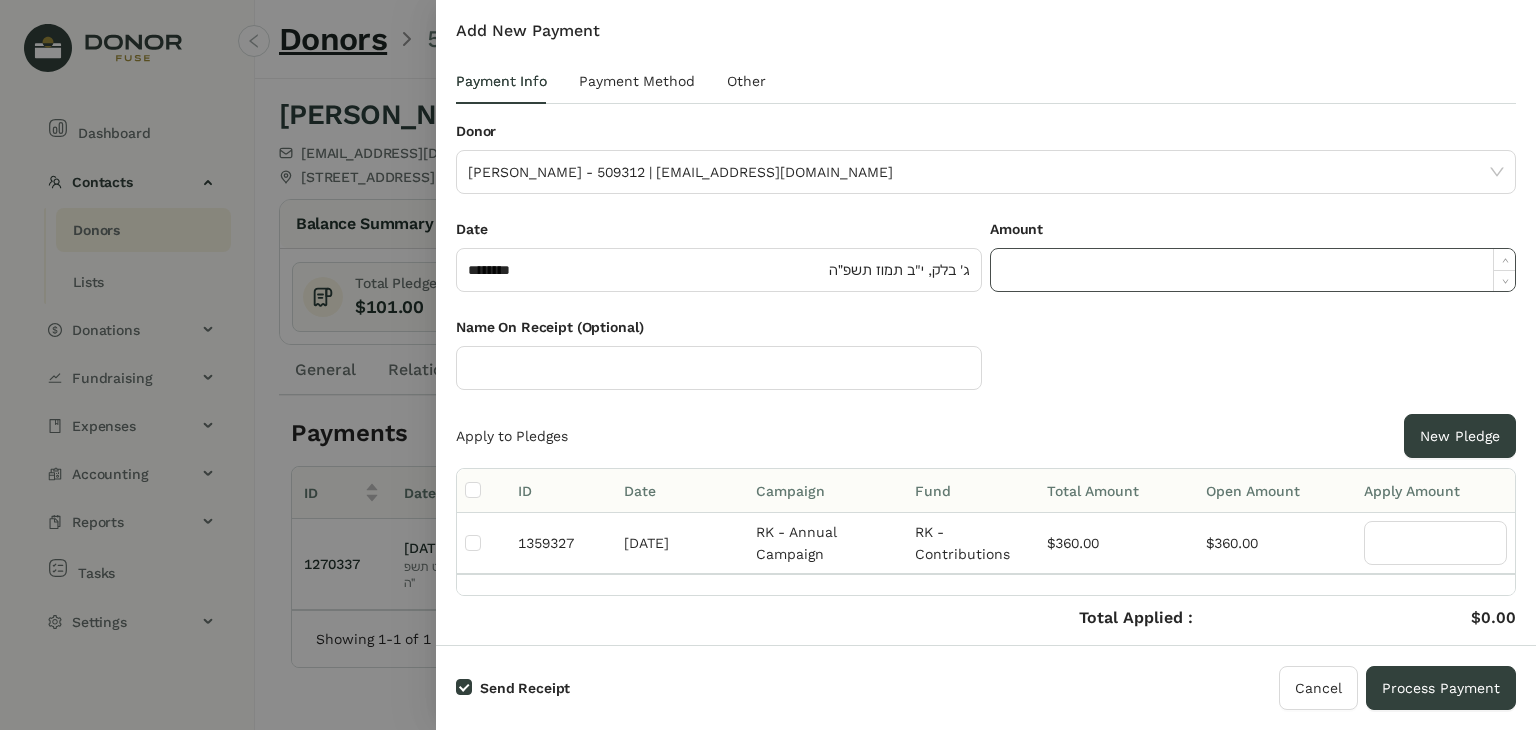 click 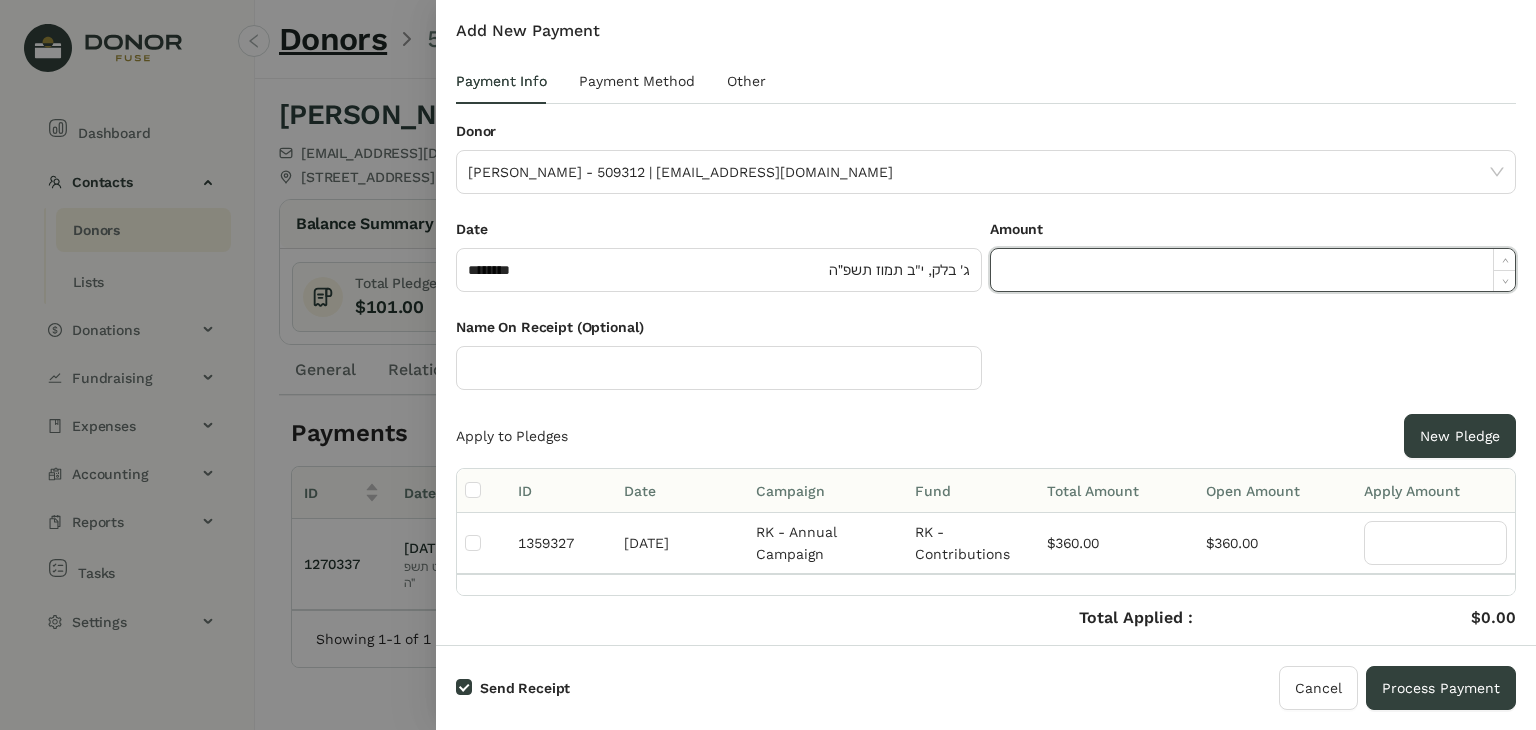 paste on "**********" 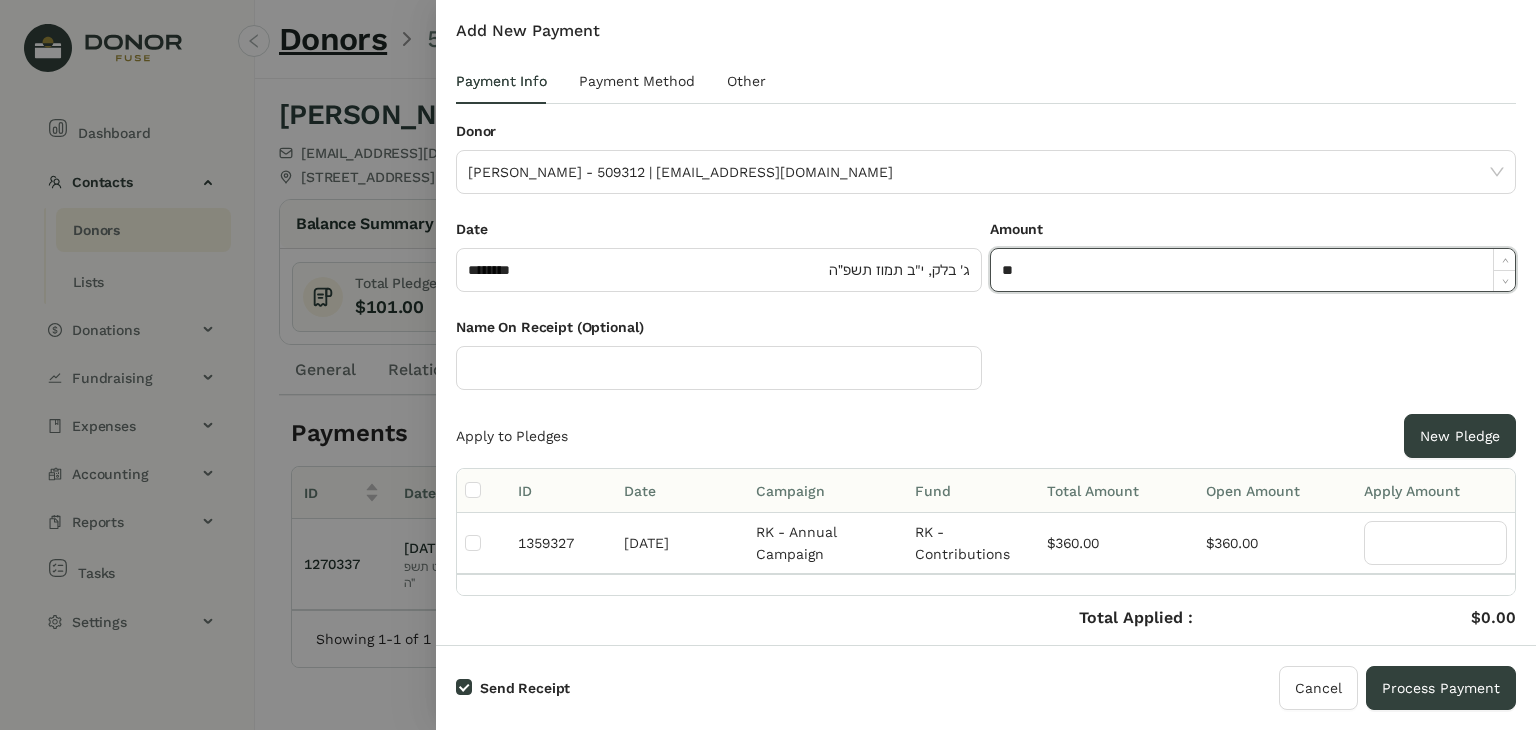 type on "*" 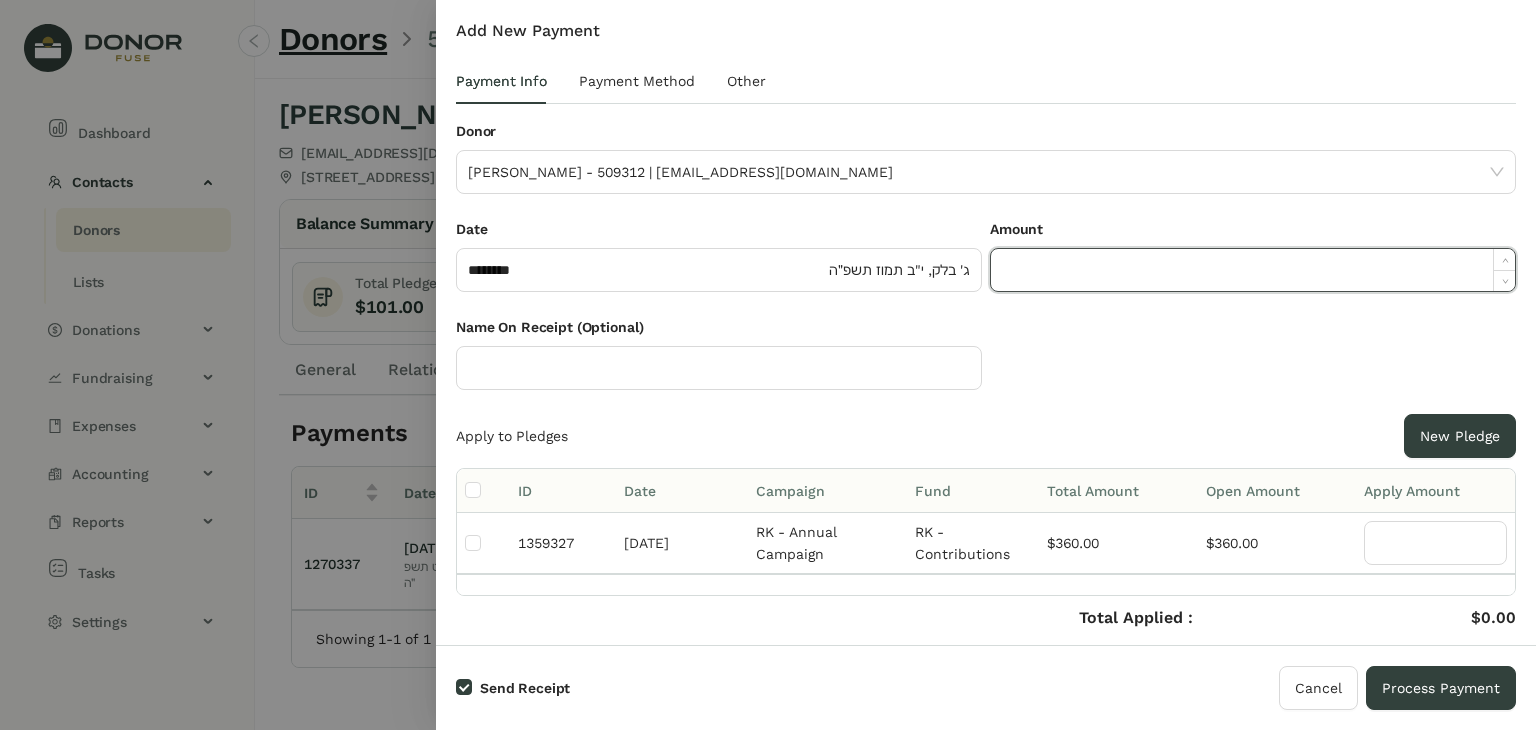 paste on "******" 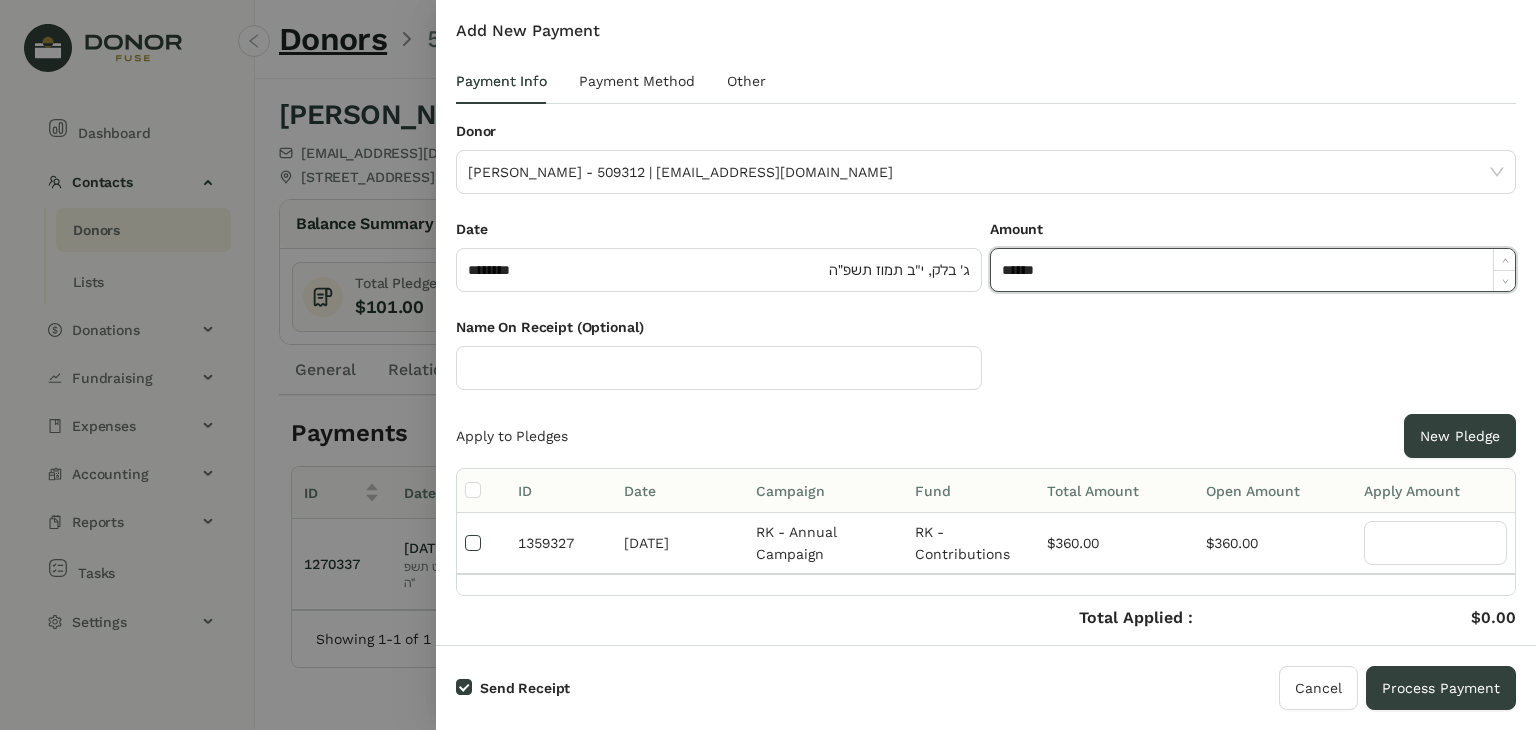 type on "*******" 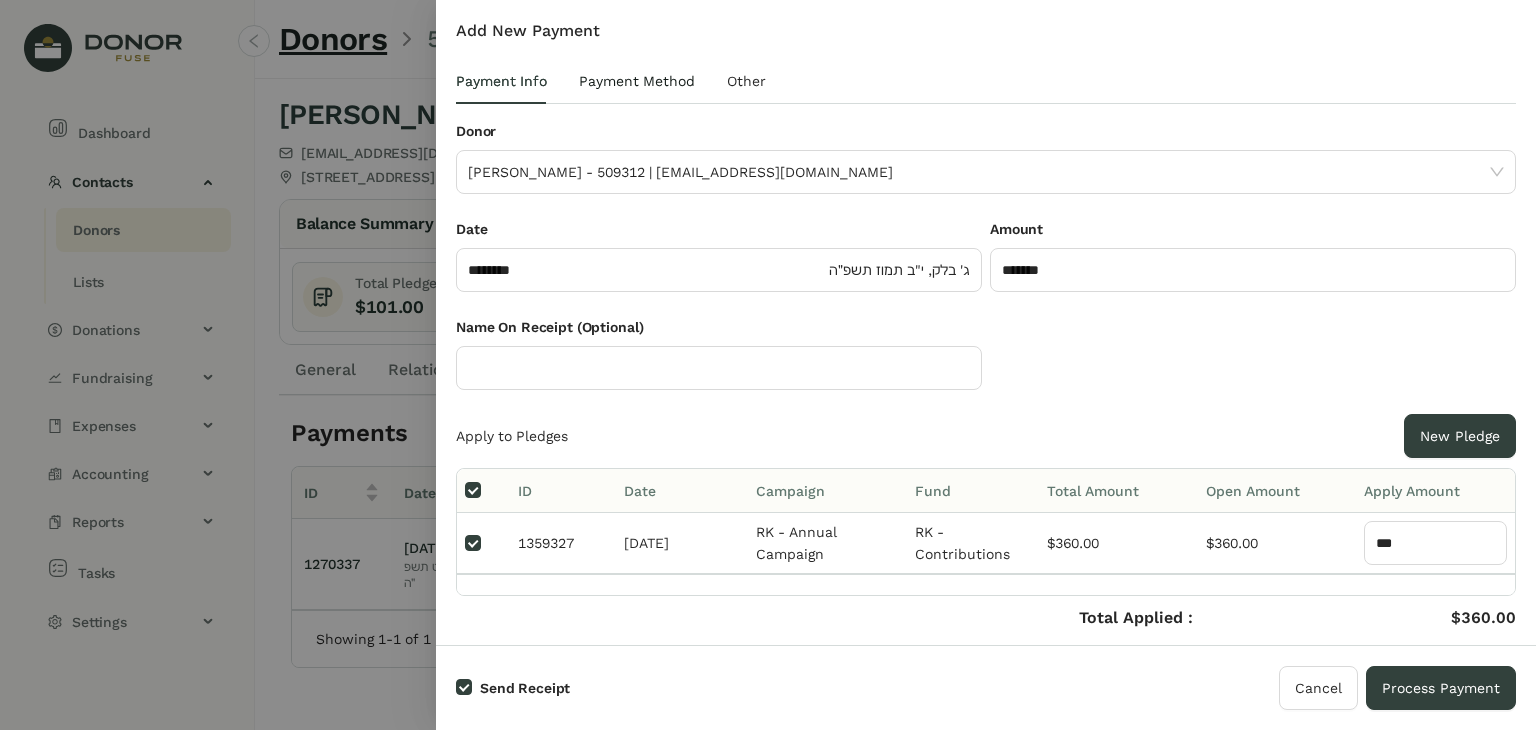 click on "Payment Method" at bounding box center [637, 81] 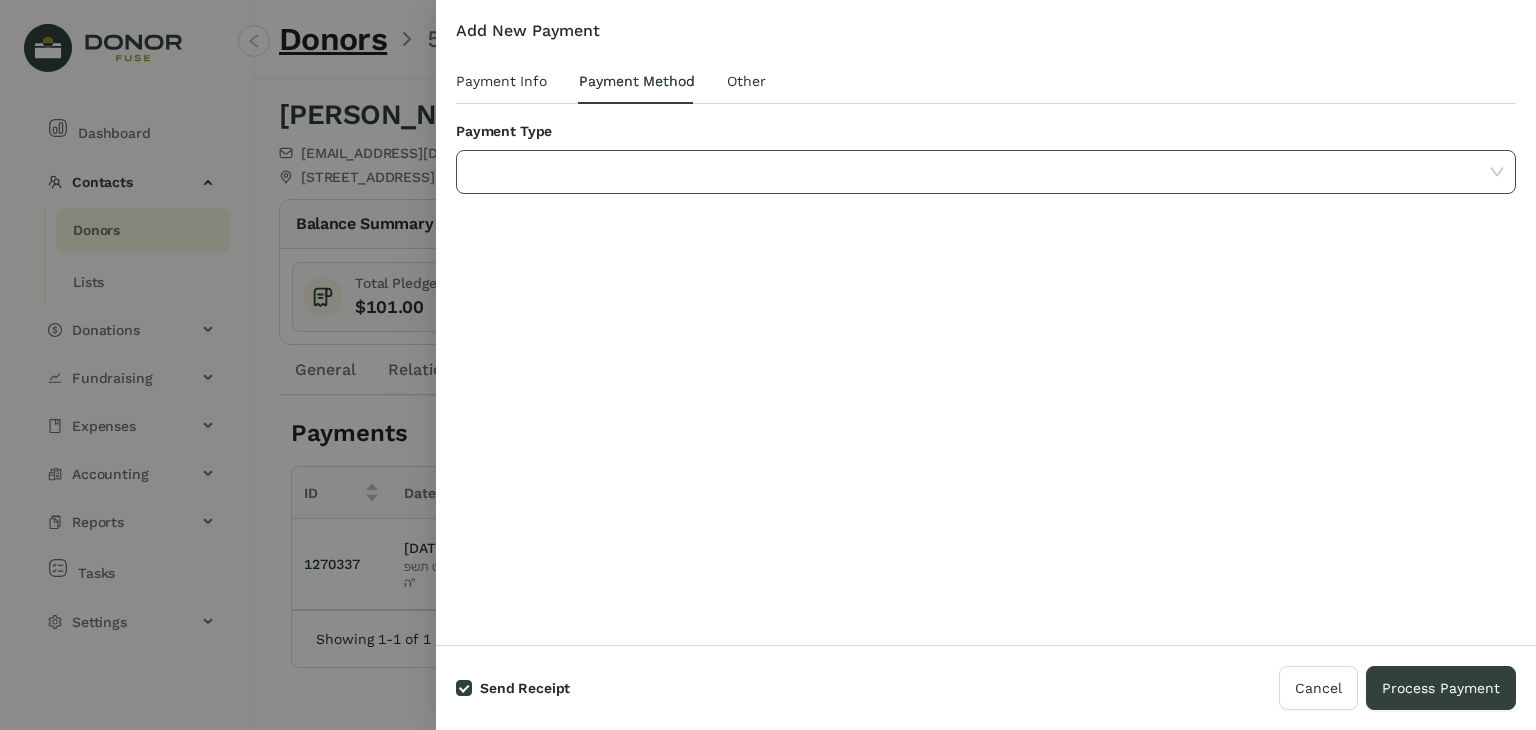 click 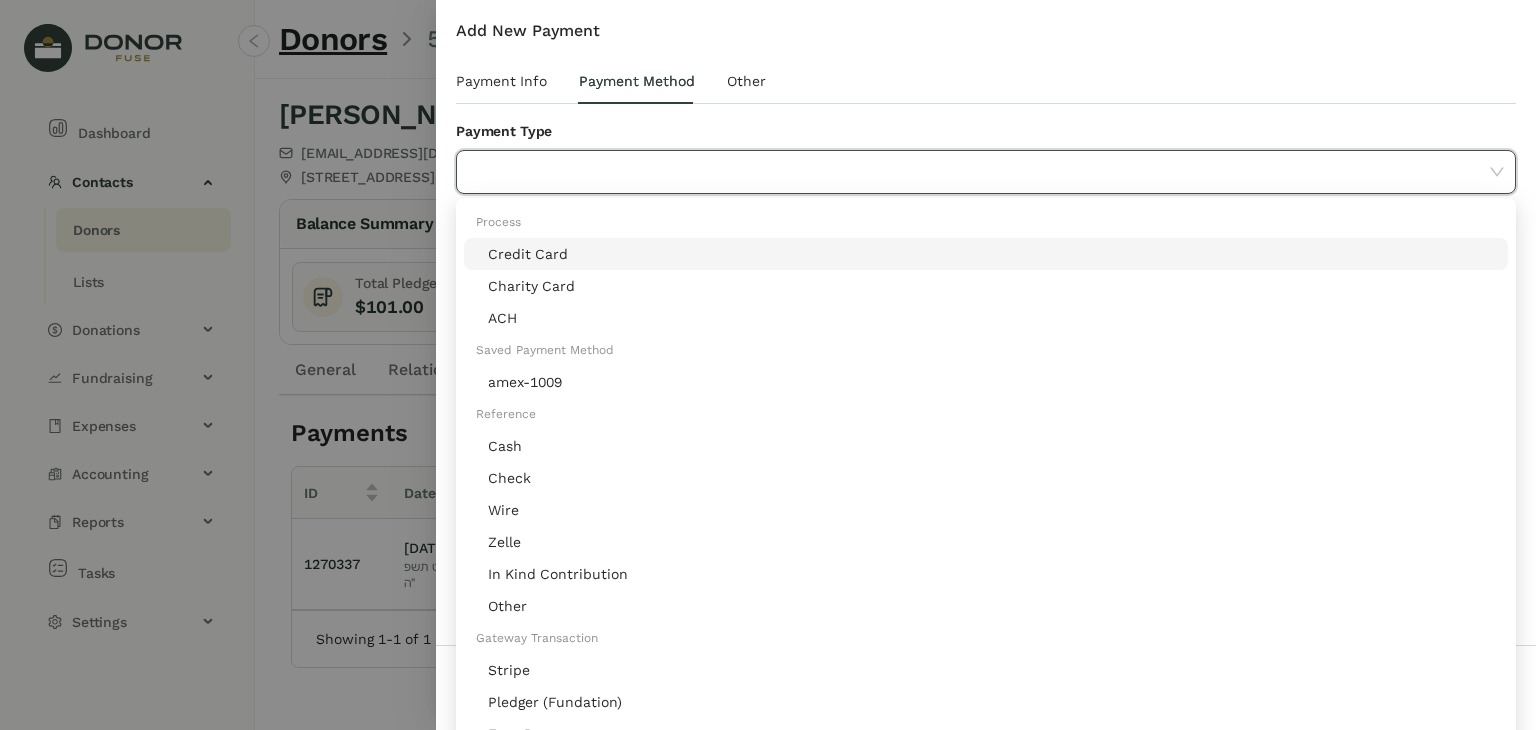 click on "Stripe" 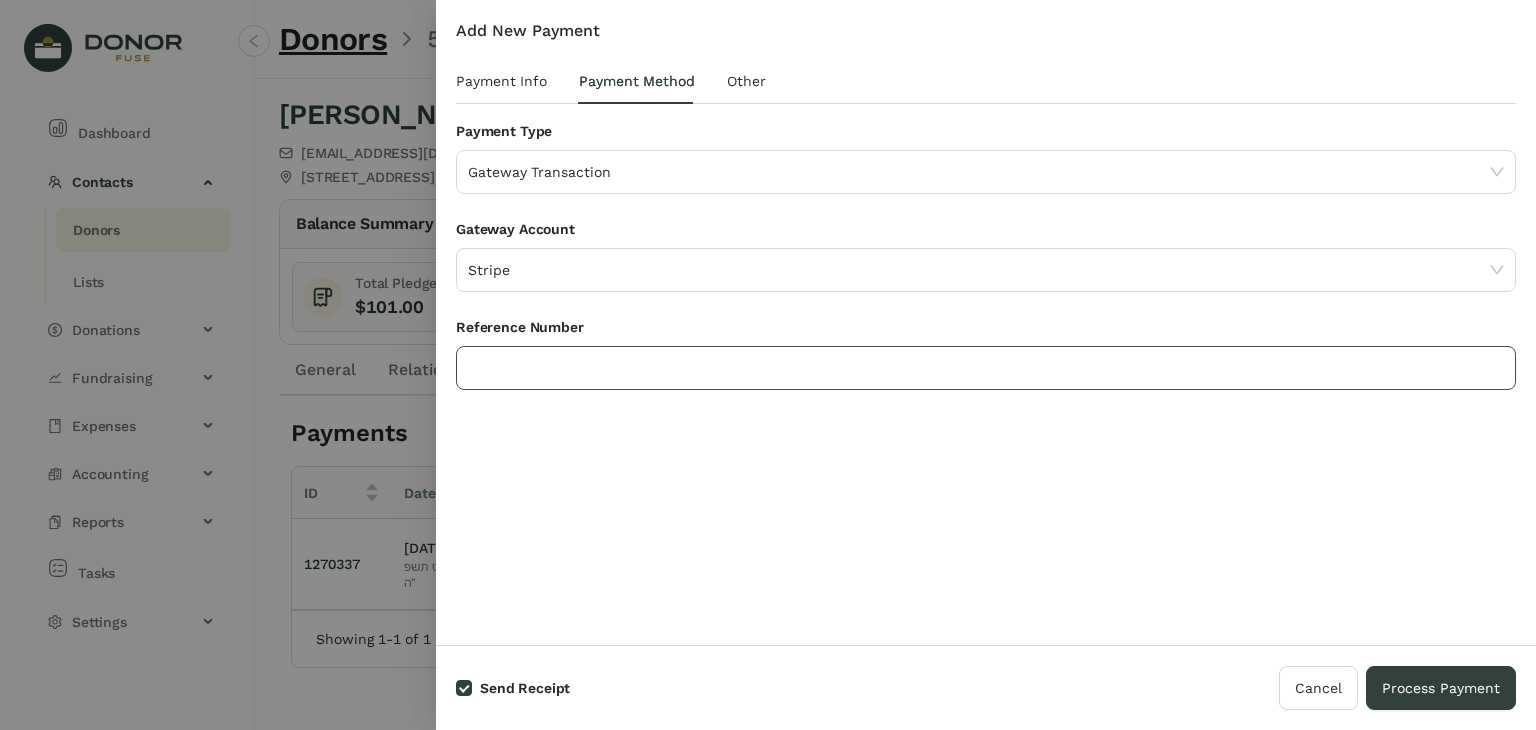 click 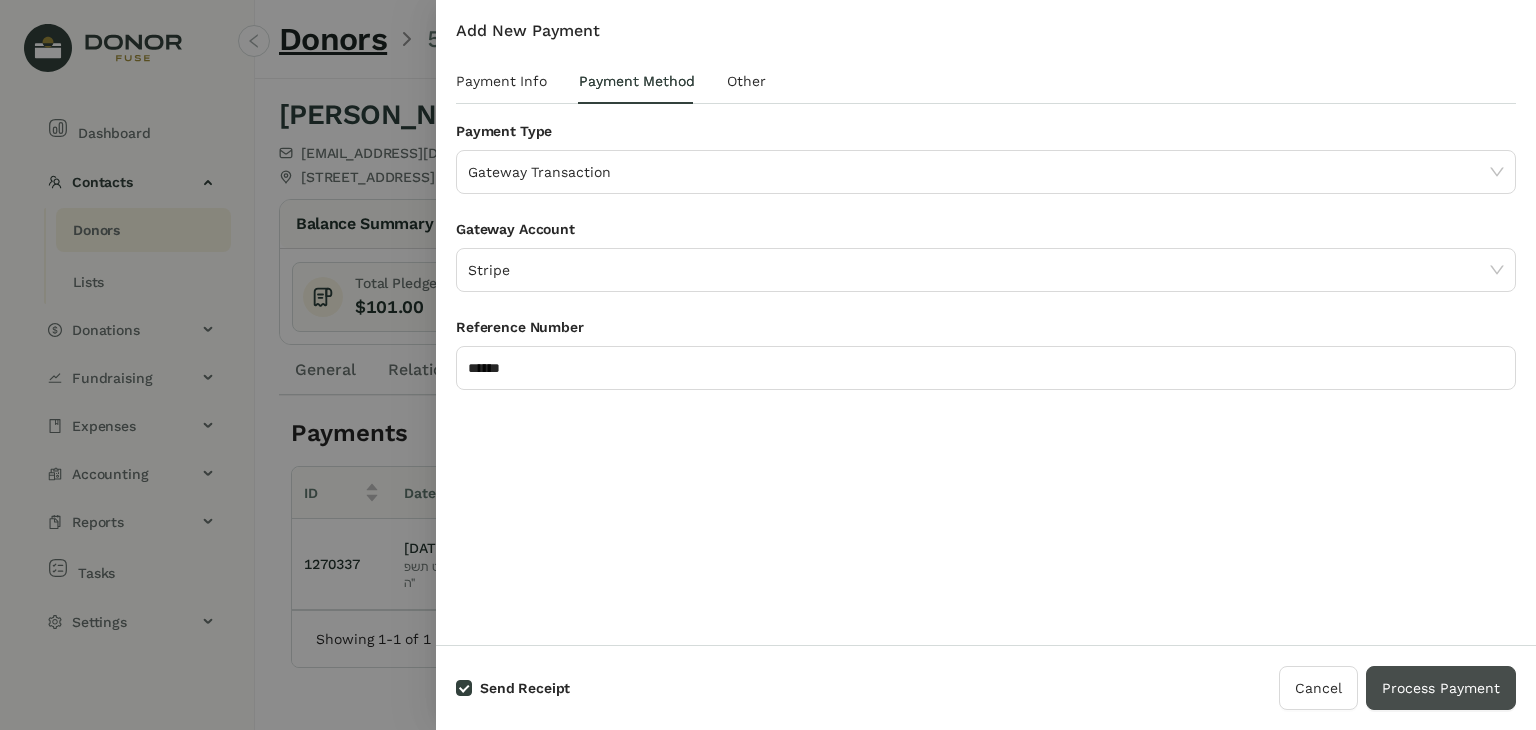 click on "Process Payment" at bounding box center [1441, 688] 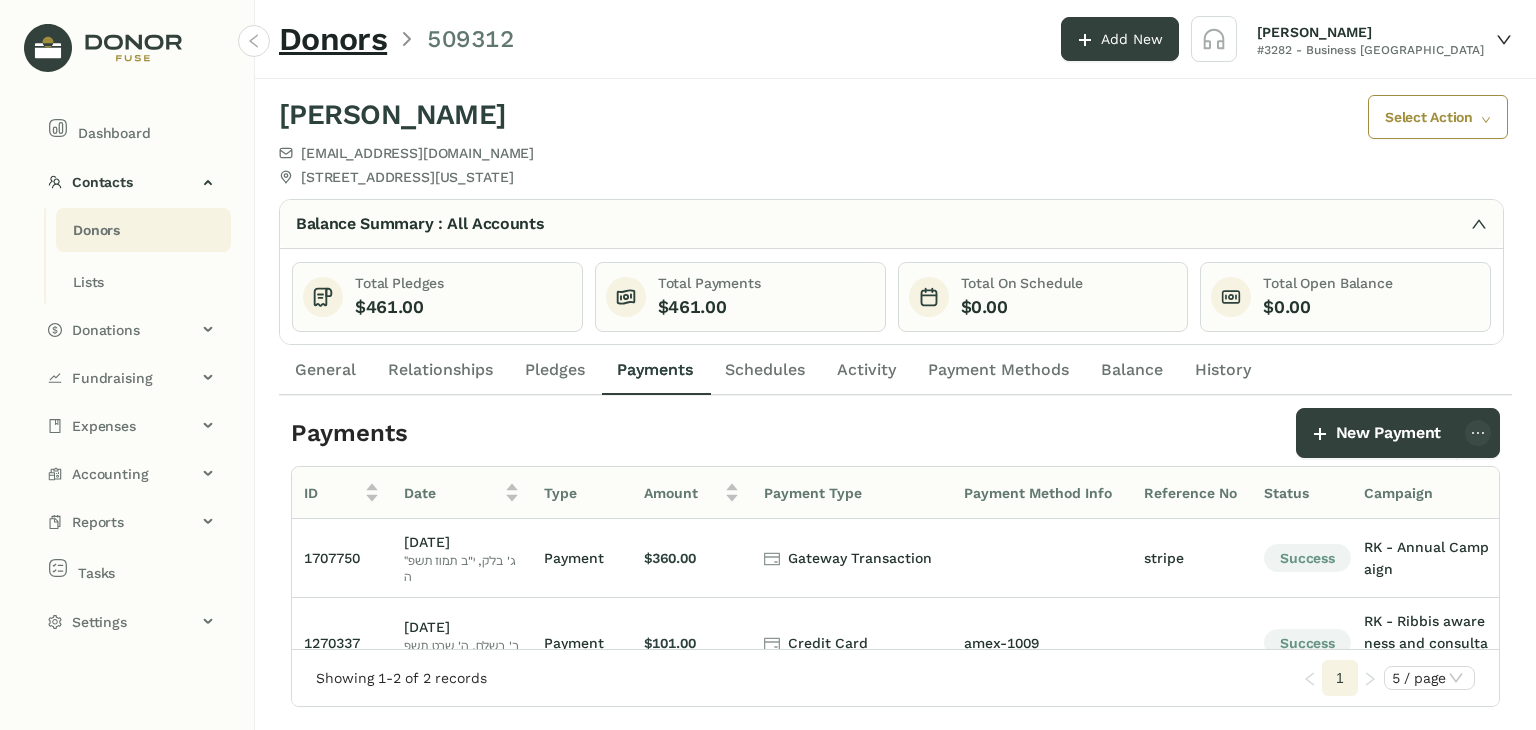 click on "Donors" 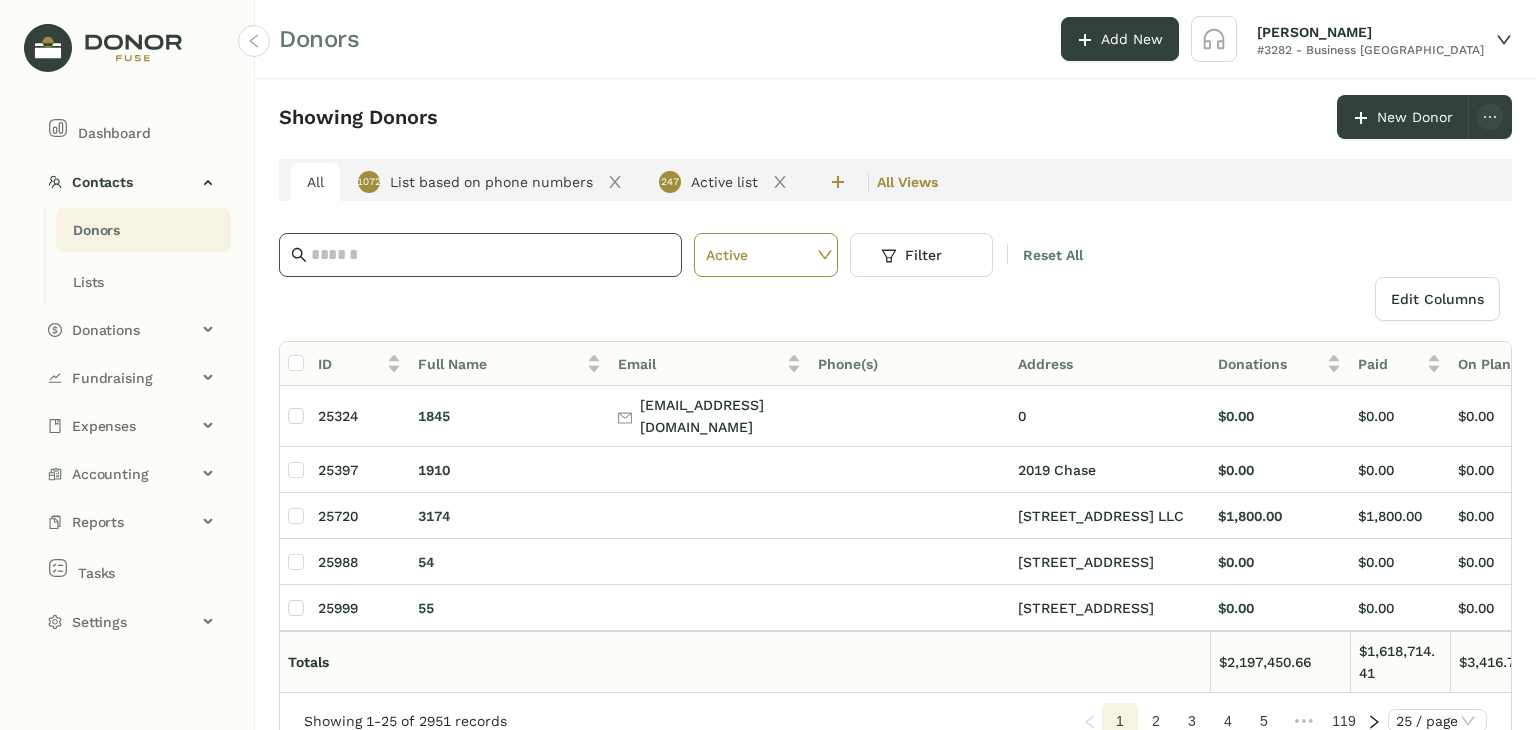 click 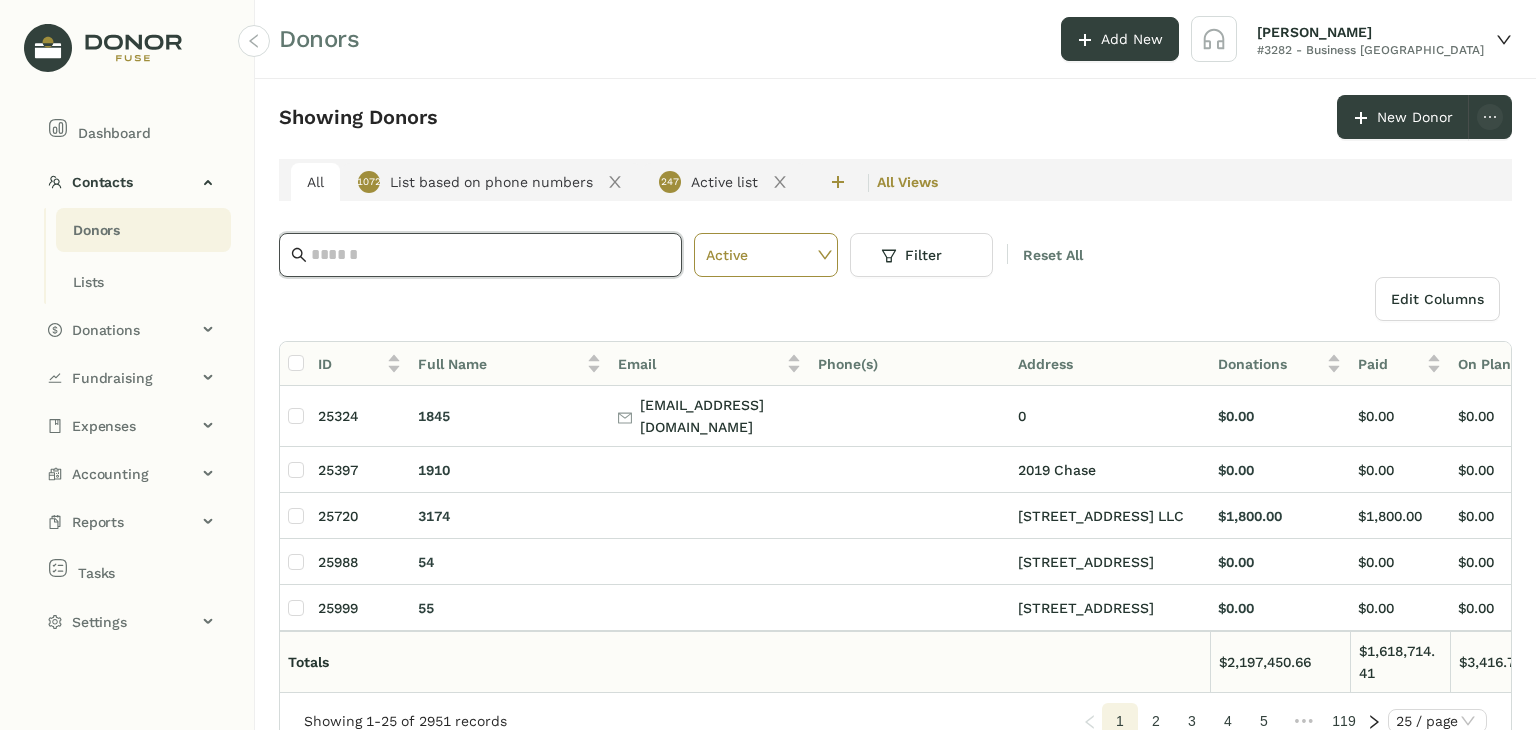 paste on "**********" 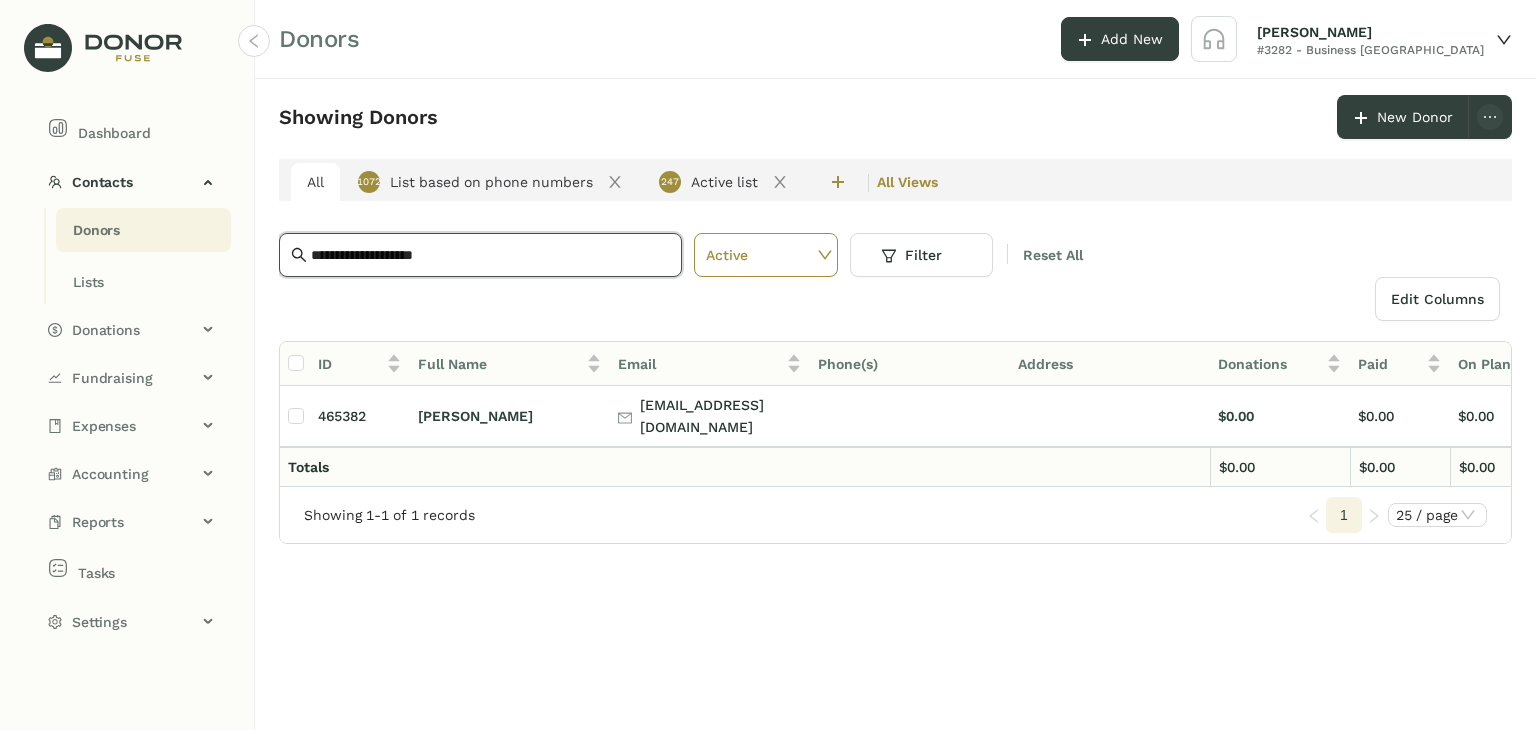 type on "**********" 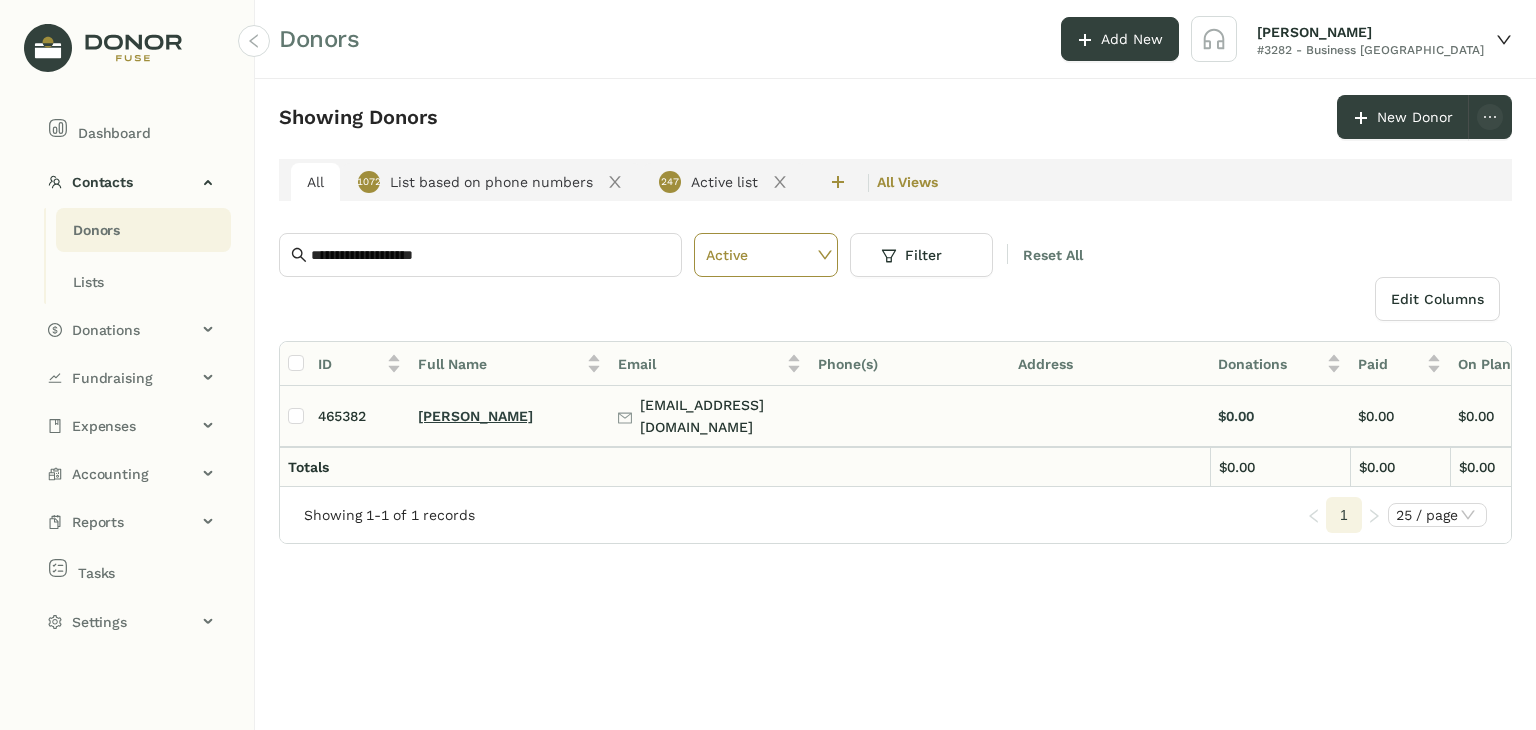 click on "[PERSON_NAME]" 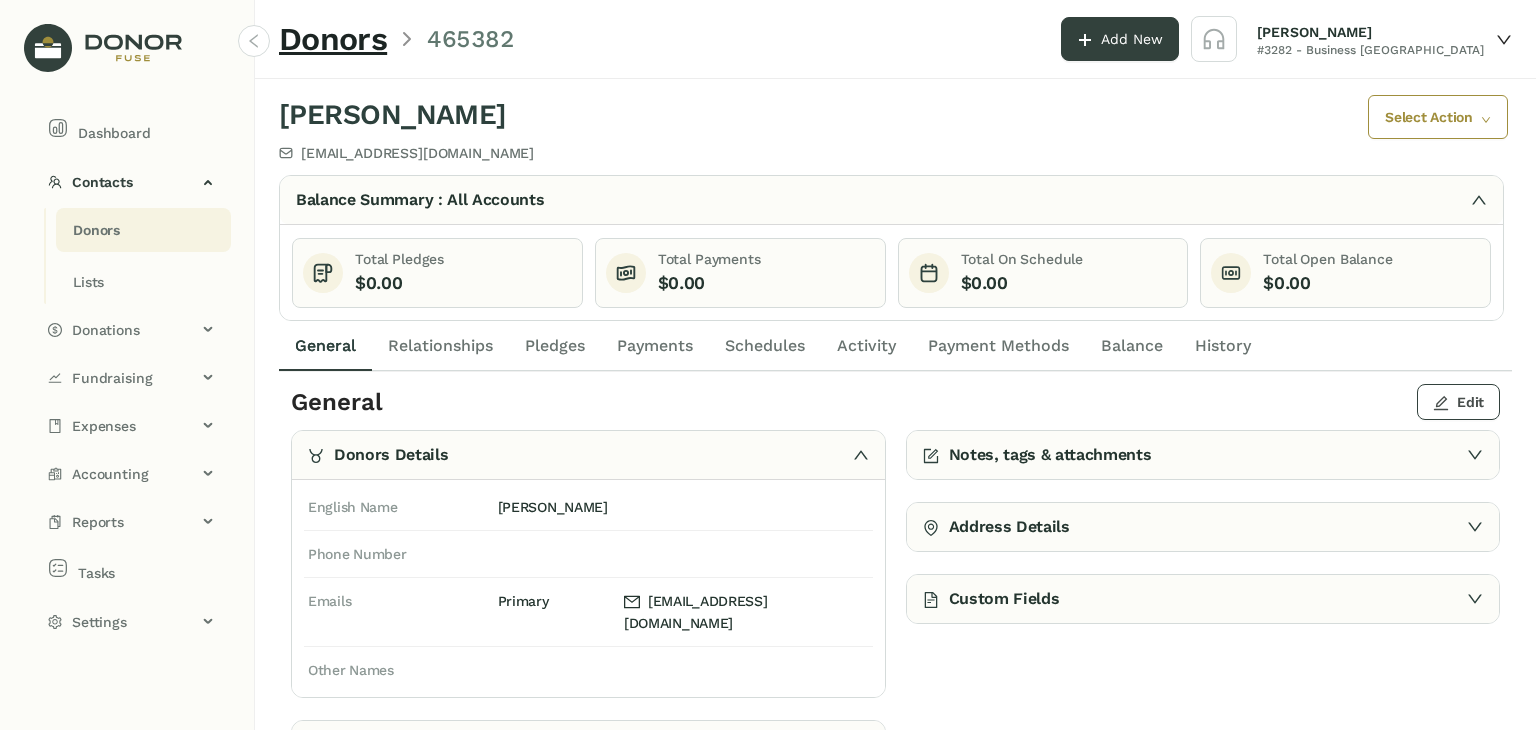 click on "Edit" 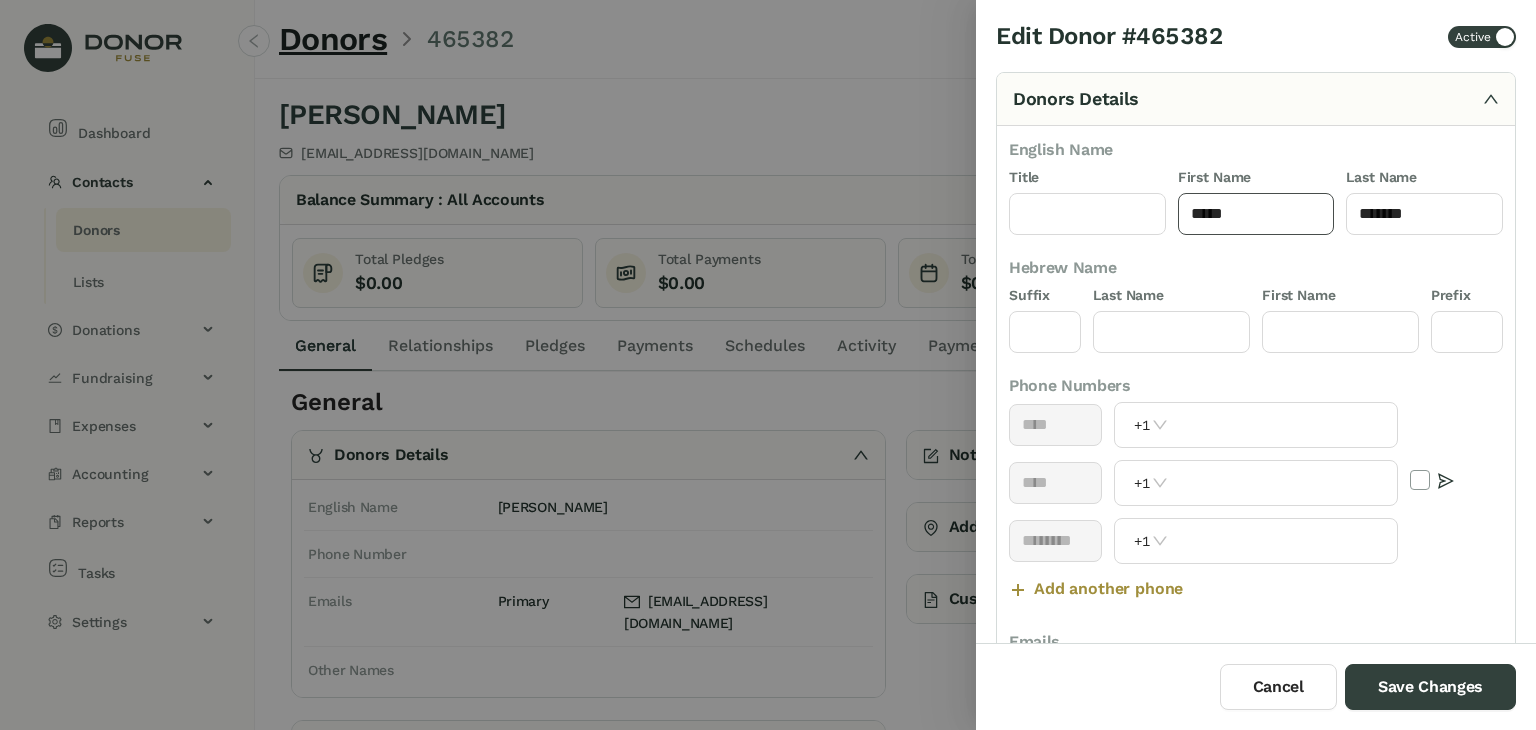 drag, startPoint x: 1237, startPoint y: 217, endPoint x: 1196, endPoint y: 223, distance: 41.4367 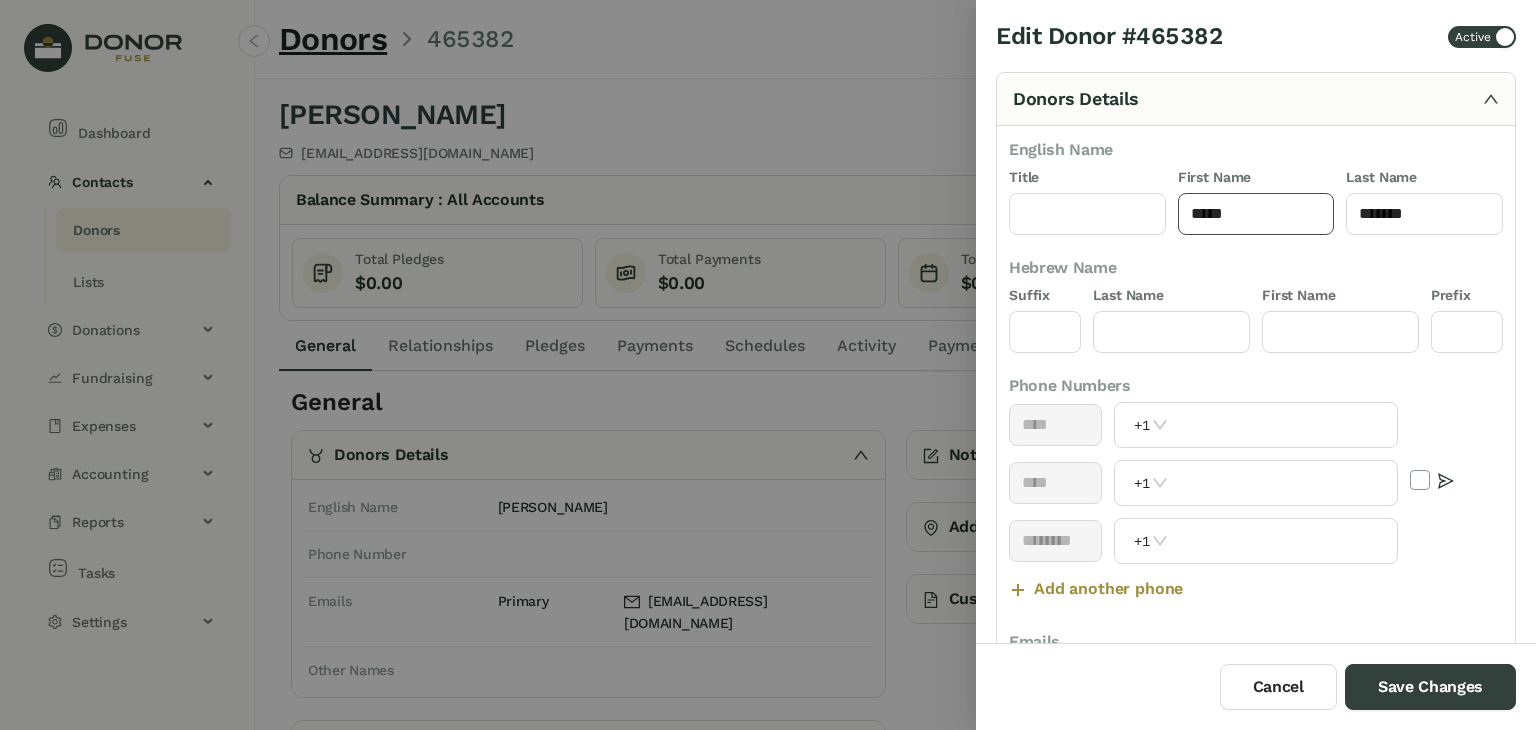 click on "*****" 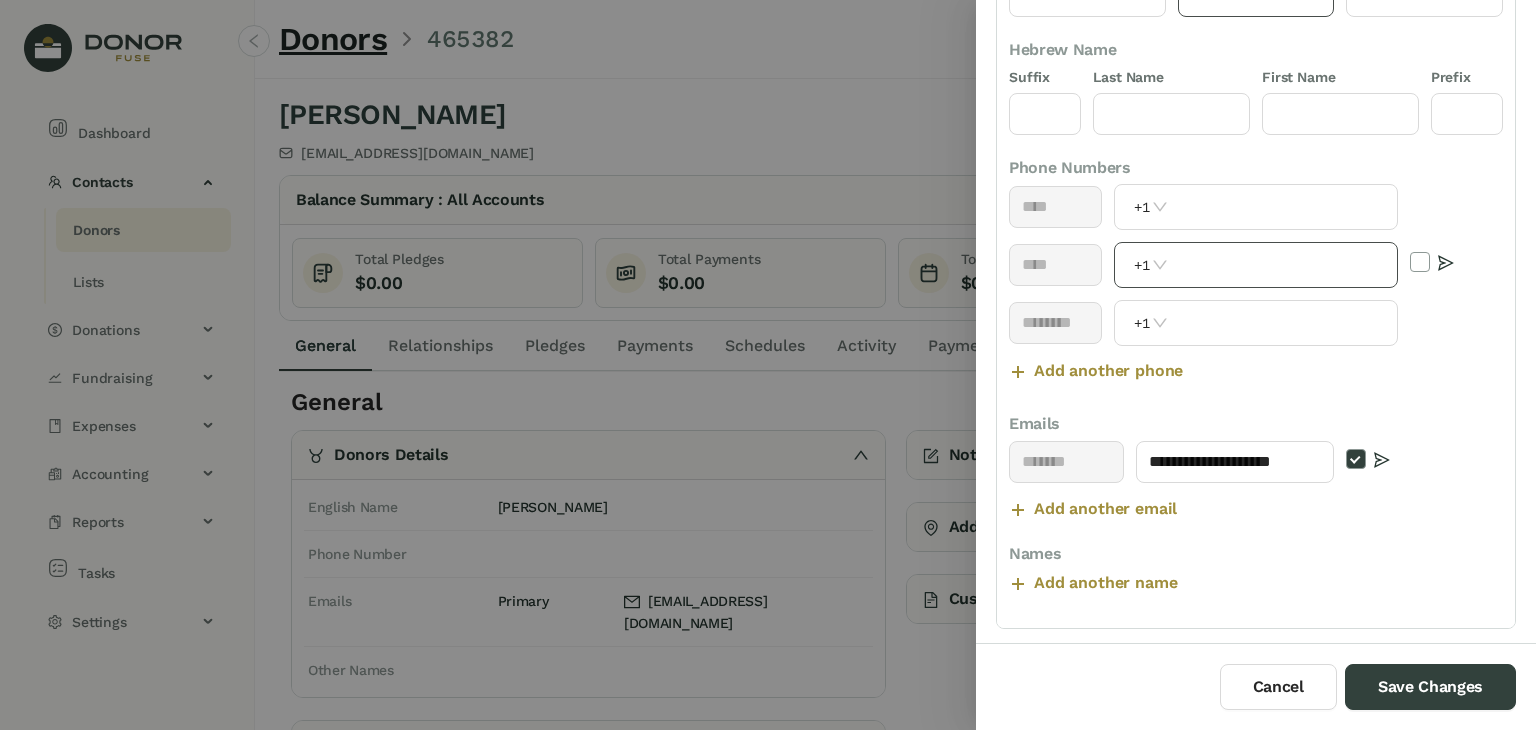 scroll, scrollTop: 167, scrollLeft: 0, axis: vertical 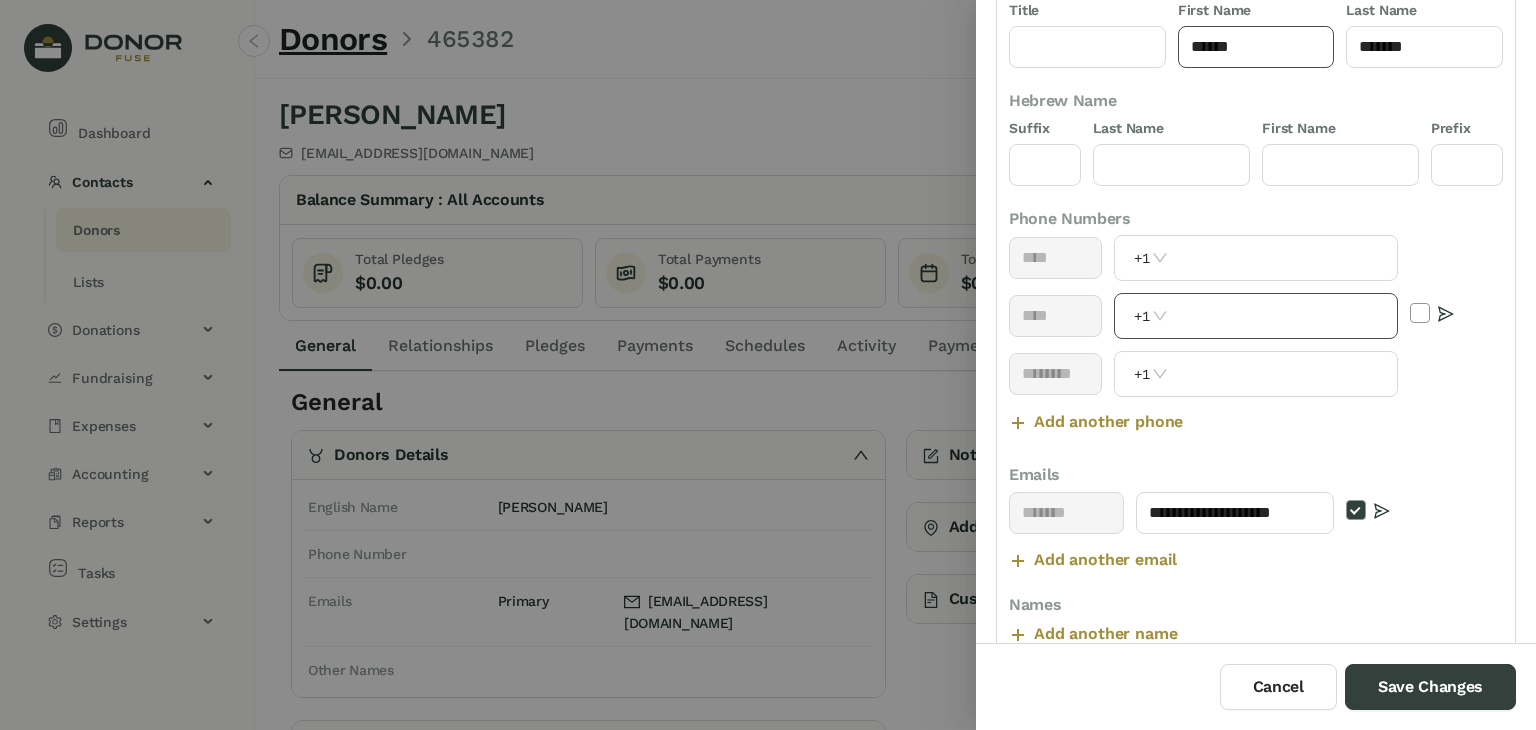 type on "******" 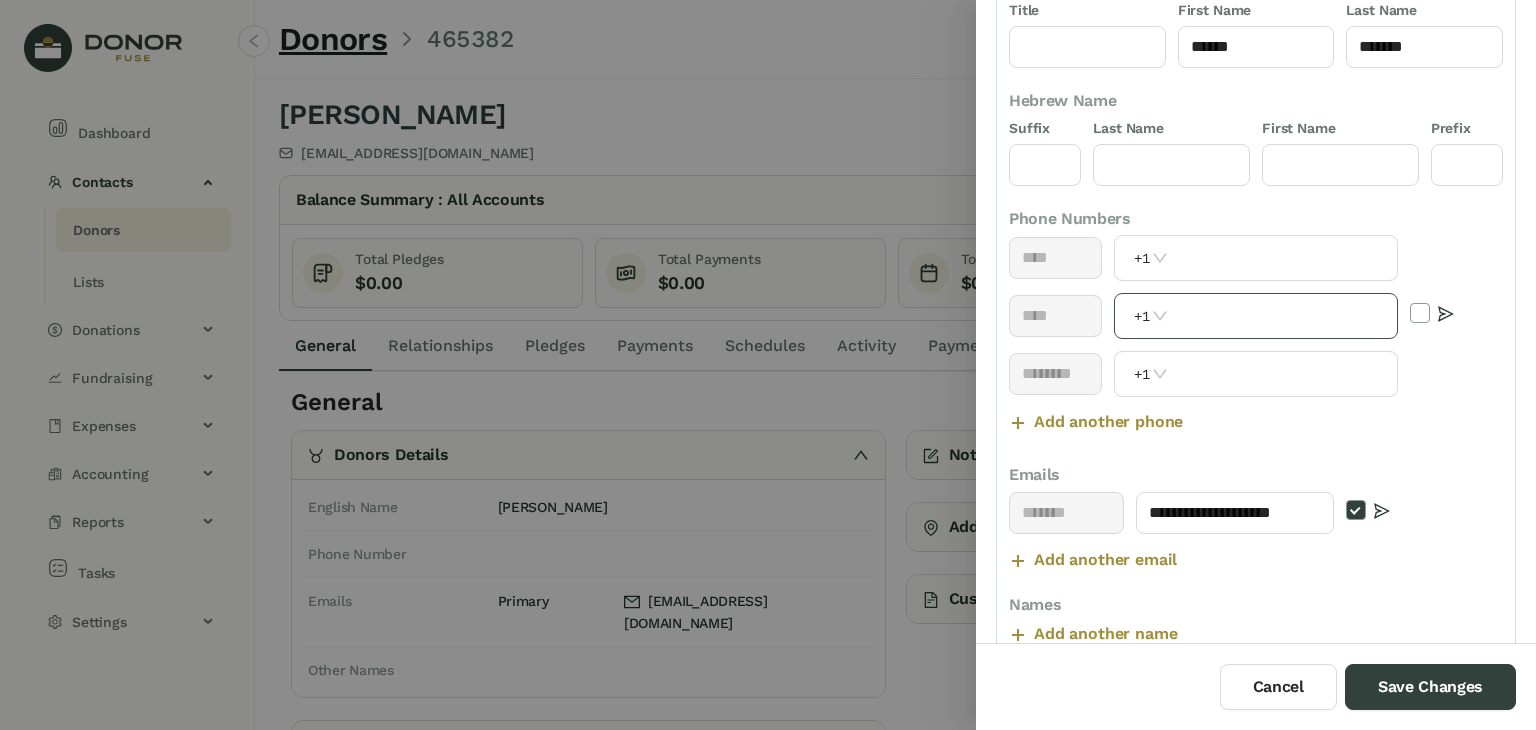 click at bounding box center (1284, 316) 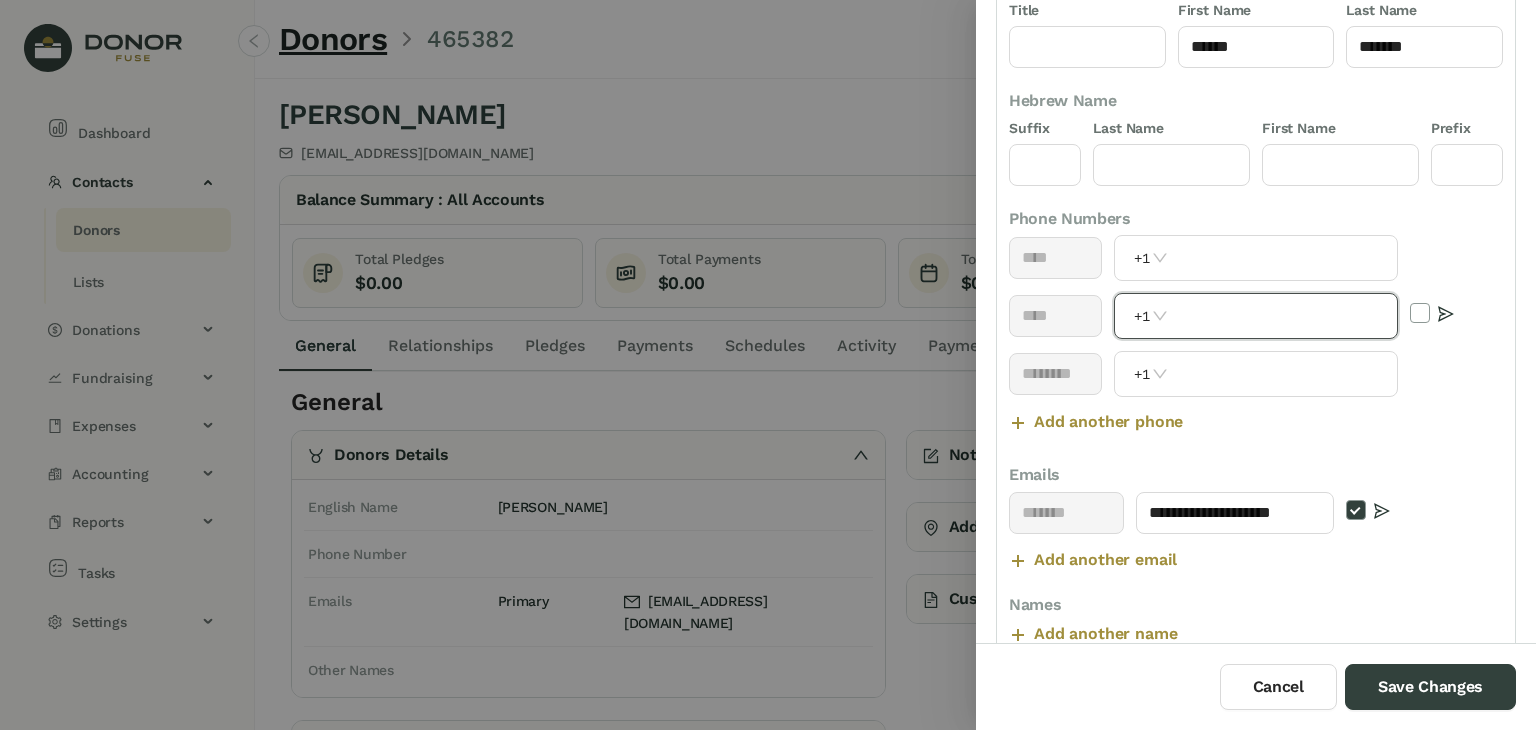 paste on "**********" 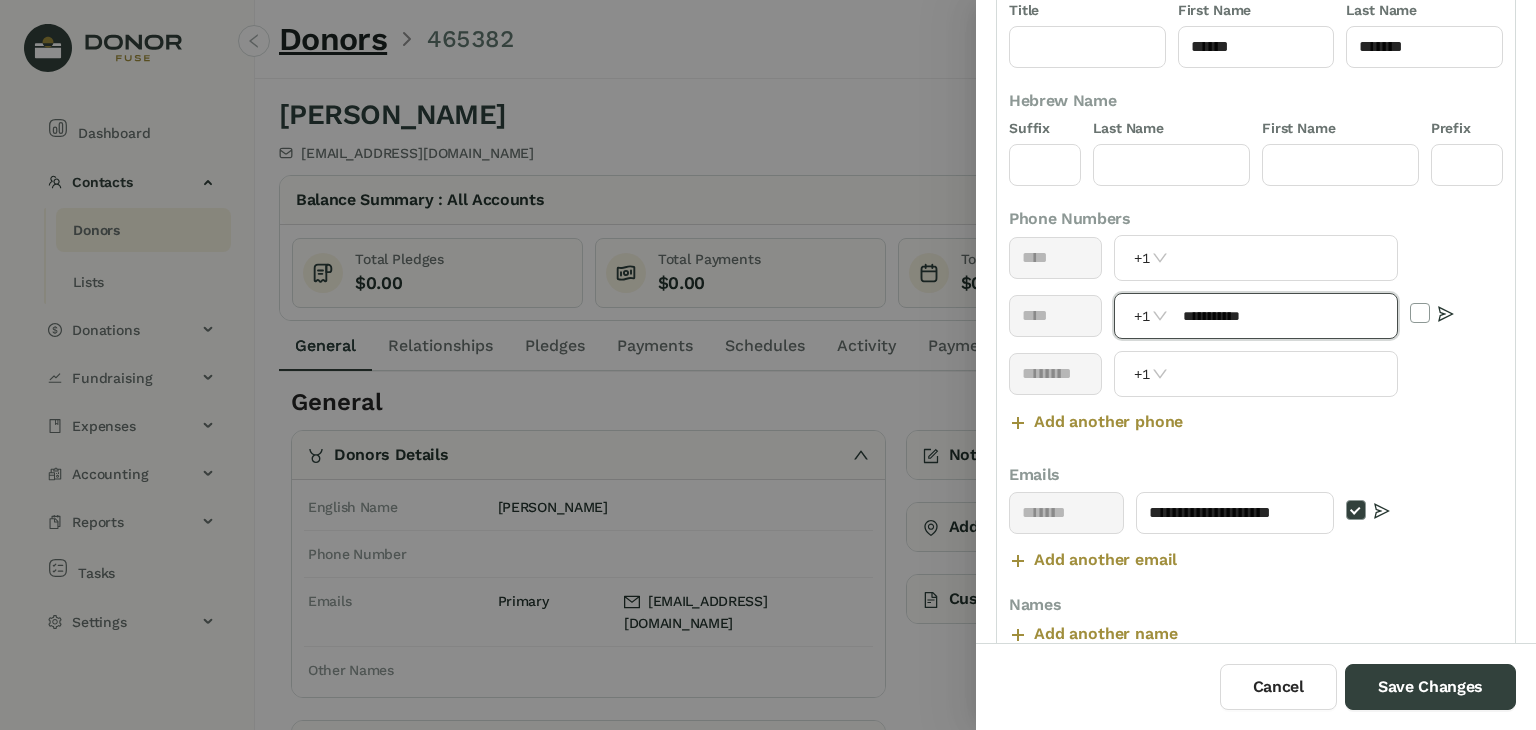 click on "**********" at bounding box center [1284, 316] 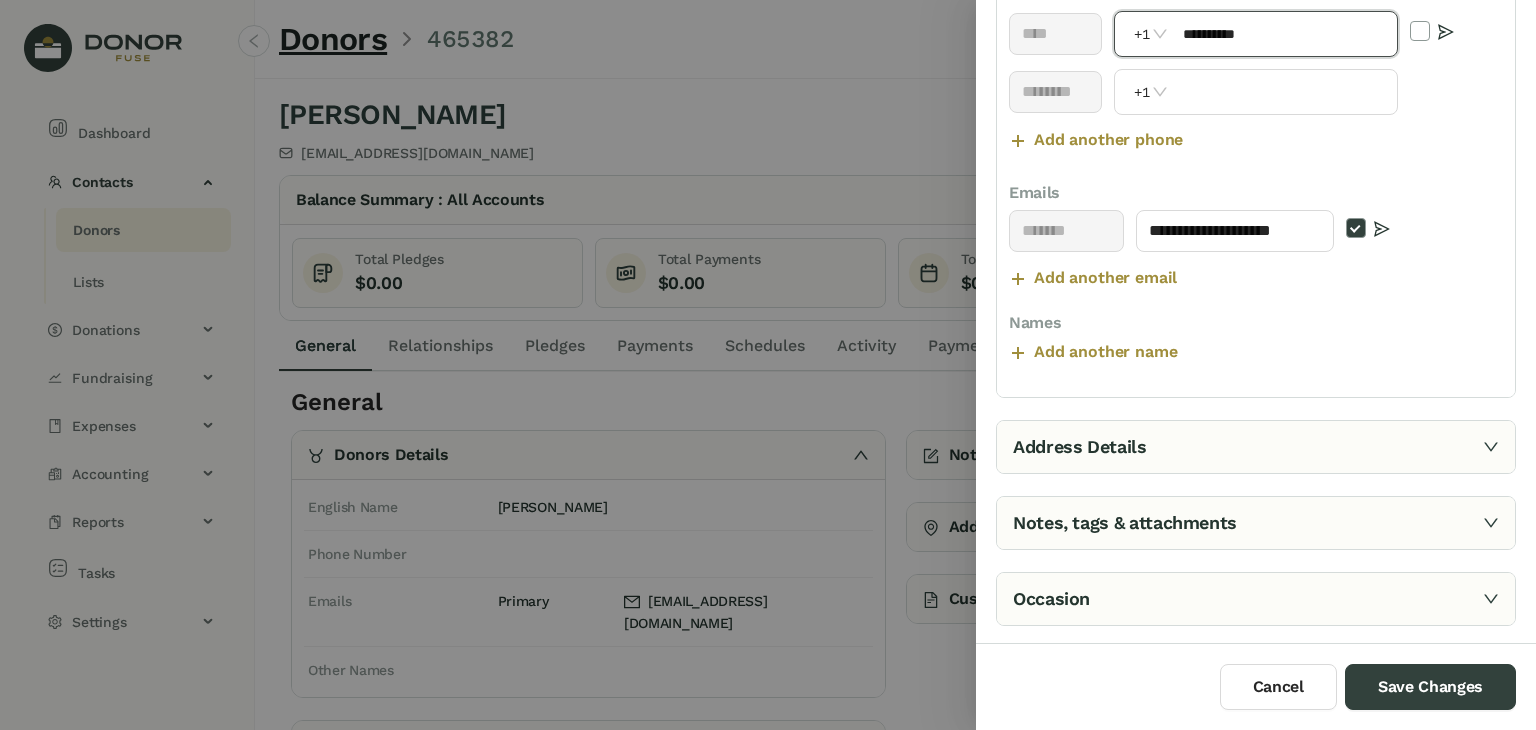 scroll, scrollTop: 483, scrollLeft: 0, axis: vertical 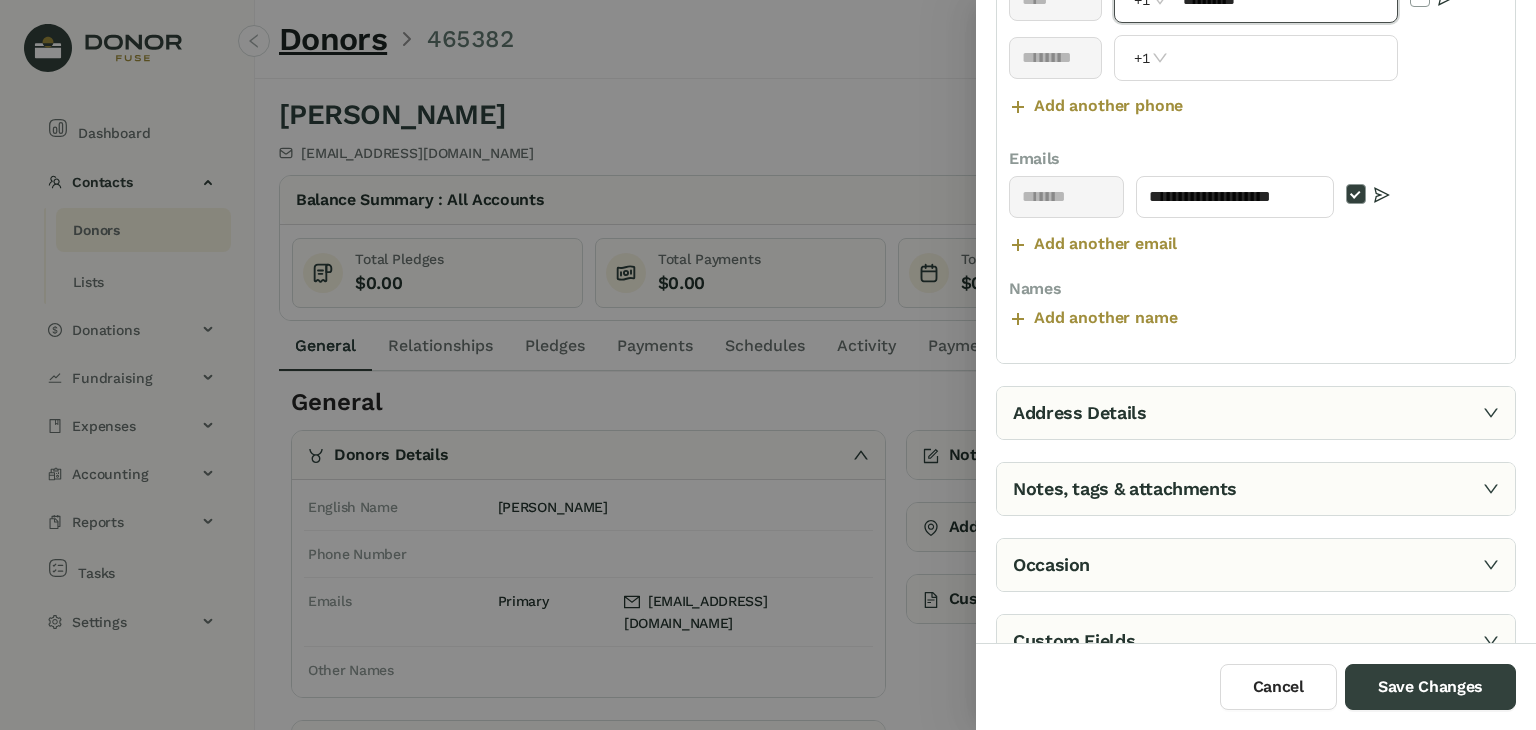 type on "**********" 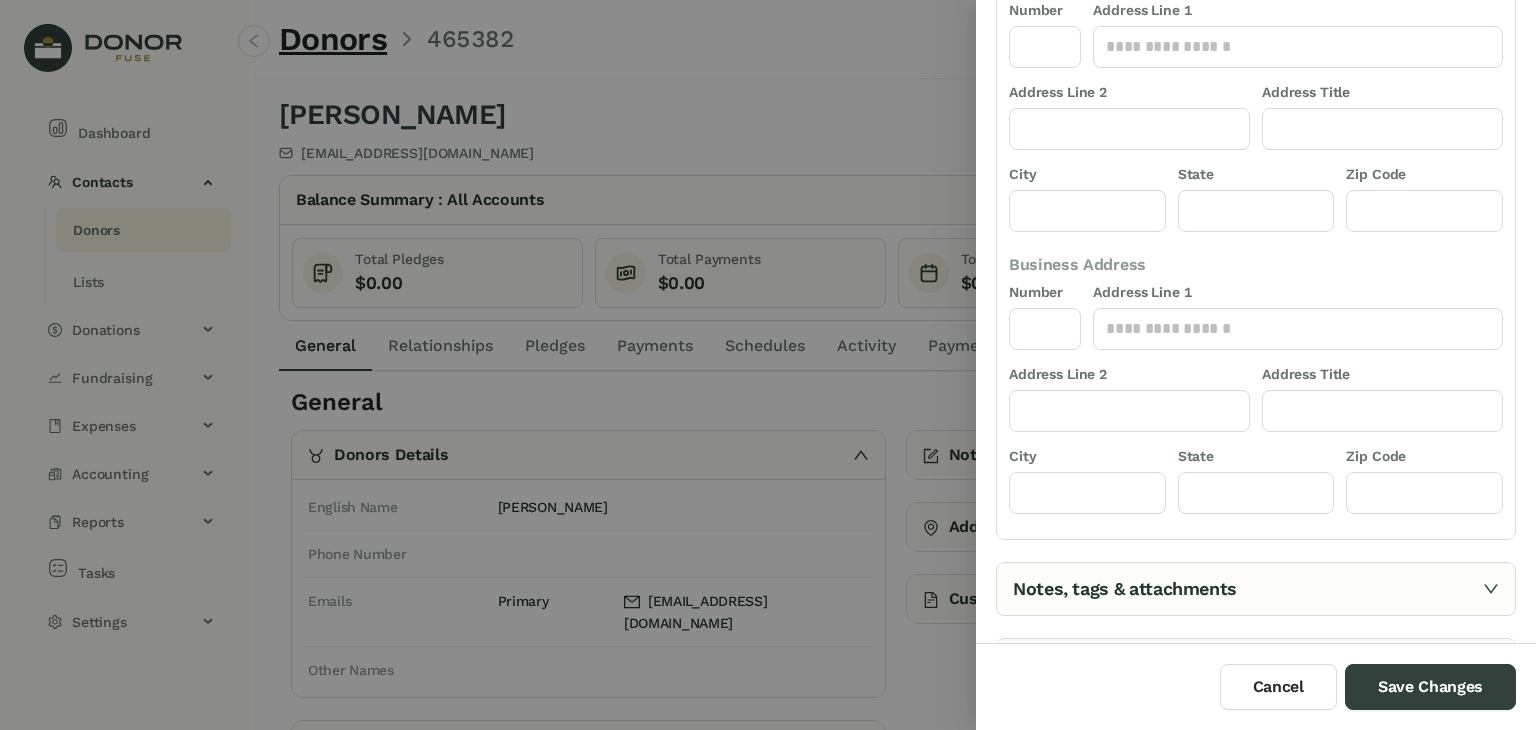 scroll, scrollTop: 115, scrollLeft: 0, axis: vertical 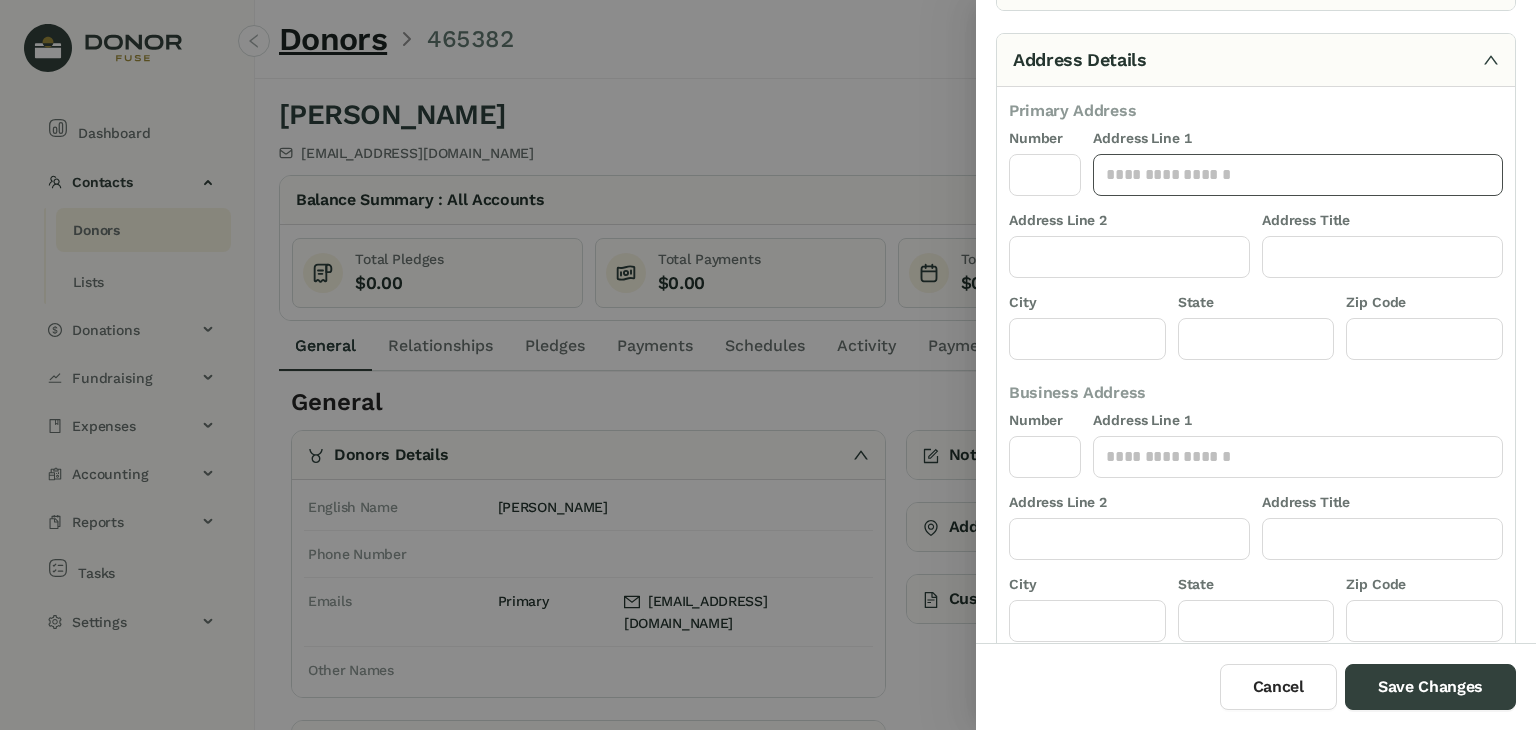 click 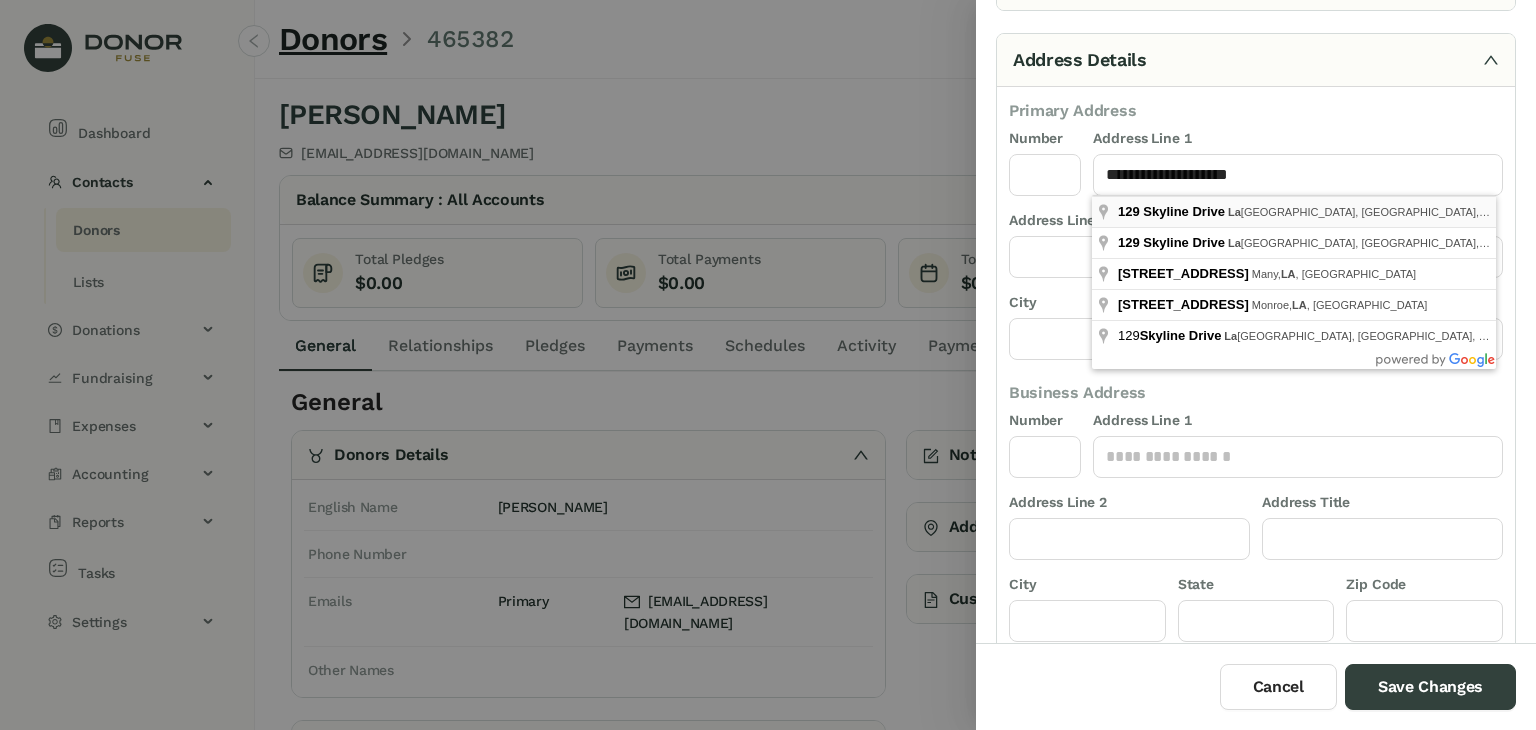 type on "**********" 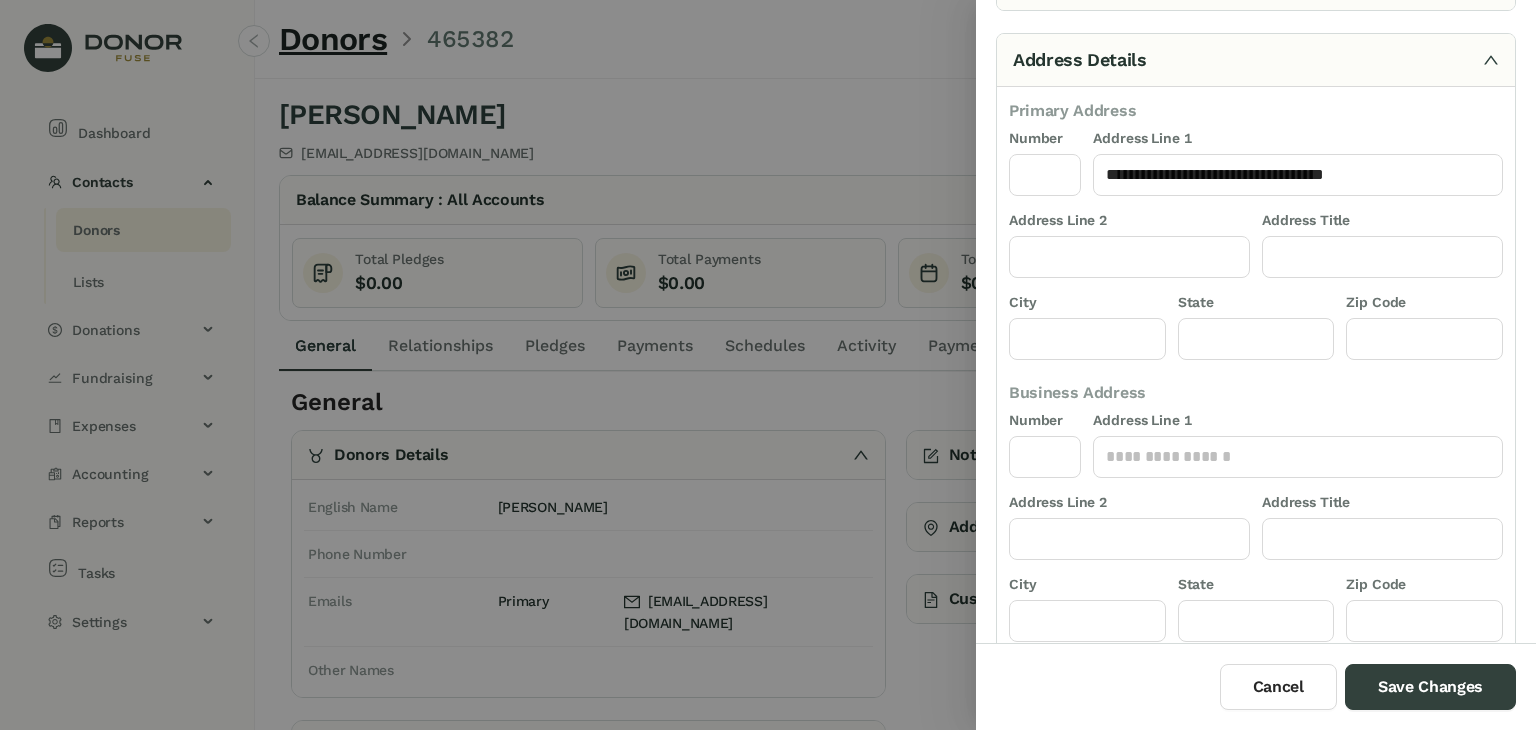 type on "***" 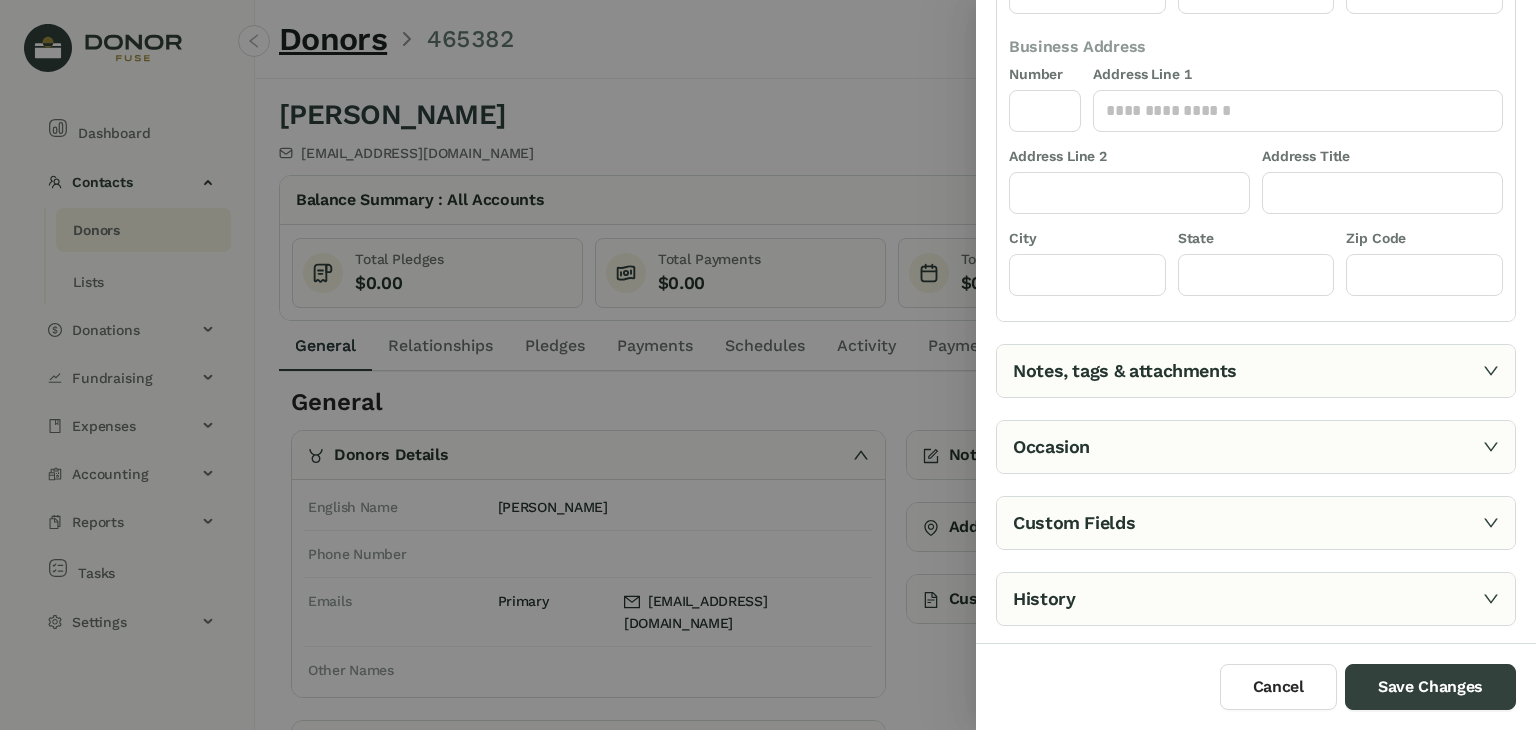 click on "Notes, tags & attachments" at bounding box center [1256, 371] 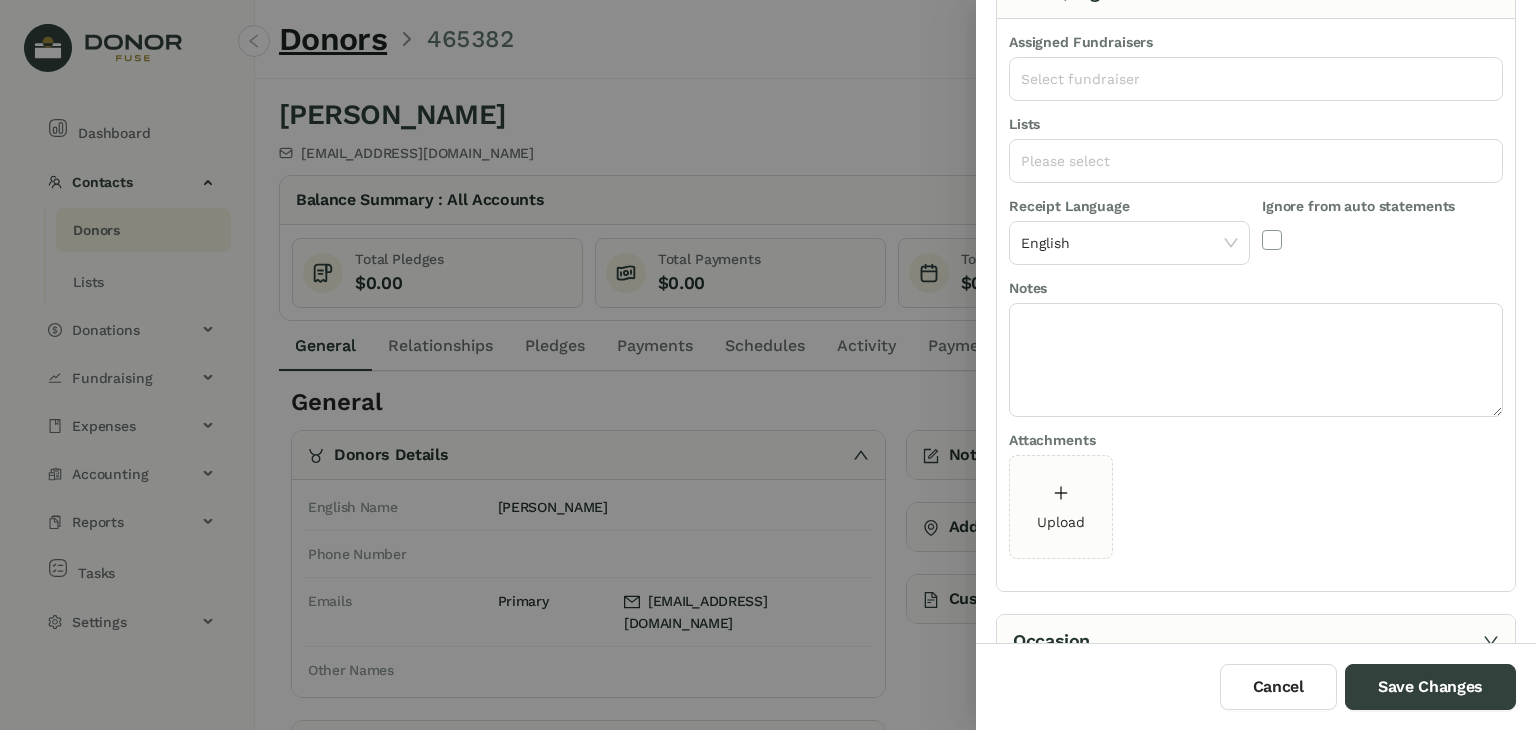 scroll, scrollTop: 259, scrollLeft: 0, axis: vertical 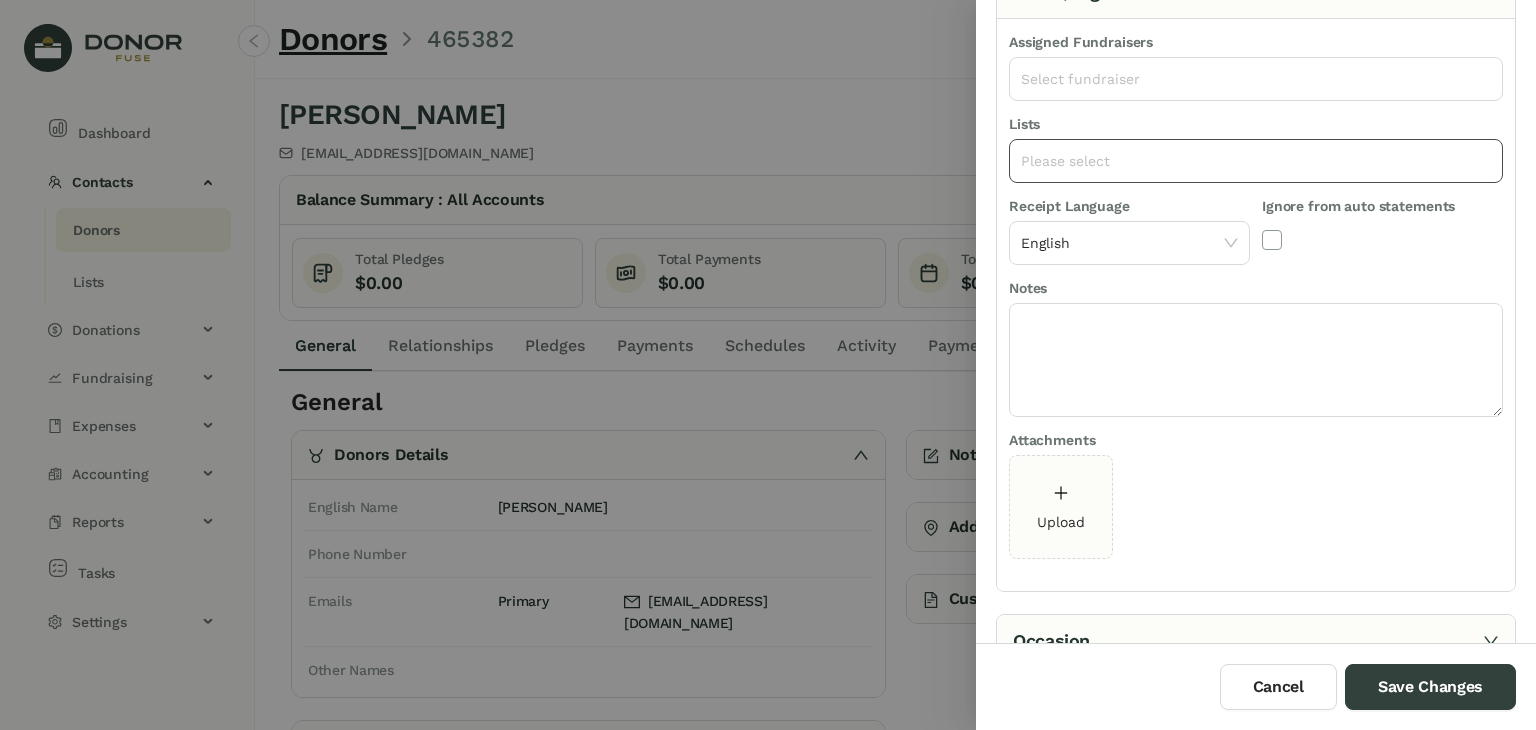 click on "Please select" 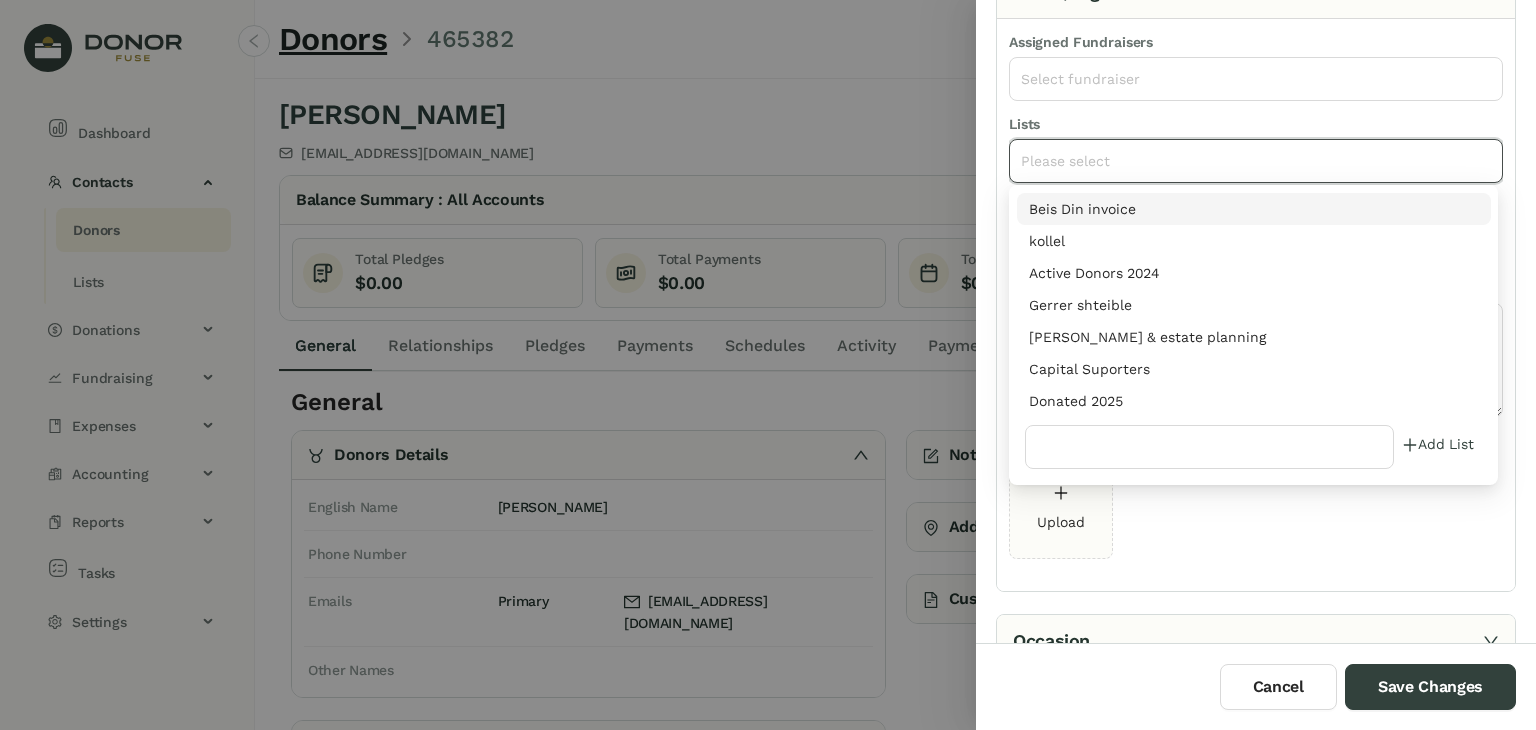 click on "Donated 2025" at bounding box center (1254, 401) 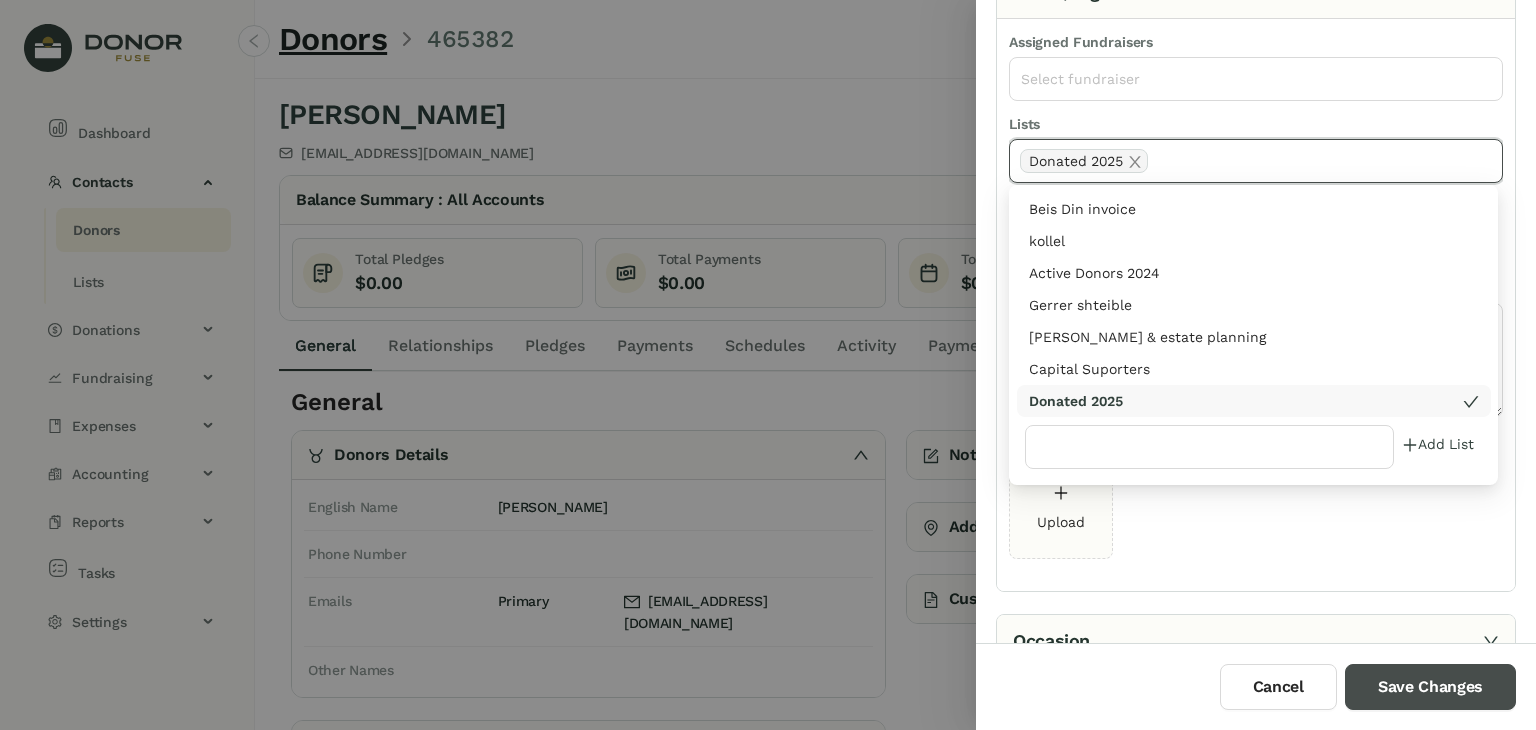 click on "Save Changes" at bounding box center (1430, 687) 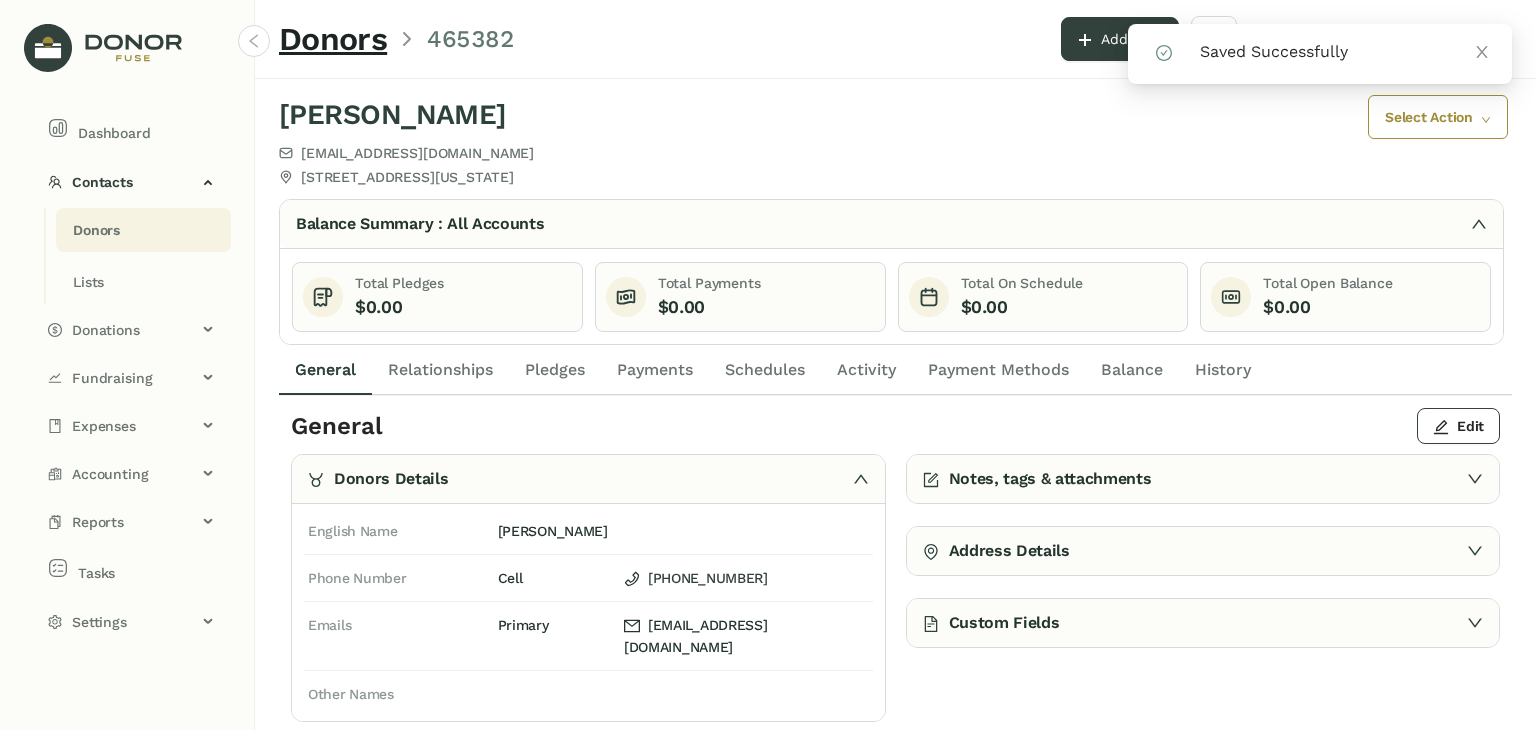 click on "Payments" 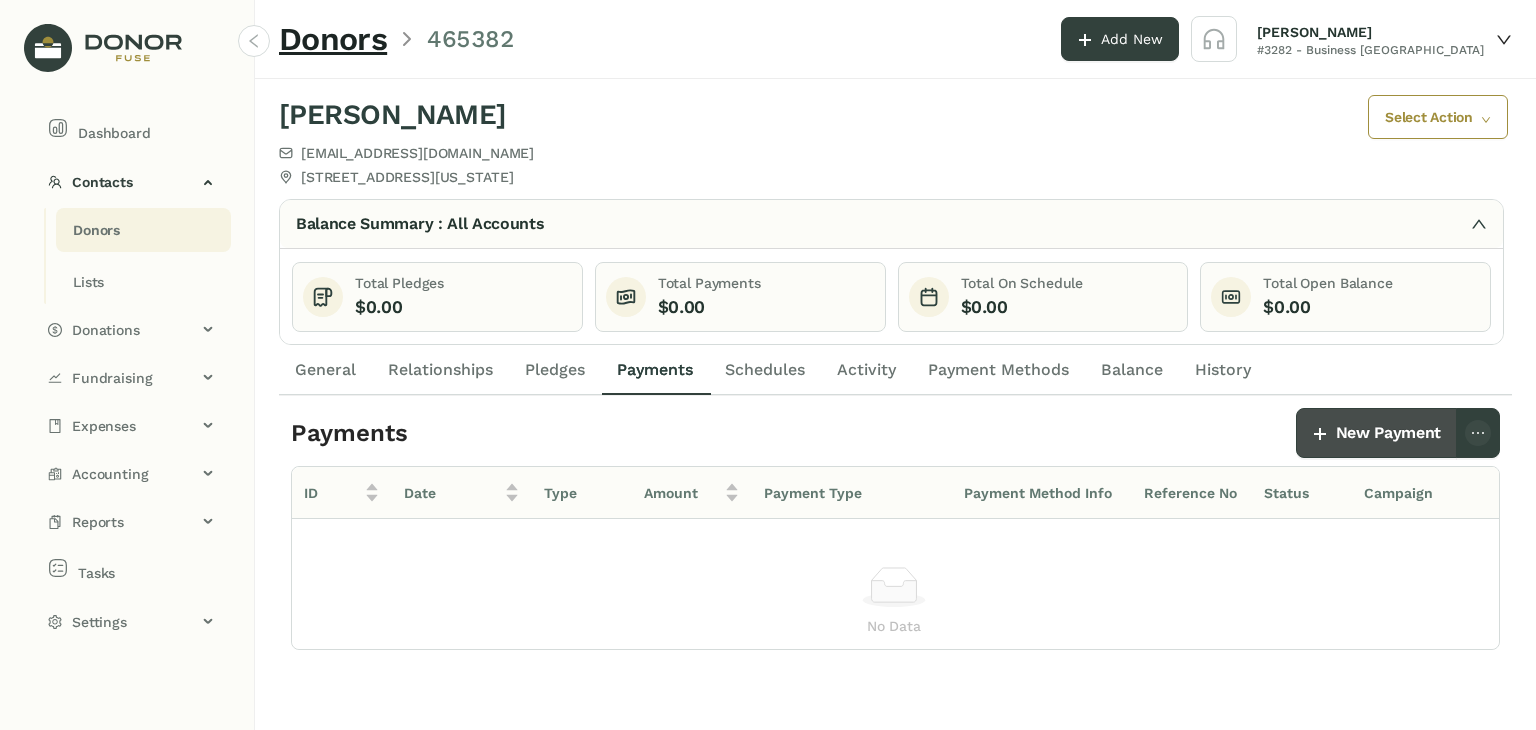 click on "New Payment" 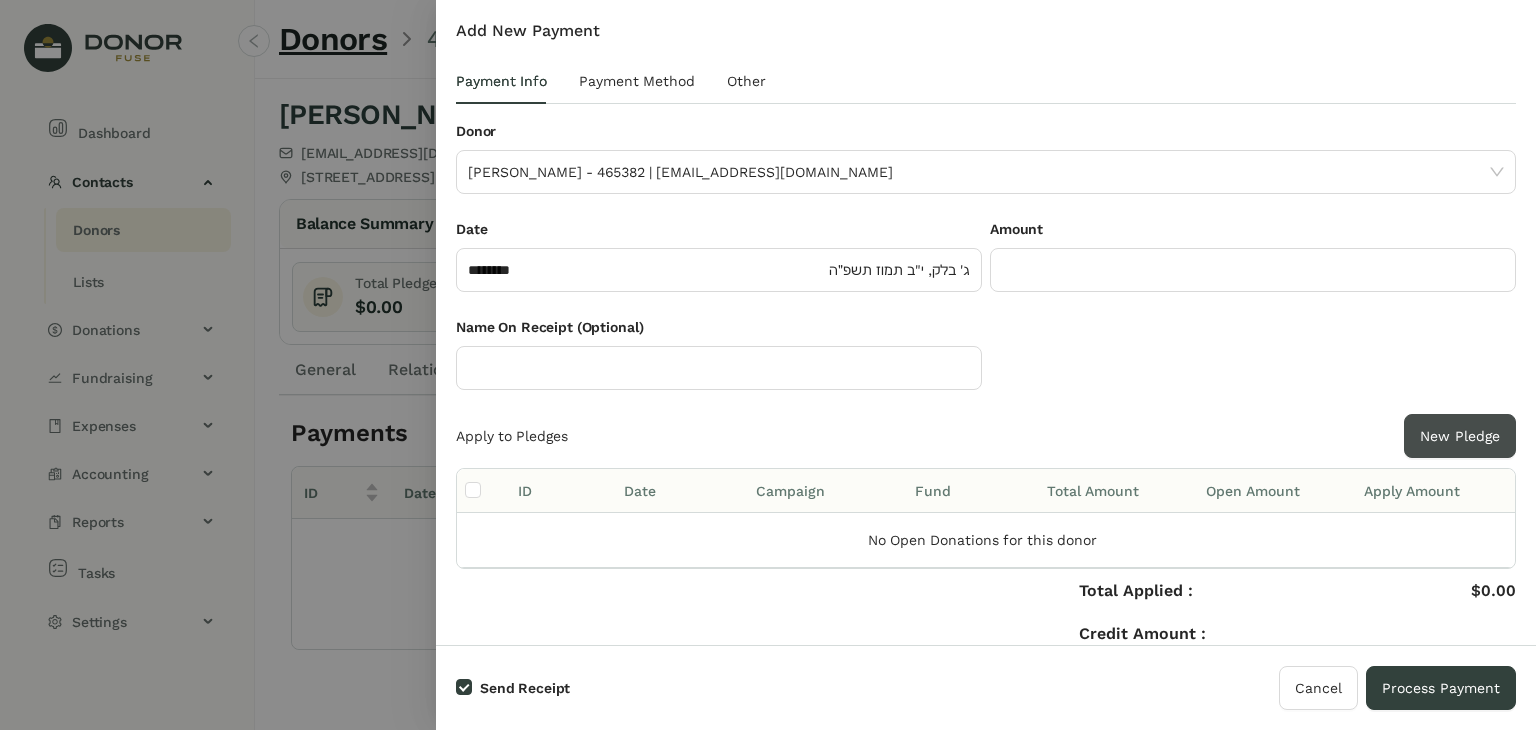 click on "New Pledge" at bounding box center (1460, 436) 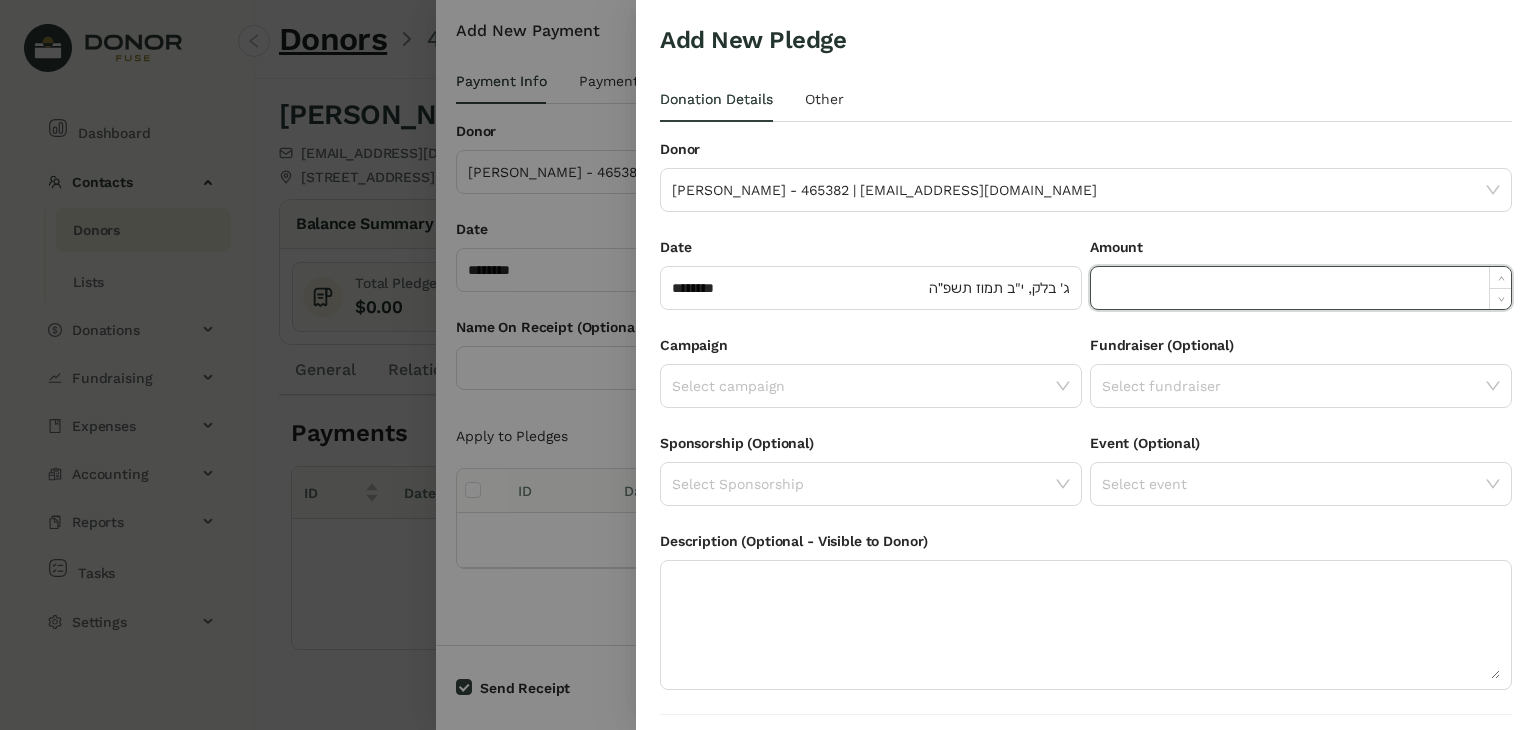 click 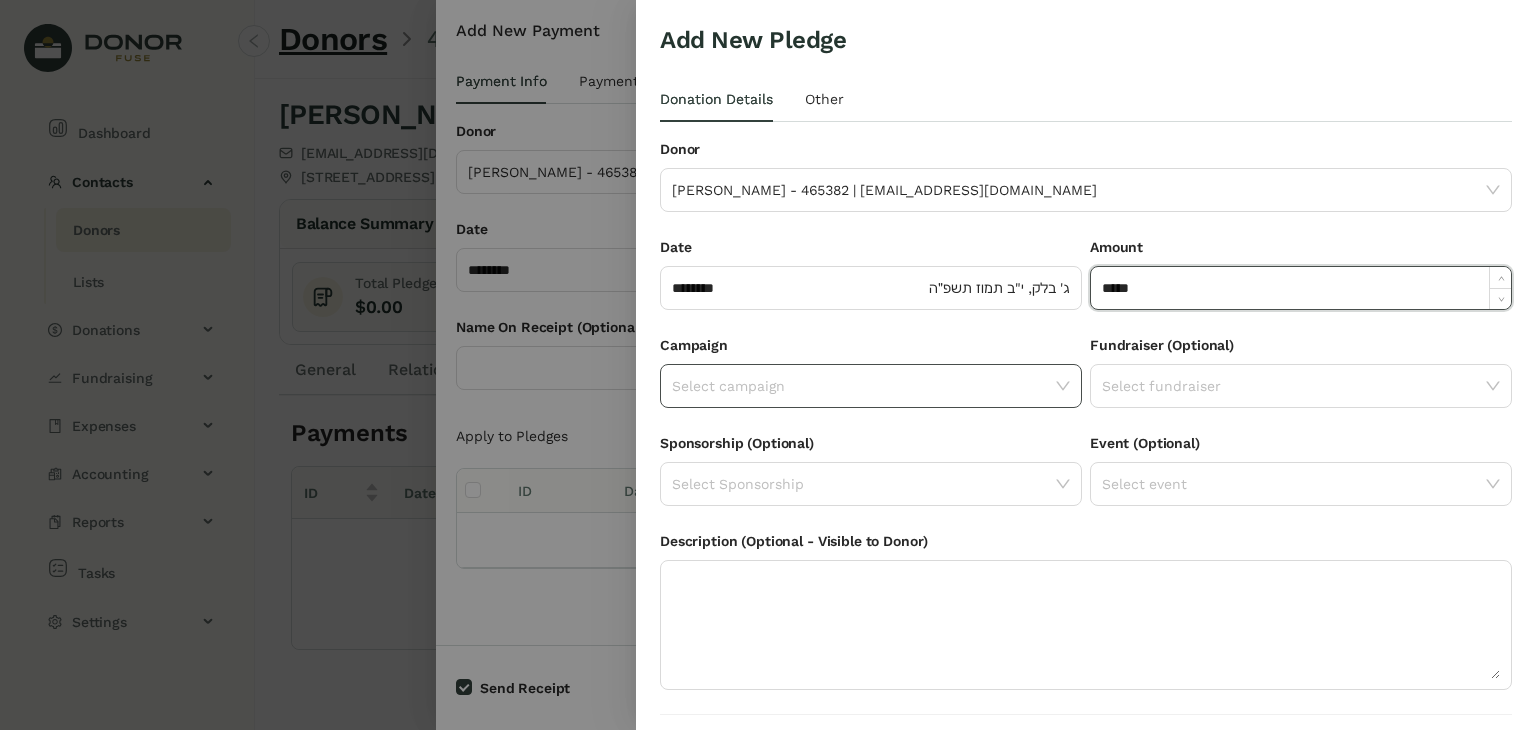 type on "******" 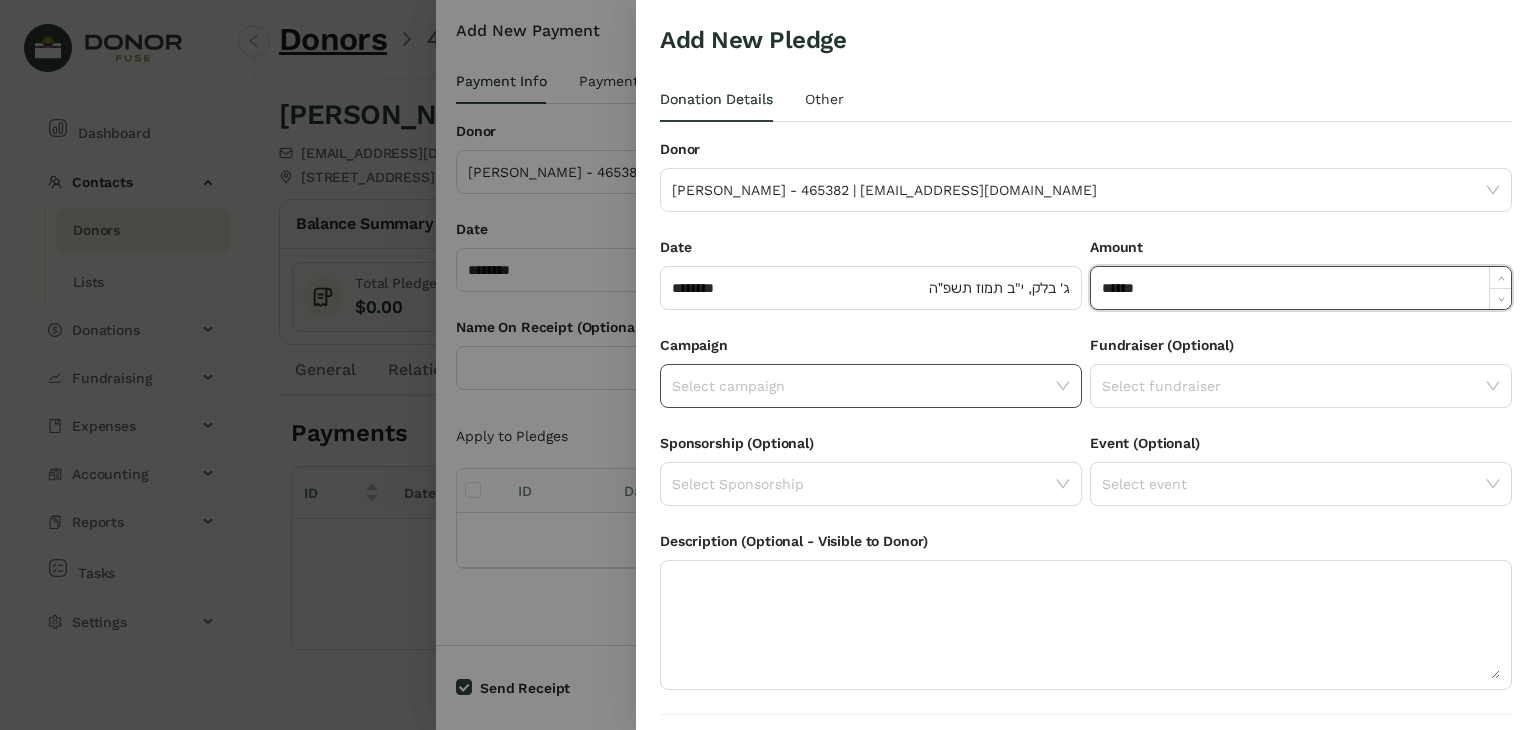 click 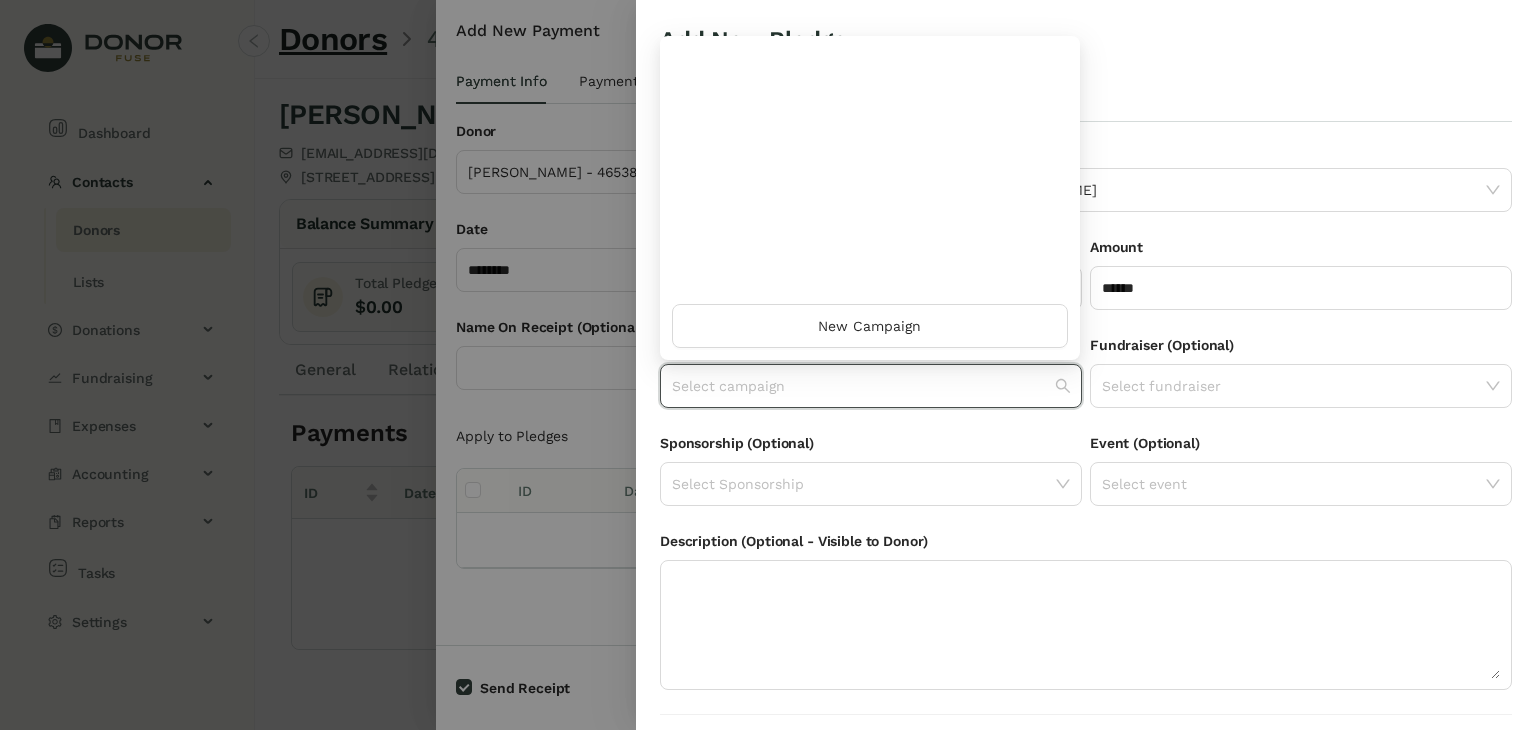 scroll, scrollTop: 960, scrollLeft: 0, axis: vertical 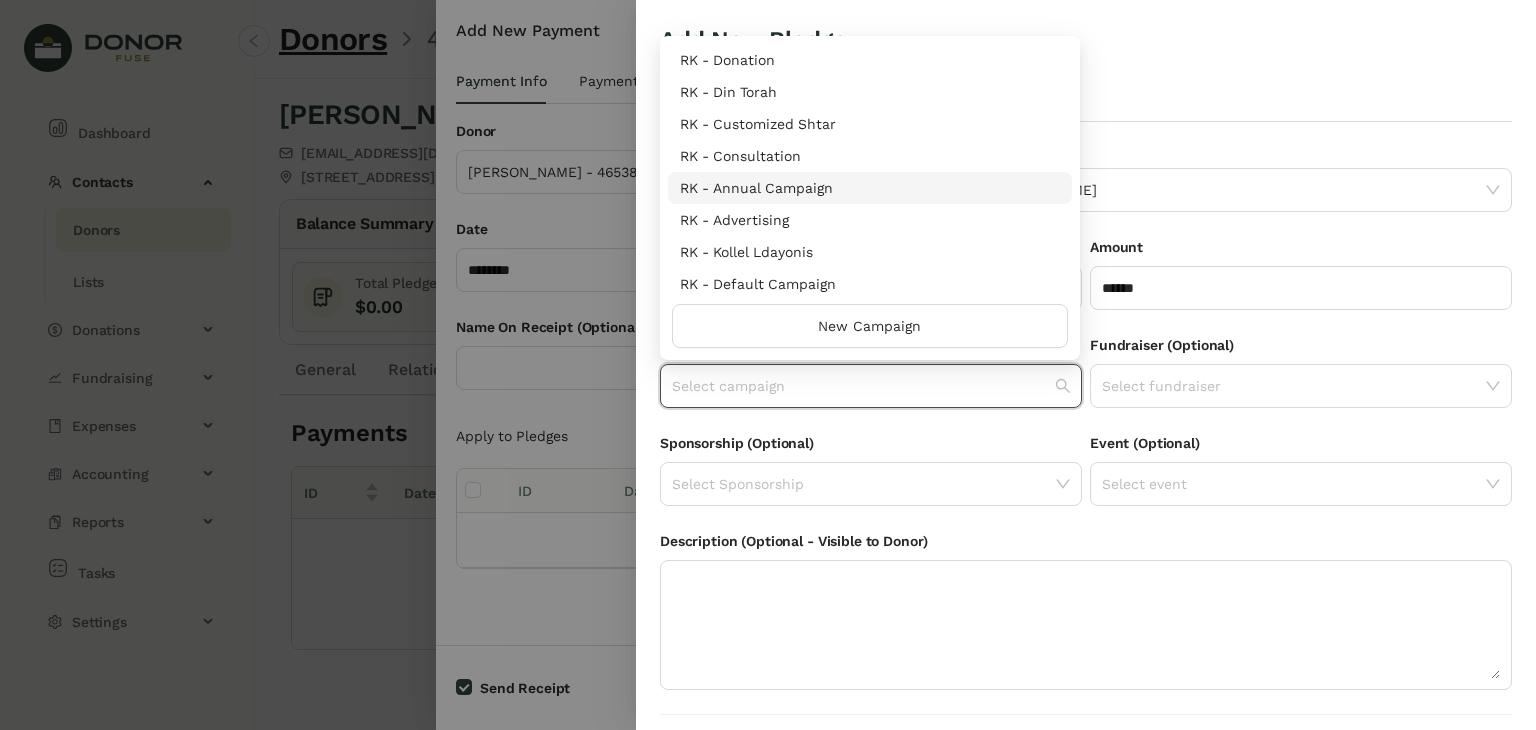 click on "RK - Annual Campaign" at bounding box center [870, 188] 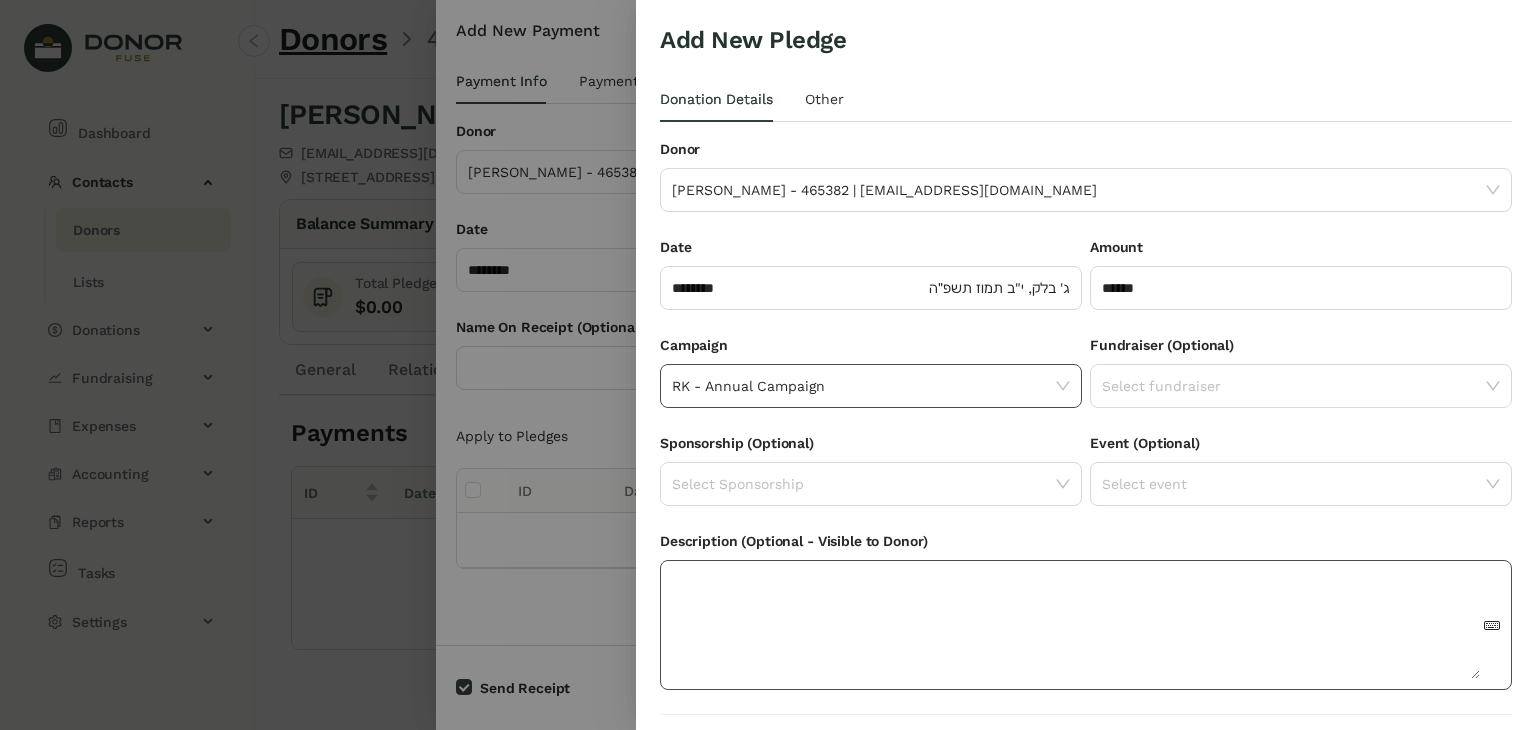 scroll, scrollTop: 54, scrollLeft: 0, axis: vertical 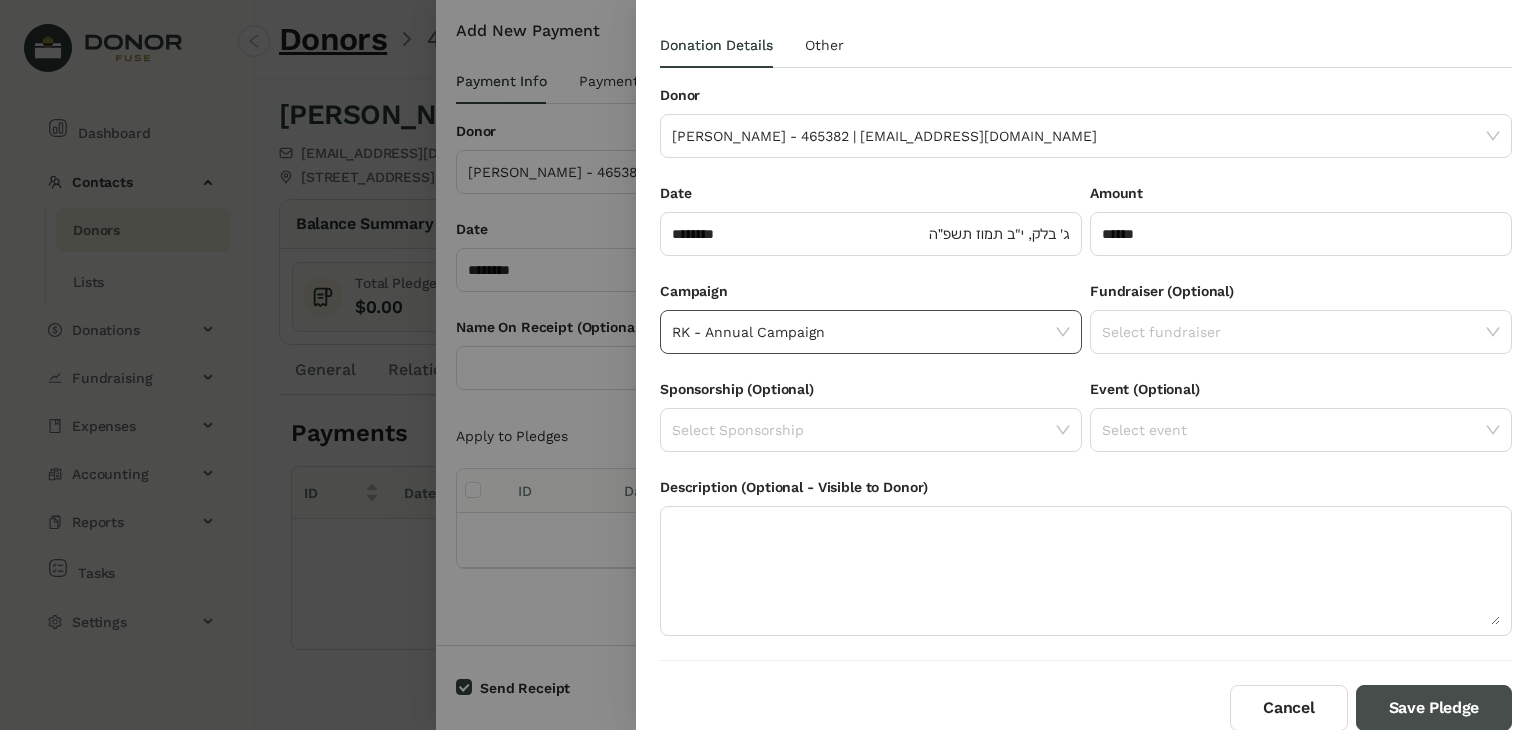 click on "Save Pledge" at bounding box center (1434, 708) 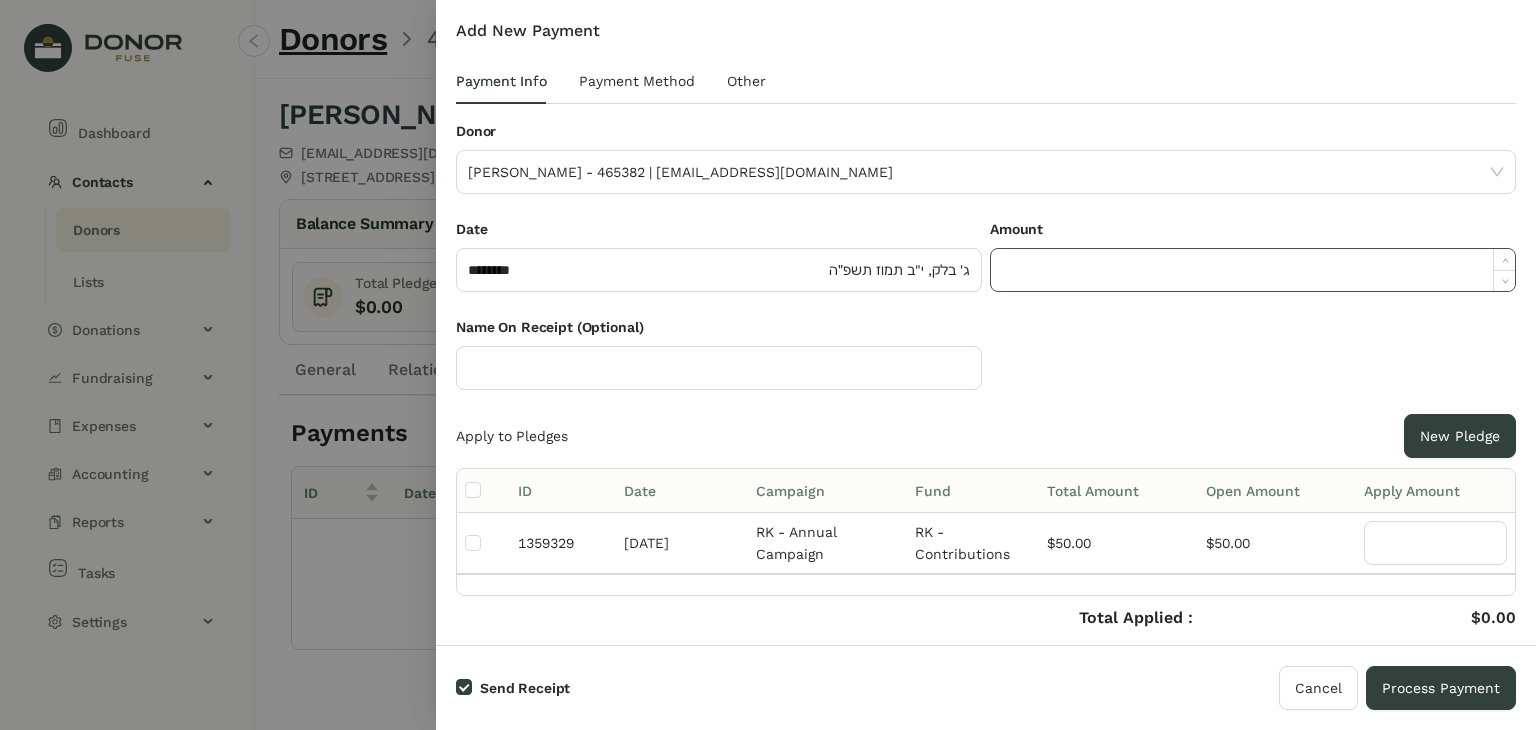 click 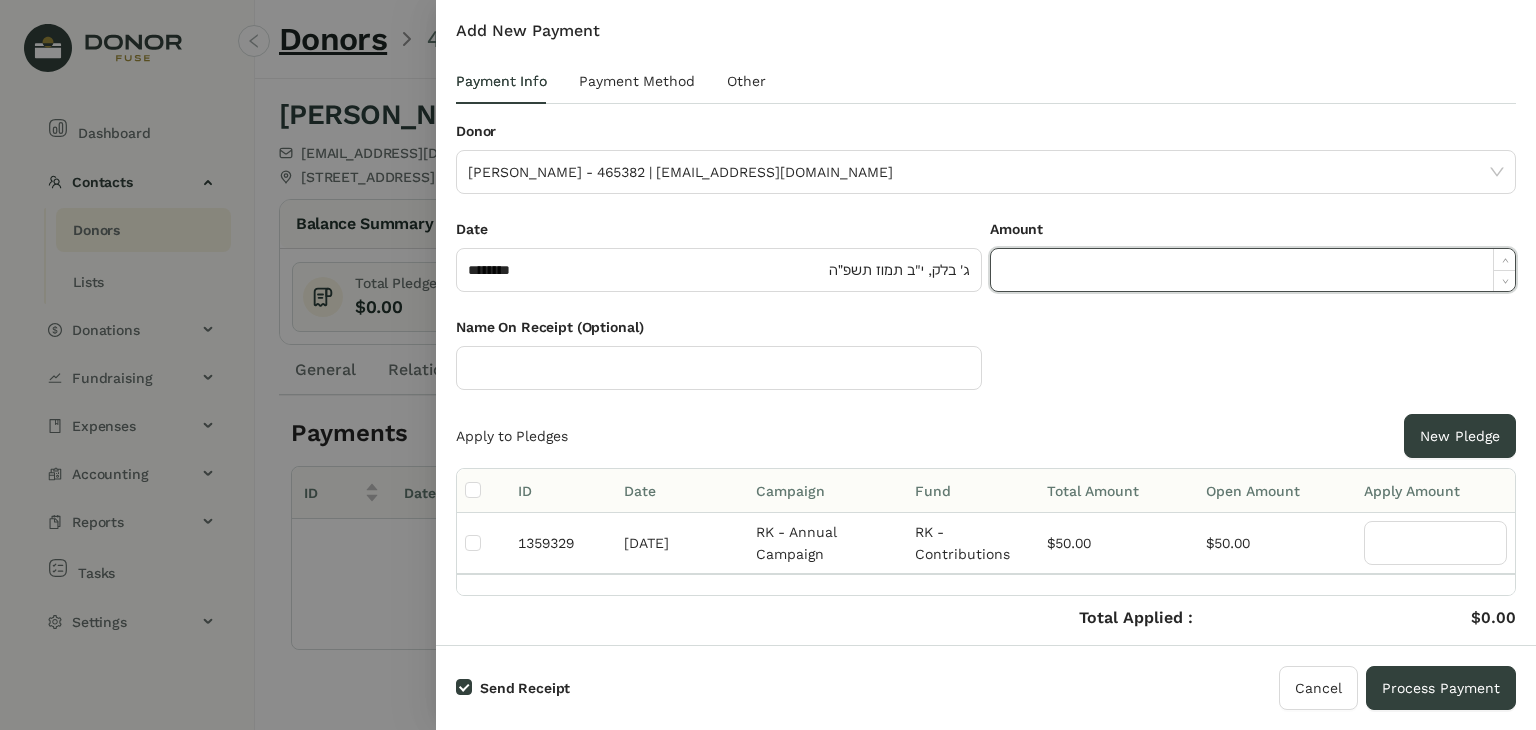 paste on "*****" 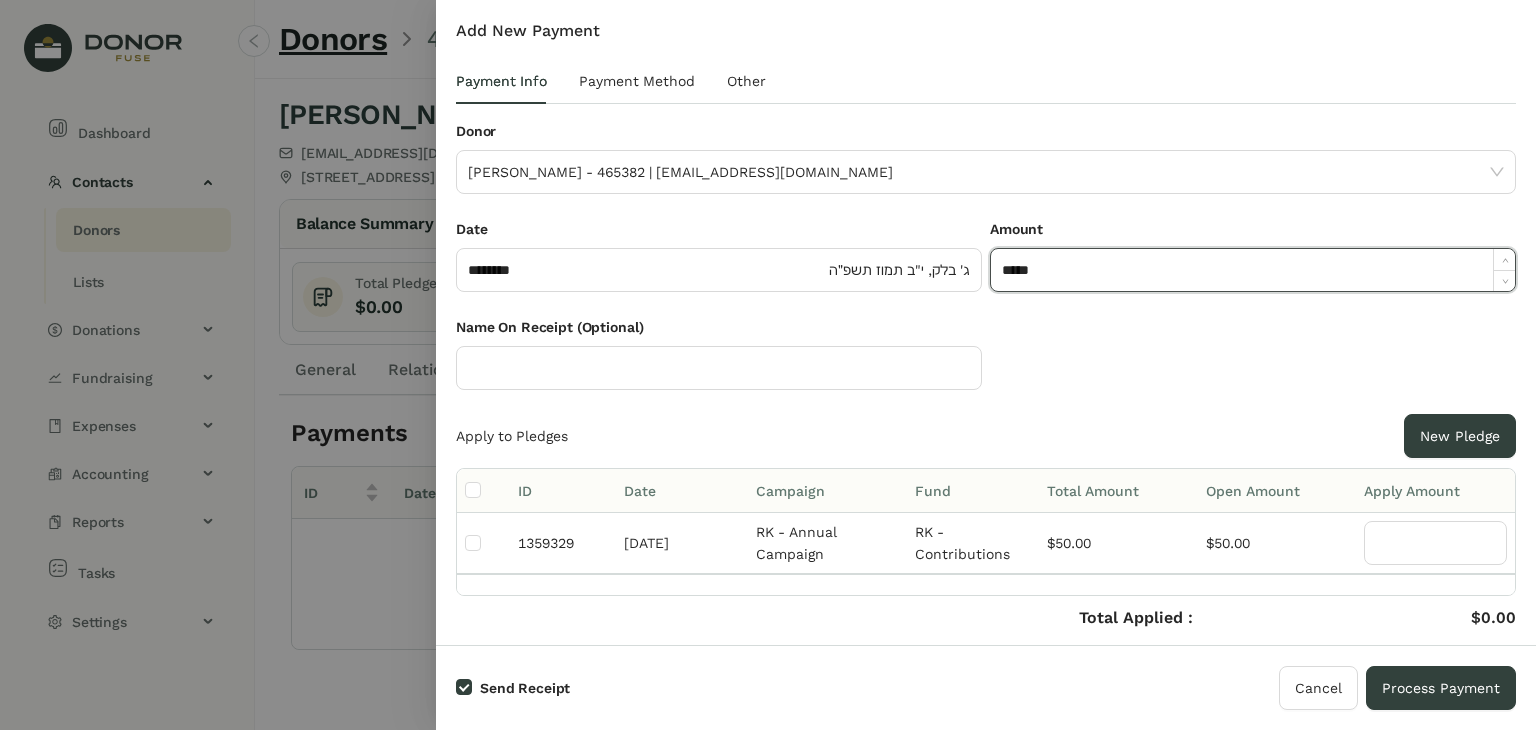 type on "******" 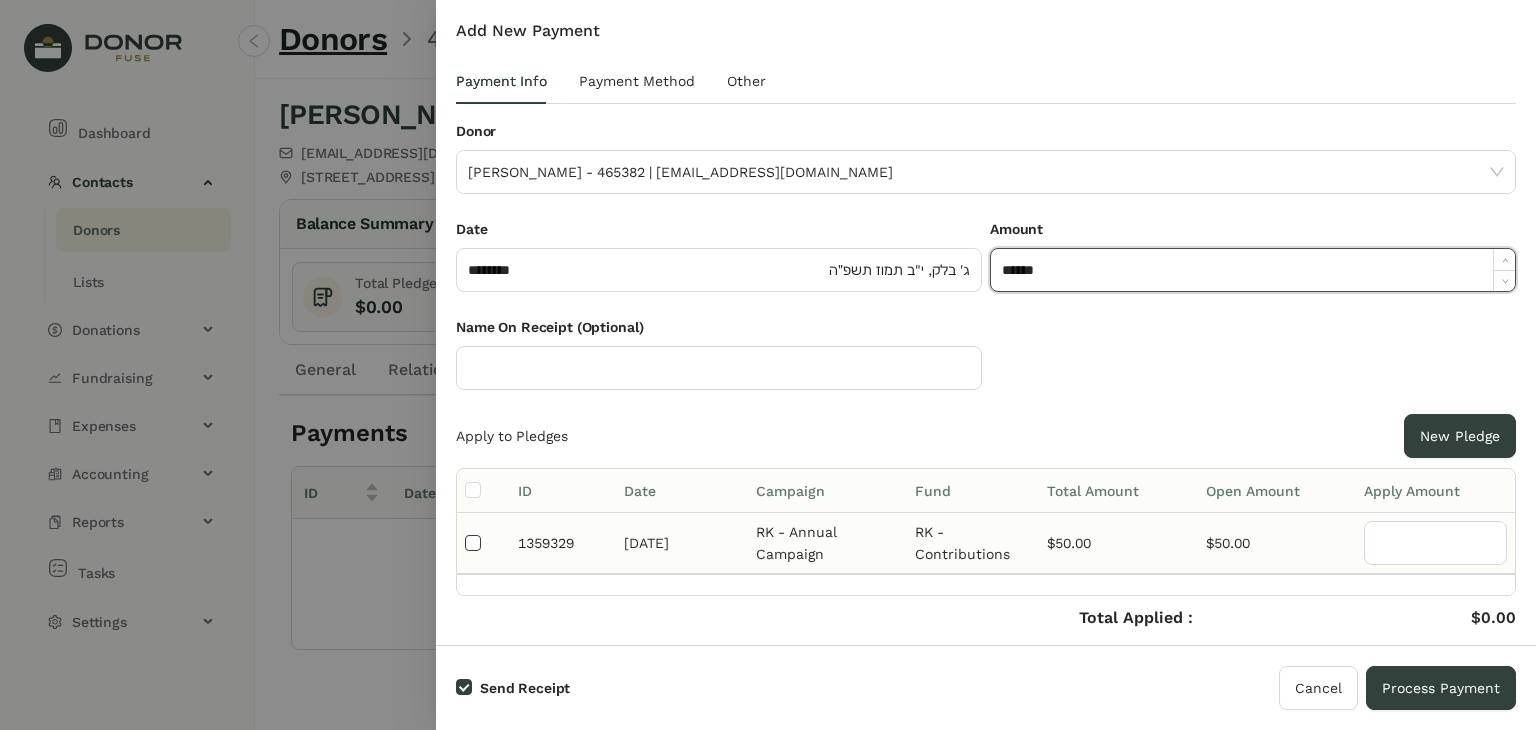 type on "**" 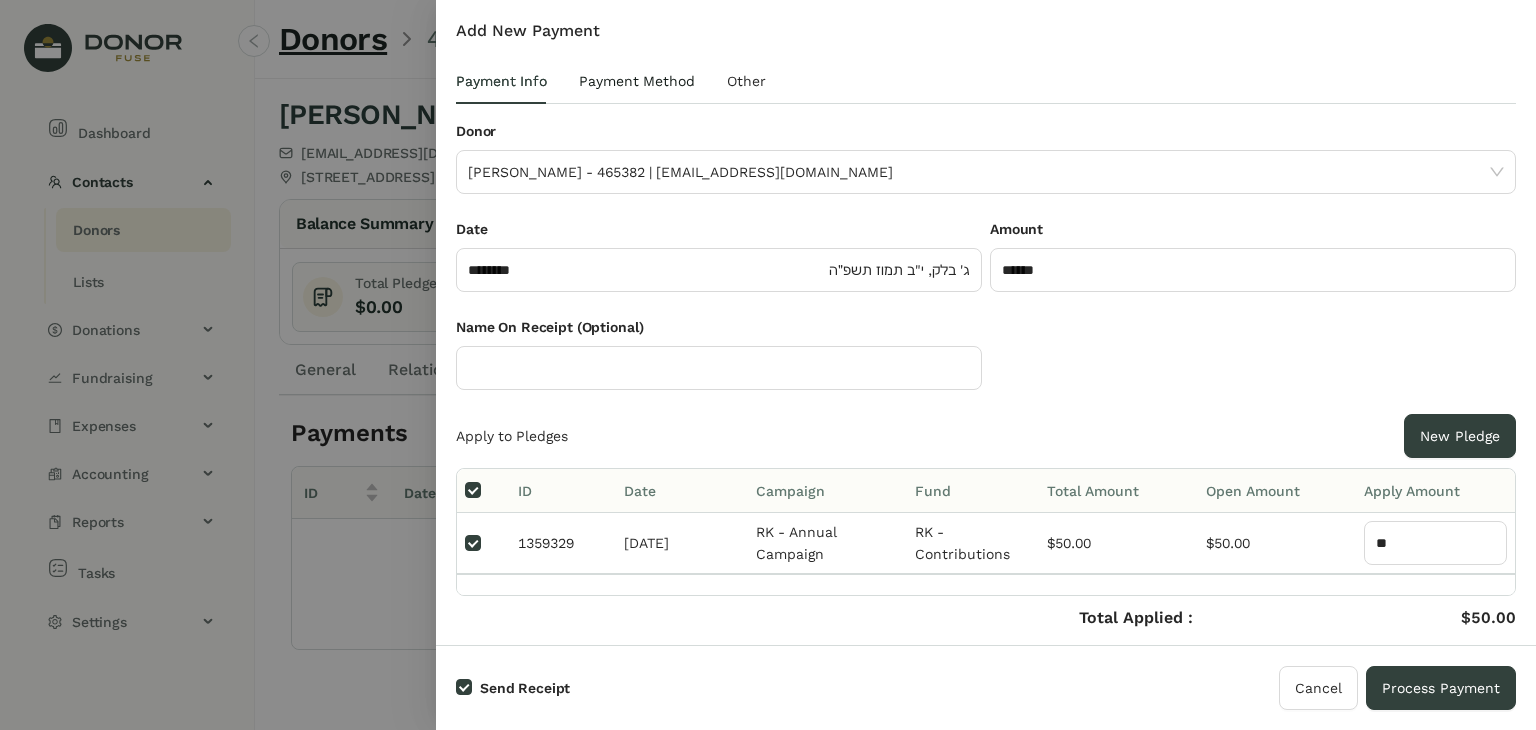 click on "Payment Method" at bounding box center [637, 81] 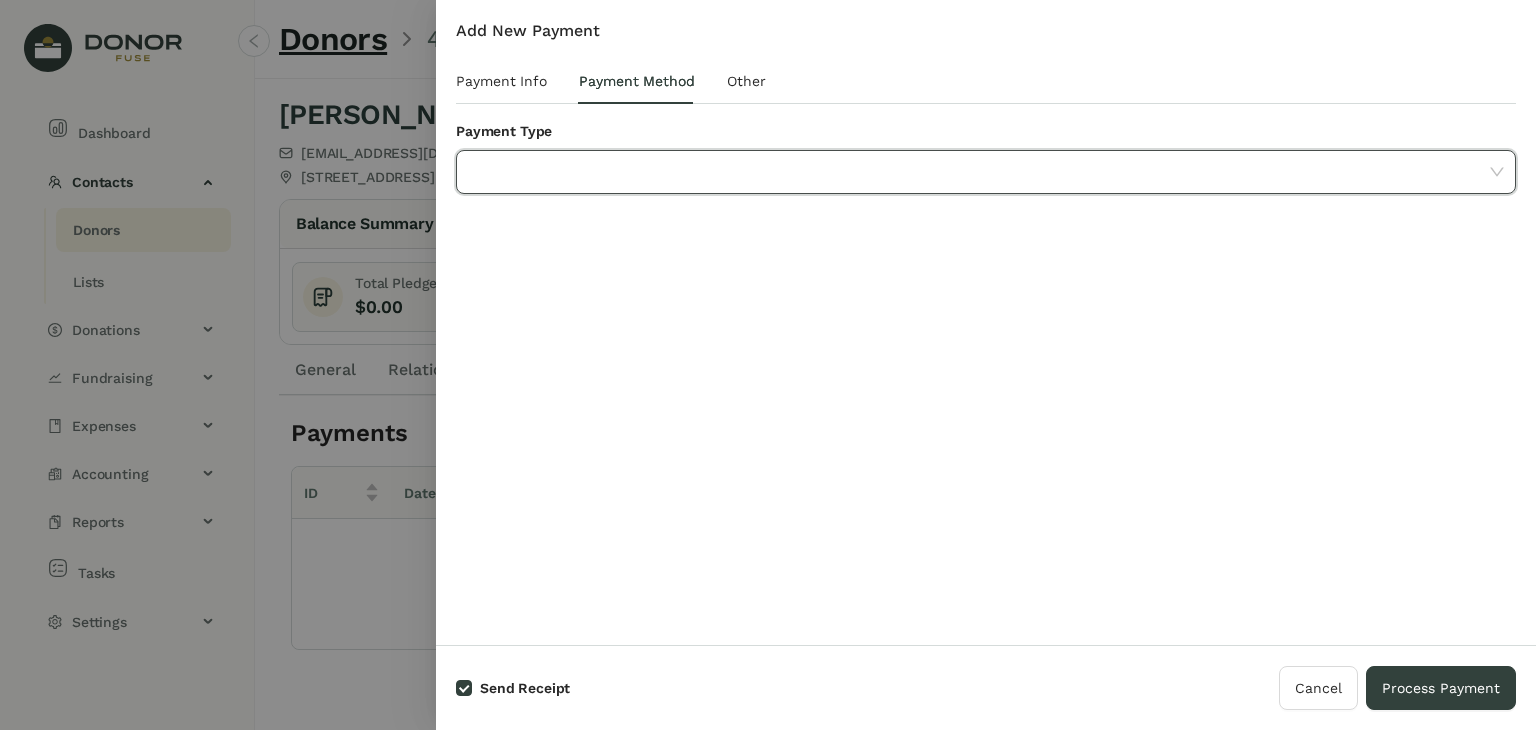 click 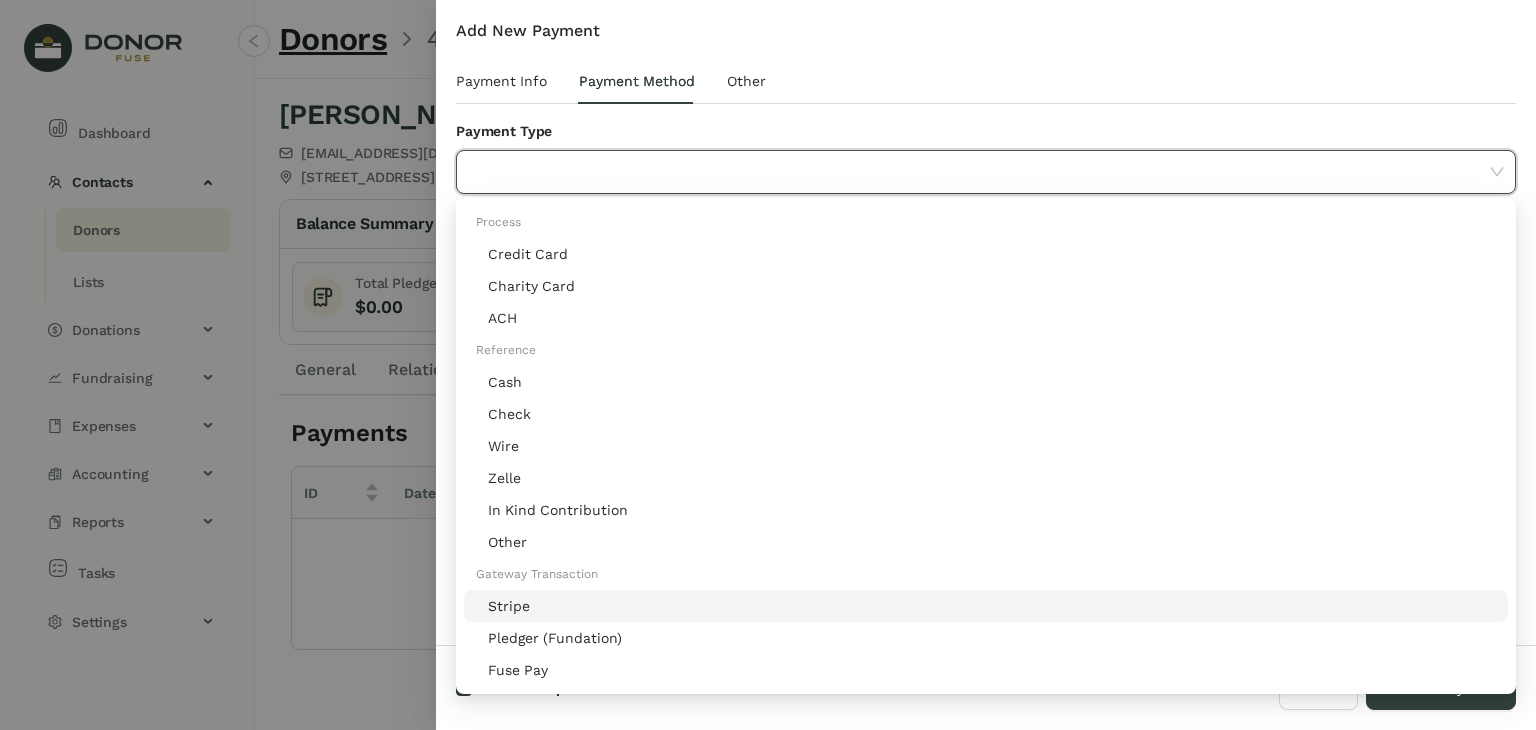 click on "Stripe" 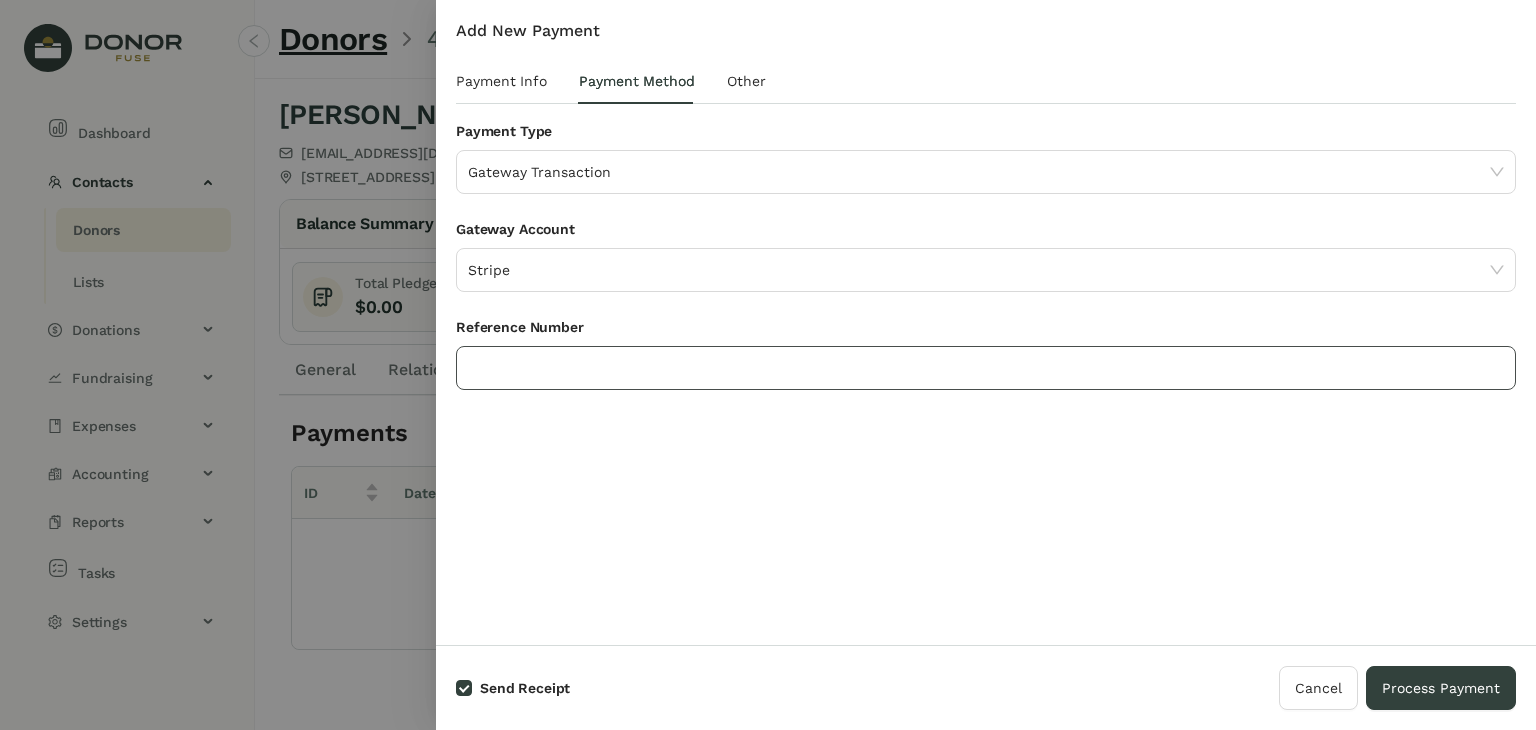 click 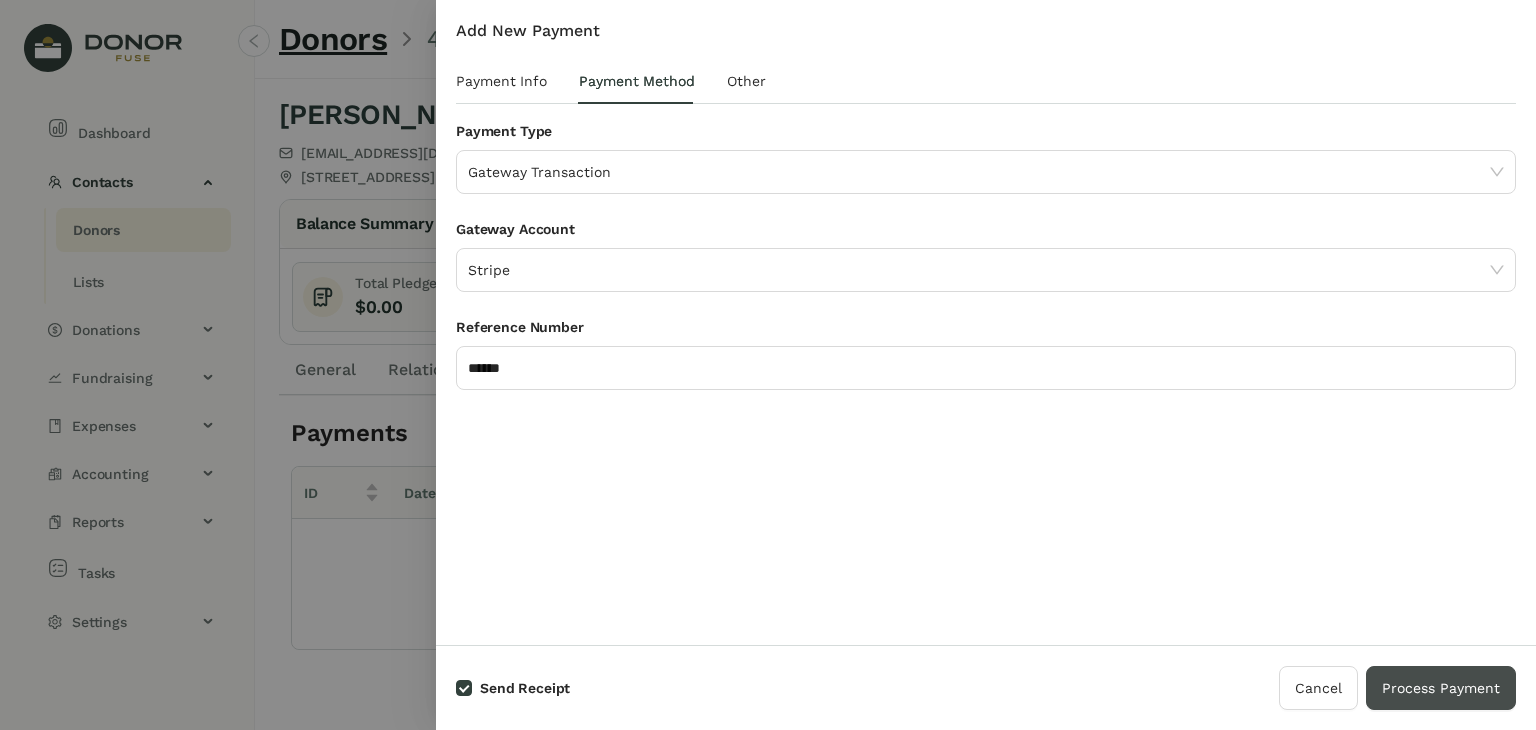 click on "Process Payment" at bounding box center (1441, 688) 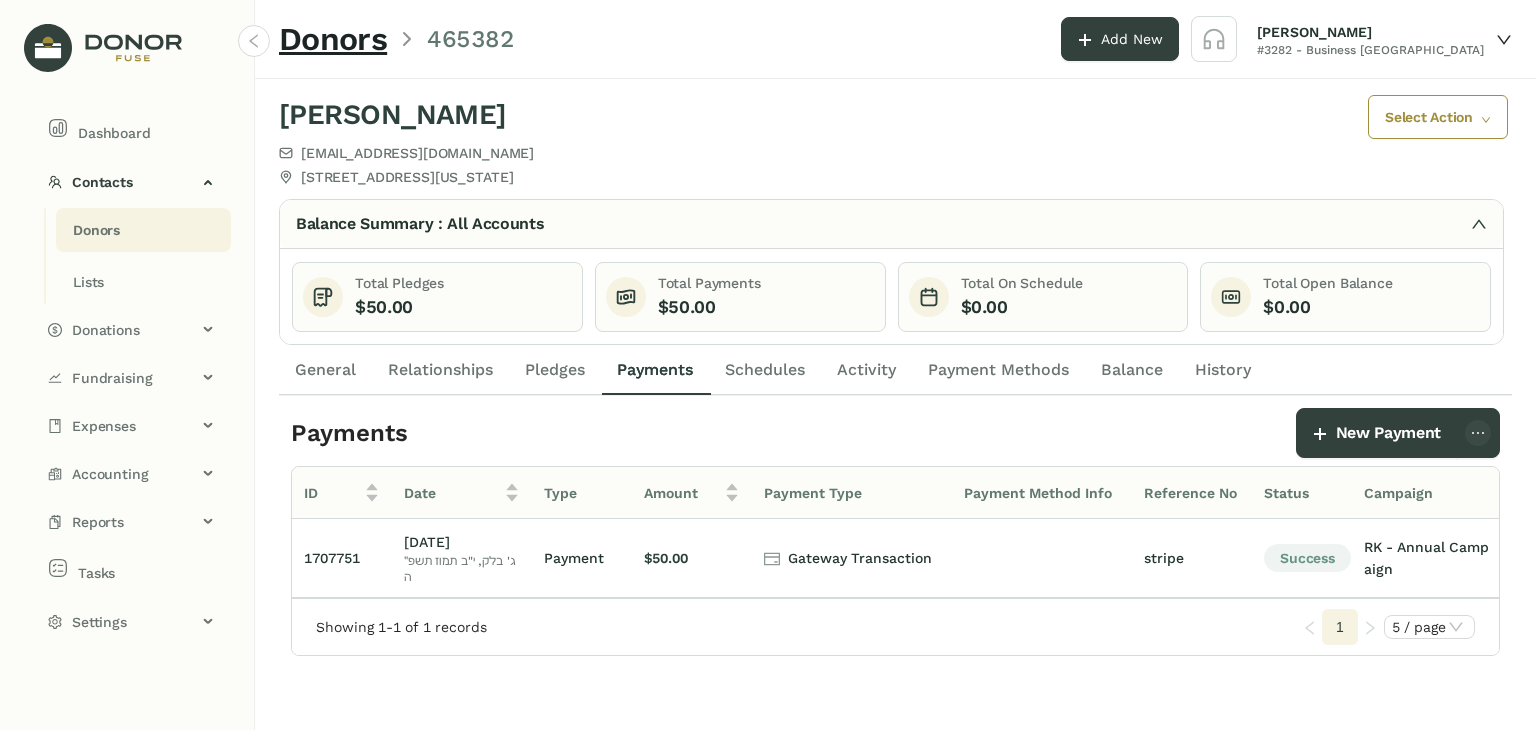 click on "Donors" 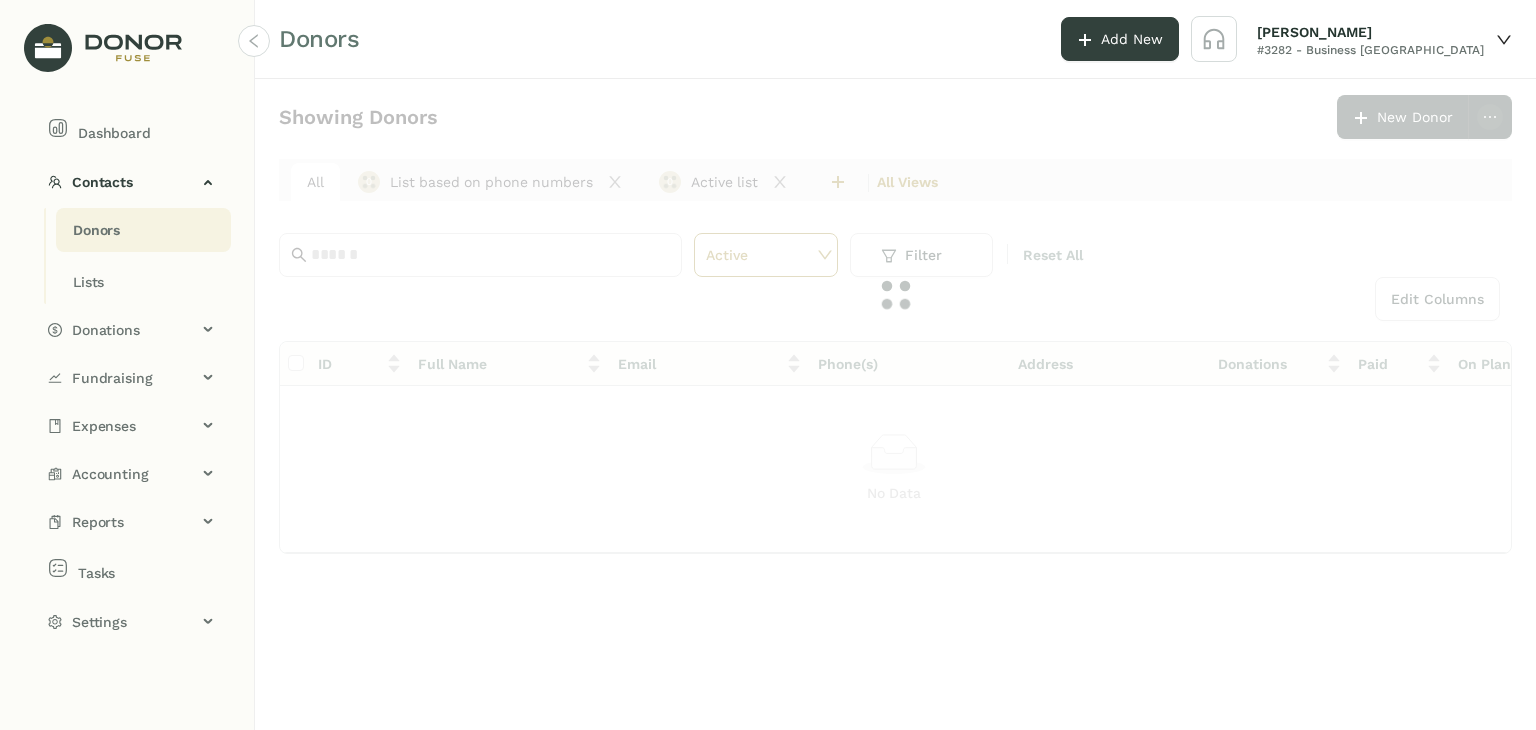 click on "Donors" 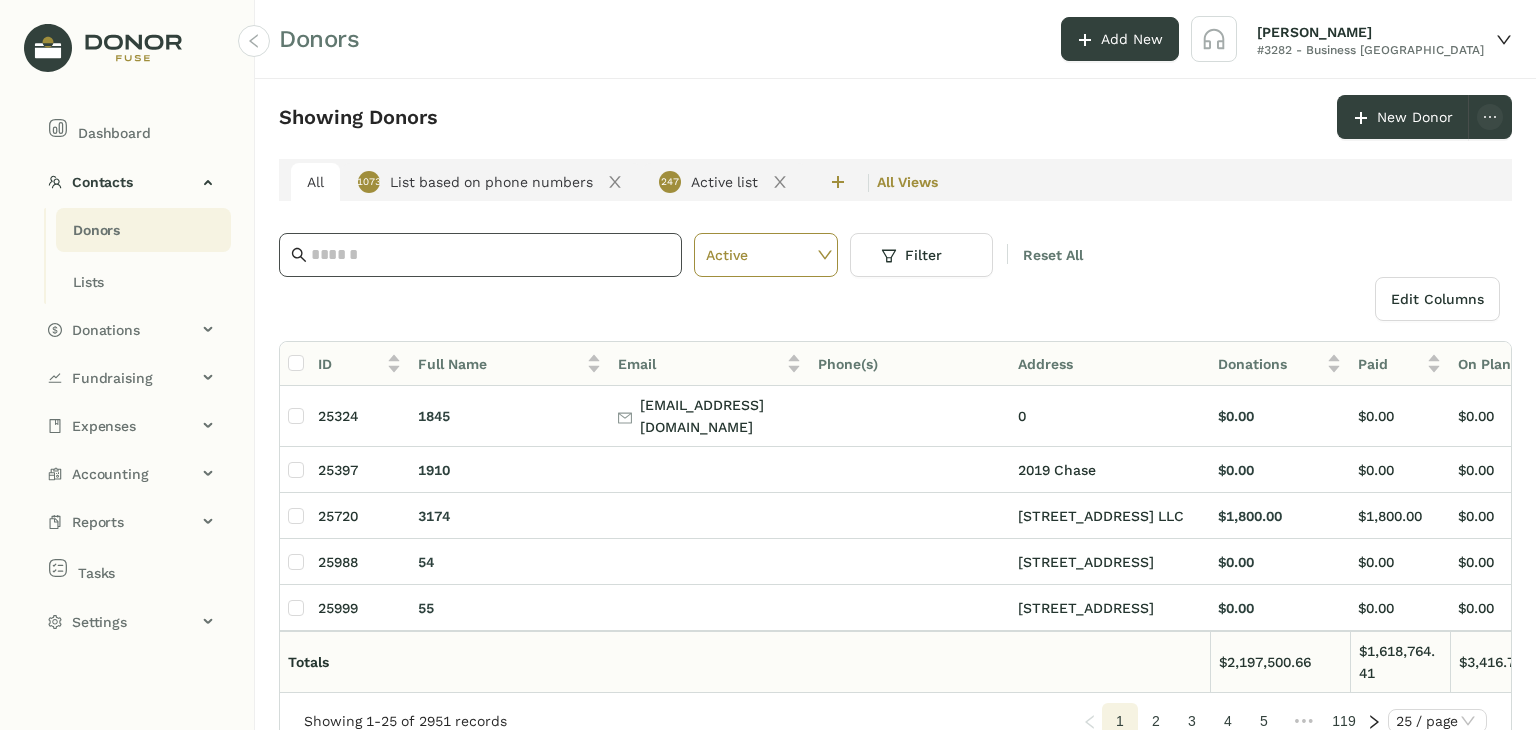click 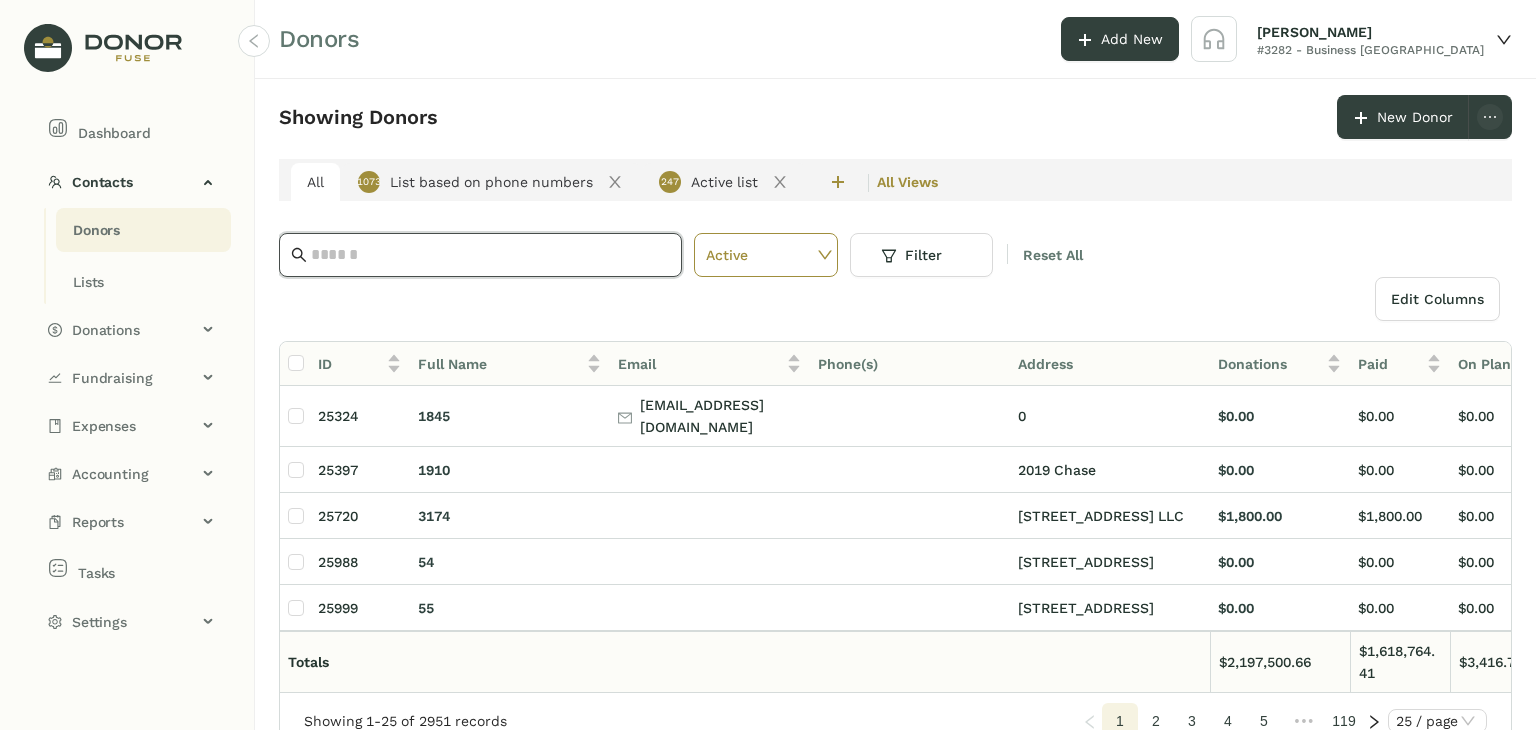 paste on "**********" 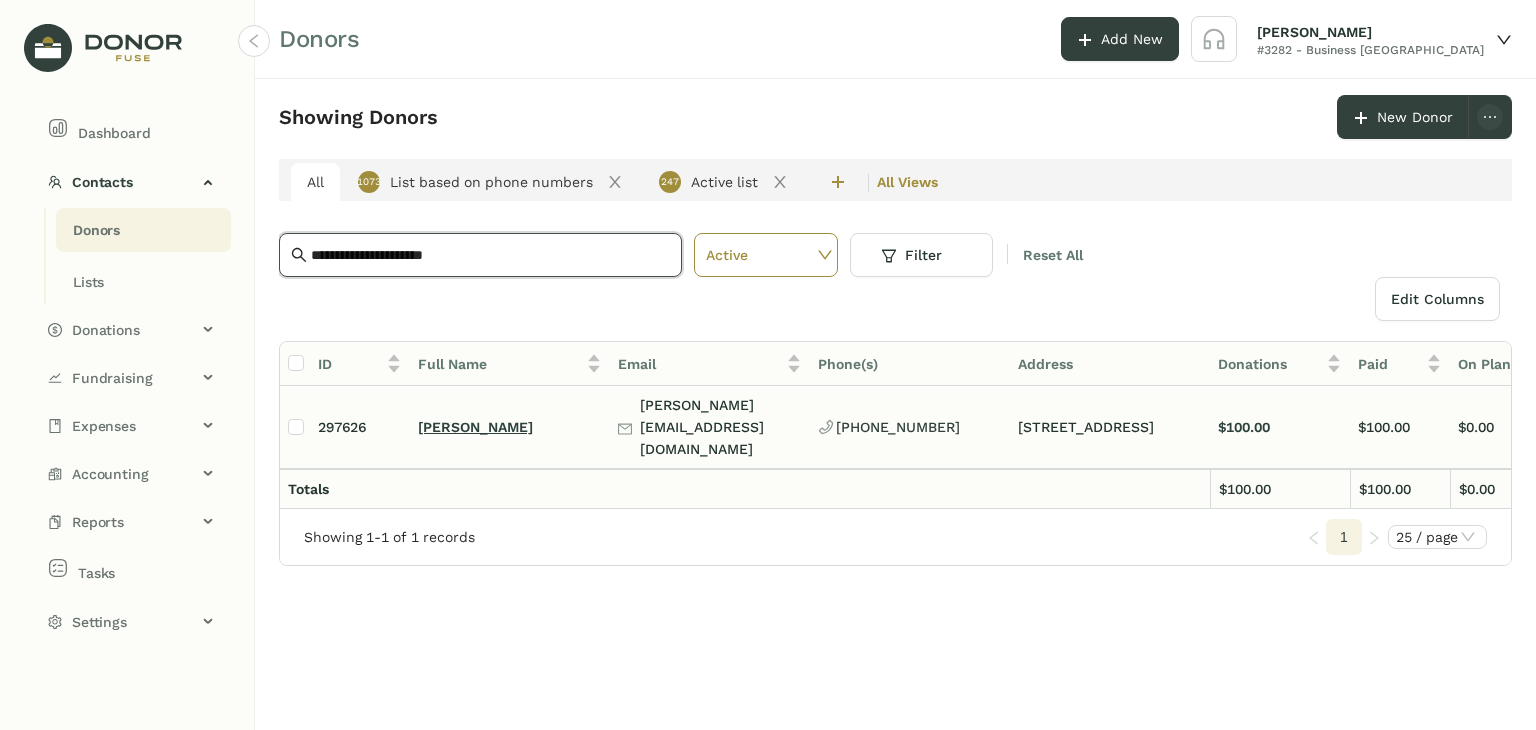 type on "**********" 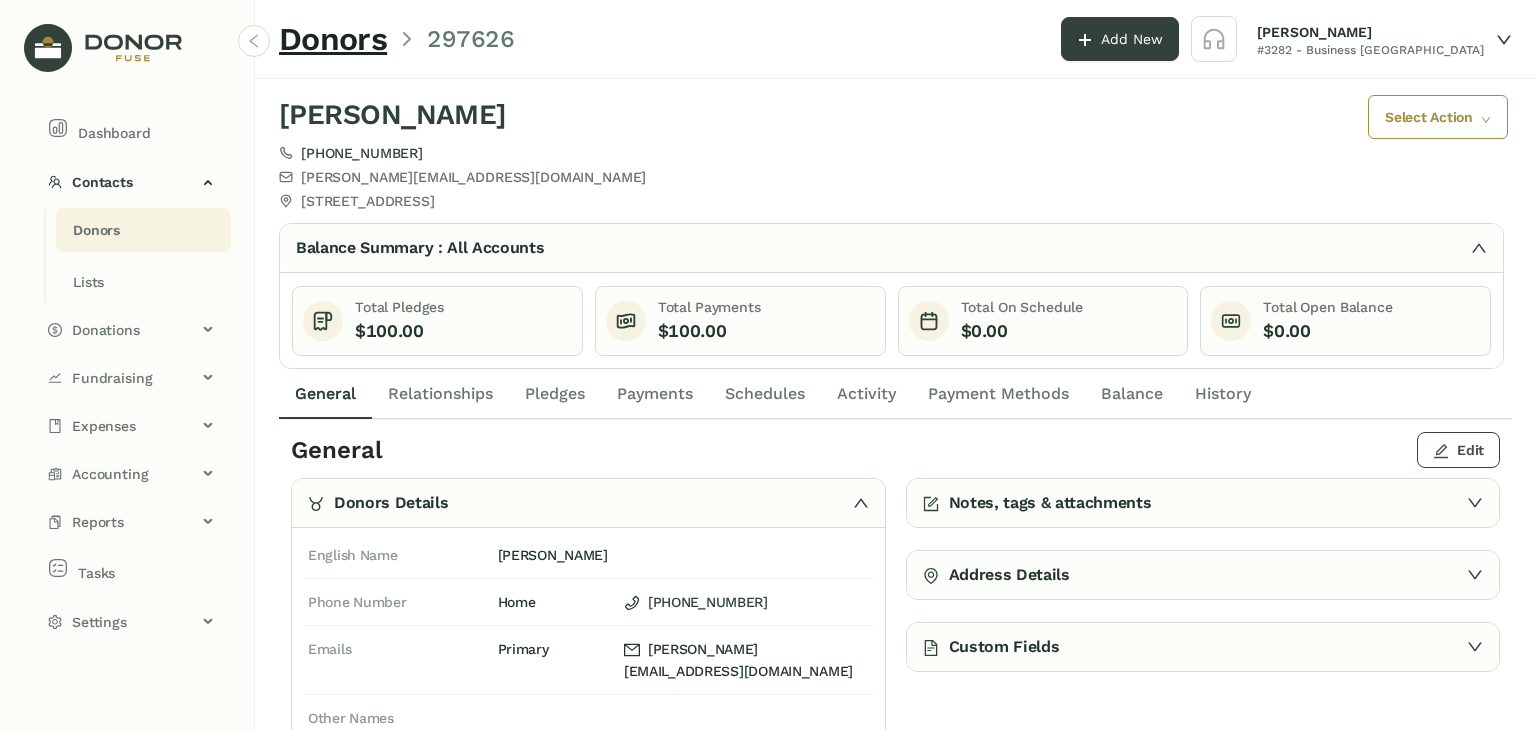 click 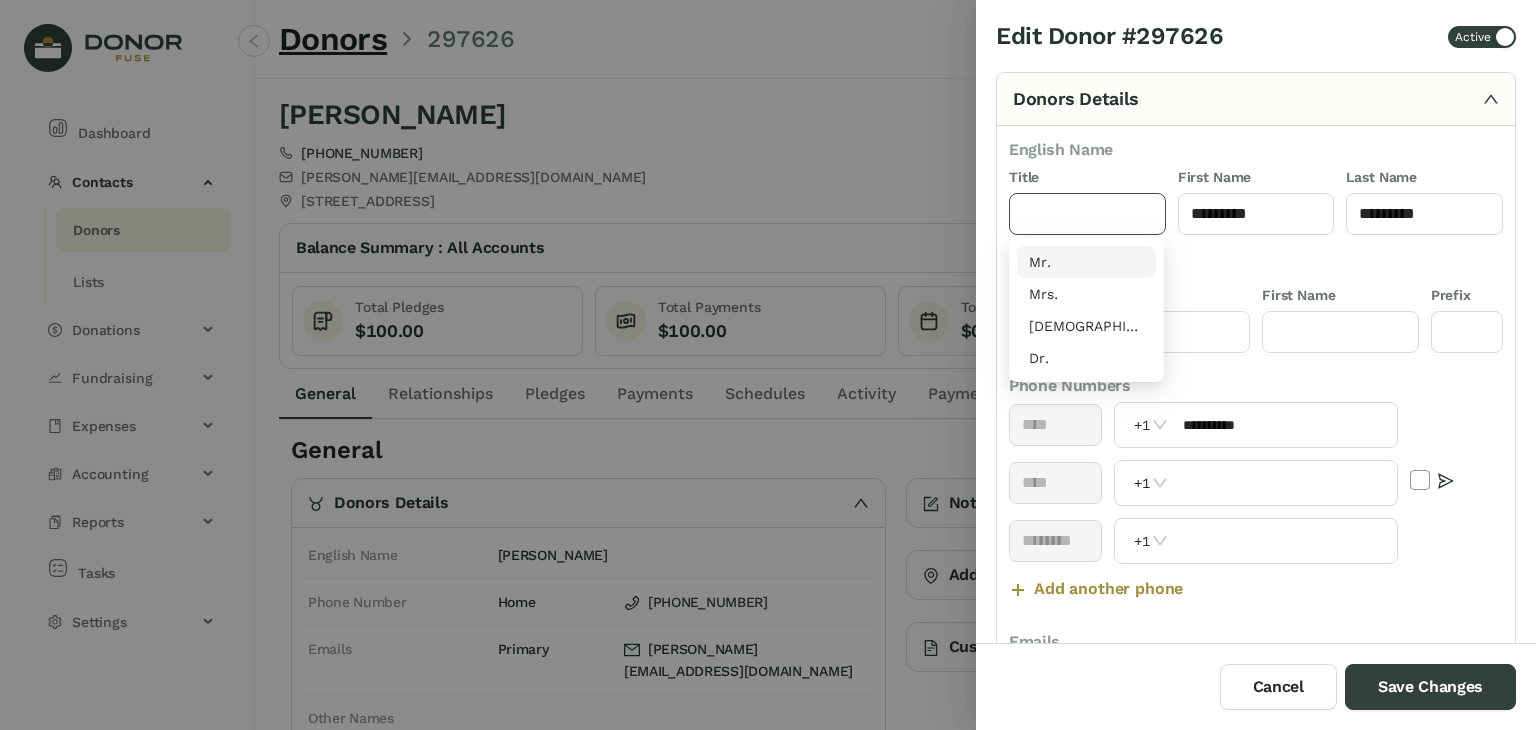 click 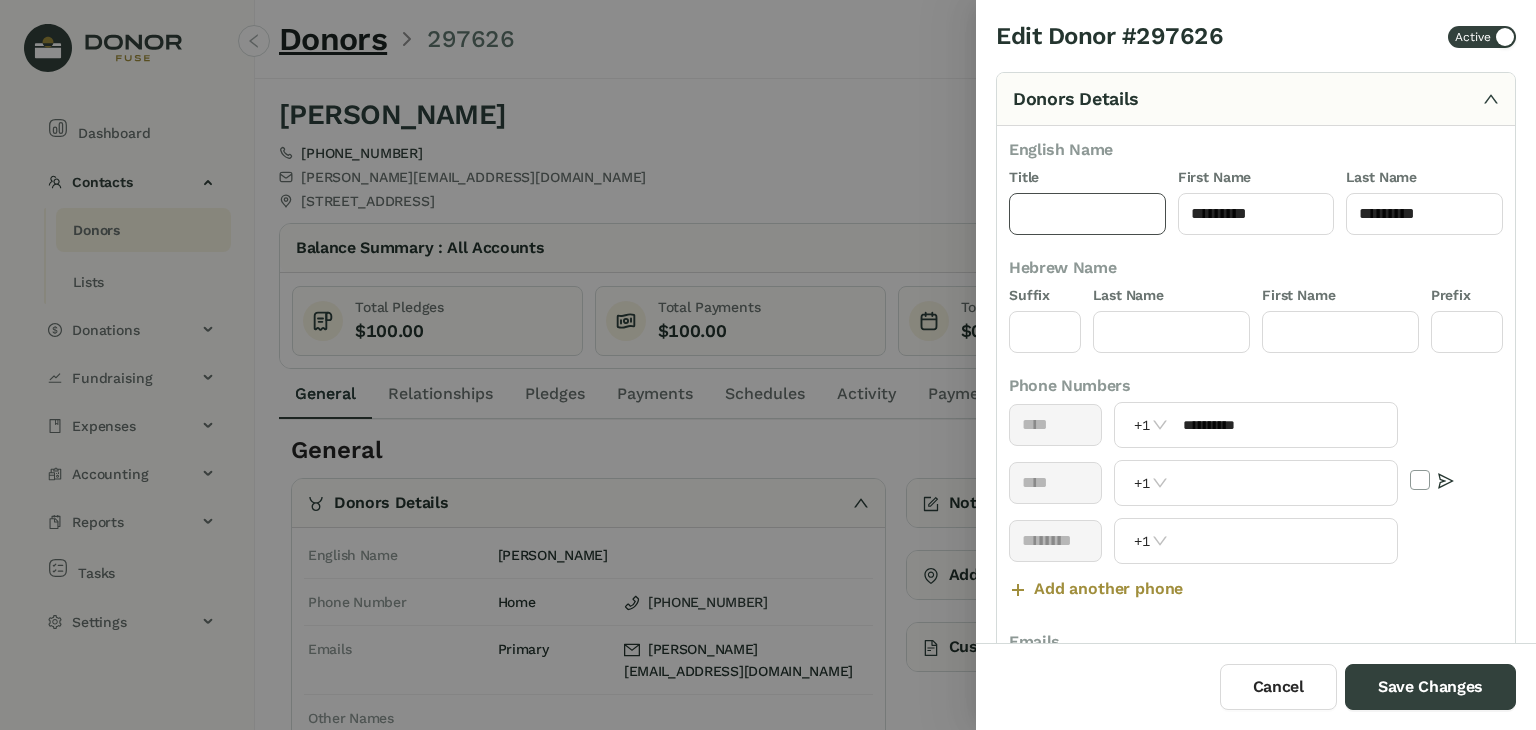 type on "***" 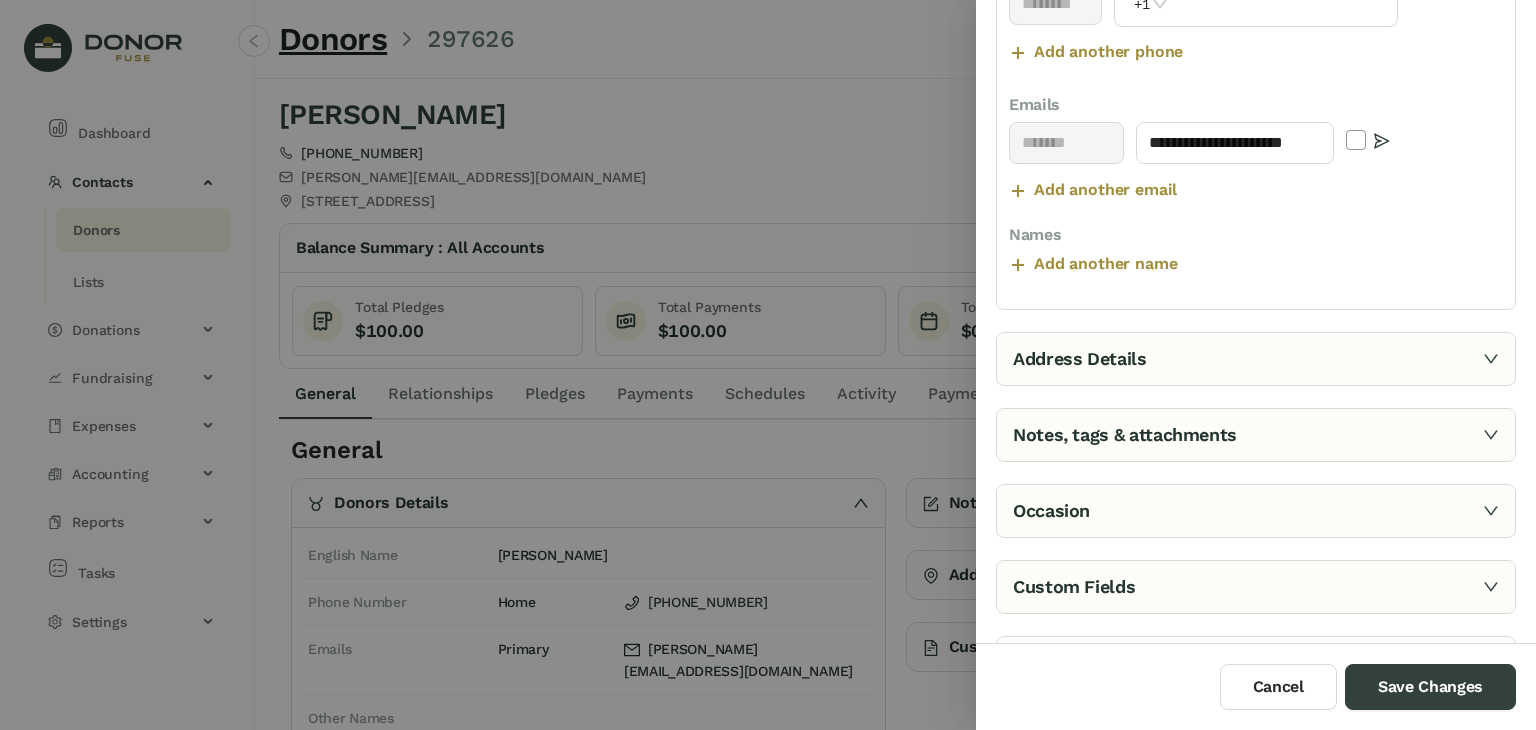 click on "Address Details" at bounding box center [1256, 359] 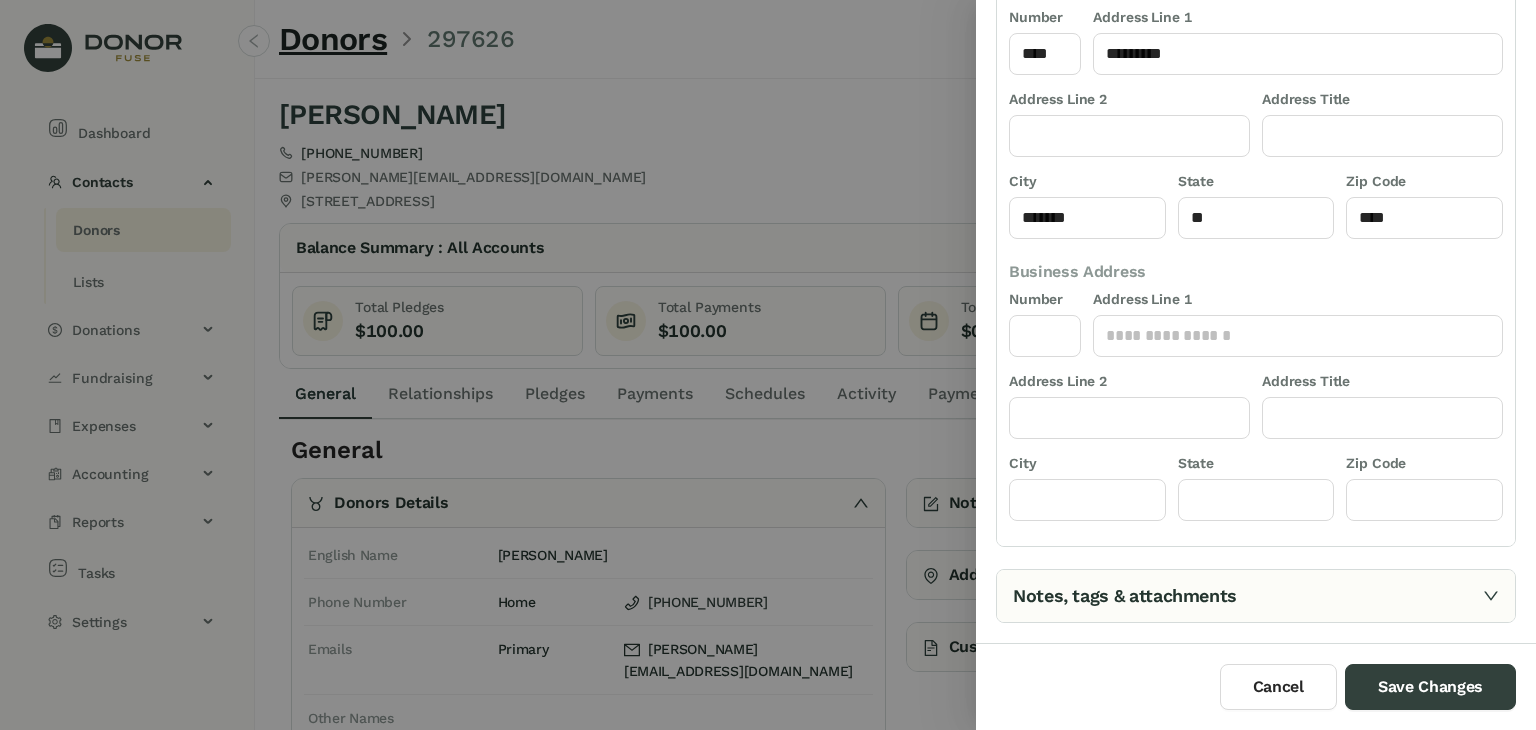 scroll, scrollTop: 91, scrollLeft: 0, axis: vertical 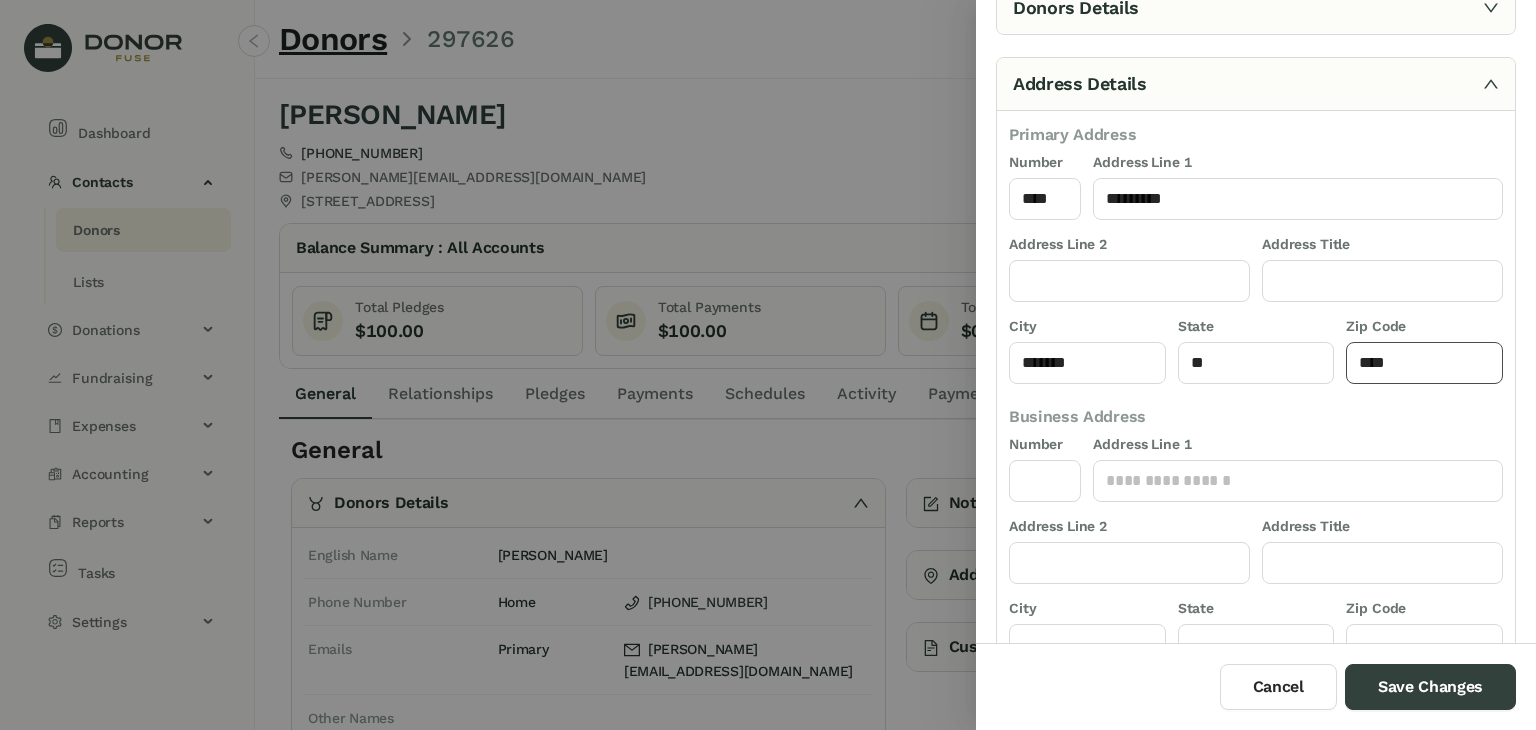 click on "****" 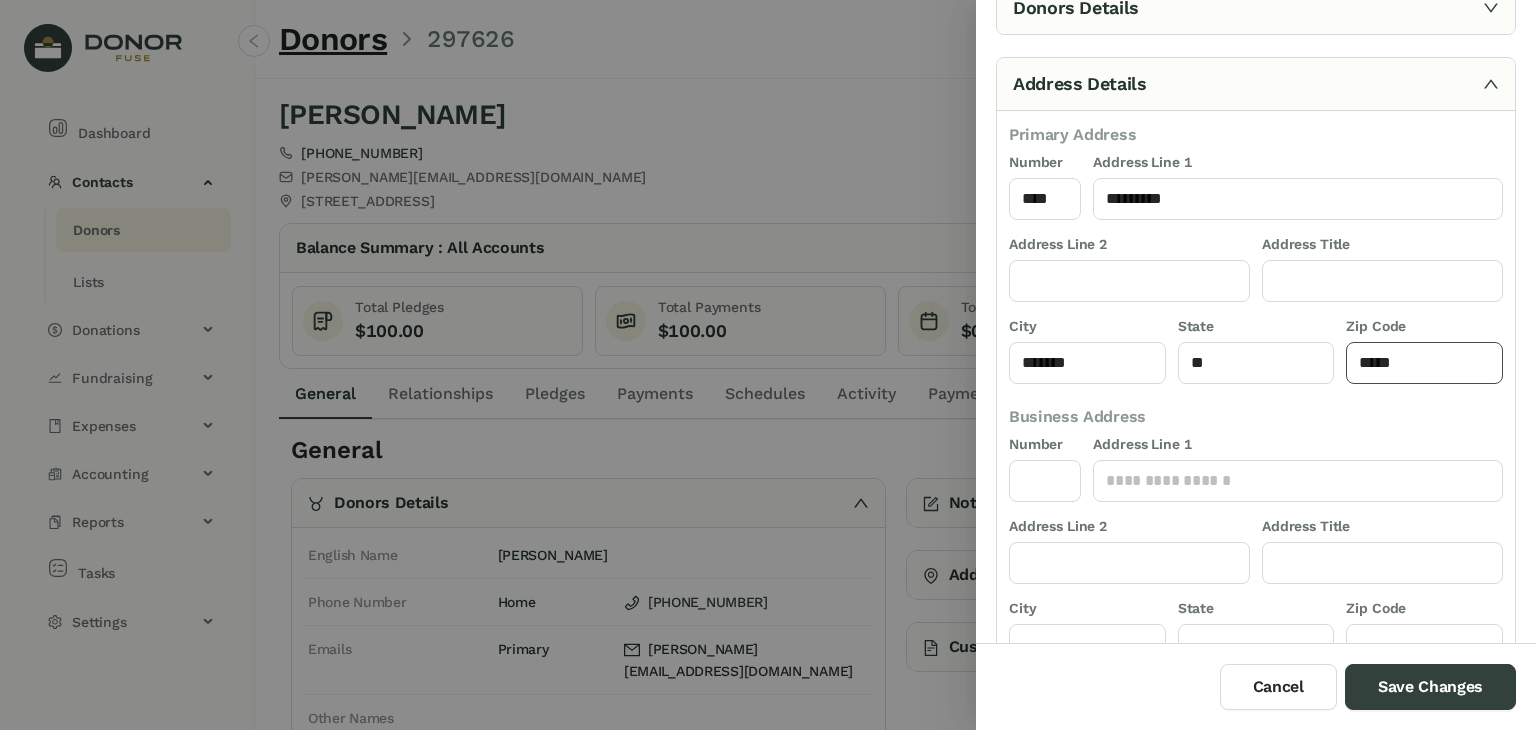type on "****" 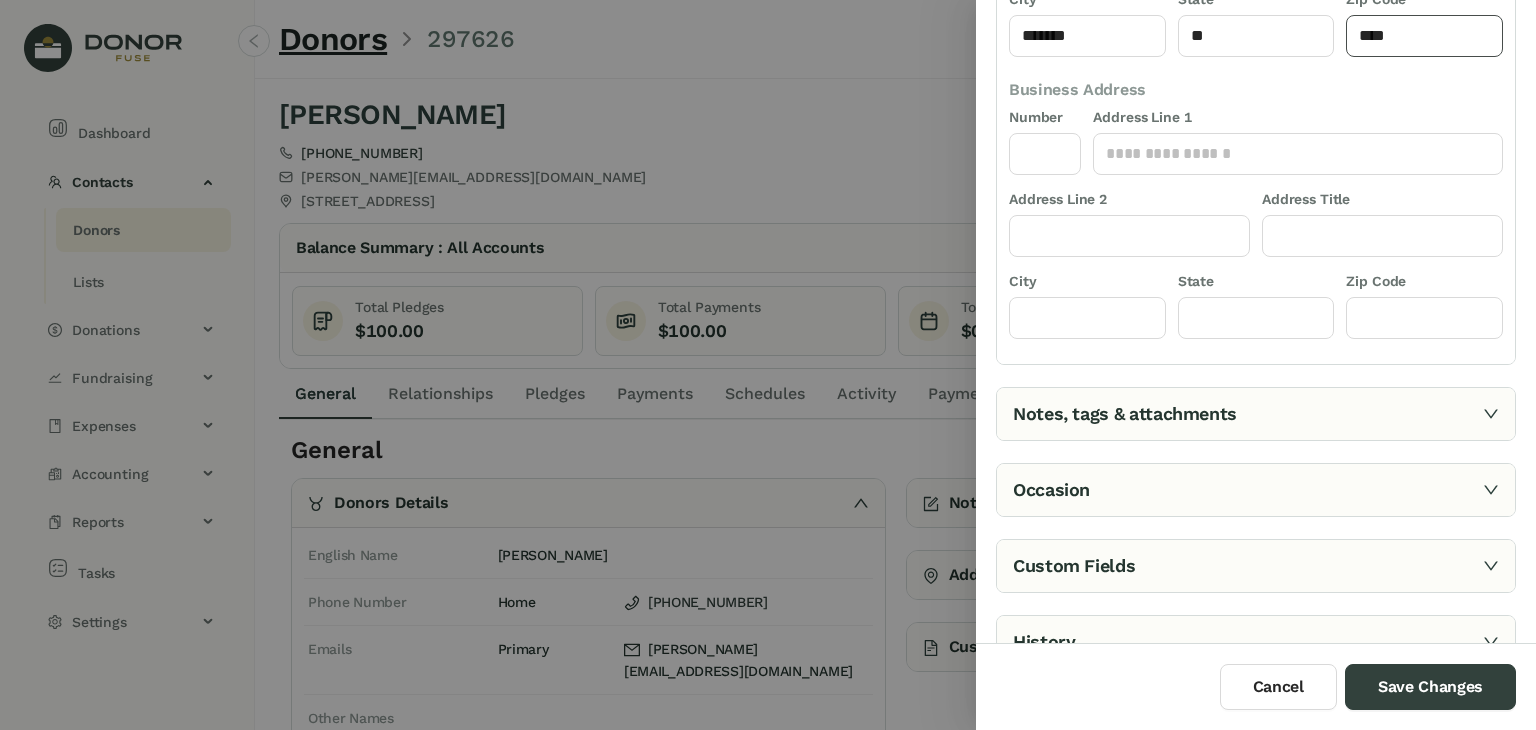 scroll, scrollTop: 425, scrollLeft: 0, axis: vertical 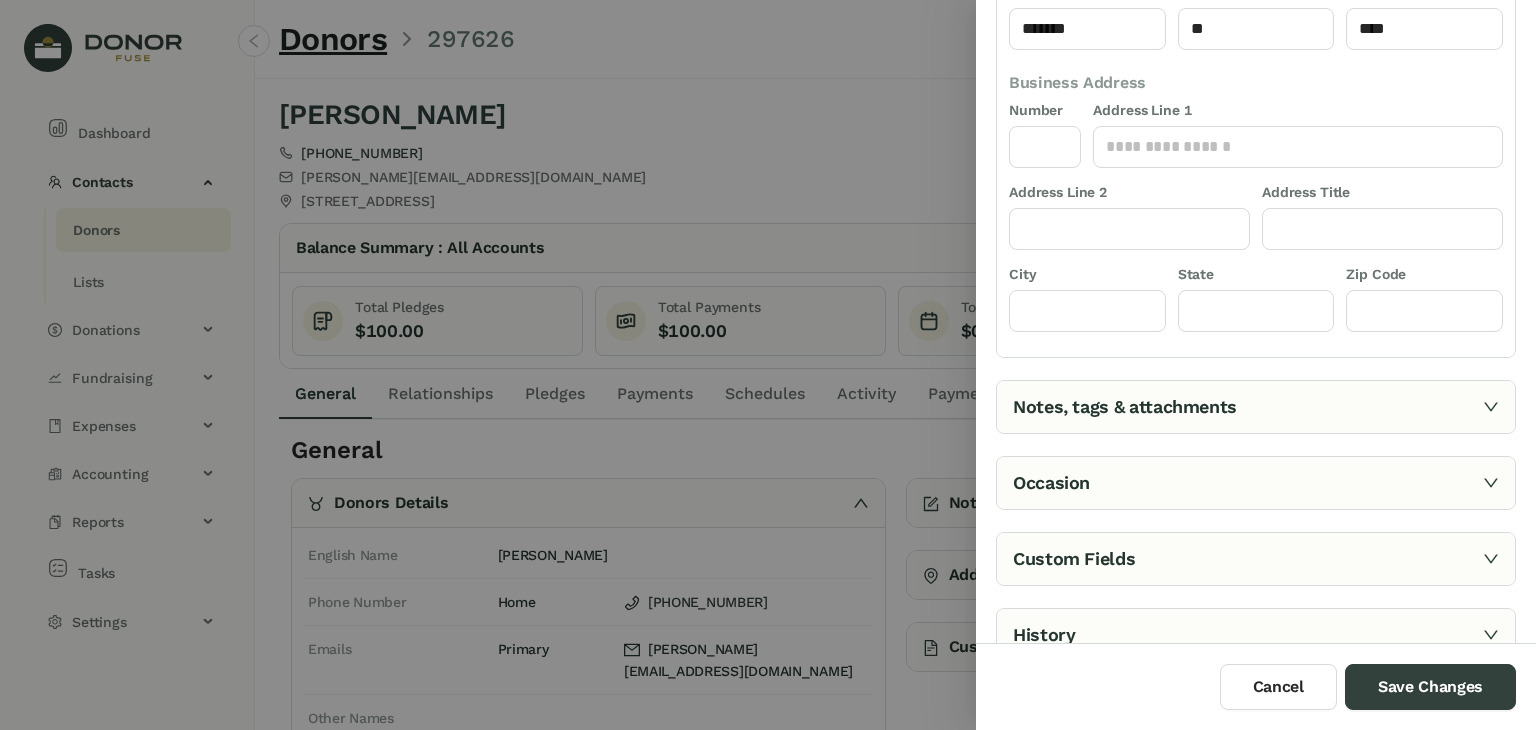 click on "Notes, tags & attachments" at bounding box center [1256, 407] 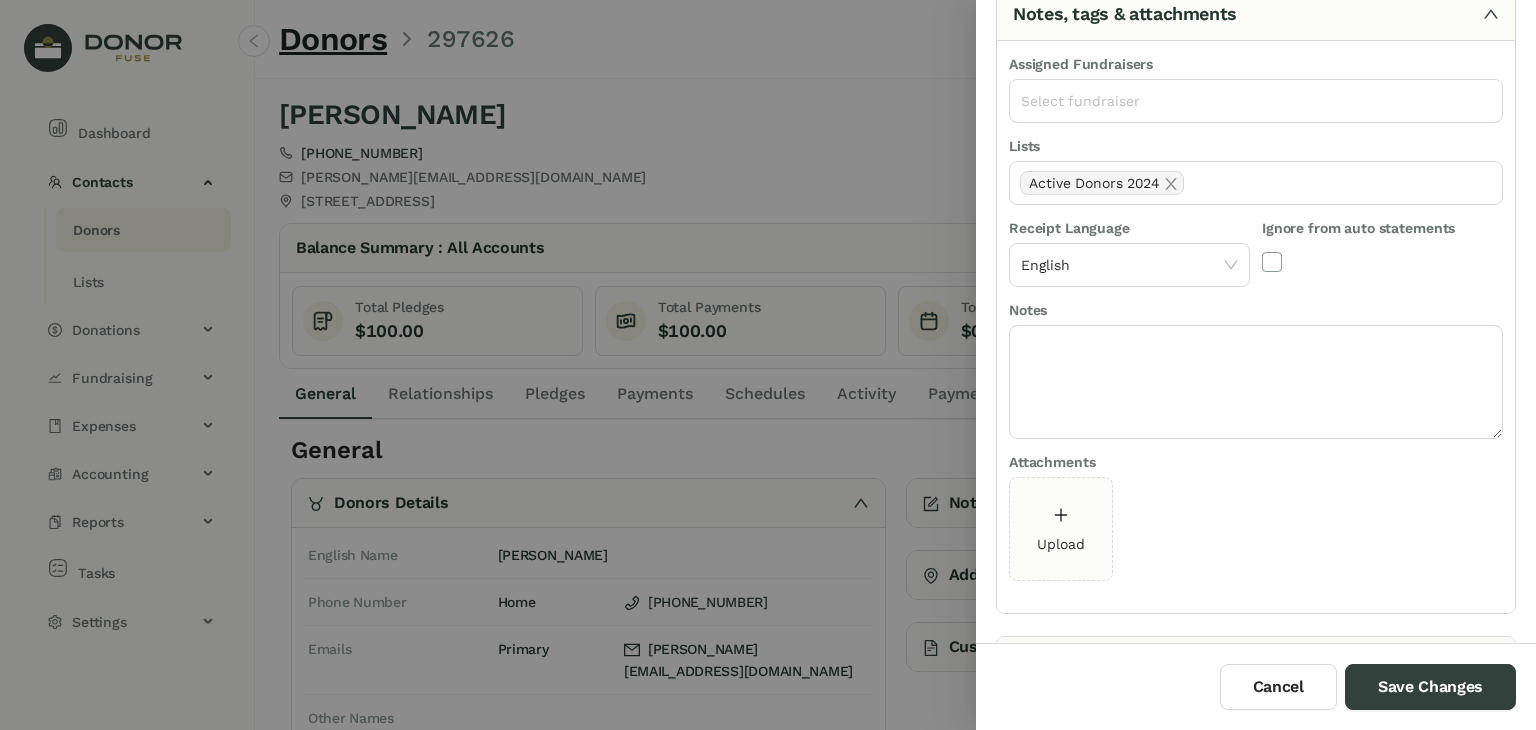 scroll, scrollTop: 140, scrollLeft: 0, axis: vertical 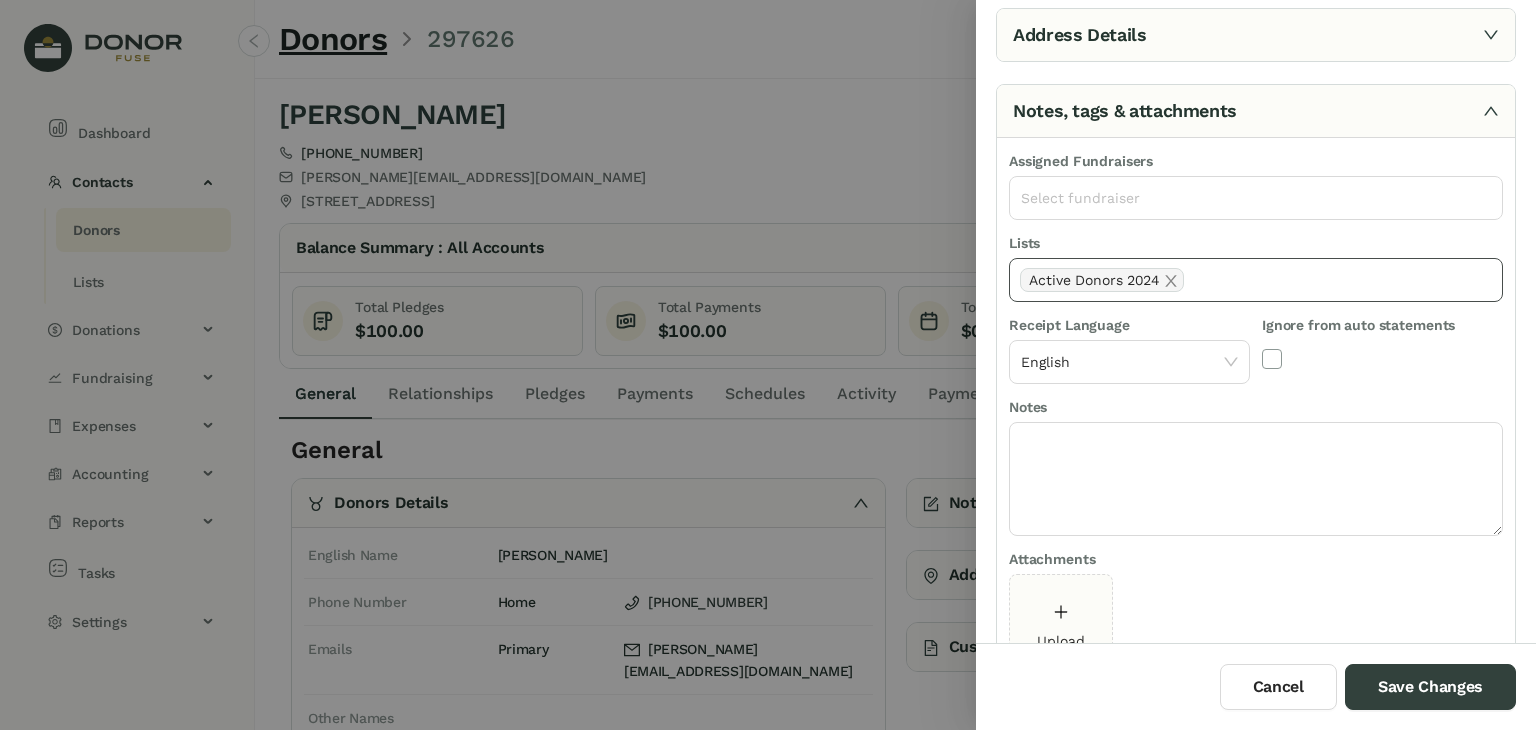 click on "Active Donors 2024" 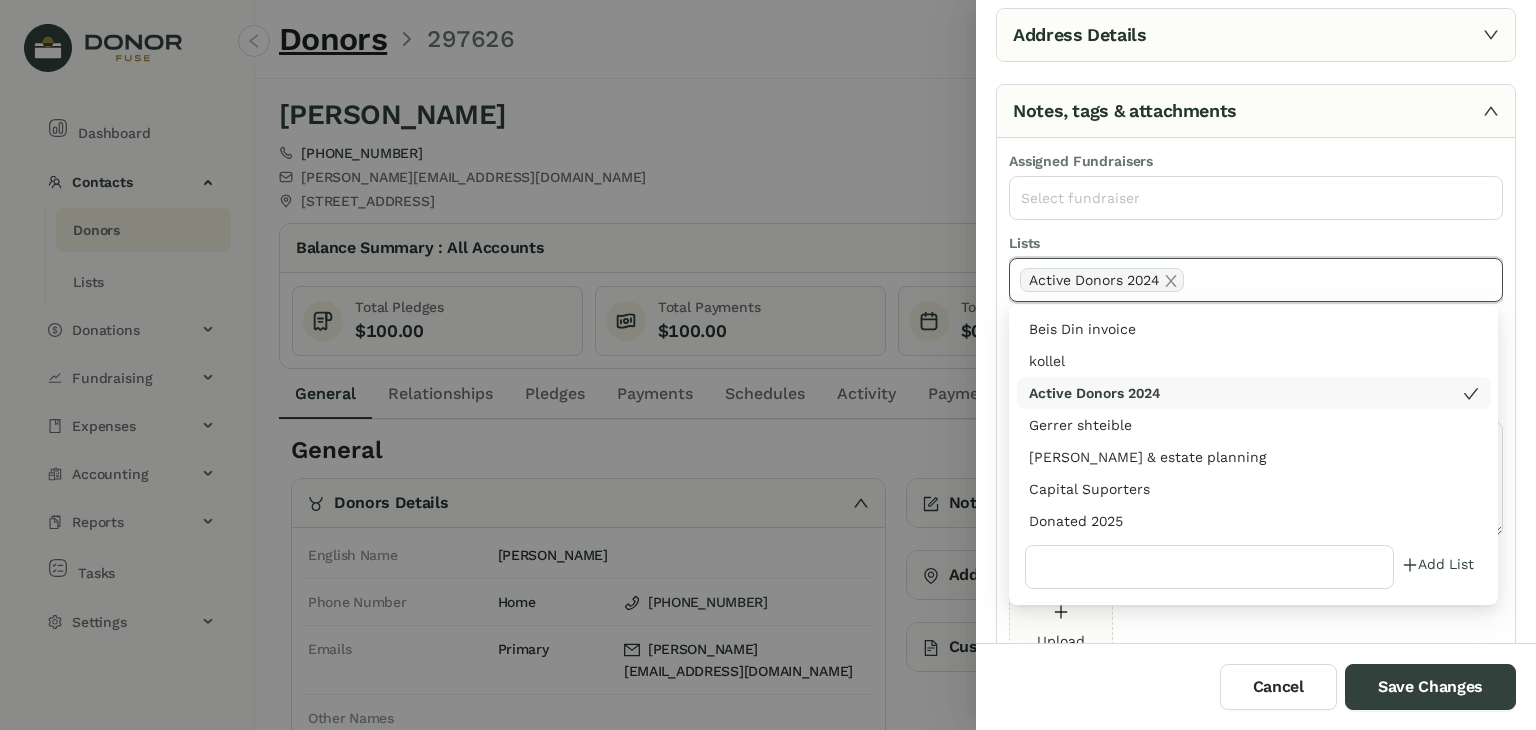 click on "Donated 2025" at bounding box center [1254, 521] 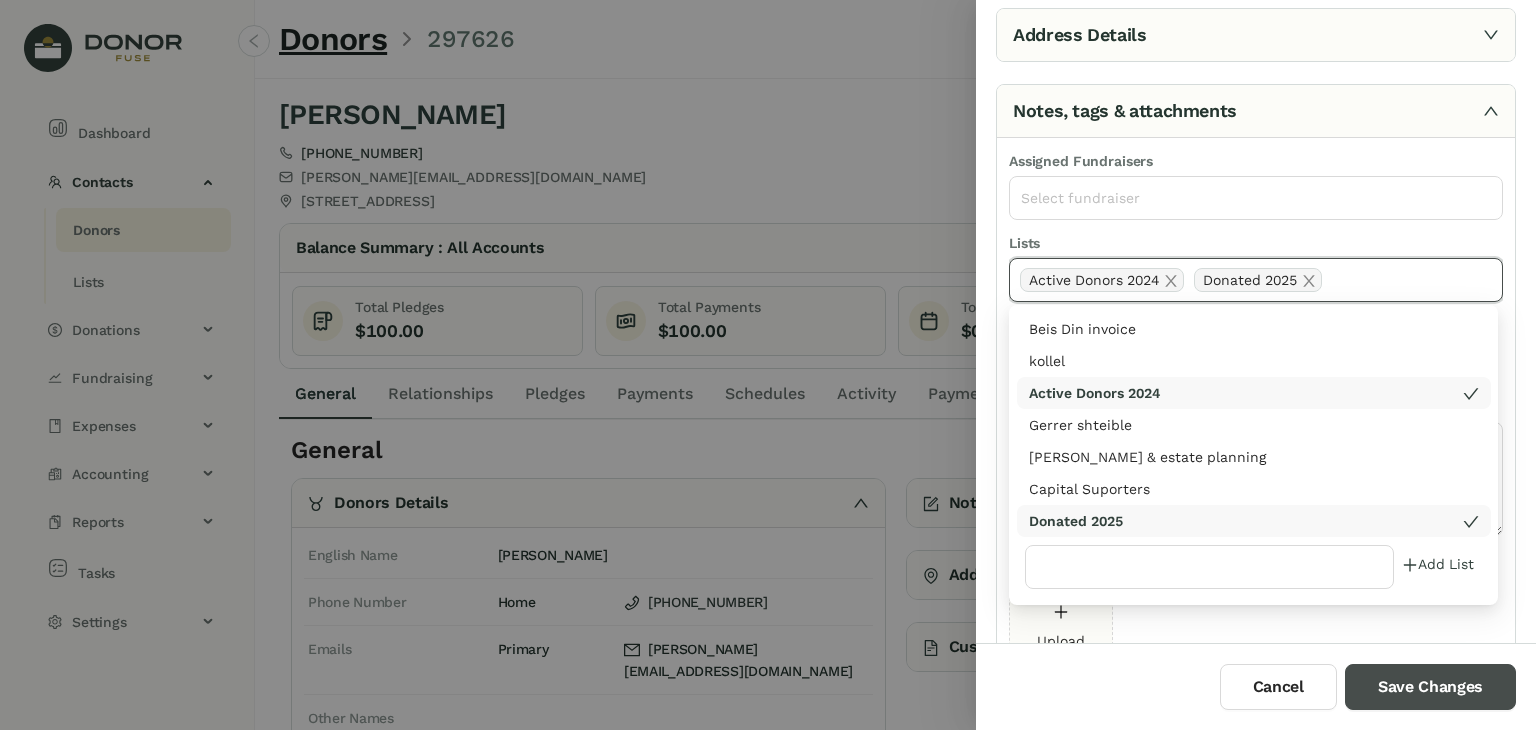 click on "Save Changes" at bounding box center [1430, 687] 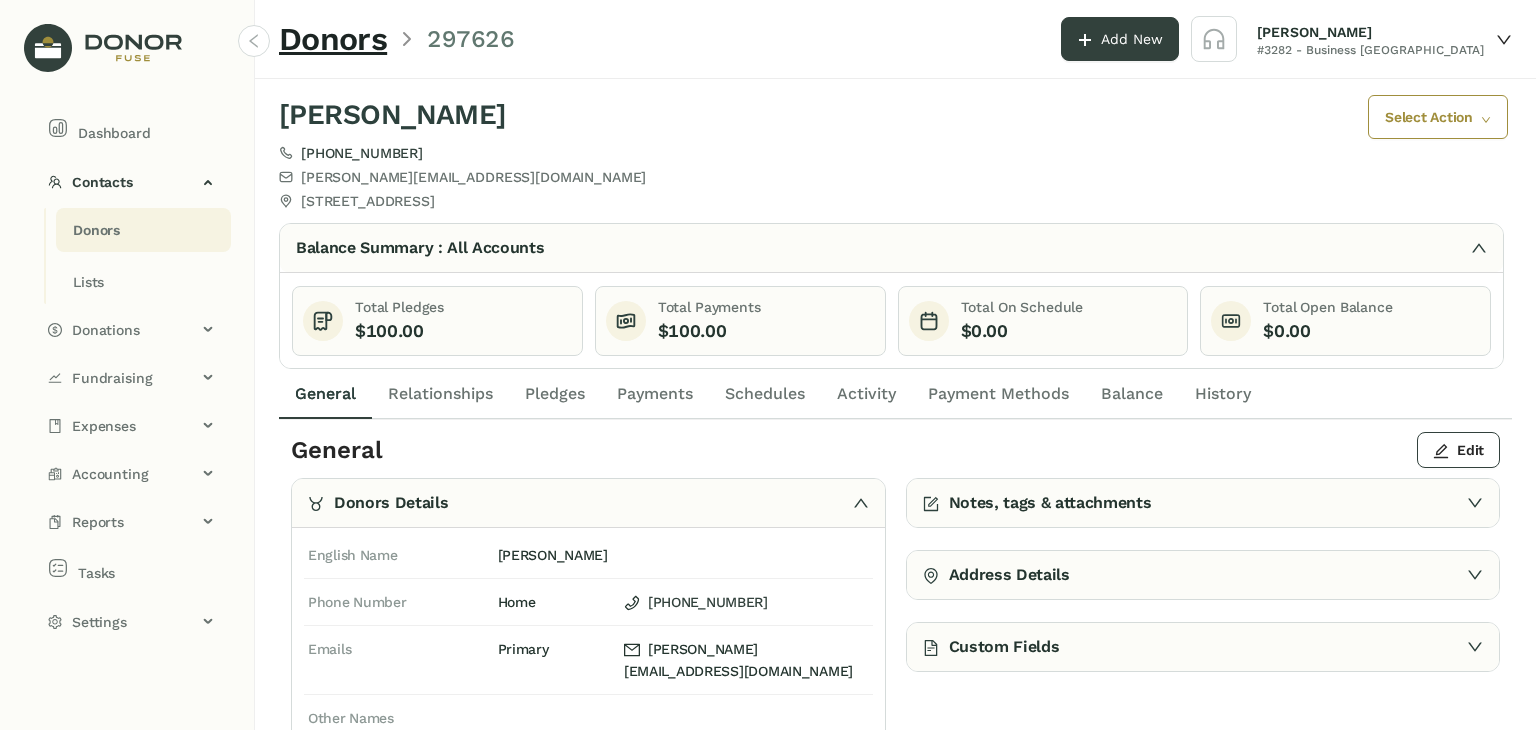 click on "Payments" 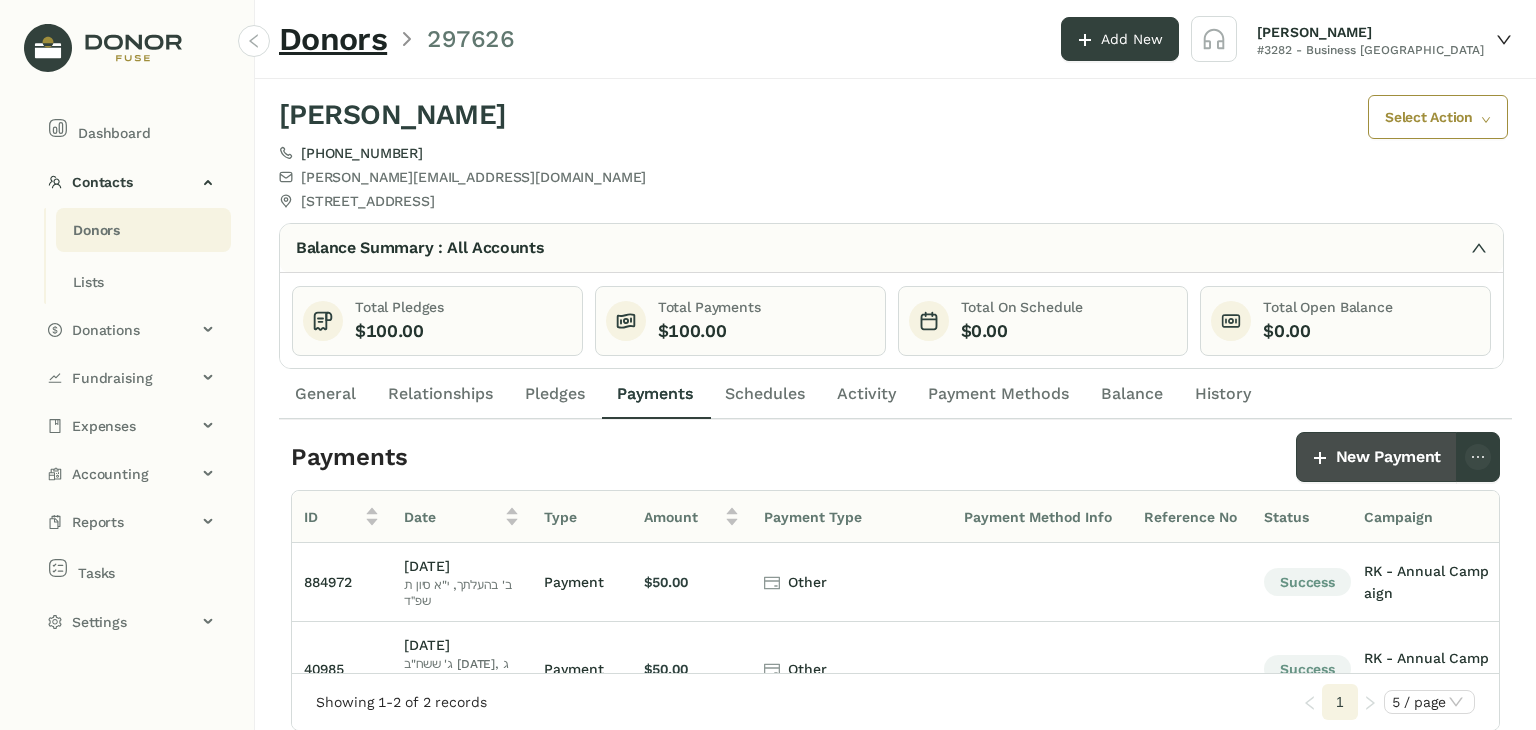 click on "New Payment" 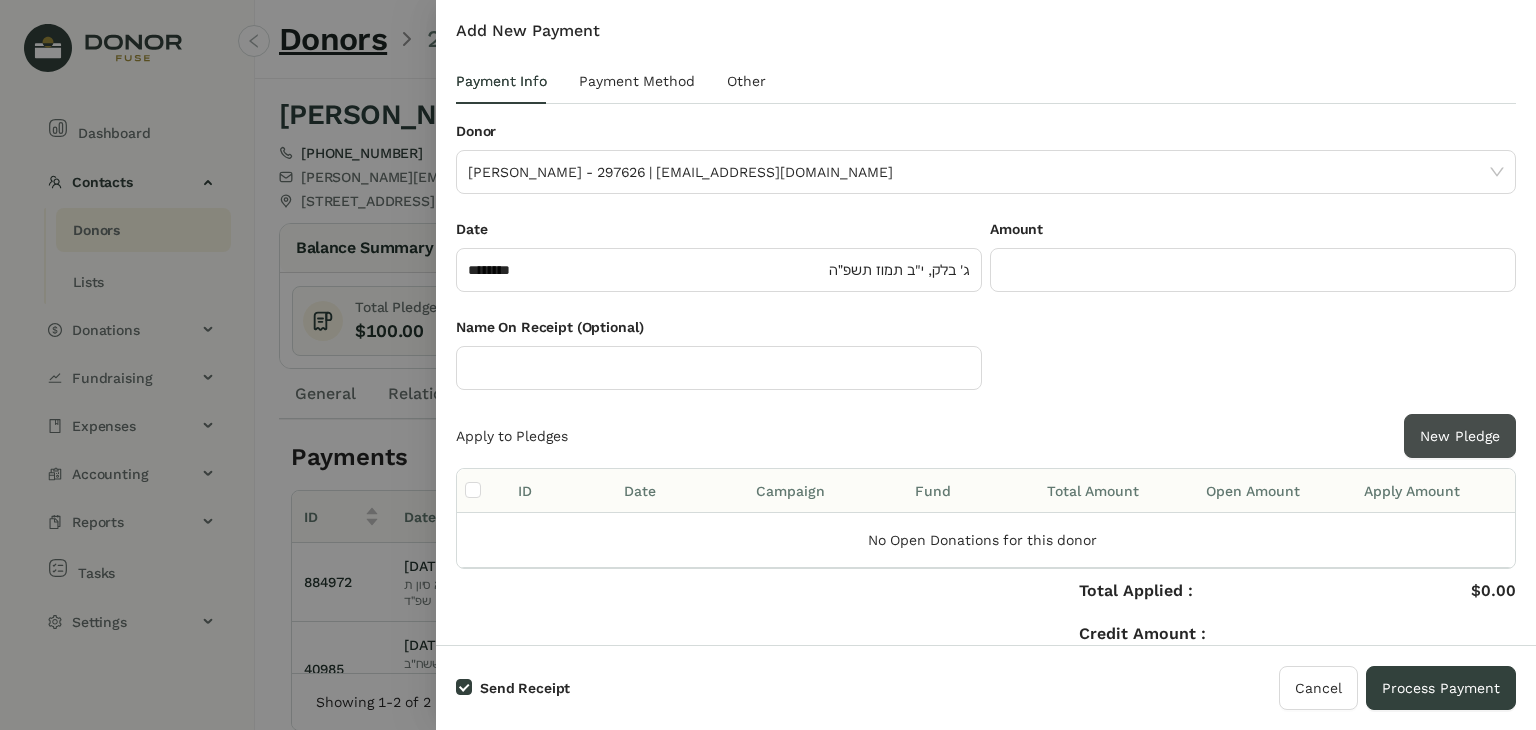 click on "New Pledge" at bounding box center (1460, 436) 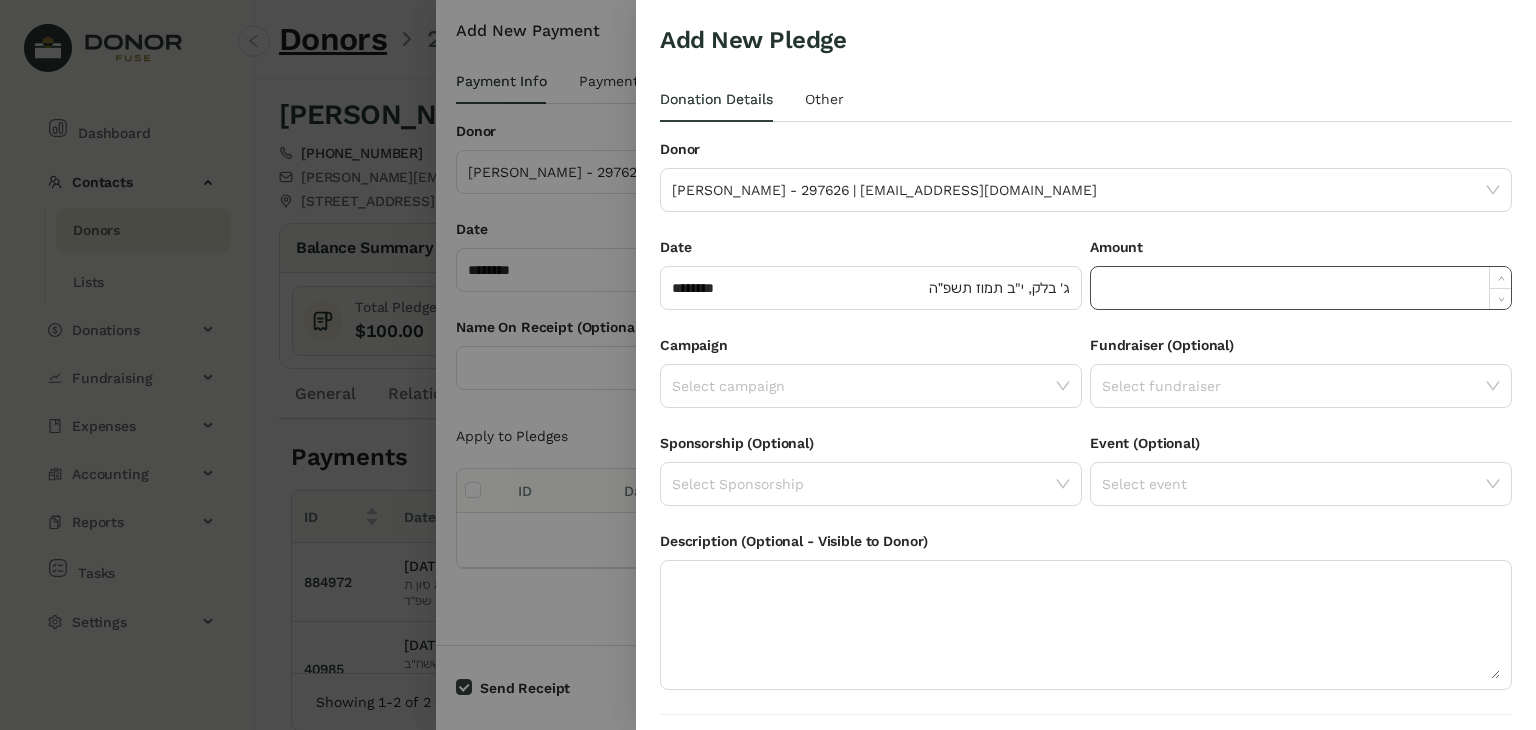 click 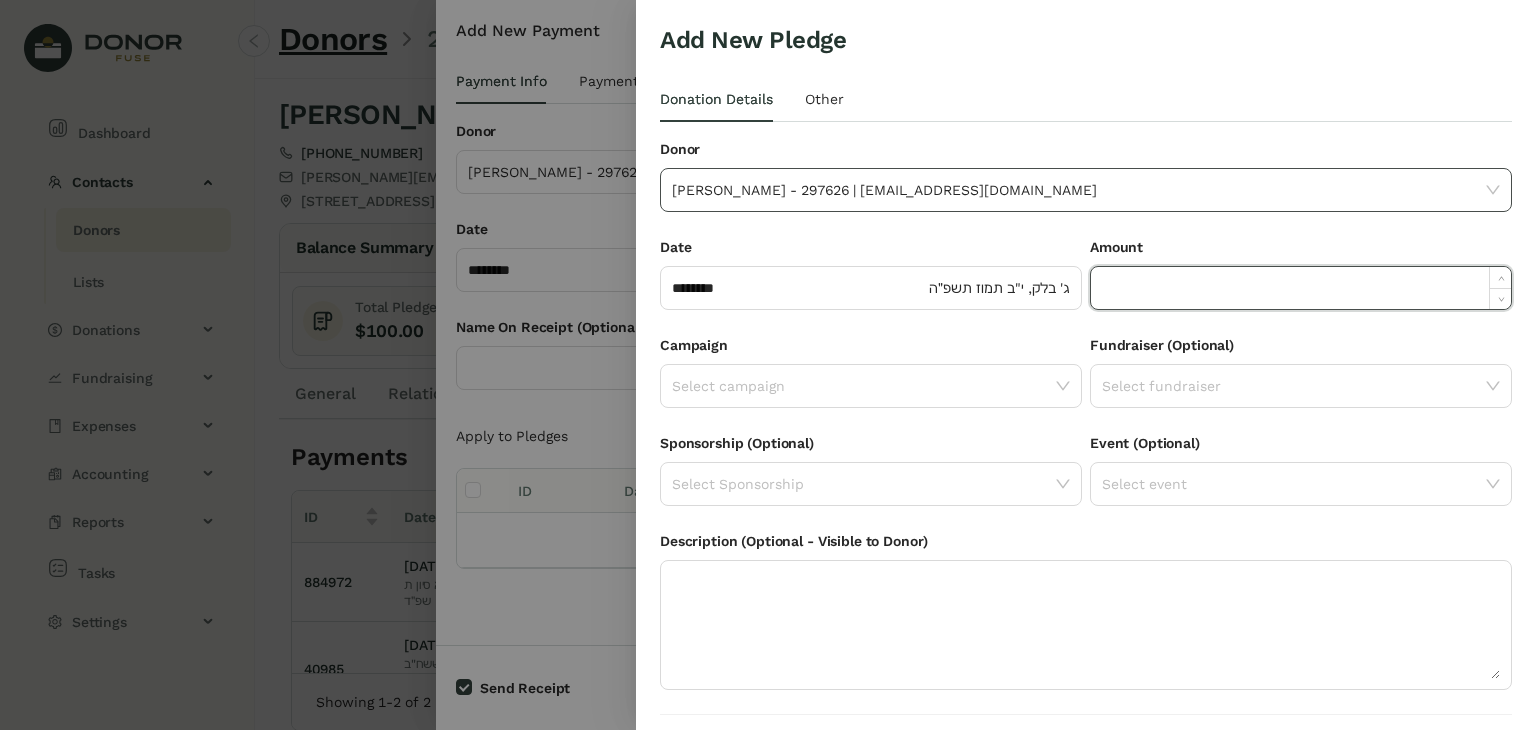 paste on "*****" 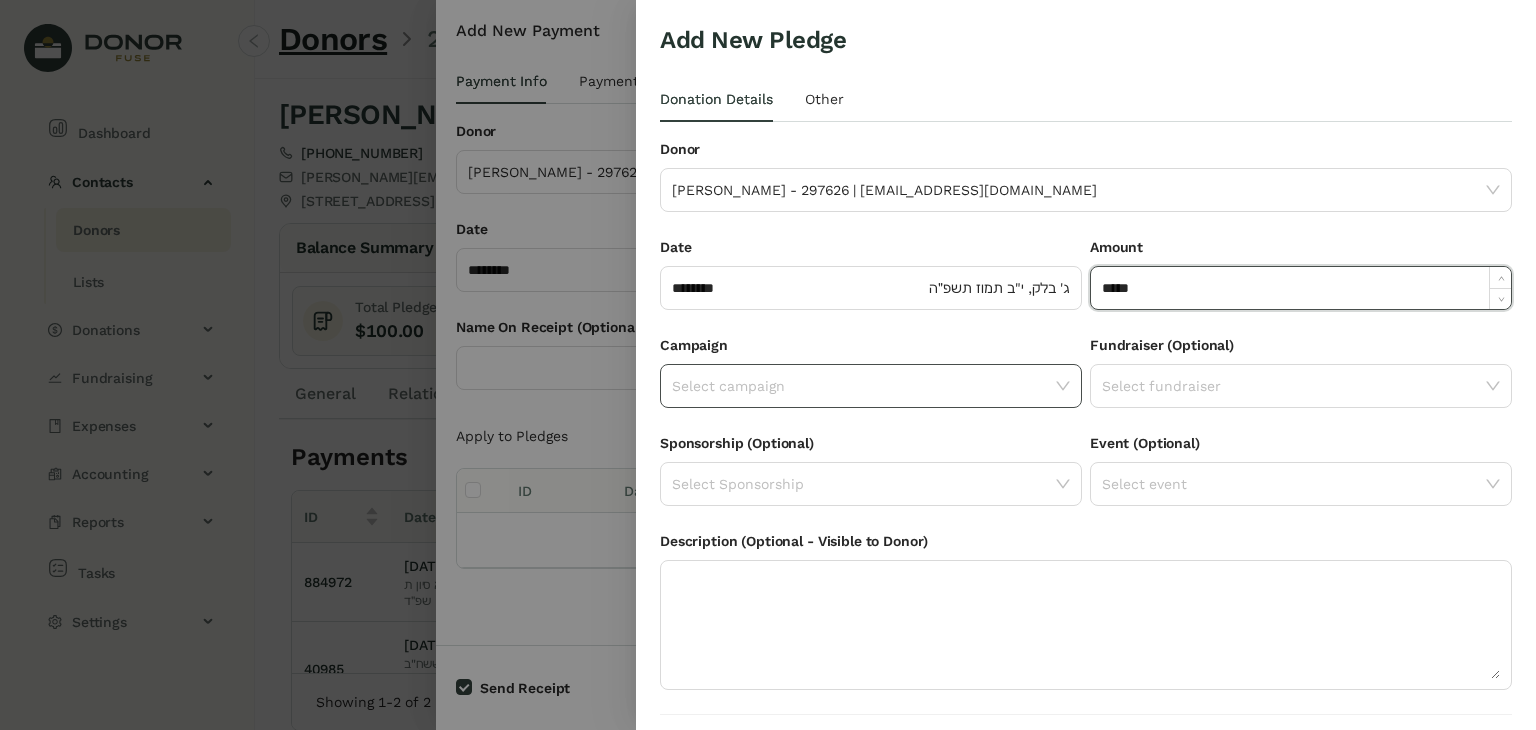type on "******" 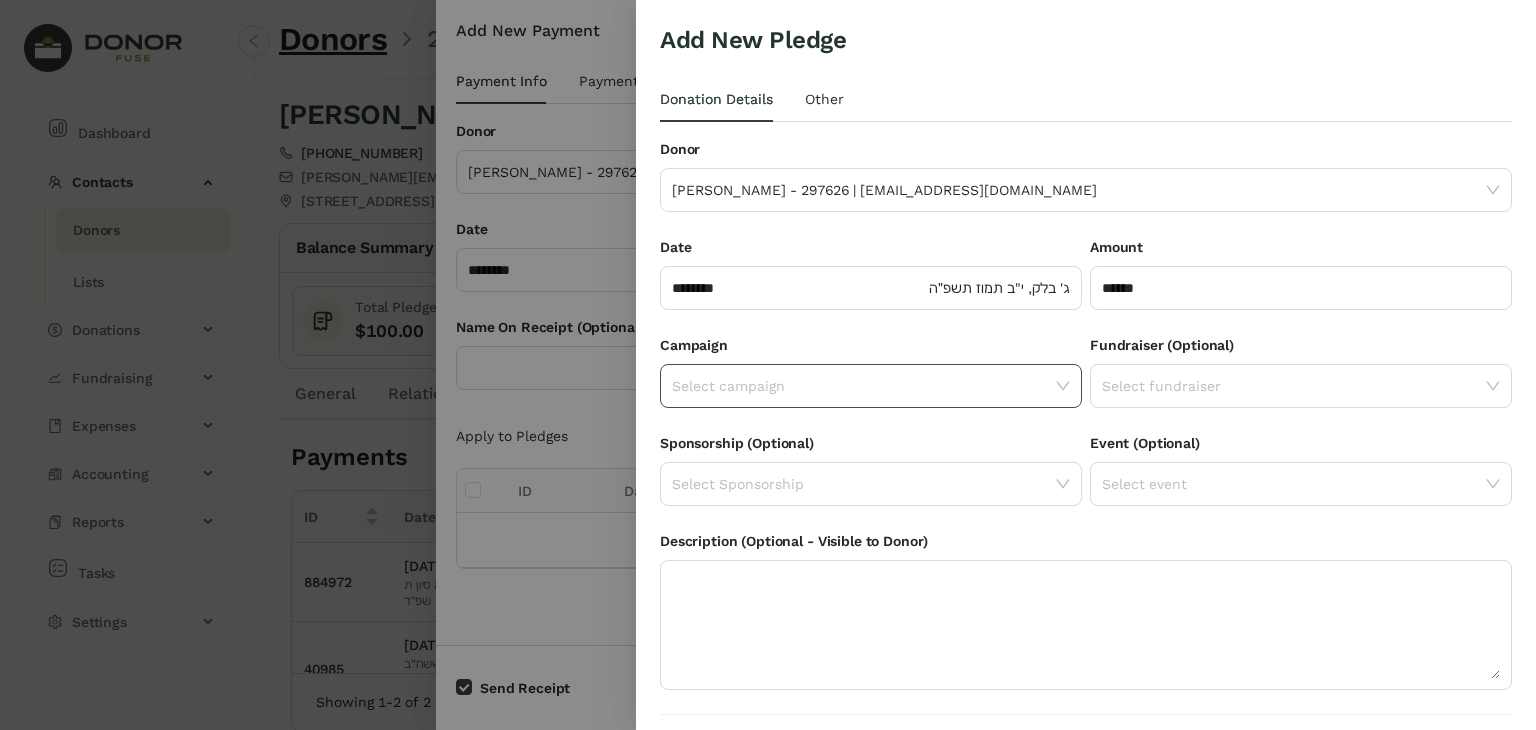 click on "Select campaign" 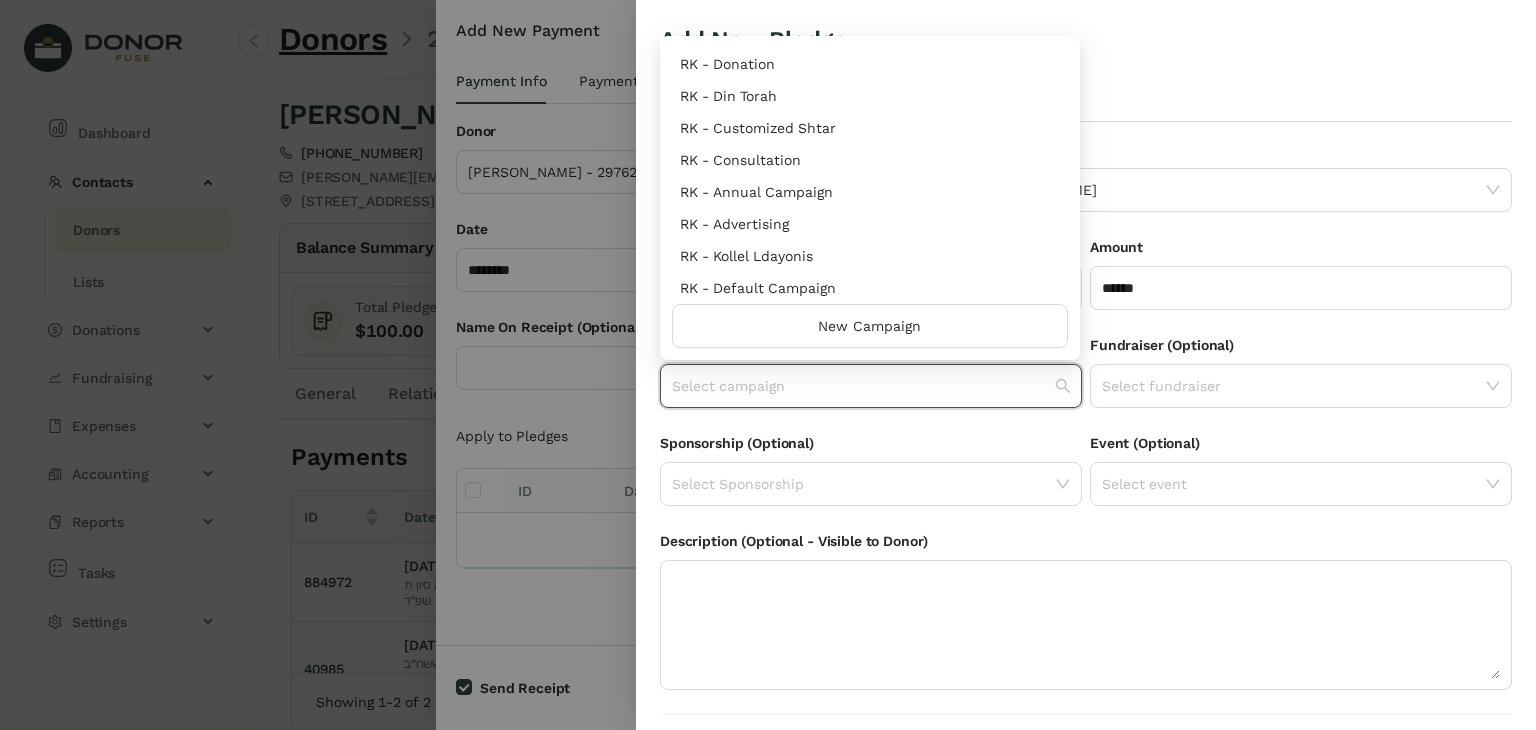 scroll, scrollTop: 960, scrollLeft: 0, axis: vertical 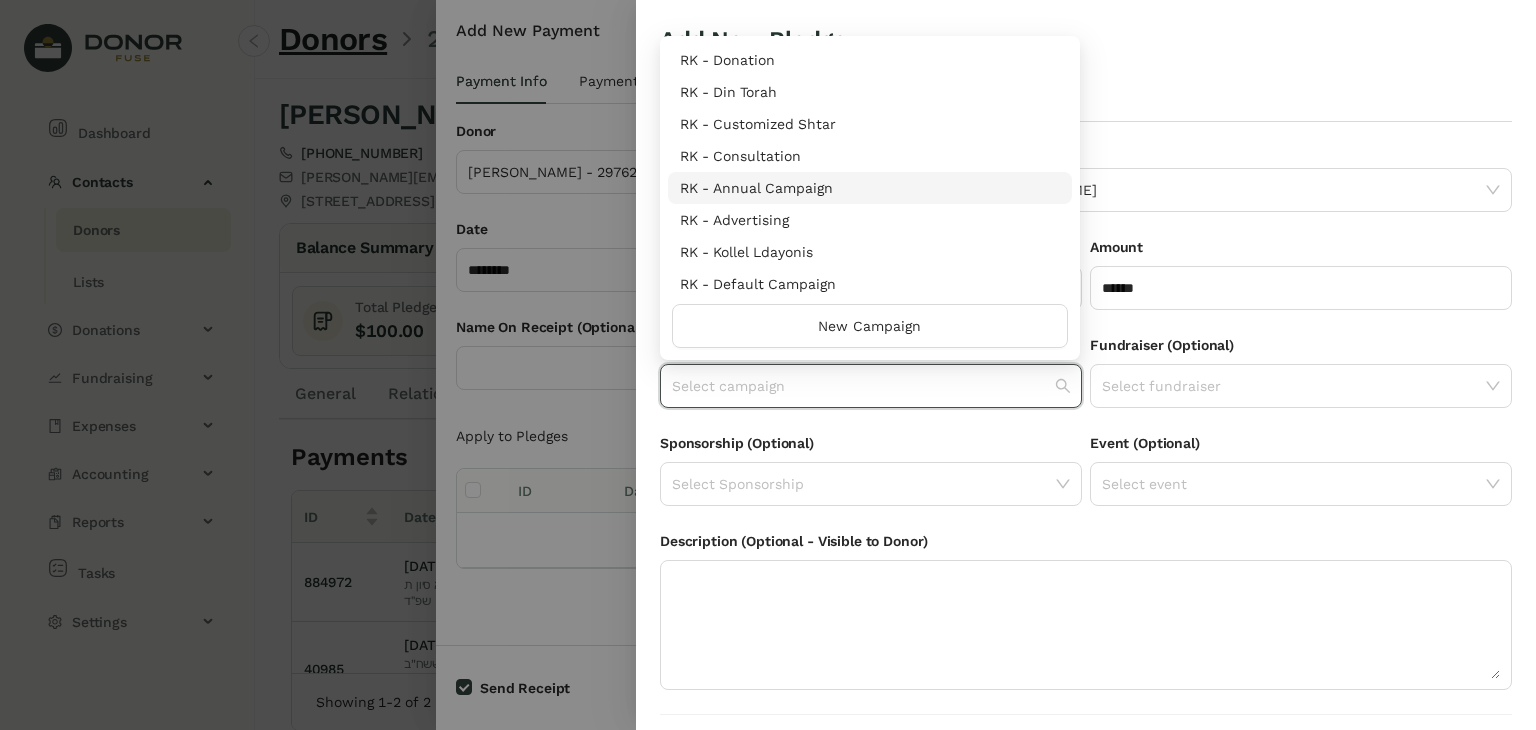 click on "RK - Annual Campaign" at bounding box center [870, 188] 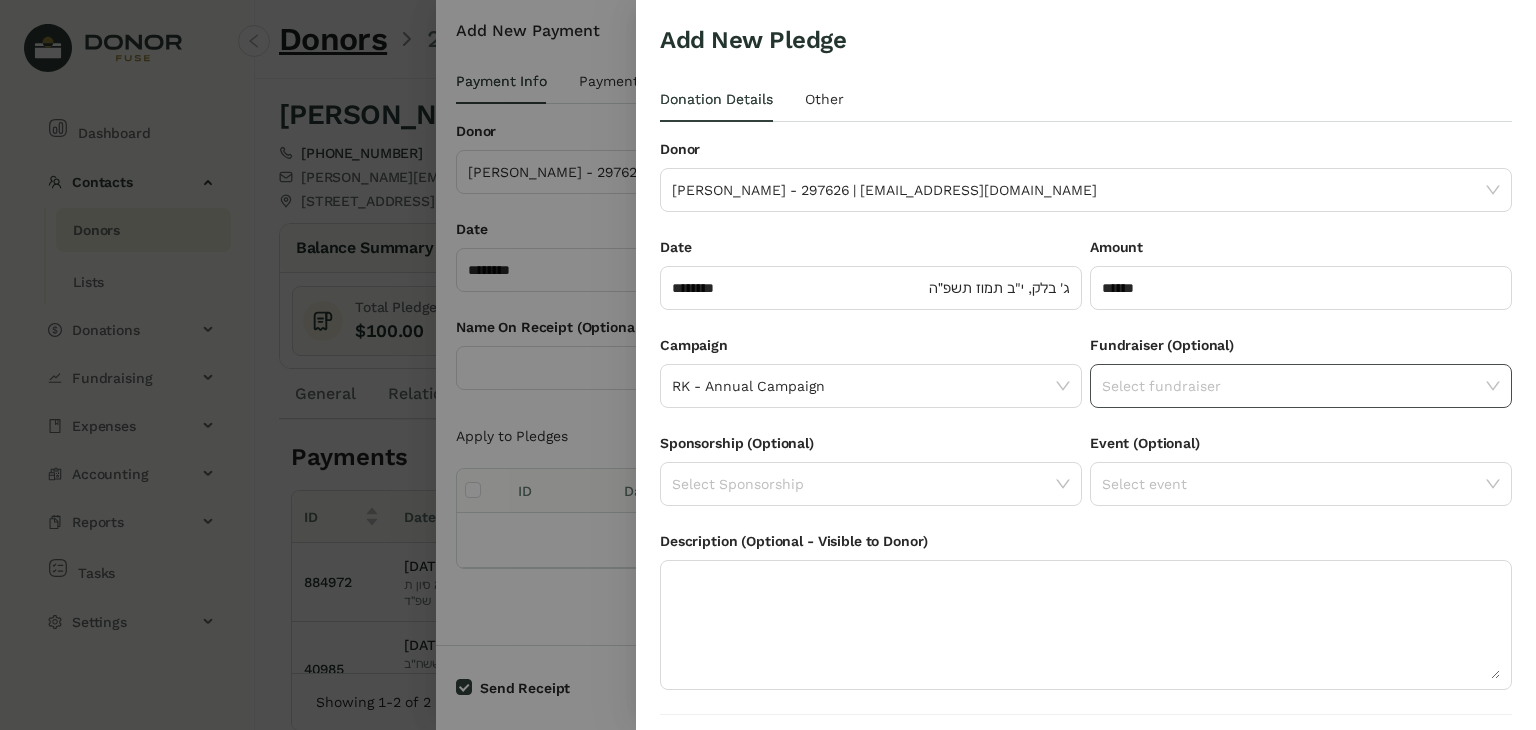 click 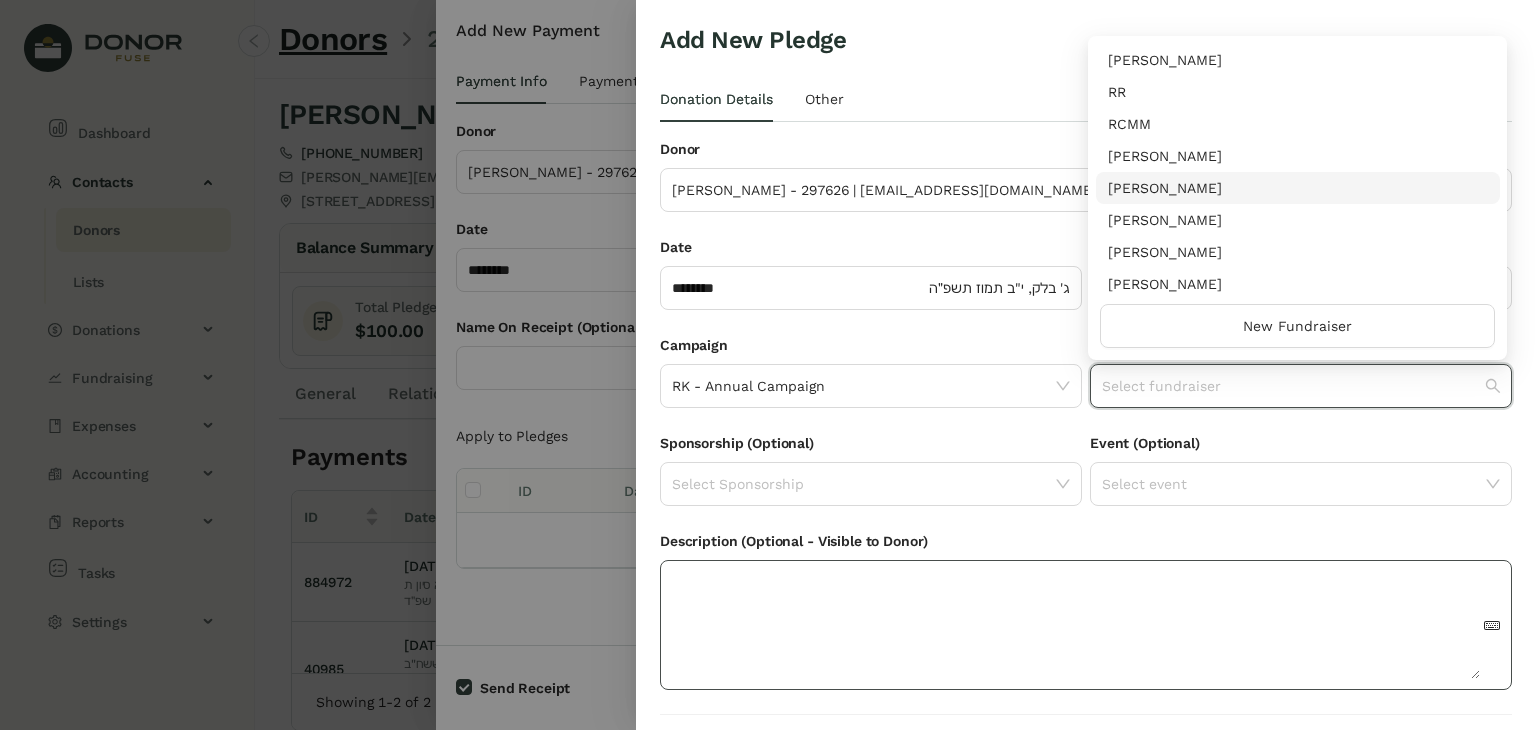 scroll, scrollTop: 54, scrollLeft: 0, axis: vertical 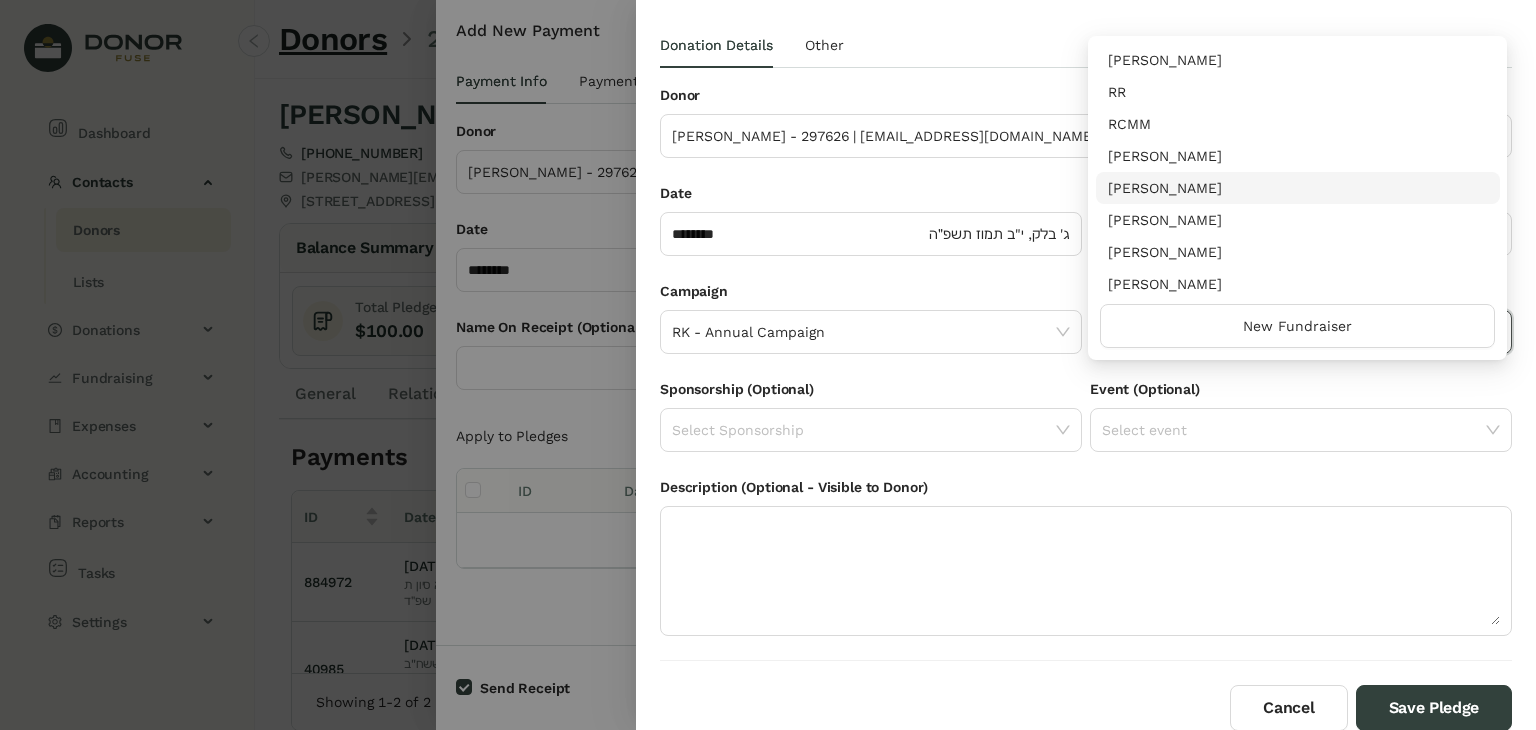 click on "Campaign" at bounding box center (871, 295) 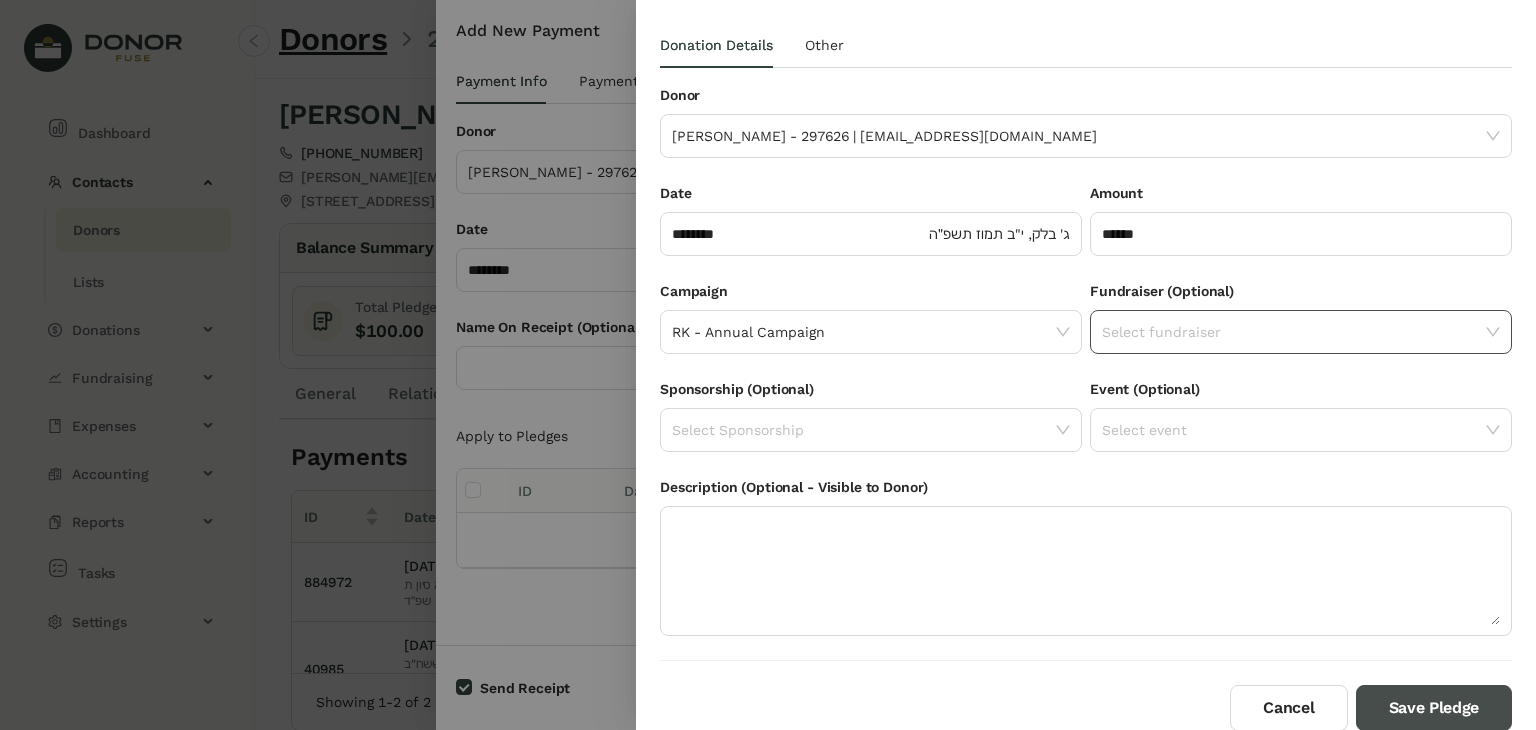click on "Save Pledge" at bounding box center (1434, 708) 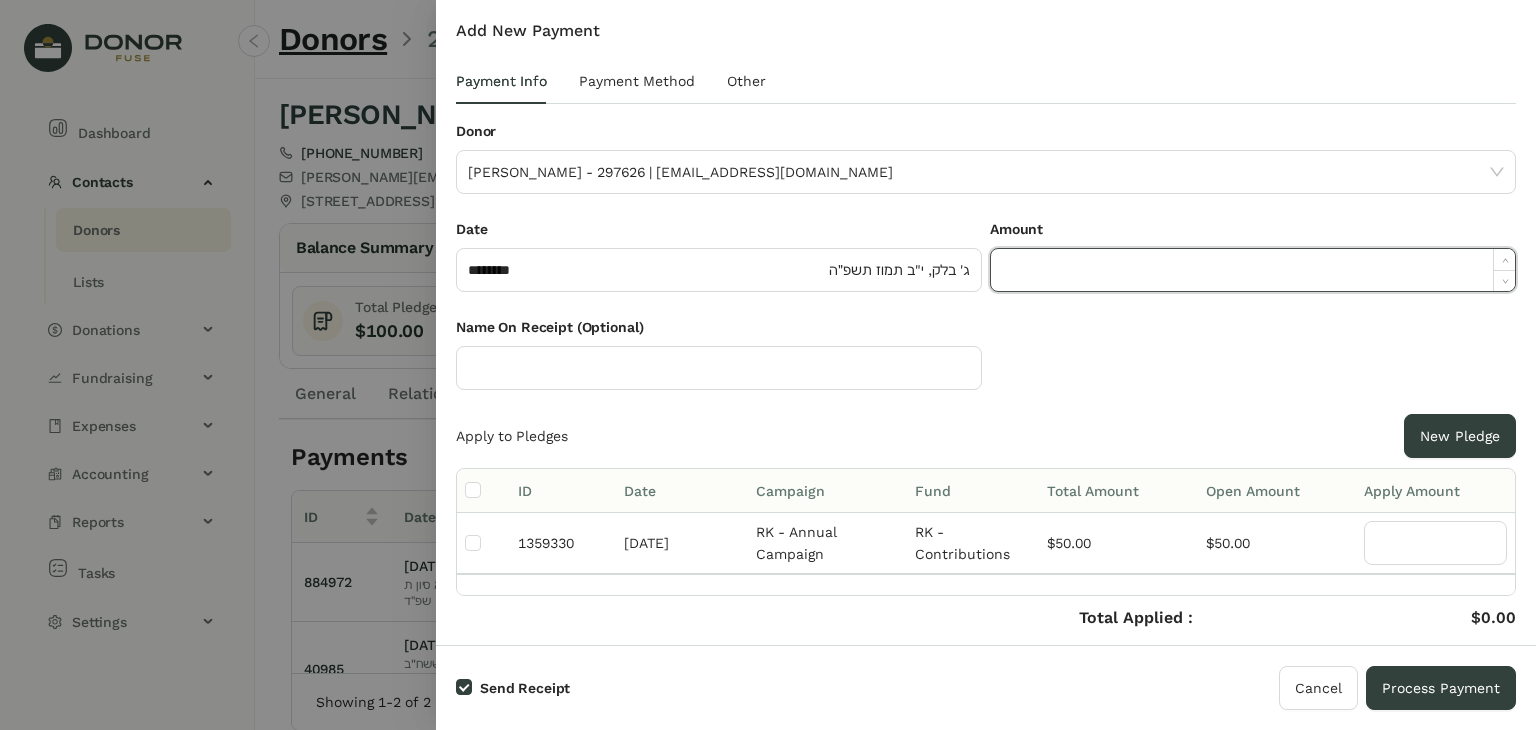 click 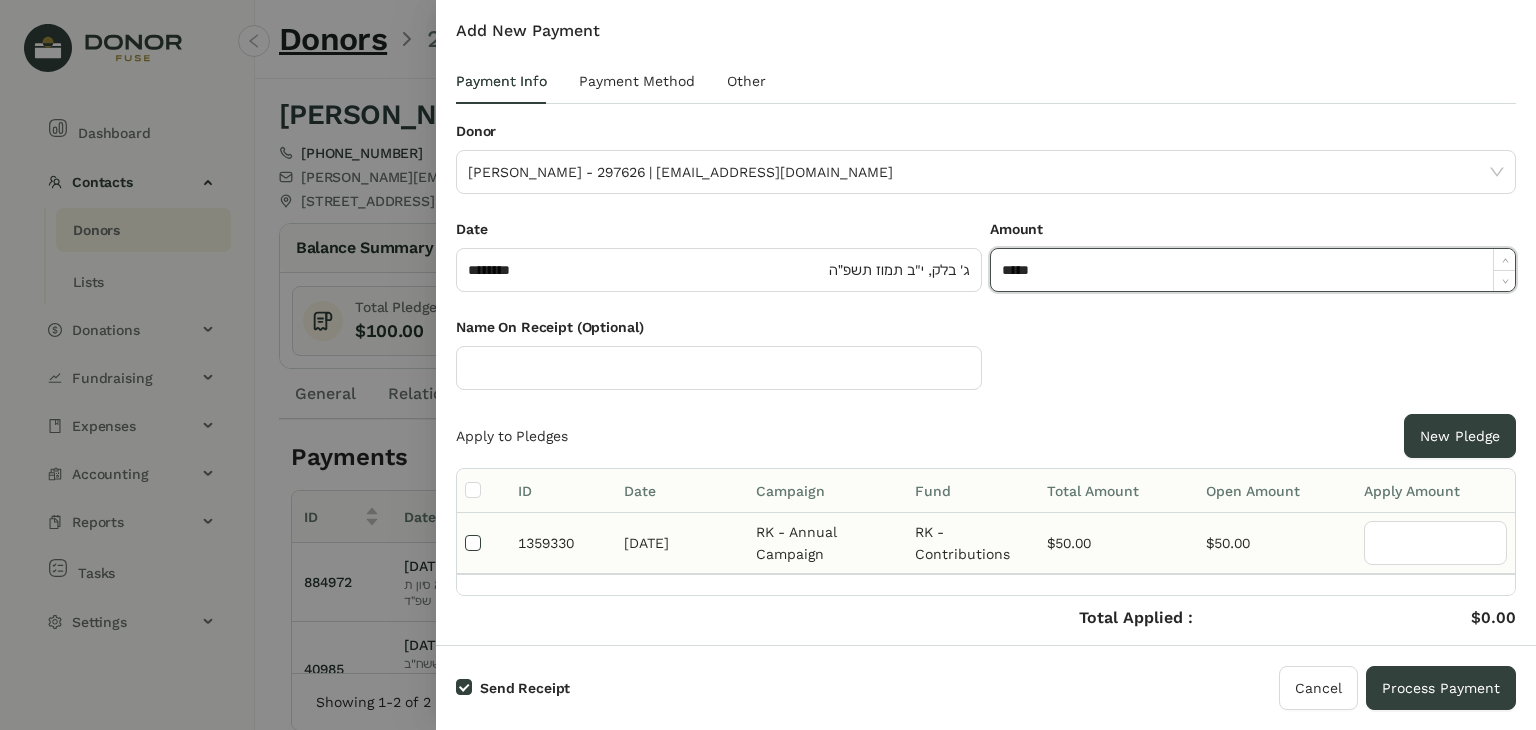 type on "******" 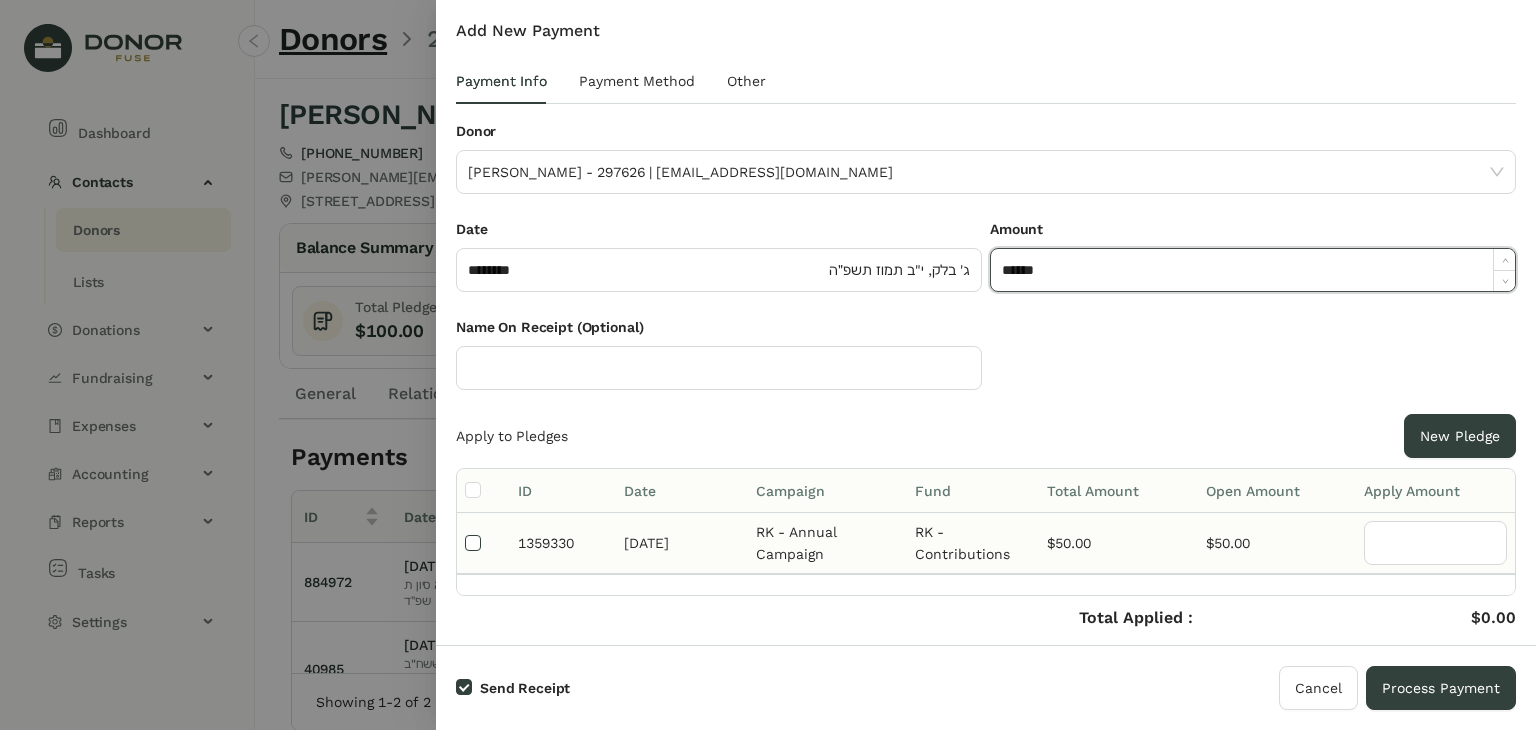 click at bounding box center [473, 543] 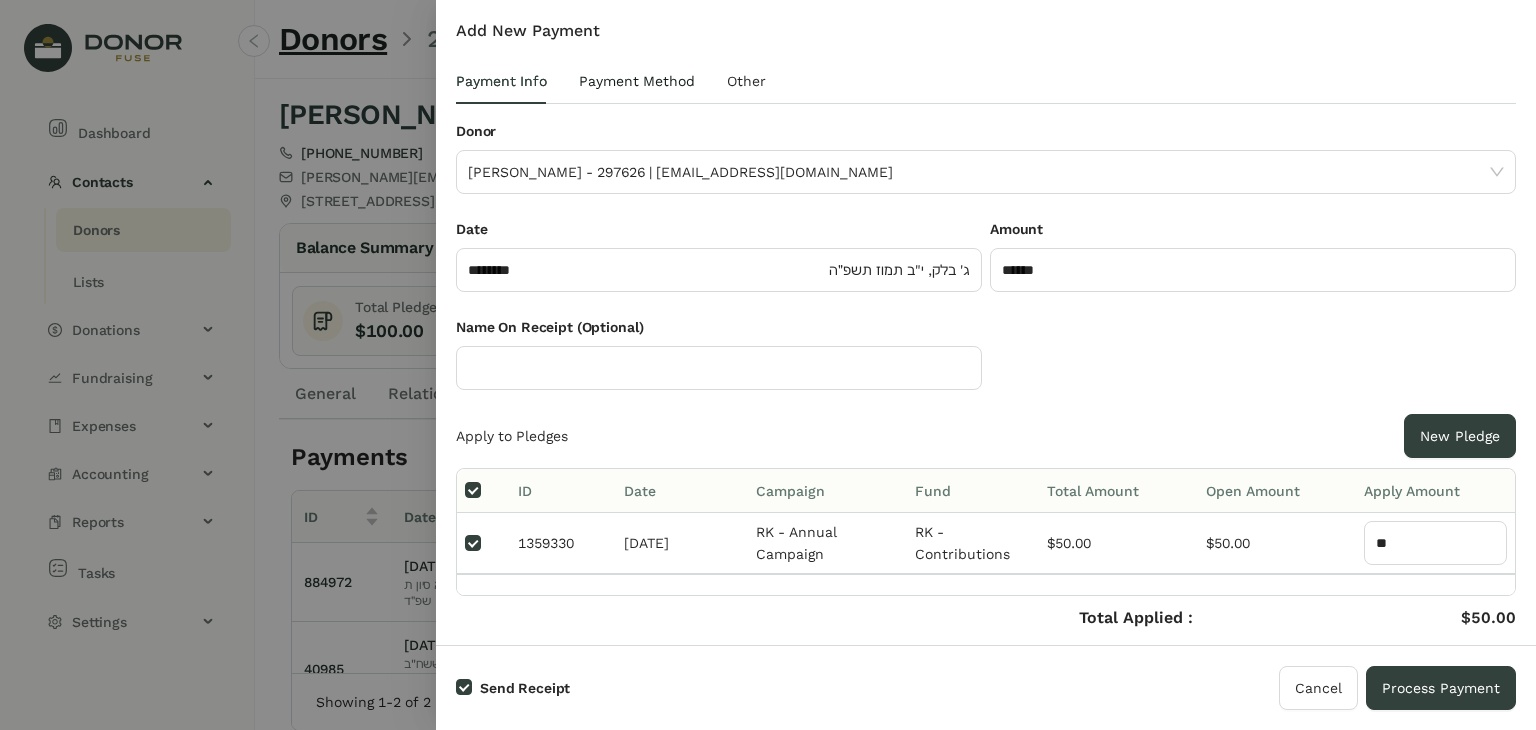click on "Payment Method" at bounding box center [637, 81] 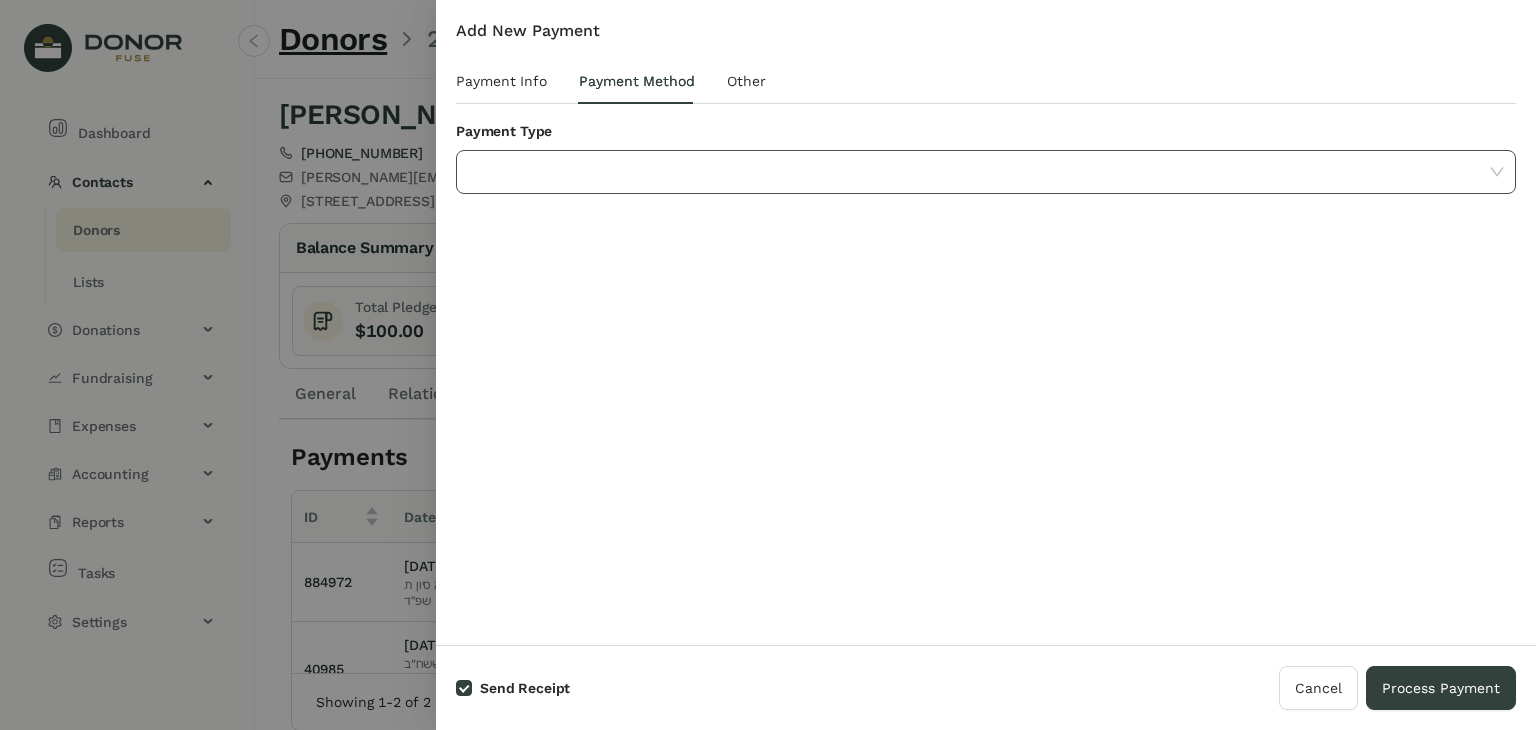 click 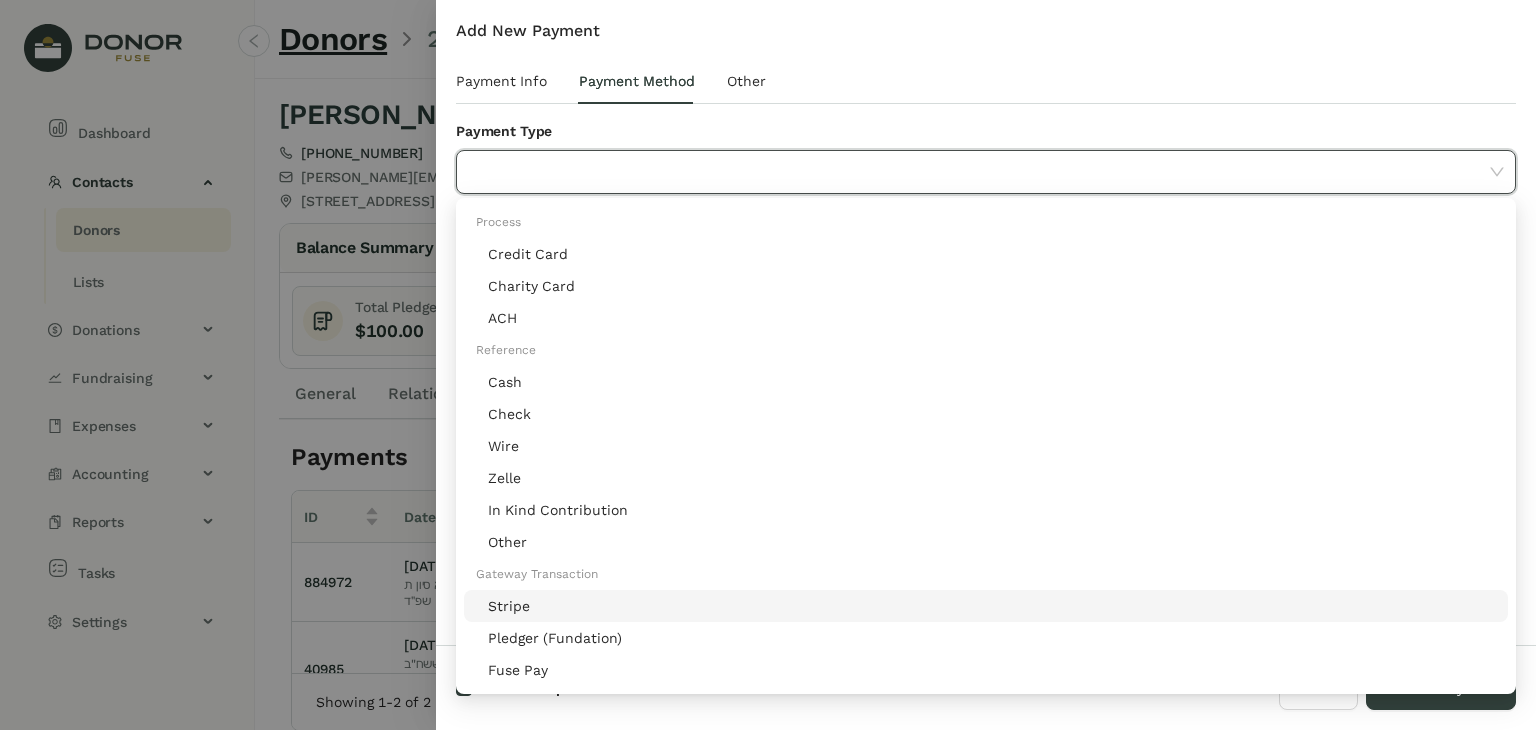 click on "Stripe" 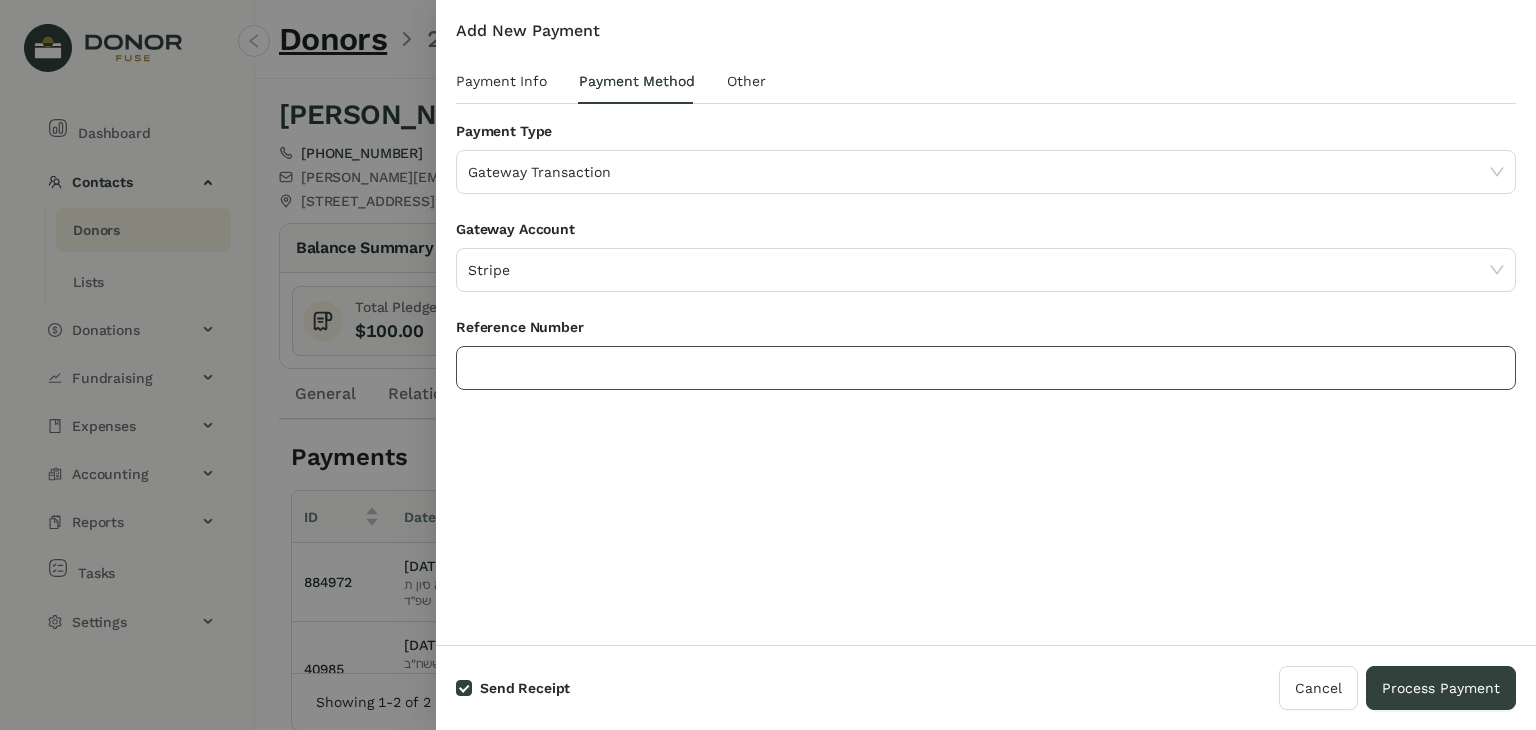 click 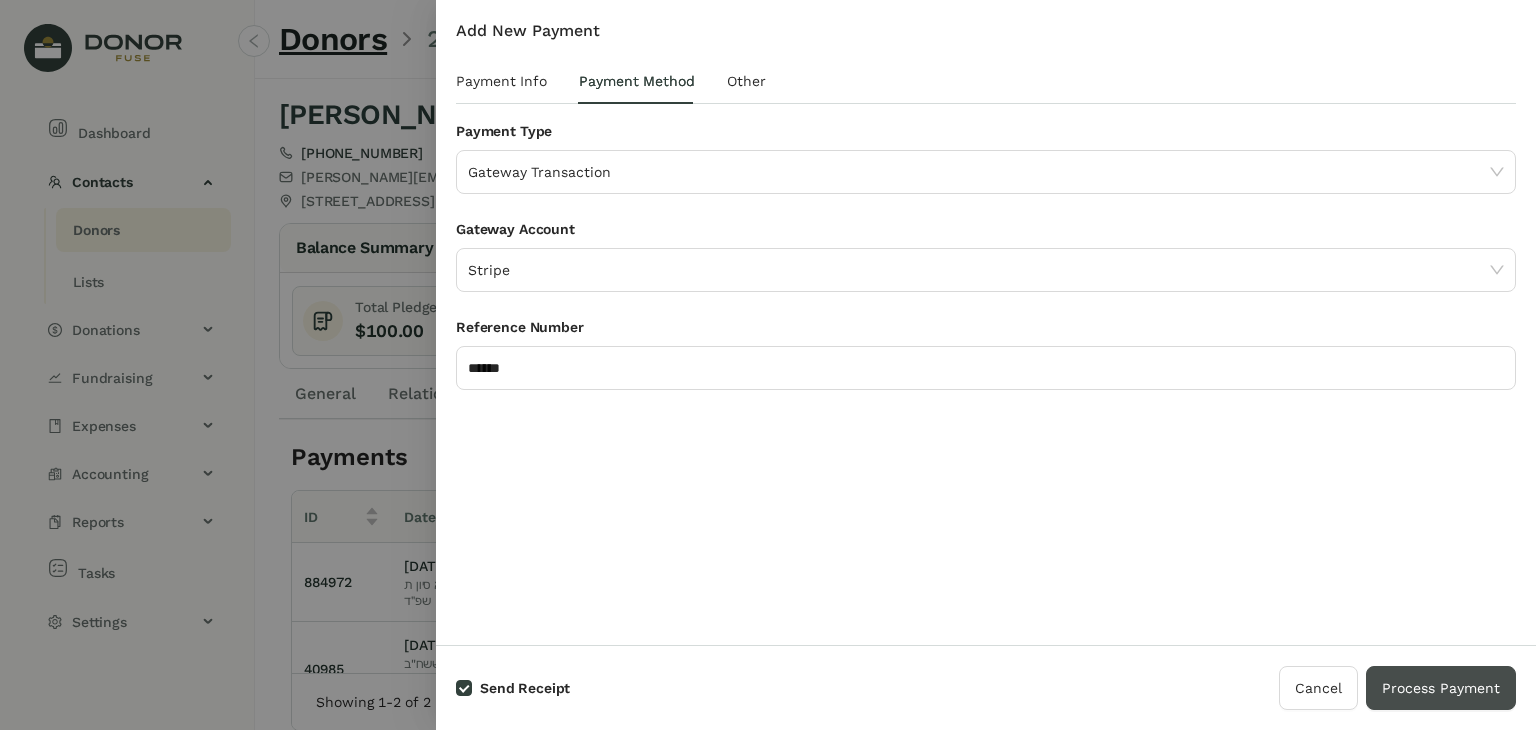 click on "Process Payment" at bounding box center [1441, 688] 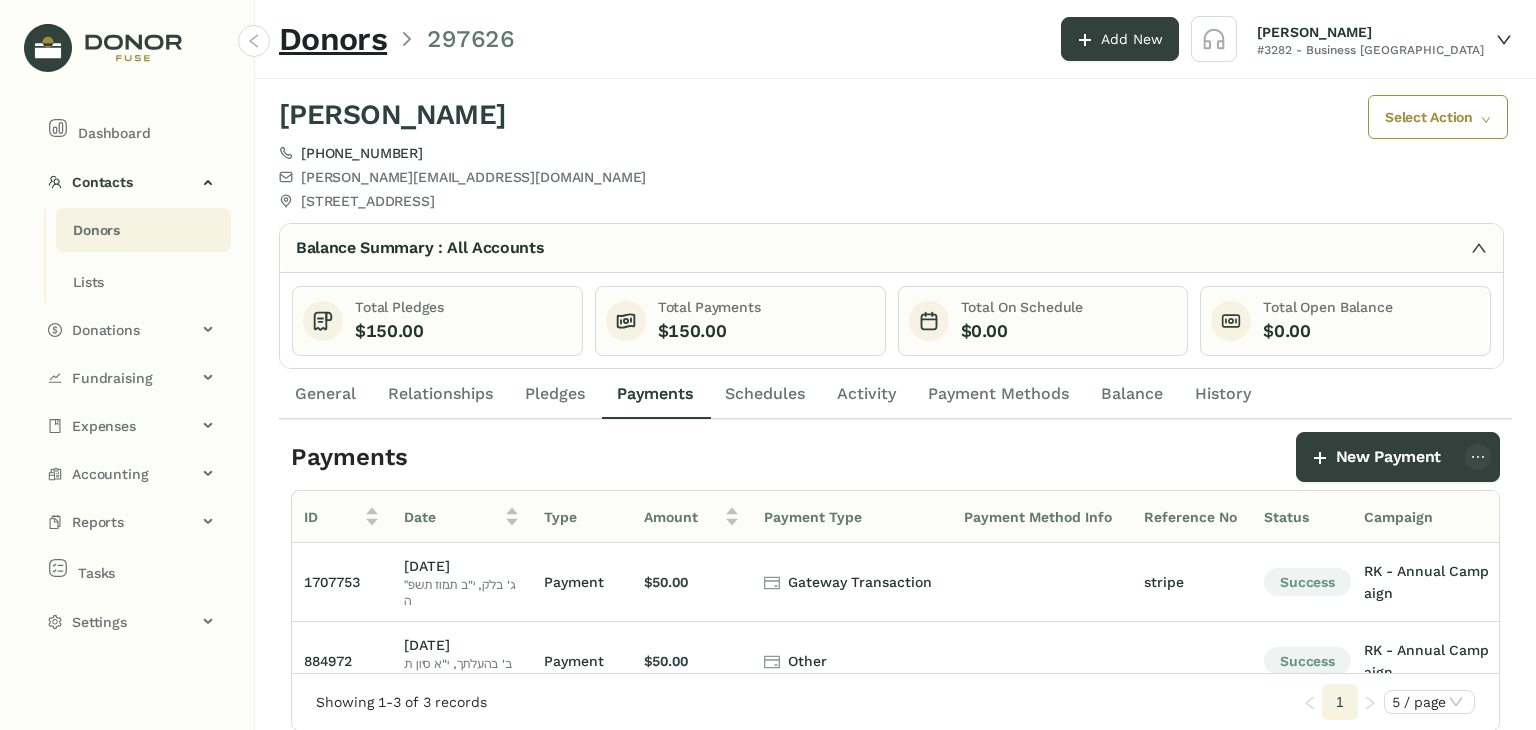 click on "Donors" 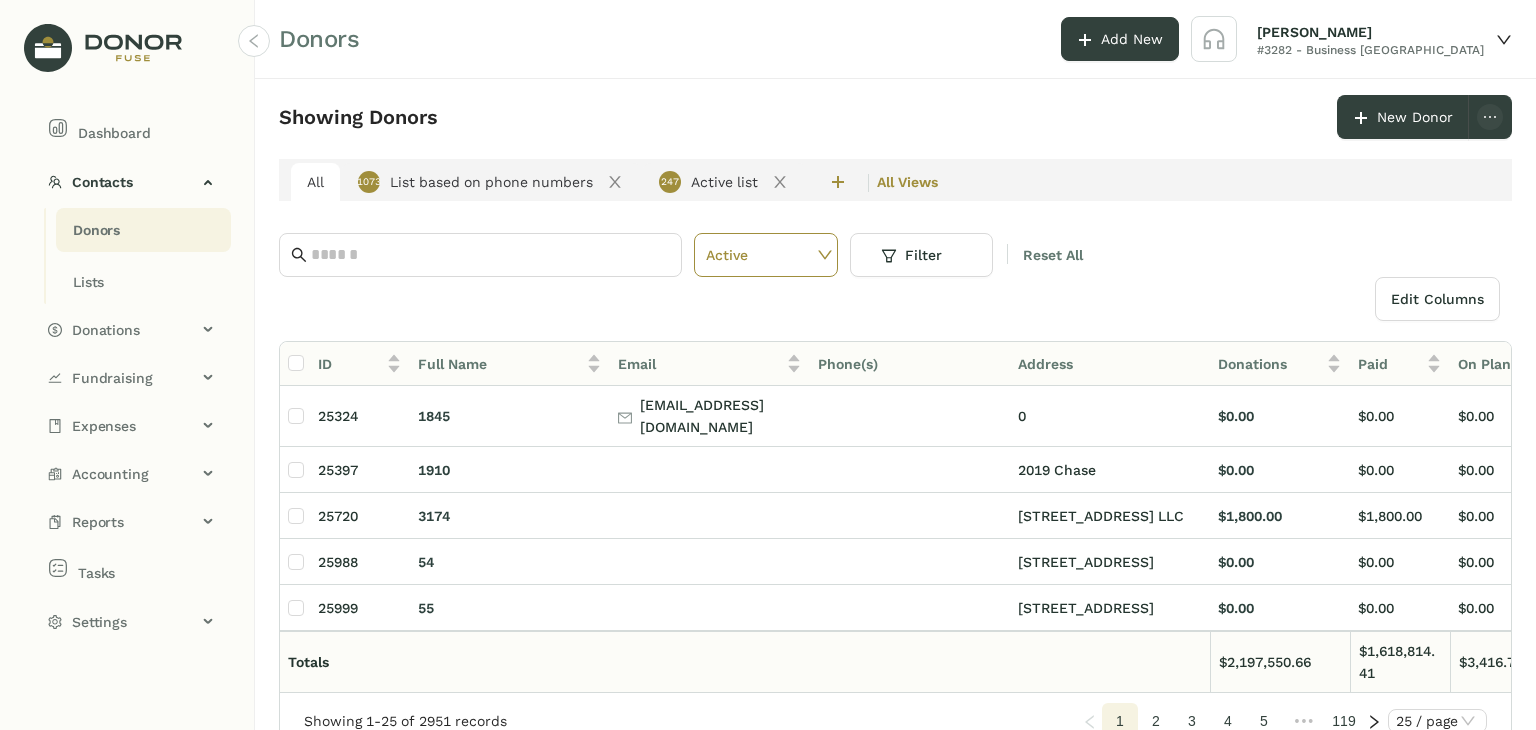 click on "Edit Columns" 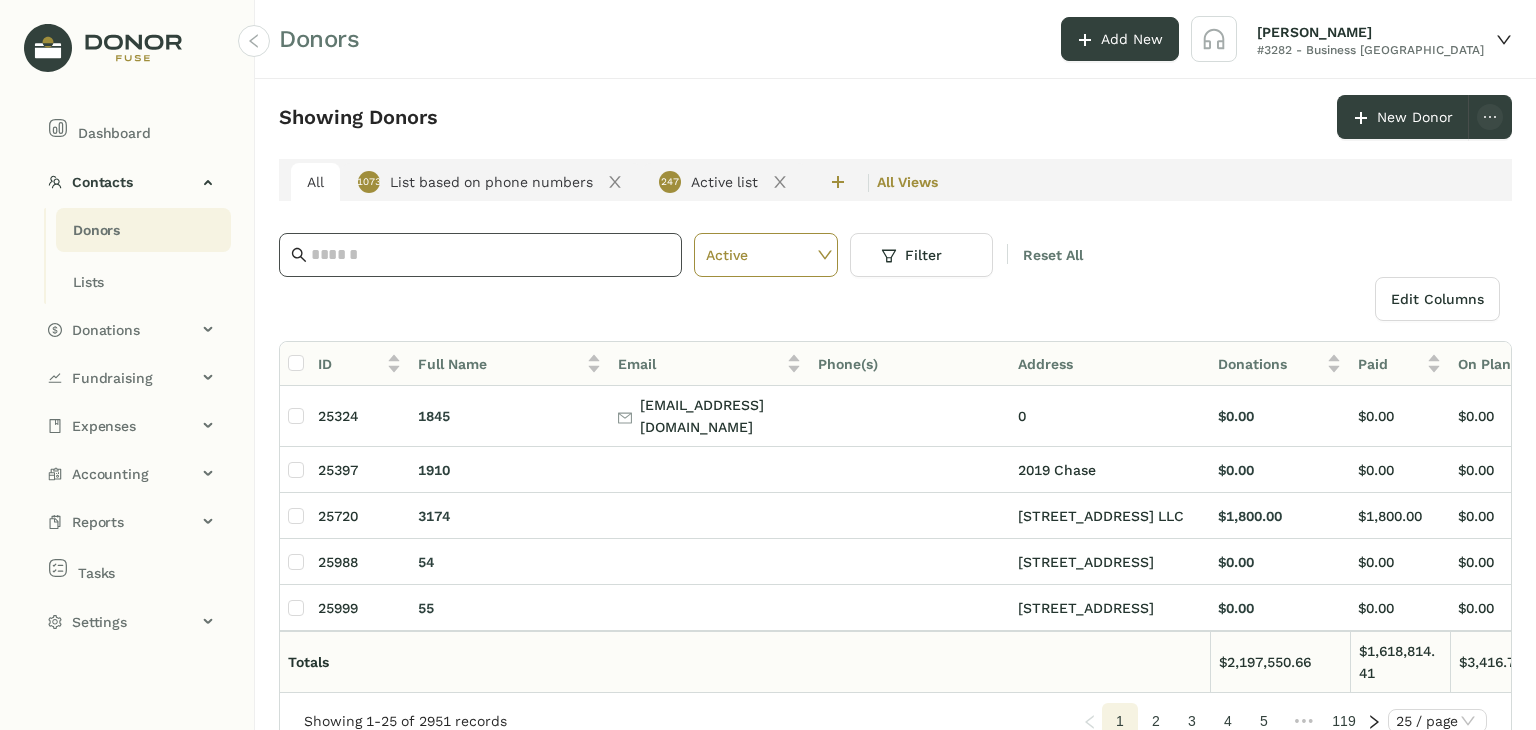 click 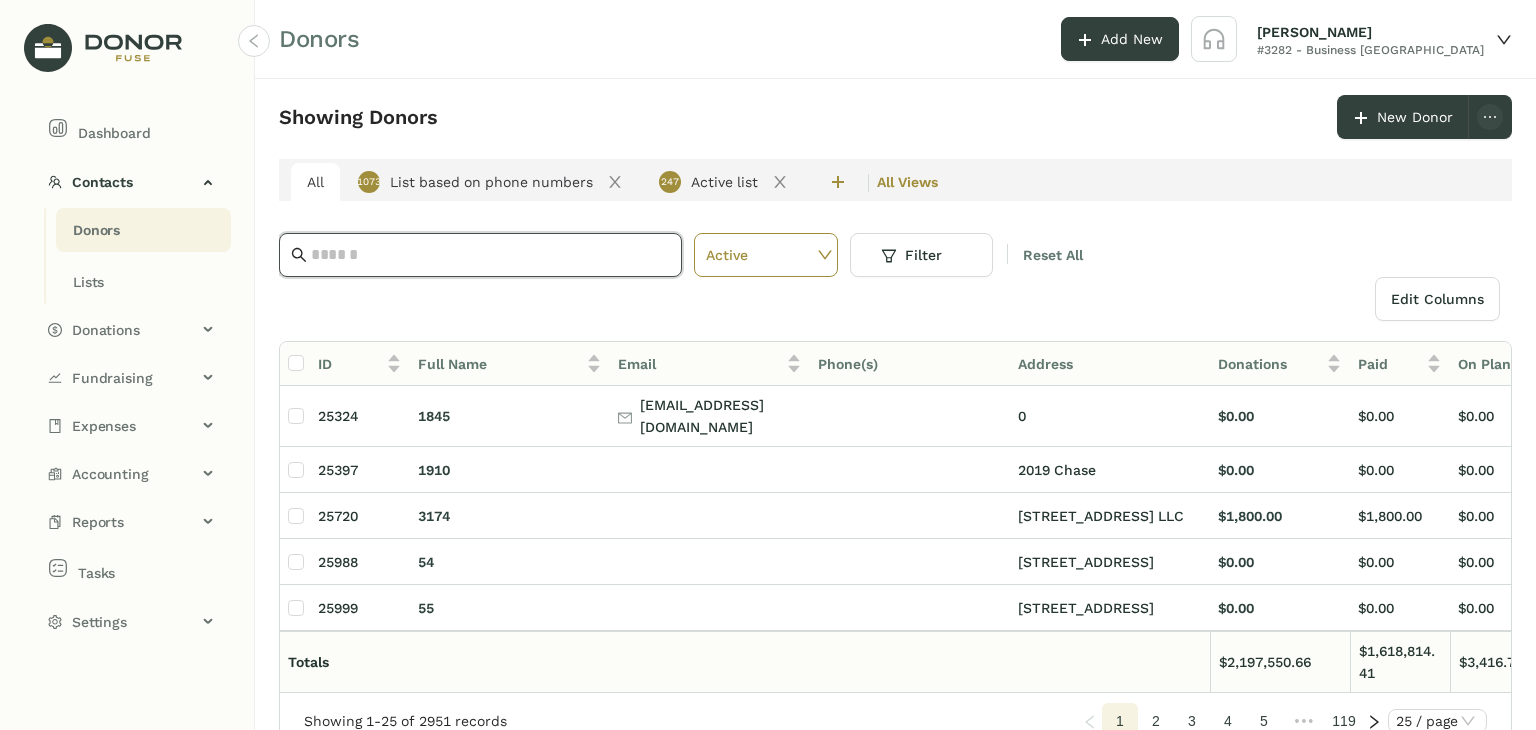 paste on "**********" 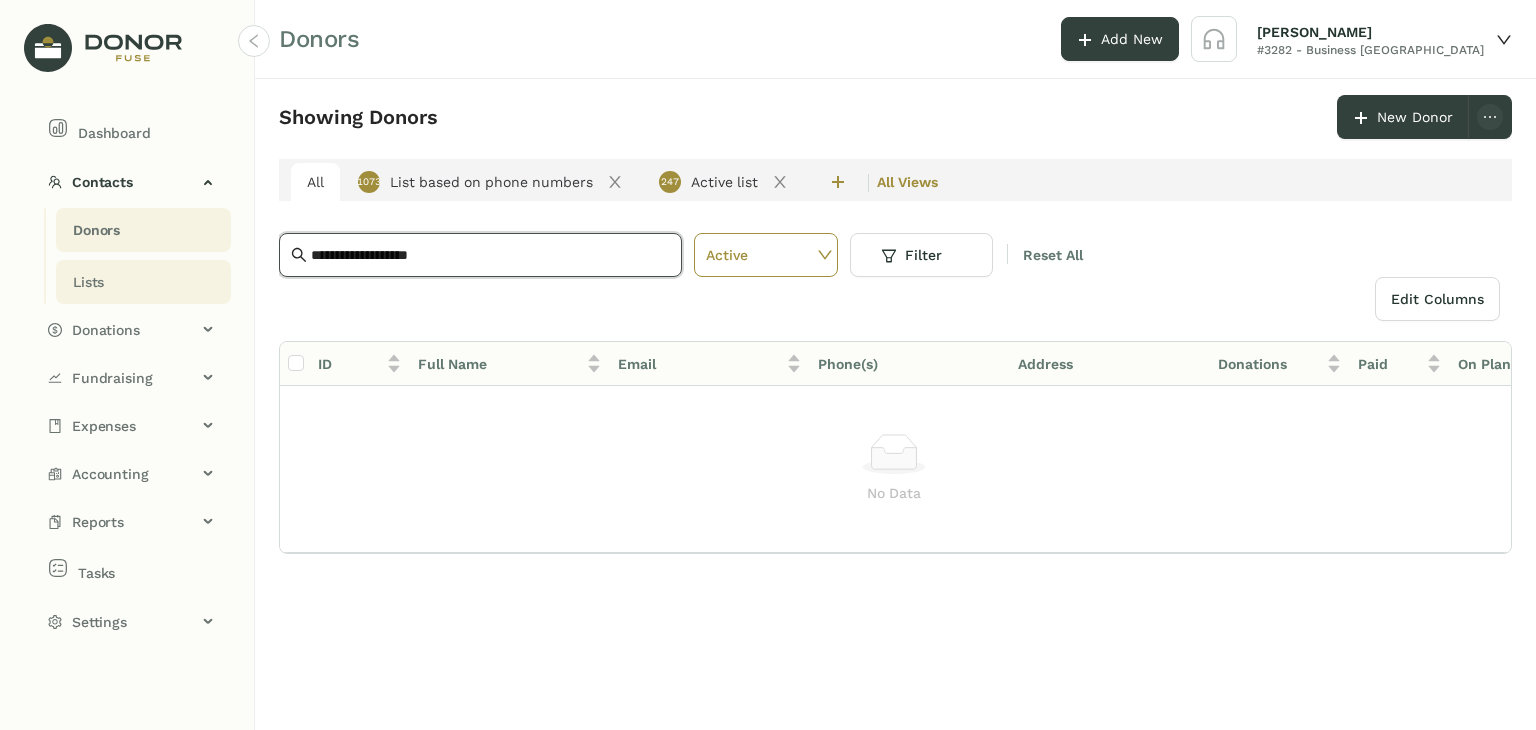drag, startPoint x: 538, startPoint y: 258, endPoint x: 60, endPoint y: 267, distance: 478.08472 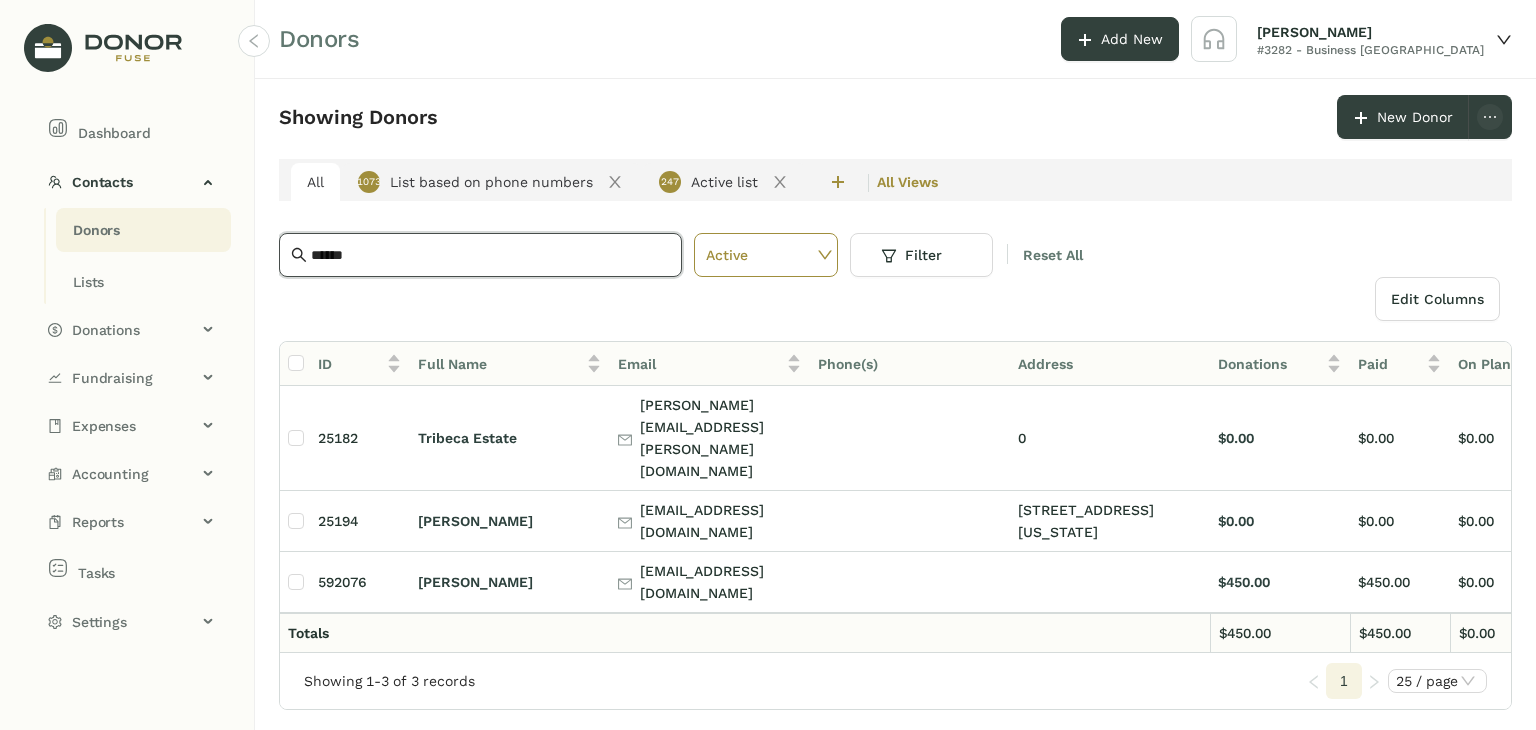 type on "******" 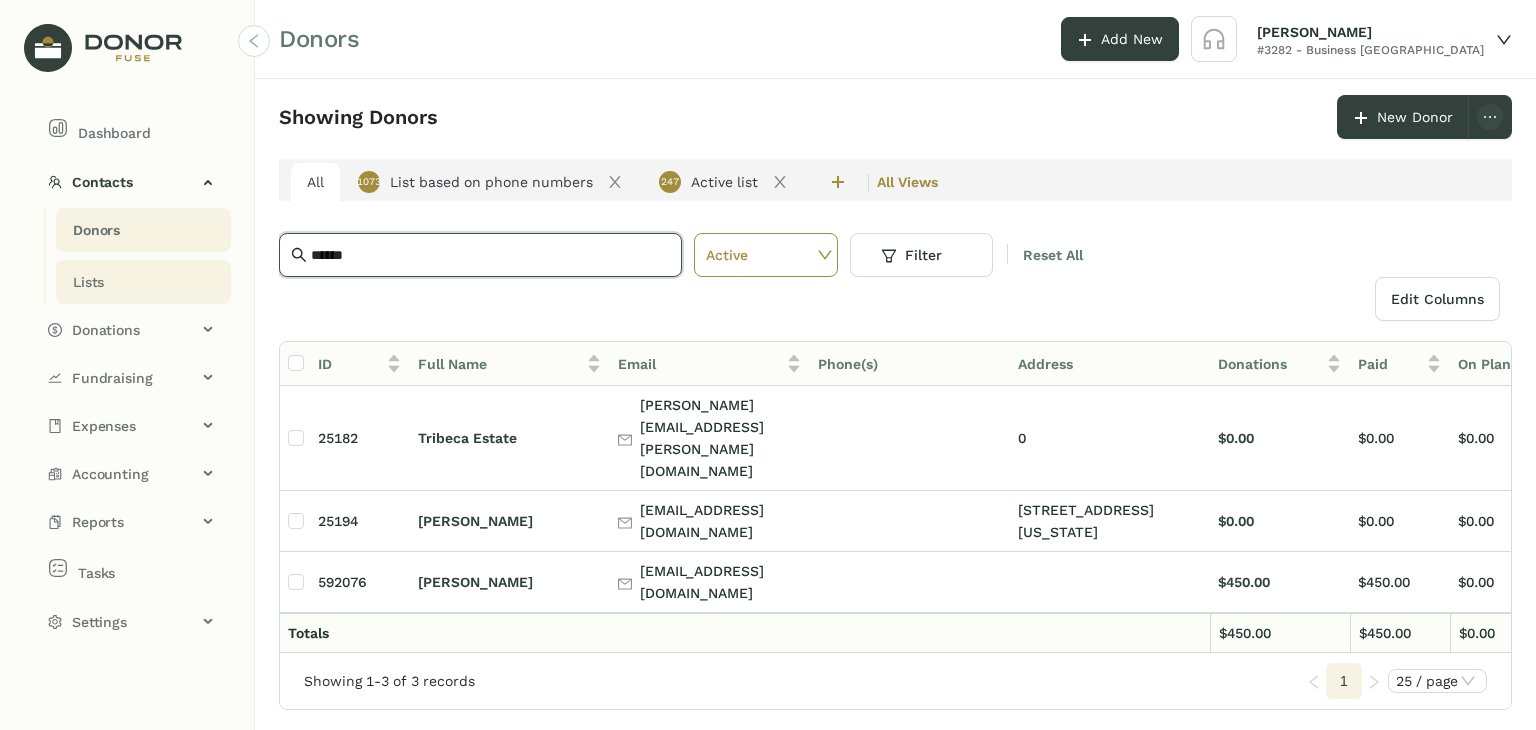 drag, startPoint x: 406, startPoint y: 250, endPoint x: 138, endPoint y: 274, distance: 269.07248 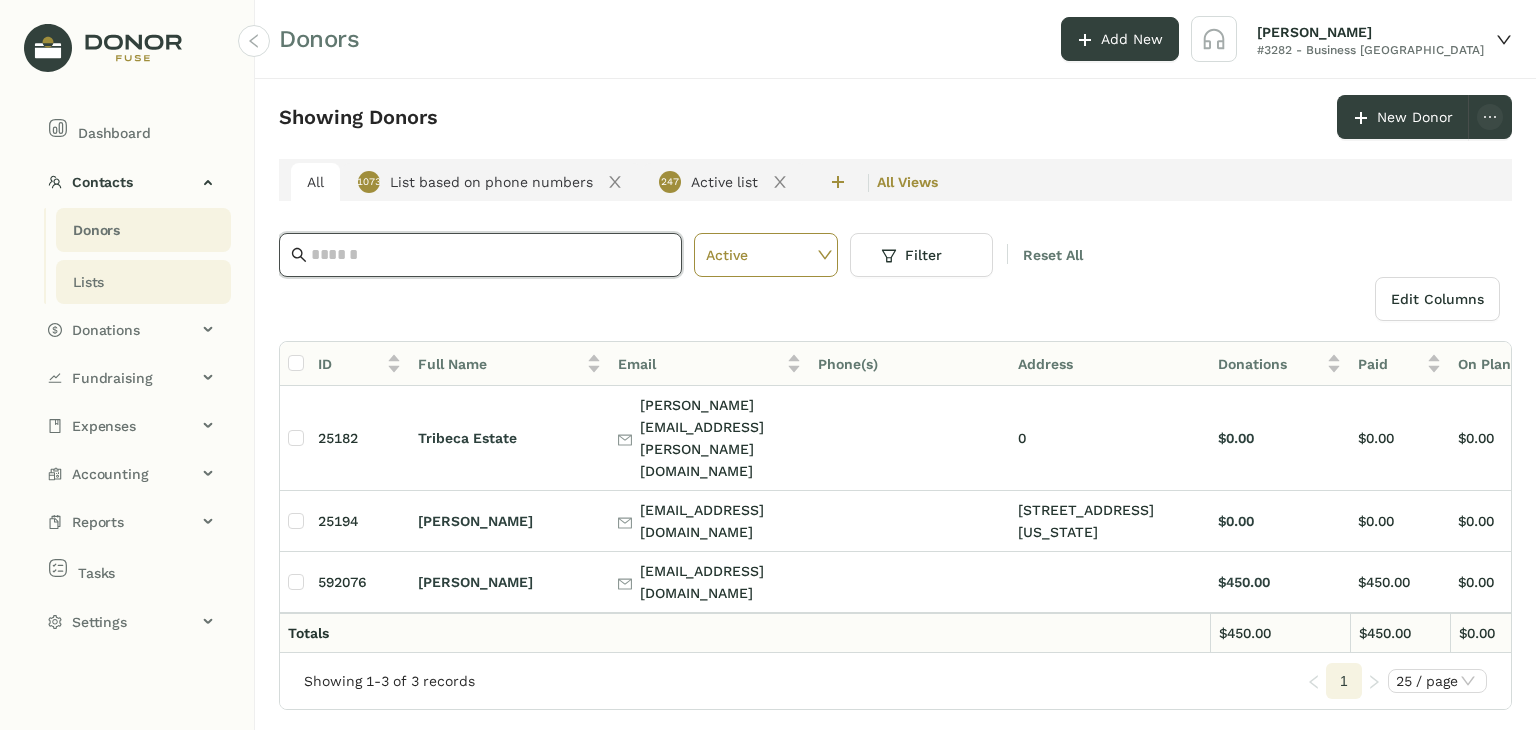 paste on "**********" 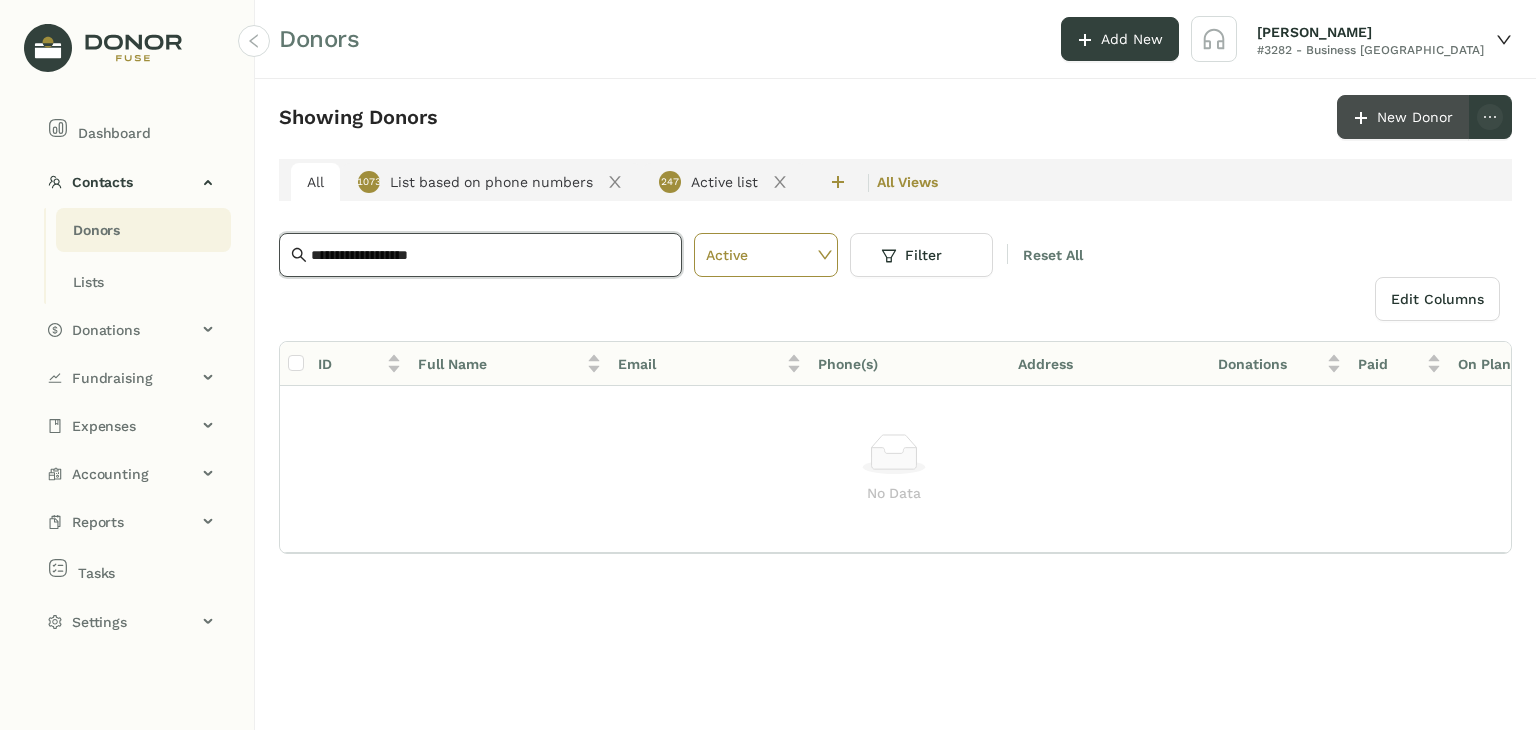 type on "**********" 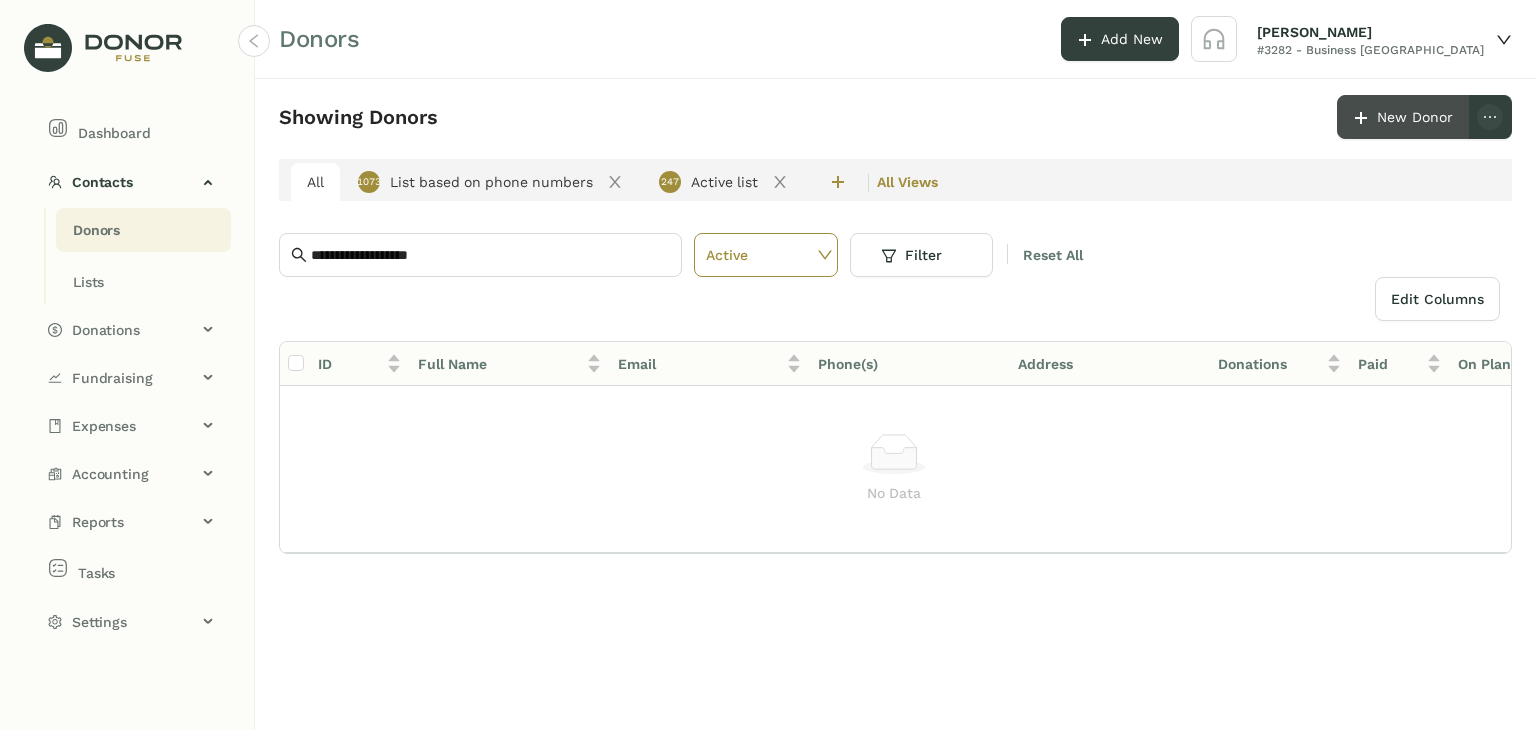 click on "New Donor" 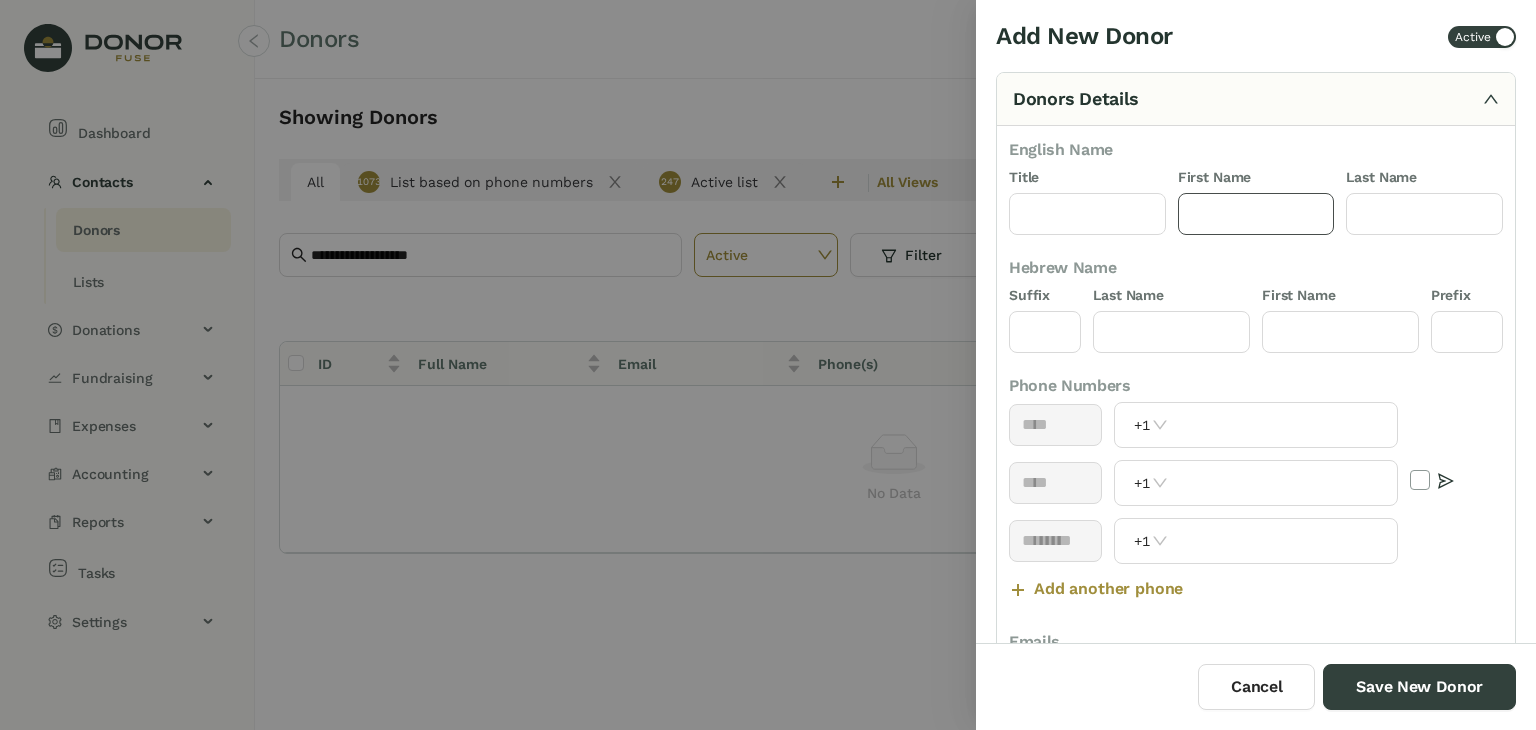 click 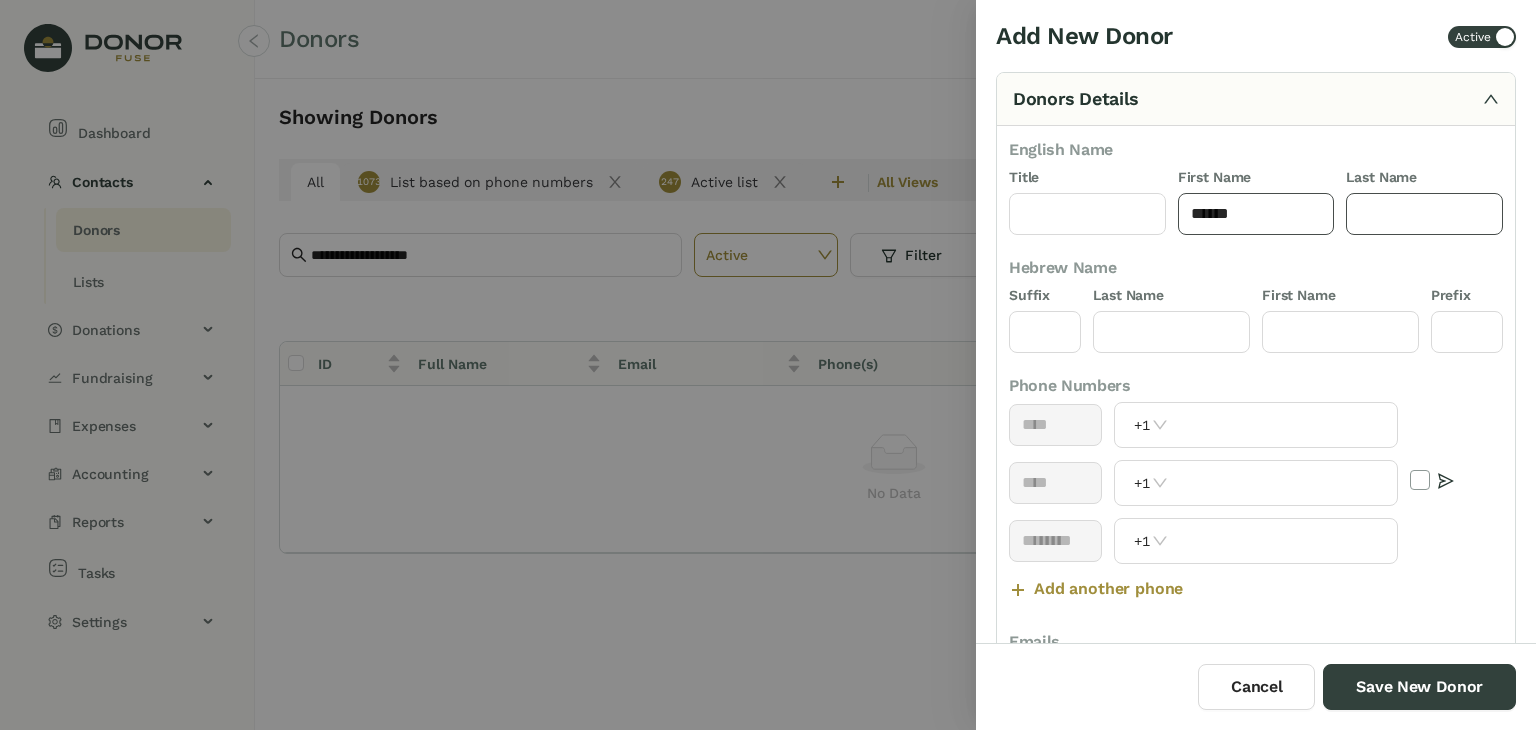 type on "******" 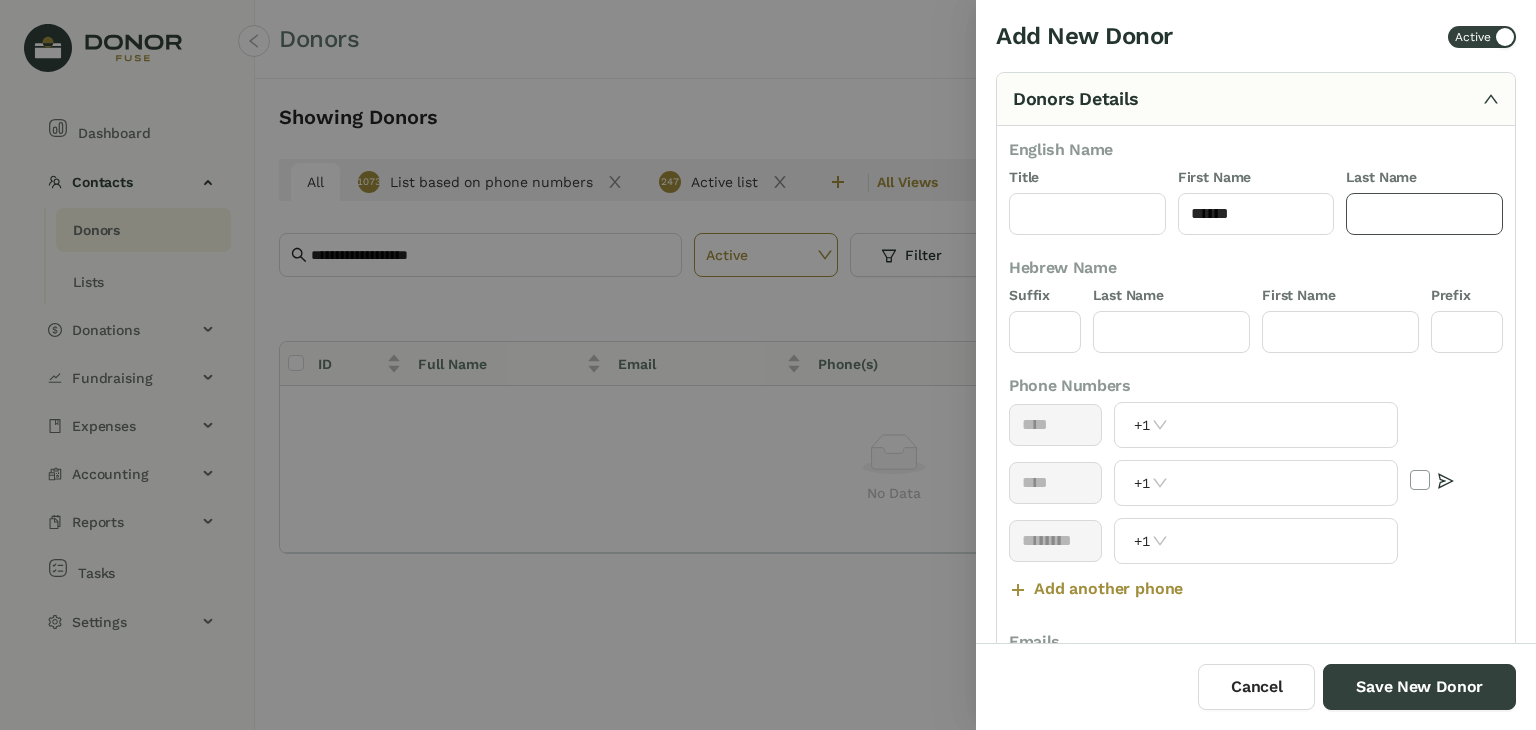 click 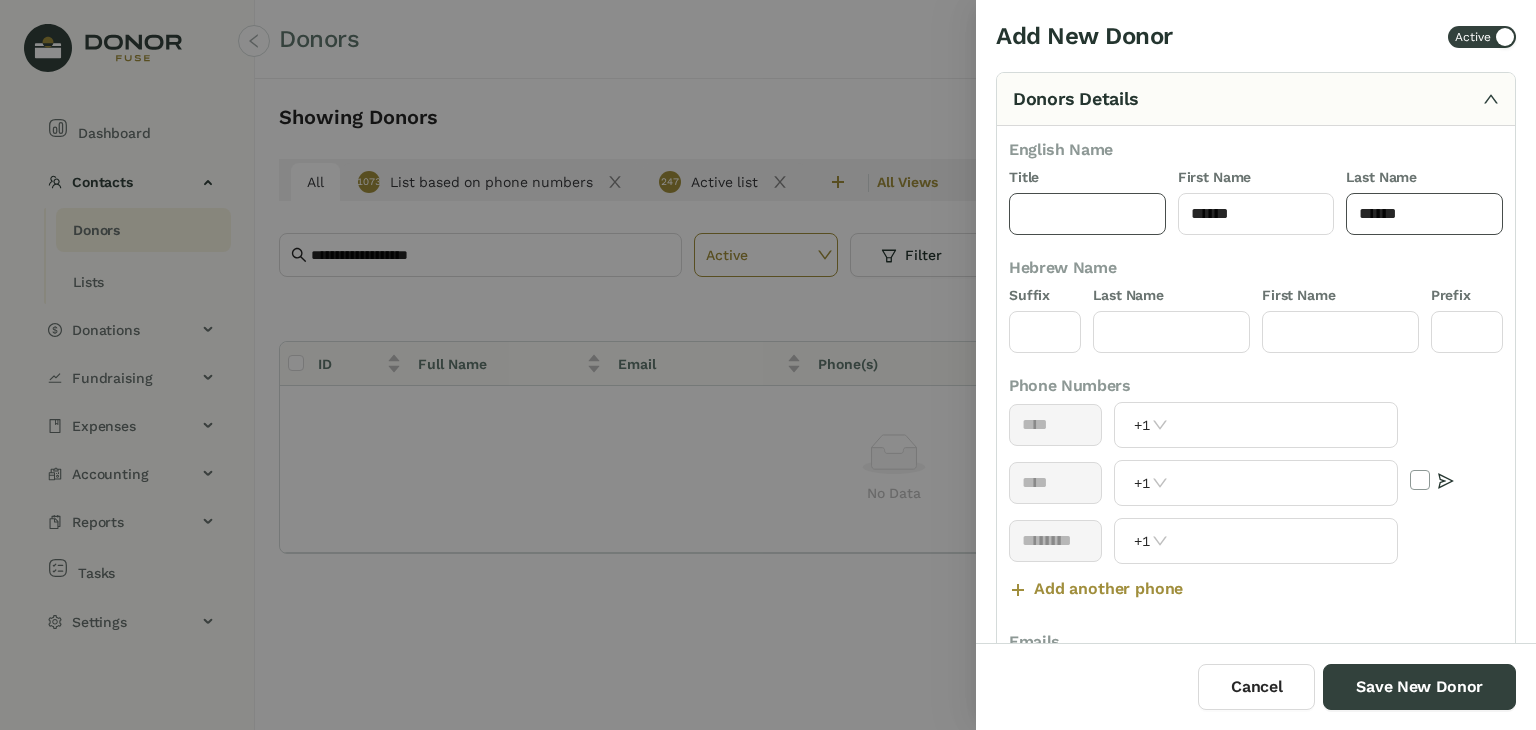 type on "******" 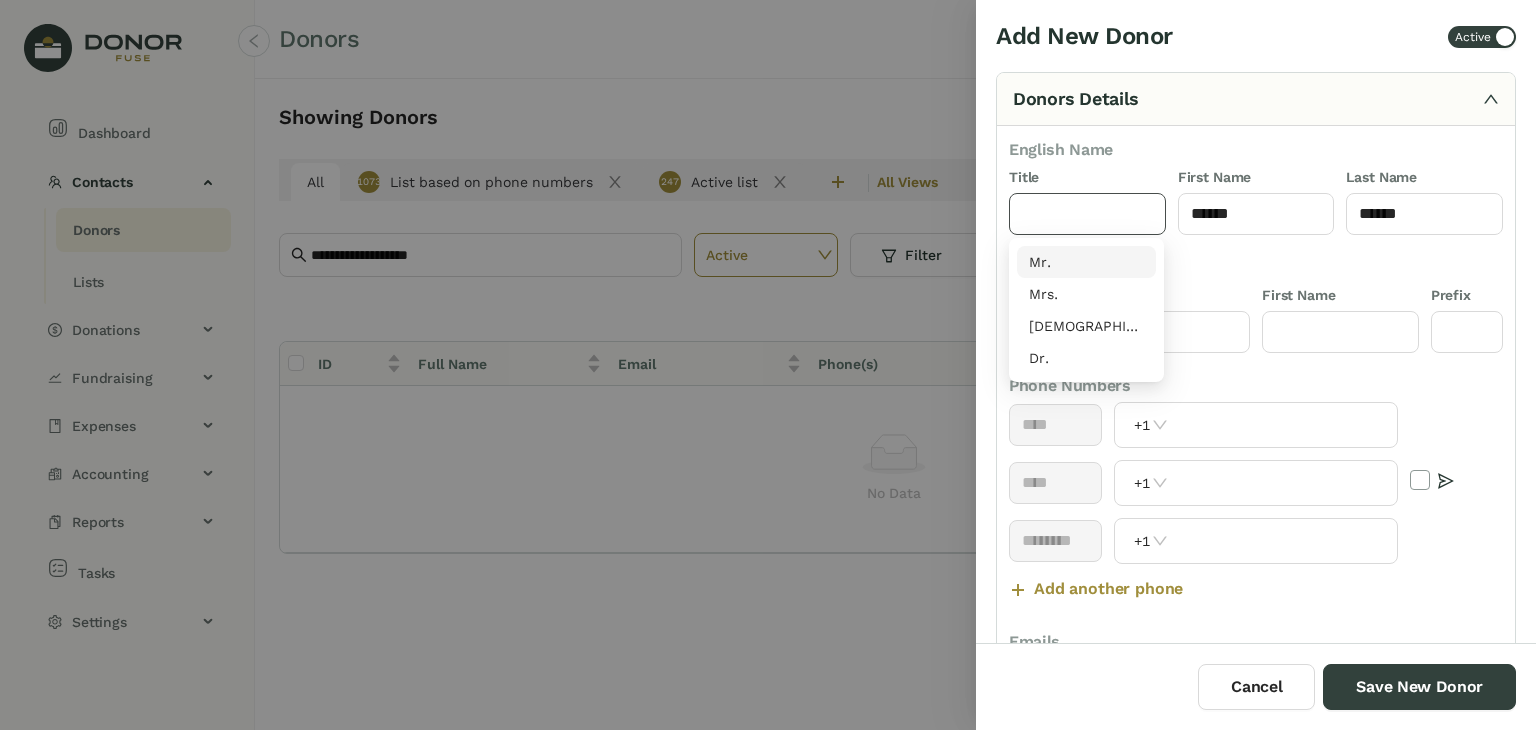 click 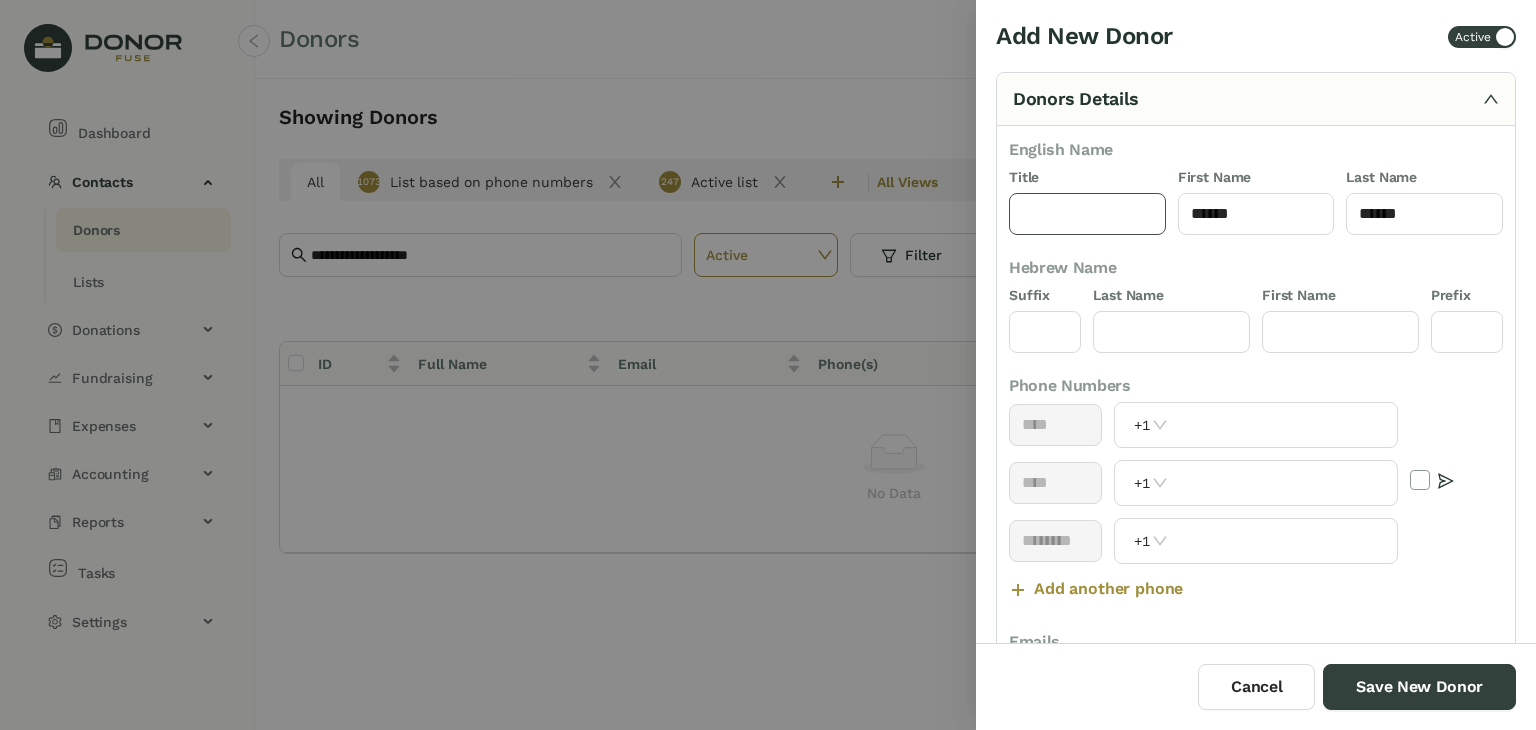 type on "***" 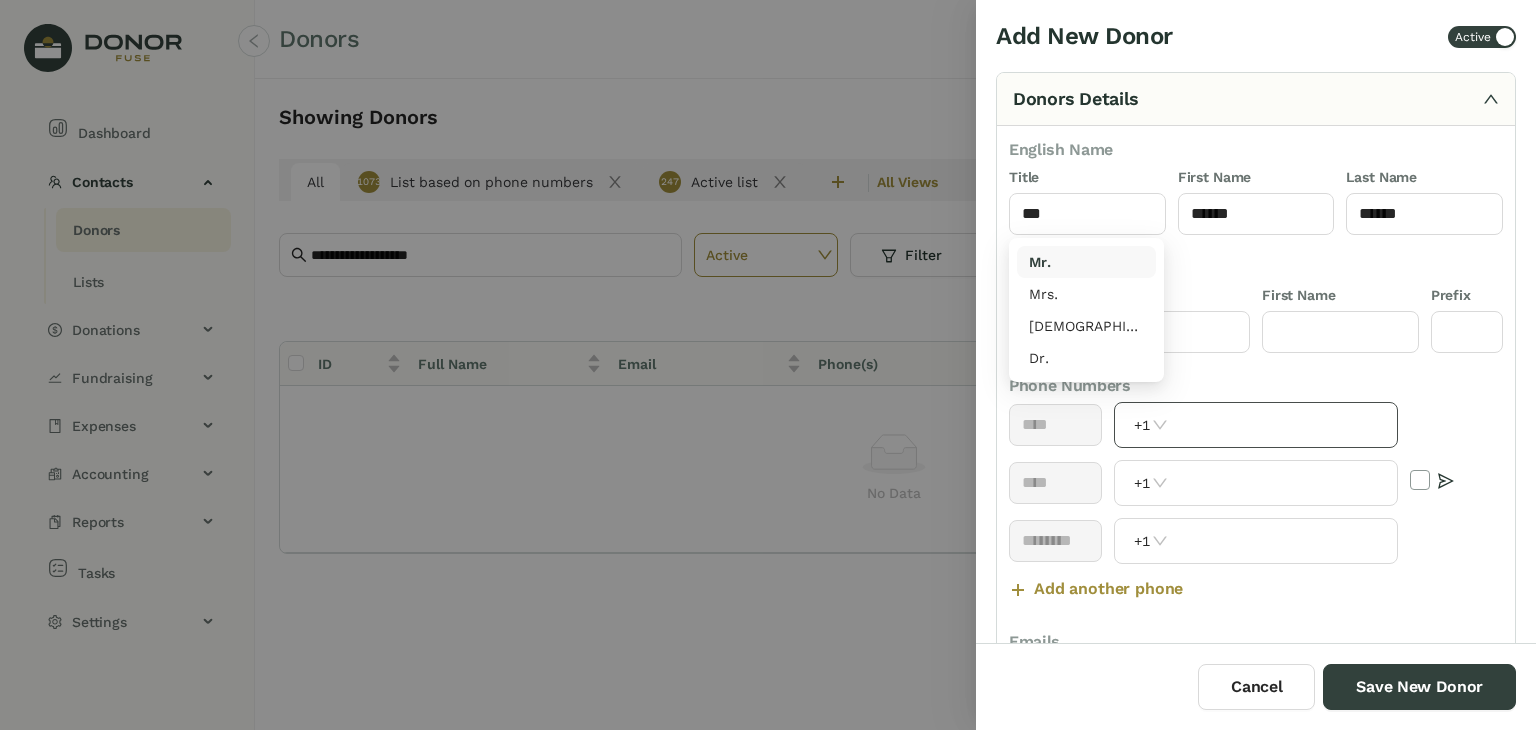 click on "+1" at bounding box center [1255, 425] 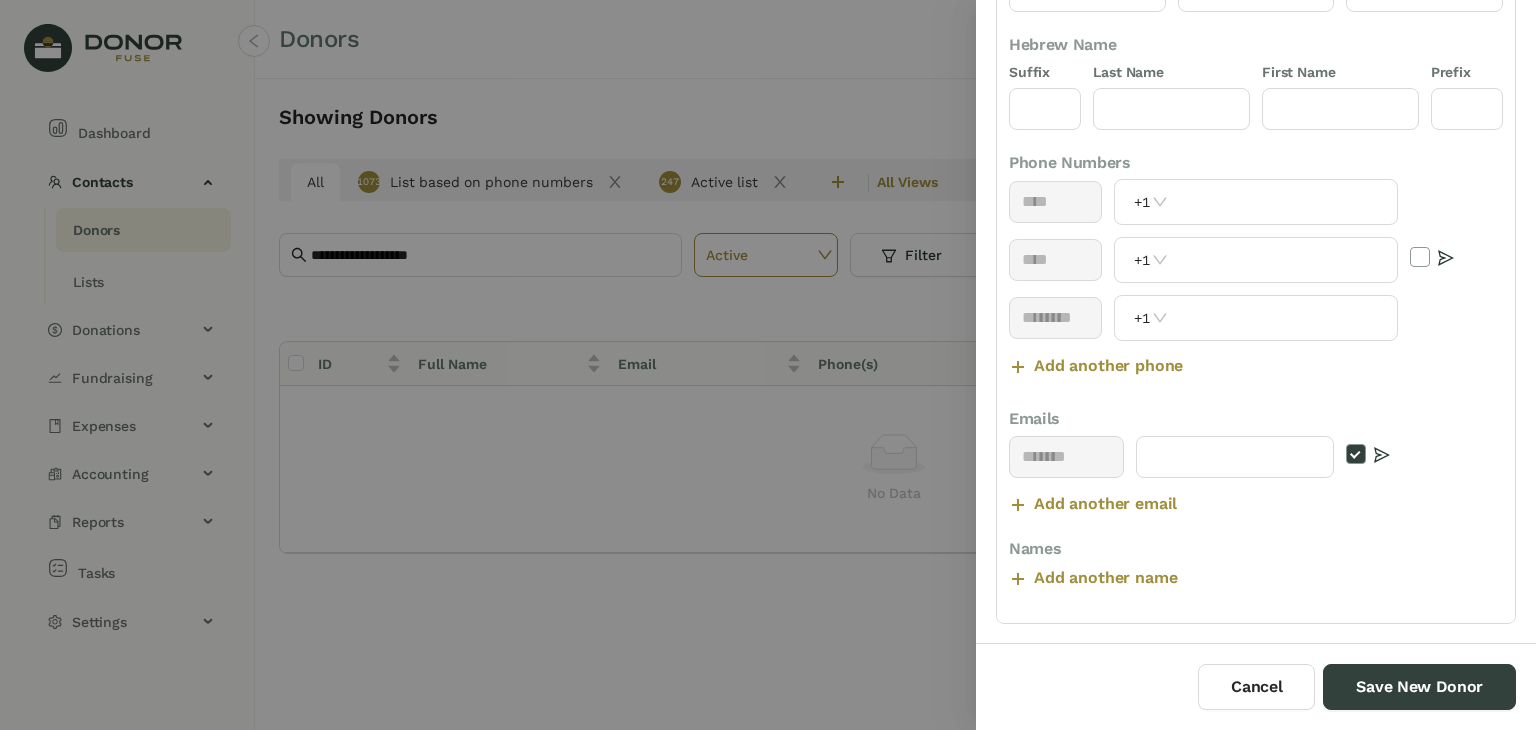 scroll, scrollTop: 277, scrollLeft: 0, axis: vertical 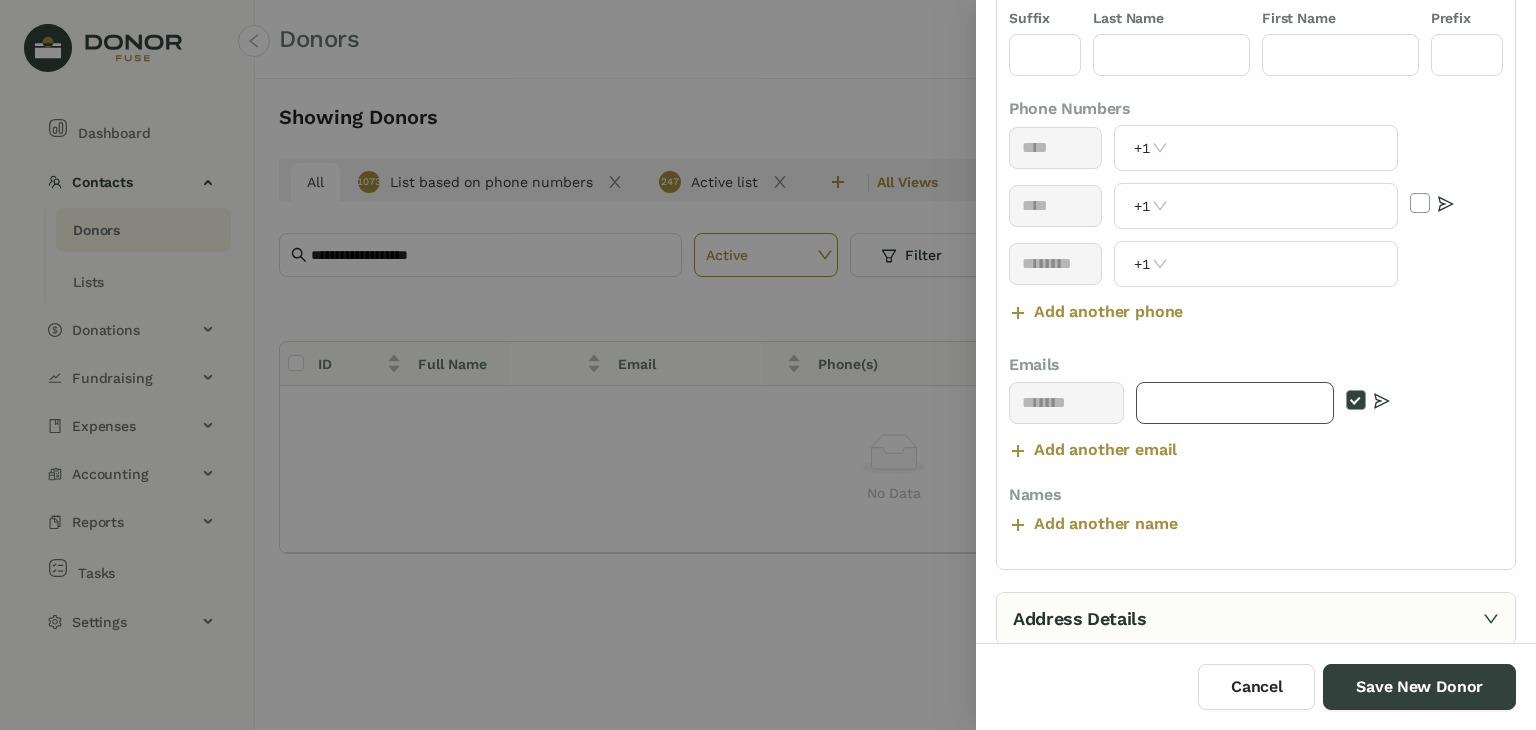 click at bounding box center (1235, 403) 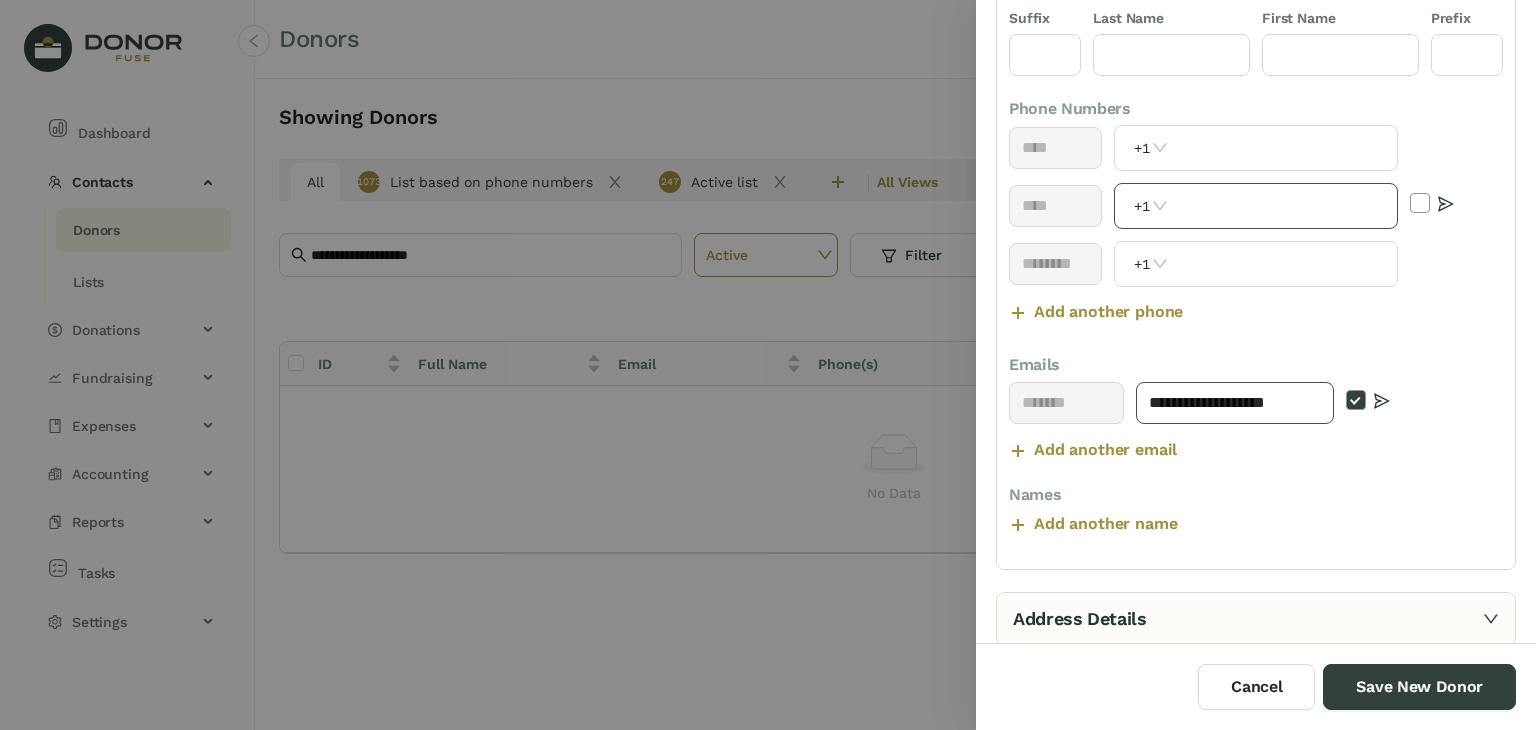 type on "**********" 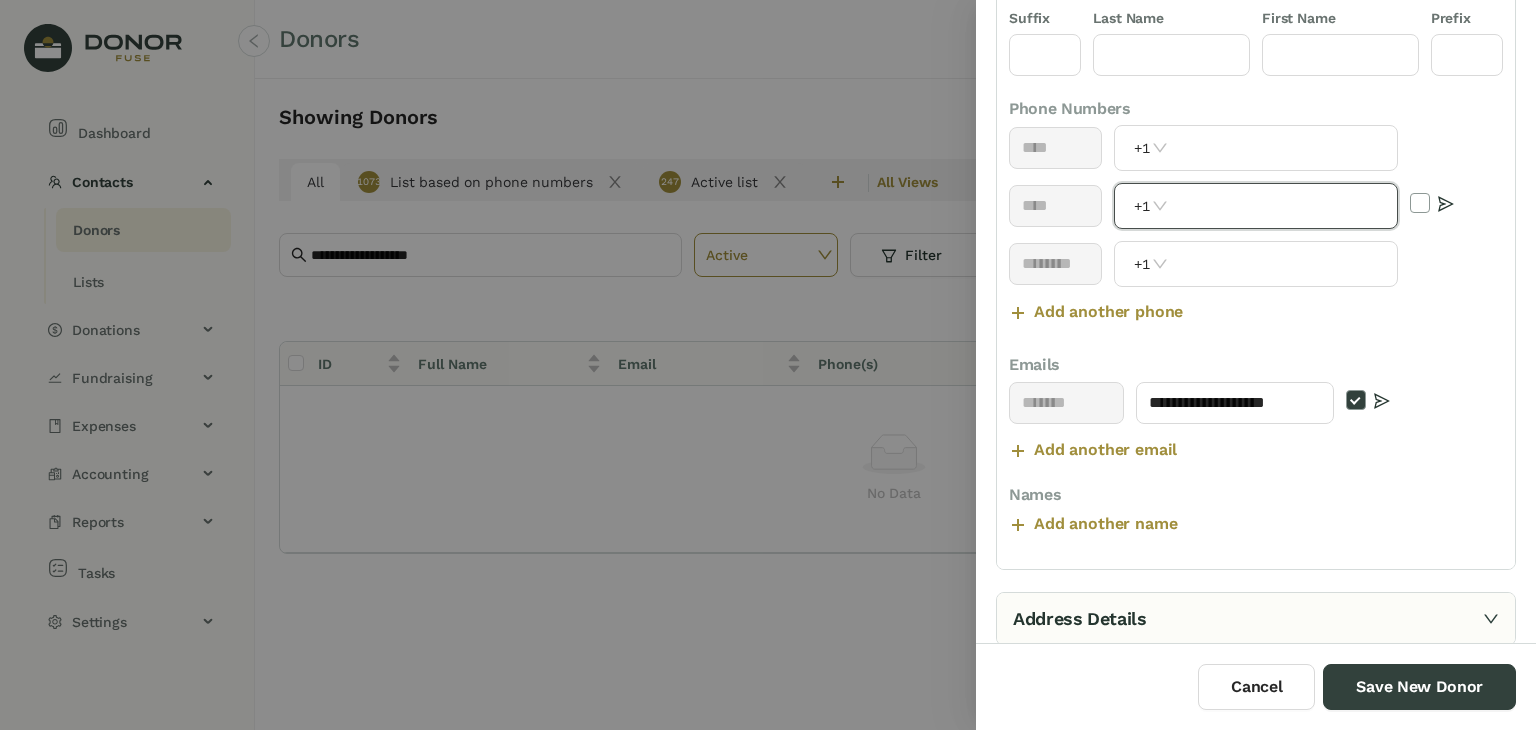 click at bounding box center [1284, 206] 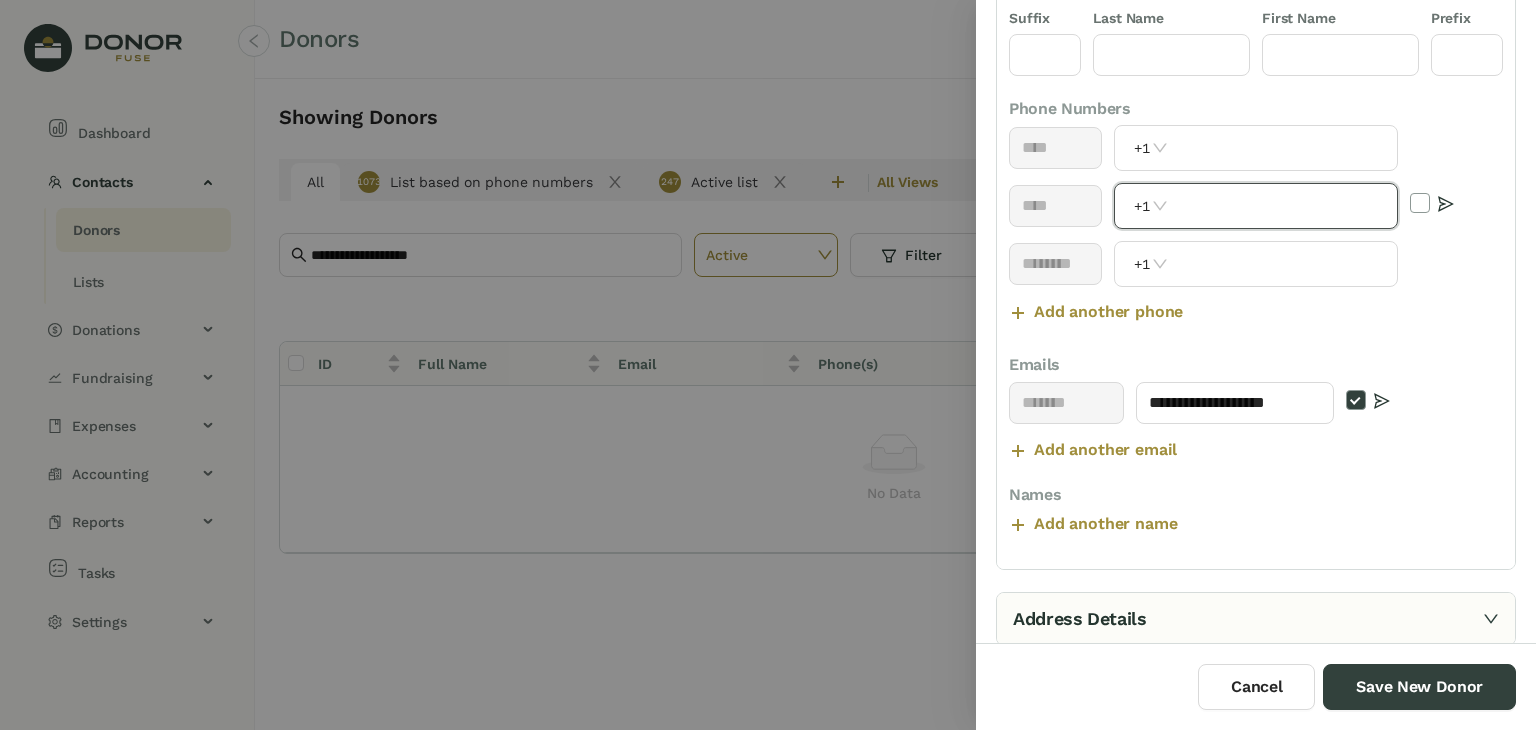 paste on "**********" 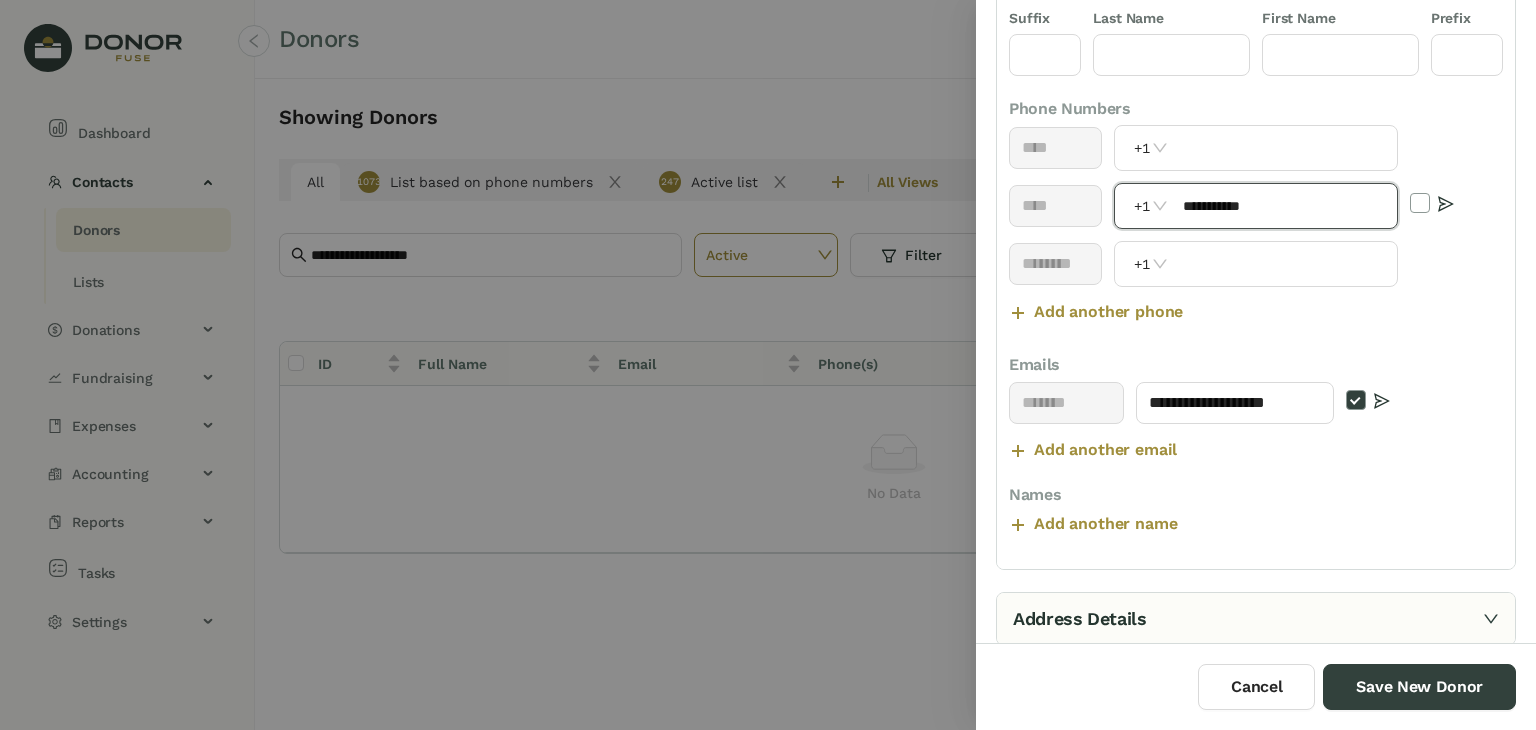 click on "**********" at bounding box center (1284, 206) 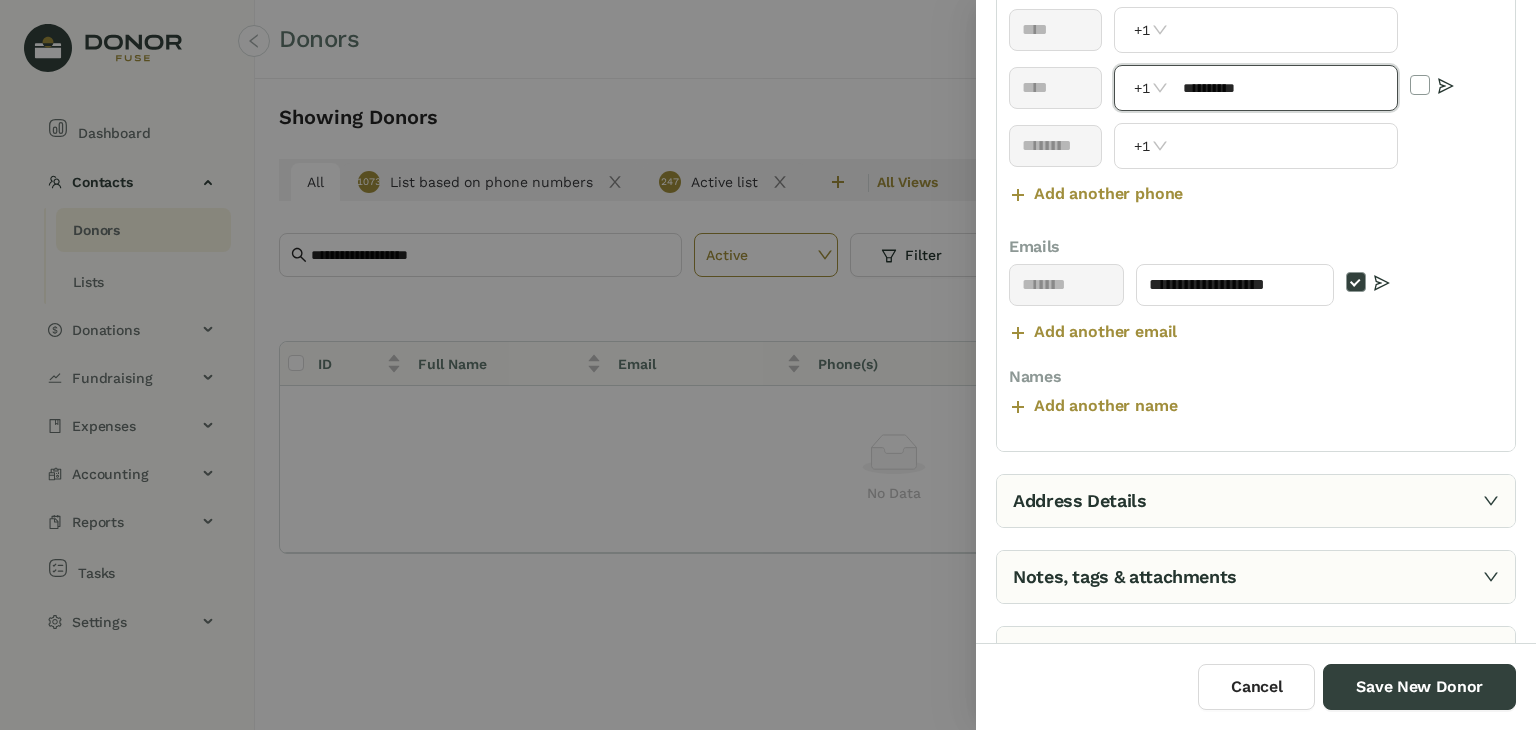 scroll, scrollTop: 523, scrollLeft: 0, axis: vertical 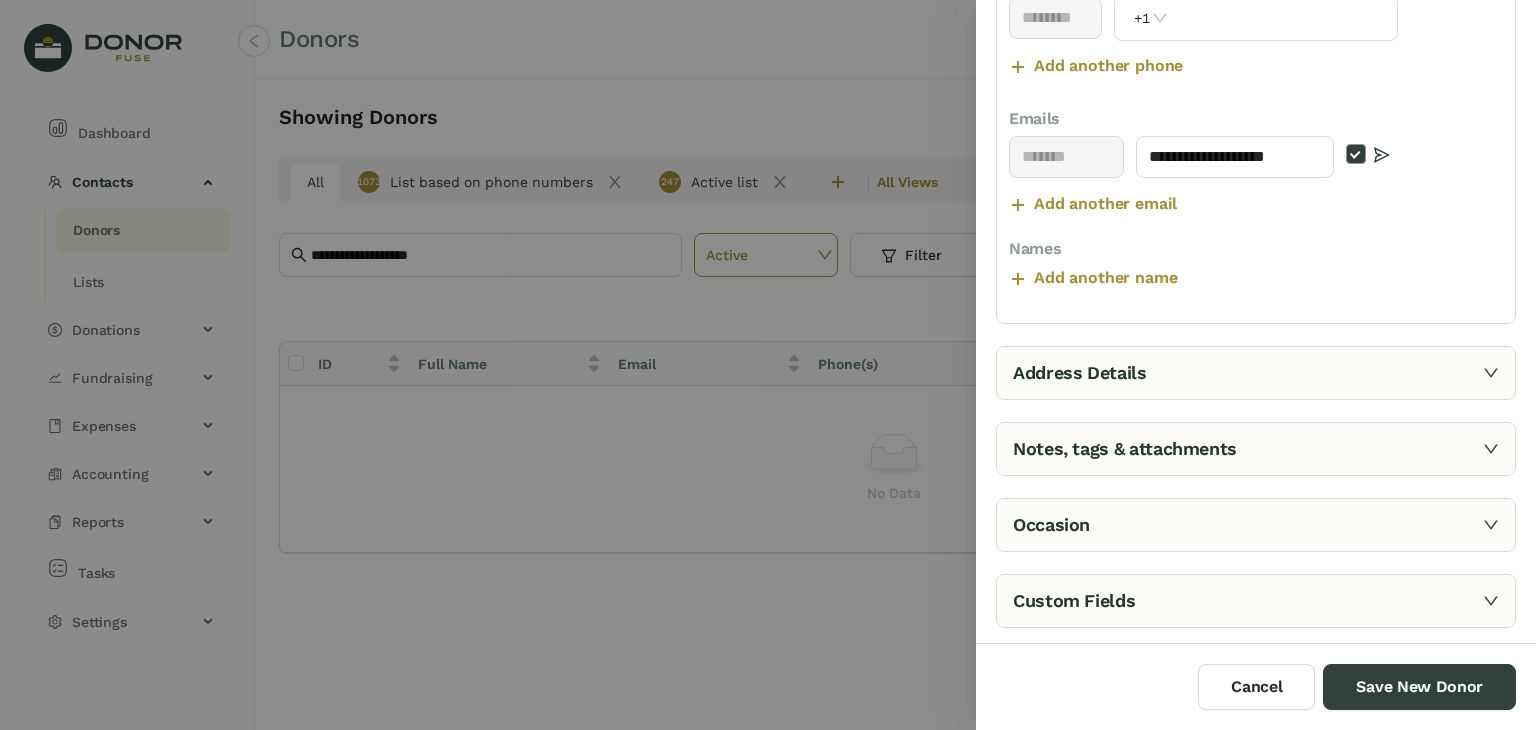 type on "**********" 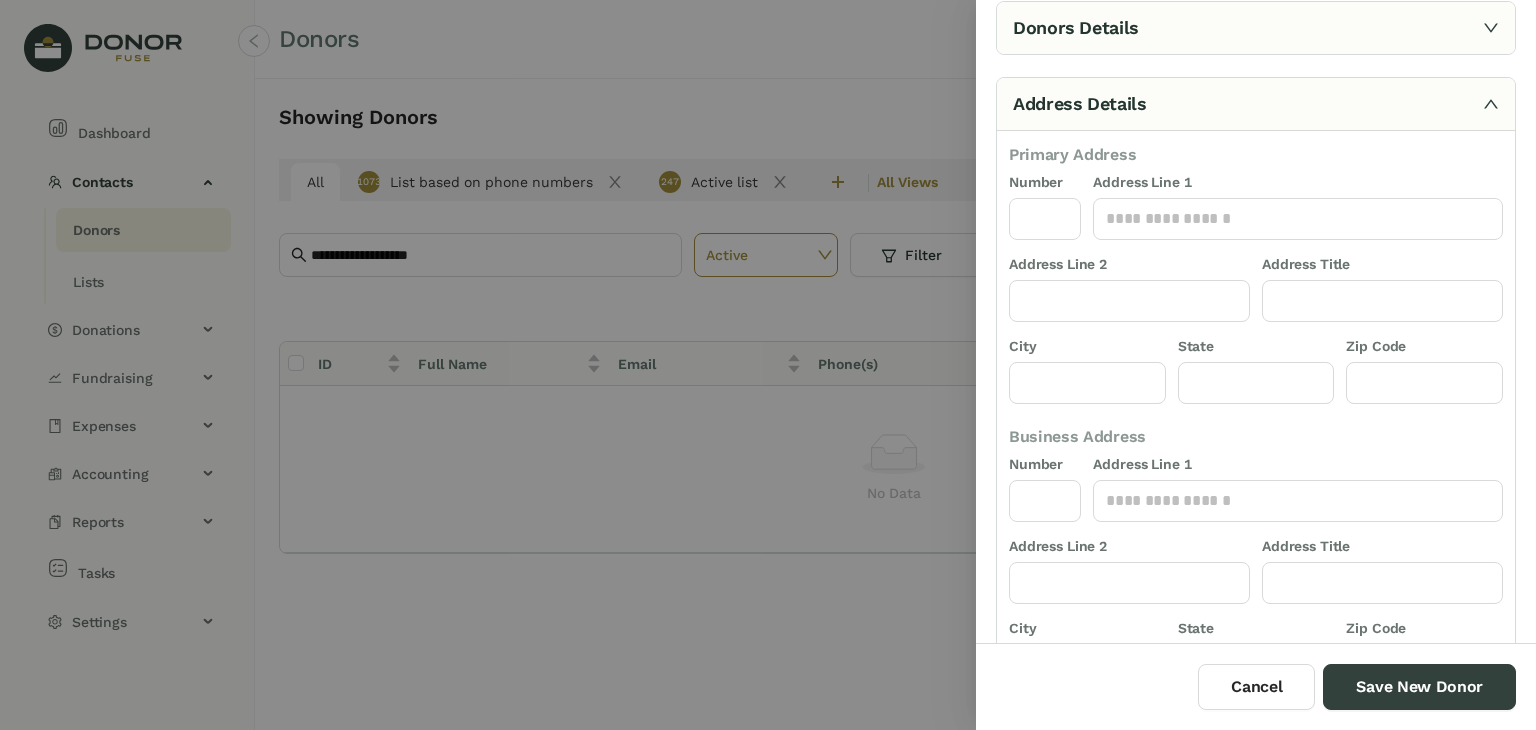 scroll, scrollTop: 0, scrollLeft: 0, axis: both 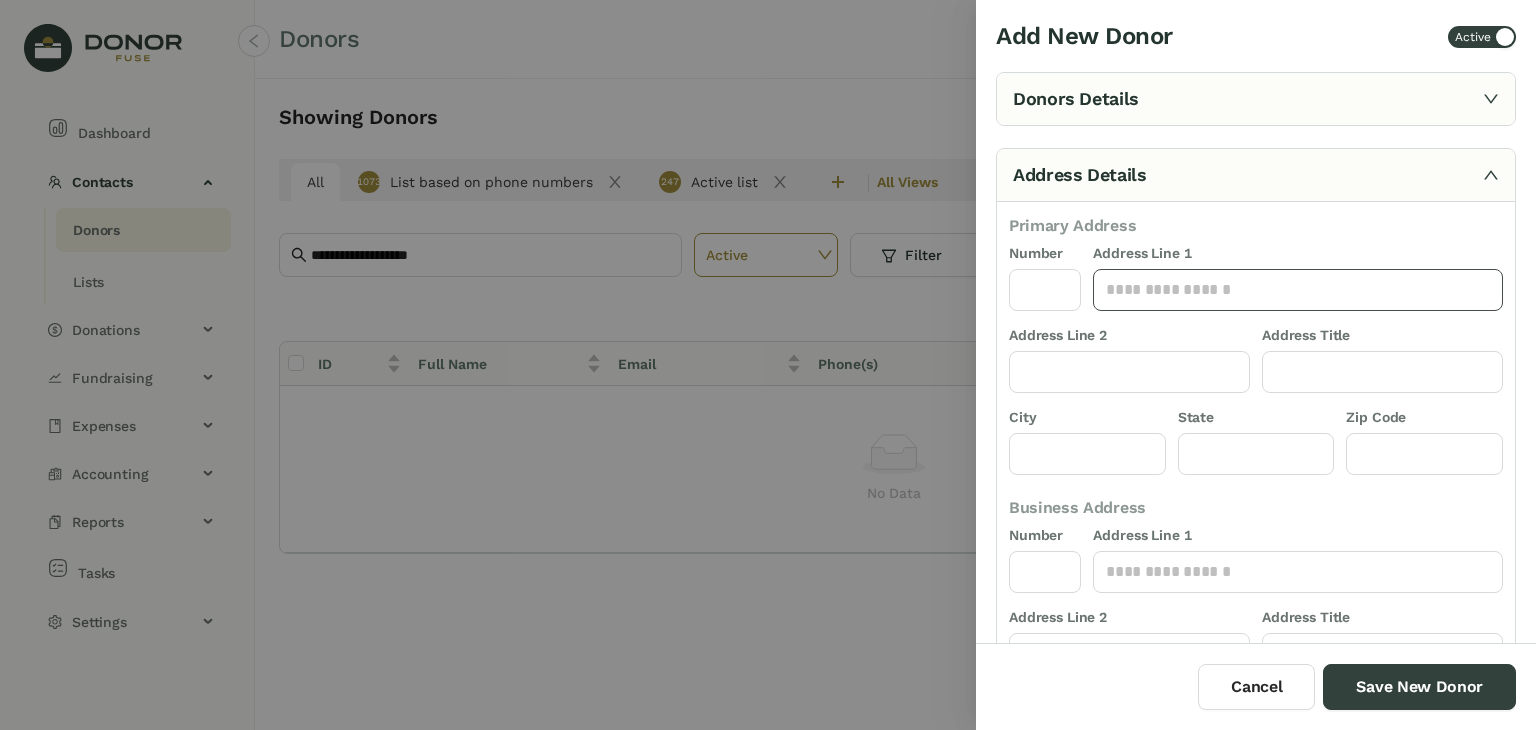 click 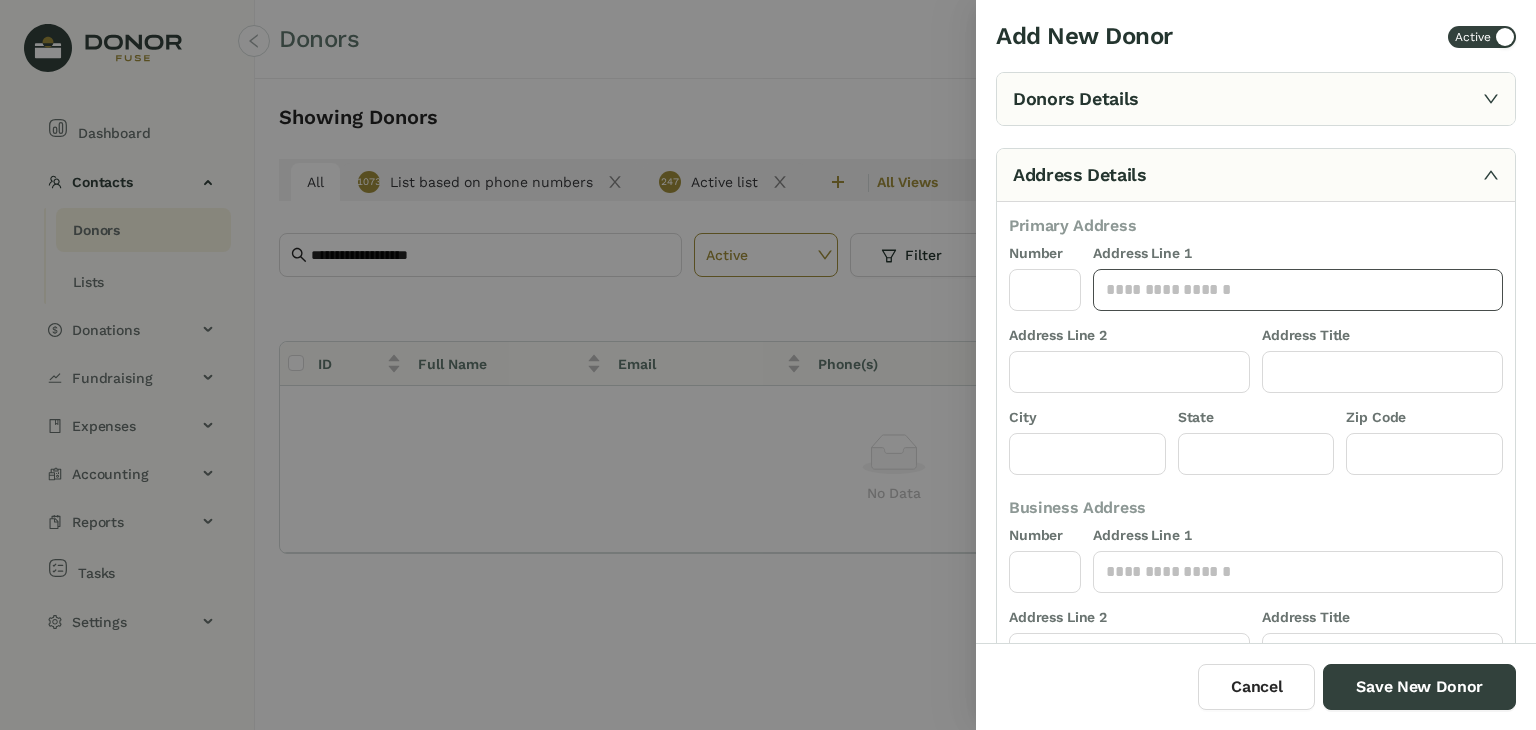 paste on "**********" 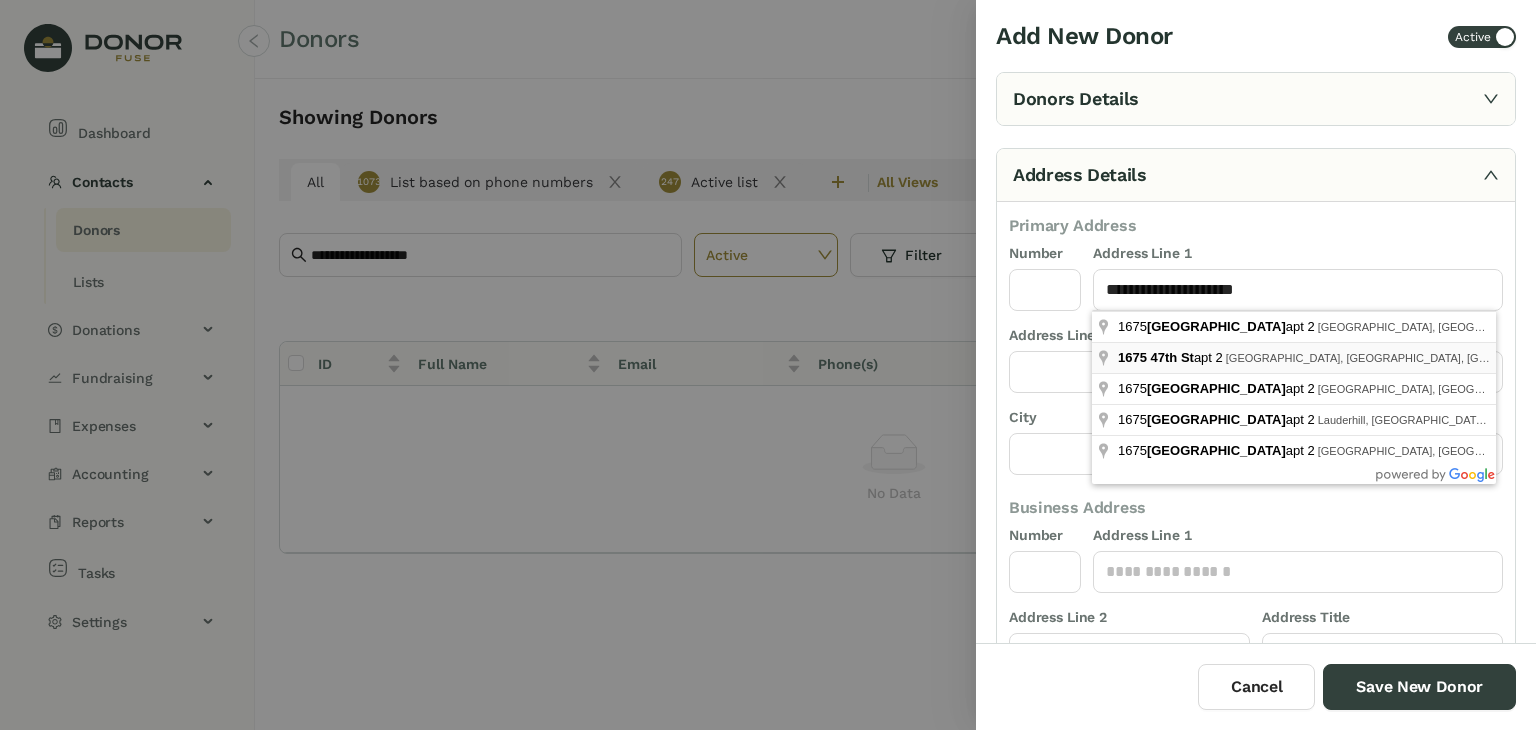 type on "**********" 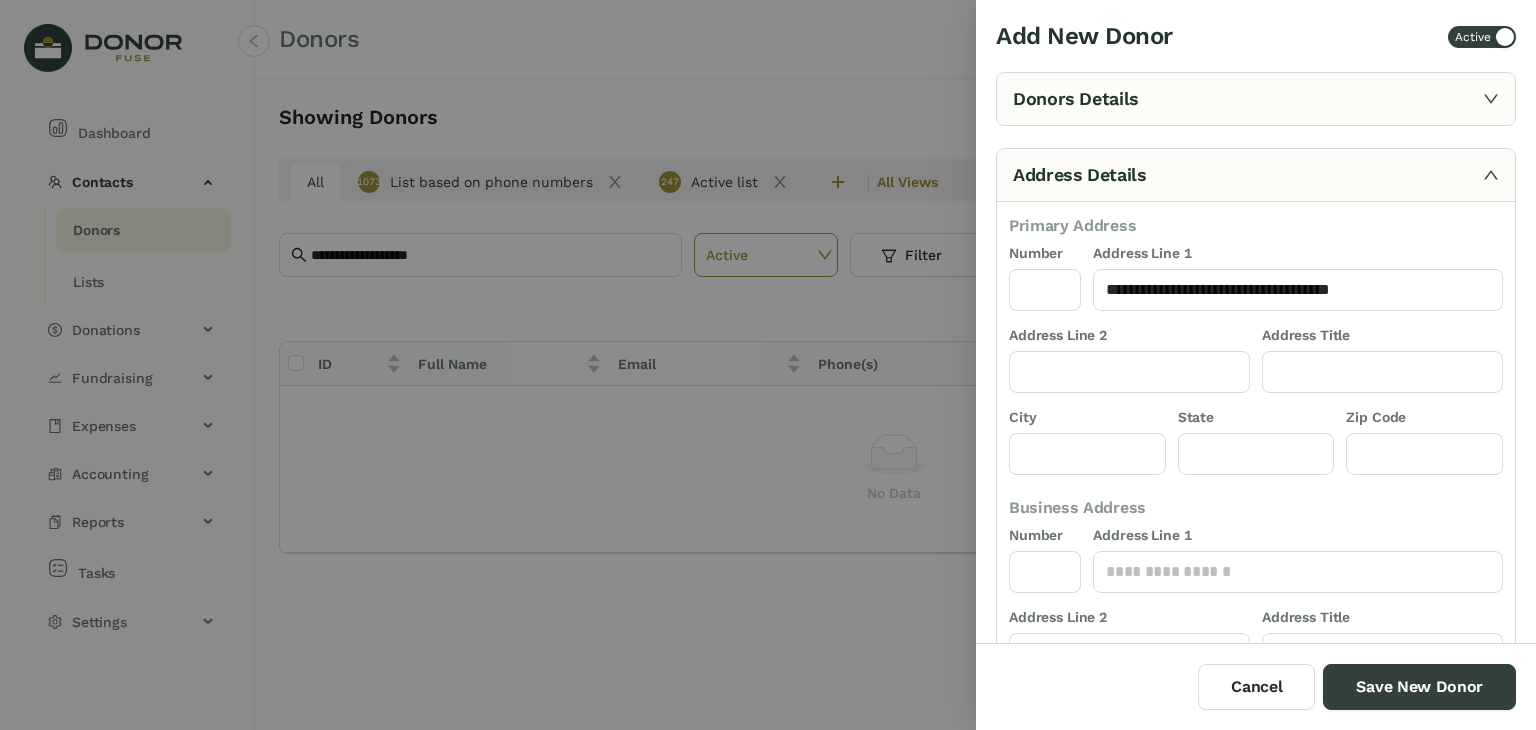 type on "****" 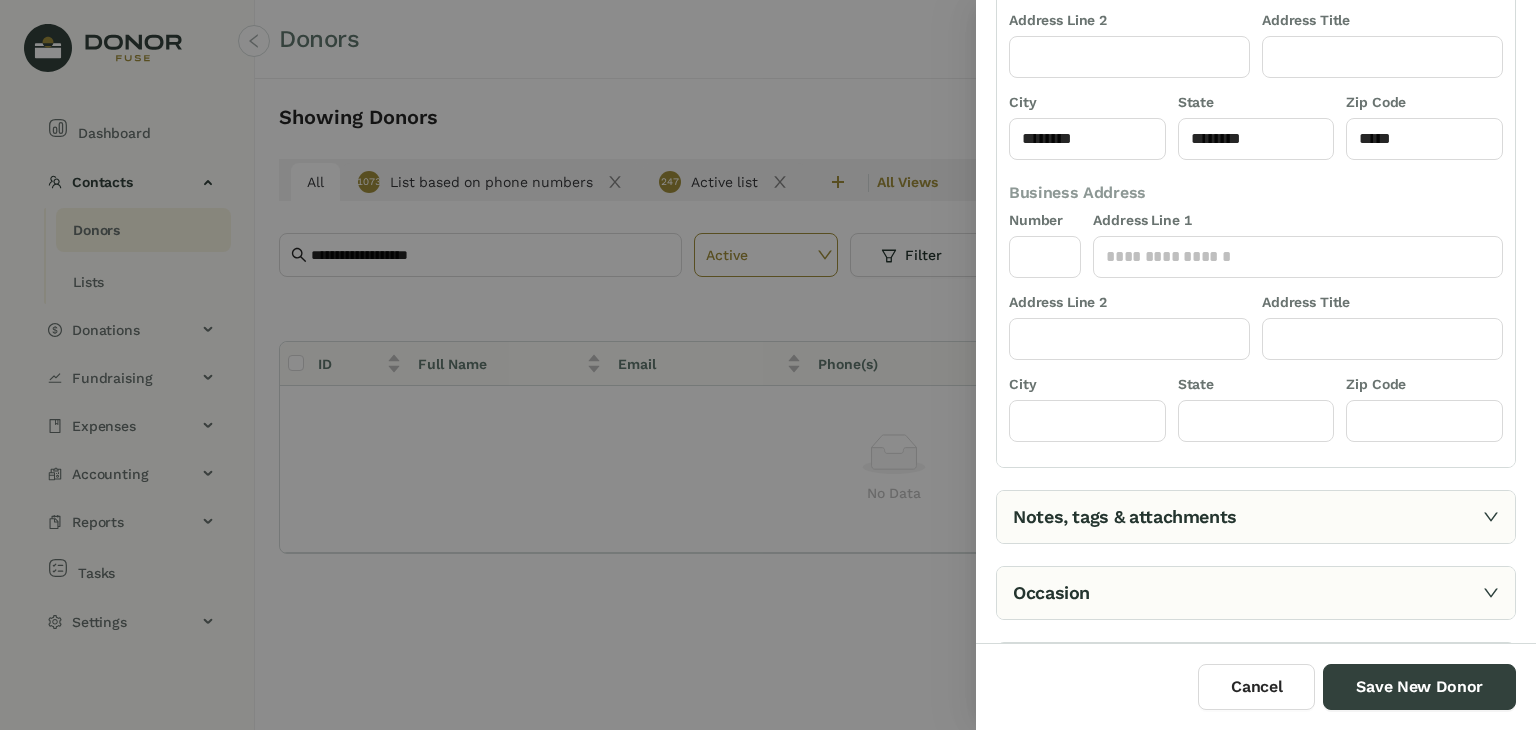 scroll, scrollTop: 359, scrollLeft: 0, axis: vertical 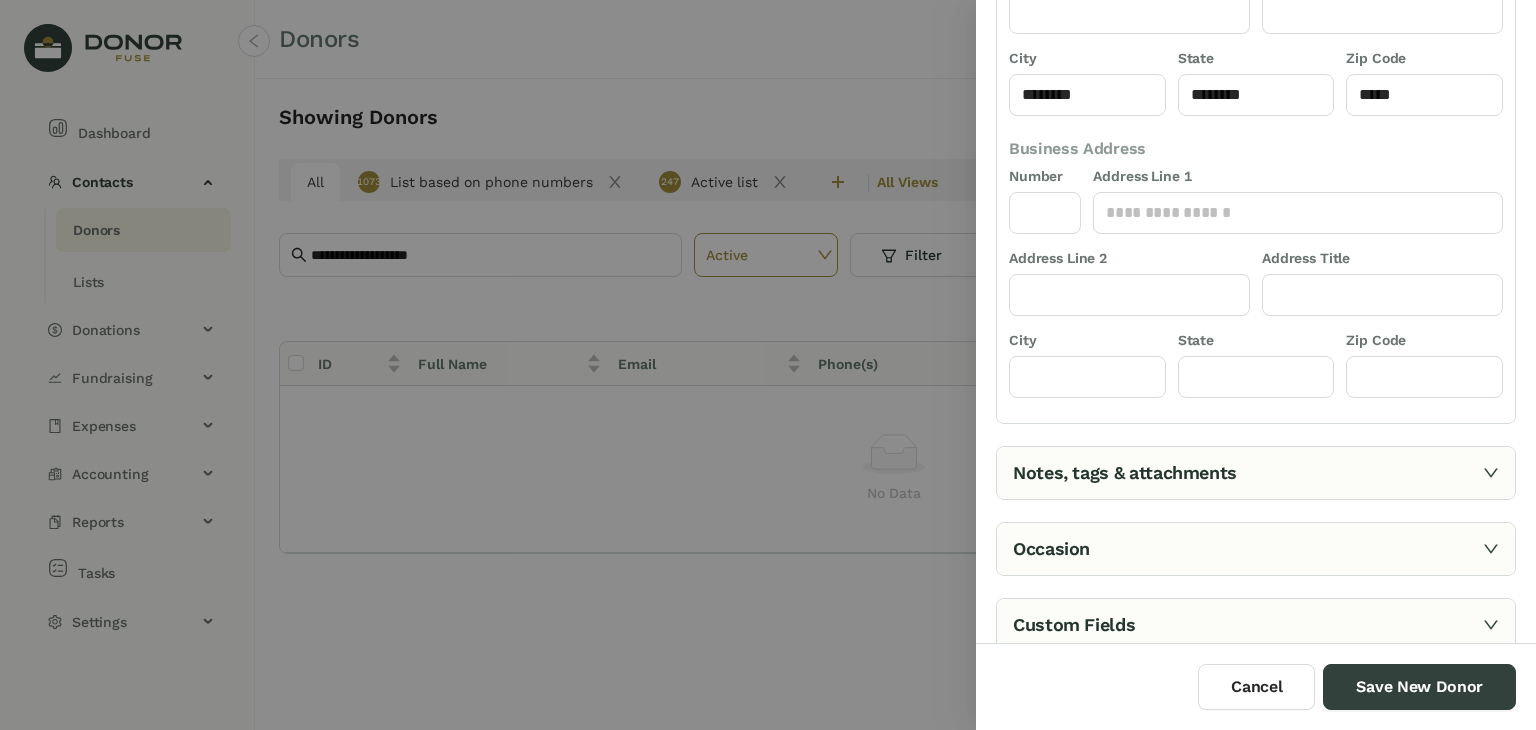 click on "Notes, tags & attachments" at bounding box center [1256, 473] 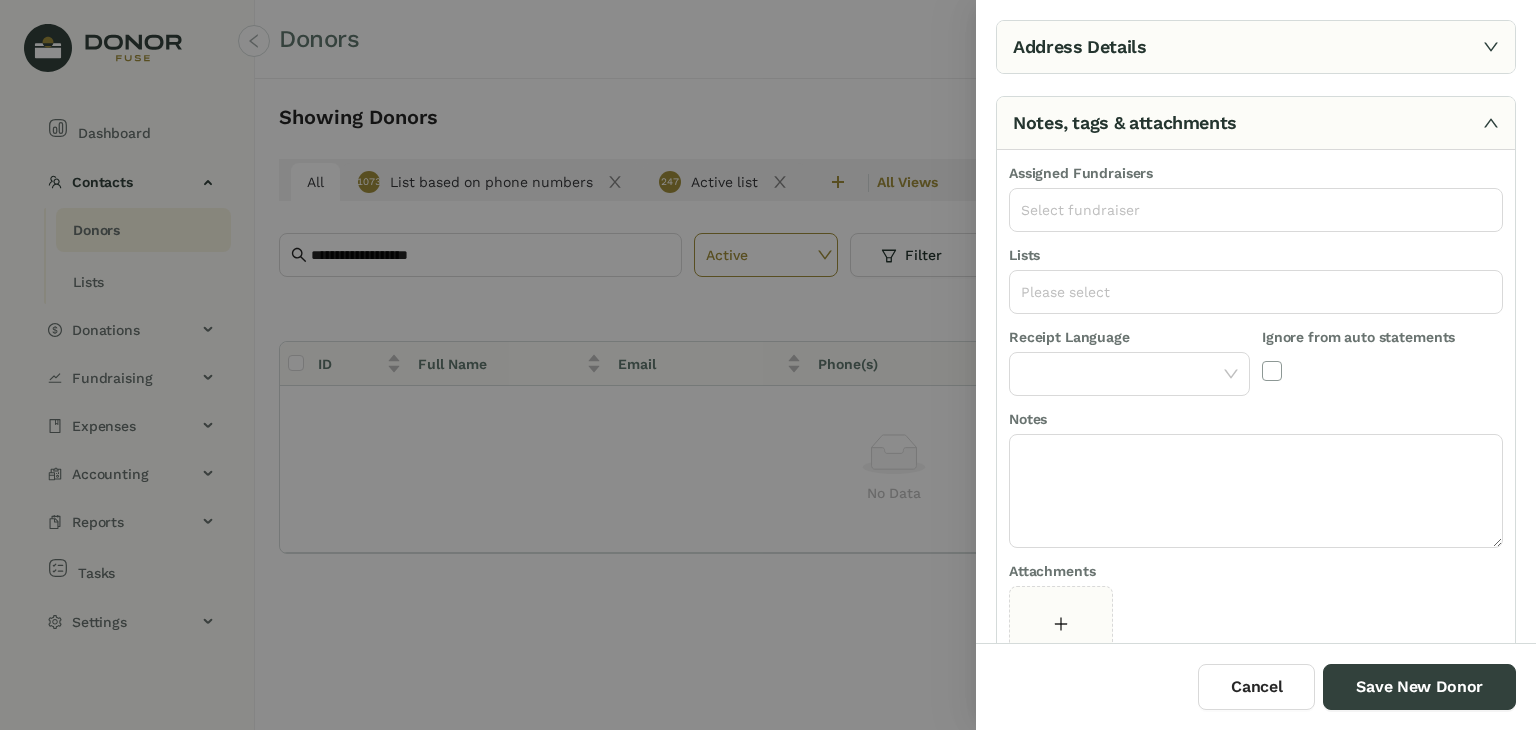scroll, scrollTop: 37, scrollLeft: 0, axis: vertical 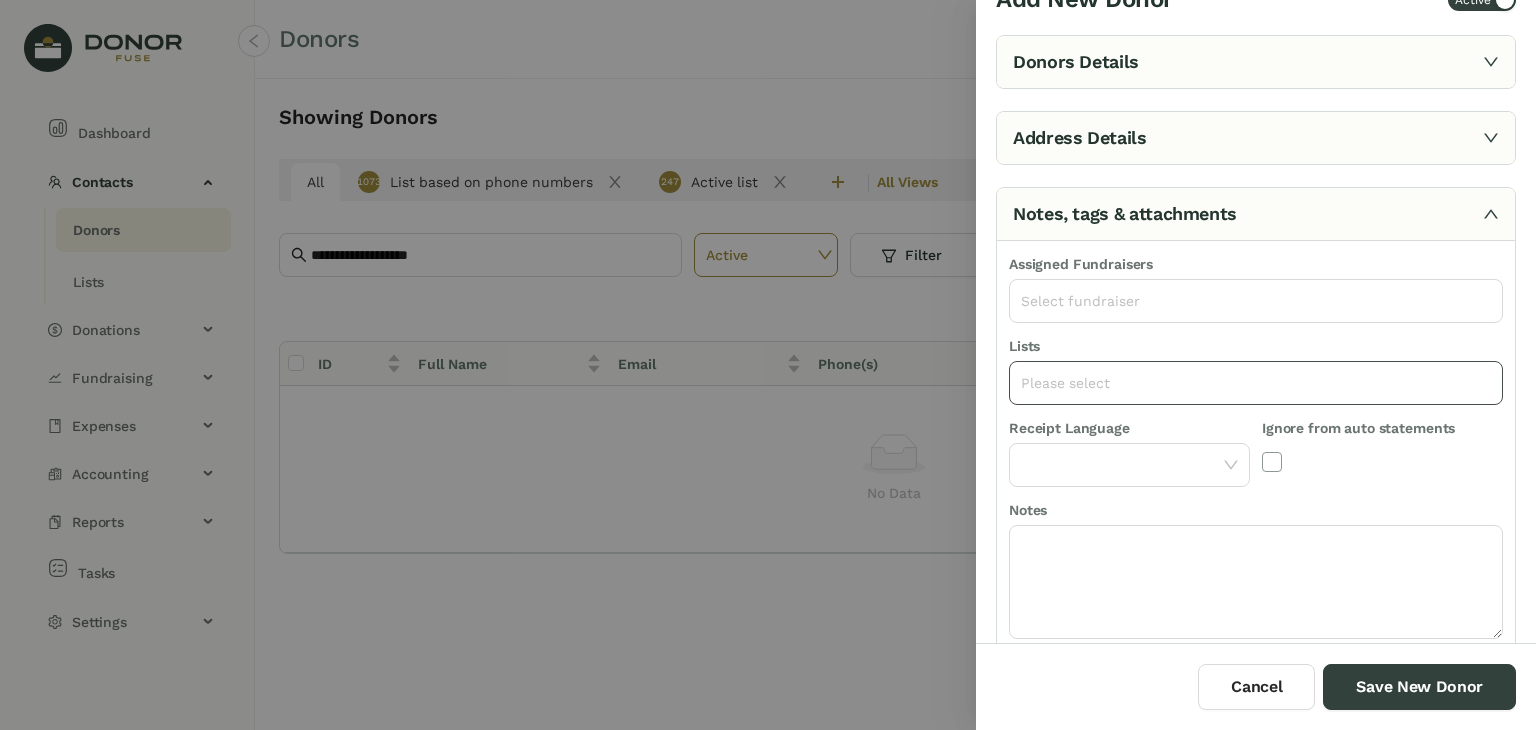 click on "Please select" 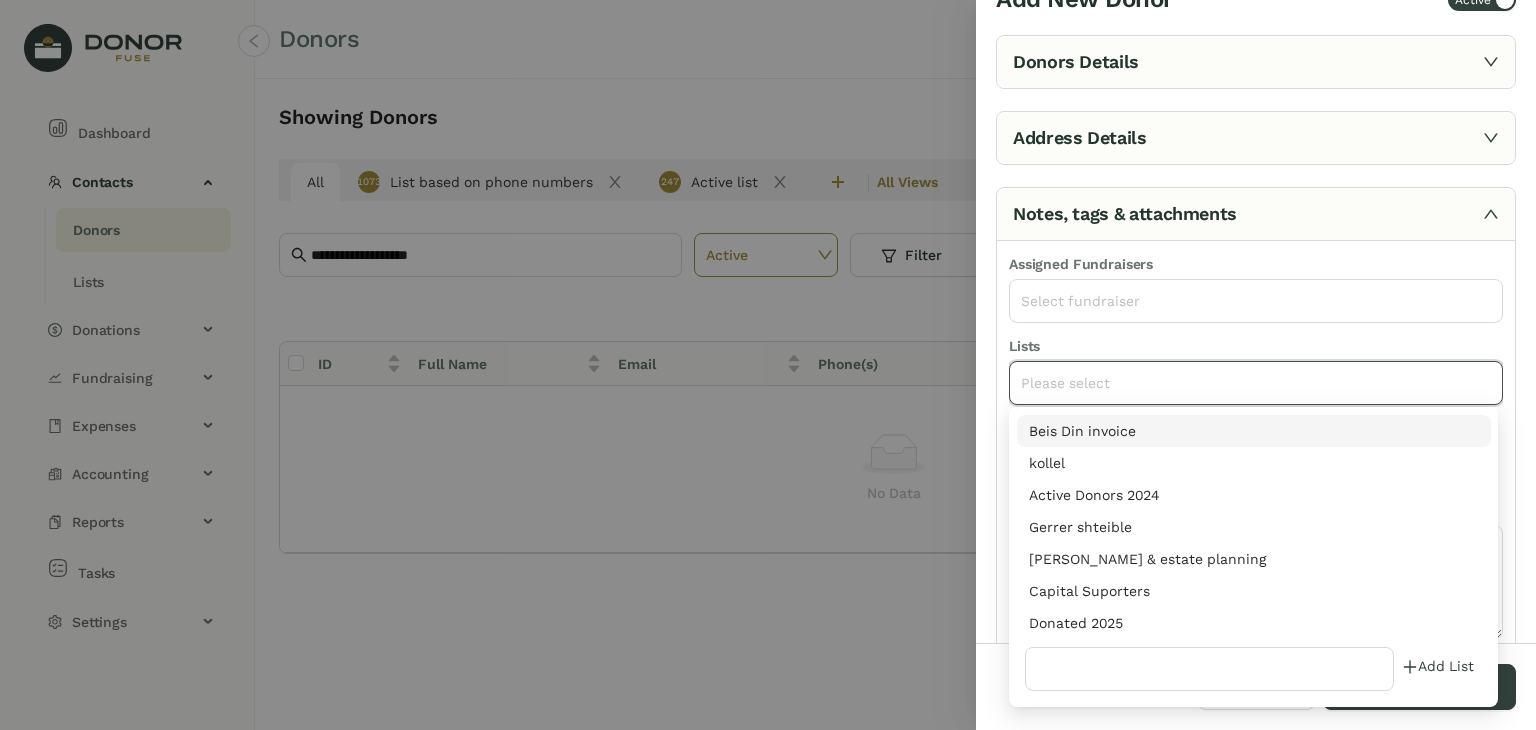 click on "Donated 2025" at bounding box center (1254, 623) 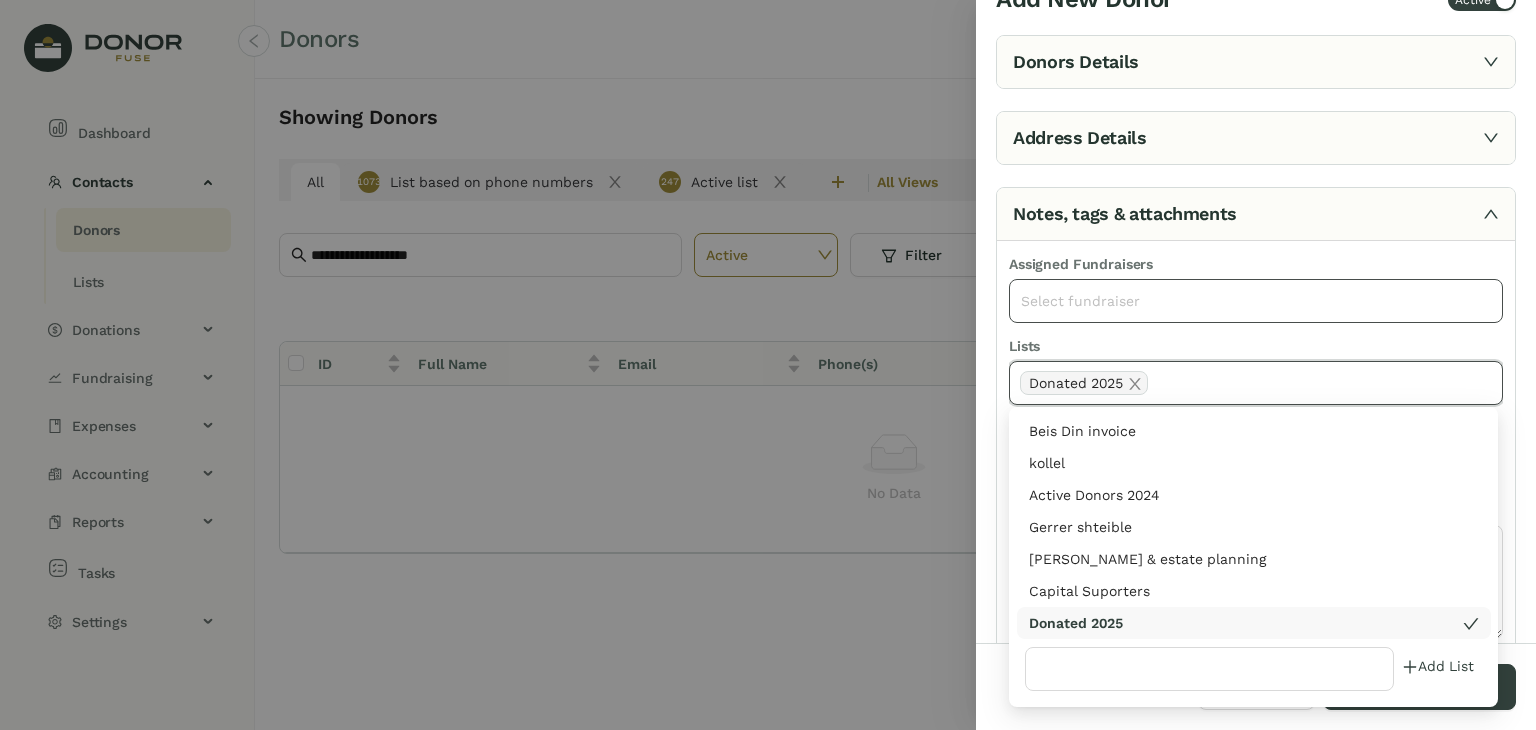 click on "Select fundraiser" 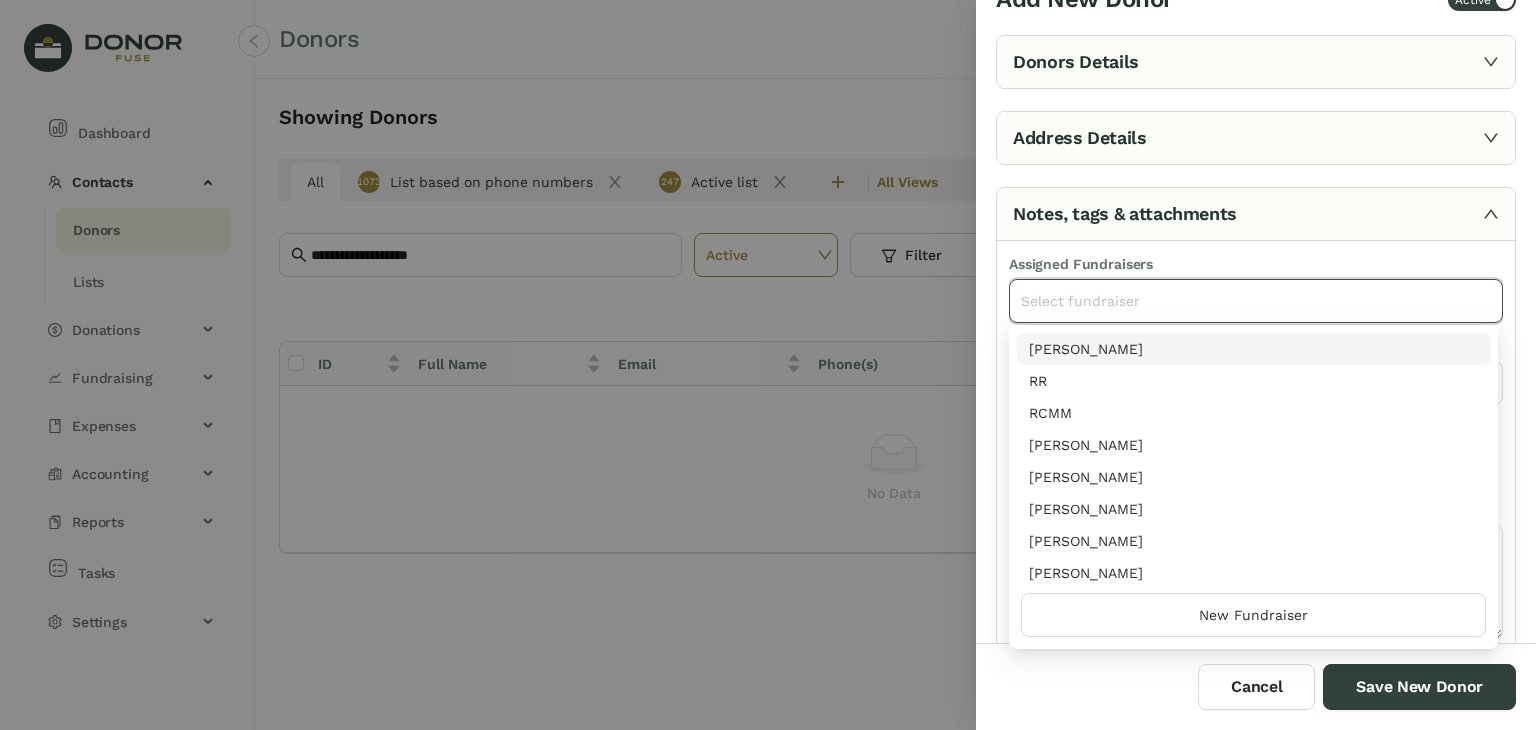click on "Notes, tags & attachments" at bounding box center (1256, 214) 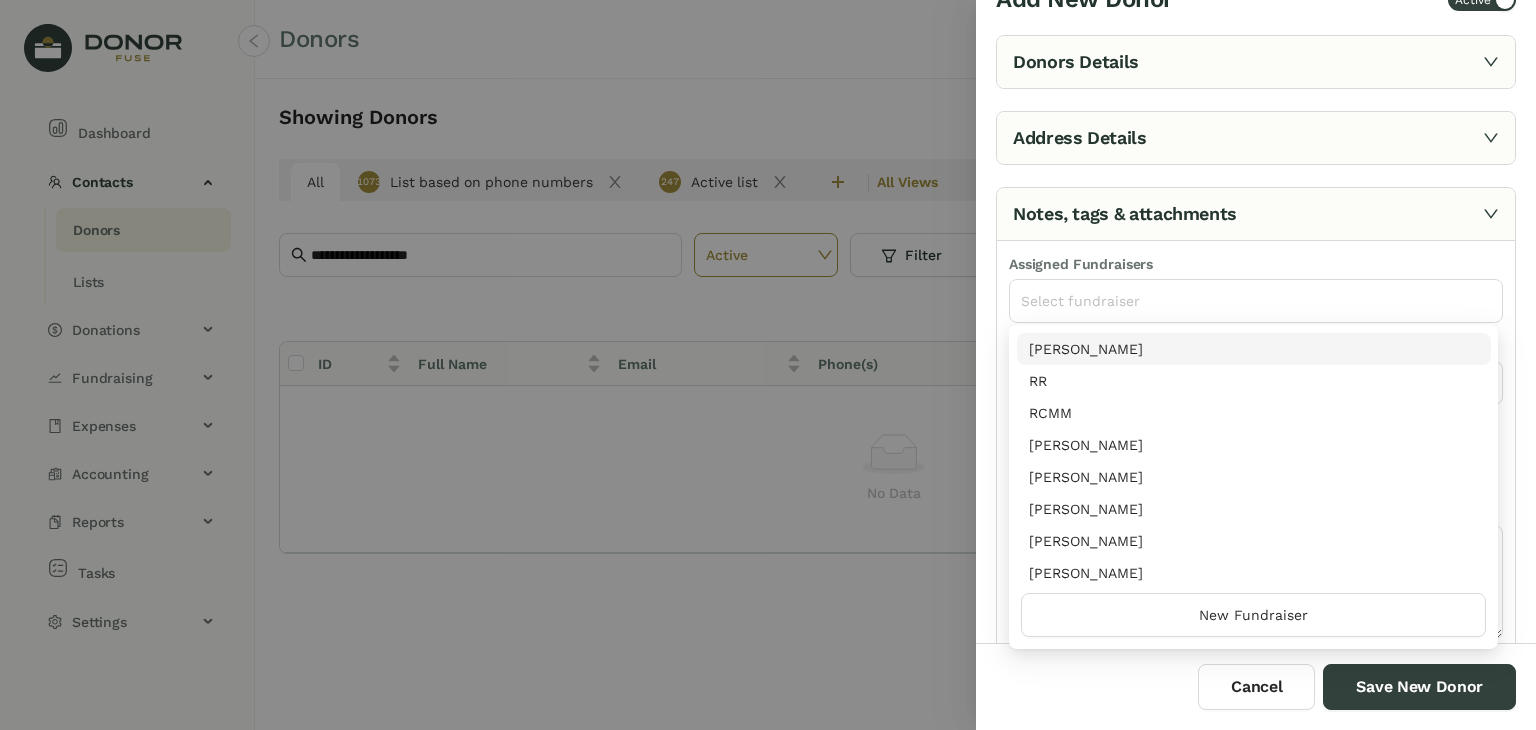 scroll, scrollTop: 0, scrollLeft: 0, axis: both 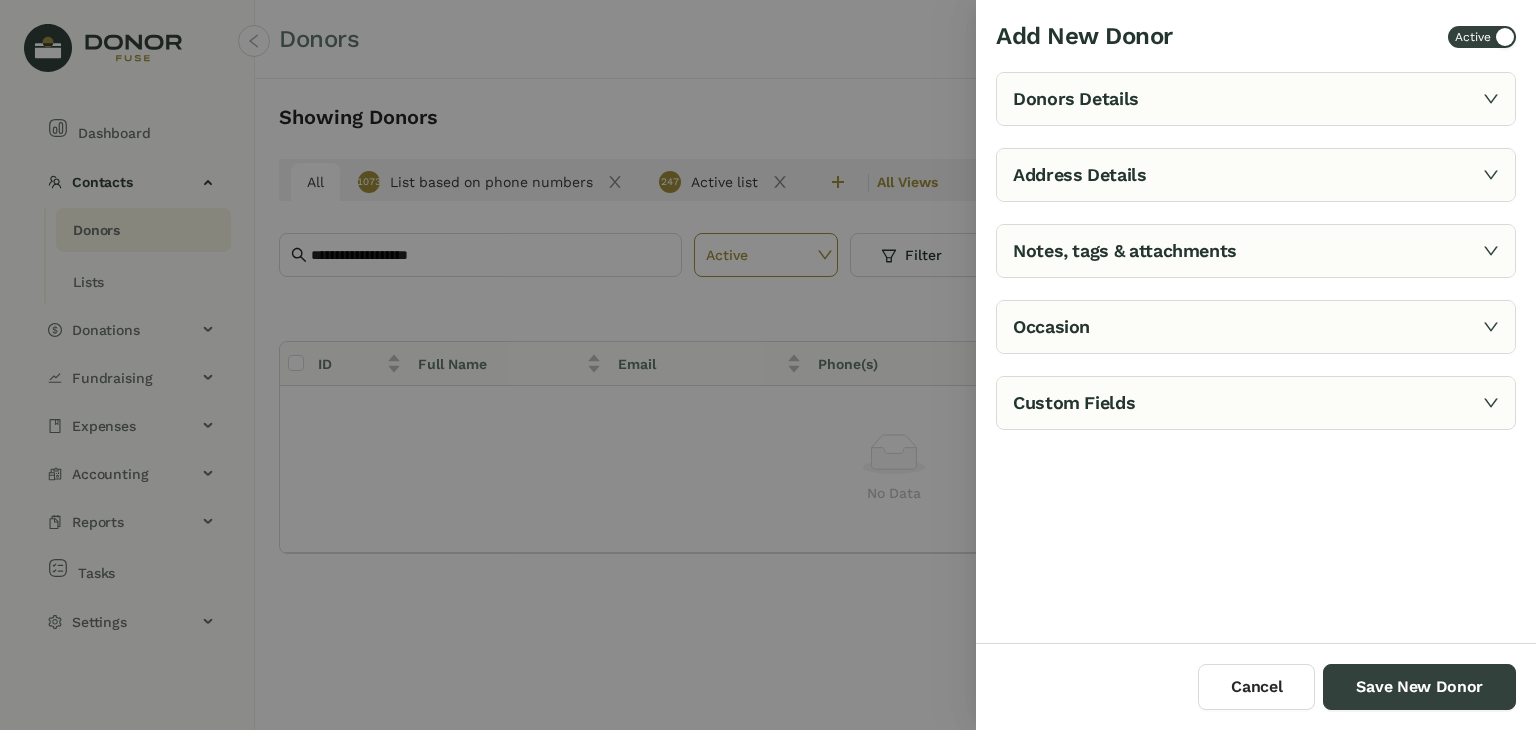 click 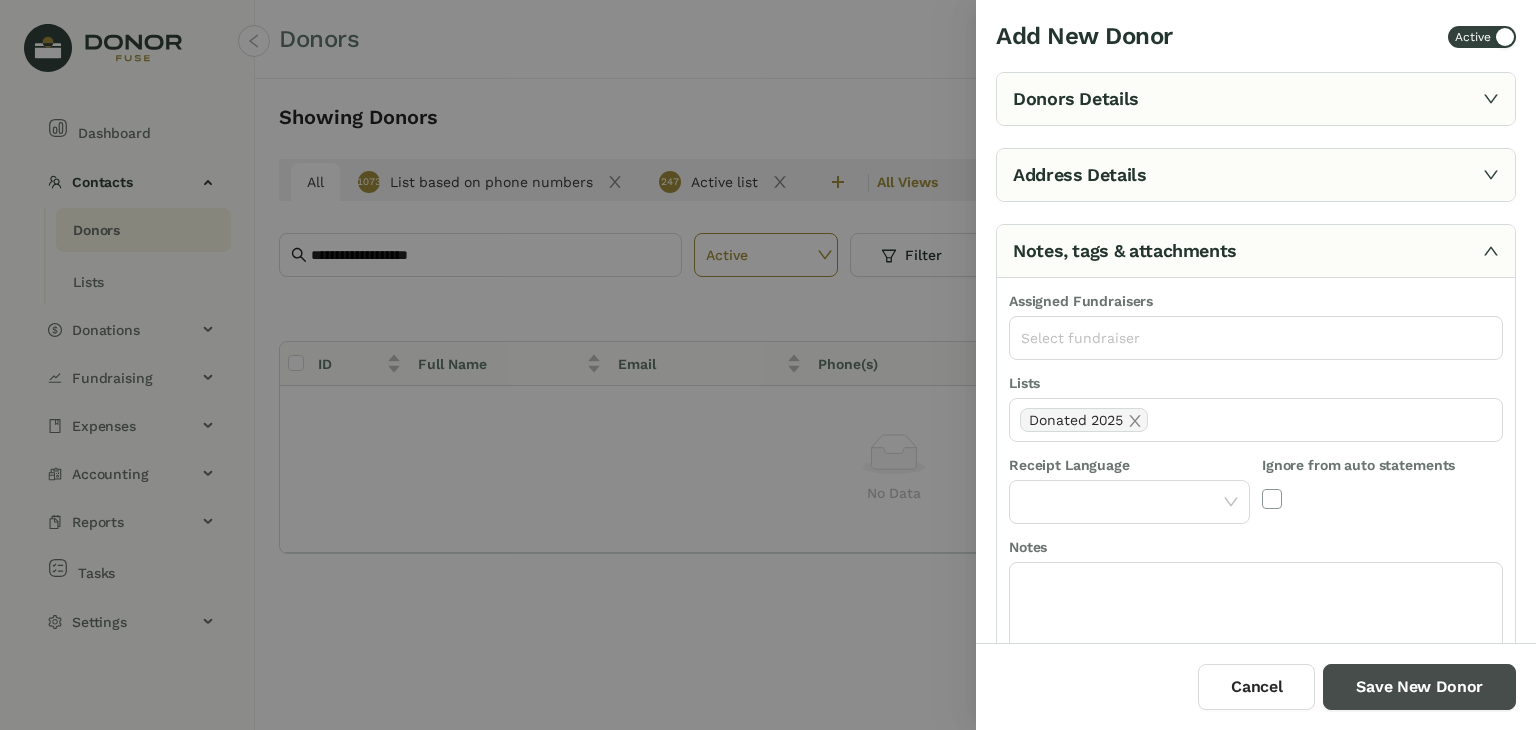 click on "Save New Donor" at bounding box center (1419, 687) 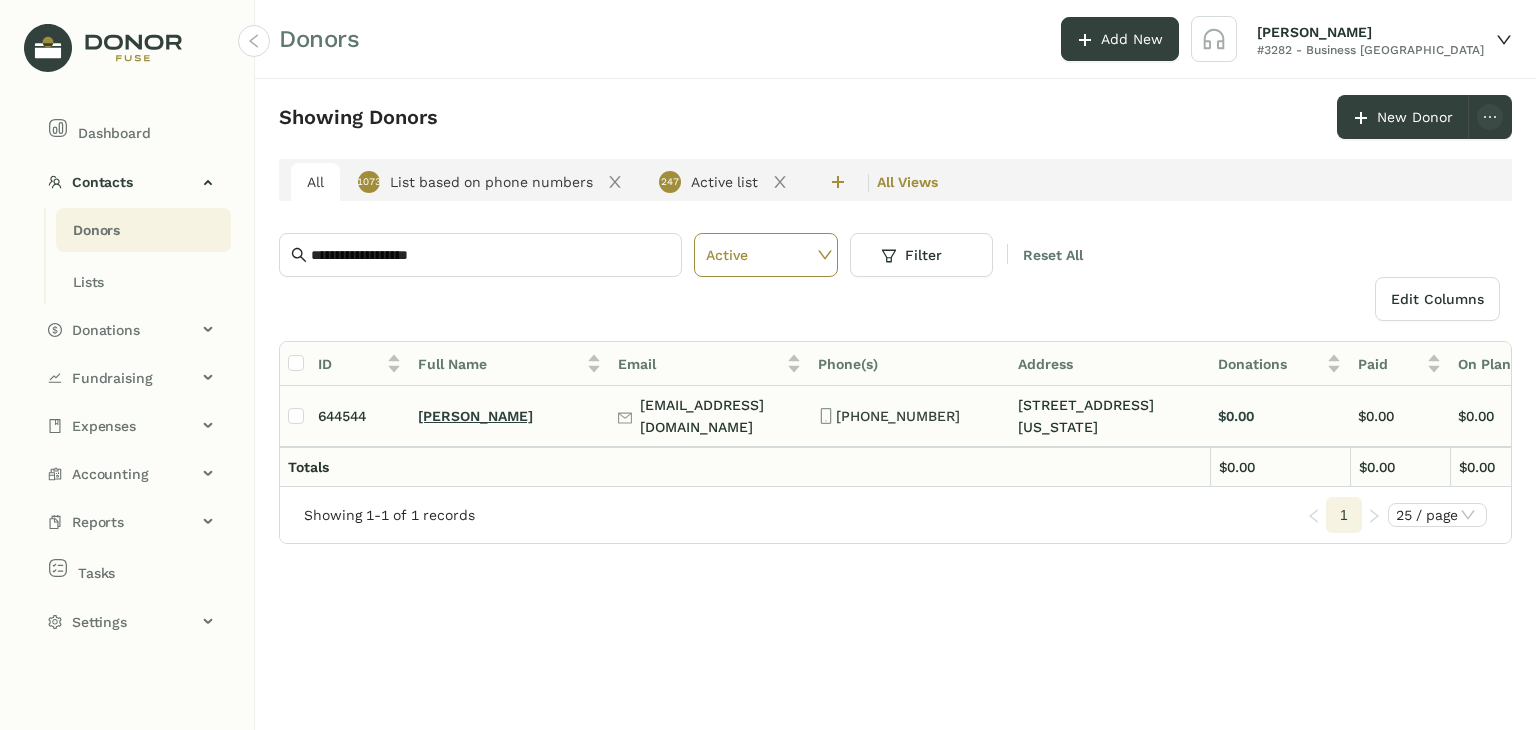 click on "[PERSON_NAME]" 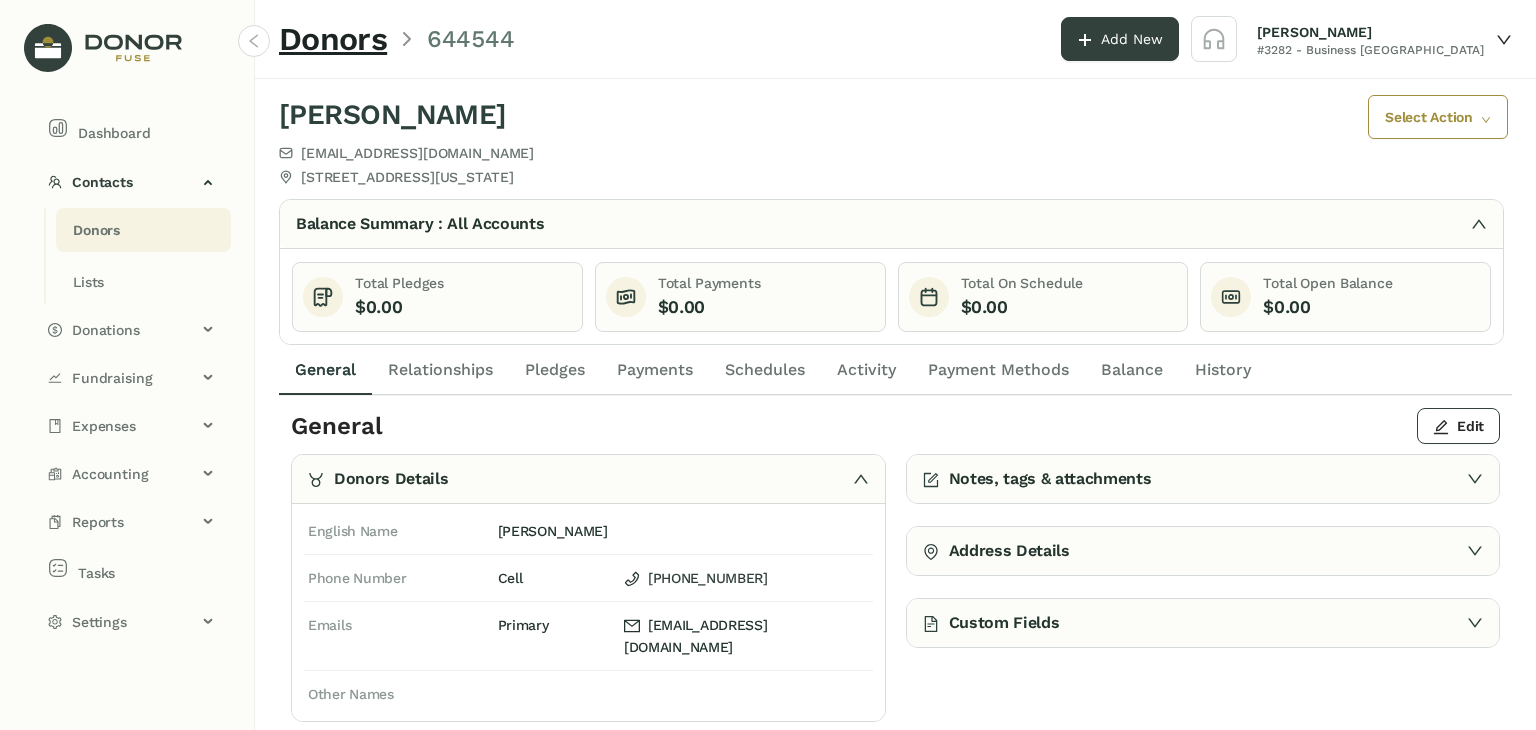 click on "Payments" 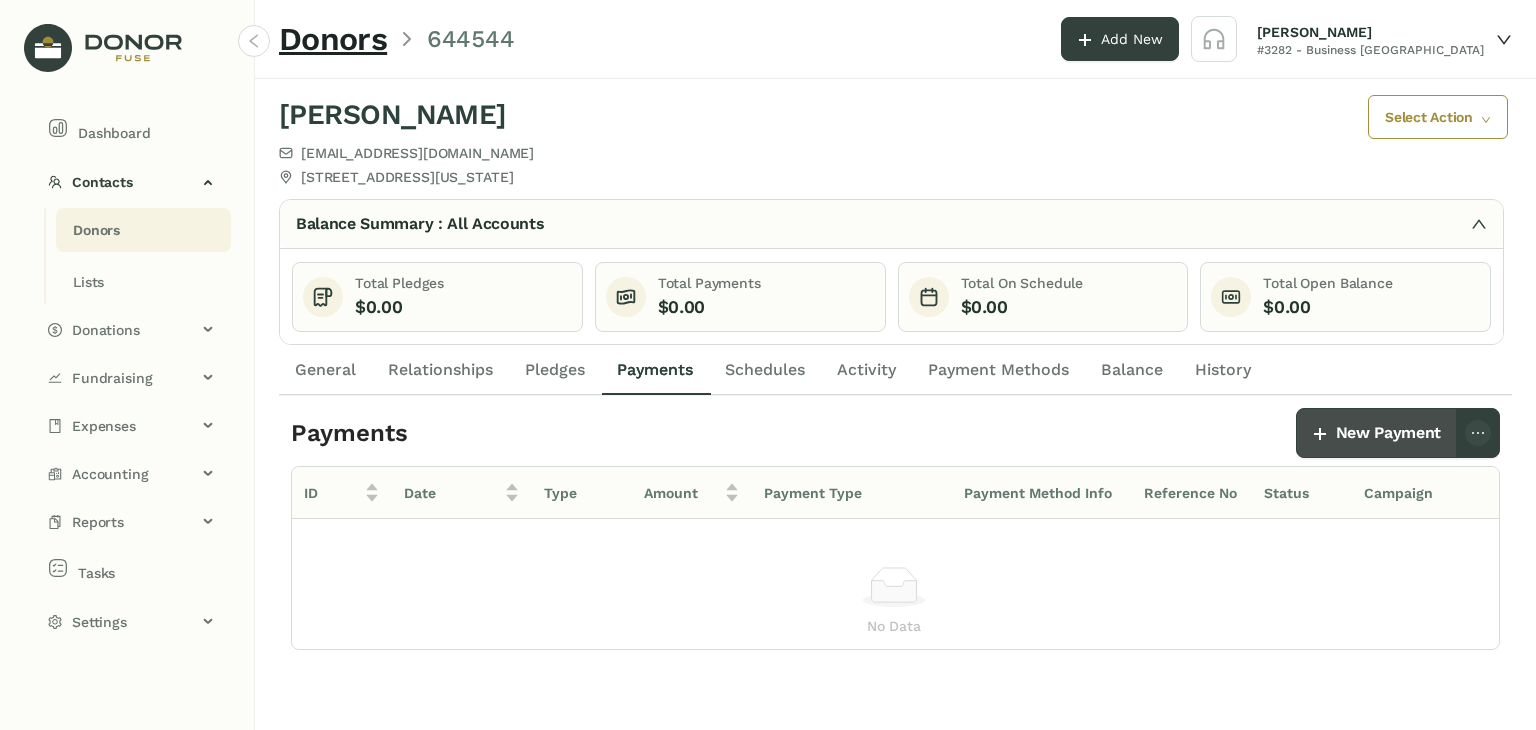 click on "New Payment" 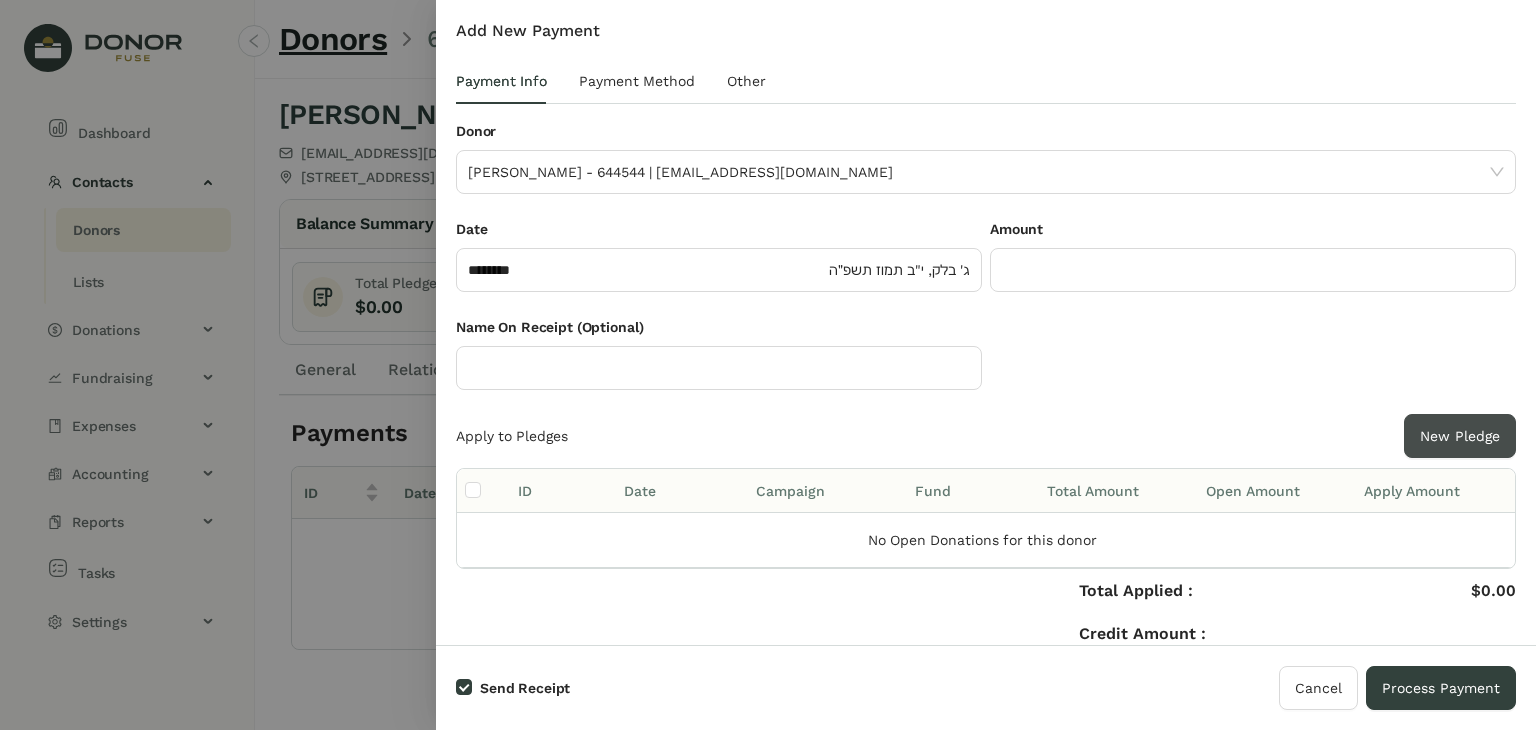 click on "New Pledge" at bounding box center (1460, 436) 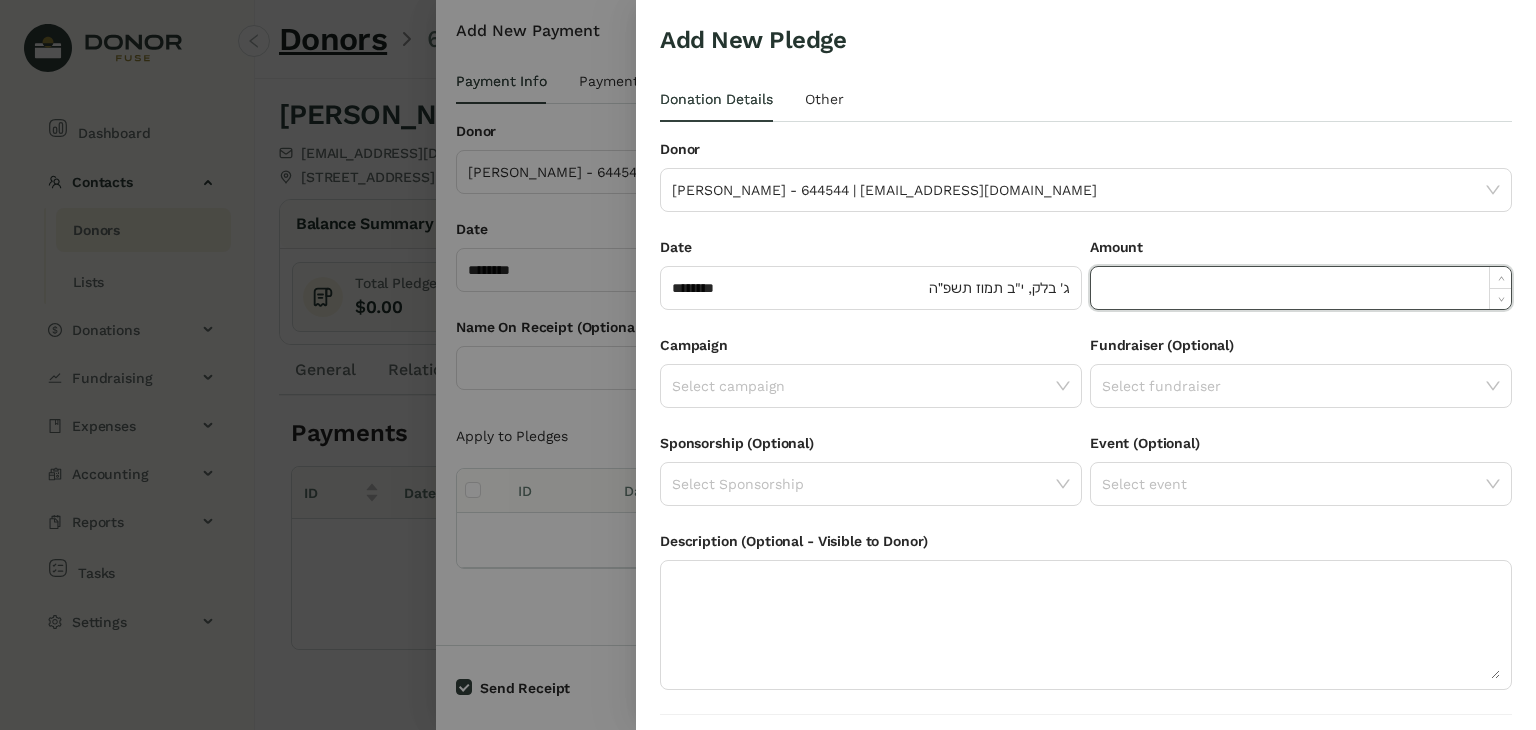 click 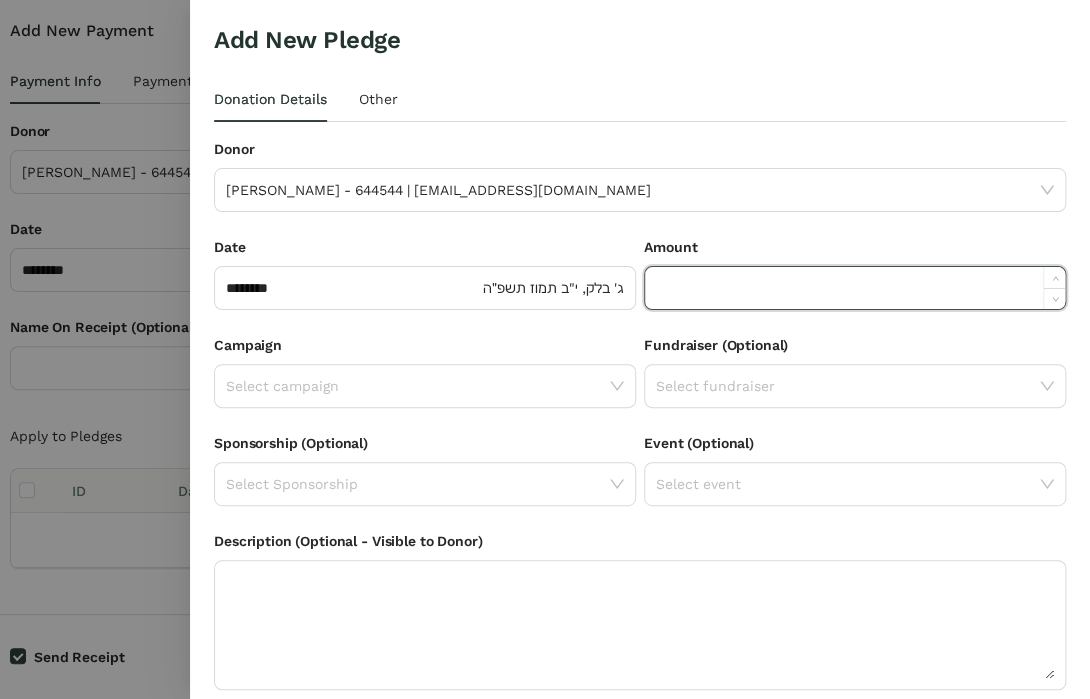 paste on "*****" 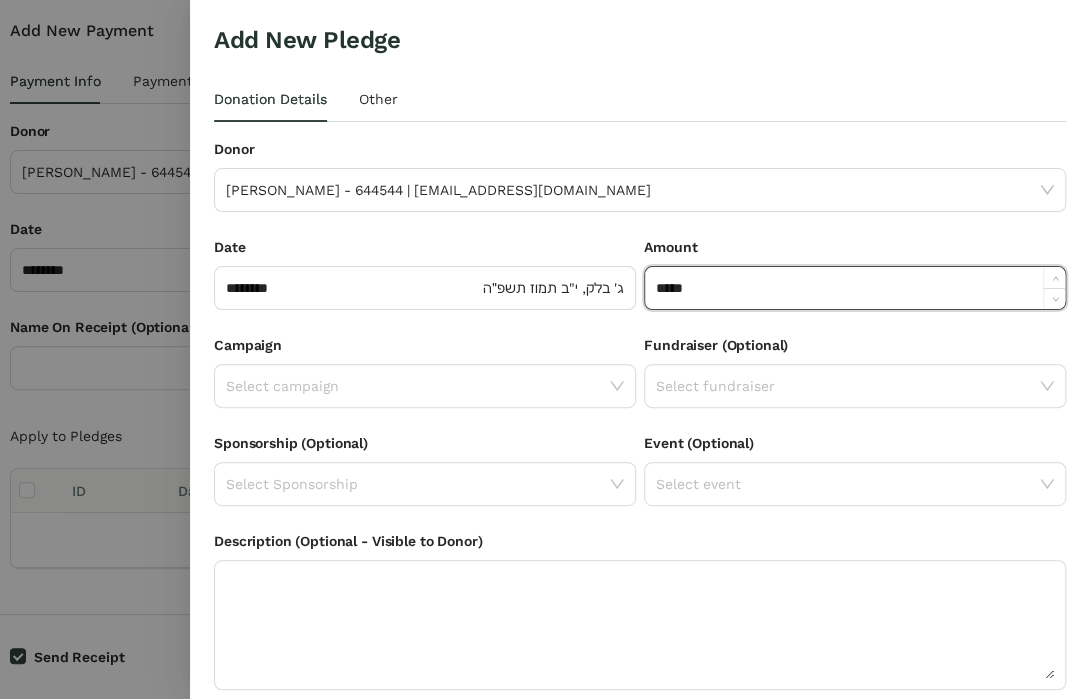 type on "******" 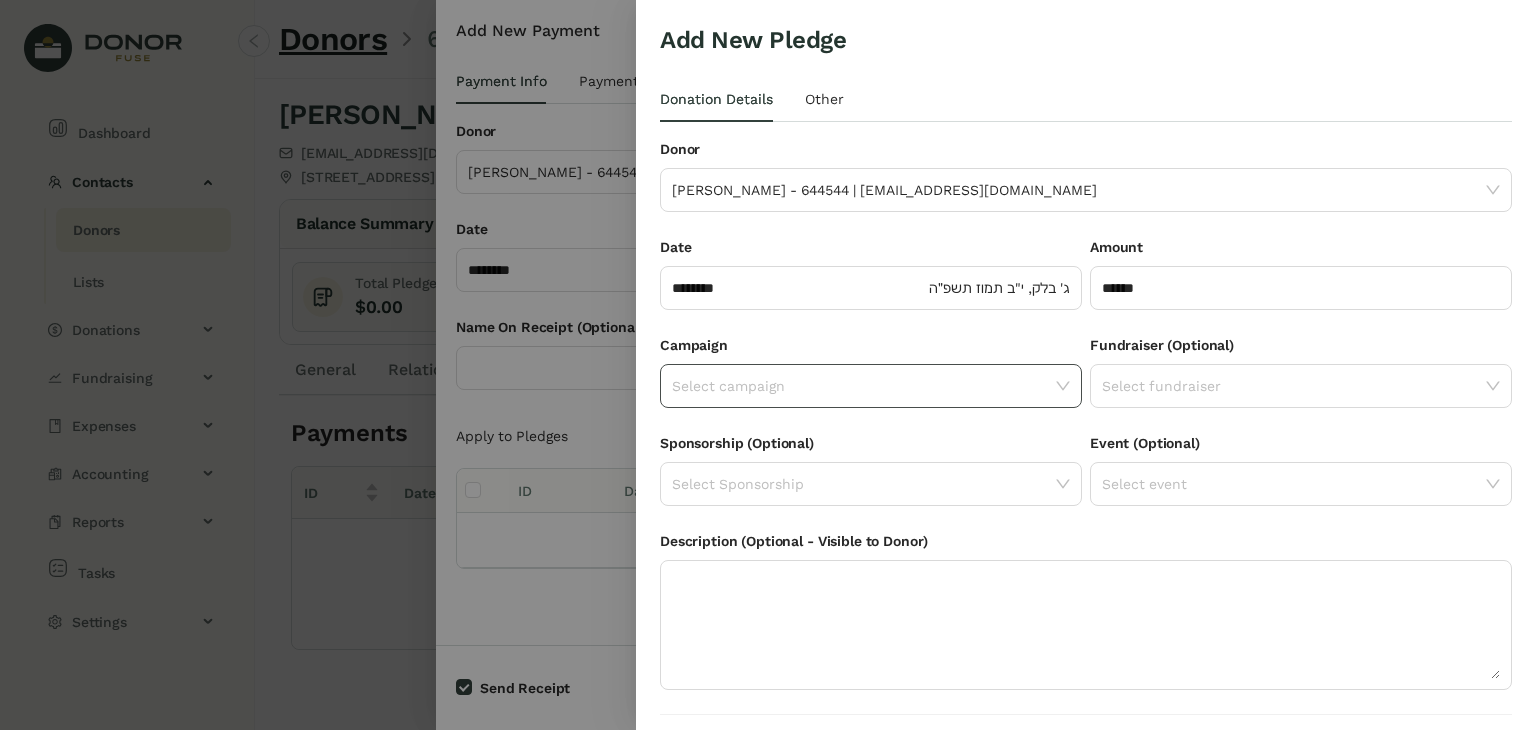 click 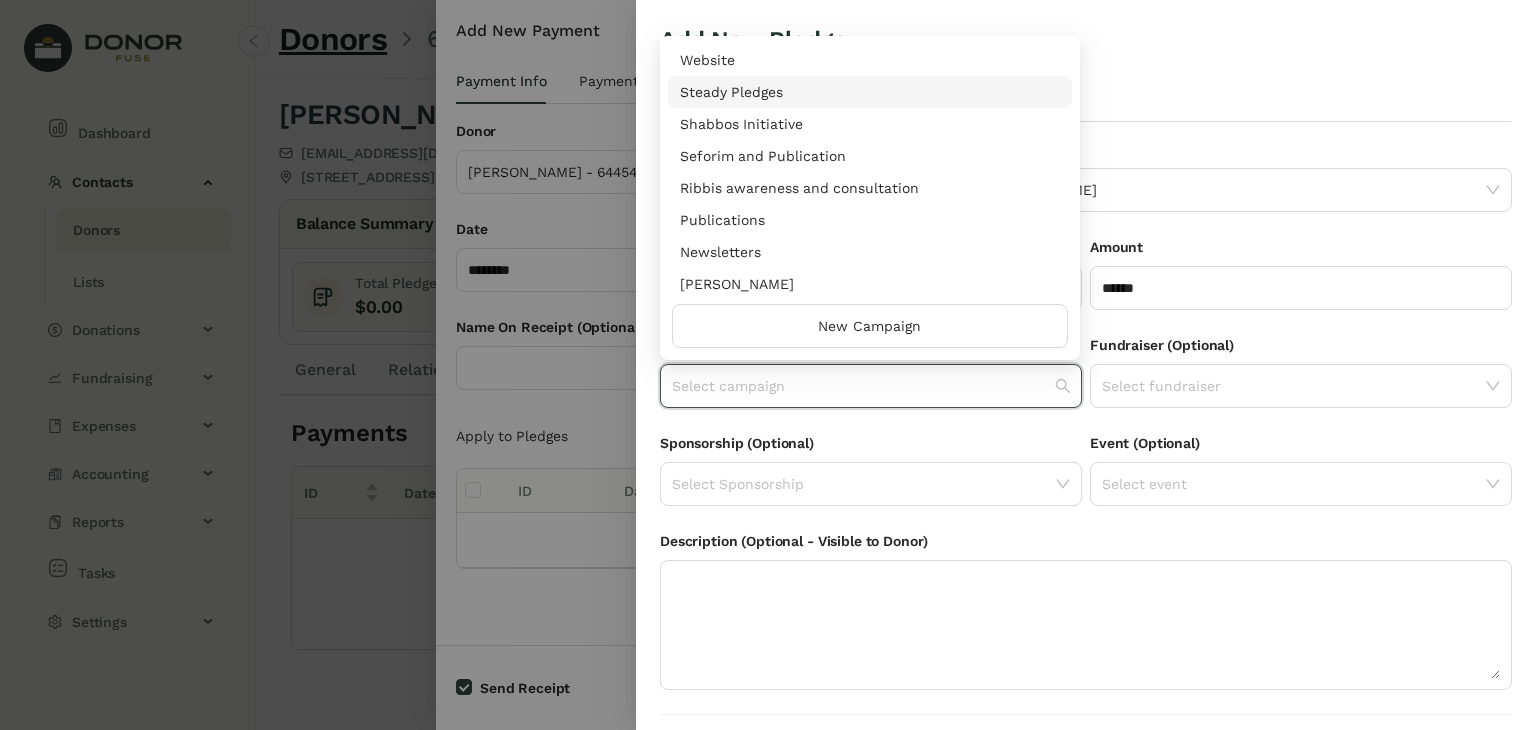 drag, startPoint x: 1074, startPoint y: 78, endPoint x: 1107, endPoint y: 61, distance: 37.12142 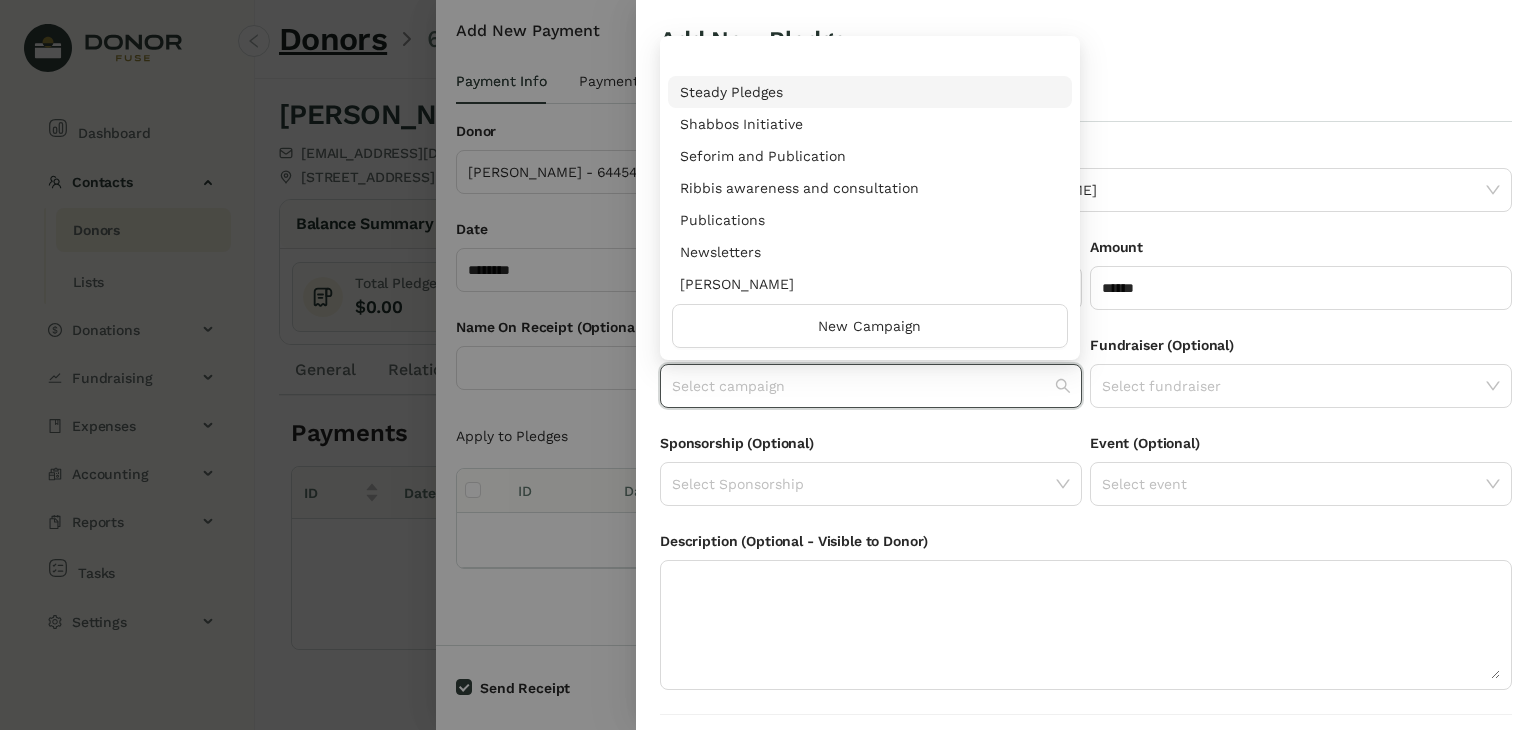 scroll, scrollTop: 960, scrollLeft: 0, axis: vertical 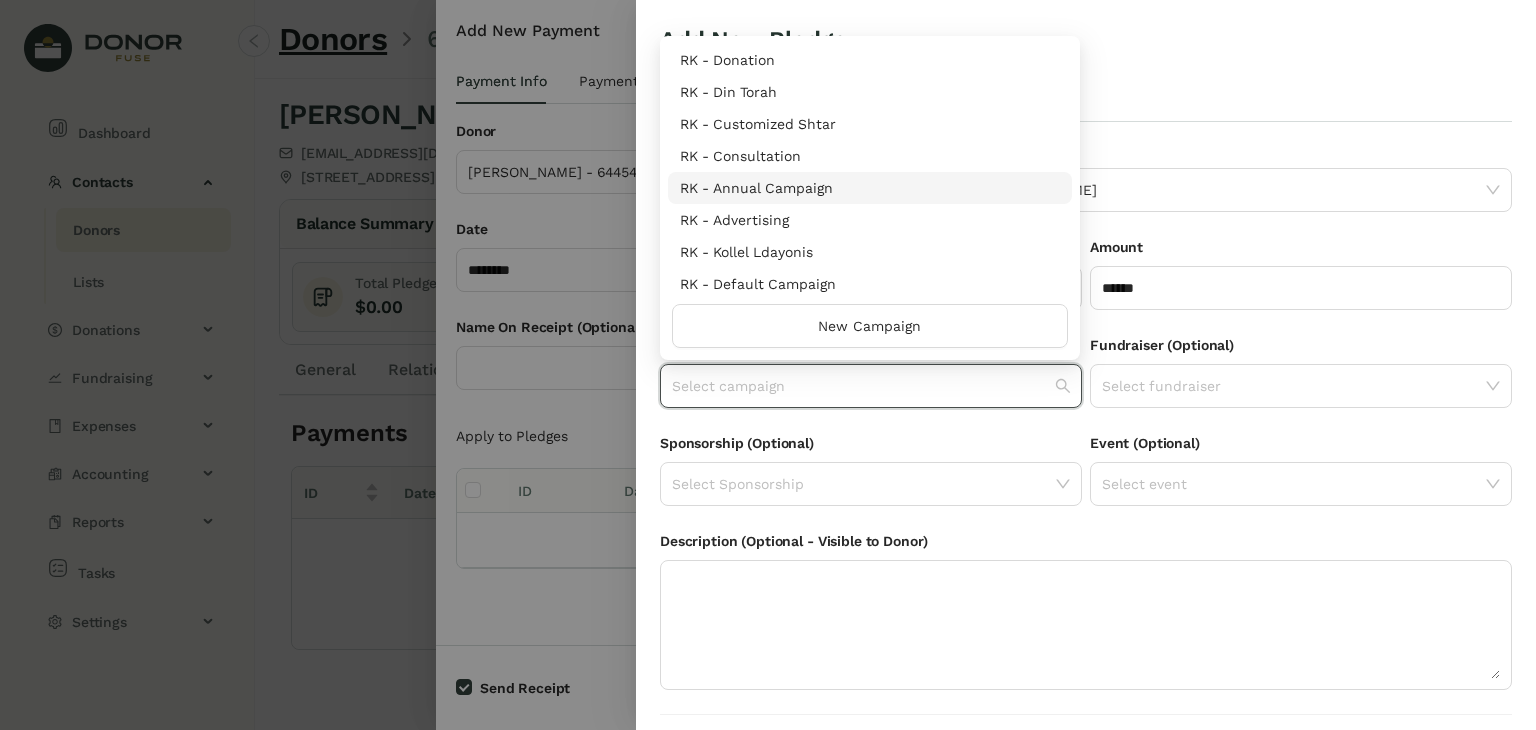 click on "RK - Annual Campaign" at bounding box center (870, 188) 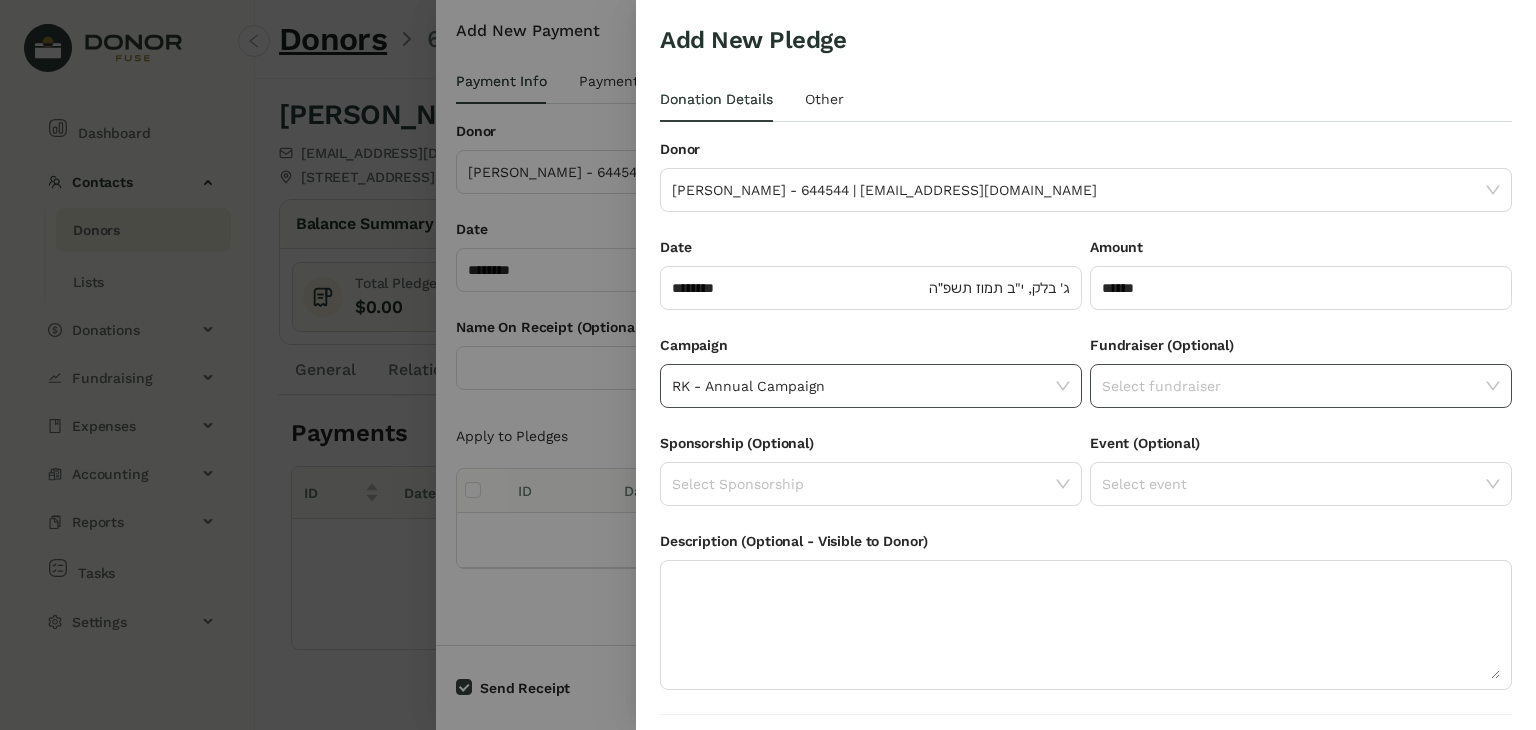 click 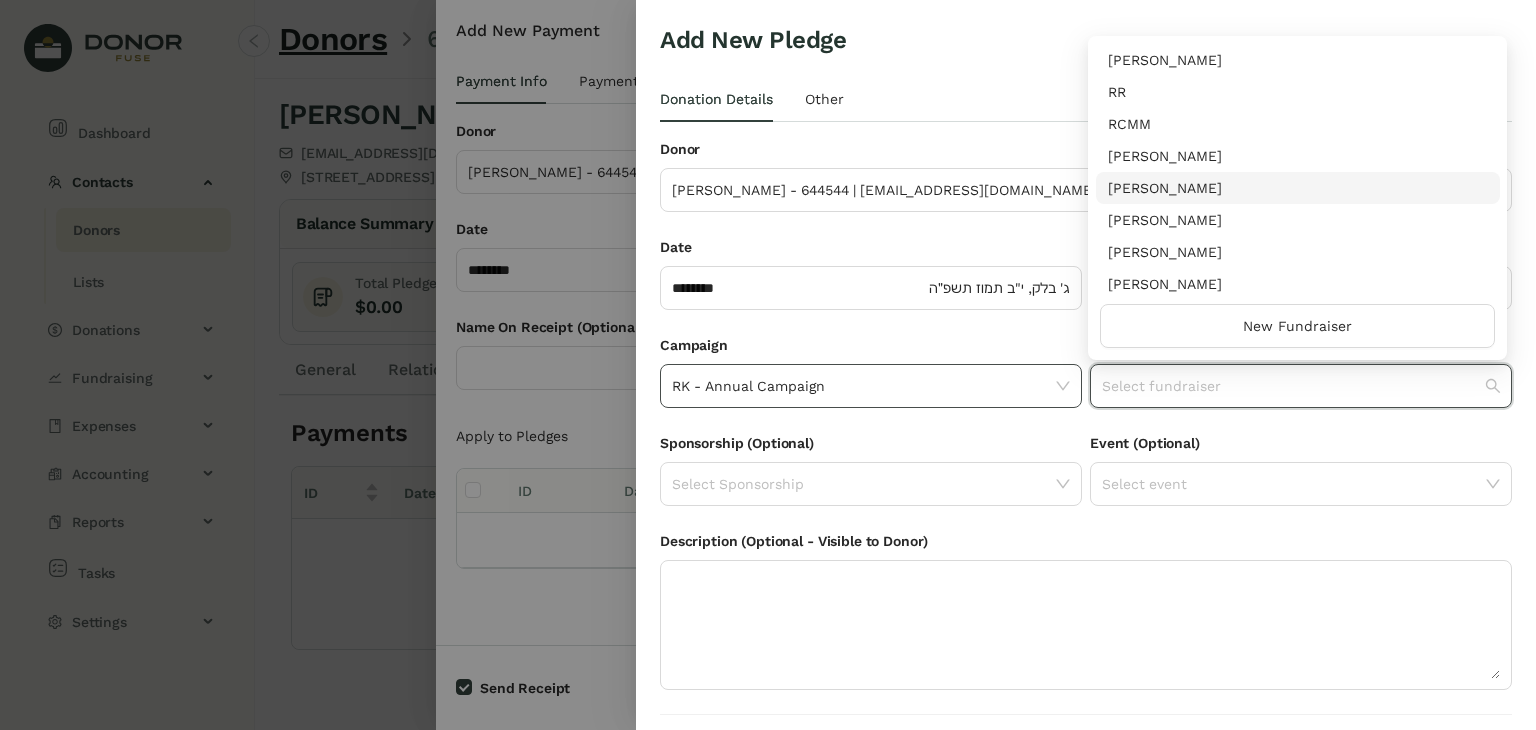 click on "[PERSON_NAME]" at bounding box center [1298, 188] 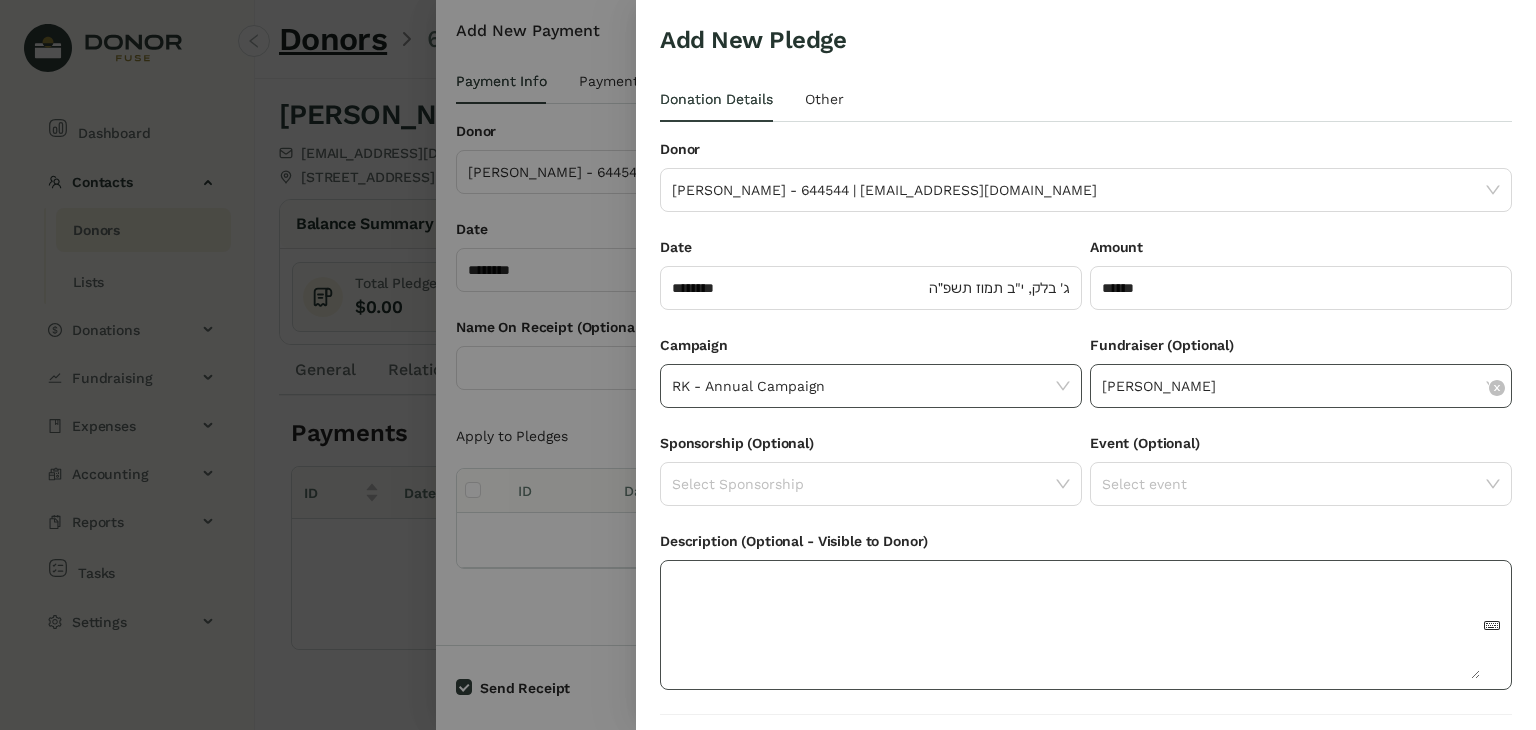 scroll, scrollTop: 54, scrollLeft: 0, axis: vertical 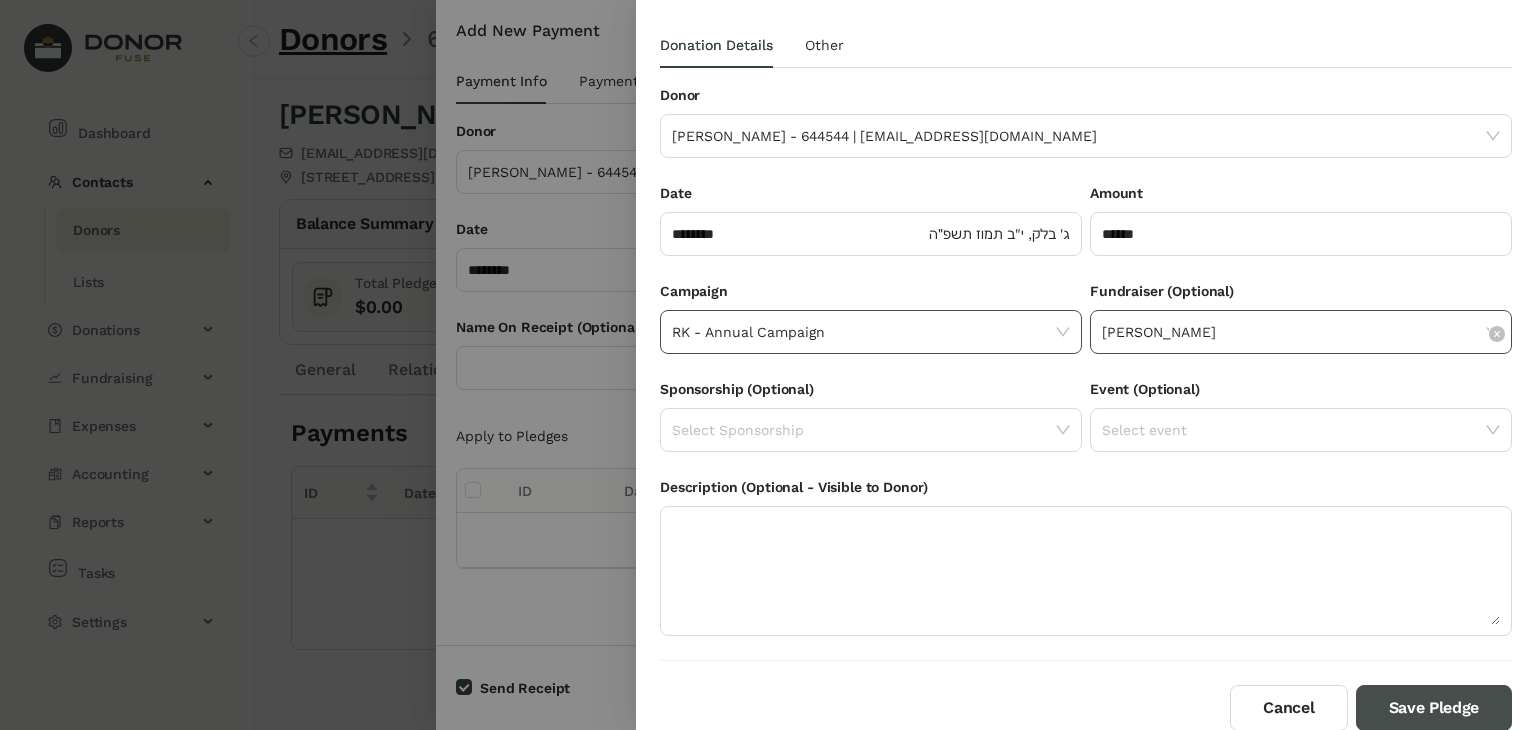click on "Save Pledge" at bounding box center [1434, 708] 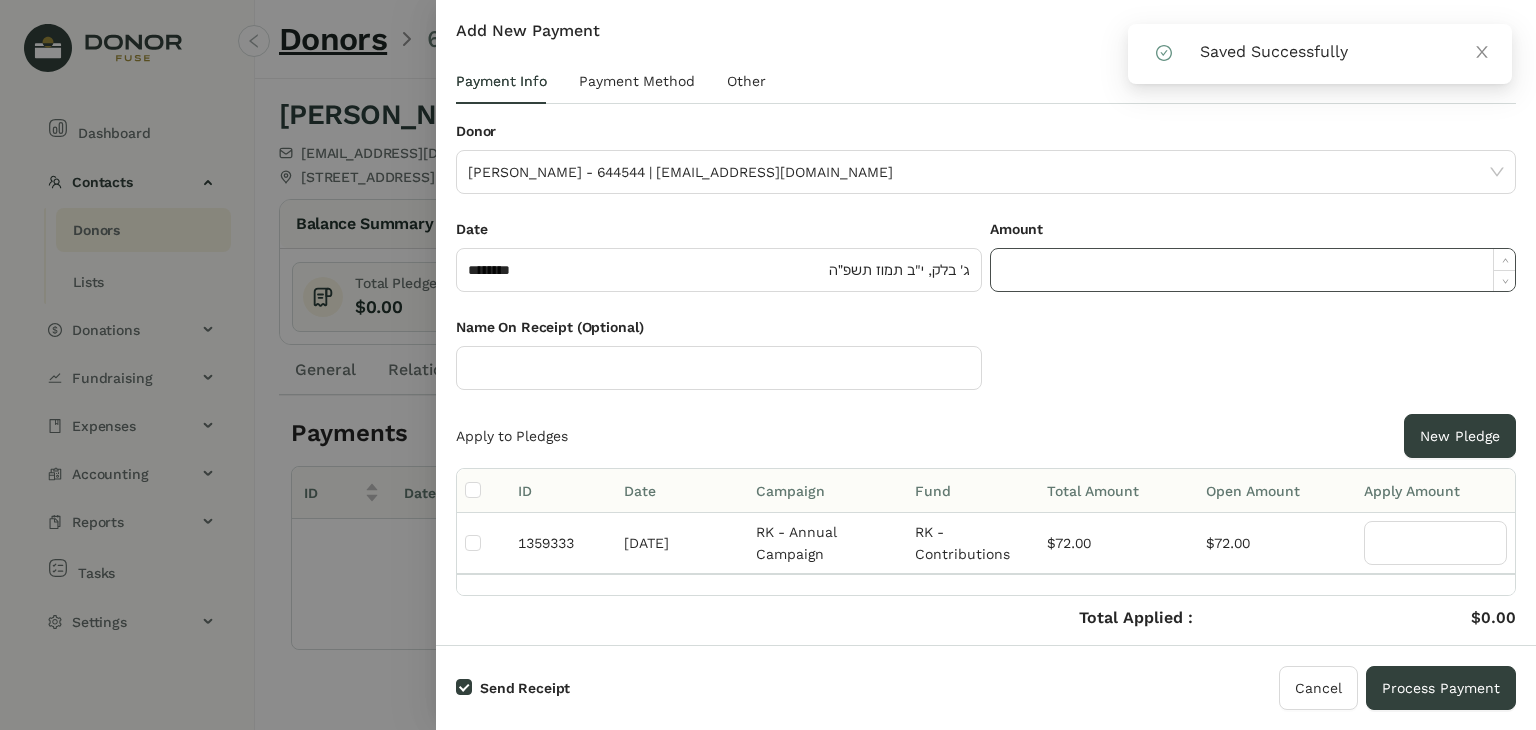 click 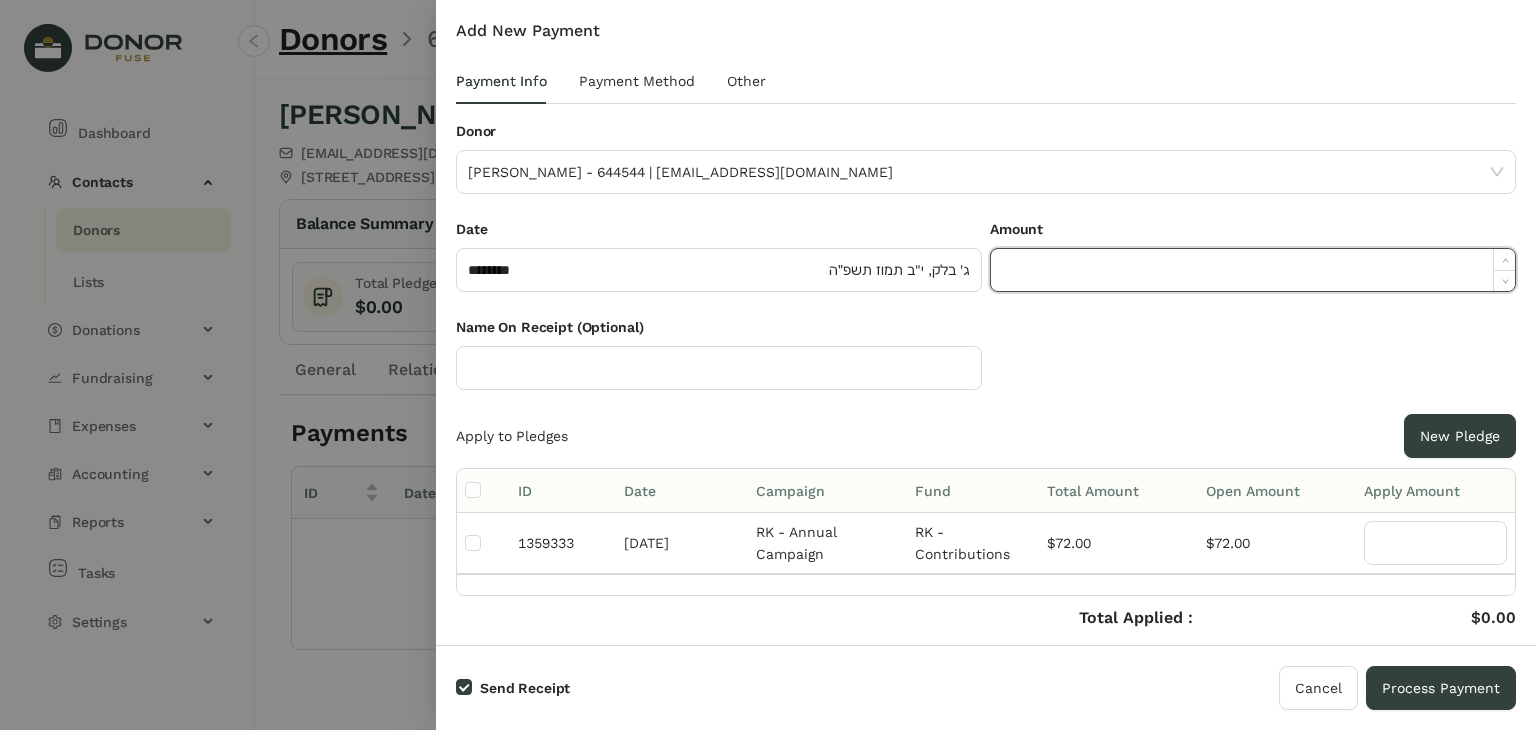 paste on "*****" 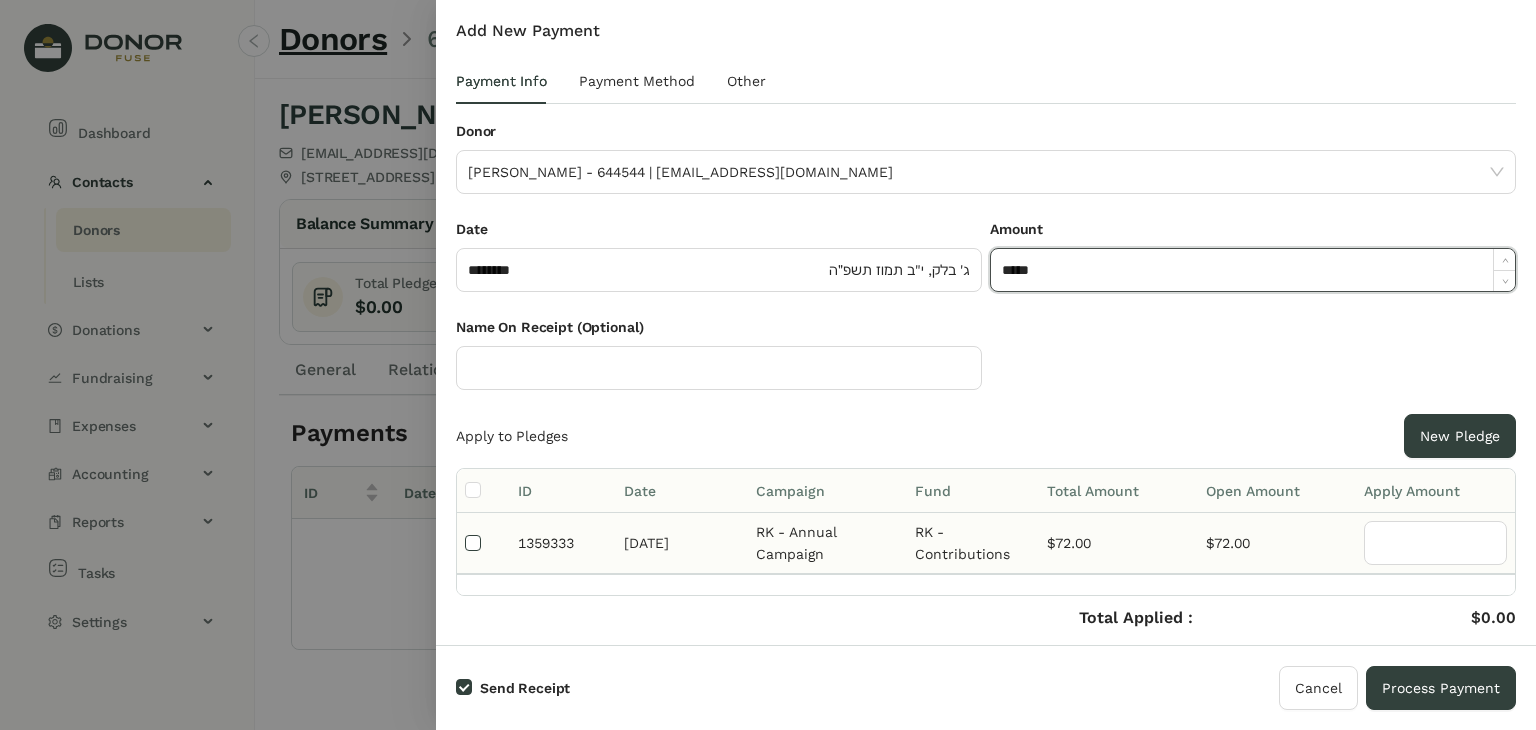 type on "******" 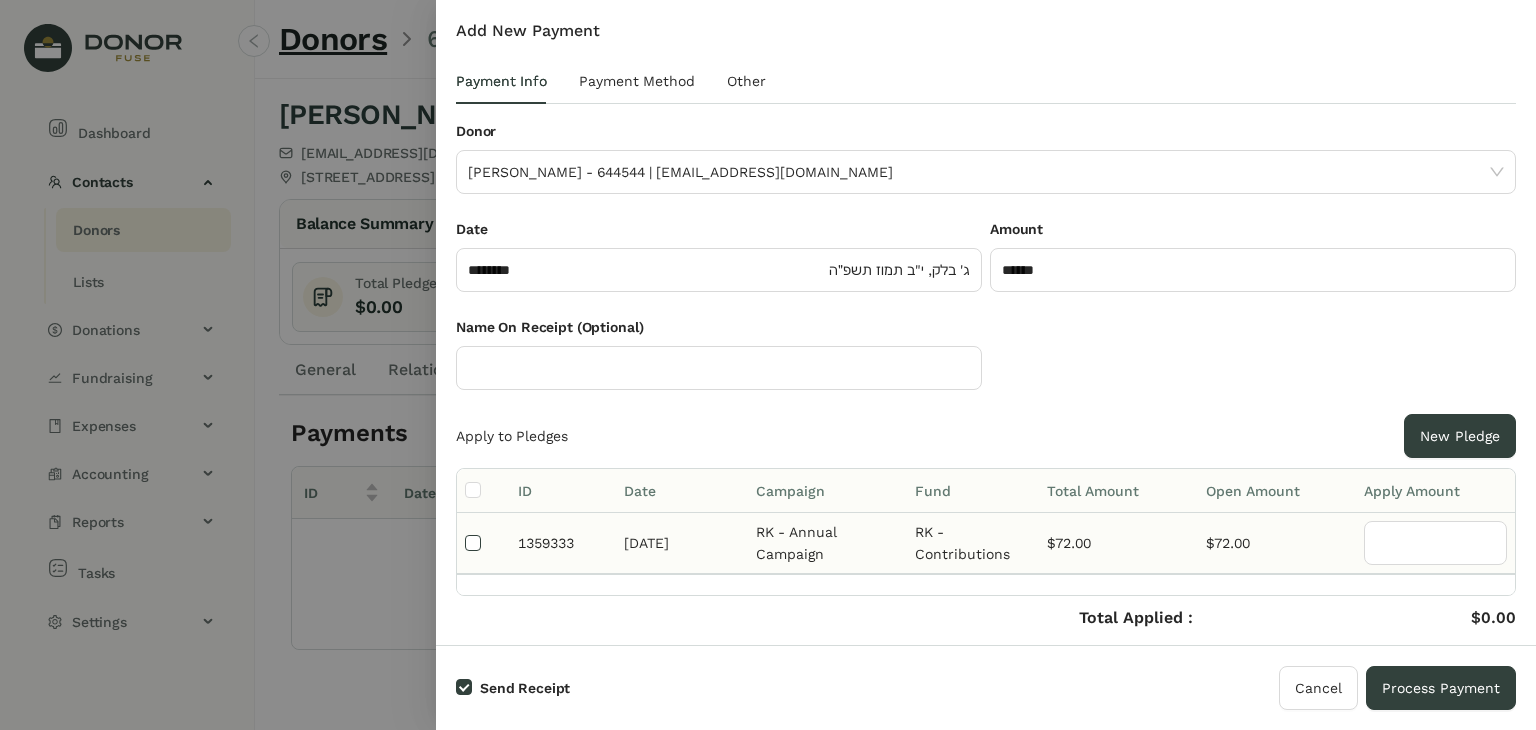 type on "**" 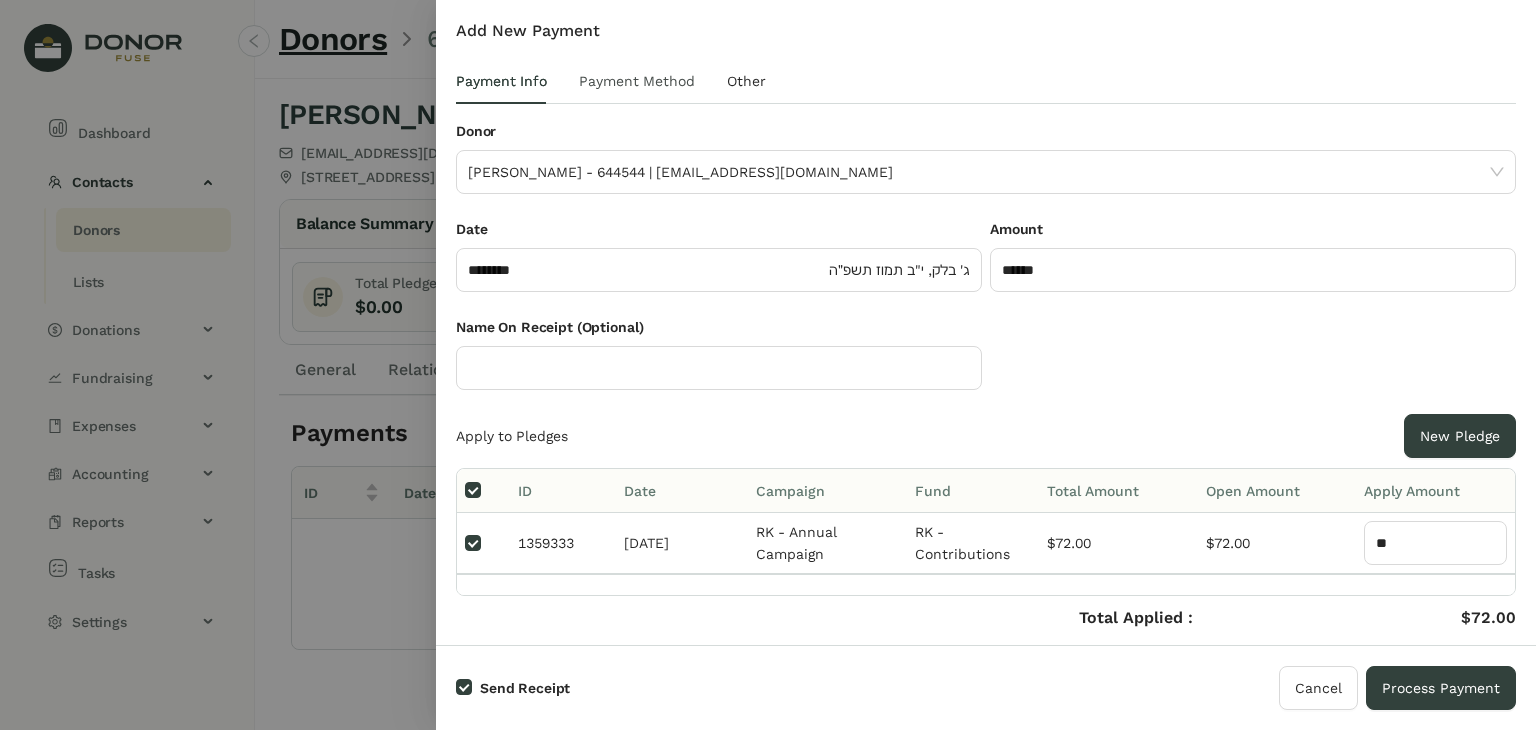 click on "Payment Method" at bounding box center [637, 81] 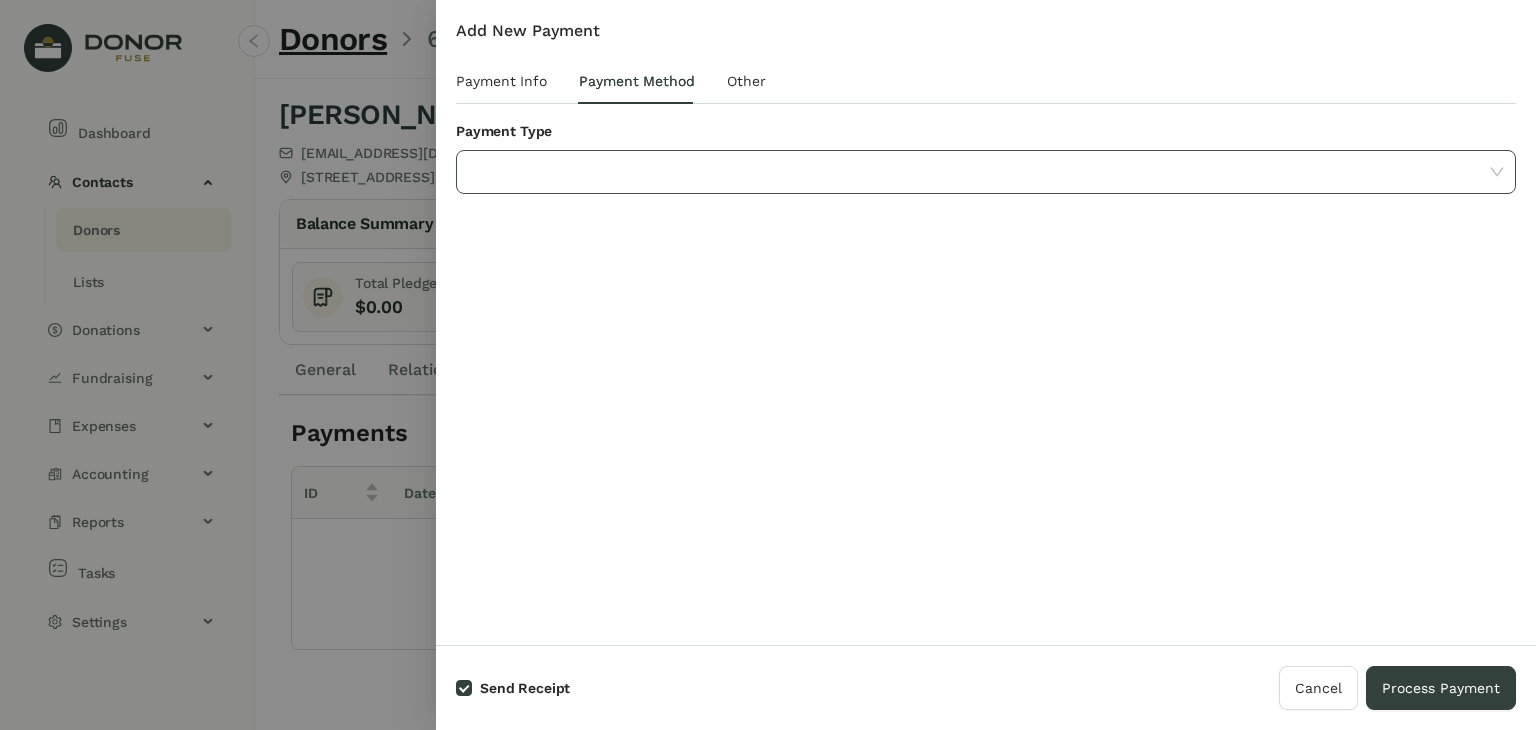 click 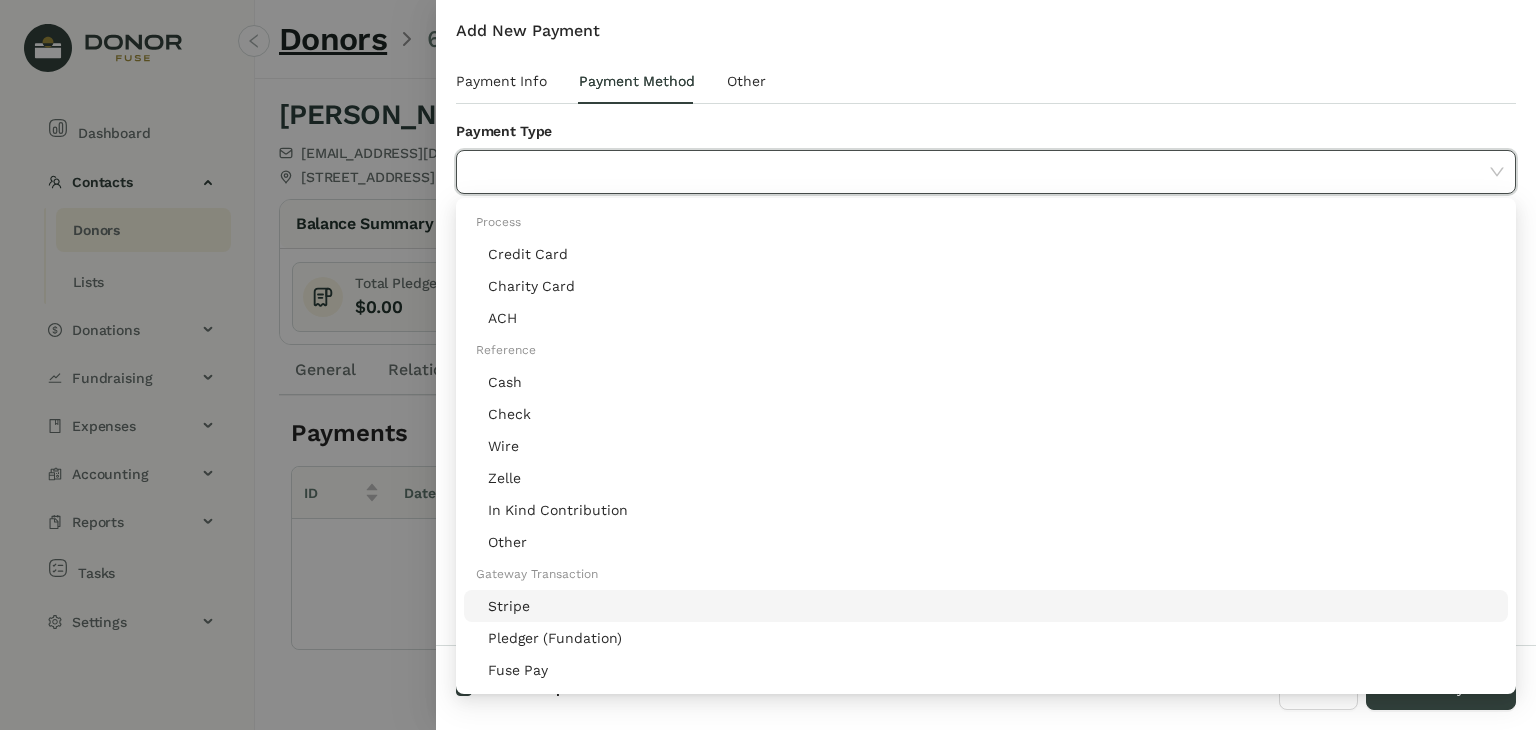 click on "Stripe" 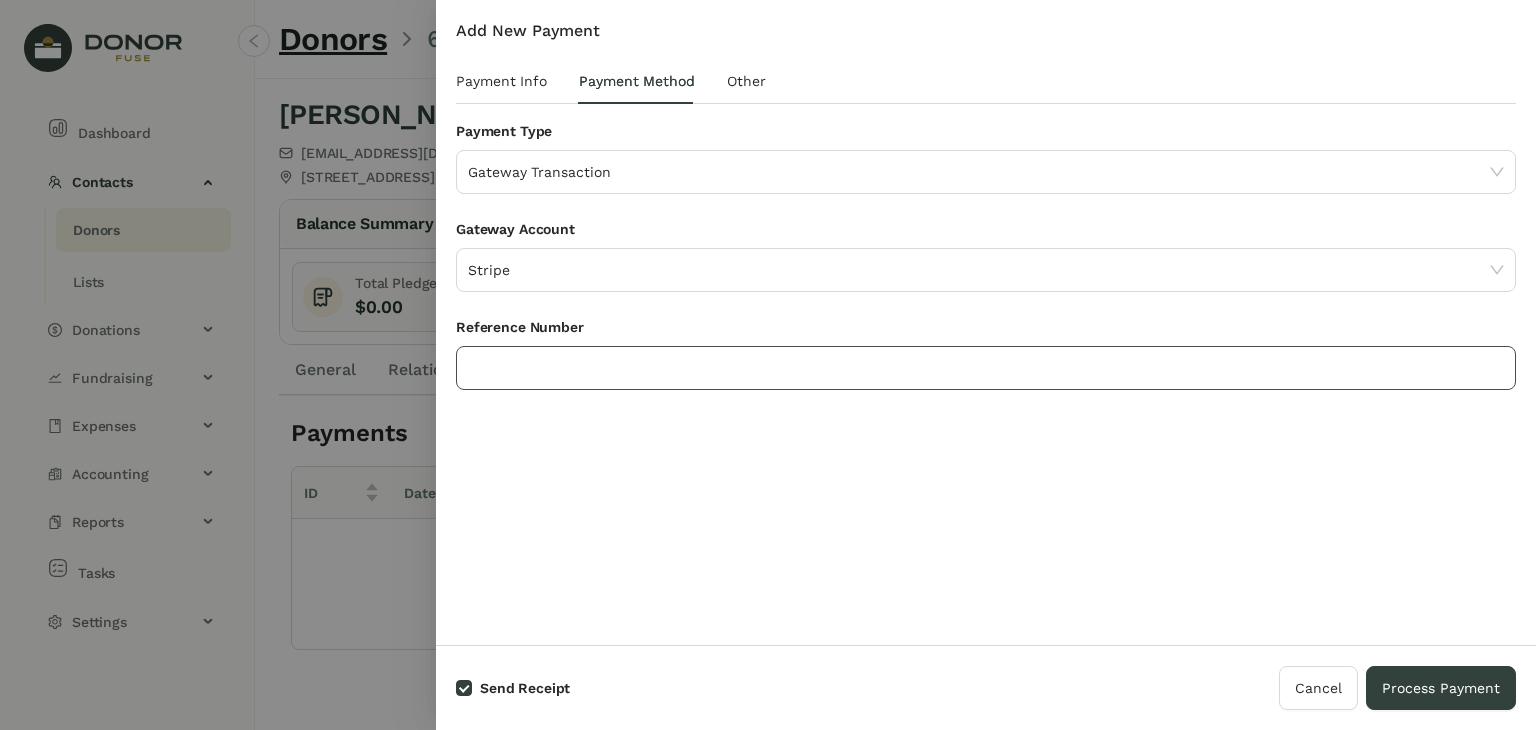 click 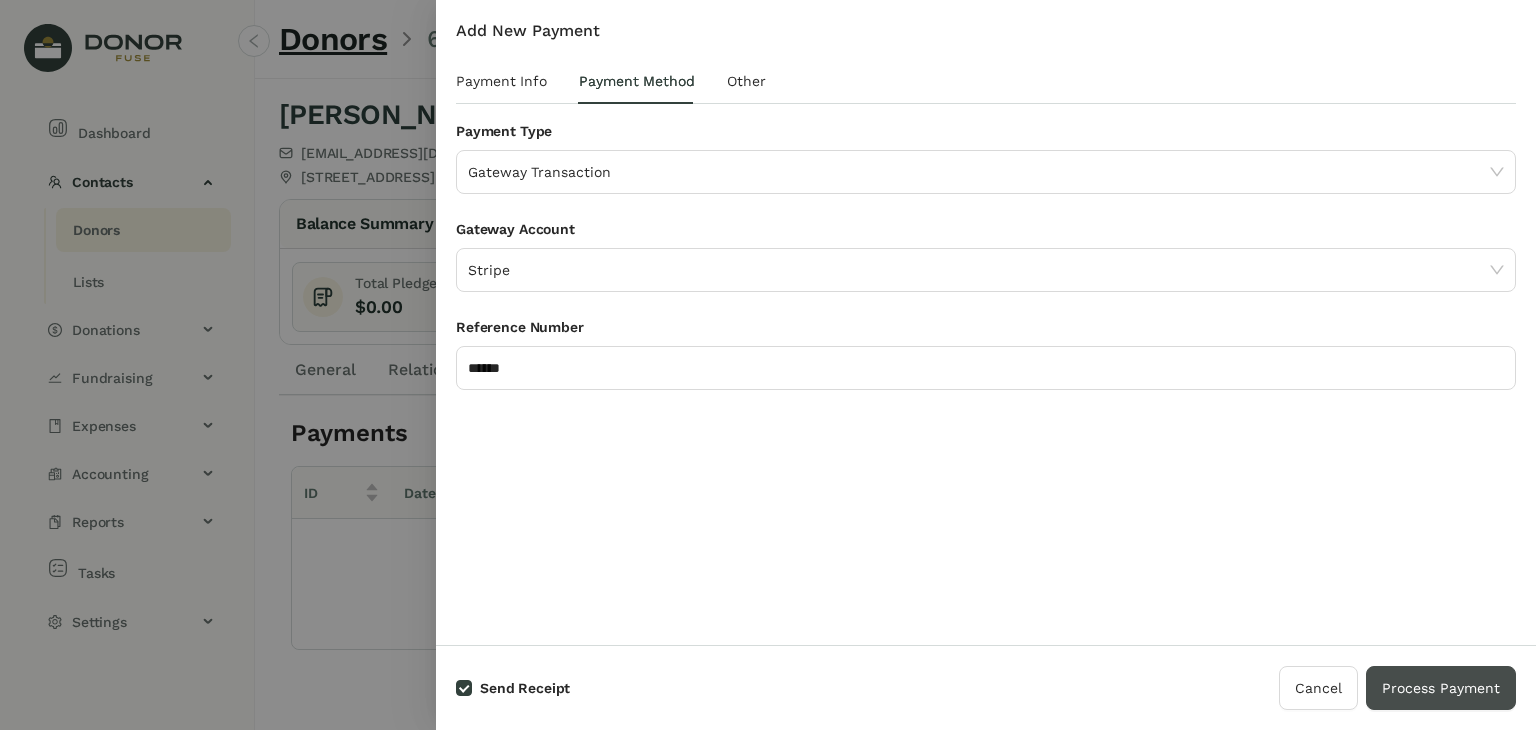 click on "Process Payment" at bounding box center (1441, 688) 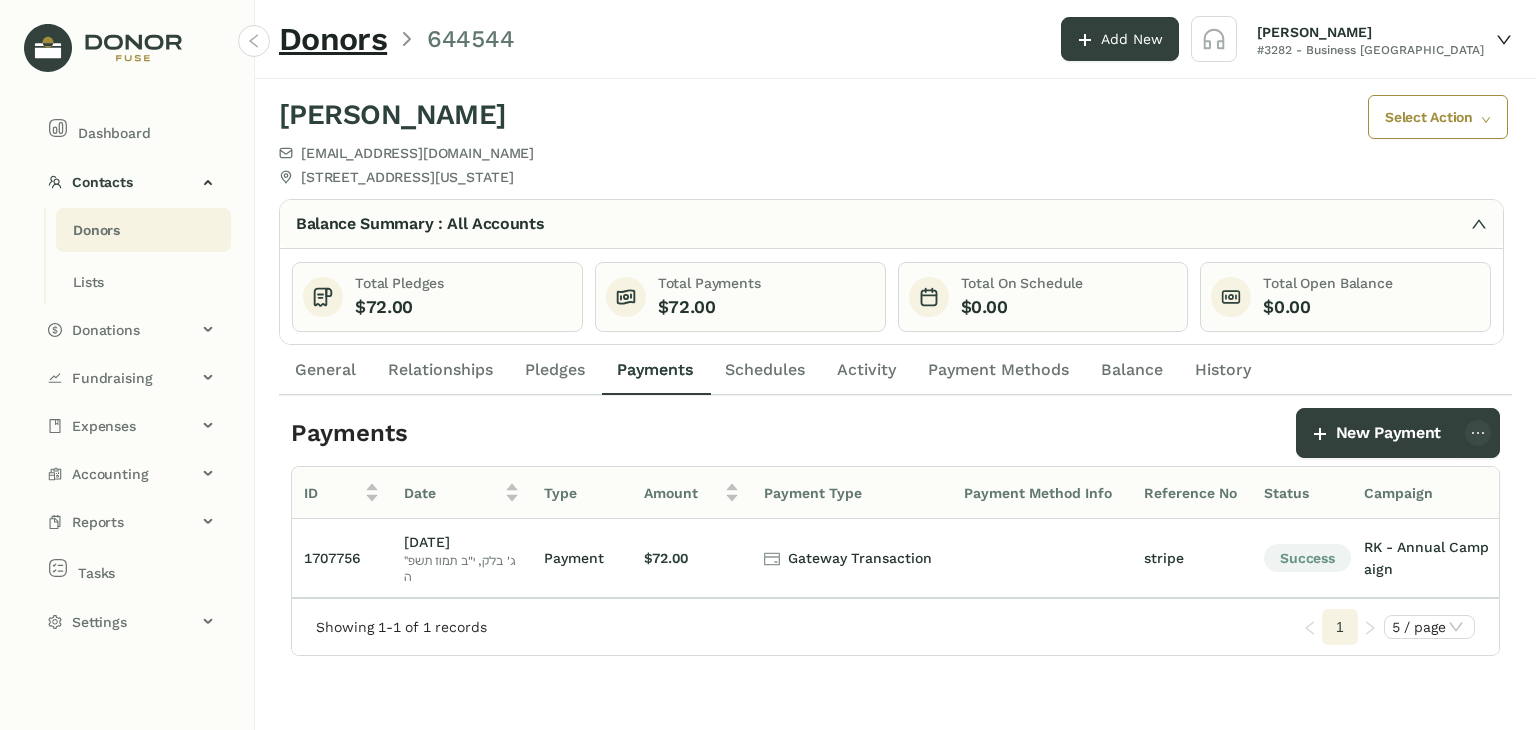 click on "Donors" 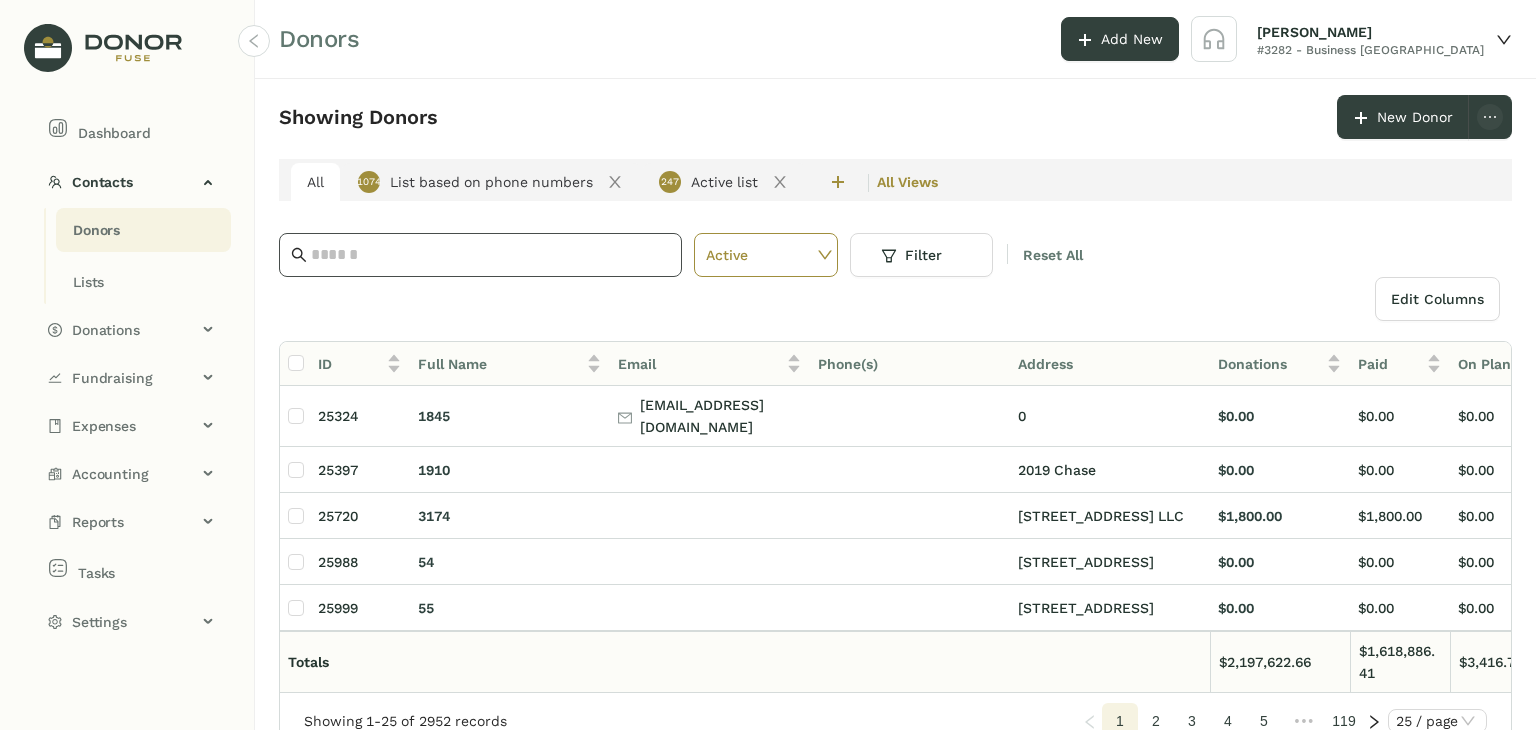 click 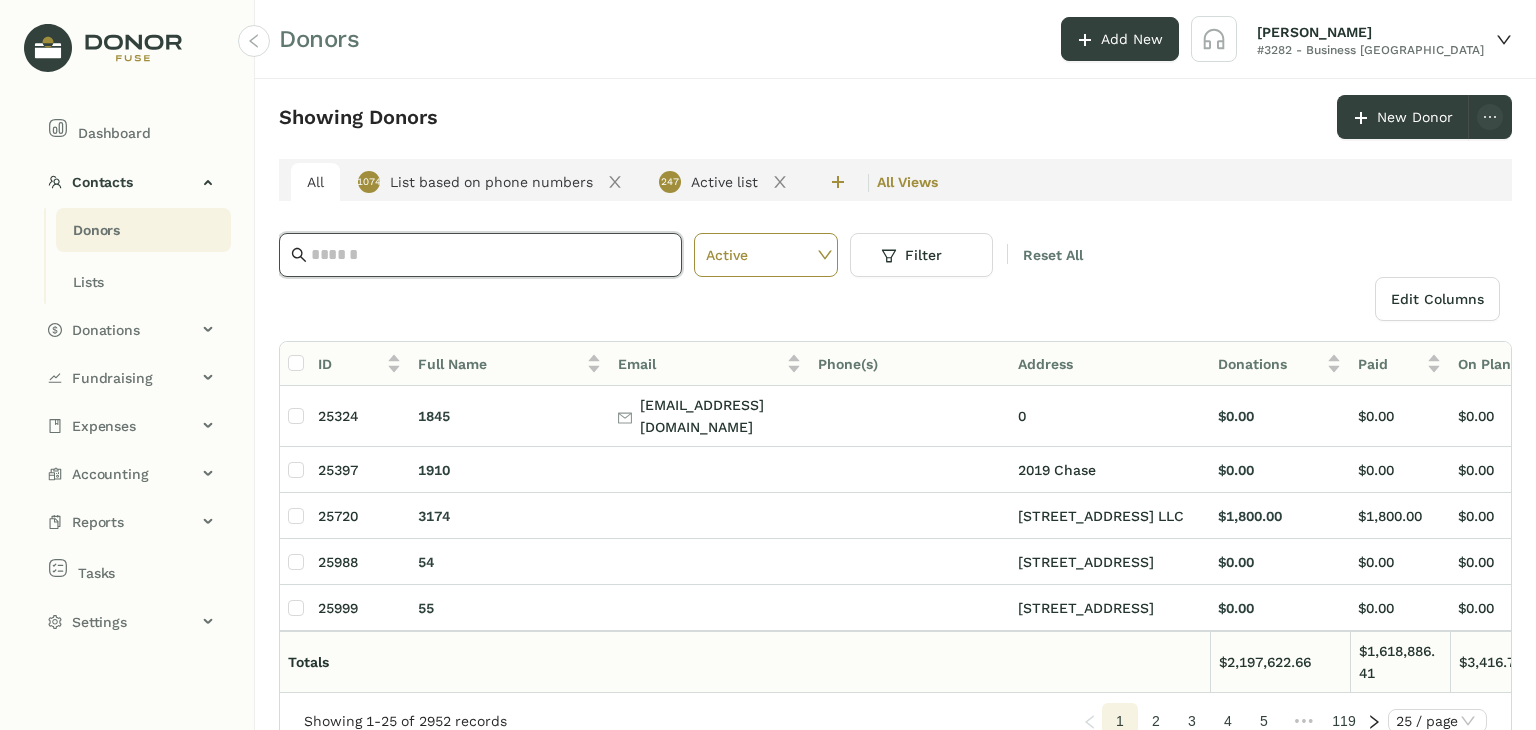 click 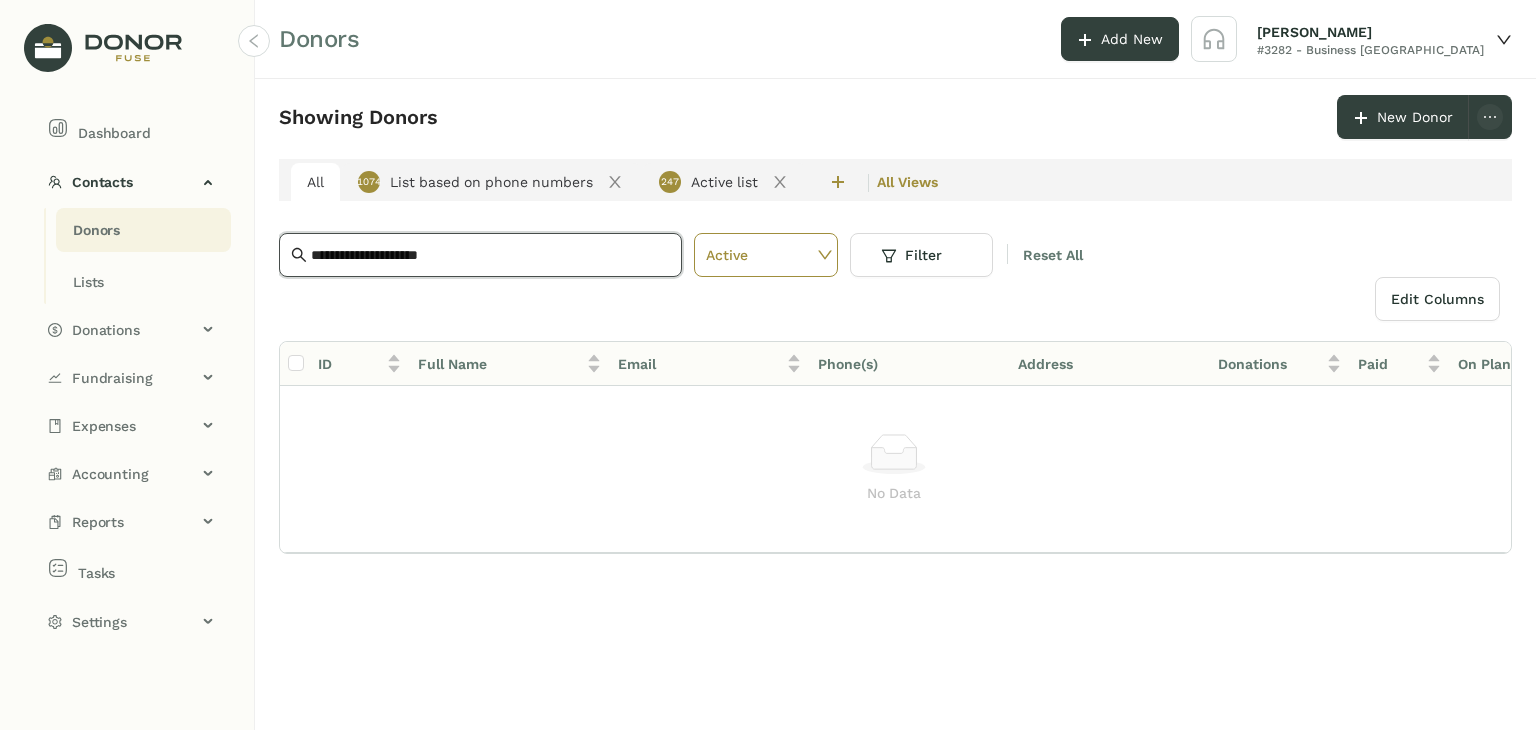 drag, startPoint x: 484, startPoint y: 244, endPoint x: 108, endPoint y: 217, distance: 376.96817 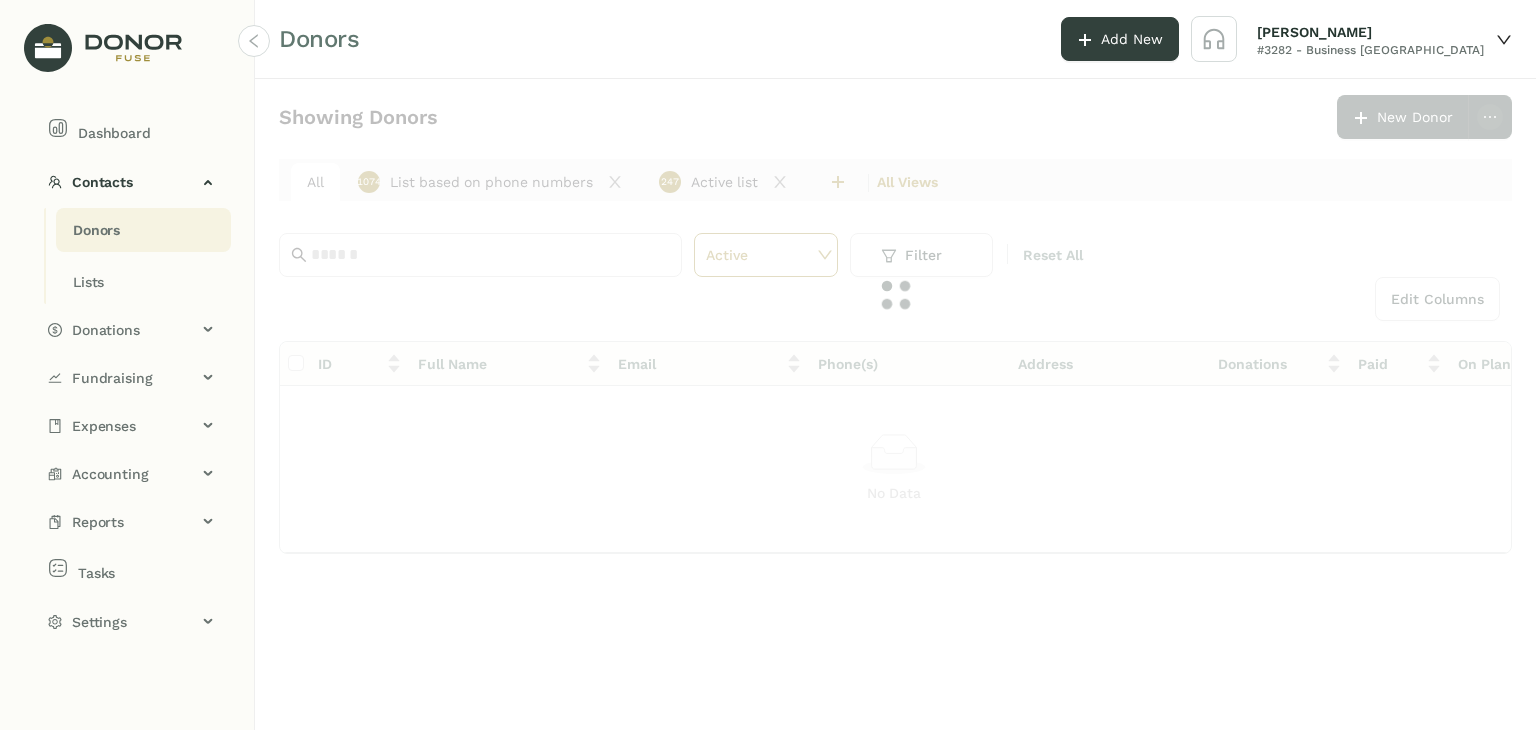 drag, startPoint x: 108, startPoint y: 217, endPoint x: 126, endPoint y: -87, distance: 304.53244 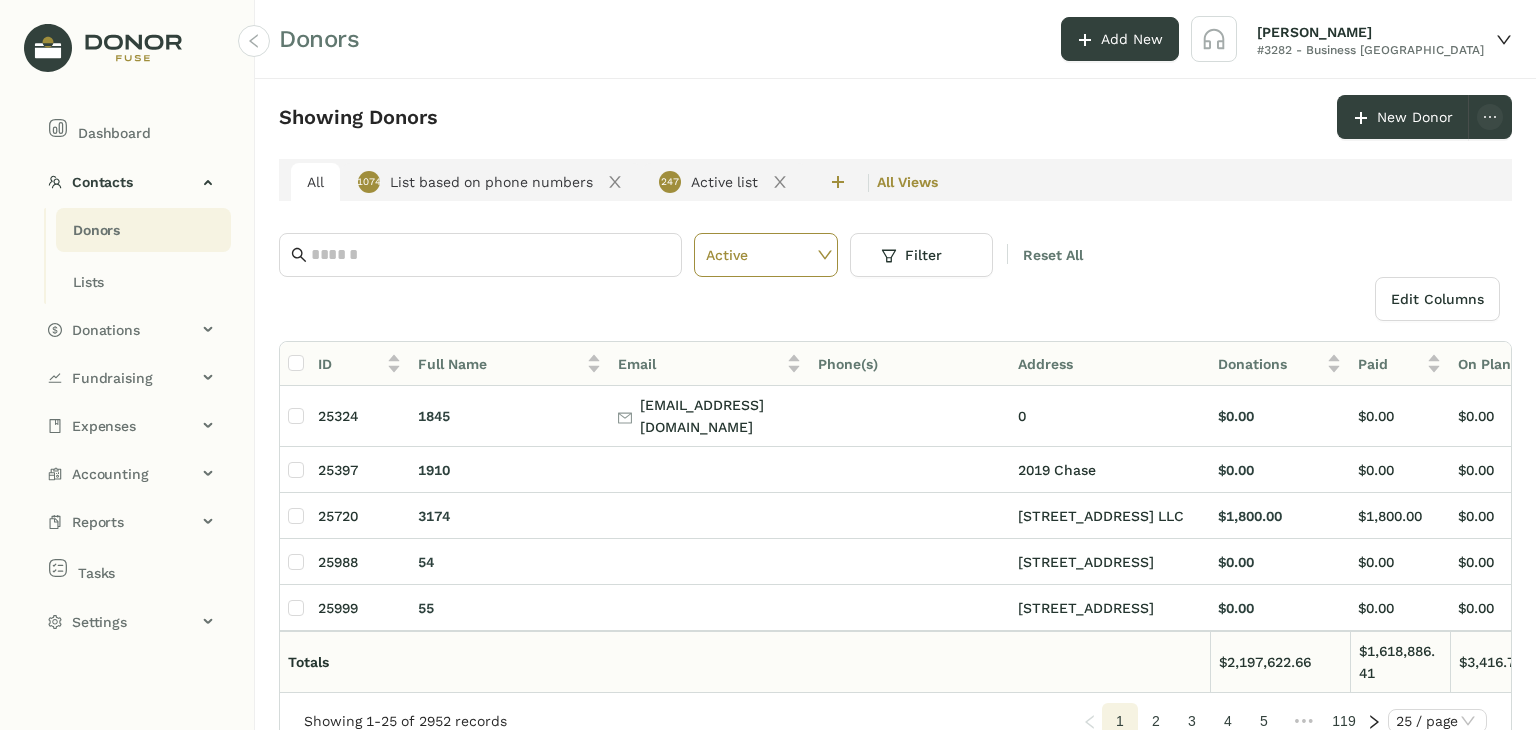 drag, startPoint x: 126, startPoint y: -87, endPoint x: 336, endPoint y: -87, distance: 210 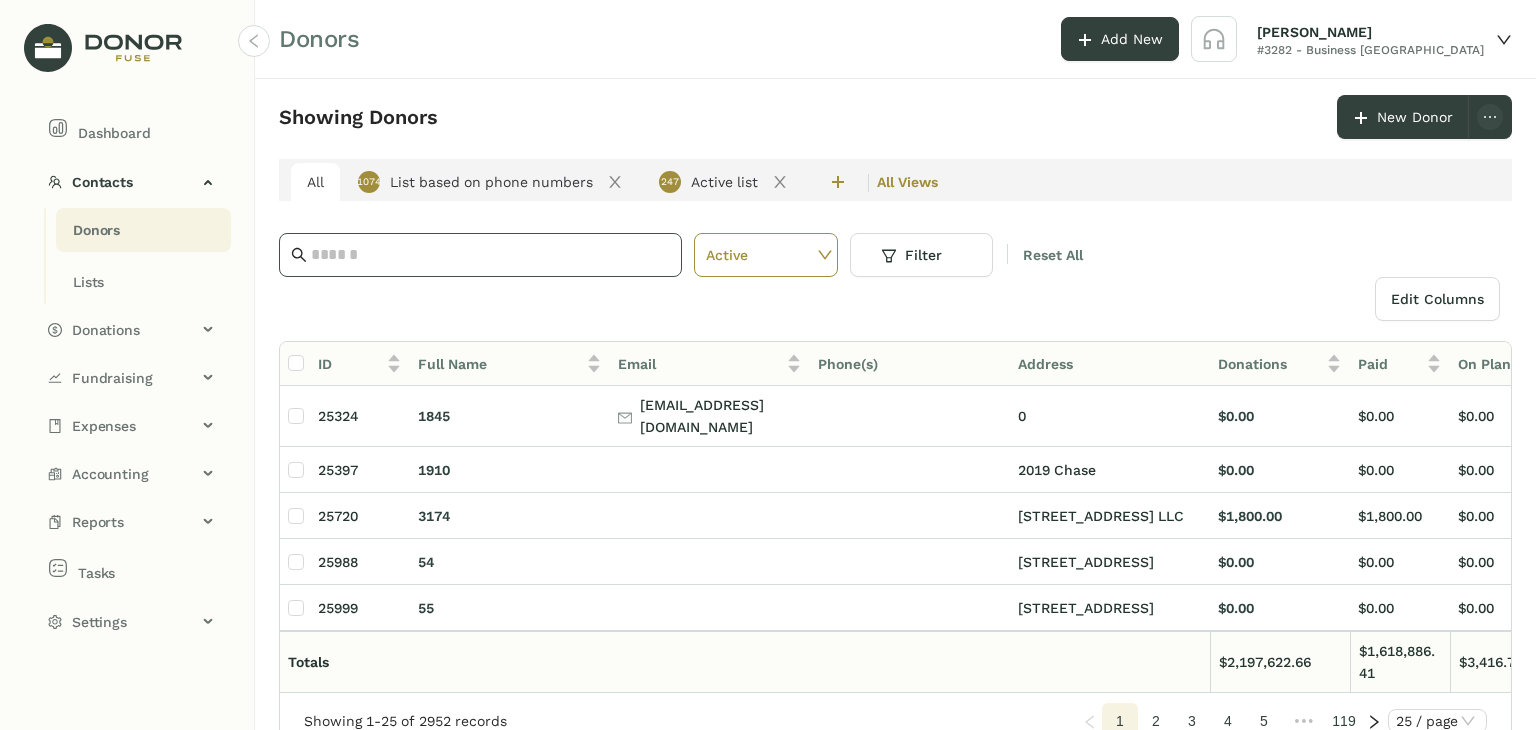 click 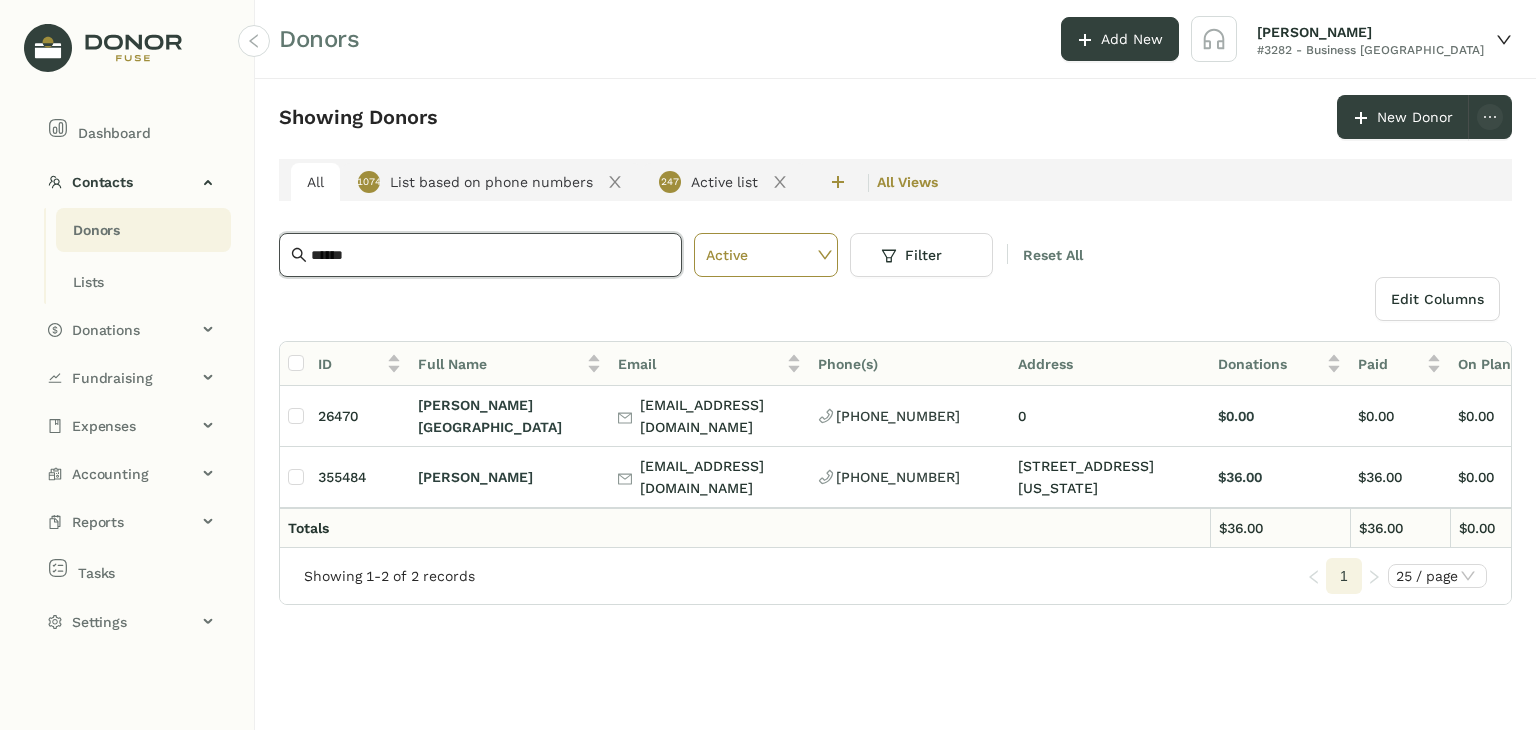 type on "******" 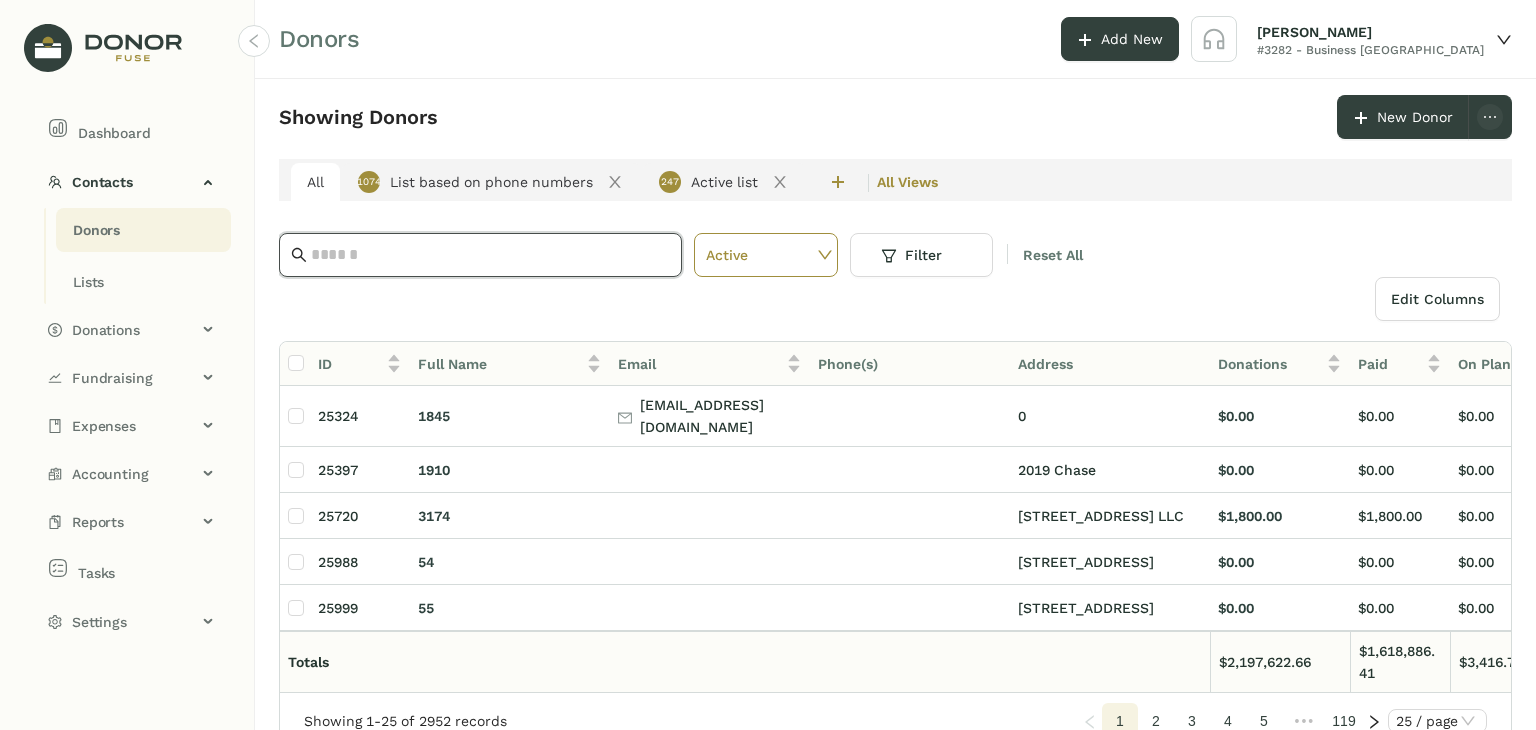 paste on "**********" 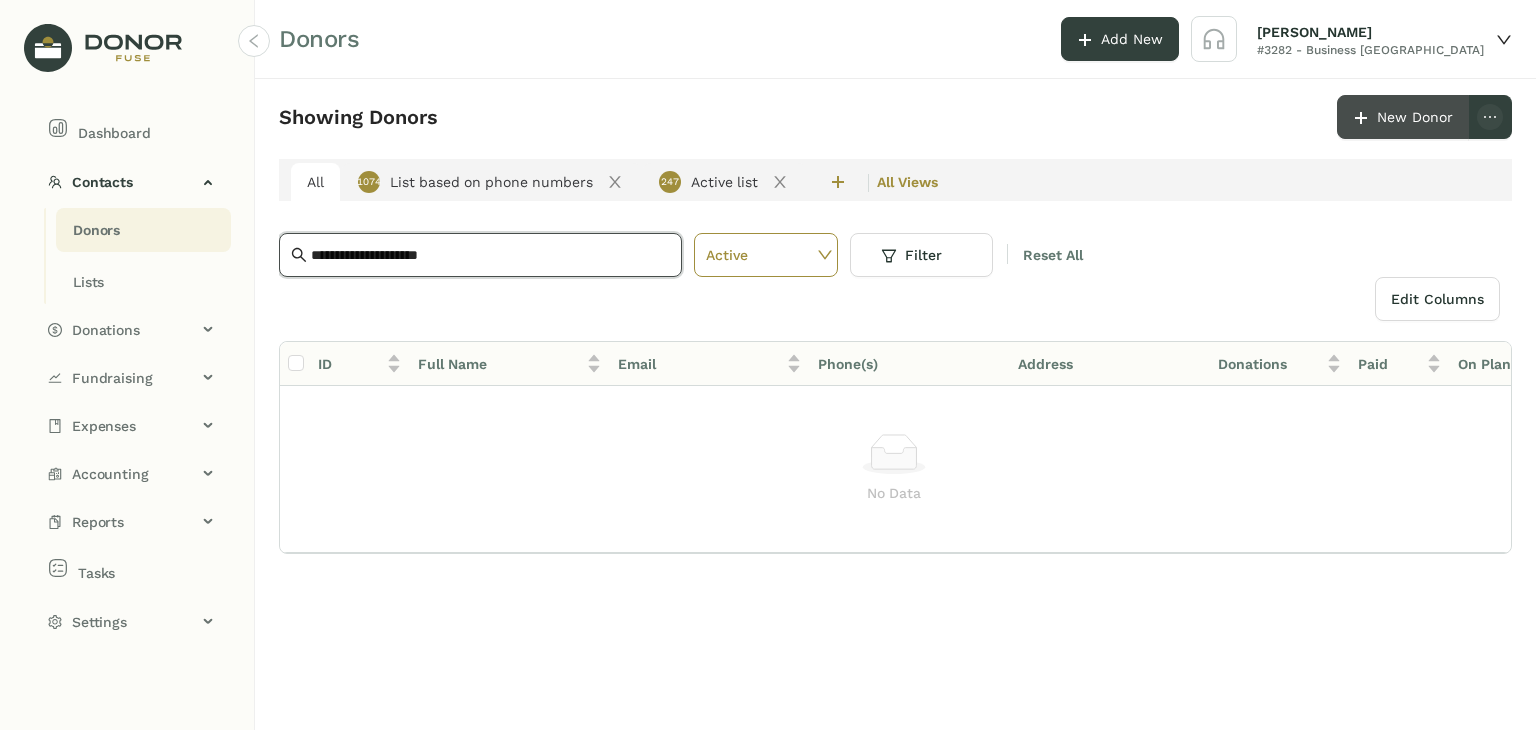 type on "**********" 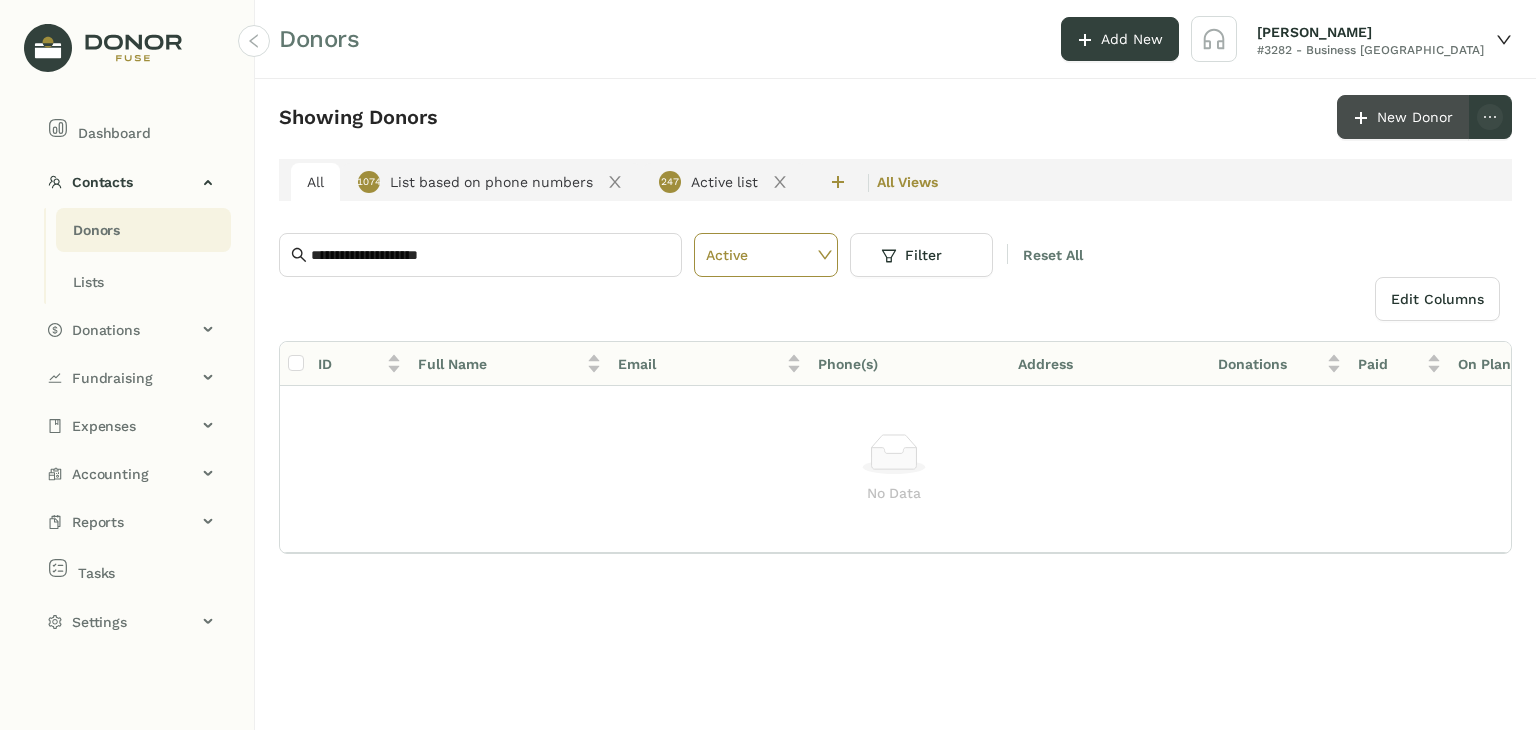 click on "New Donor" 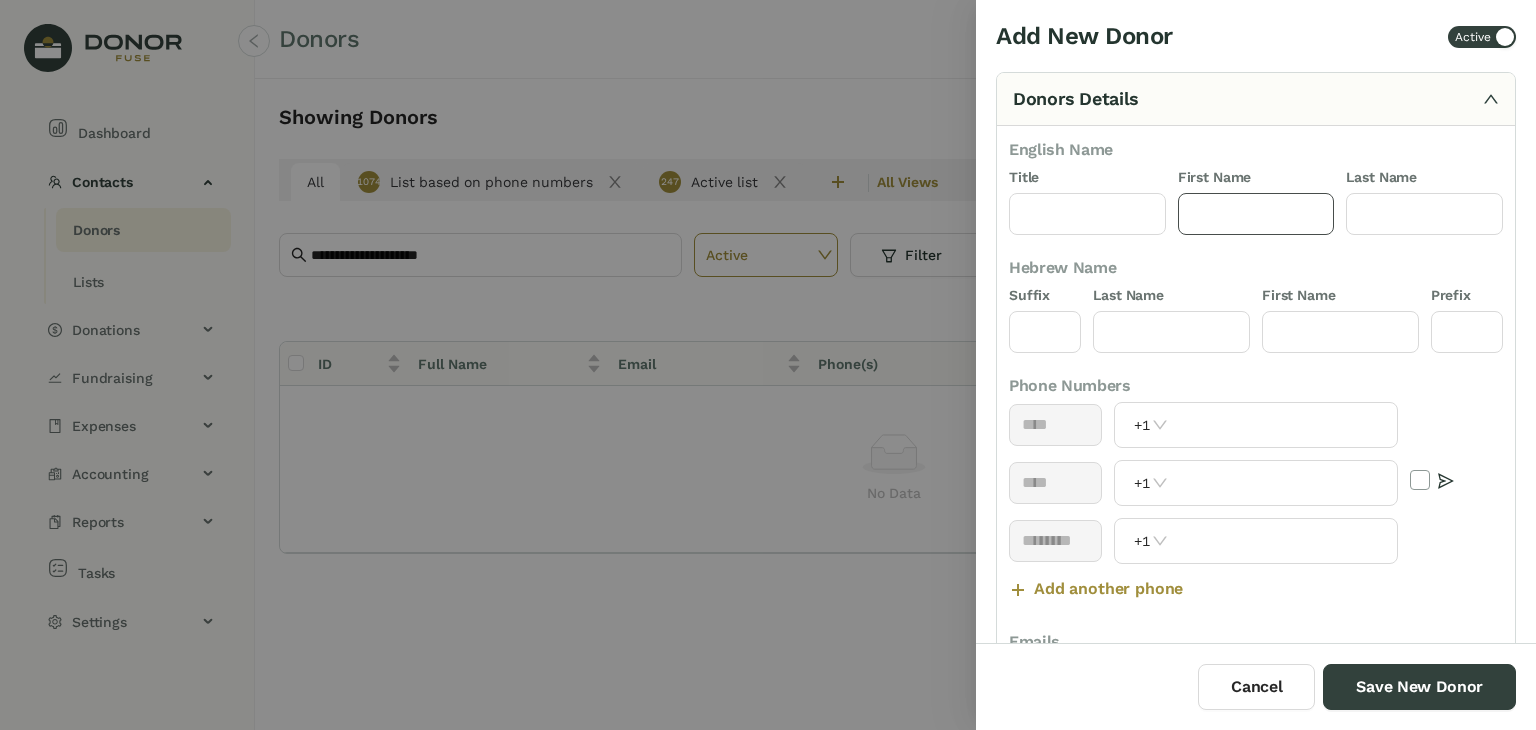 click 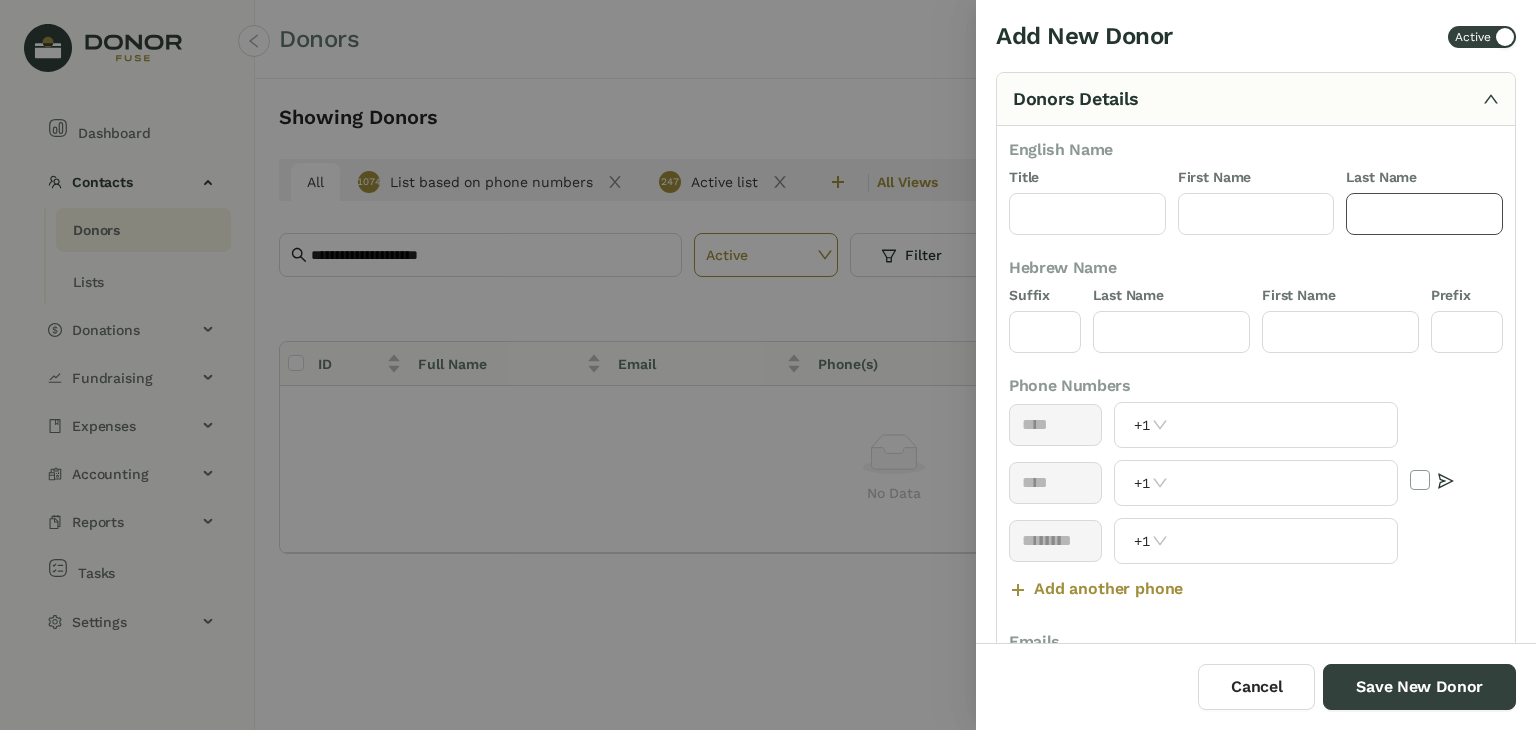 click 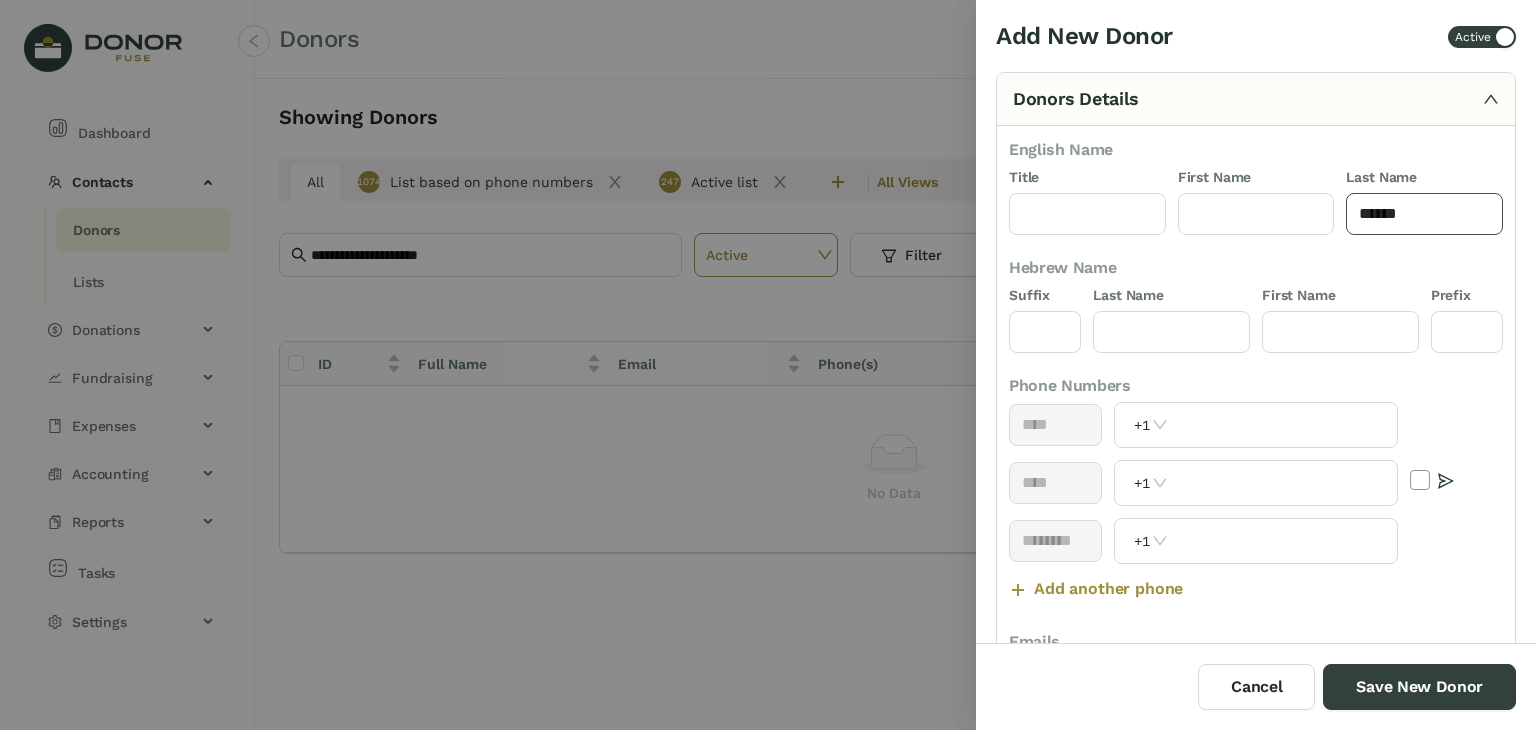 type on "******" 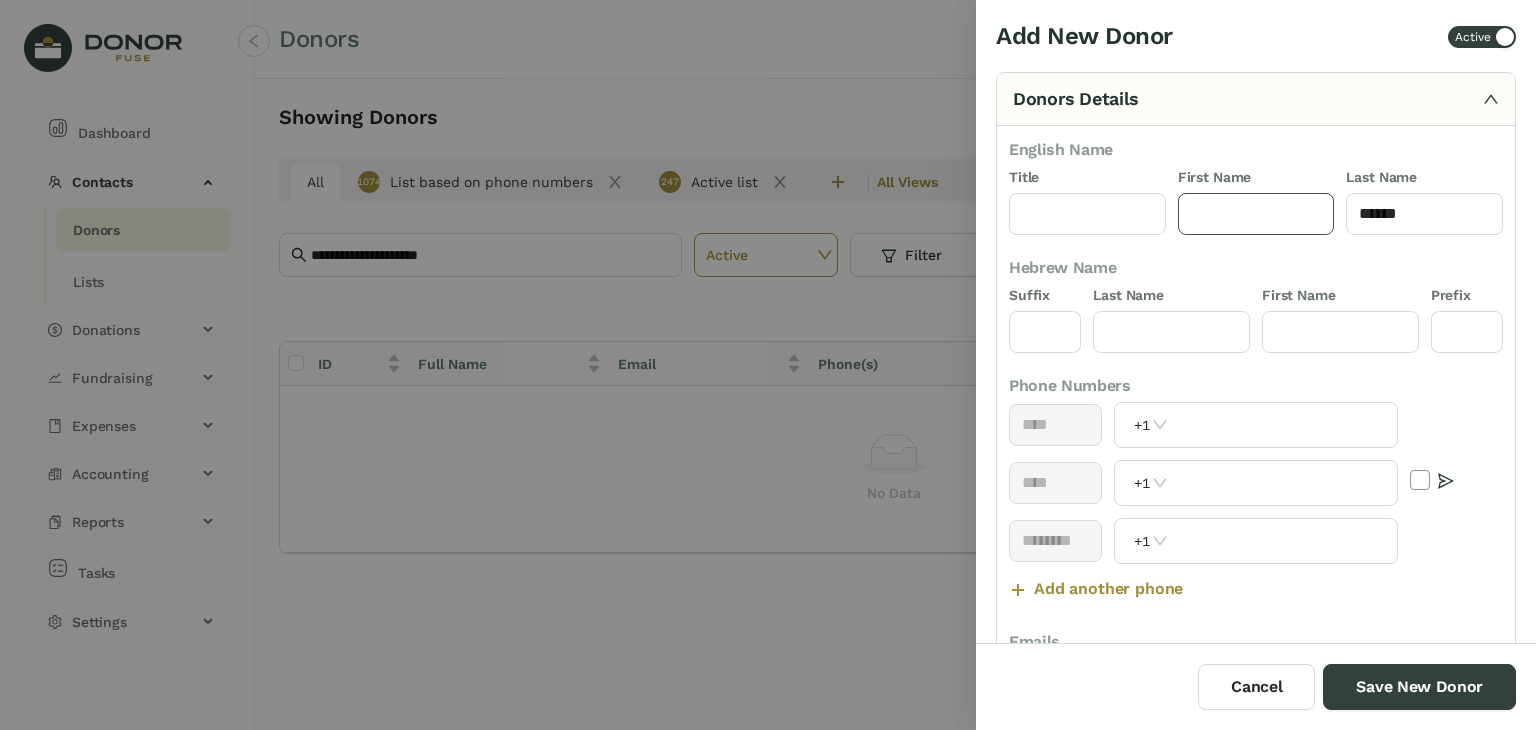 click 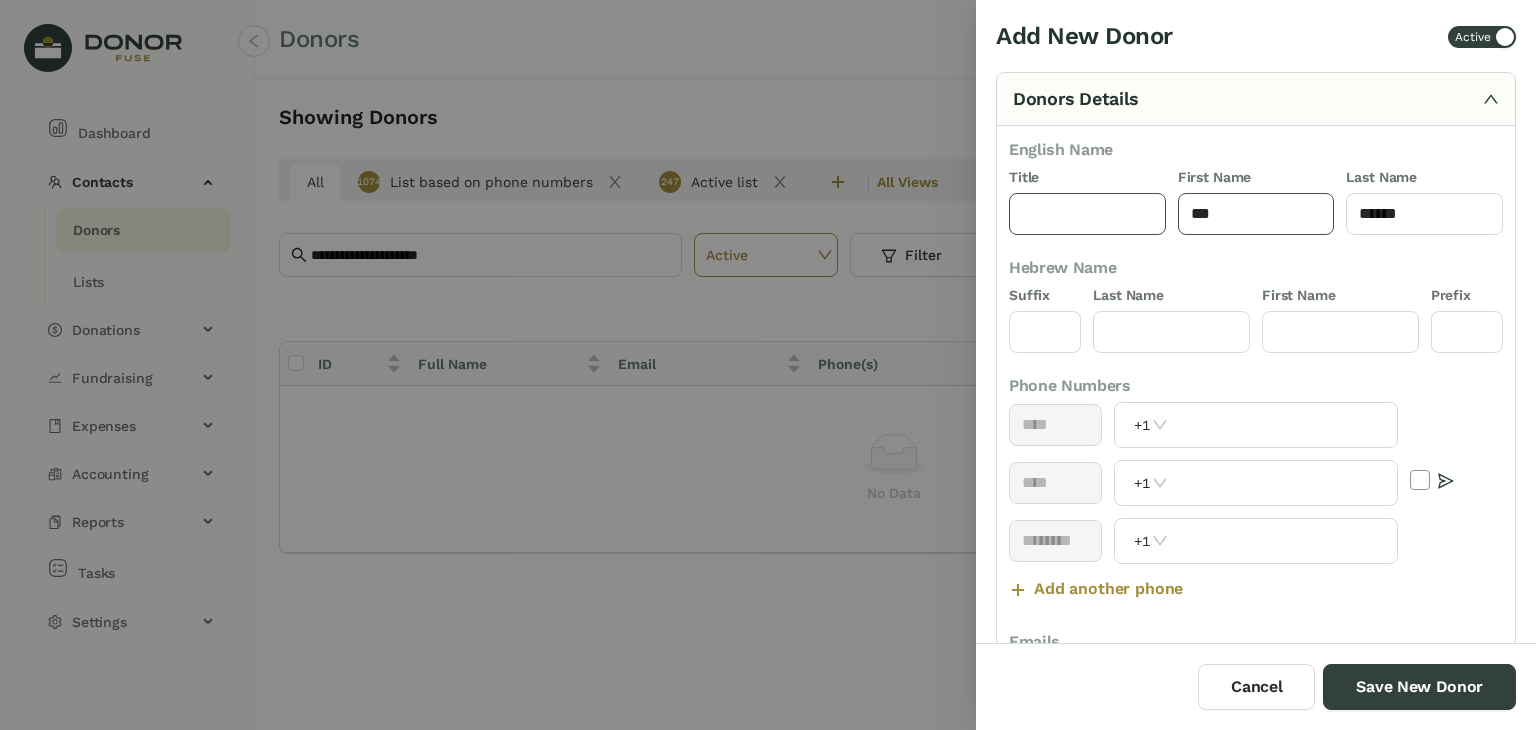 type on "***" 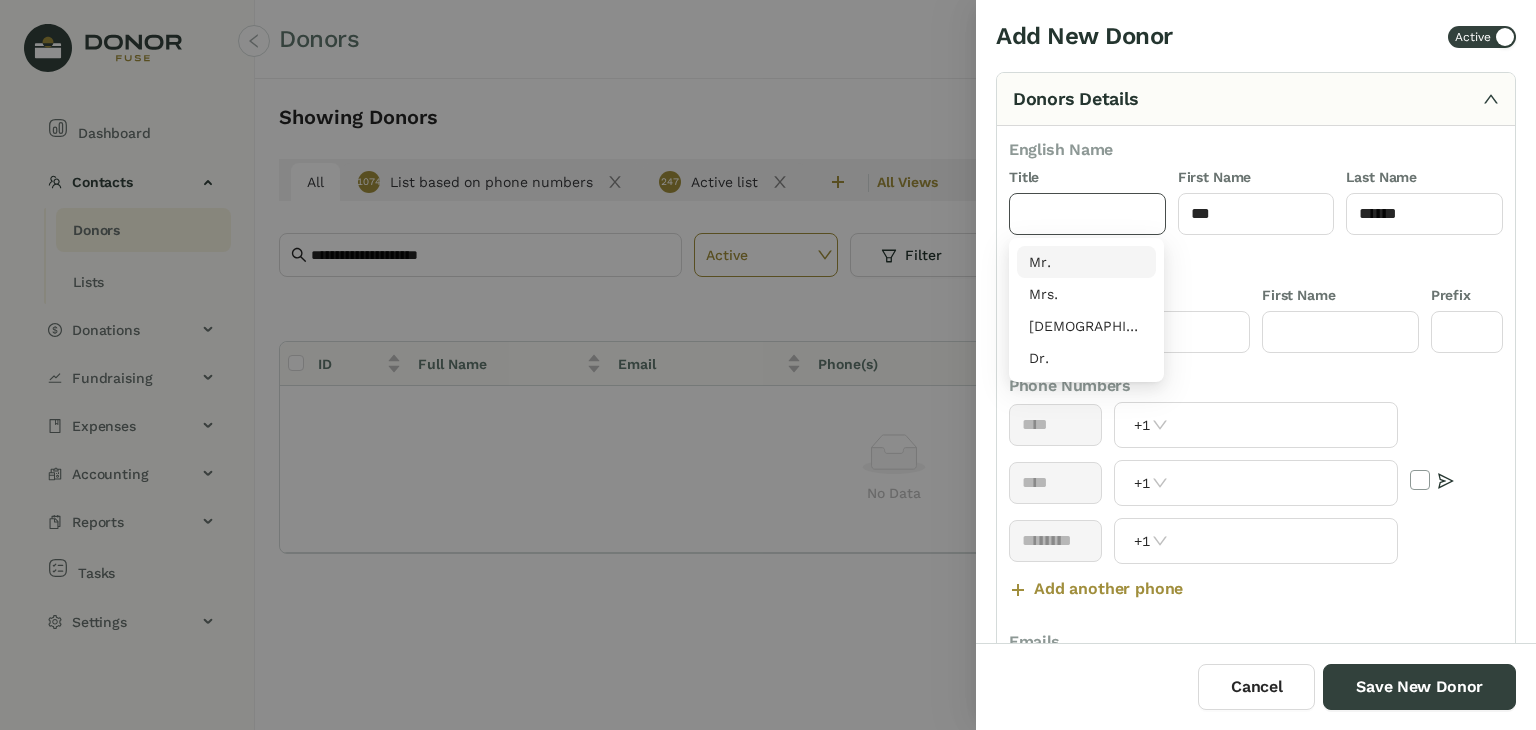 click 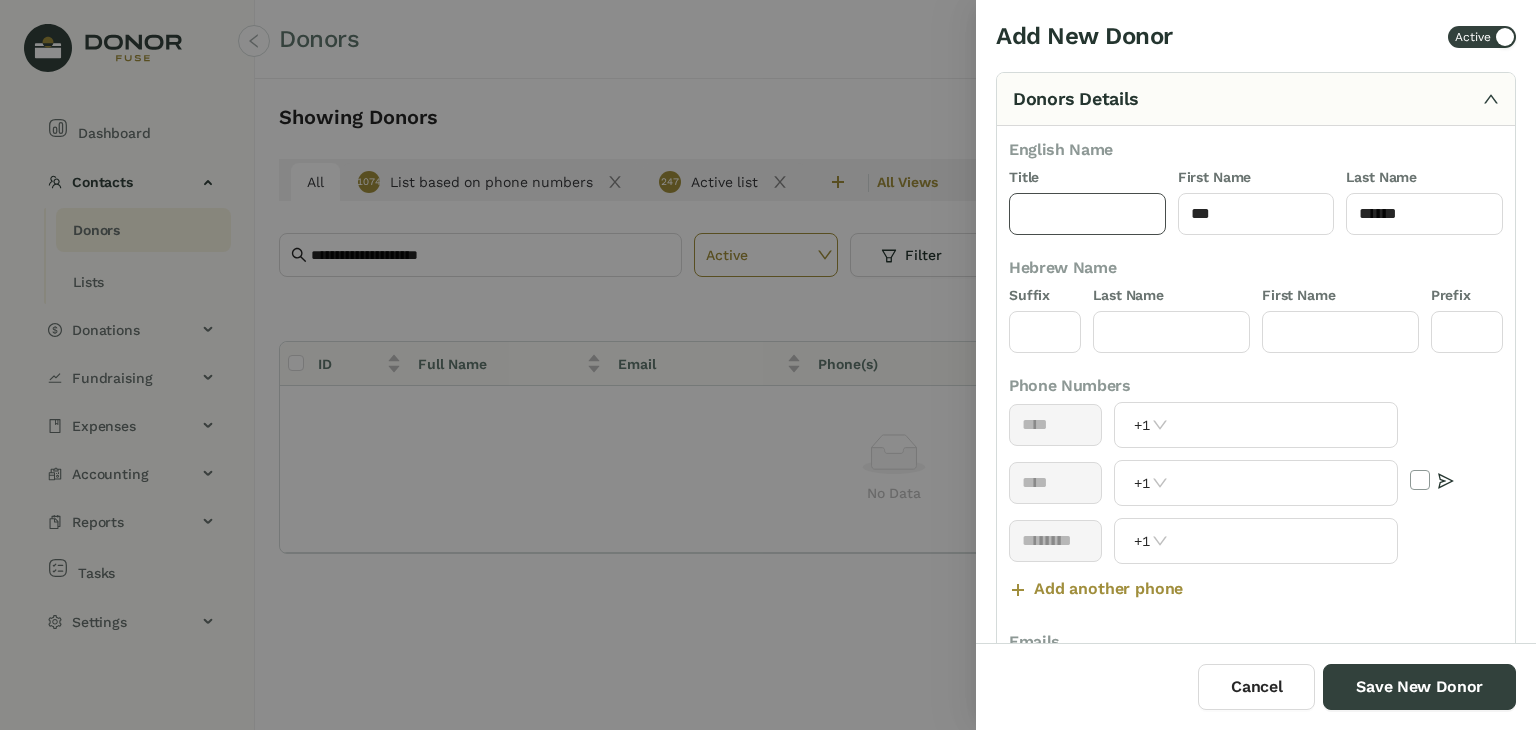 type on "***" 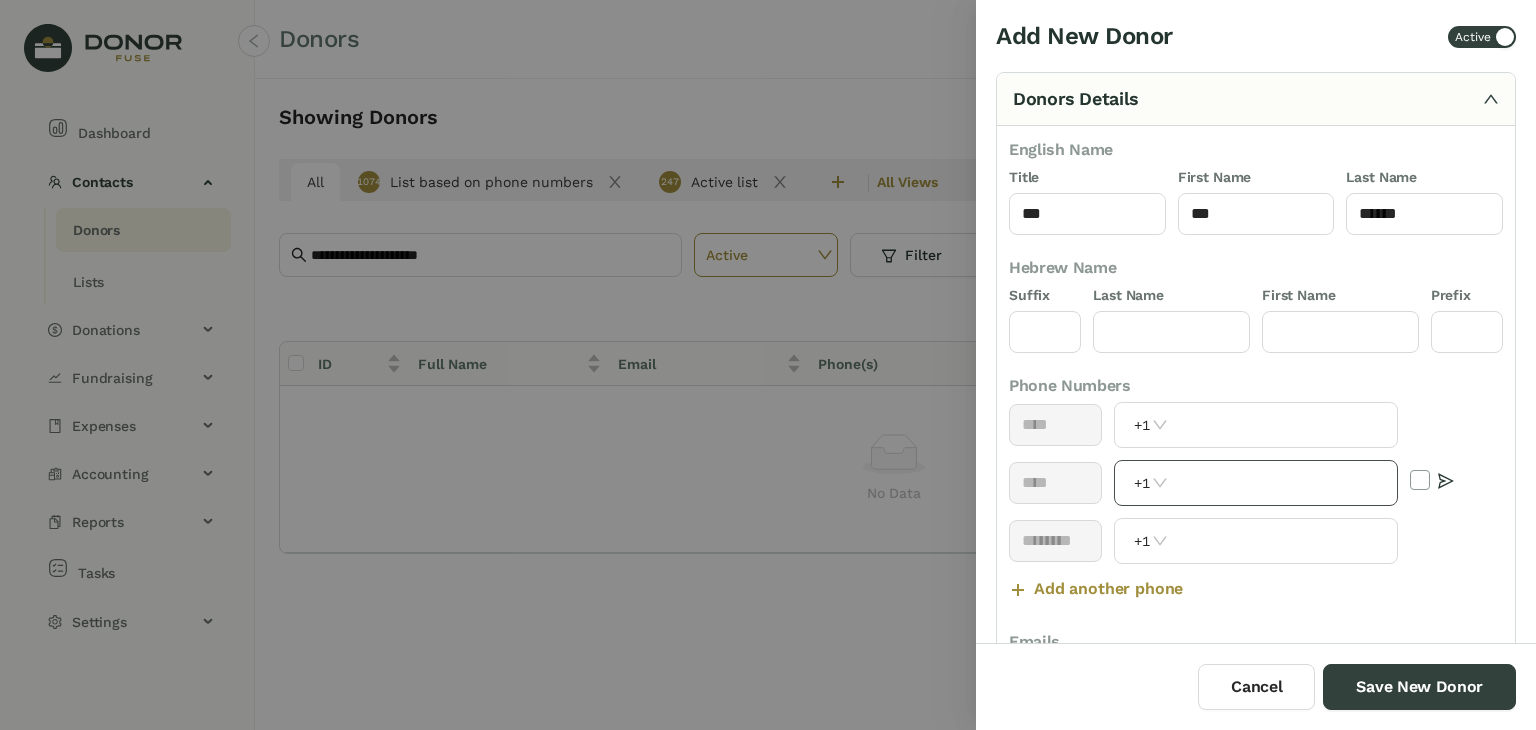 click on "+1" at bounding box center (1255, 483) 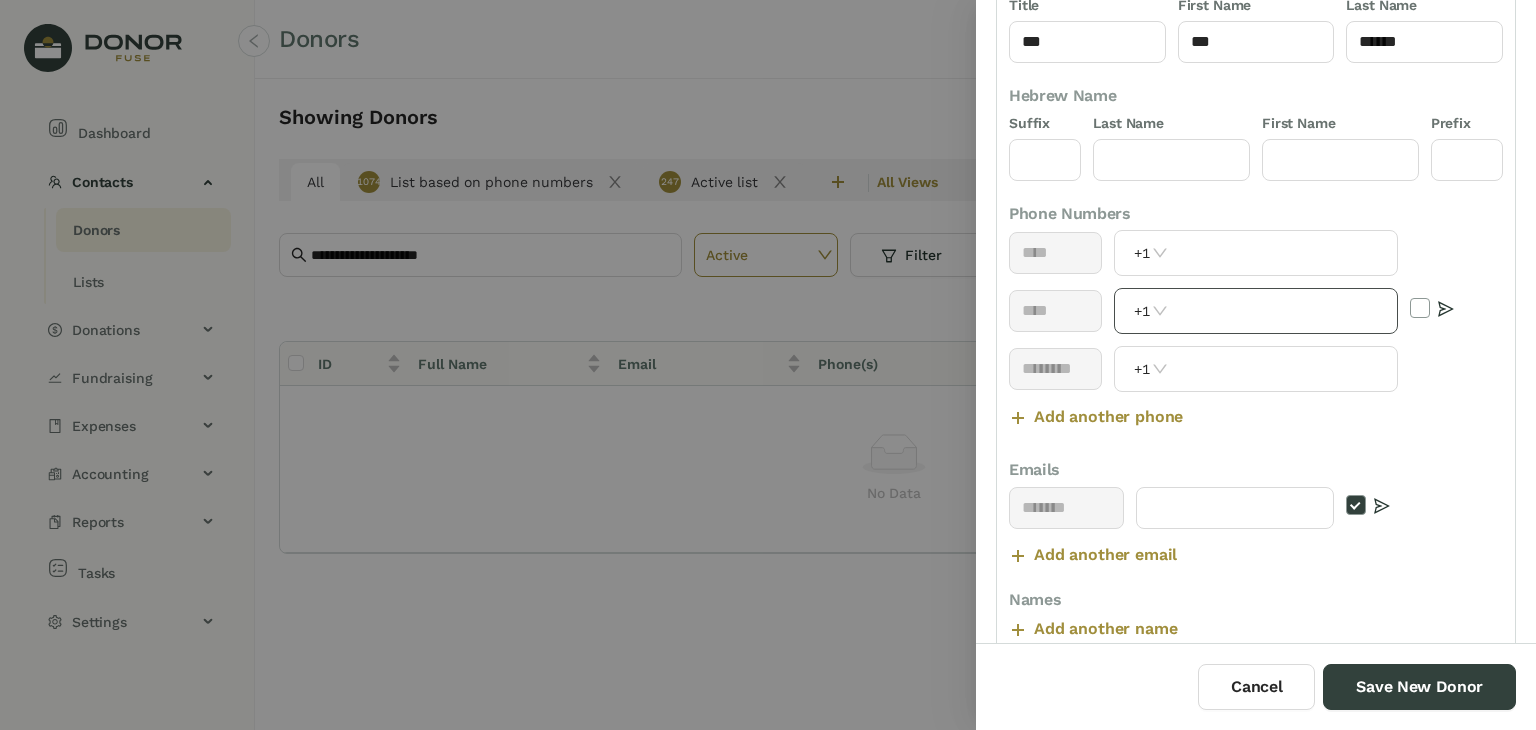 scroll, scrollTop: 228, scrollLeft: 0, axis: vertical 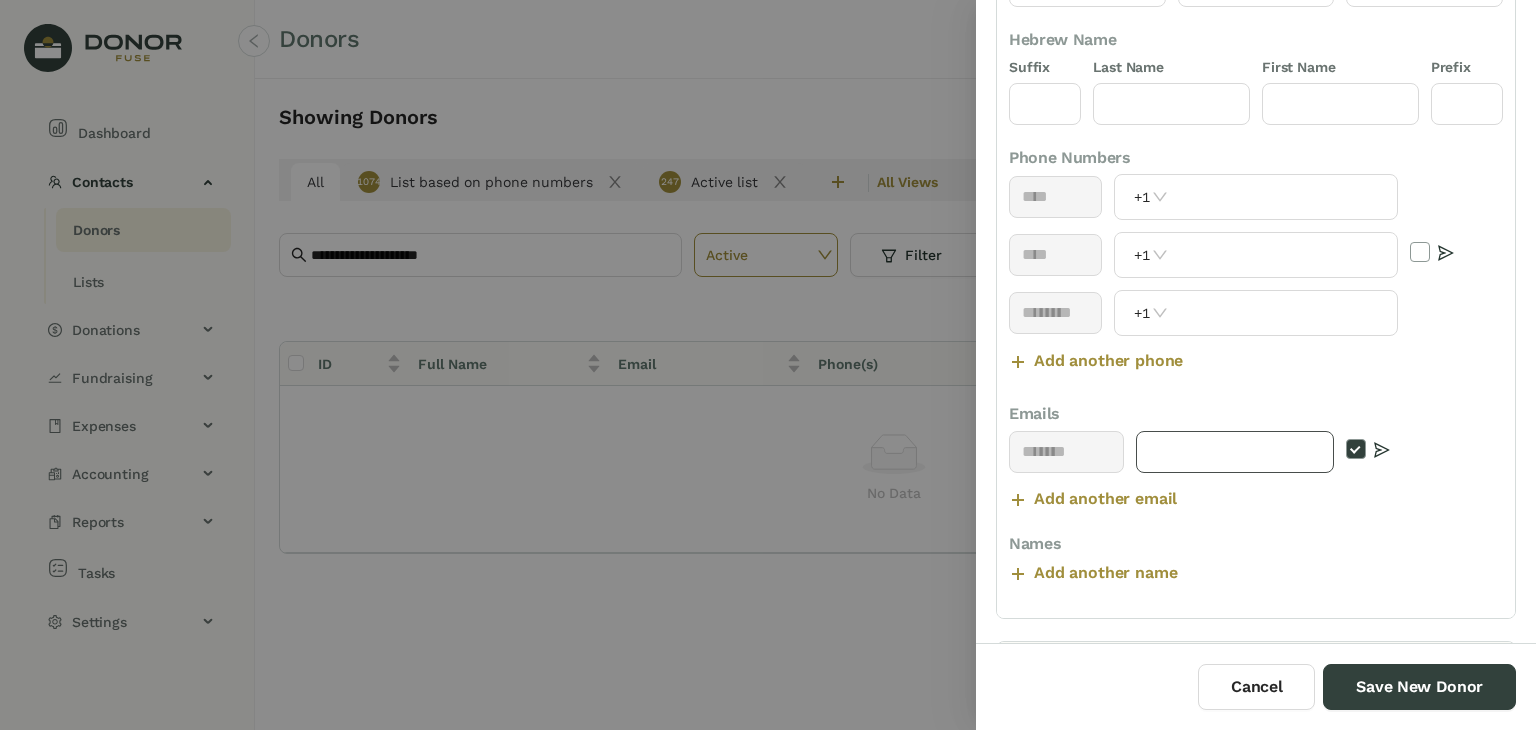 click at bounding box center (1235, 452) 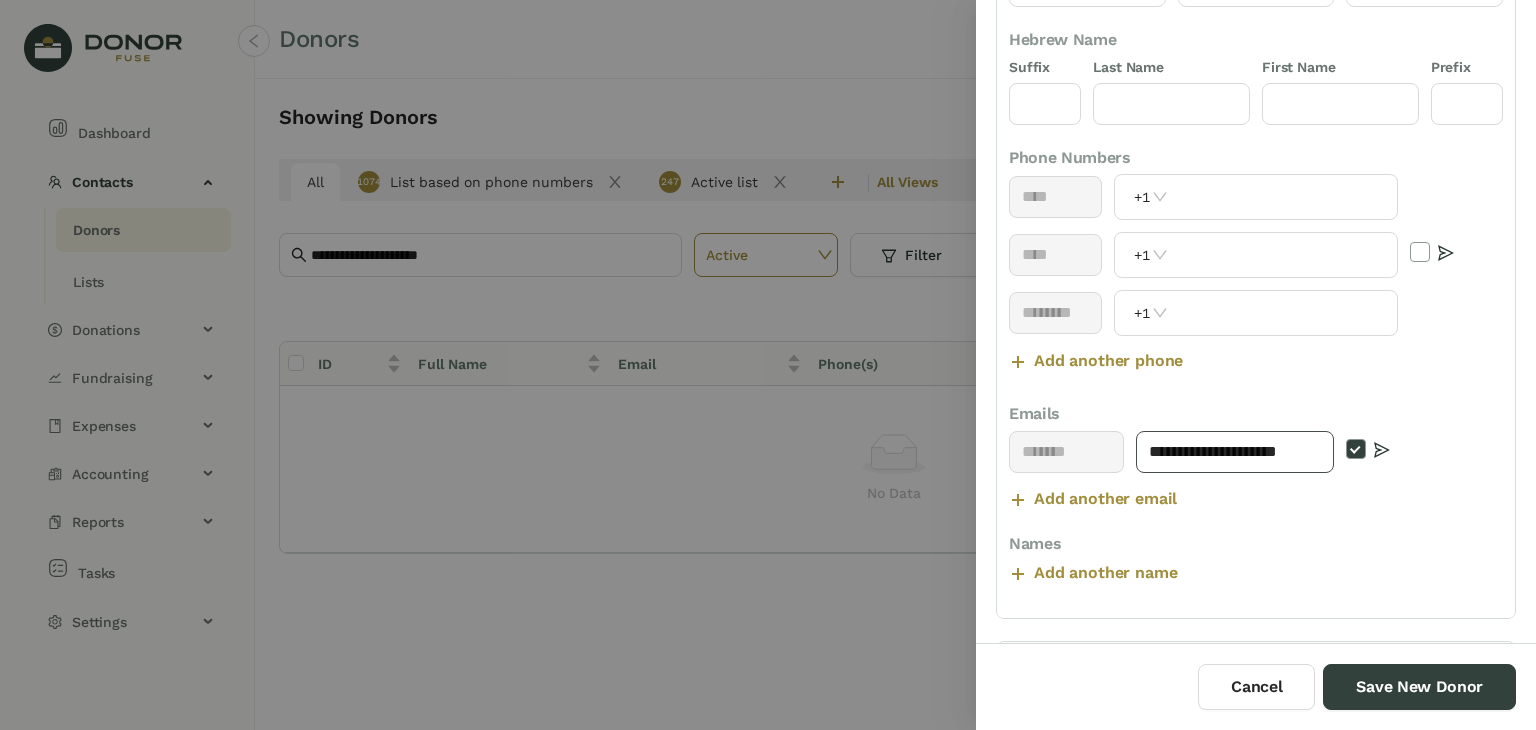 scroll, scrollTop: 0, scrollLeft: 7, axis: horizontal 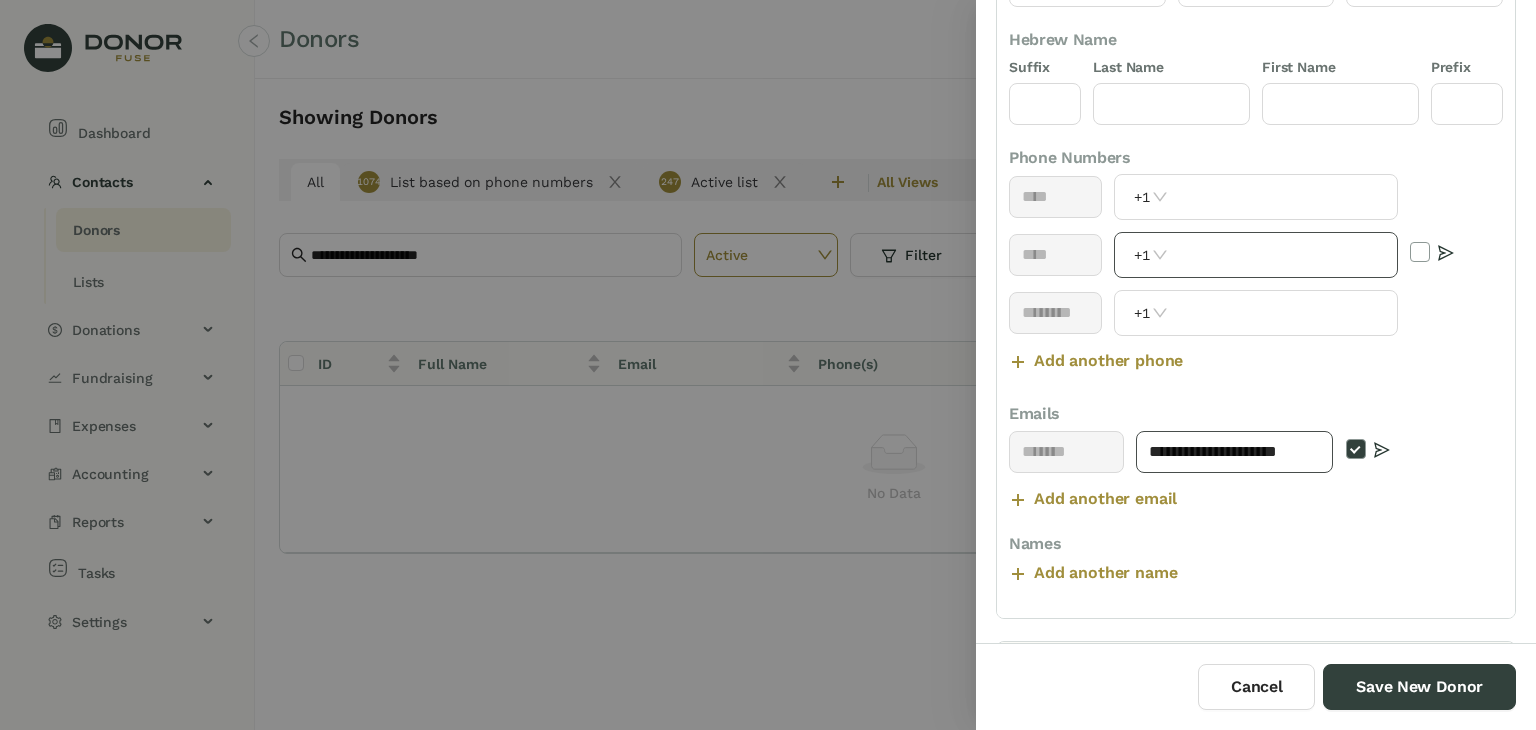type on "**********" 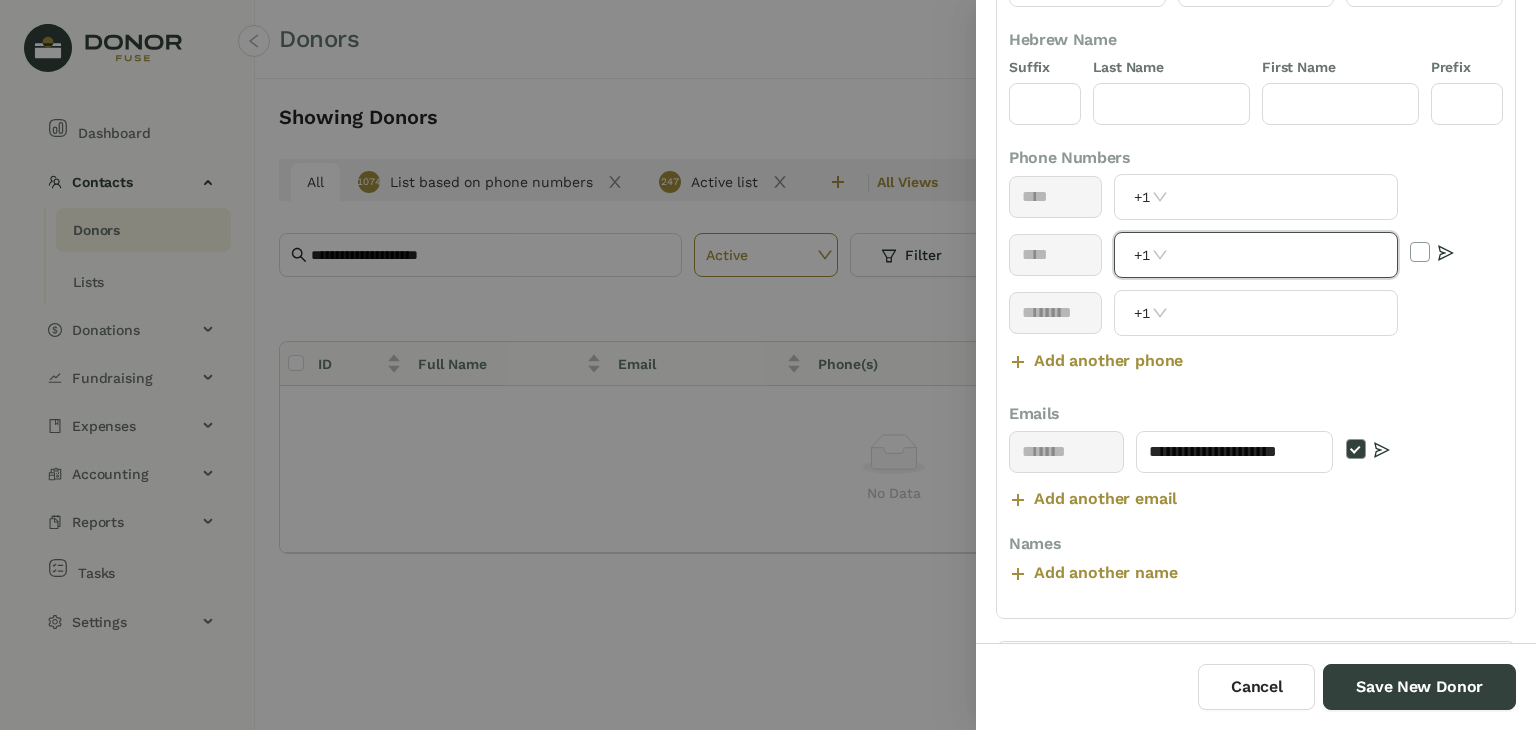 scroll, scrollTop: 0, scrollLeft: 0, axis: both 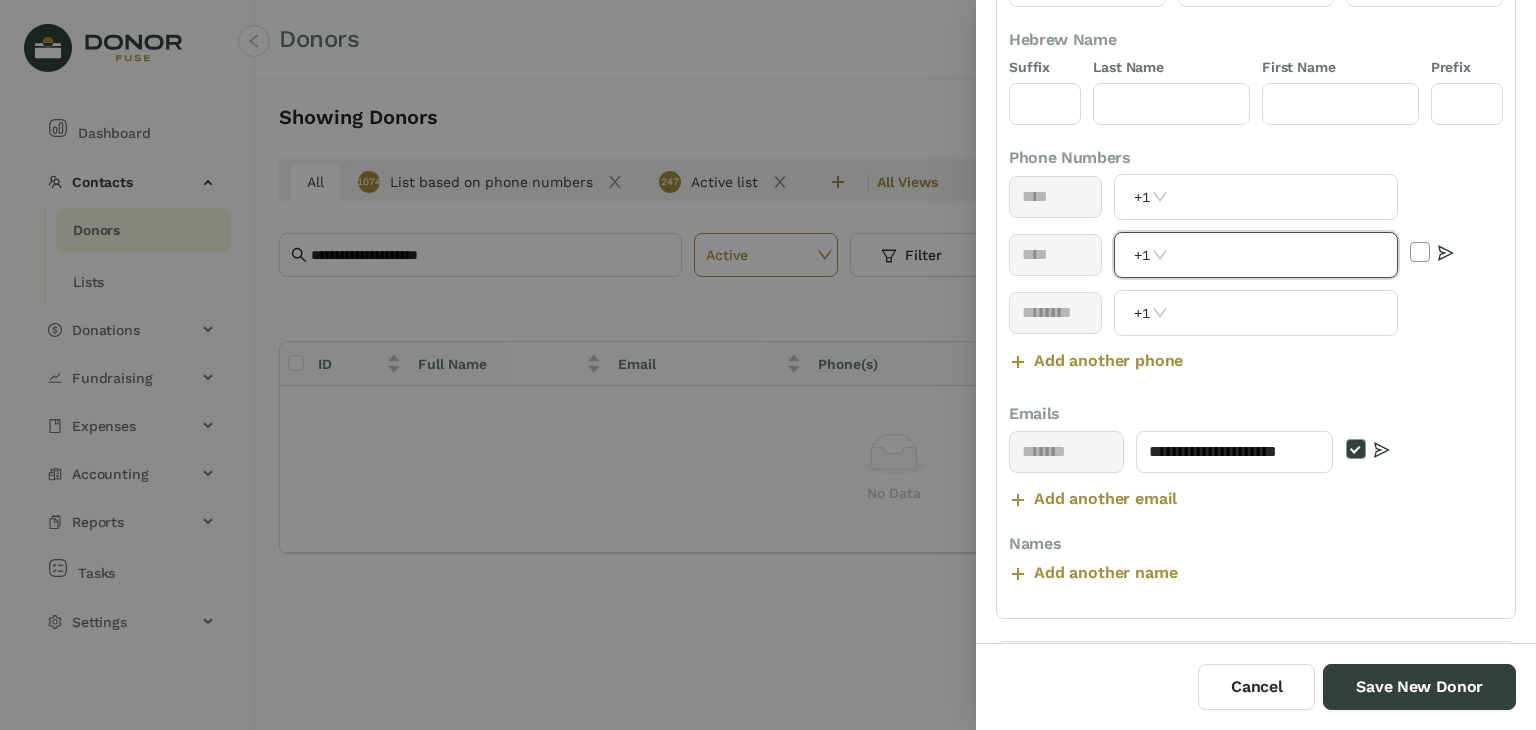 paste on "**********" 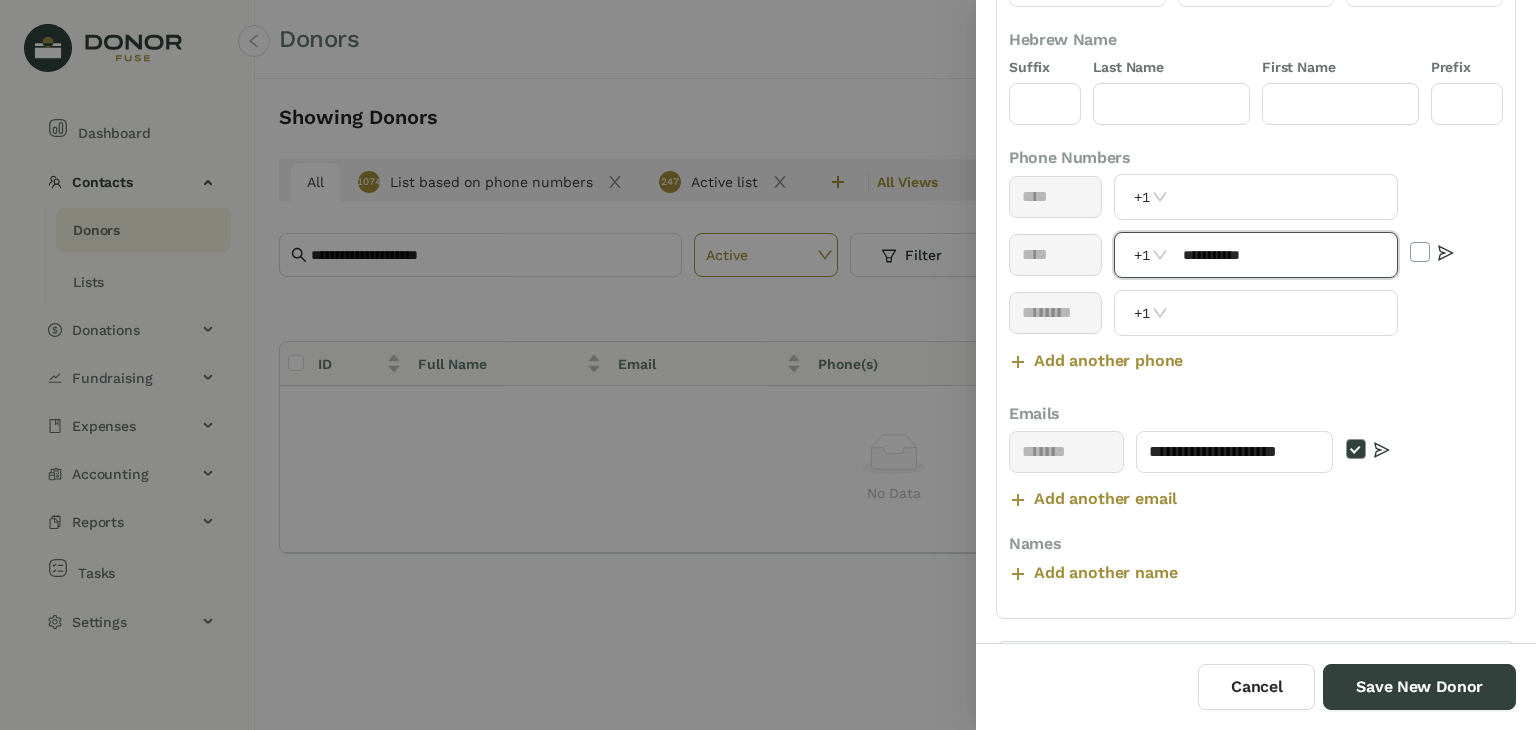 click on "**********" at bounding box center (1284, 255) 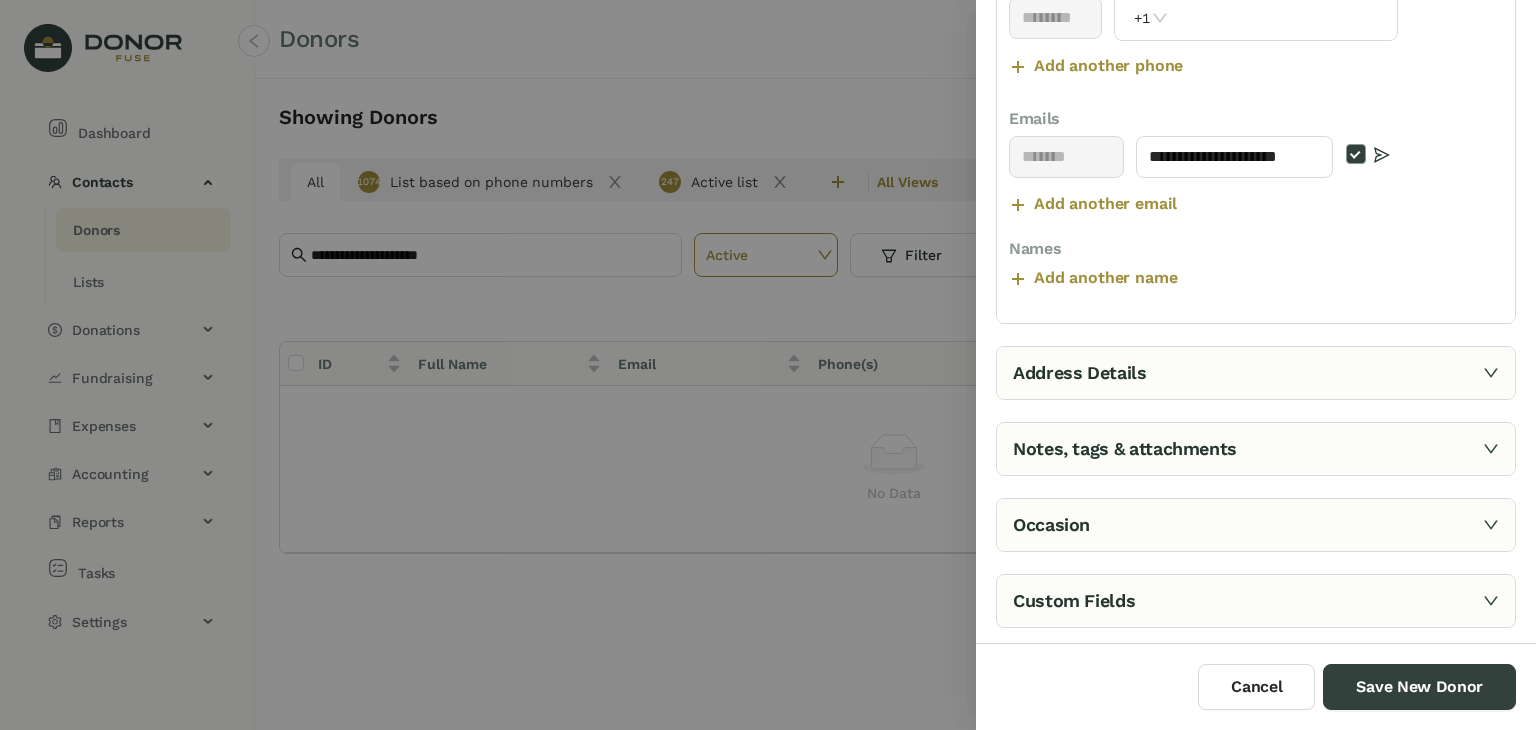type on "**********" 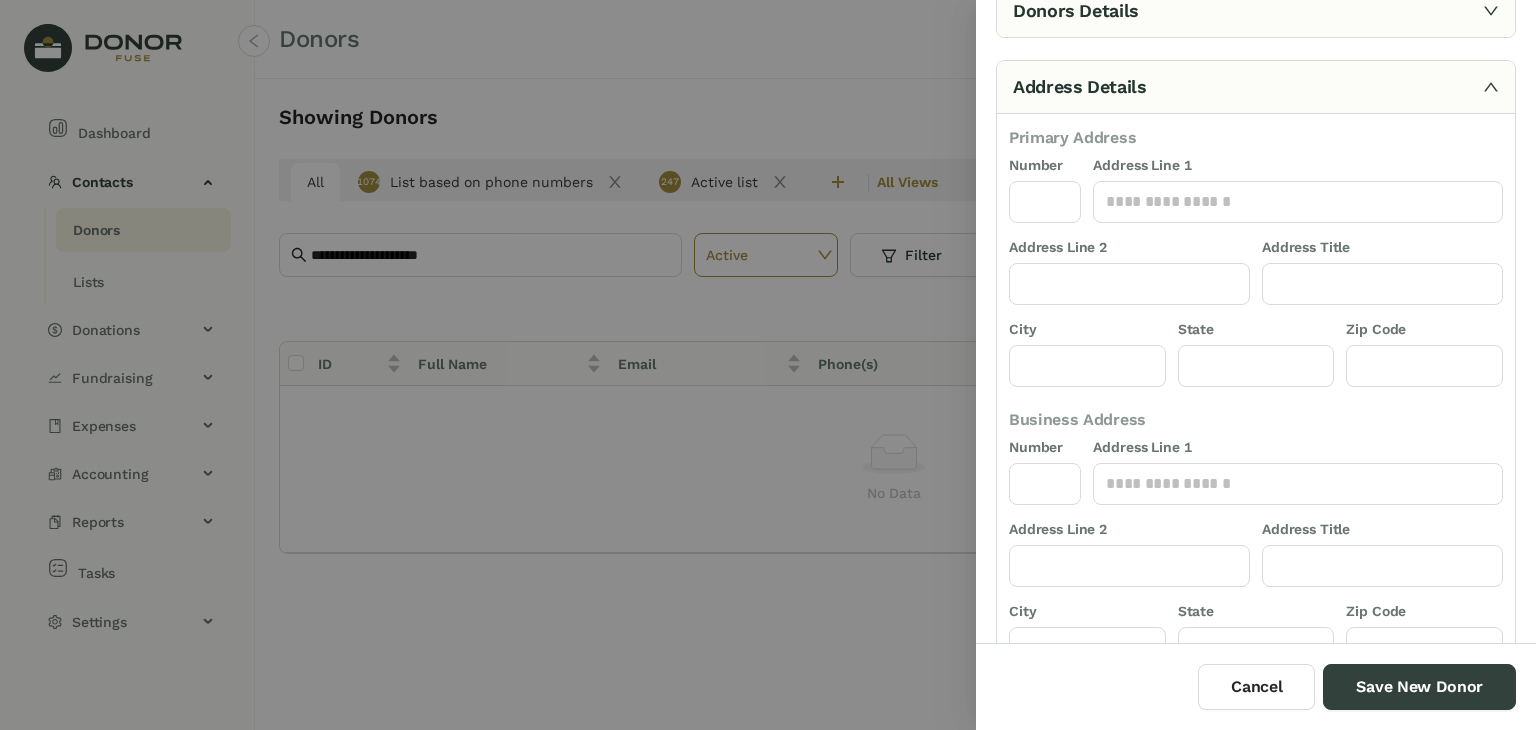 scroll, scrollTop: 0, scrollLeft: 0, axis: both 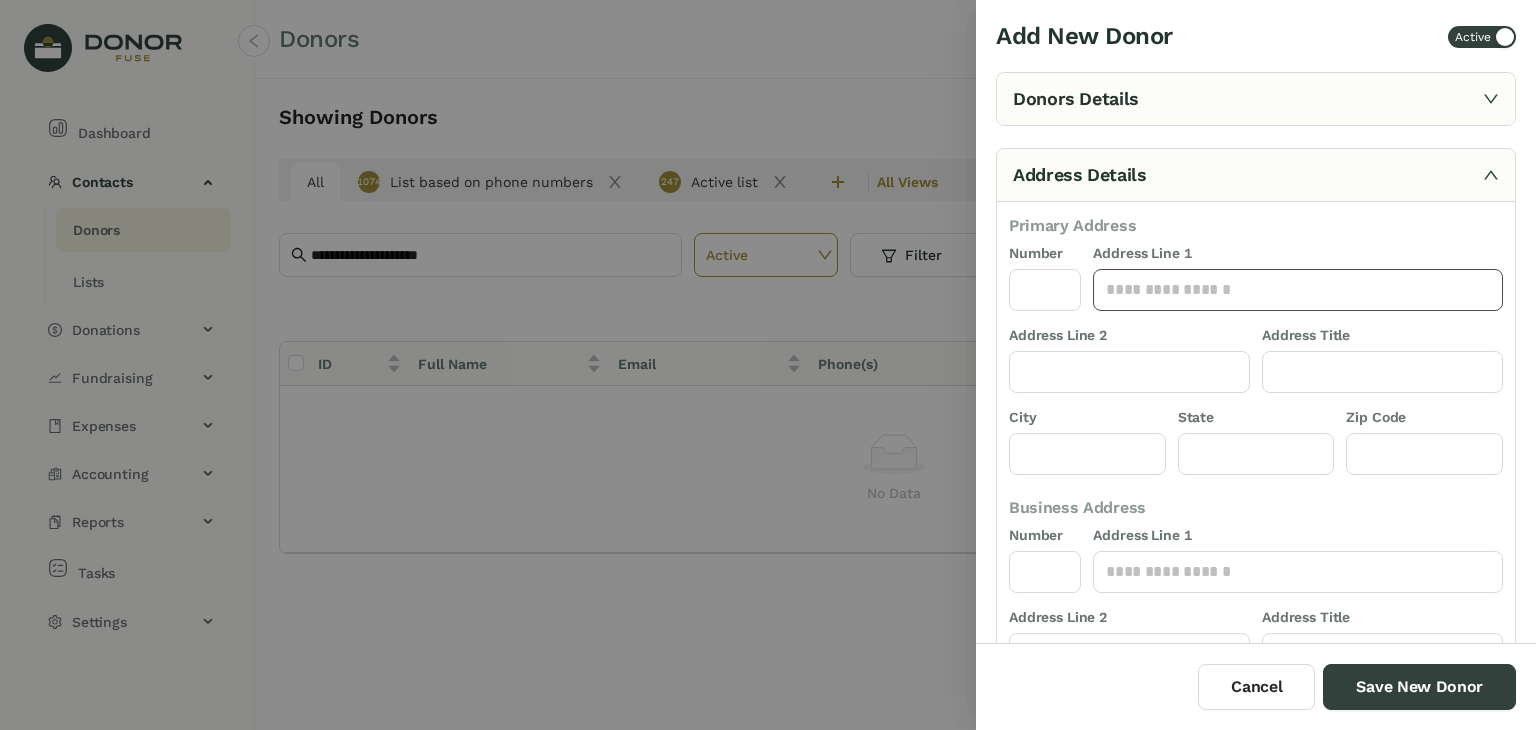 click 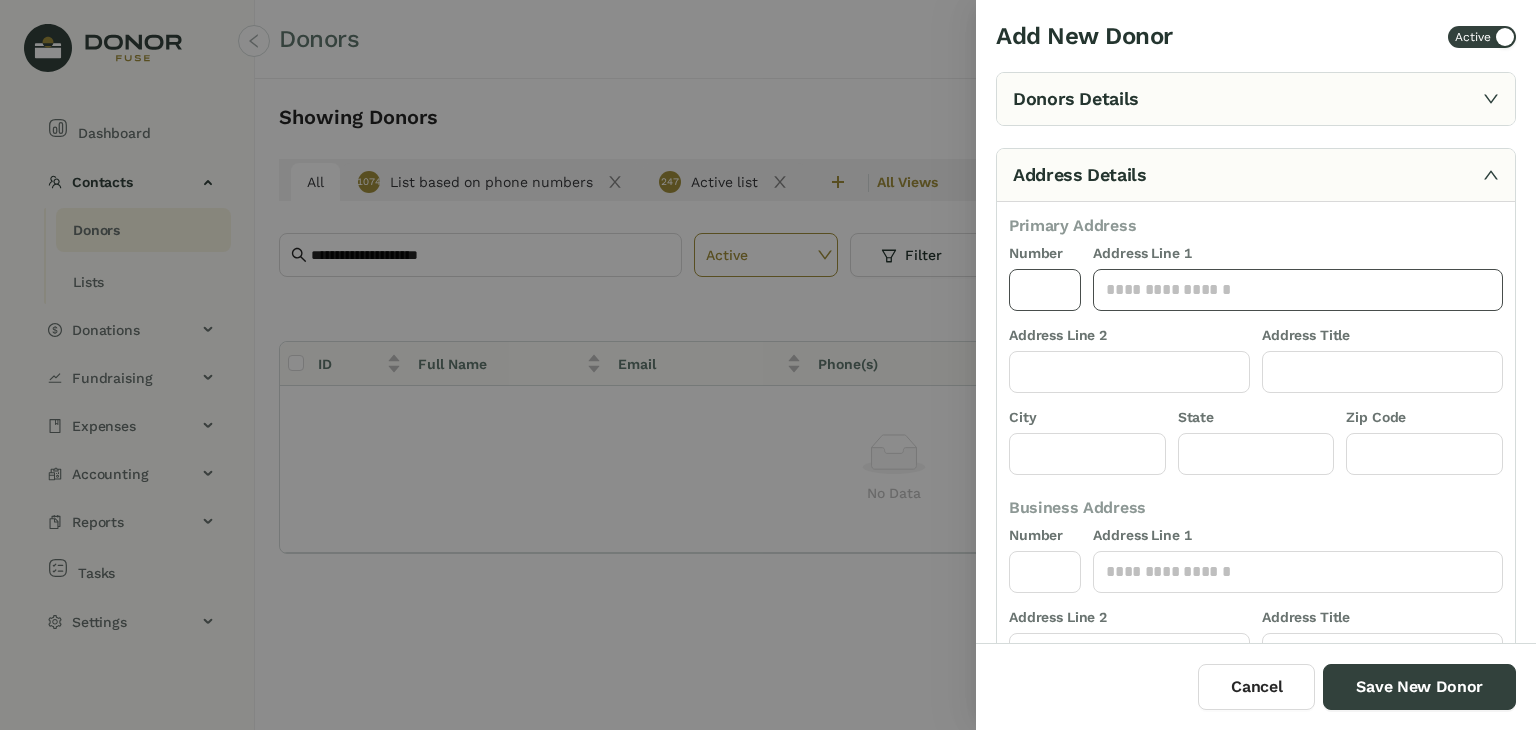 paste on "**********" 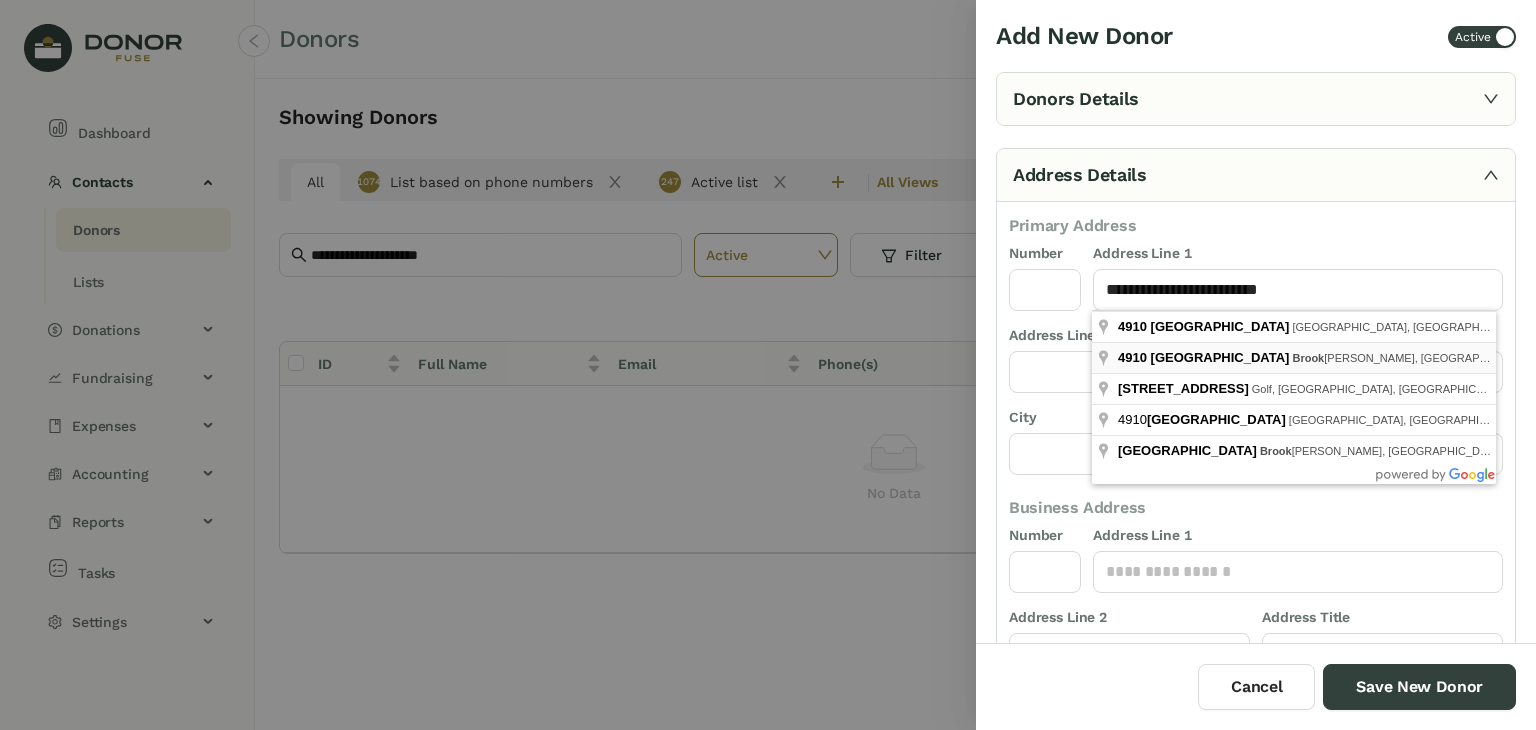 type on "**********" 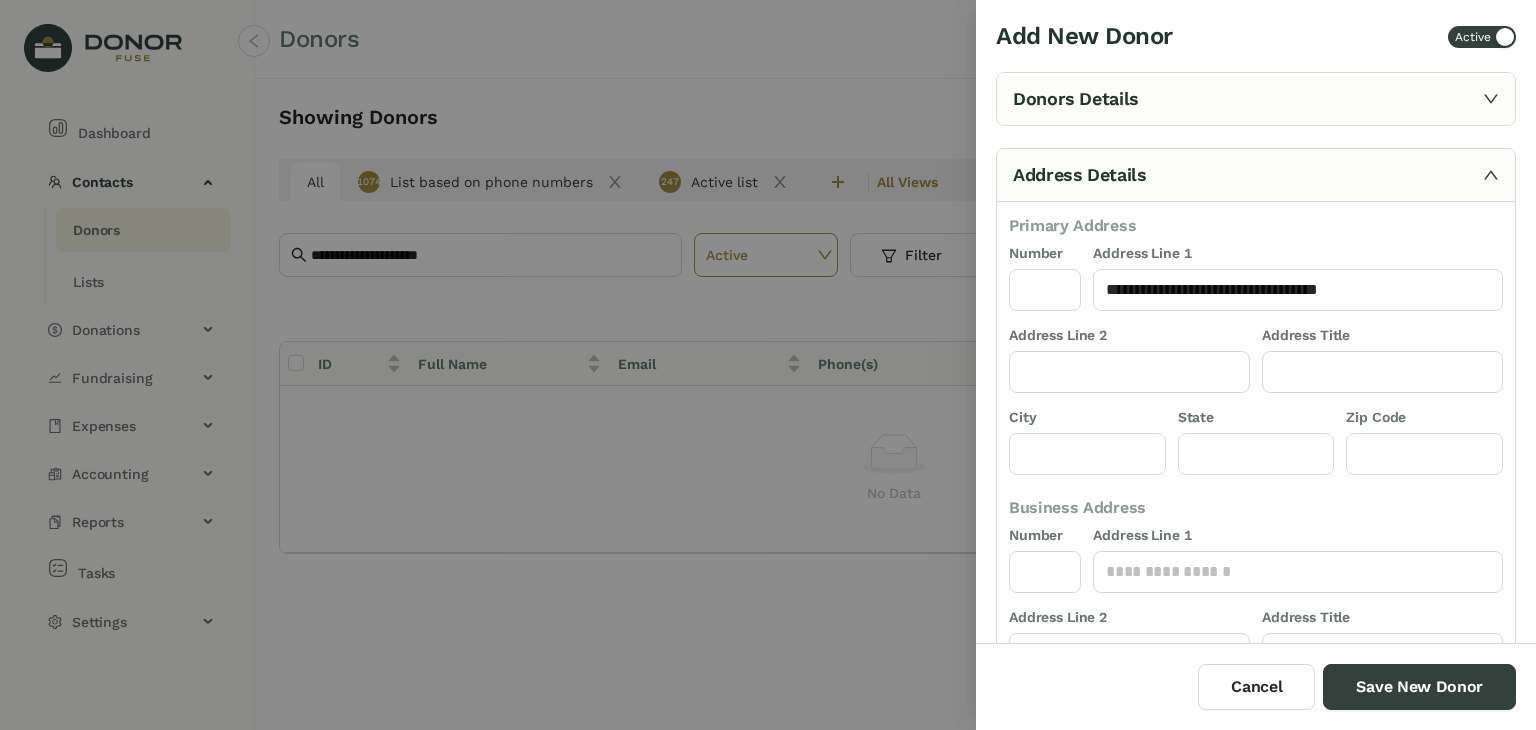 type on "****" 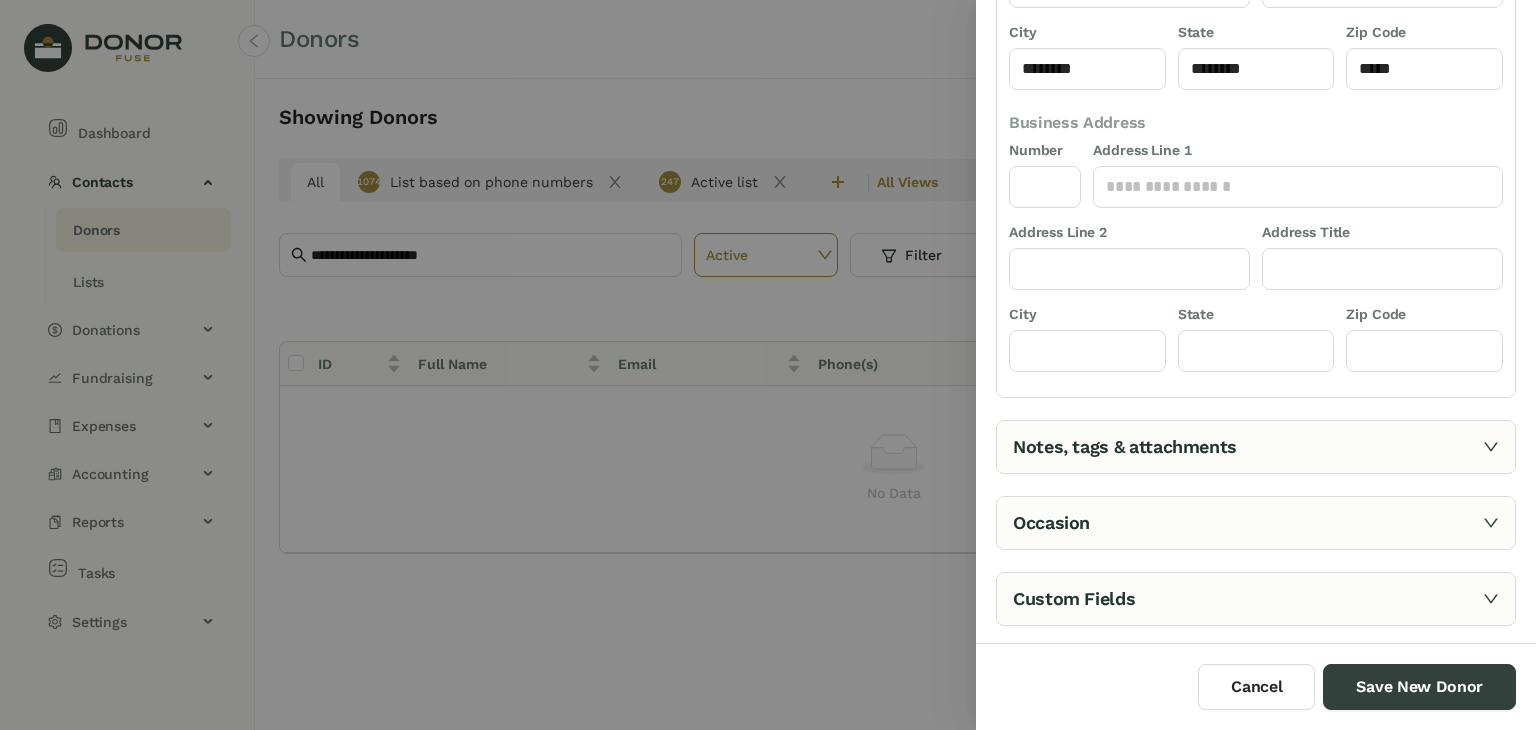 click on "Notes, tags & attachments" at bounding box center [1256, 447] 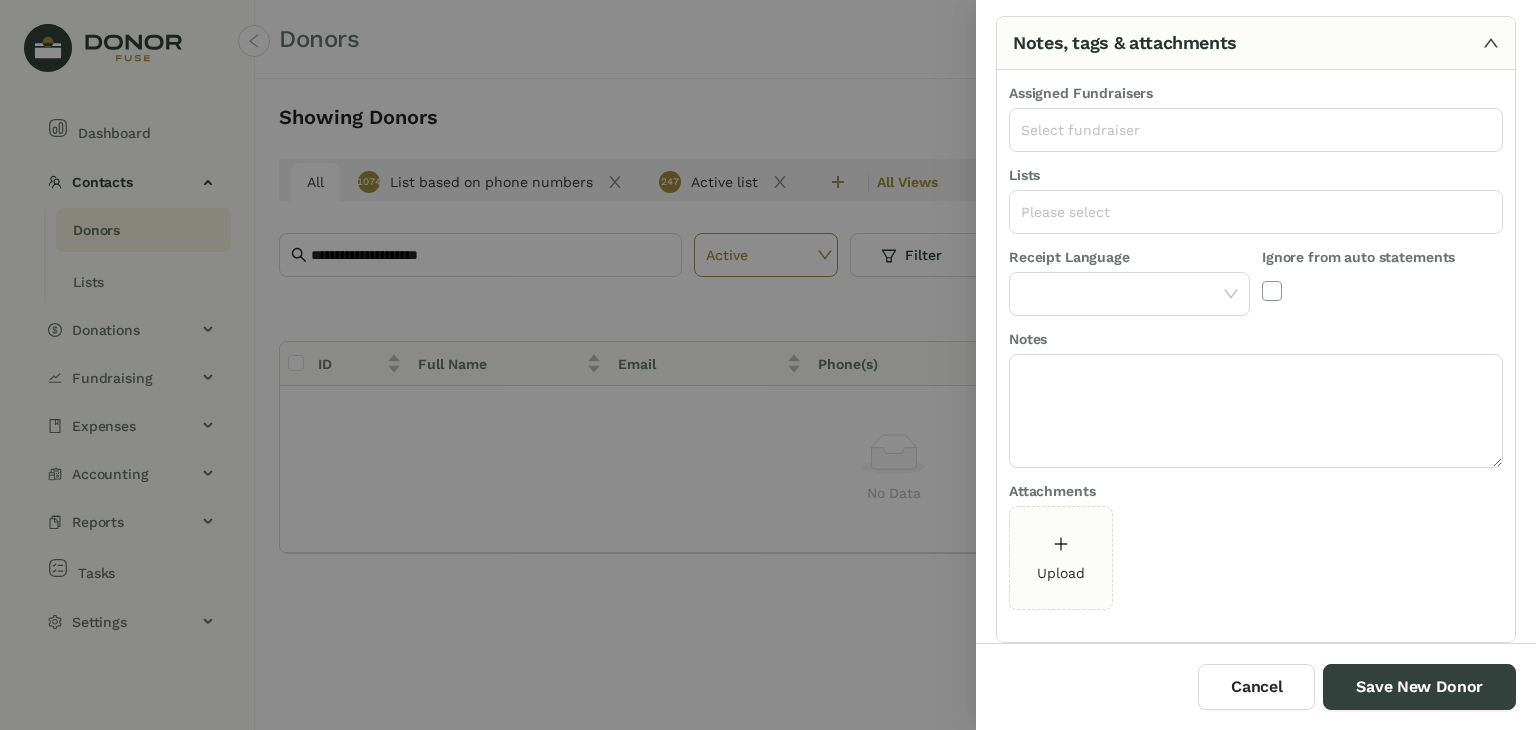 scroll, scrollTop: 139, scrollLeft: 0, axis: vertical 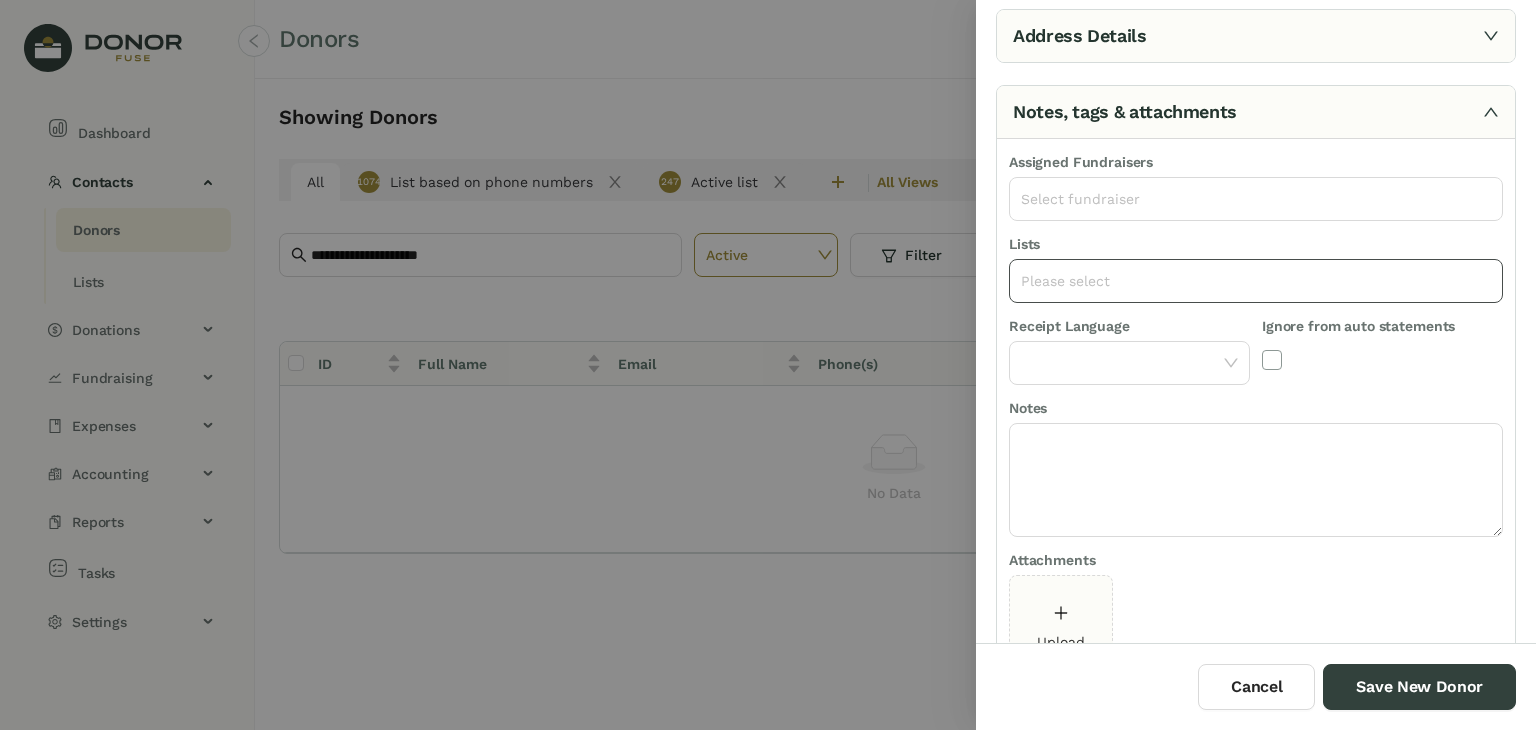click on "Please select" 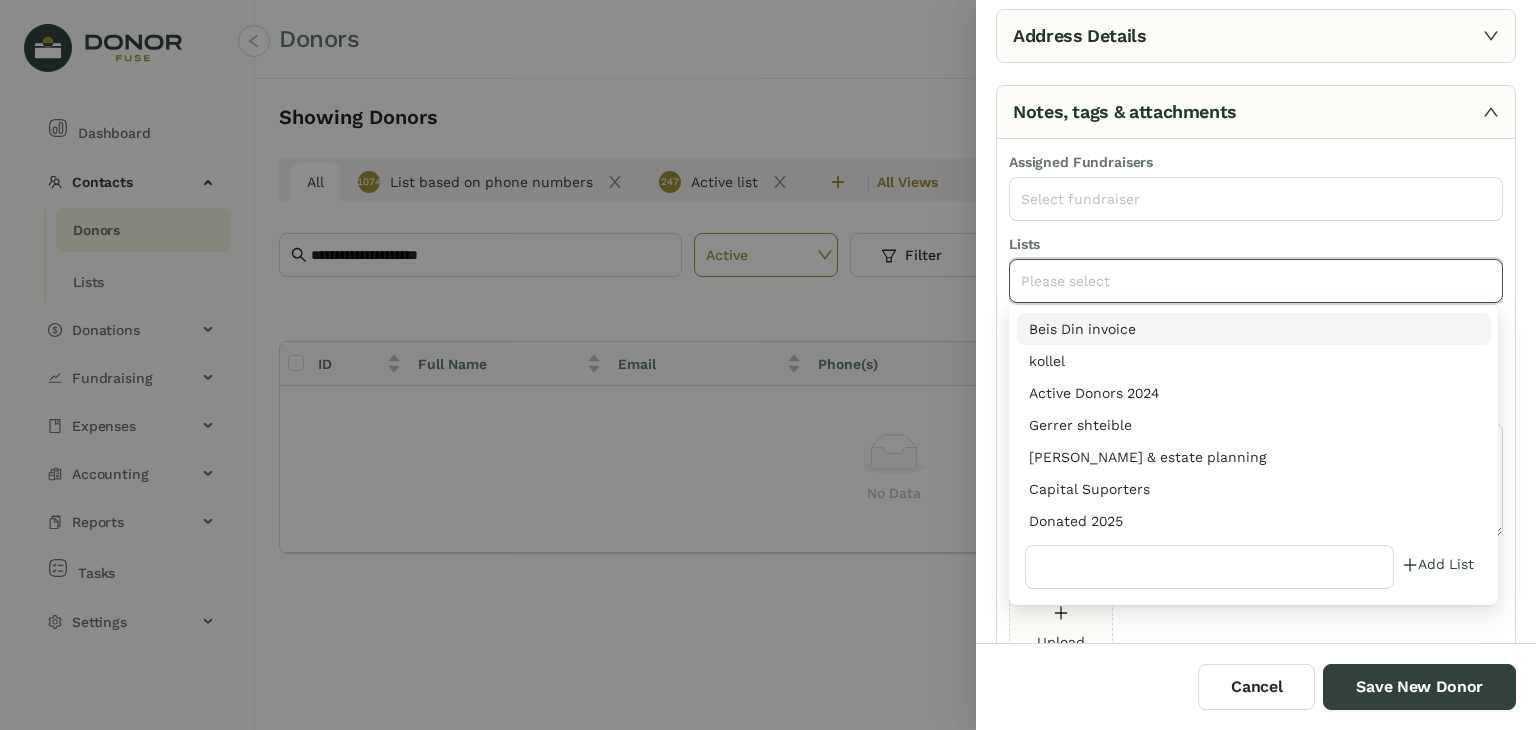 click on "Donated 2025" at bounding box center [1254, 521] 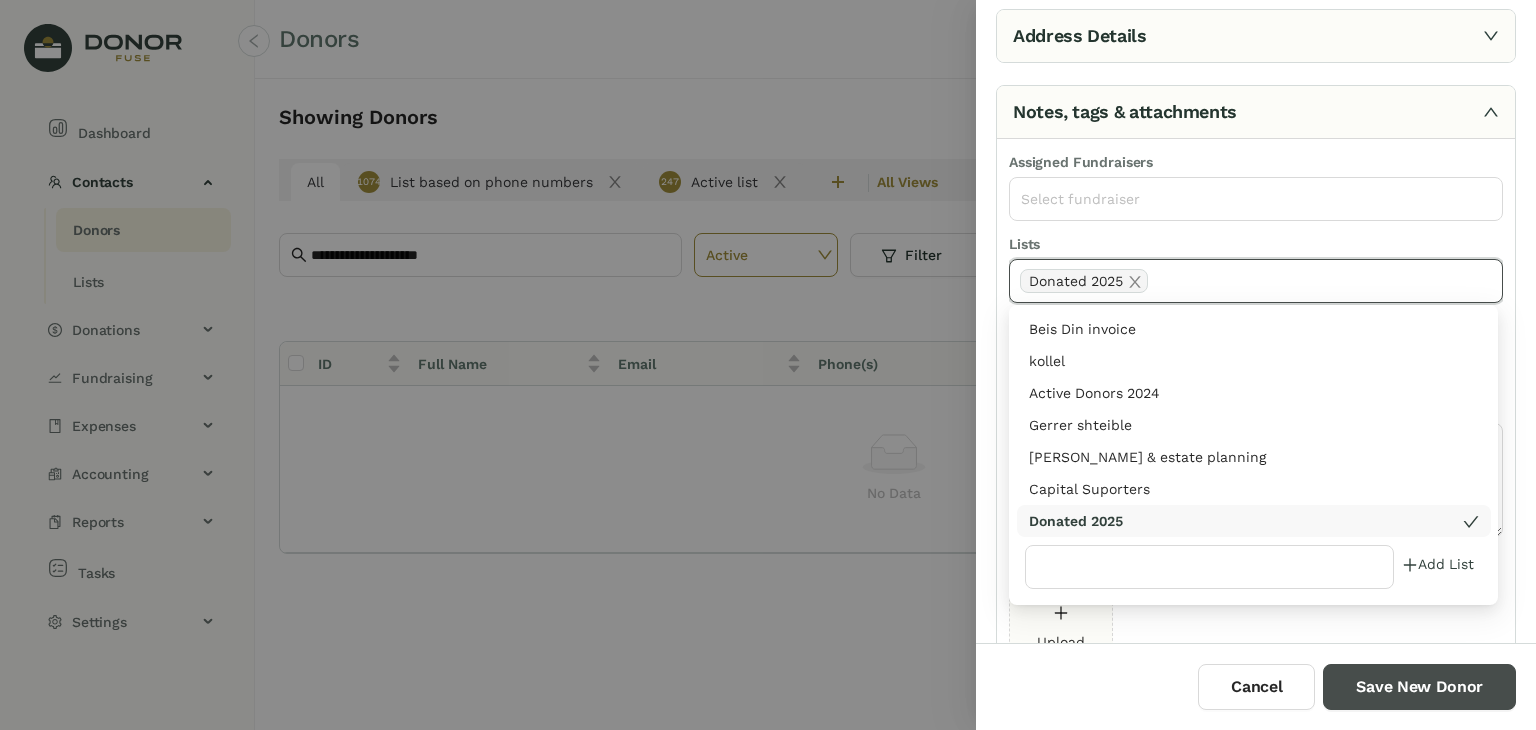 click on "Save New Donor" at bounding box center (1419, 687) 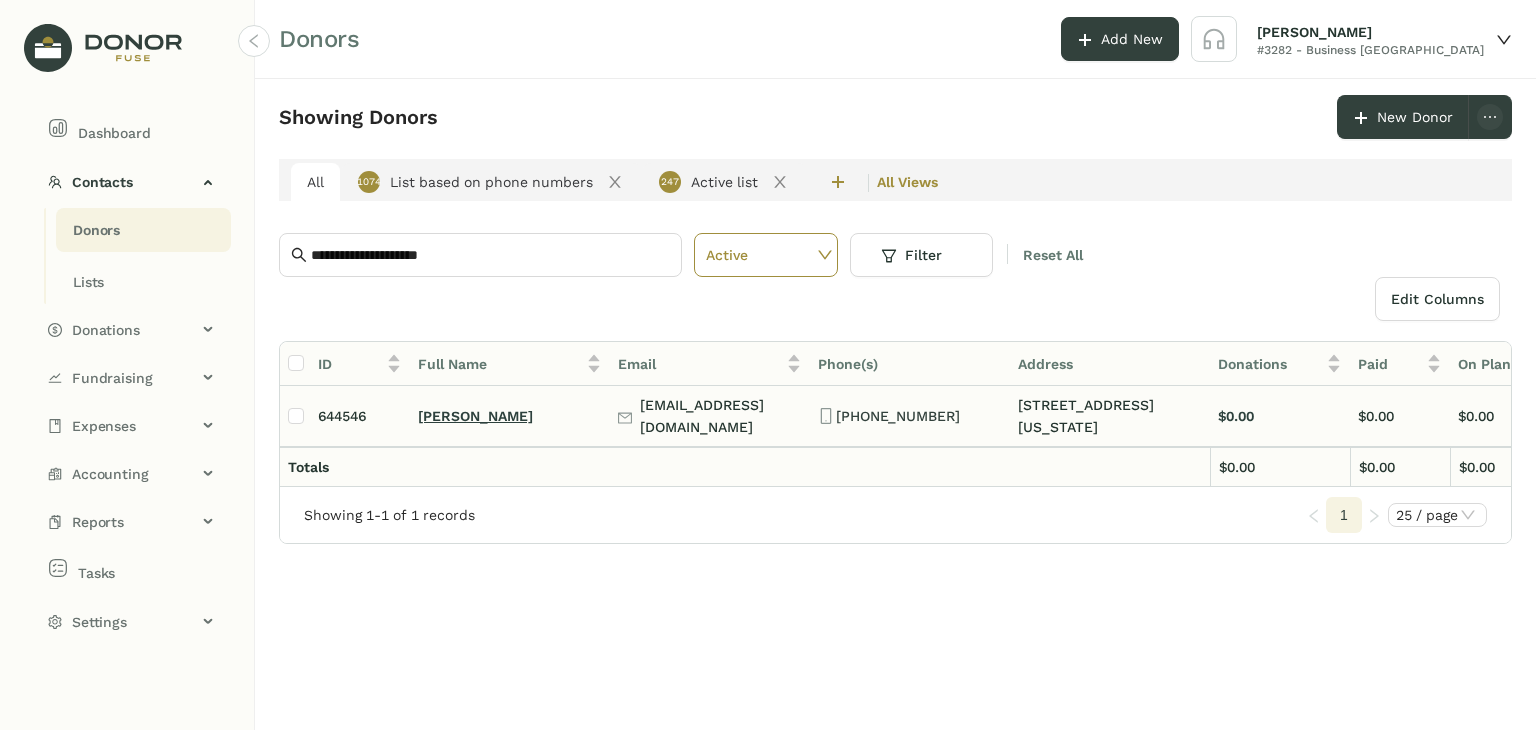 click on "[PERSON_NAME]" 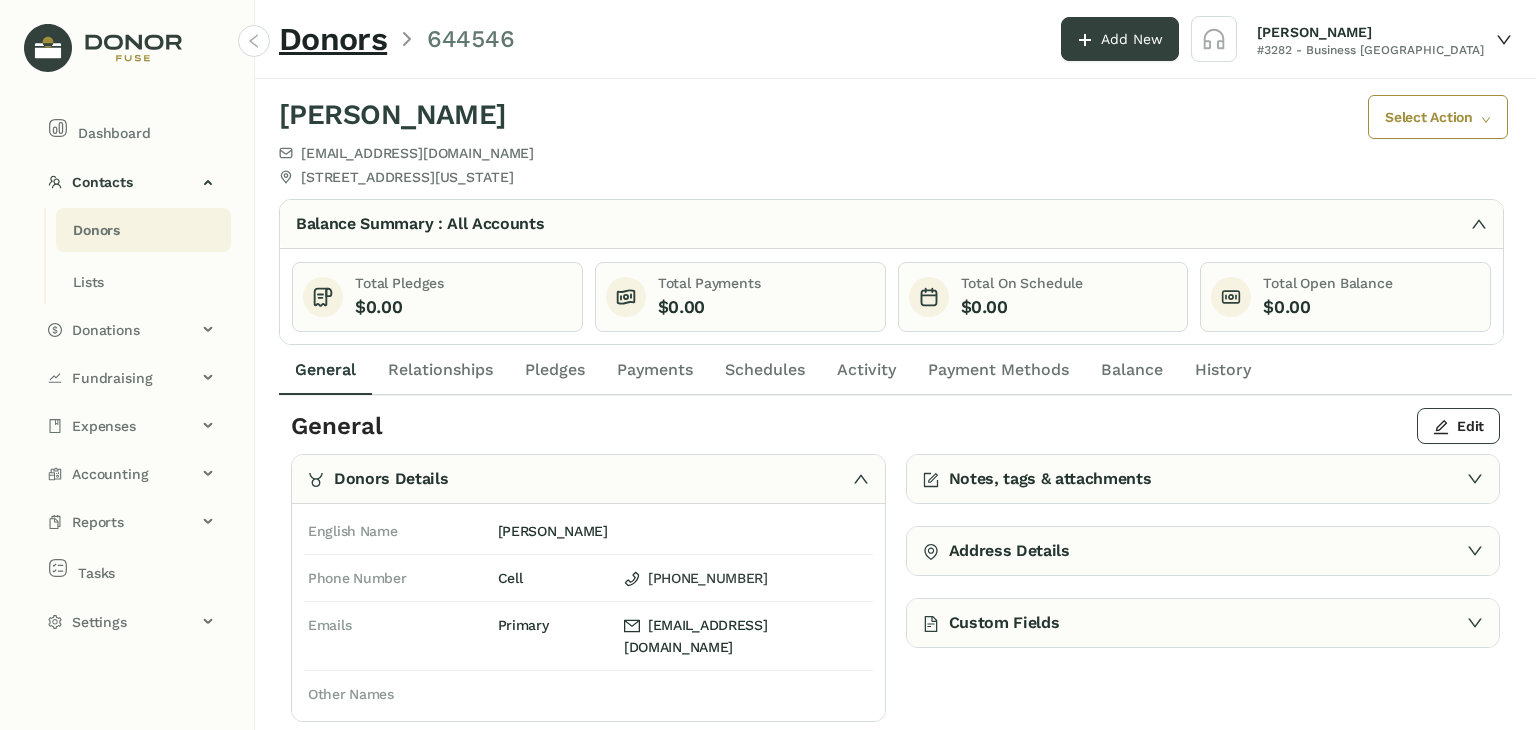click on "Payments" 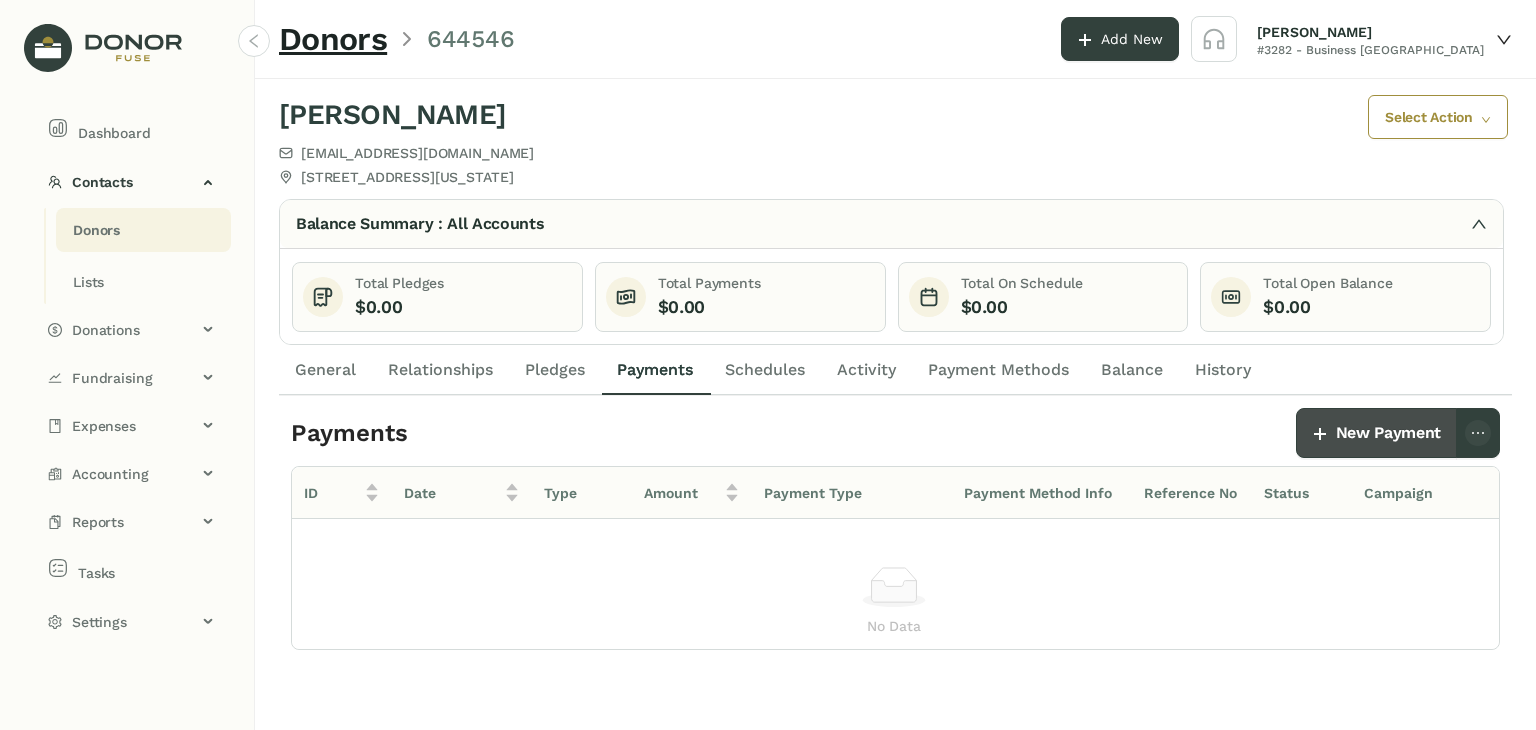 click on "New Payment" 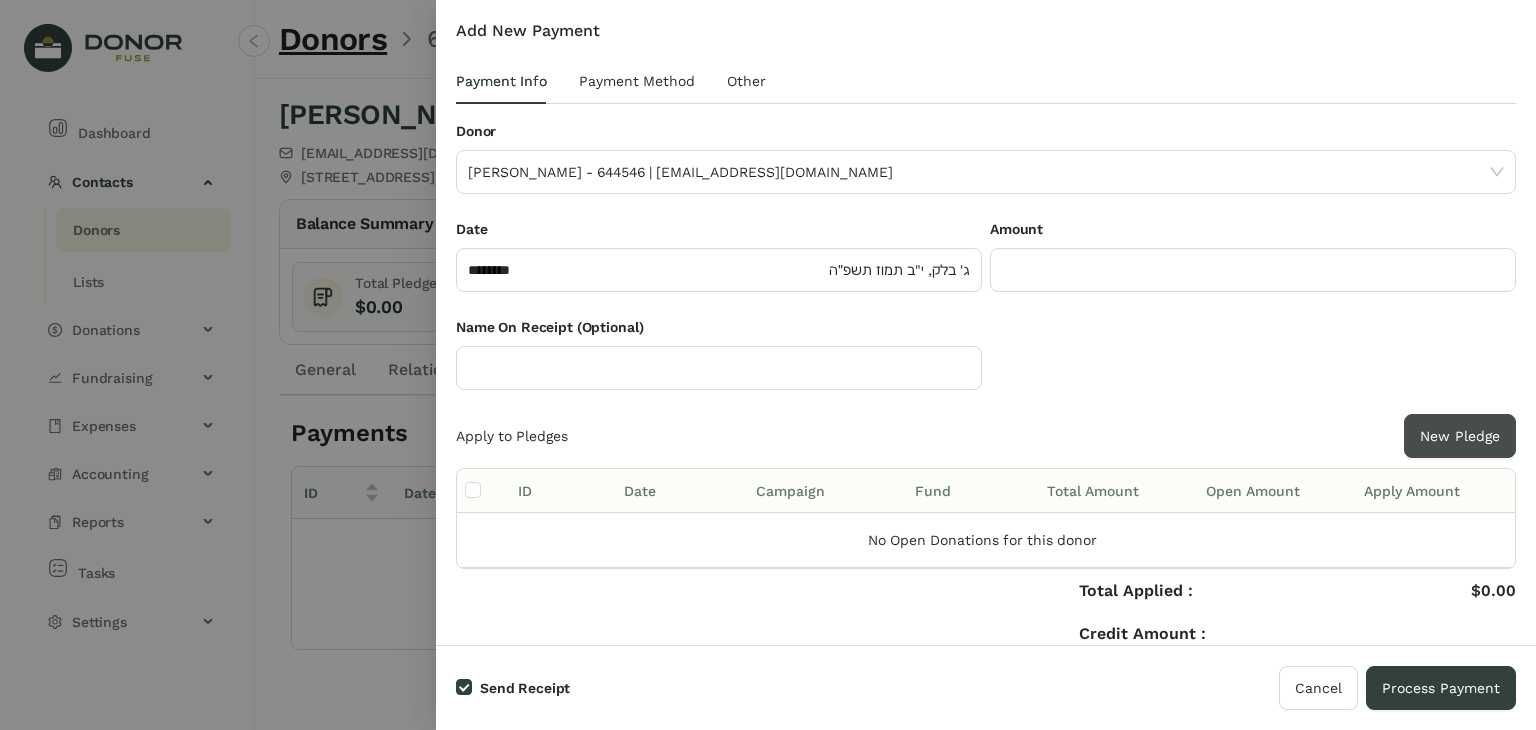 click on "New Pledge" at bounding box center [1460, 436] 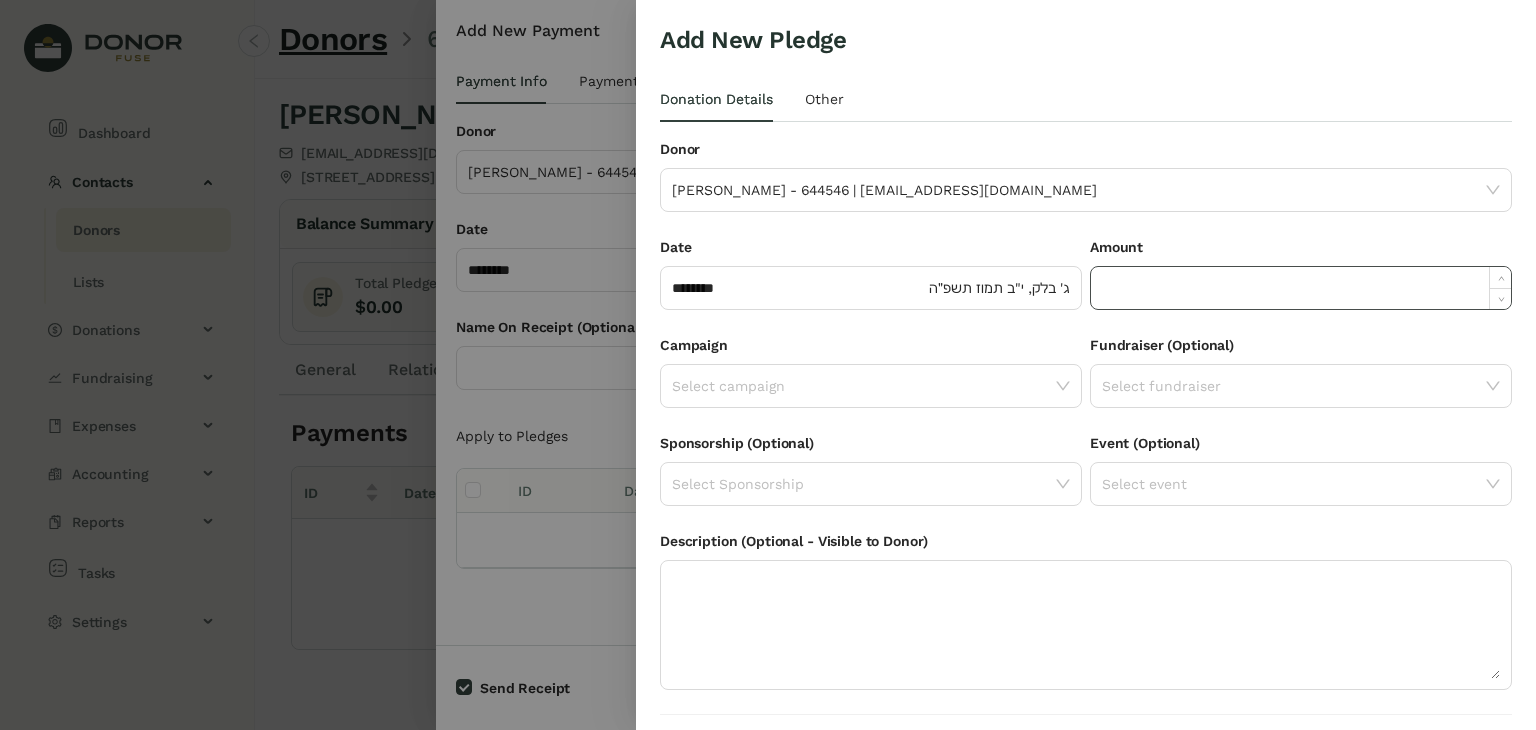click 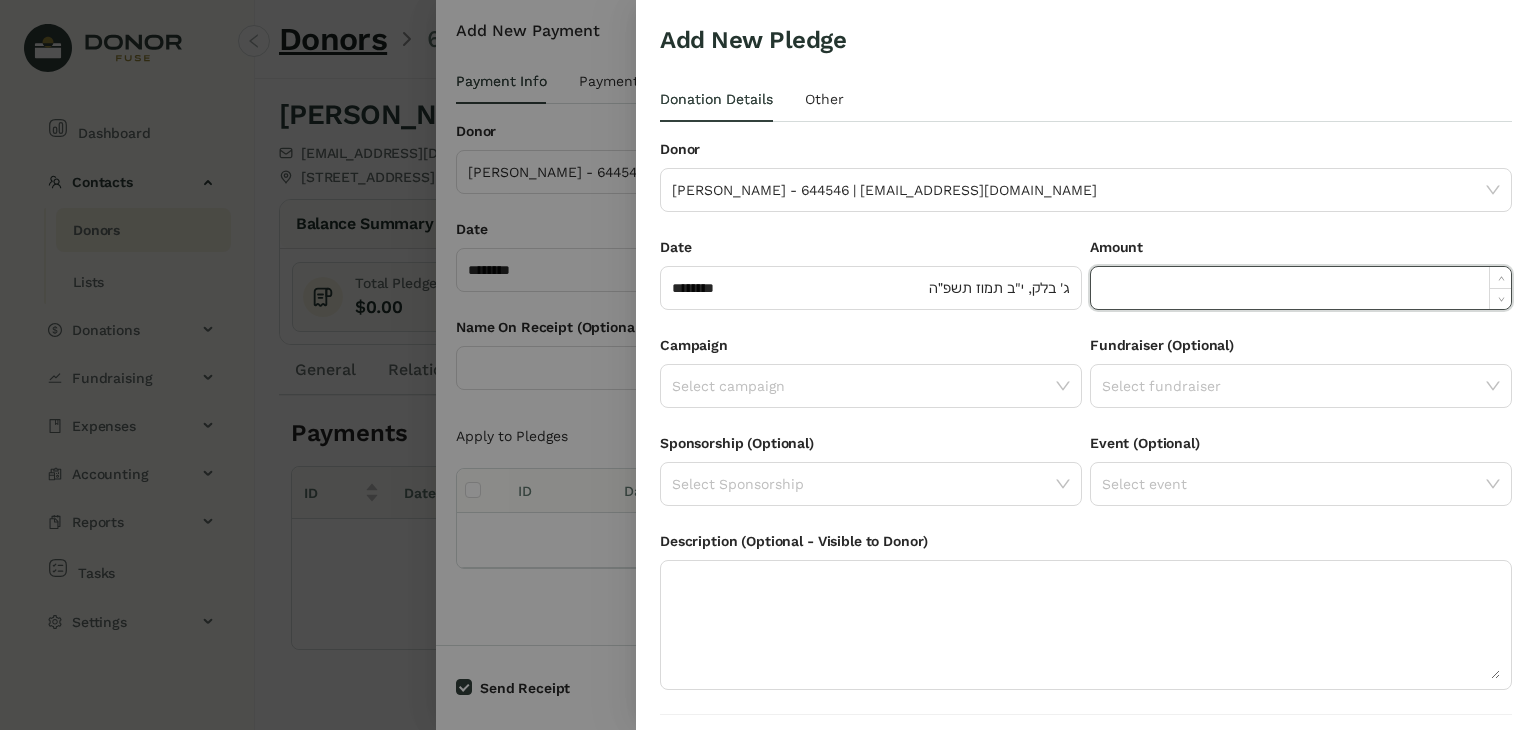 paste on "*****" 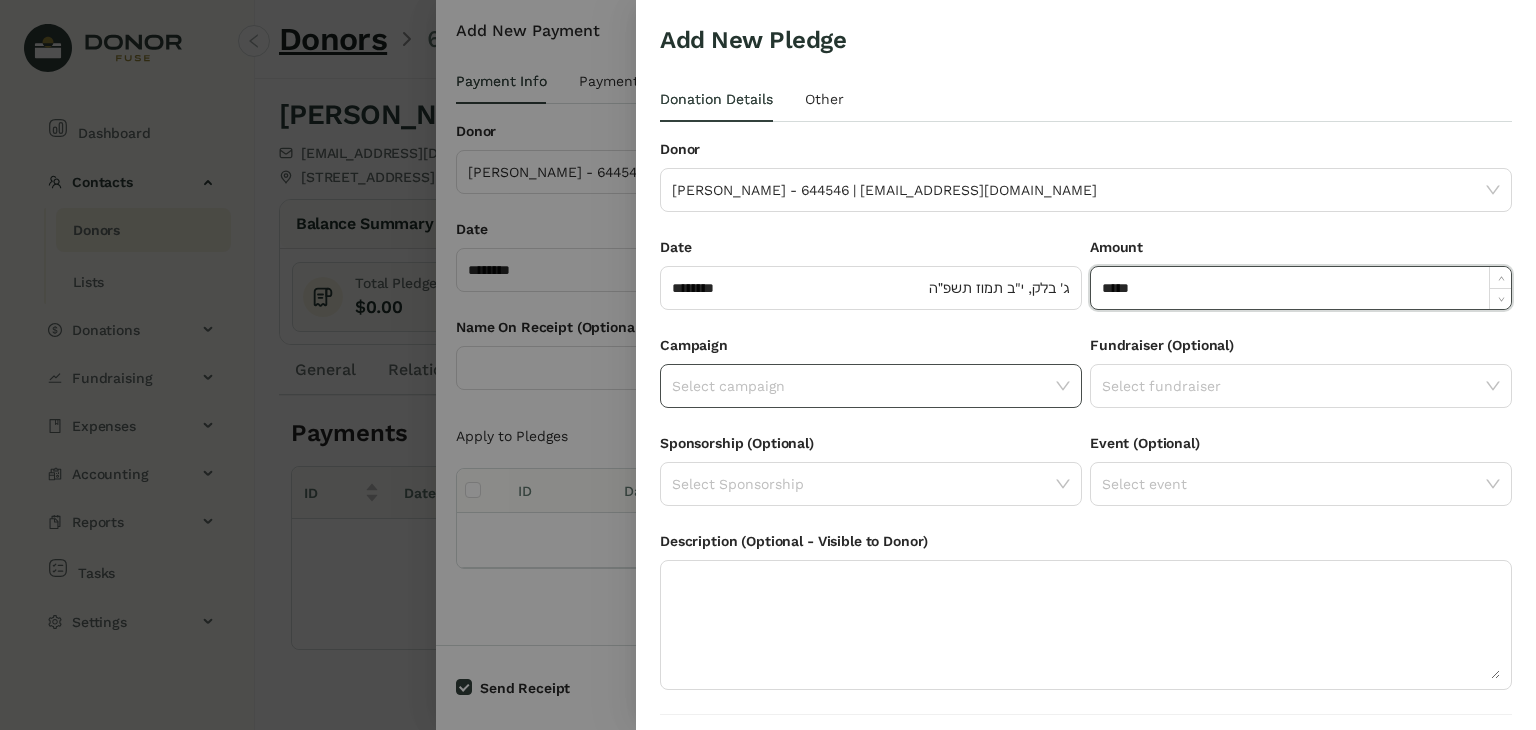 type on "******" 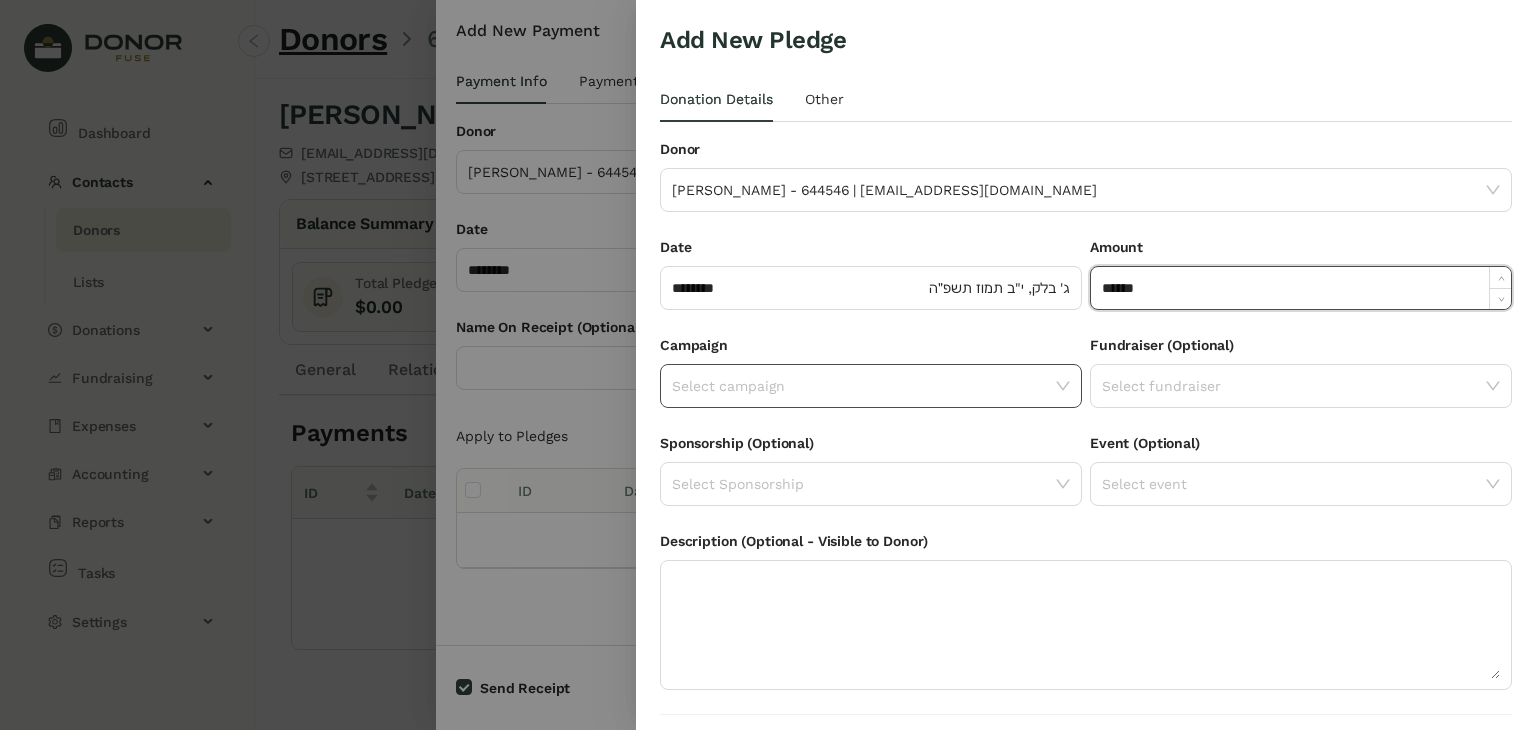 click 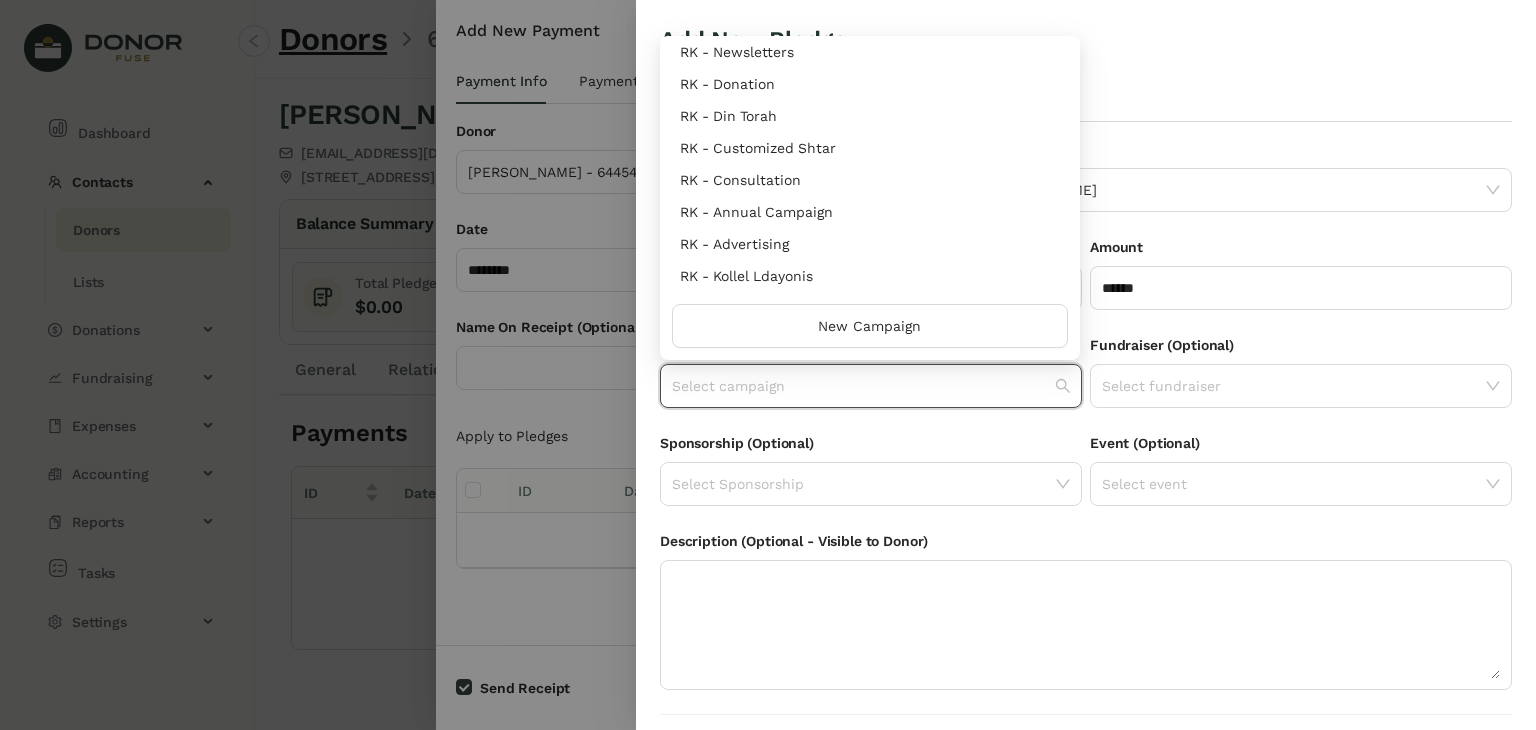 scroll, scrollTop: 960, scrollLeft: 0, axis: vertical 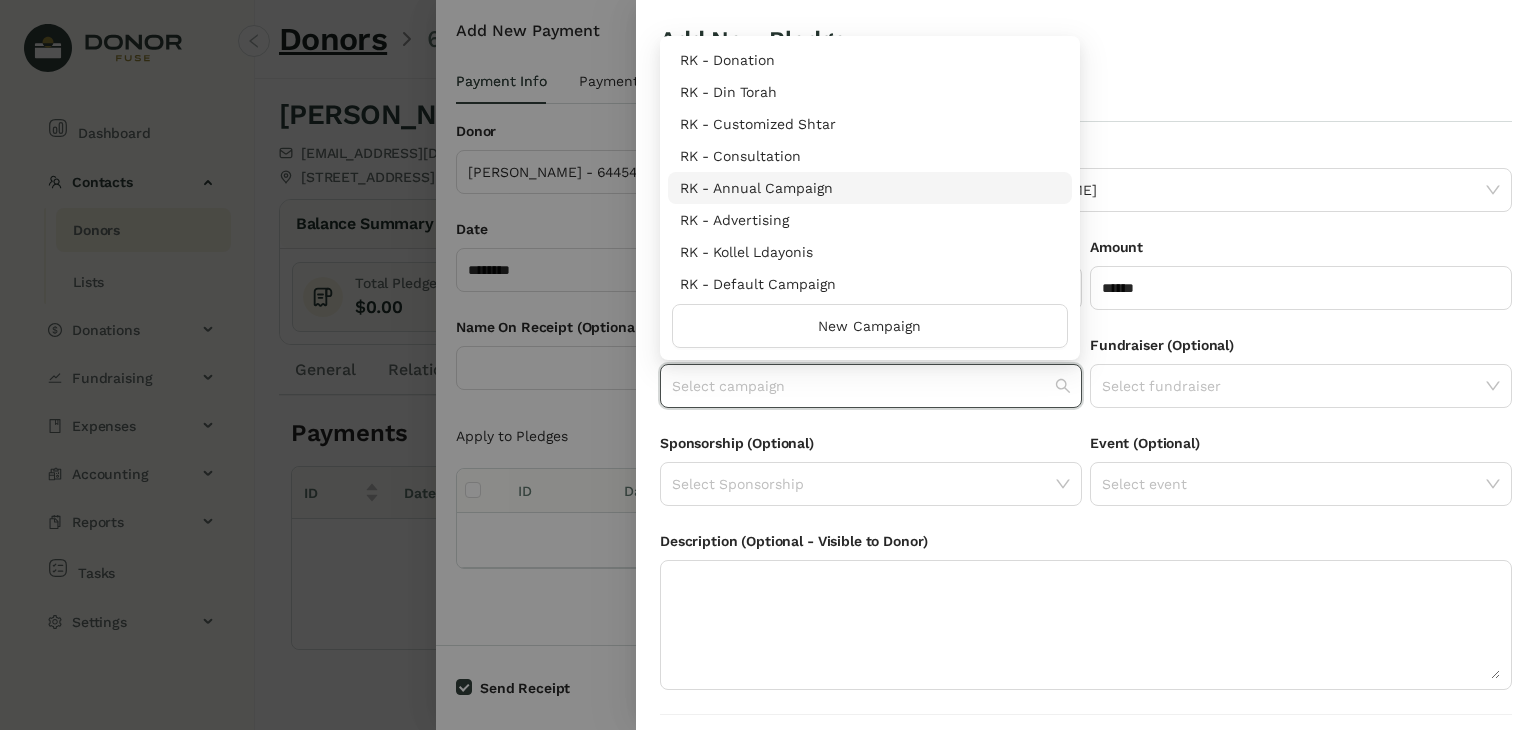 click on "RK - Annual Campaign" at bounding box center [870, 188] 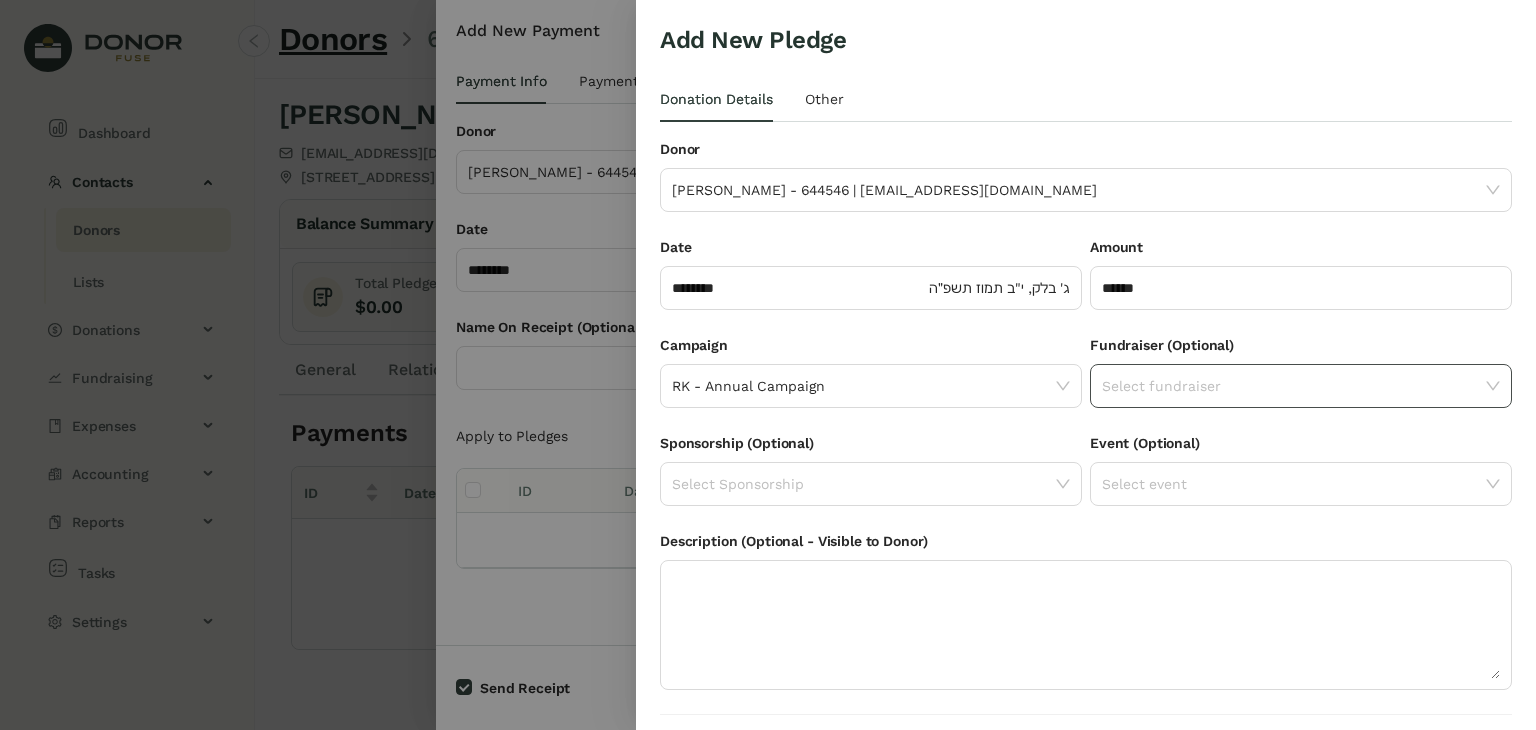 click 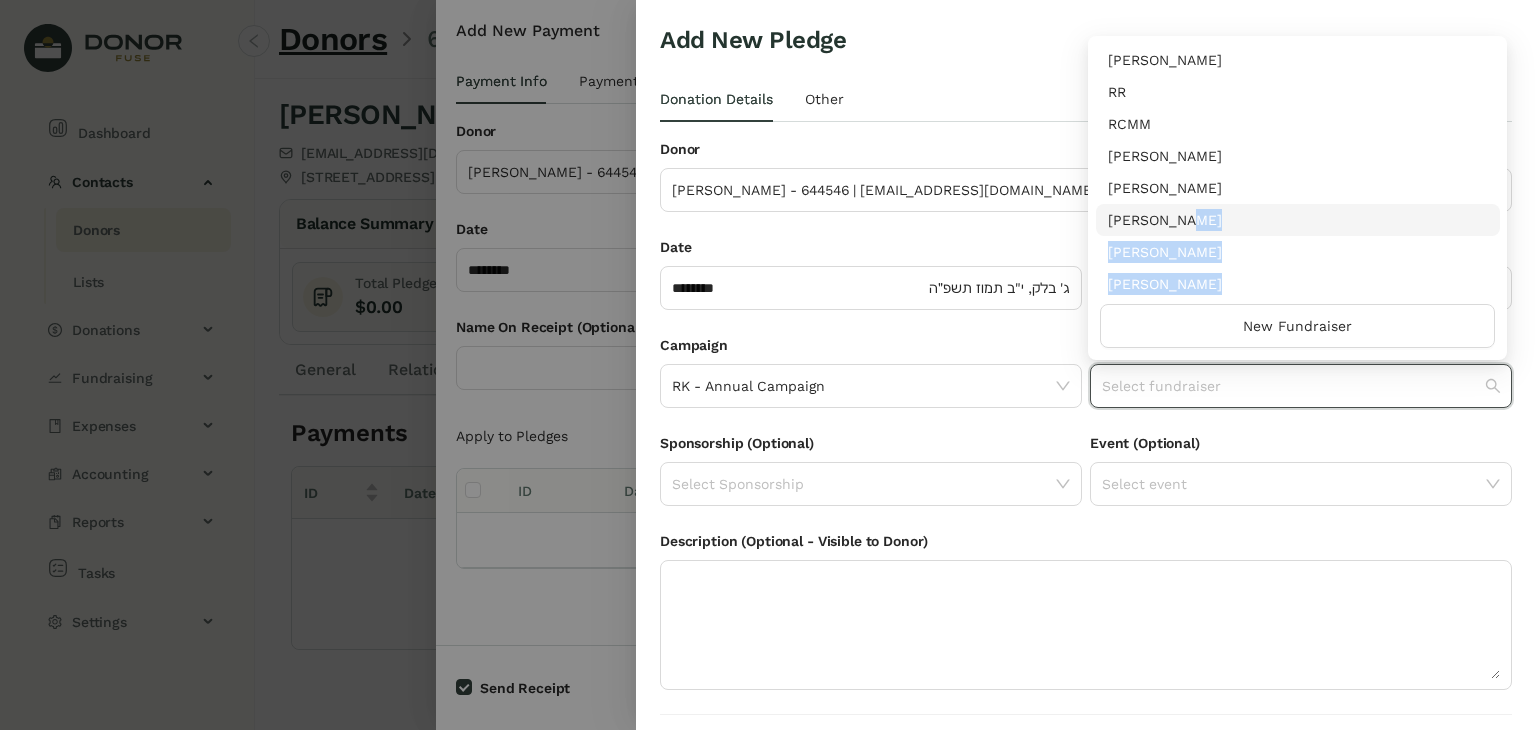 drag, startPoint x: 1500, startPoint y: 122, endPoint x: 1488, endPoint y: 205, distance: 83.86298 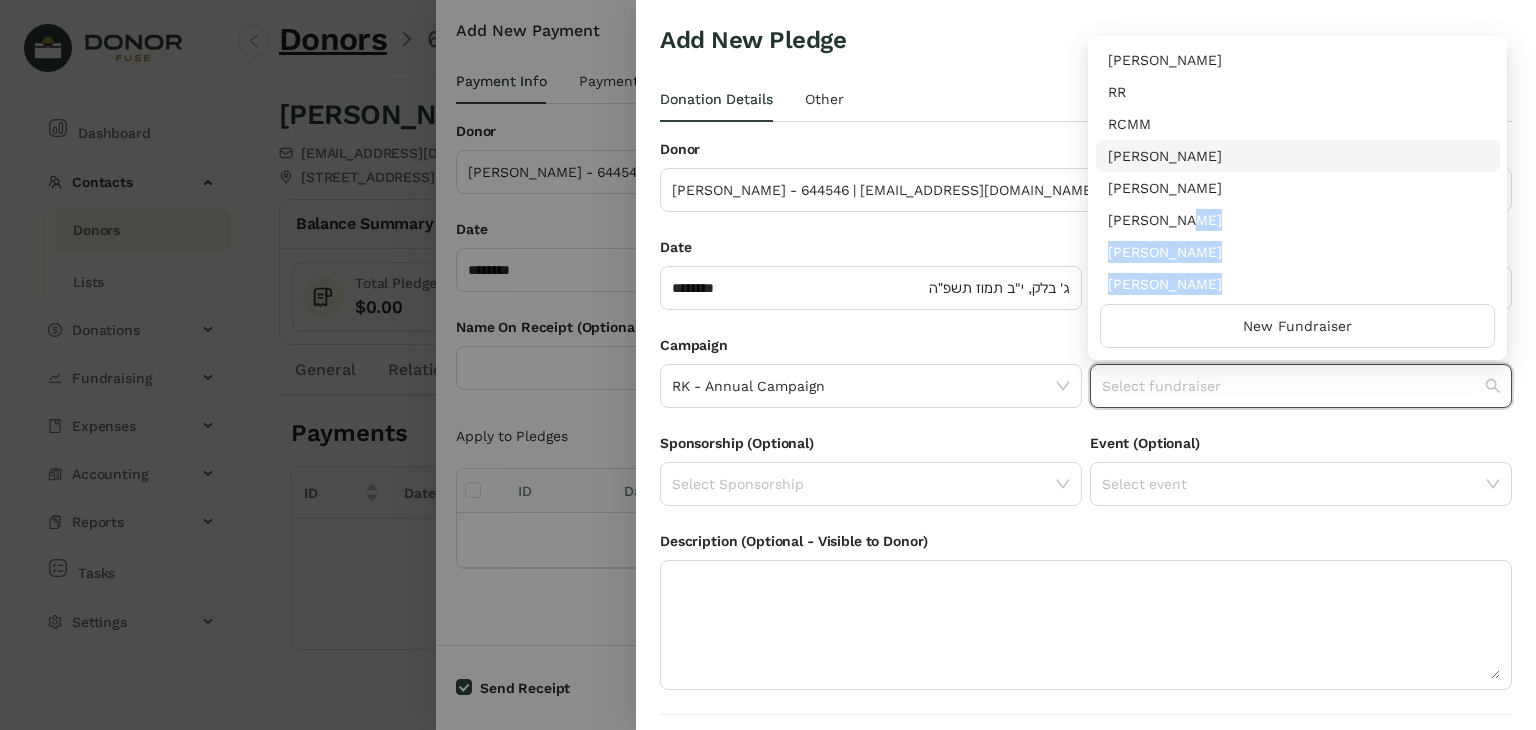 scroll, scrollTop: 224, scrollLeft: 0, axis: vertical 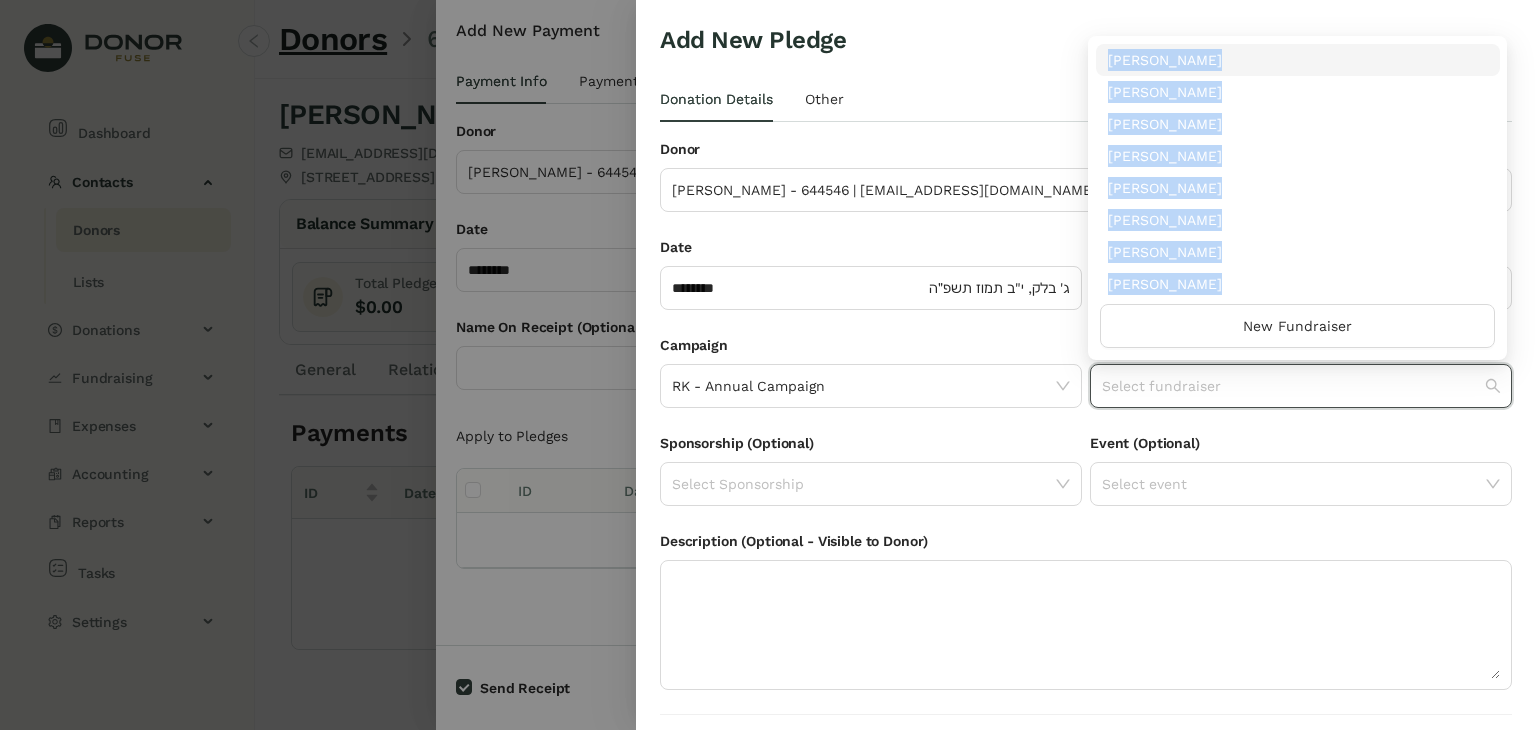 click on "[PERSON_NAME]" at bounding box center [1298, 60] 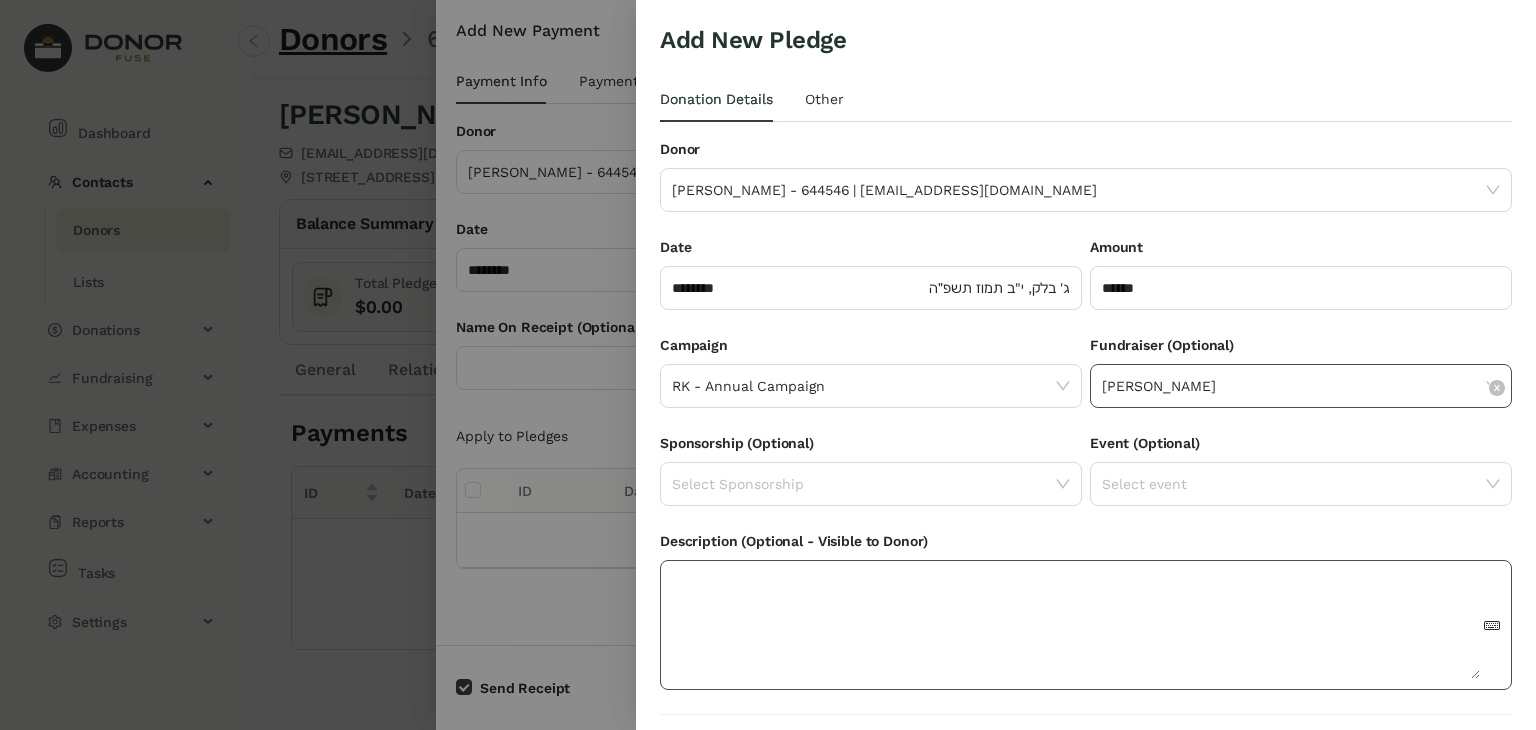 scroll, scrollTop: 54, scrollLeft: 0, axis: vertical 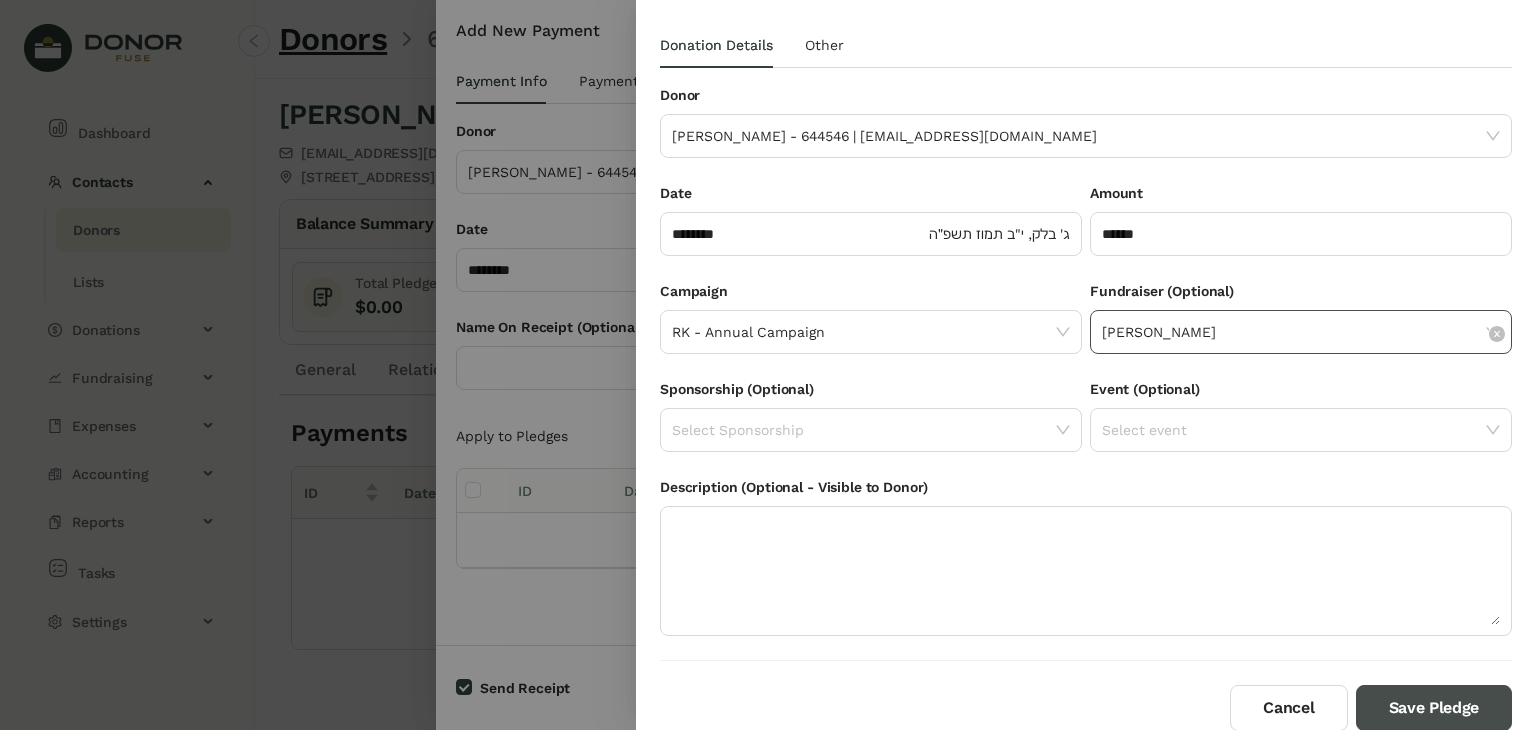 click on "Save Pledge" at bounding box center (1434, 708) 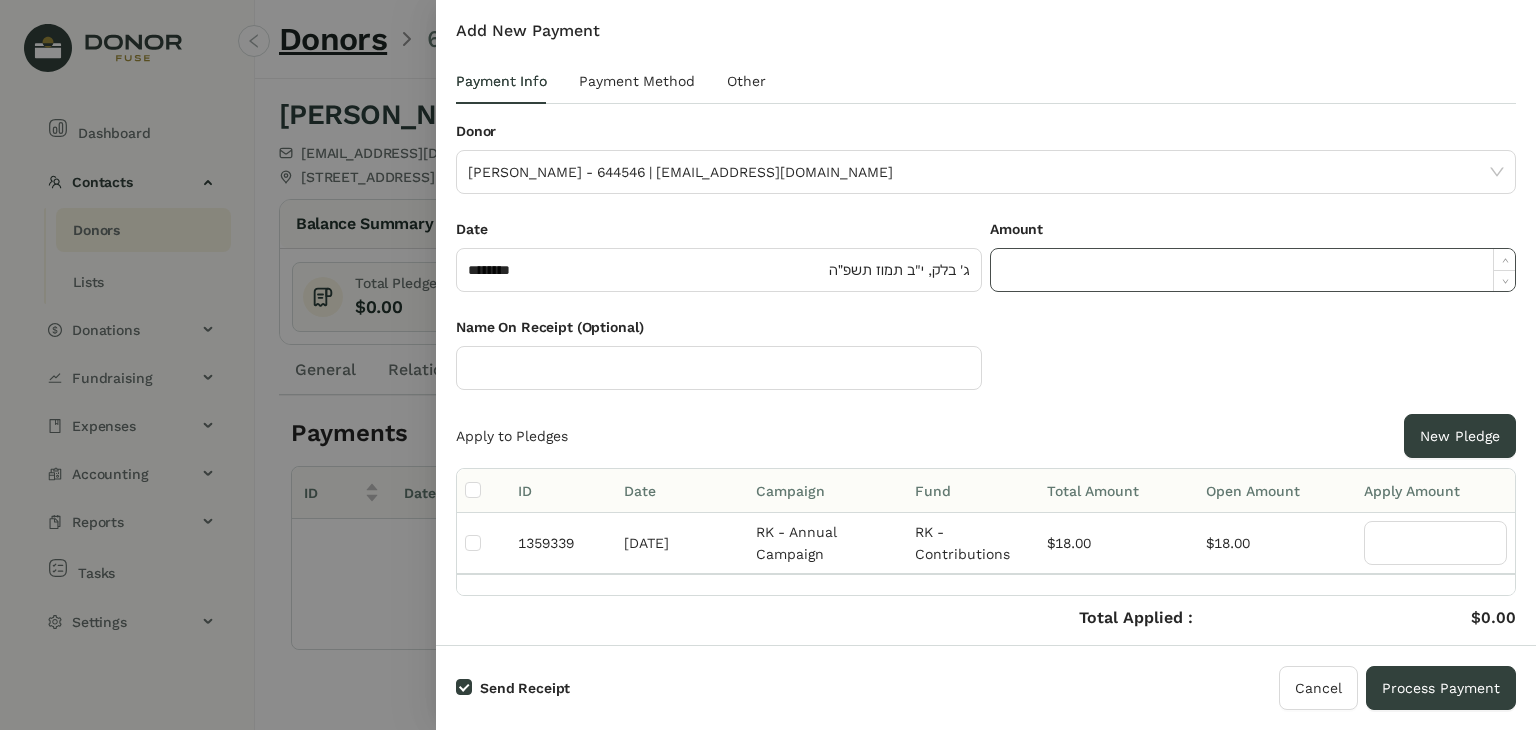 click 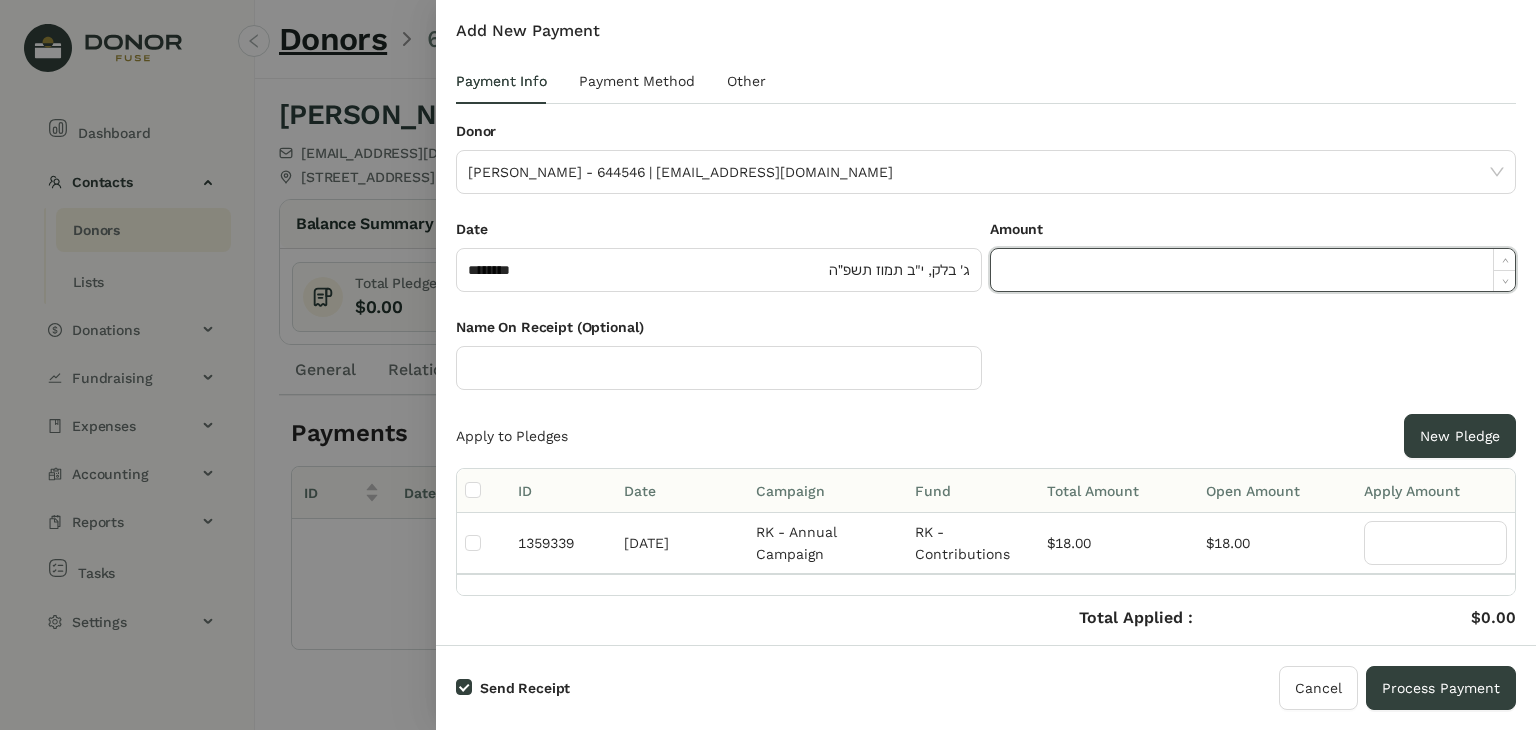 type on "*" 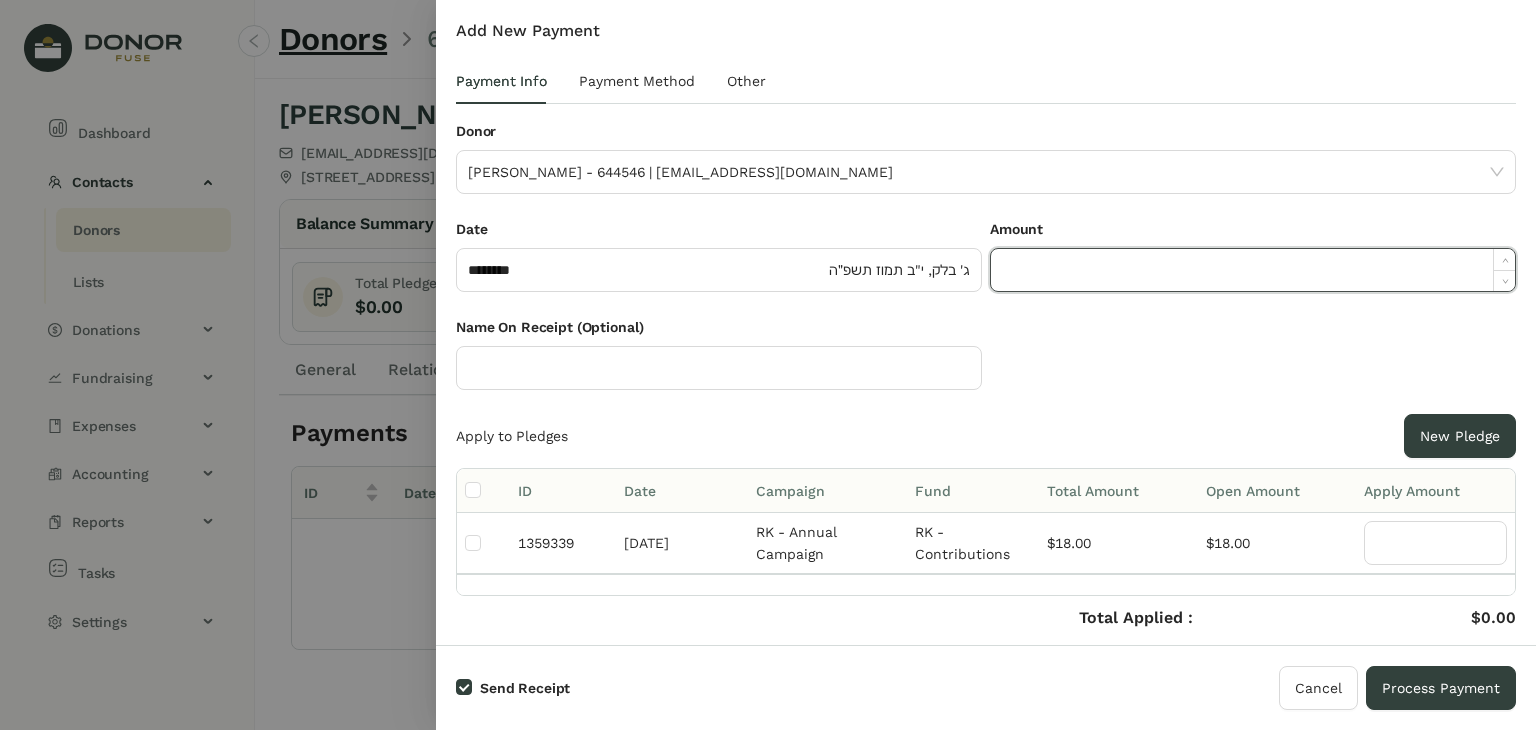 paste on "*****" 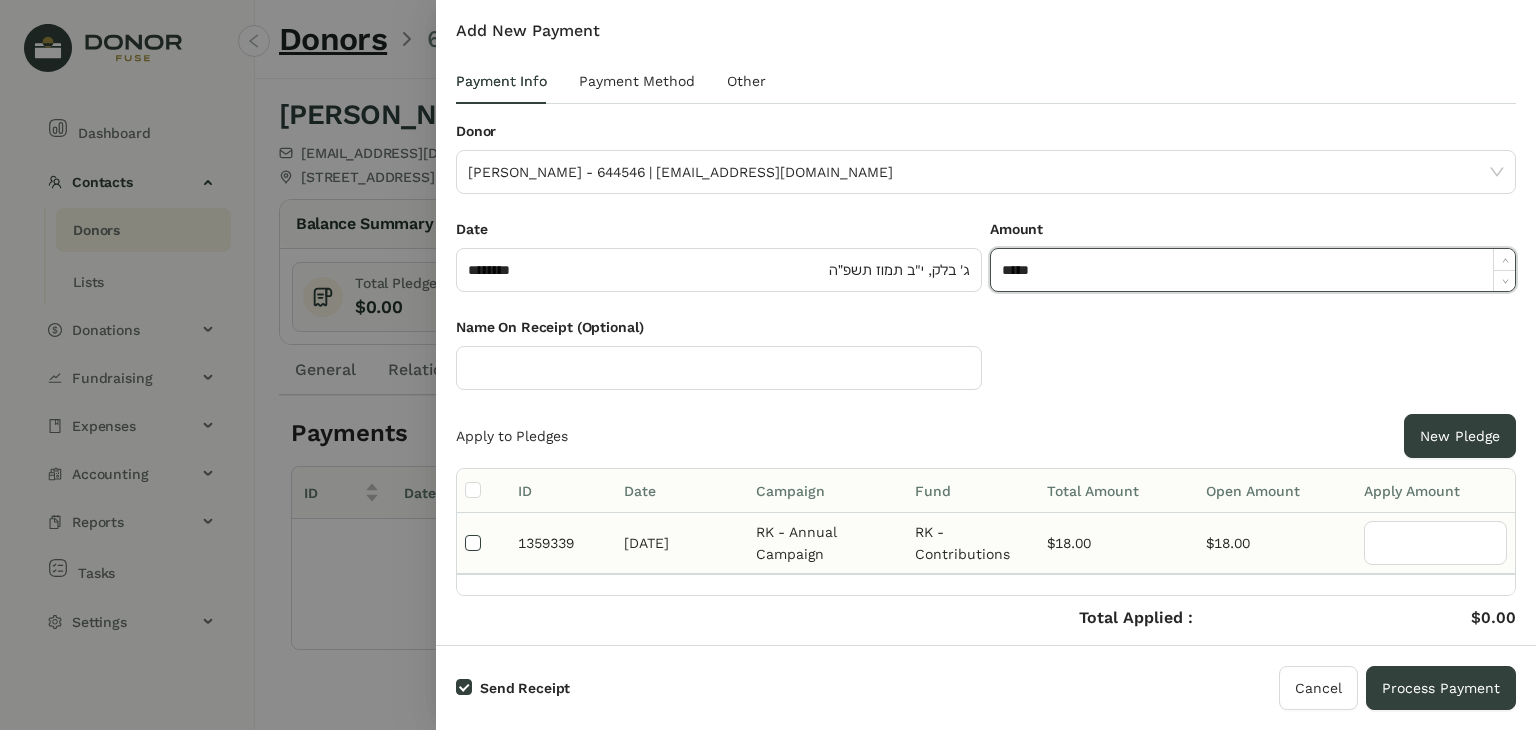 type on "******" 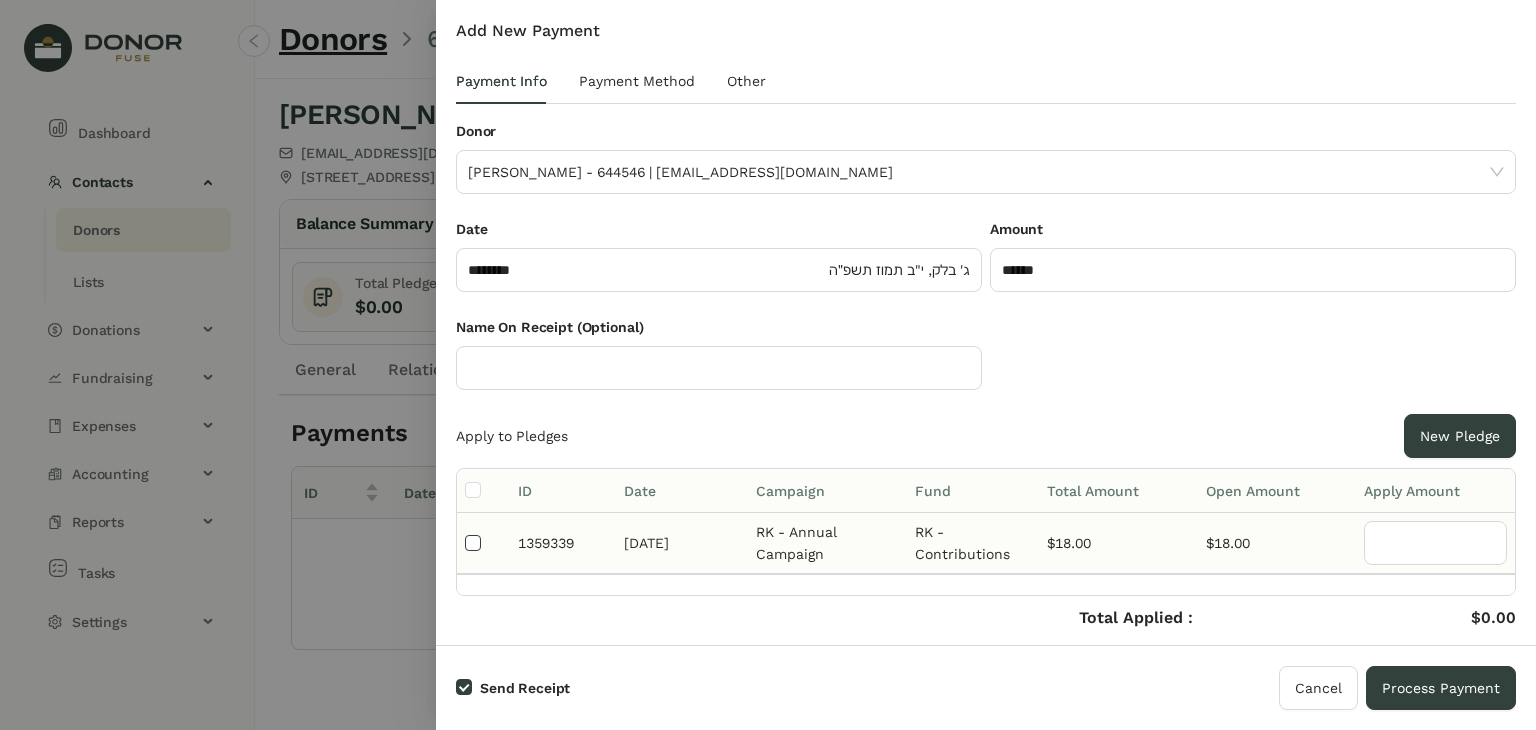 type on "**" 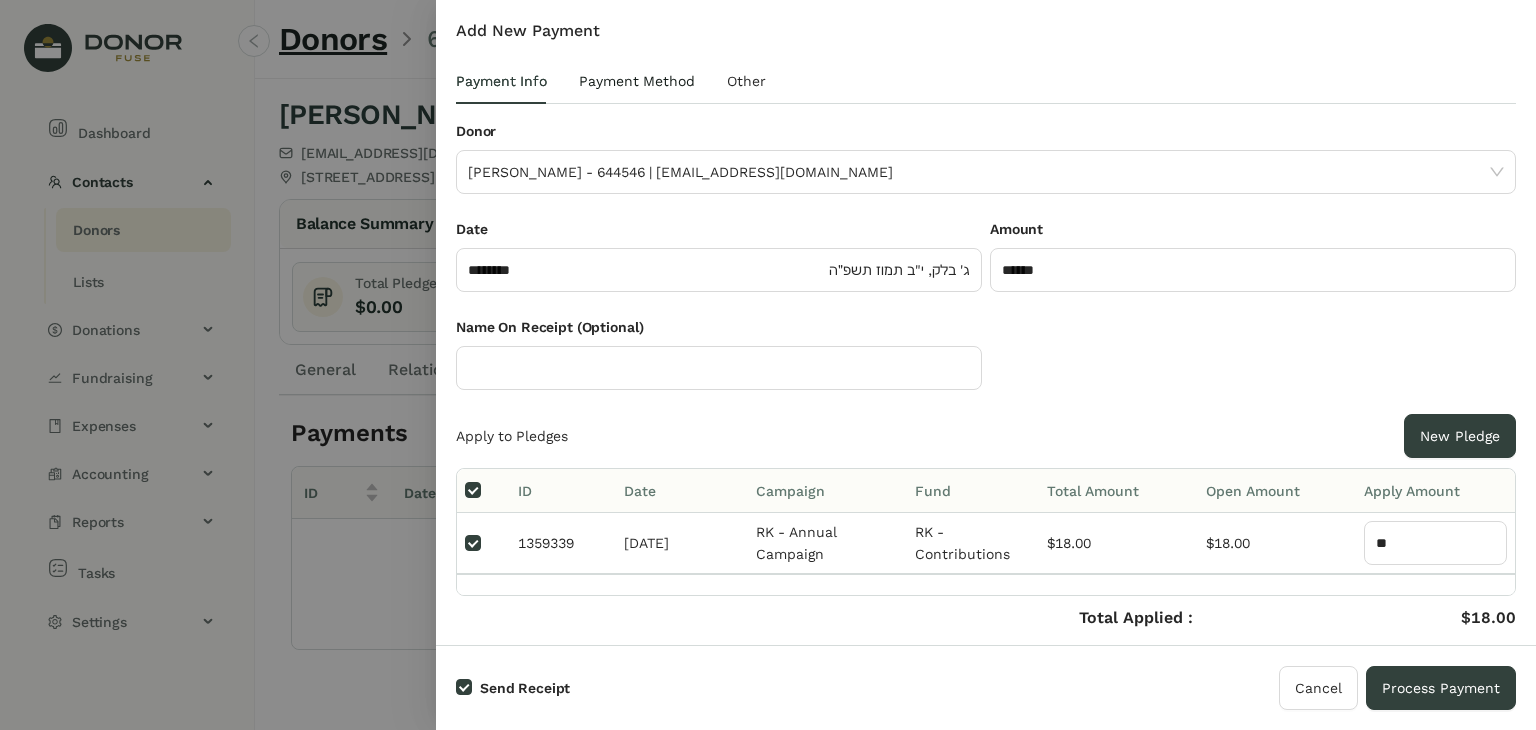 click on "Payment Method" at bounding box center [637, 81] 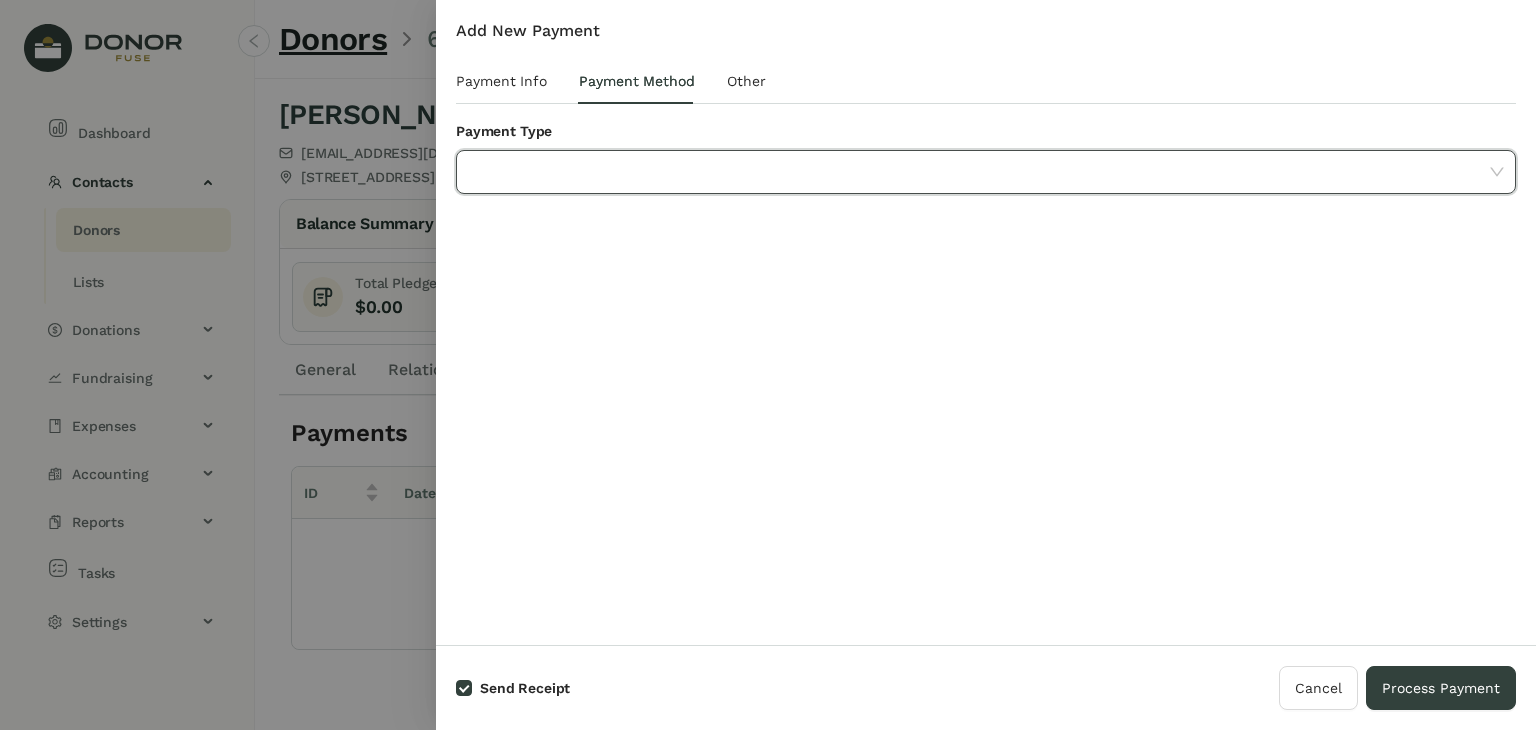 click 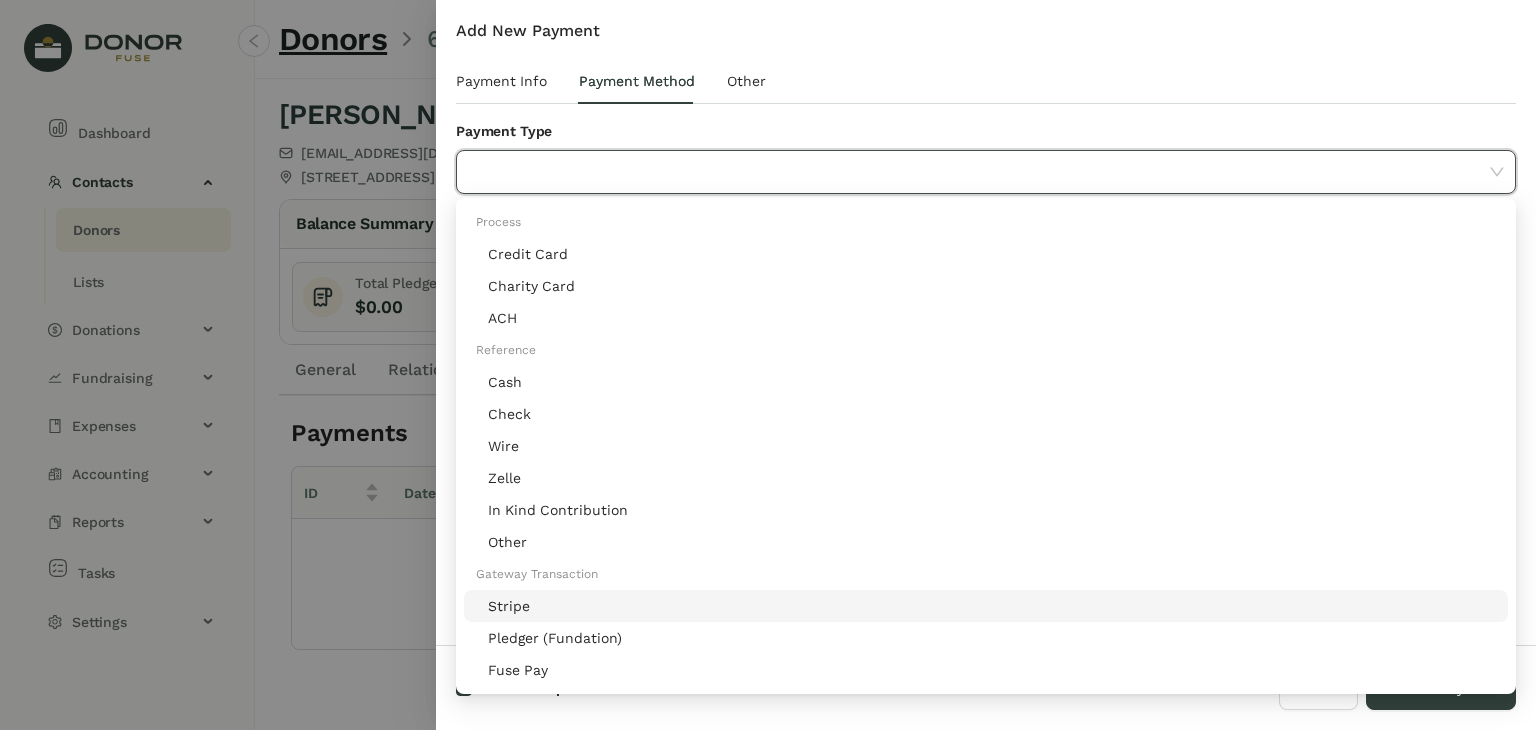 click on "Stripe" 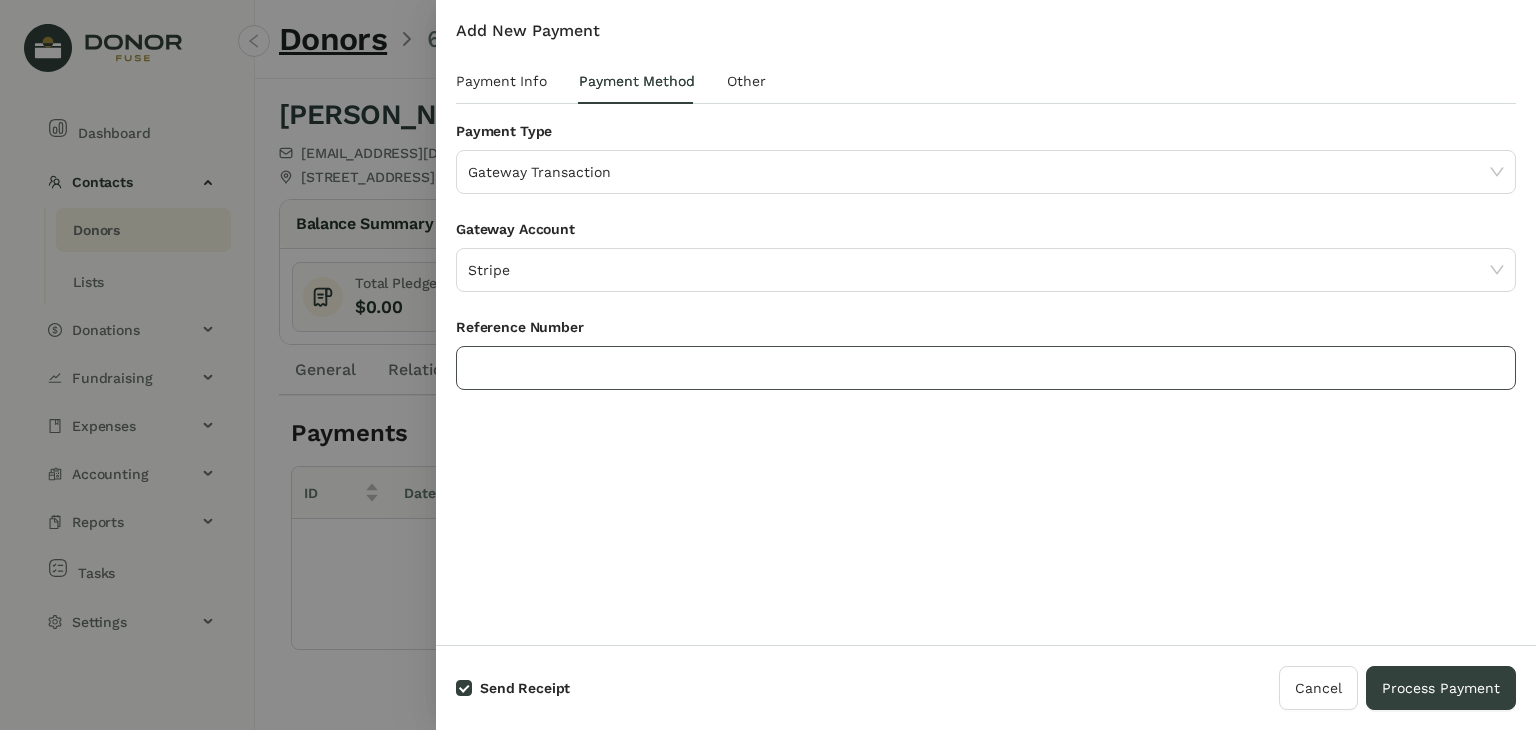 click 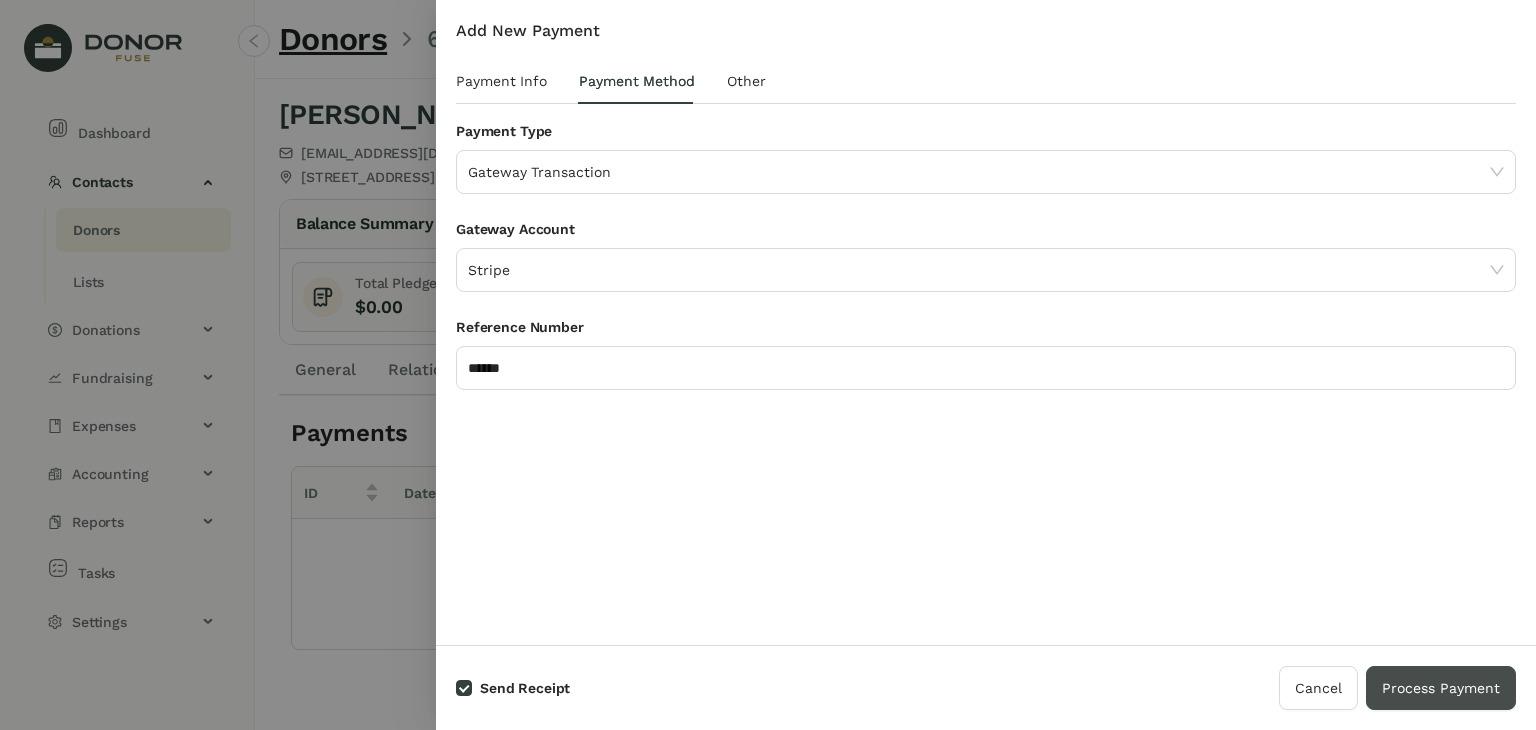 click on "Process Payment" at bounding box center (1441, 688) 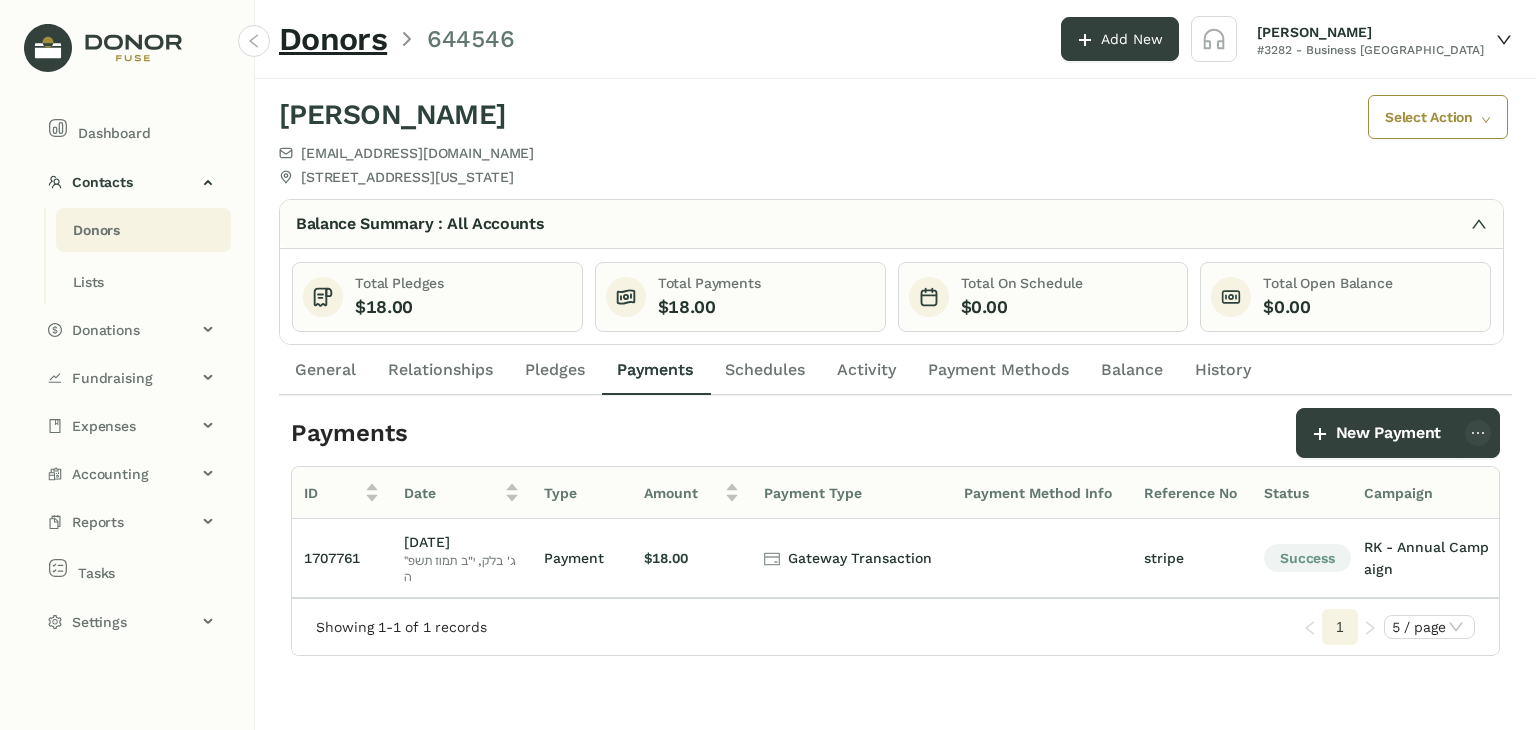 click on "Donors" 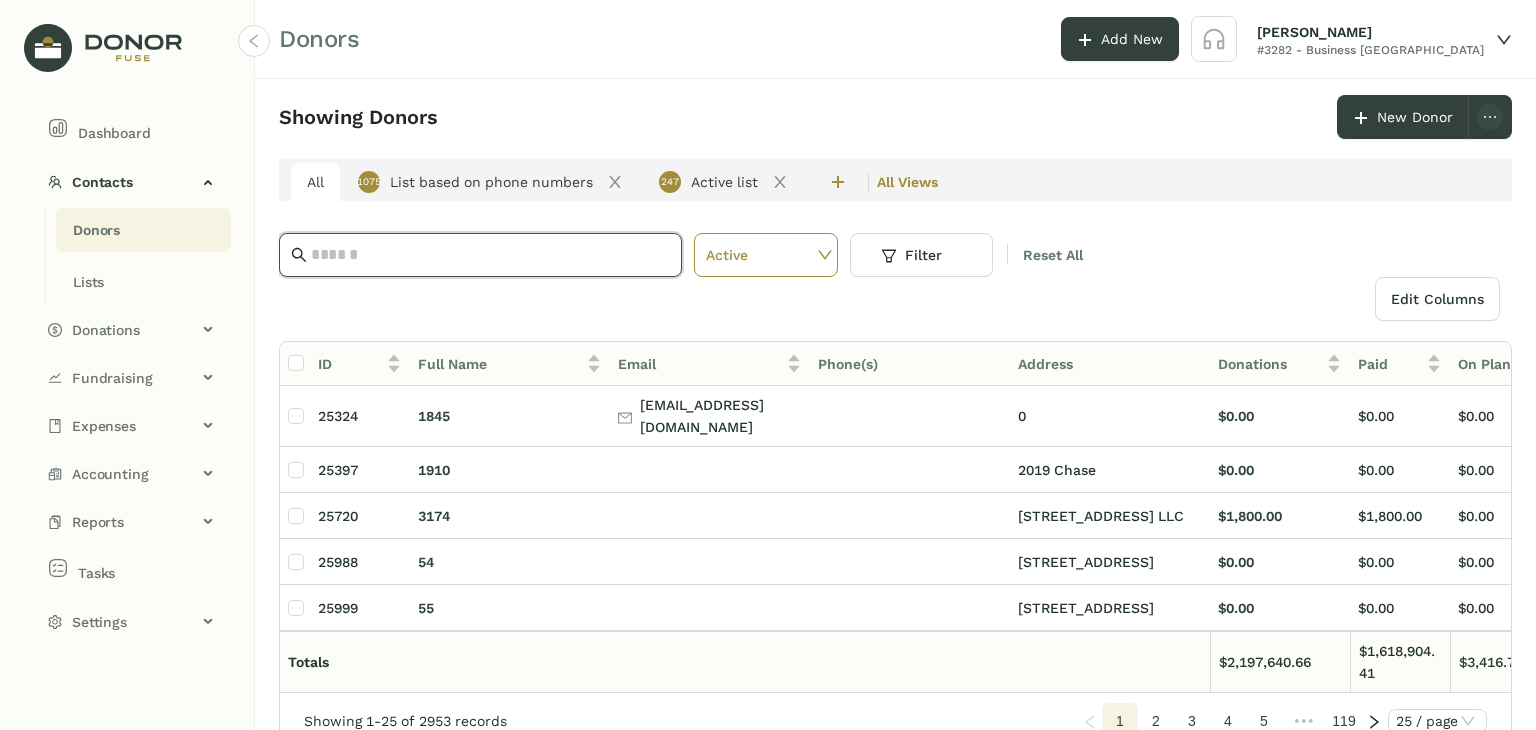 click 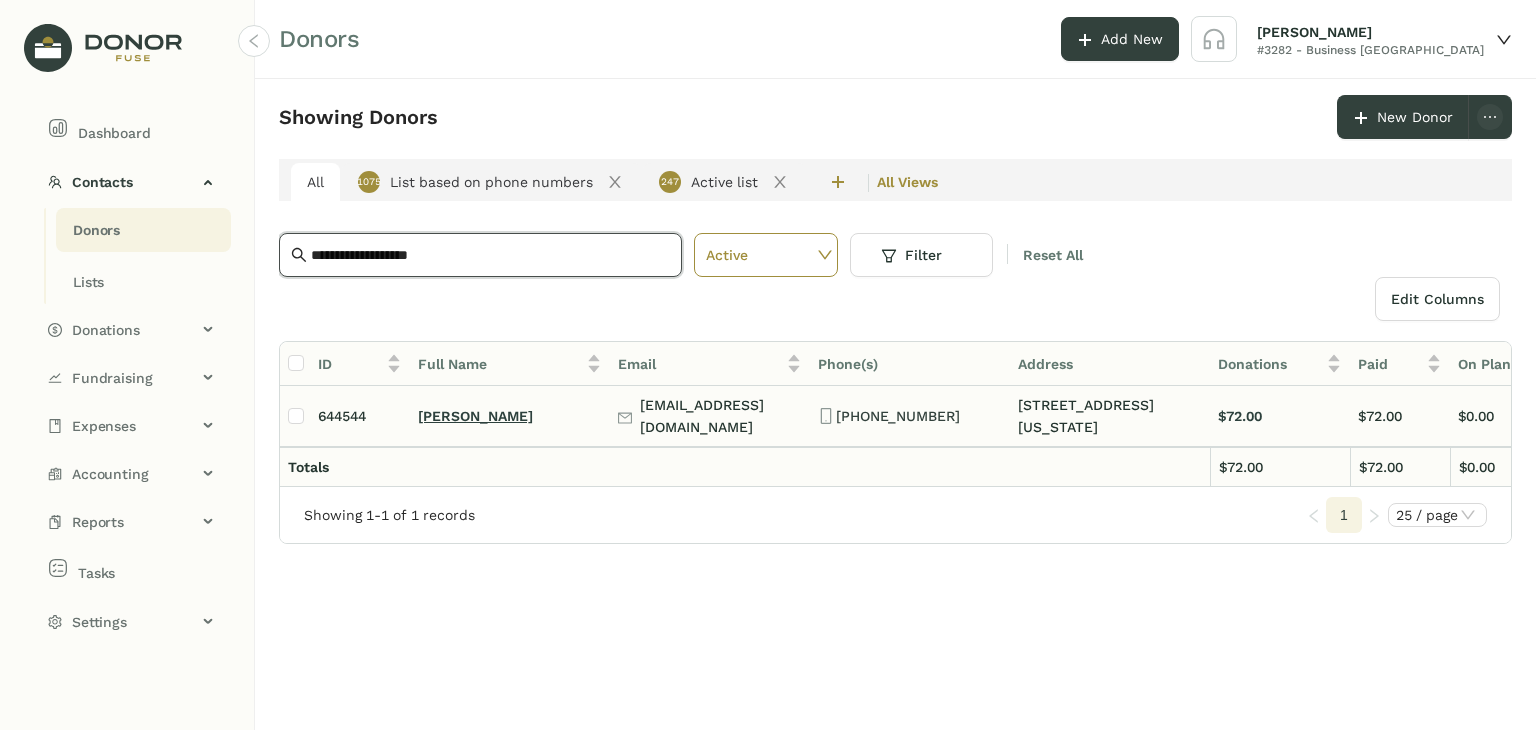 type on "**********" 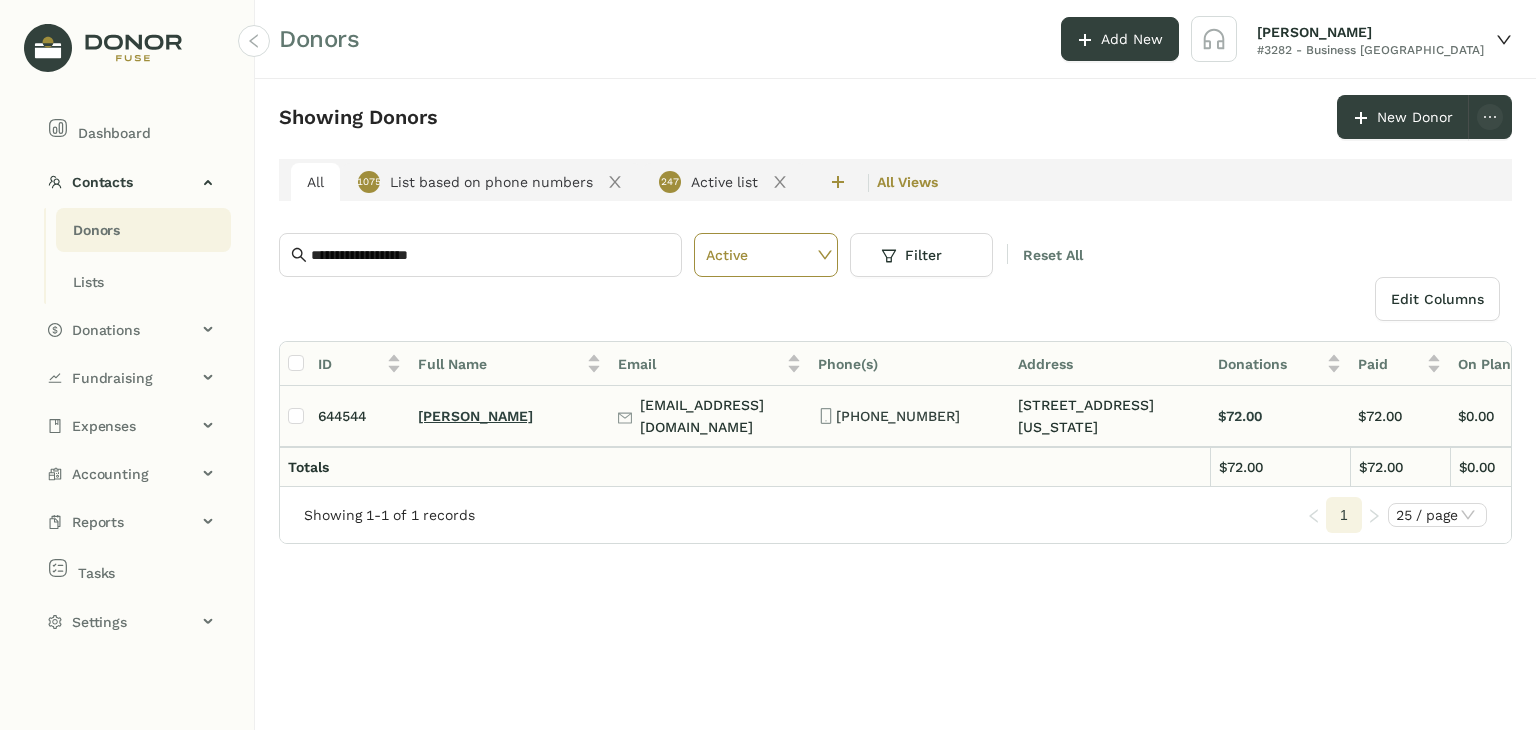 click on "[PERSON_NAME]" 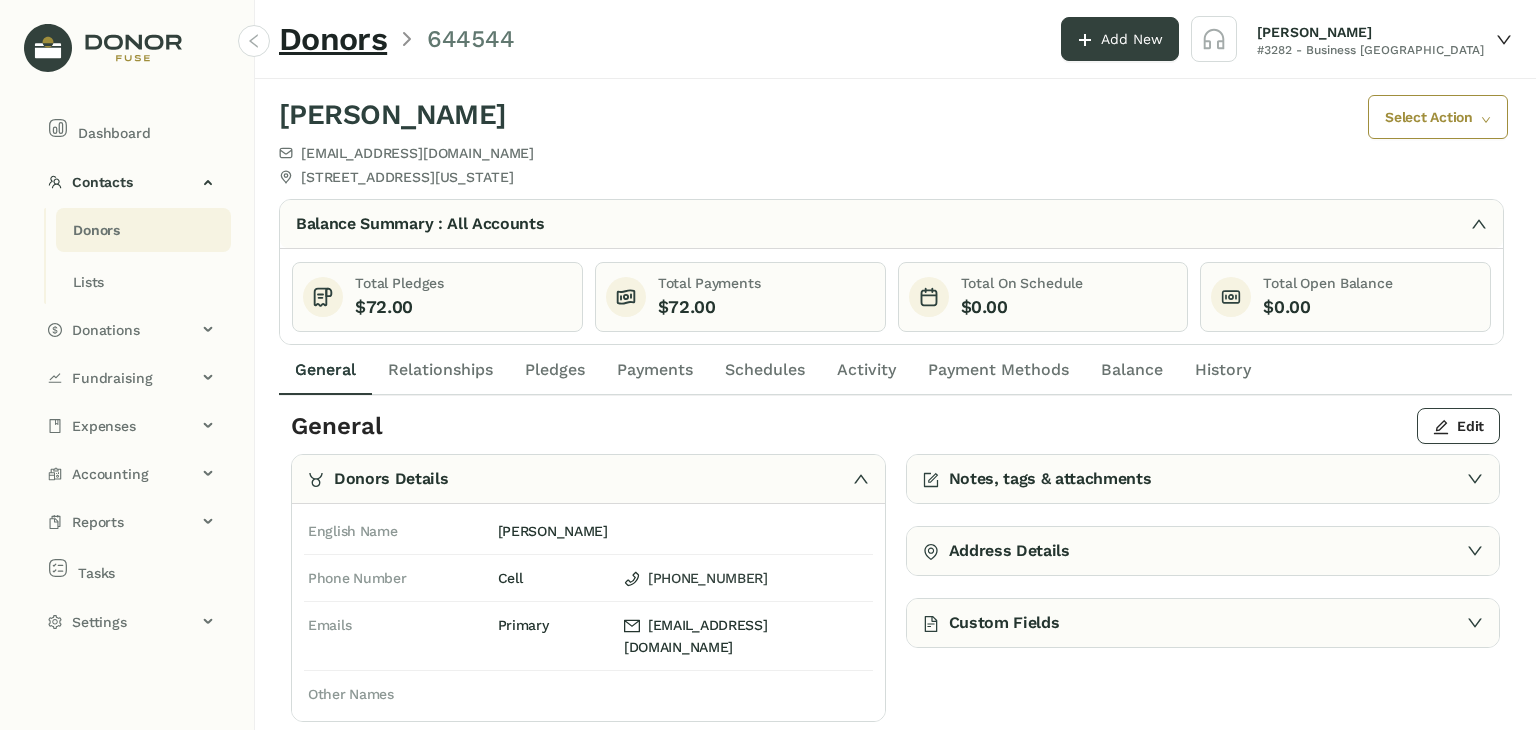 click on "Payments" 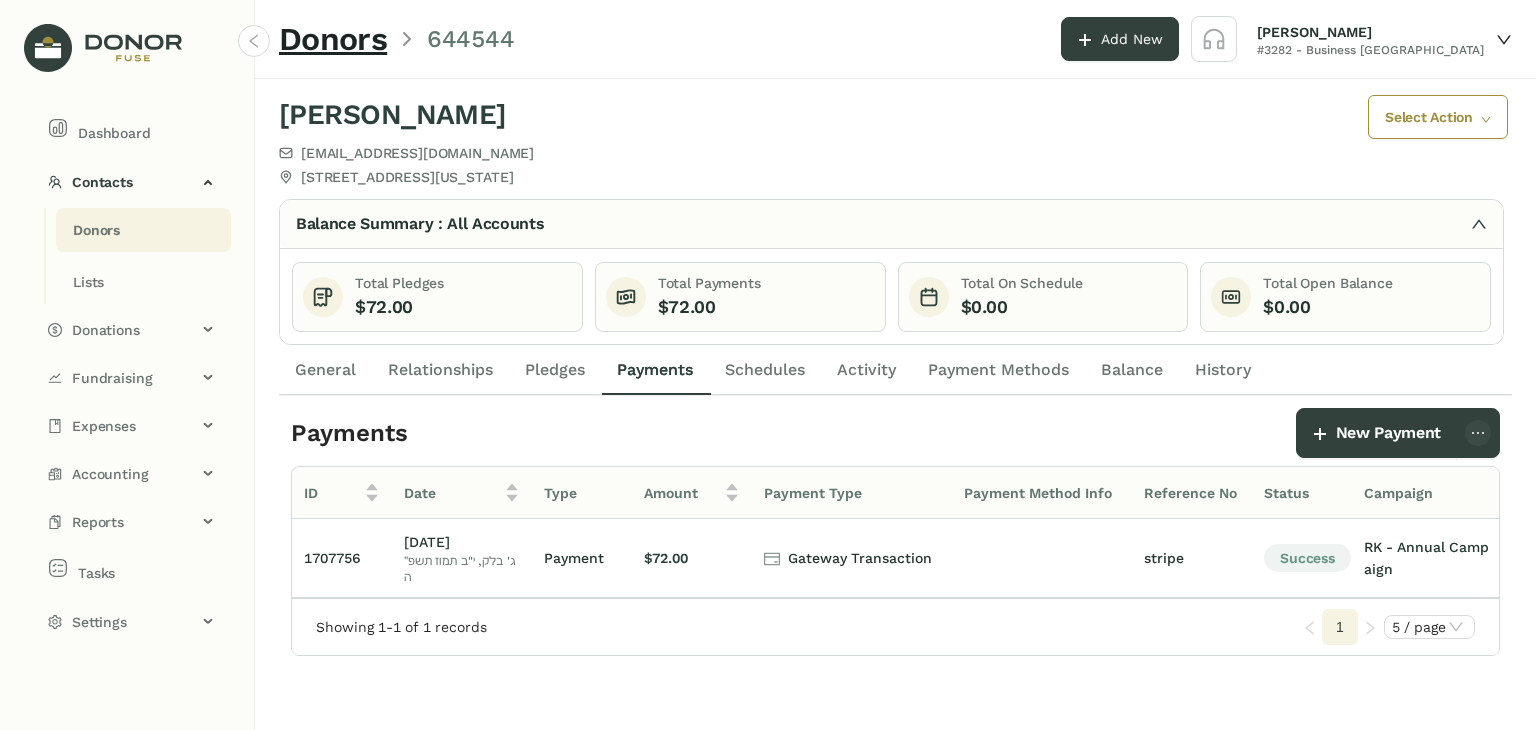 click on "Donors" 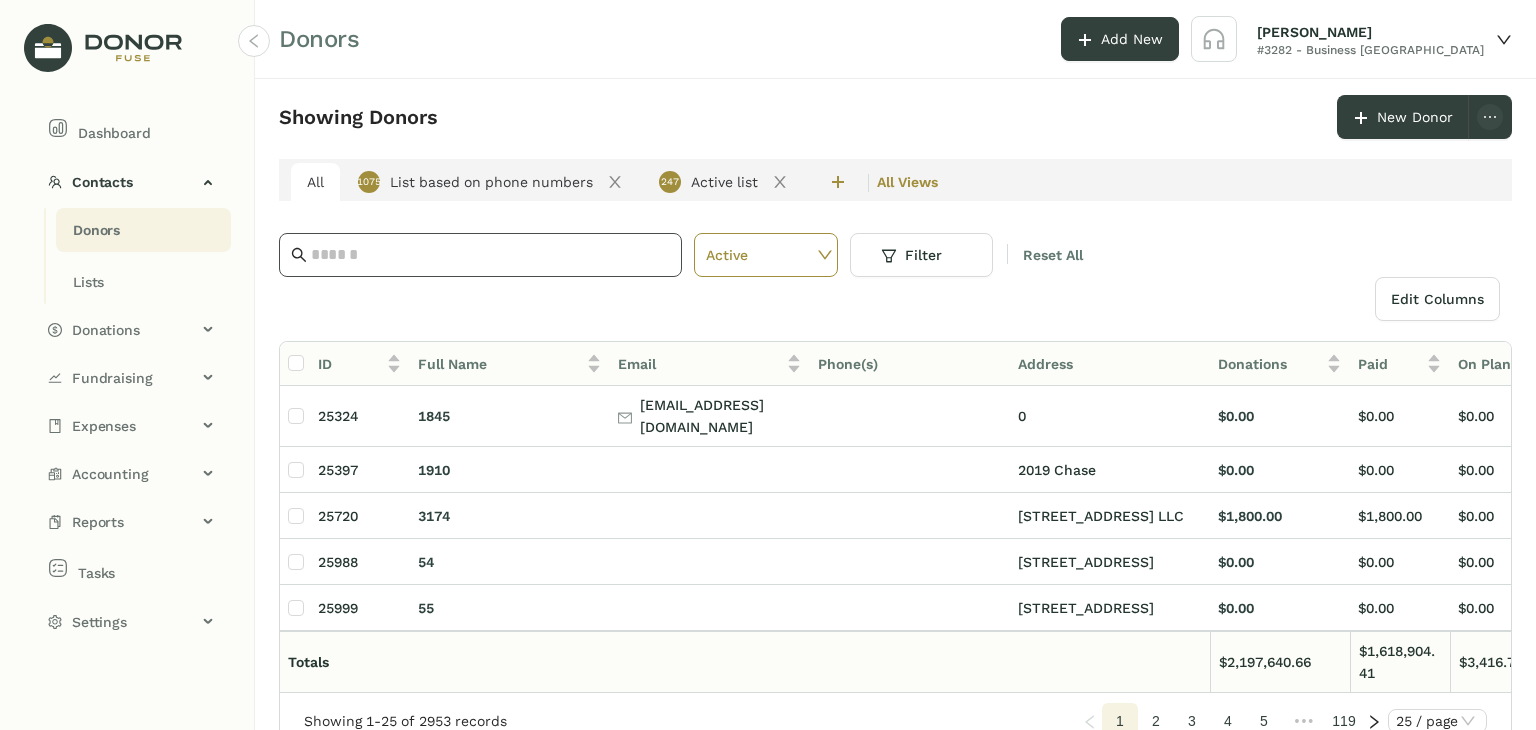click 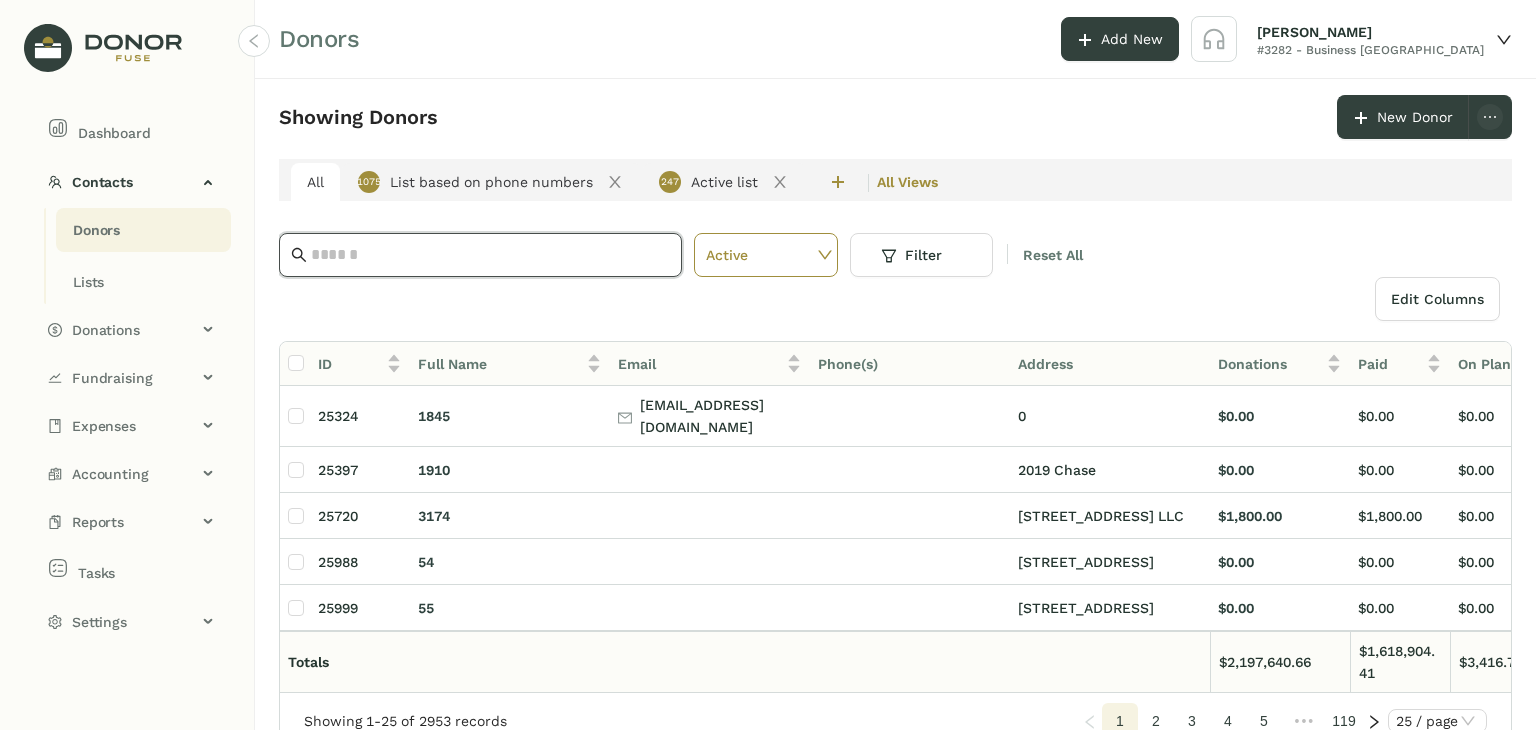 paste on "**********" 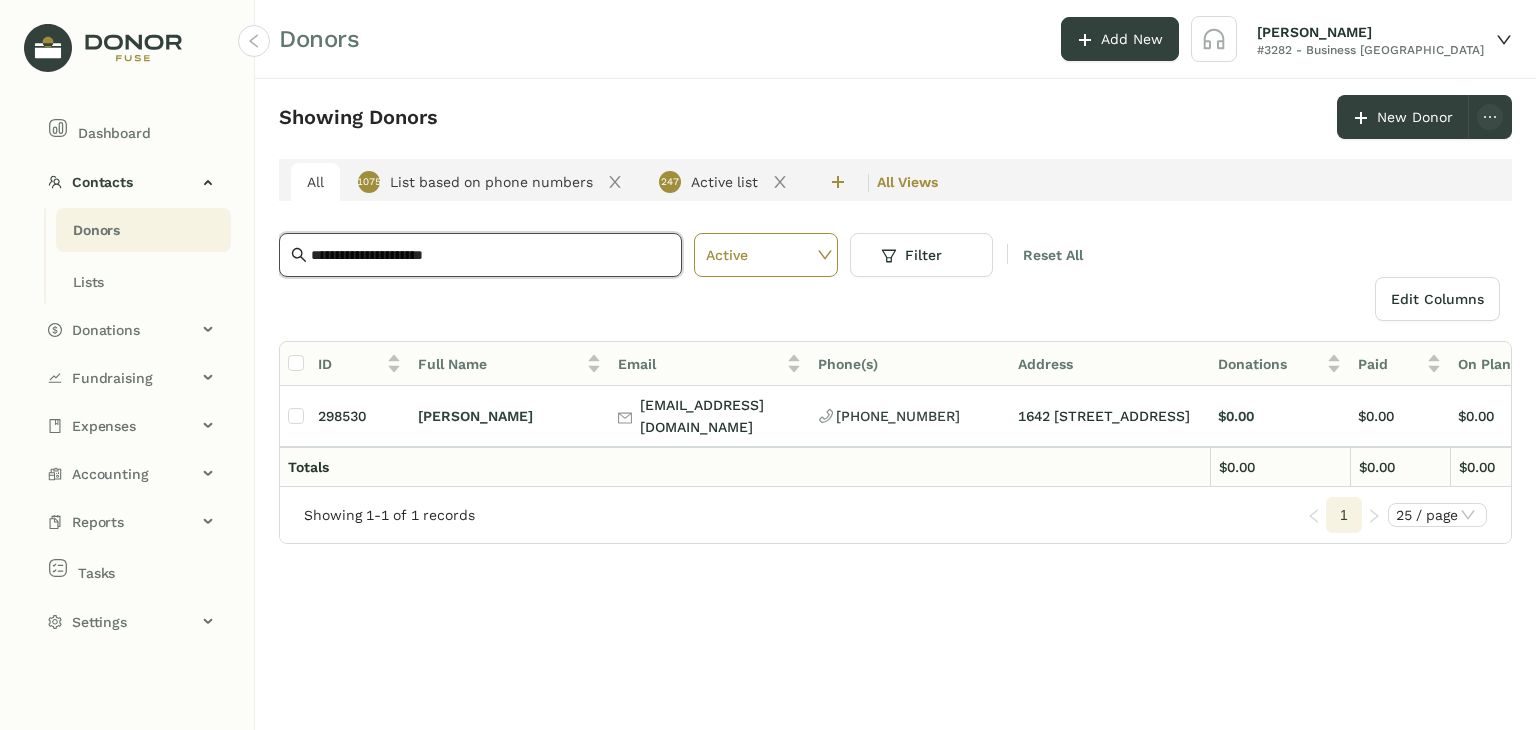 type on "**********" 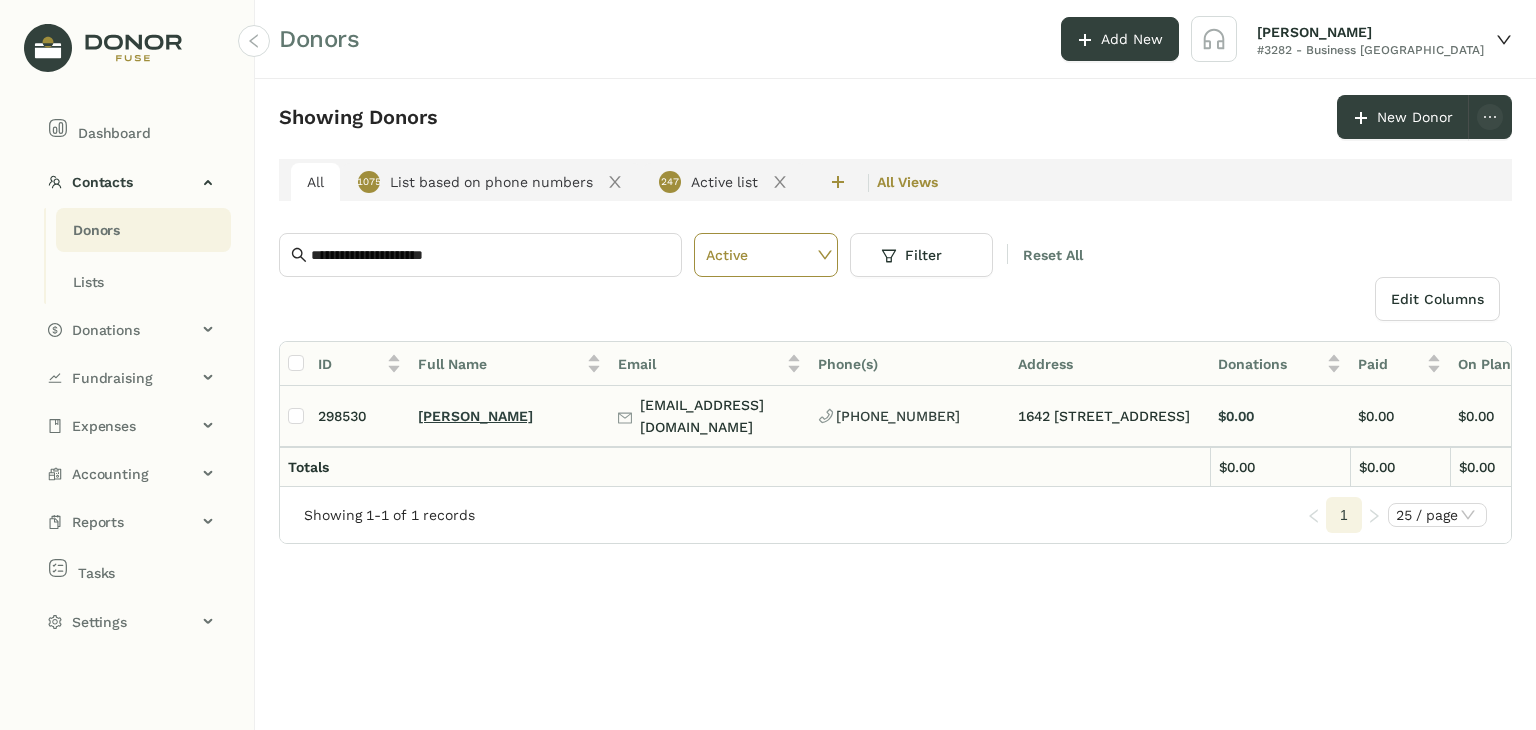 click on "[PERSON_NAME]" 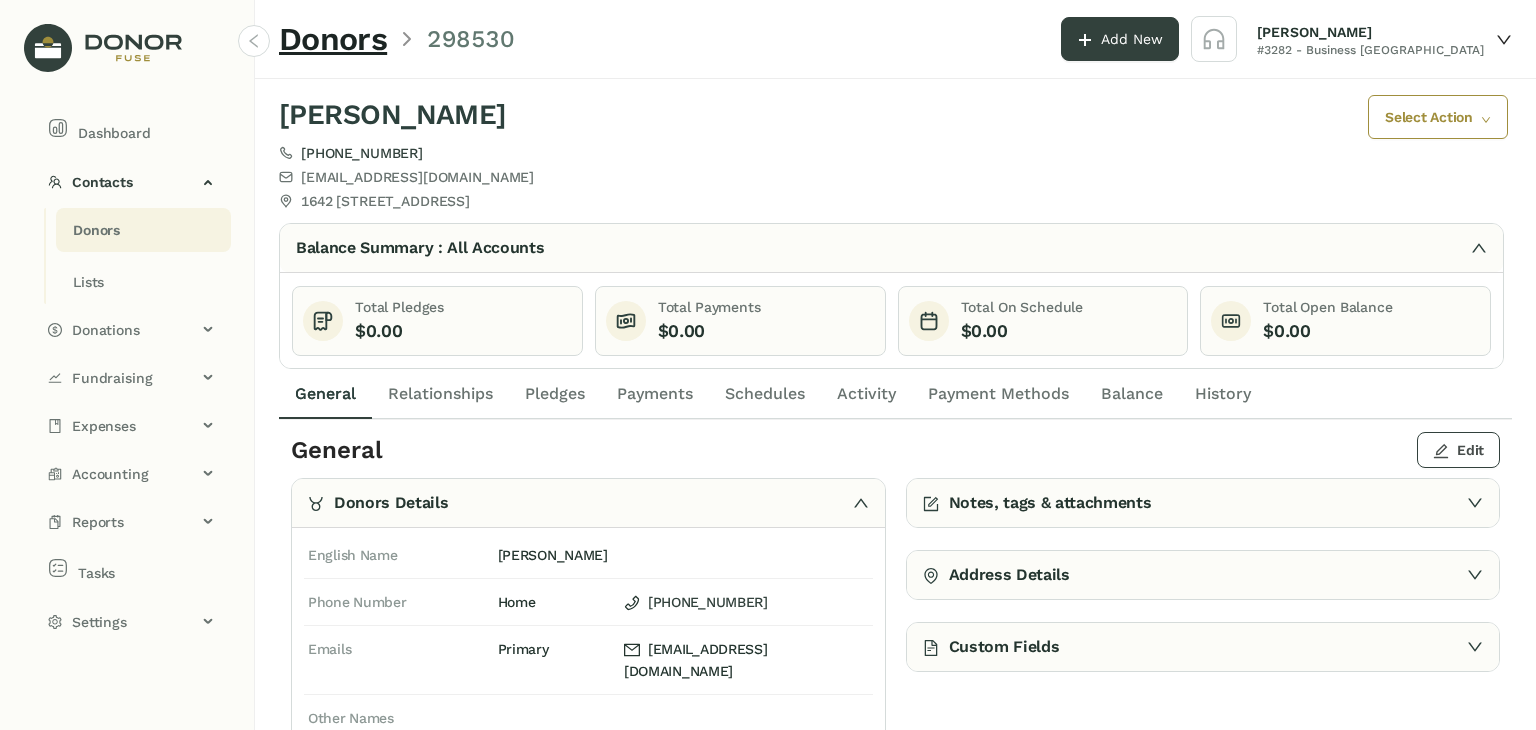 click on "Edit" 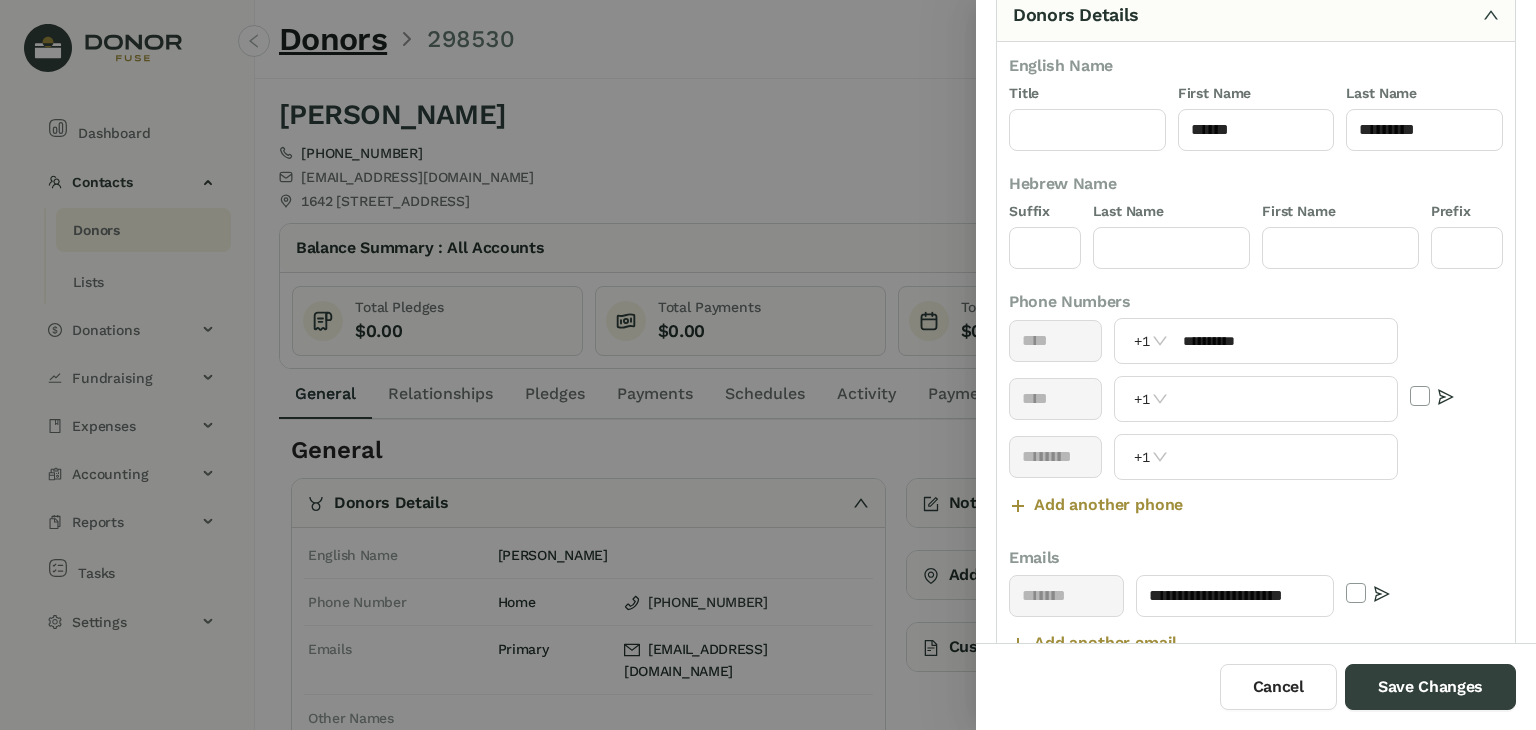 scroll, scrollTop: 148, scrollLeft: 0, axis: vertical 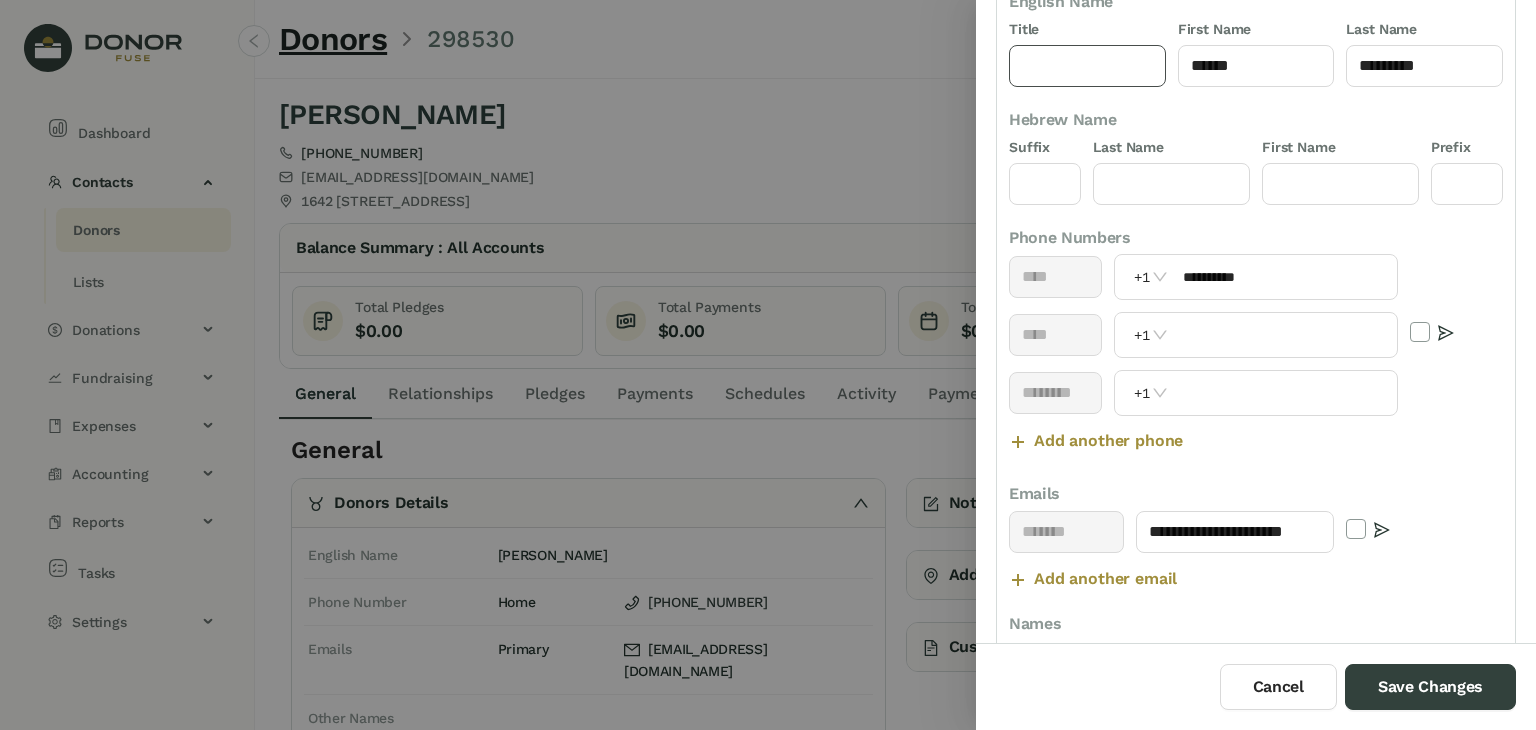 click 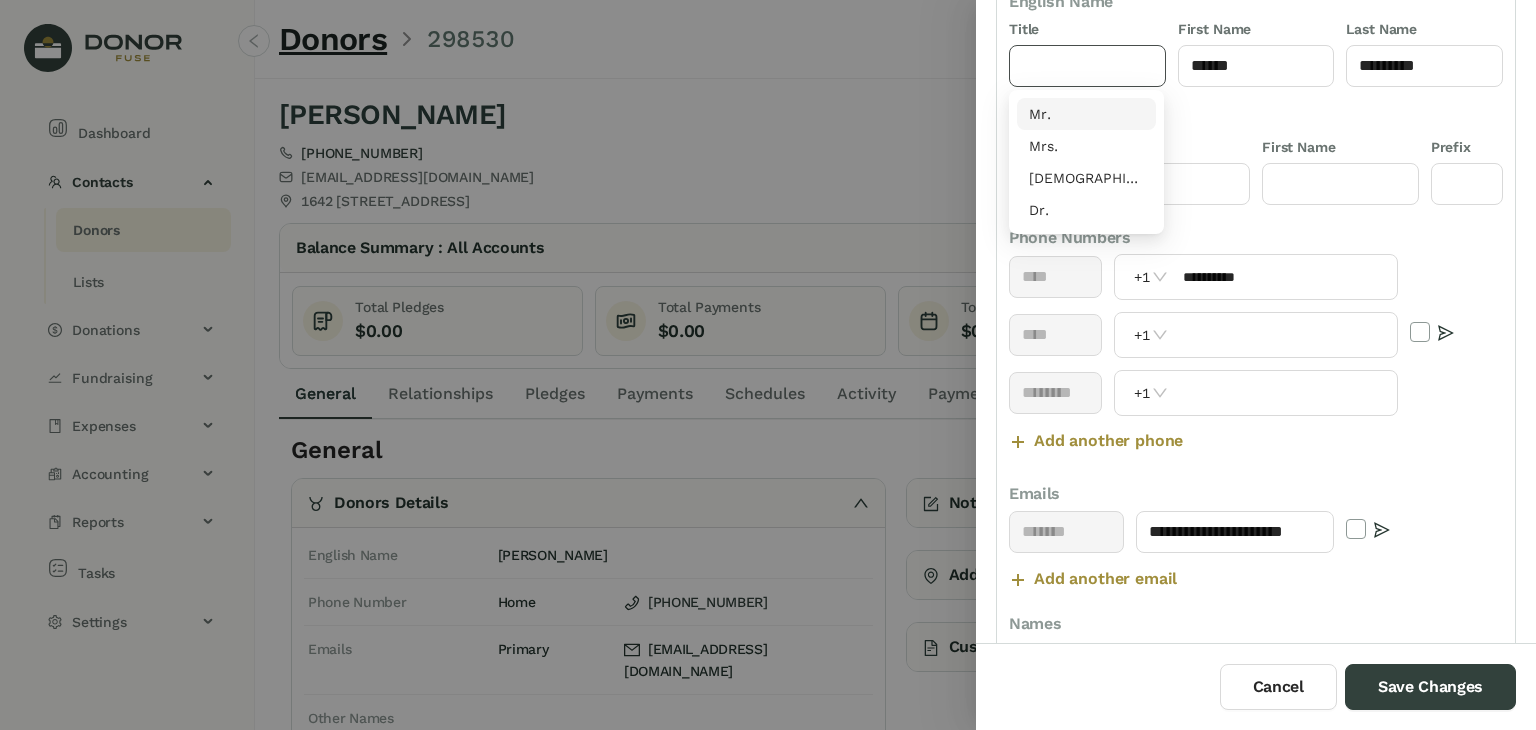 click on "Mr." at bounding box center [1086, 114] 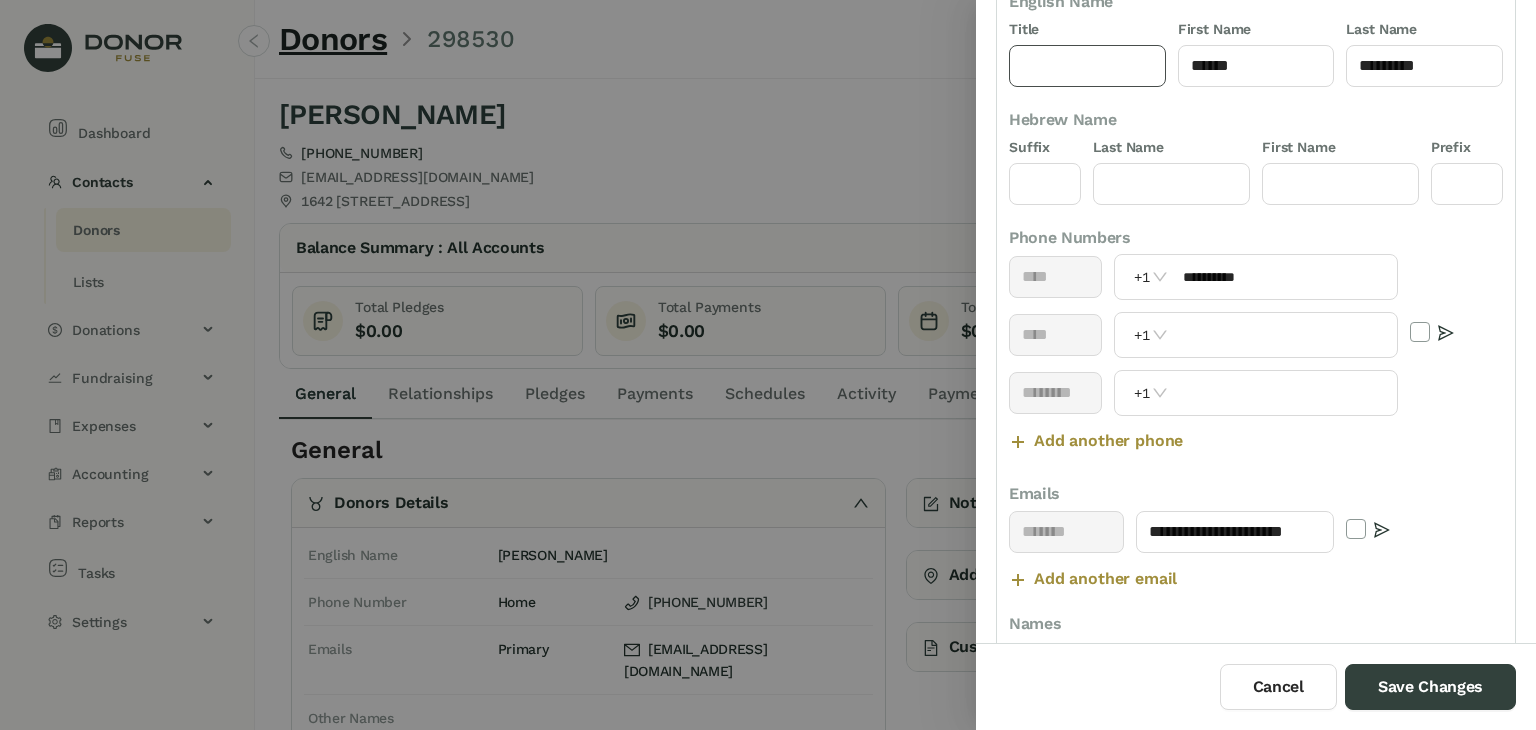 type on "***" 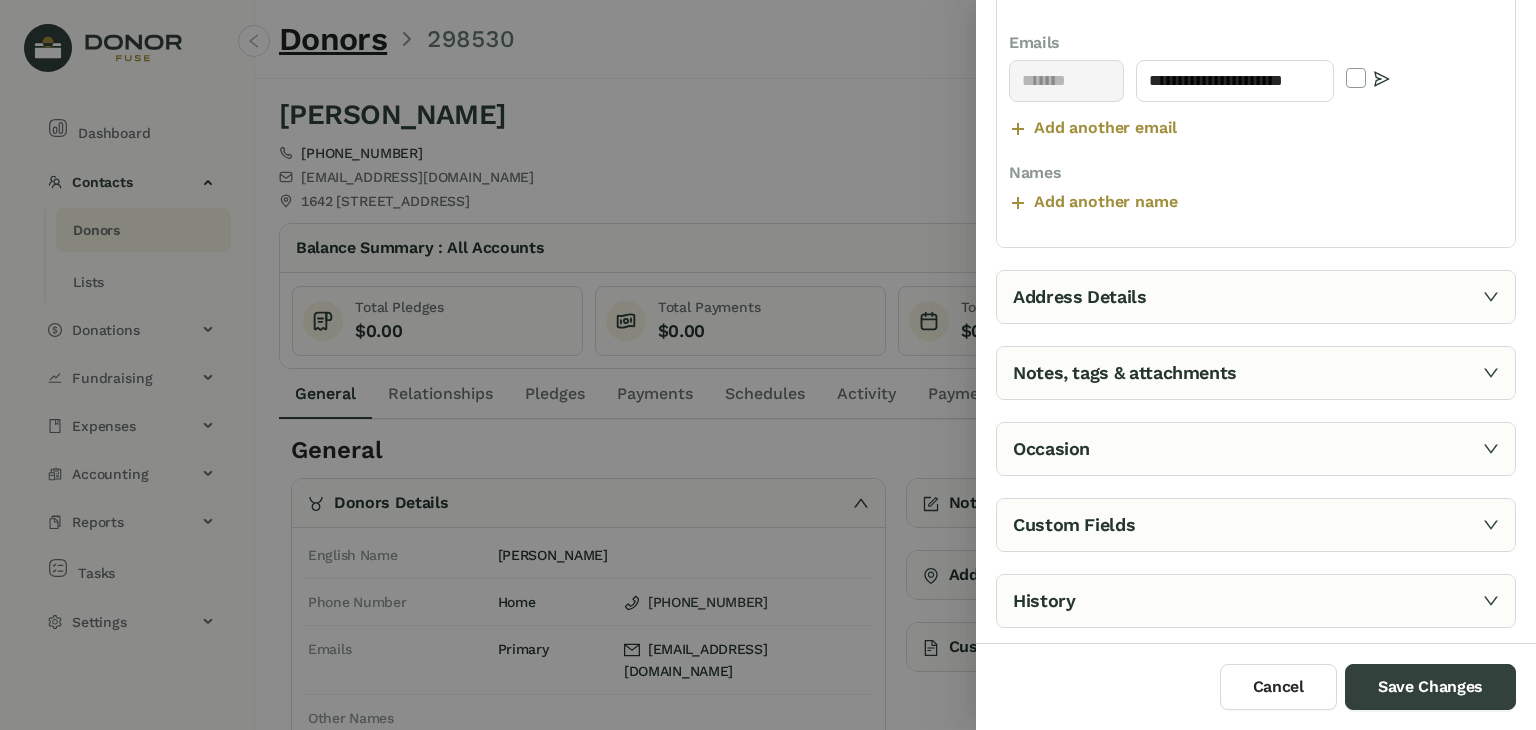 click on "Address Details" at bounding box center (1256, 297) 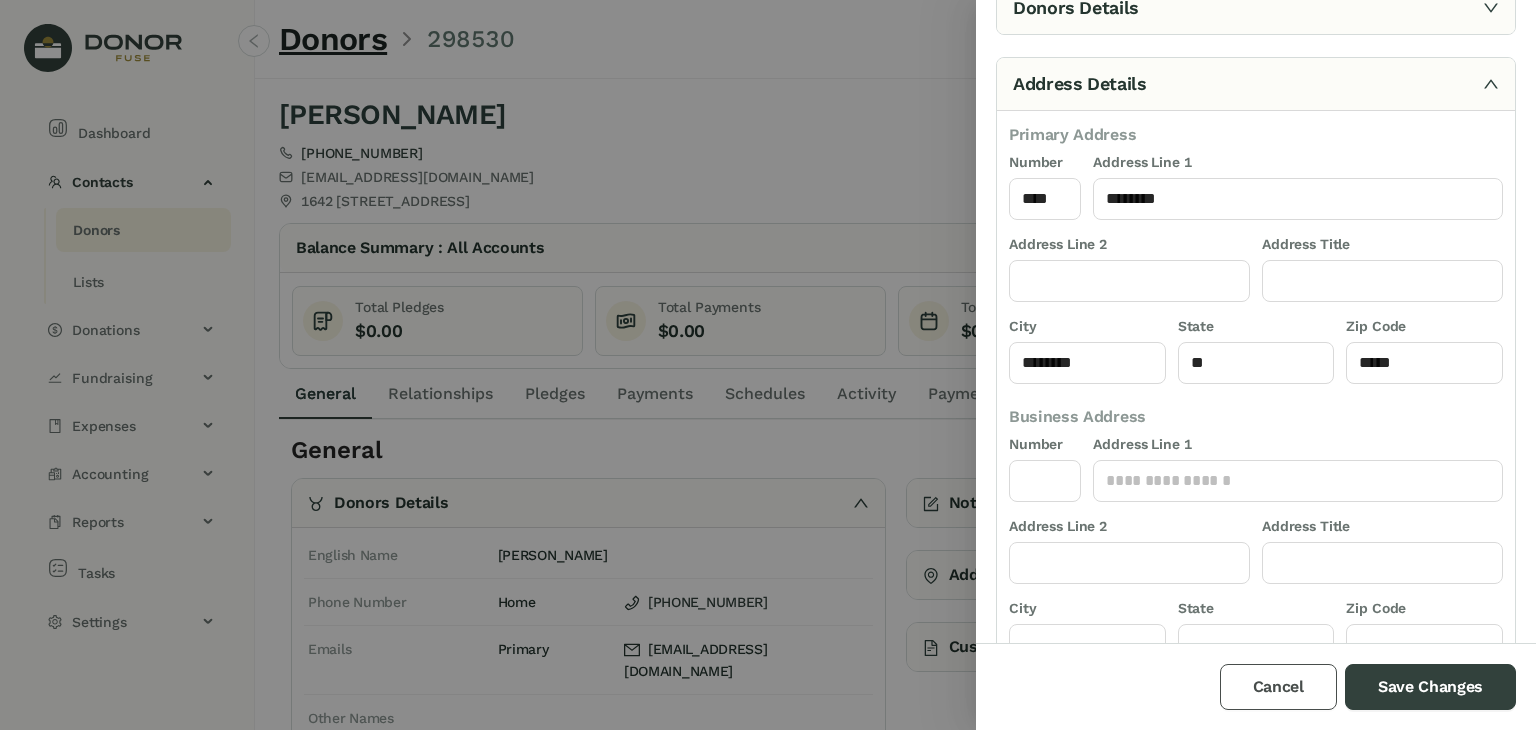 scroll, scrollTop: 0, scrollLeft: 0, axis: both 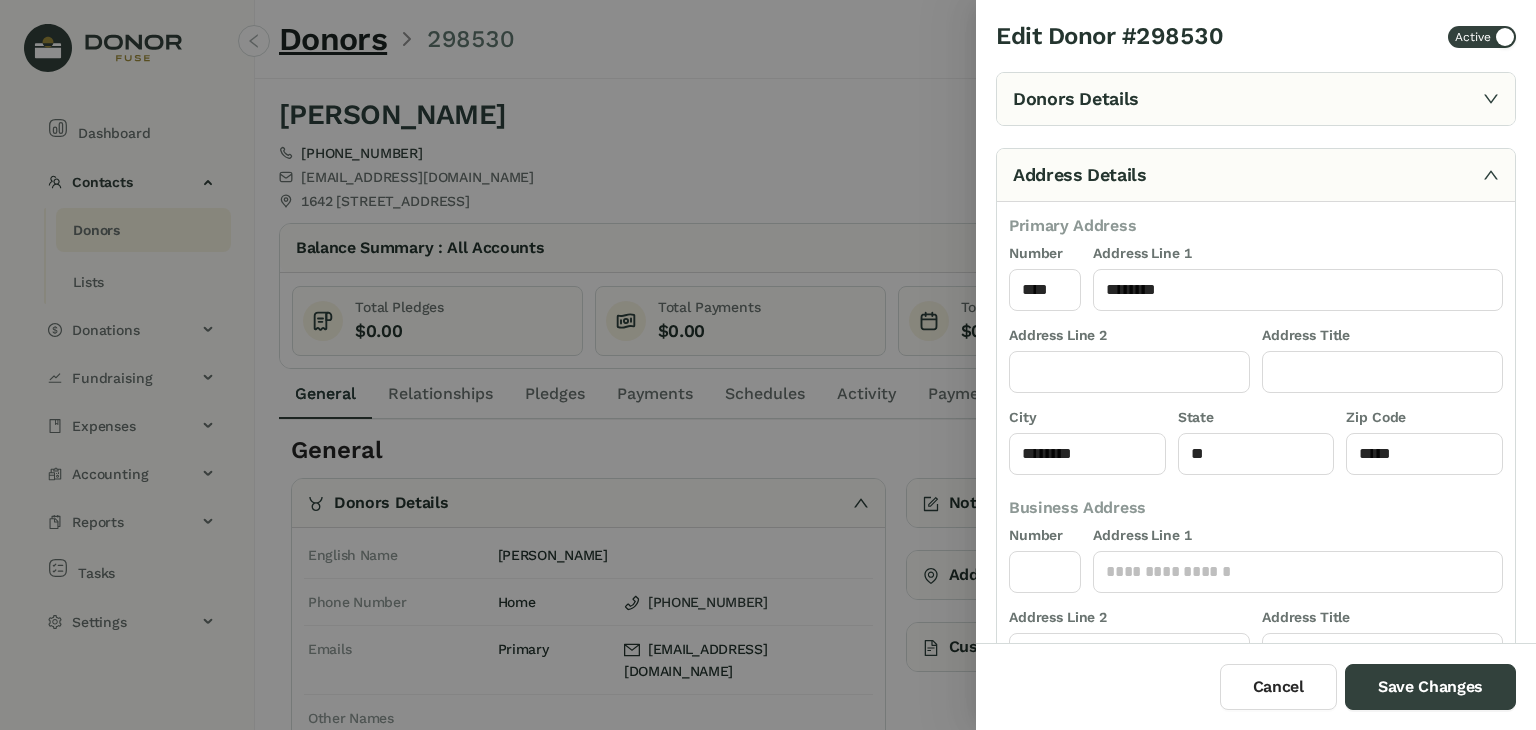 click on "Donors Details" at bounding box center (1256, 99) 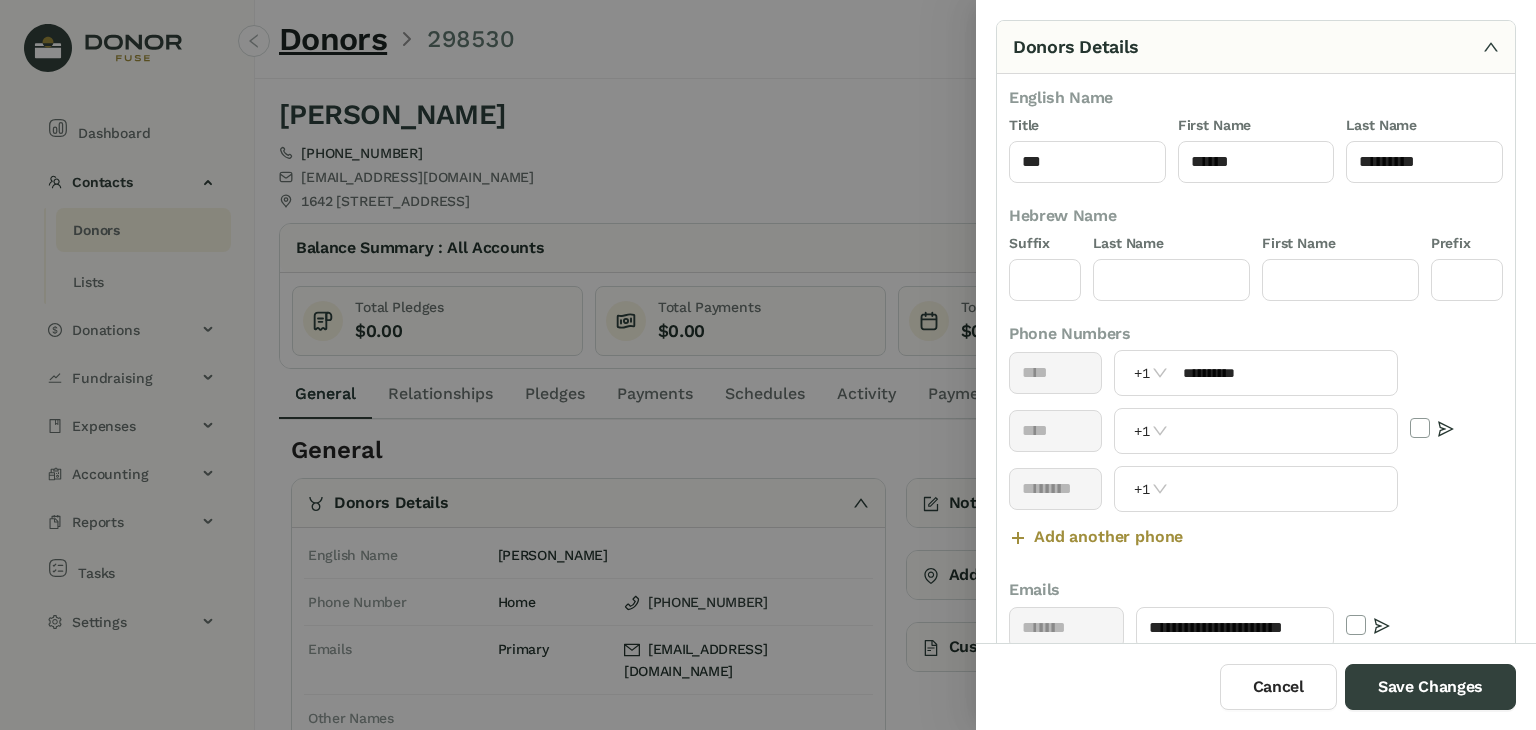 scroll, scrollTop: 61, scrollLeft: 0, axis: vertical 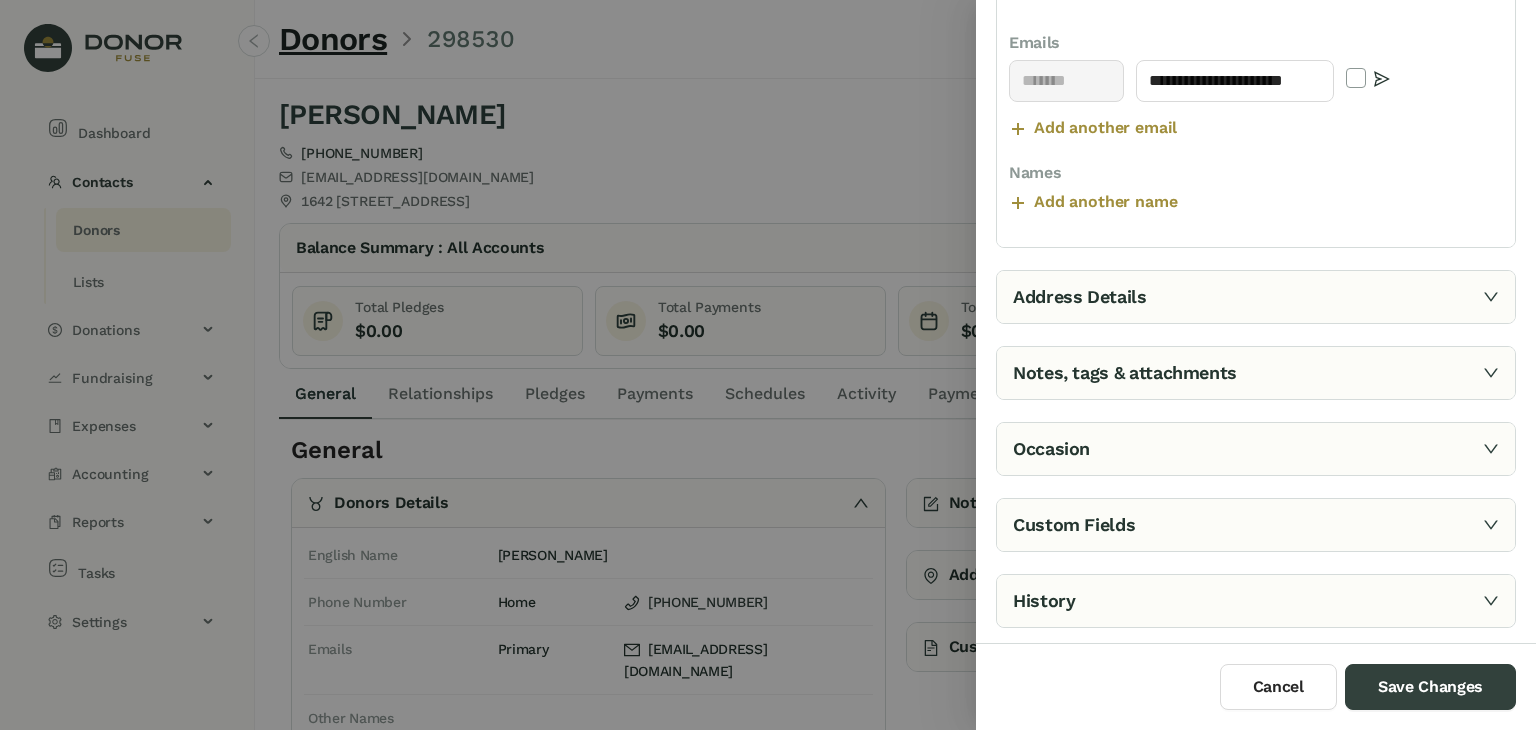 click on "Address Details" at bounding box center [1256, 297] 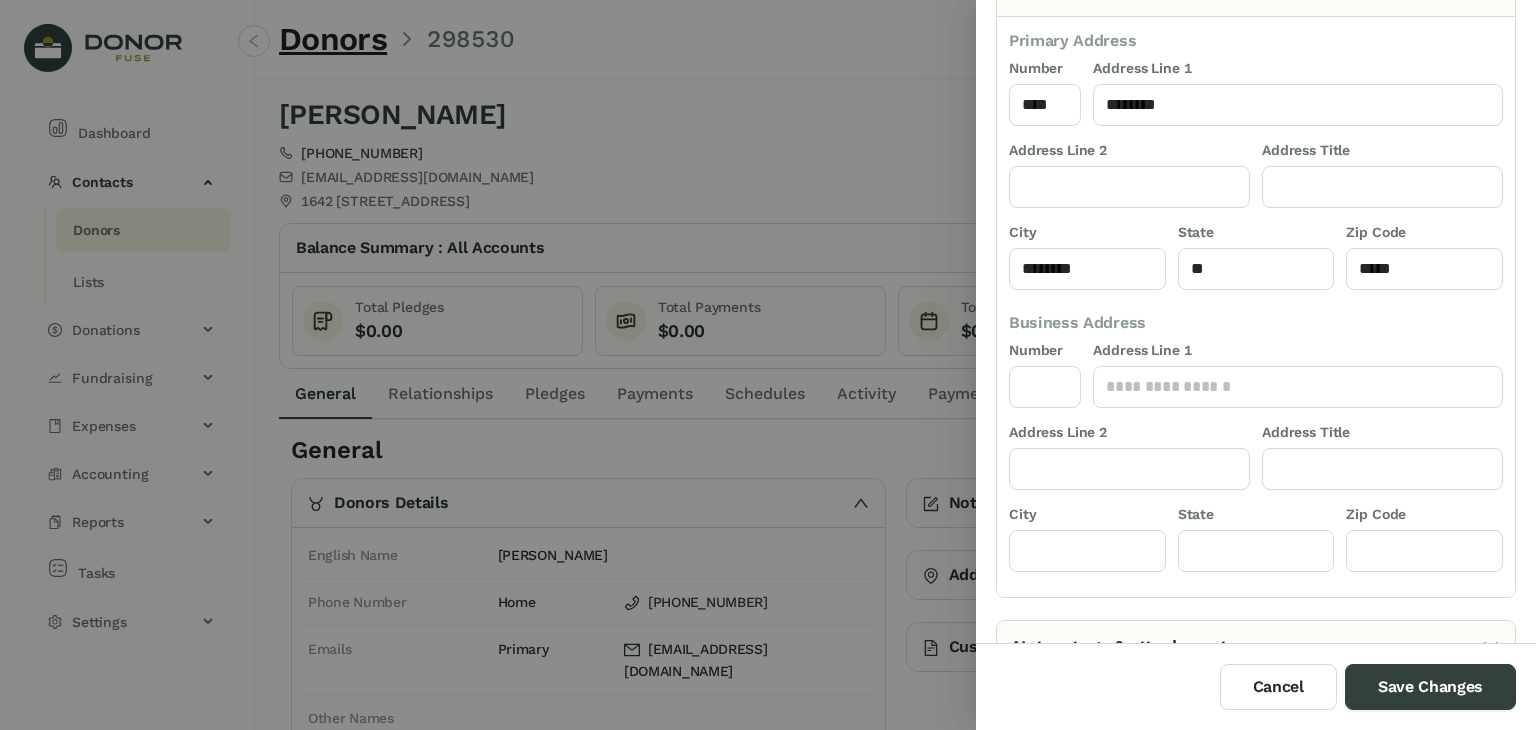 scroll, scrollTop: 148, scrollLeft: 0, axis: vertical 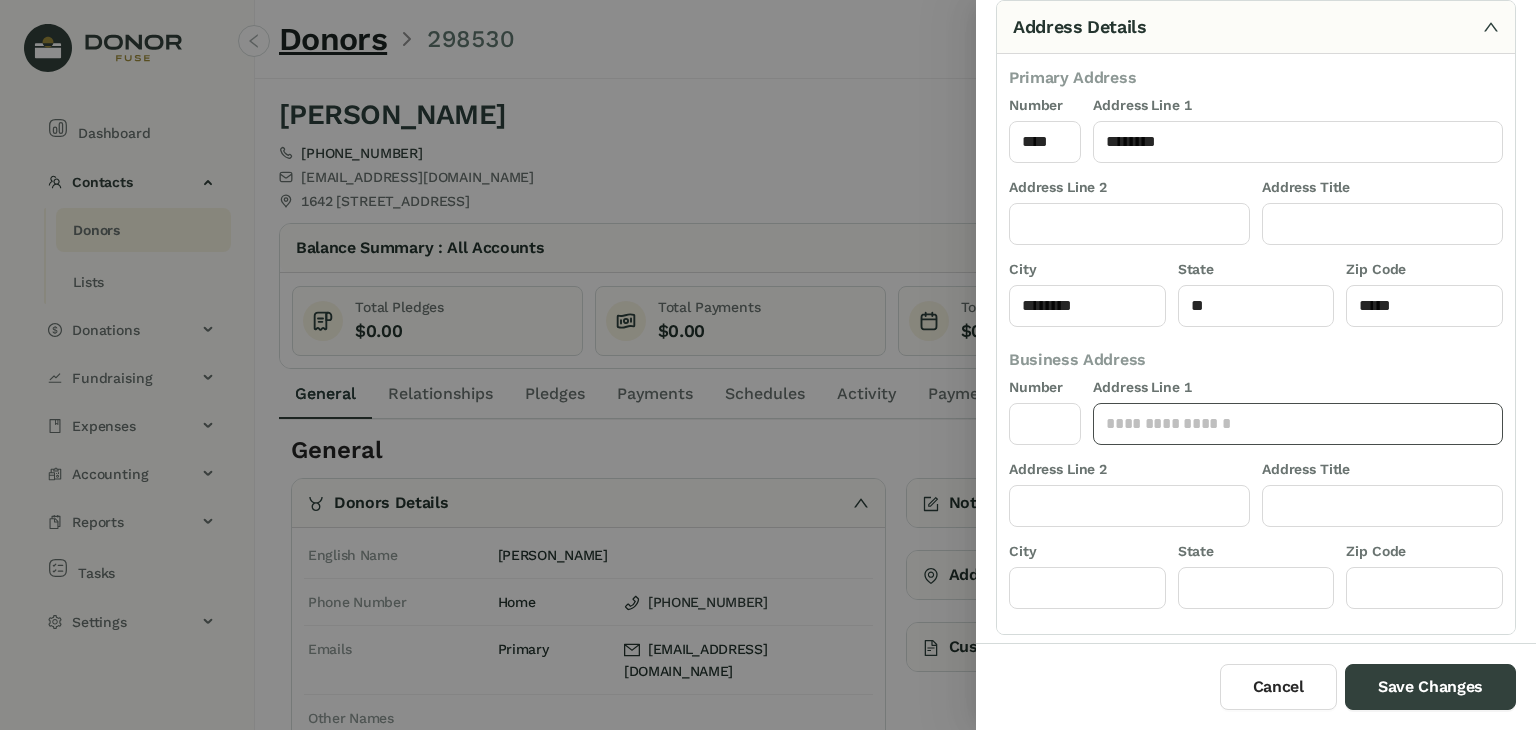 click 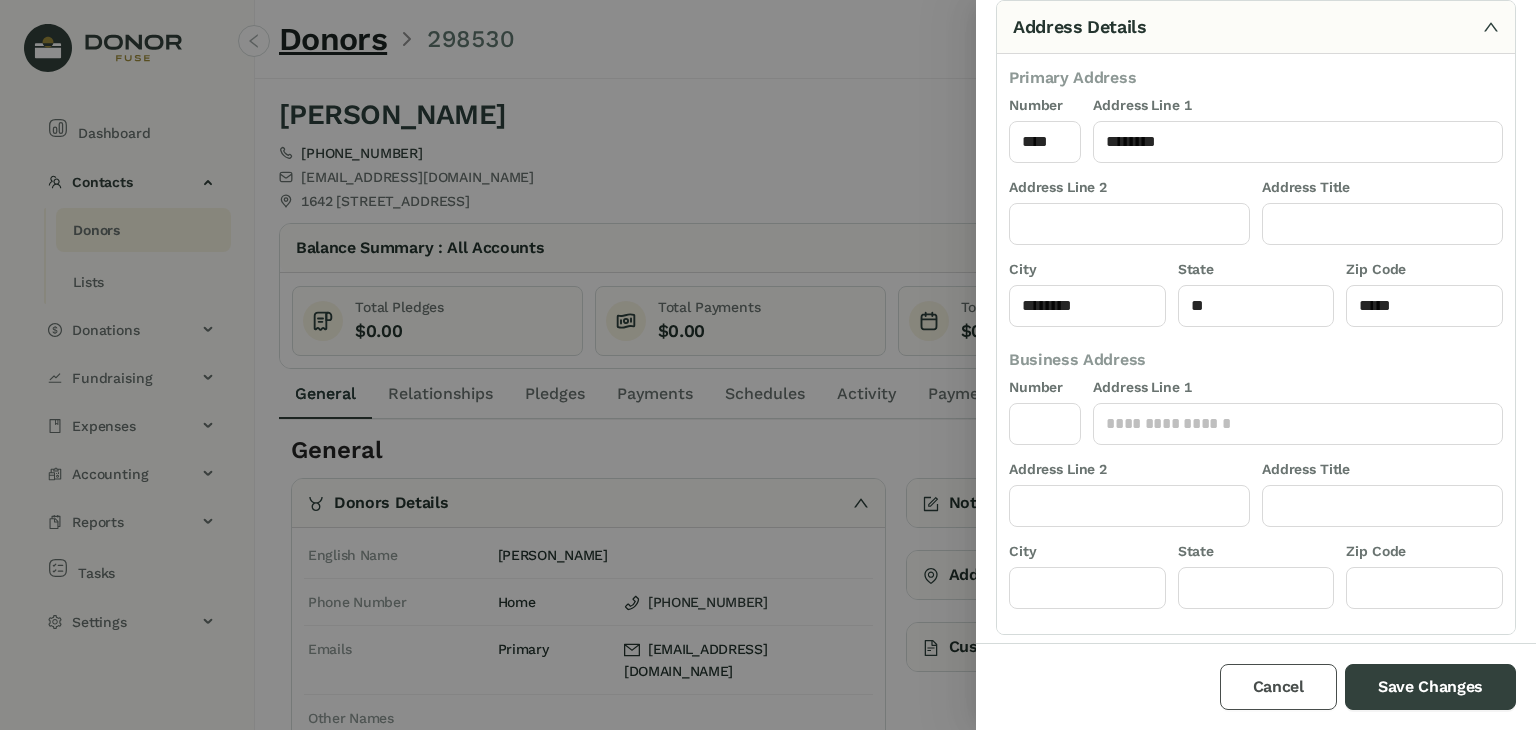 click on "Cancel" at bounding box center [1278, 687] 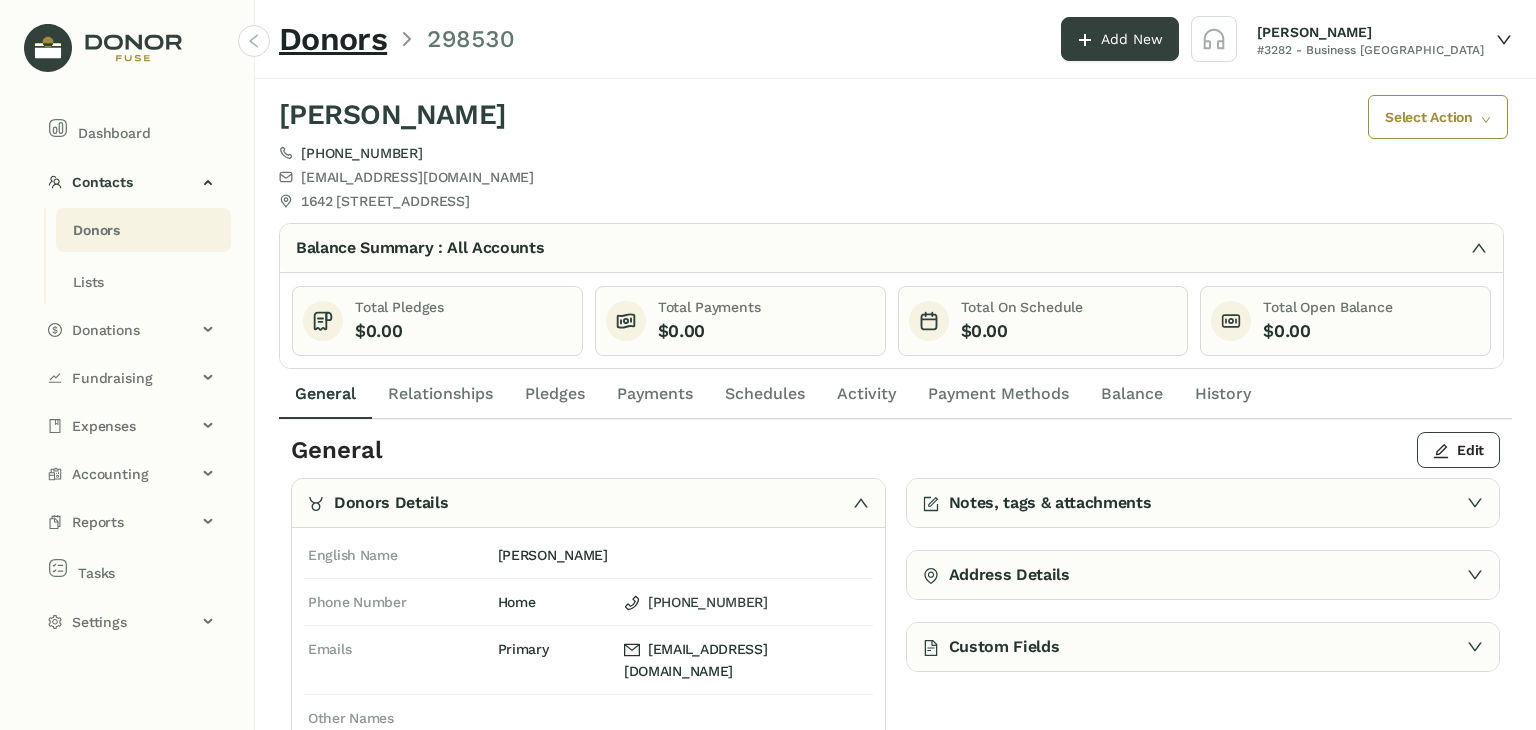 click on "Donors" 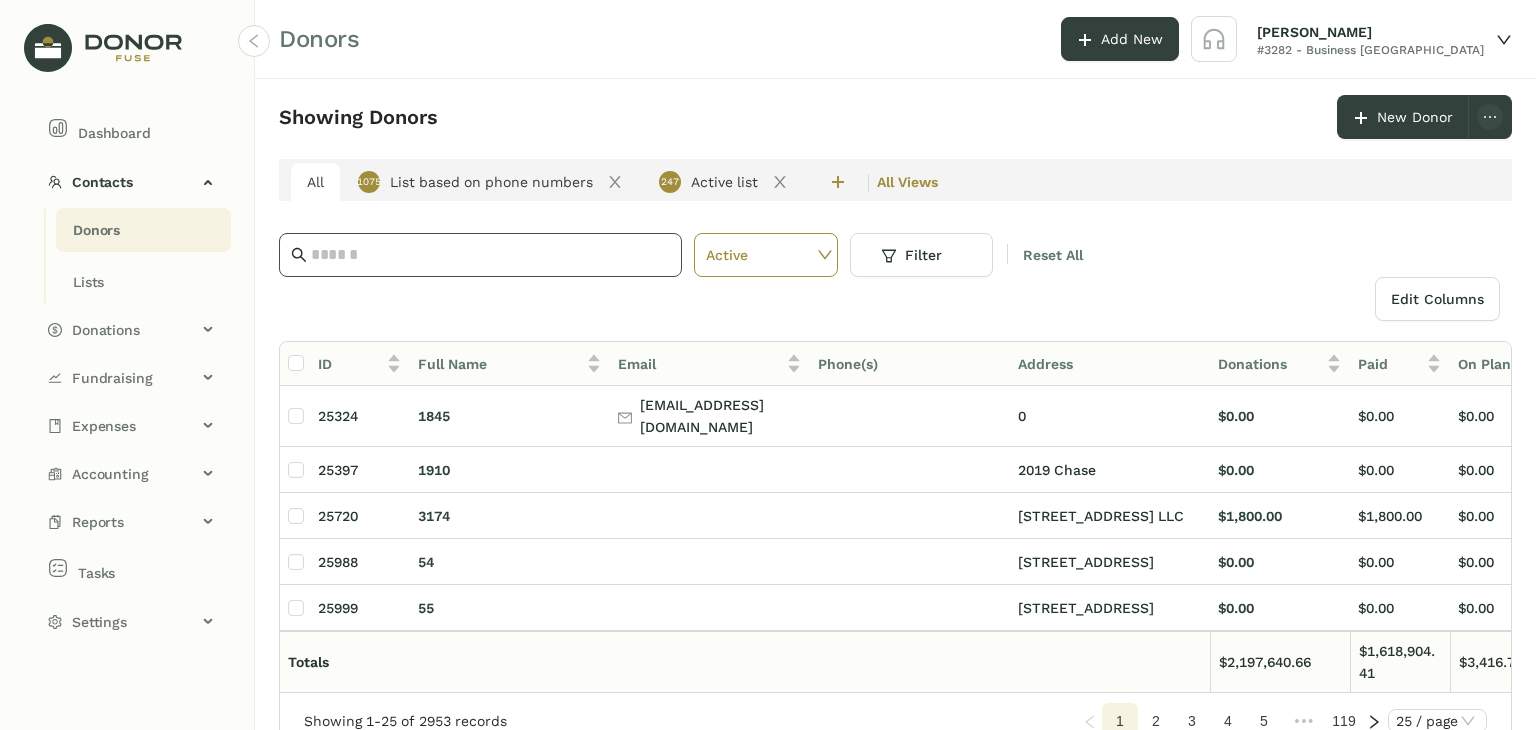 click 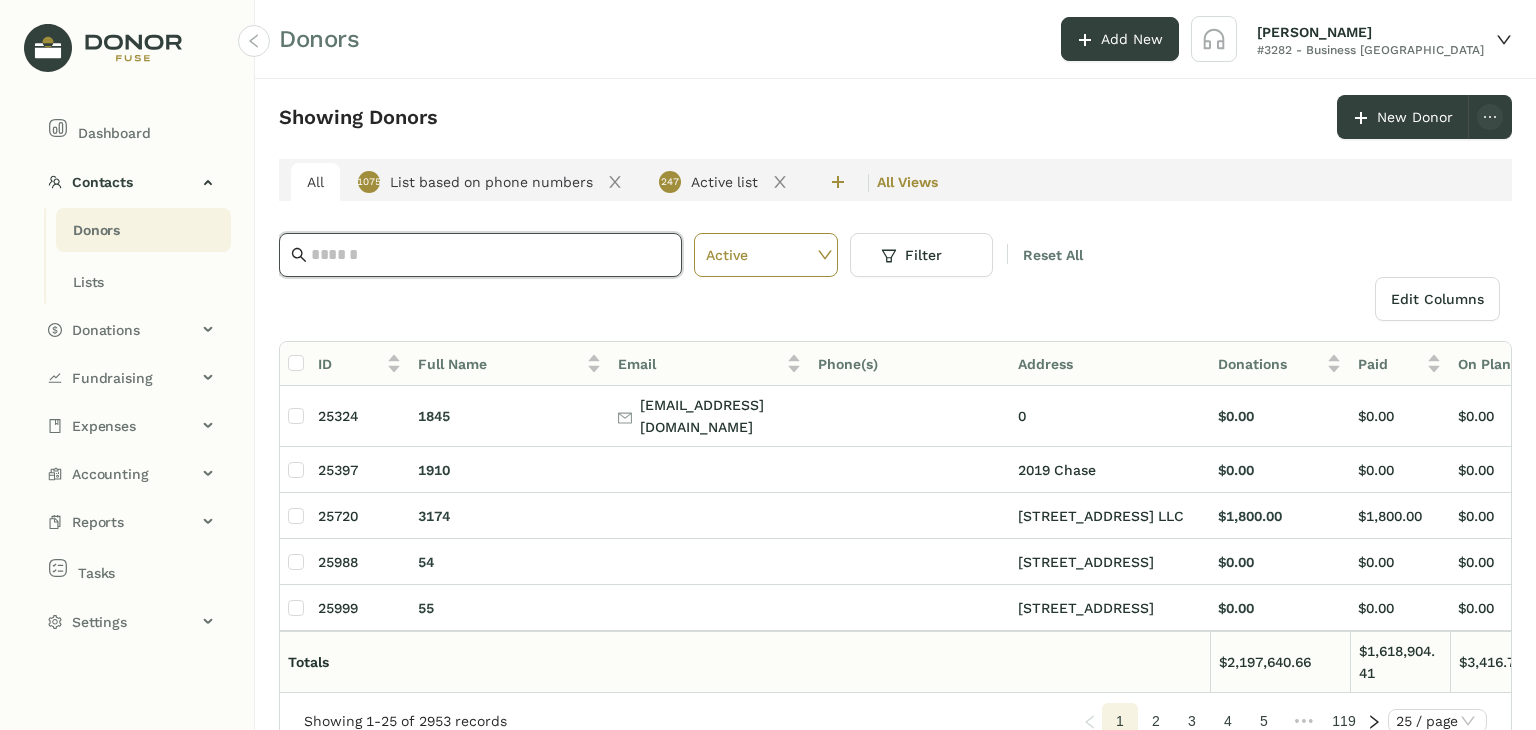 paste on "**********" 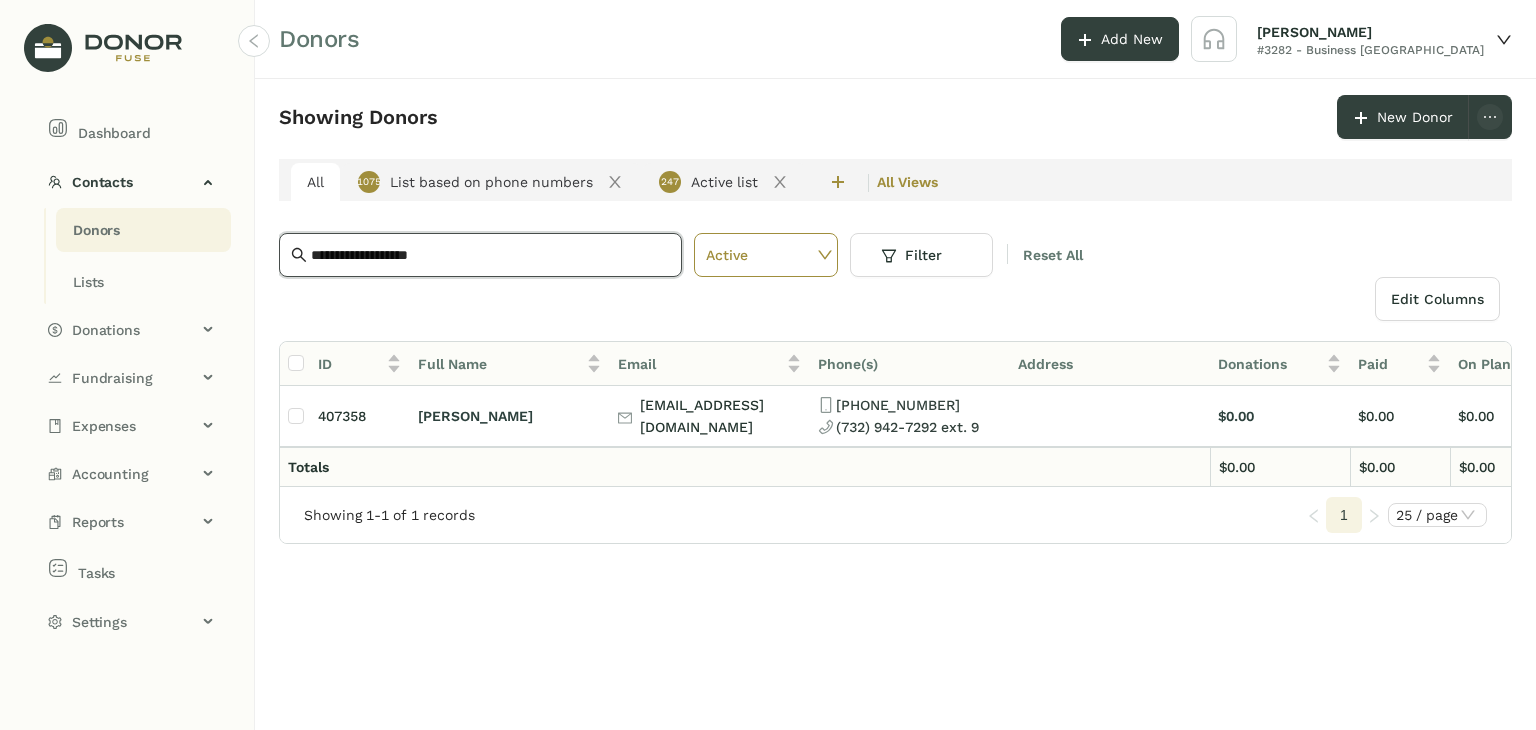 type on "**********" 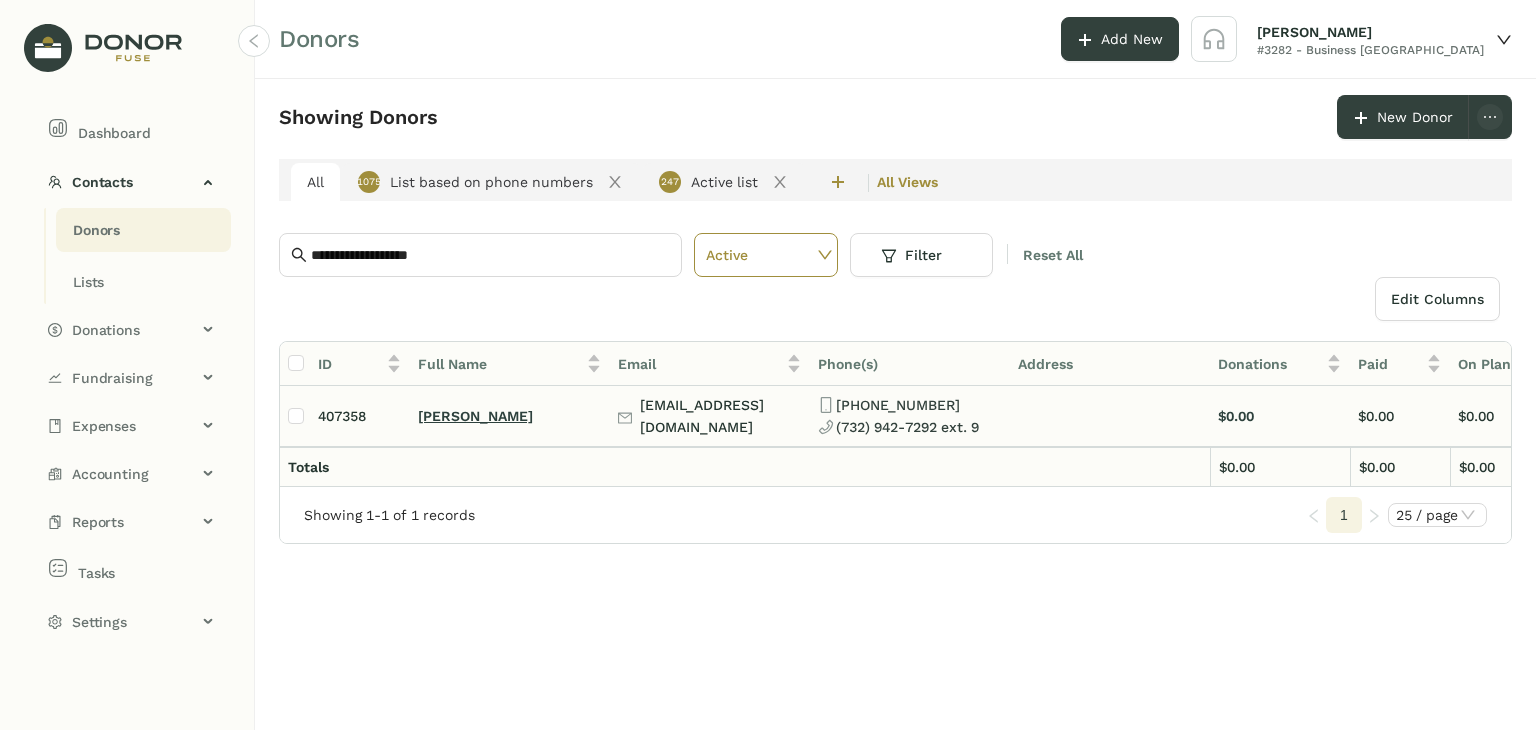 click on "[PERSON_NAME]" 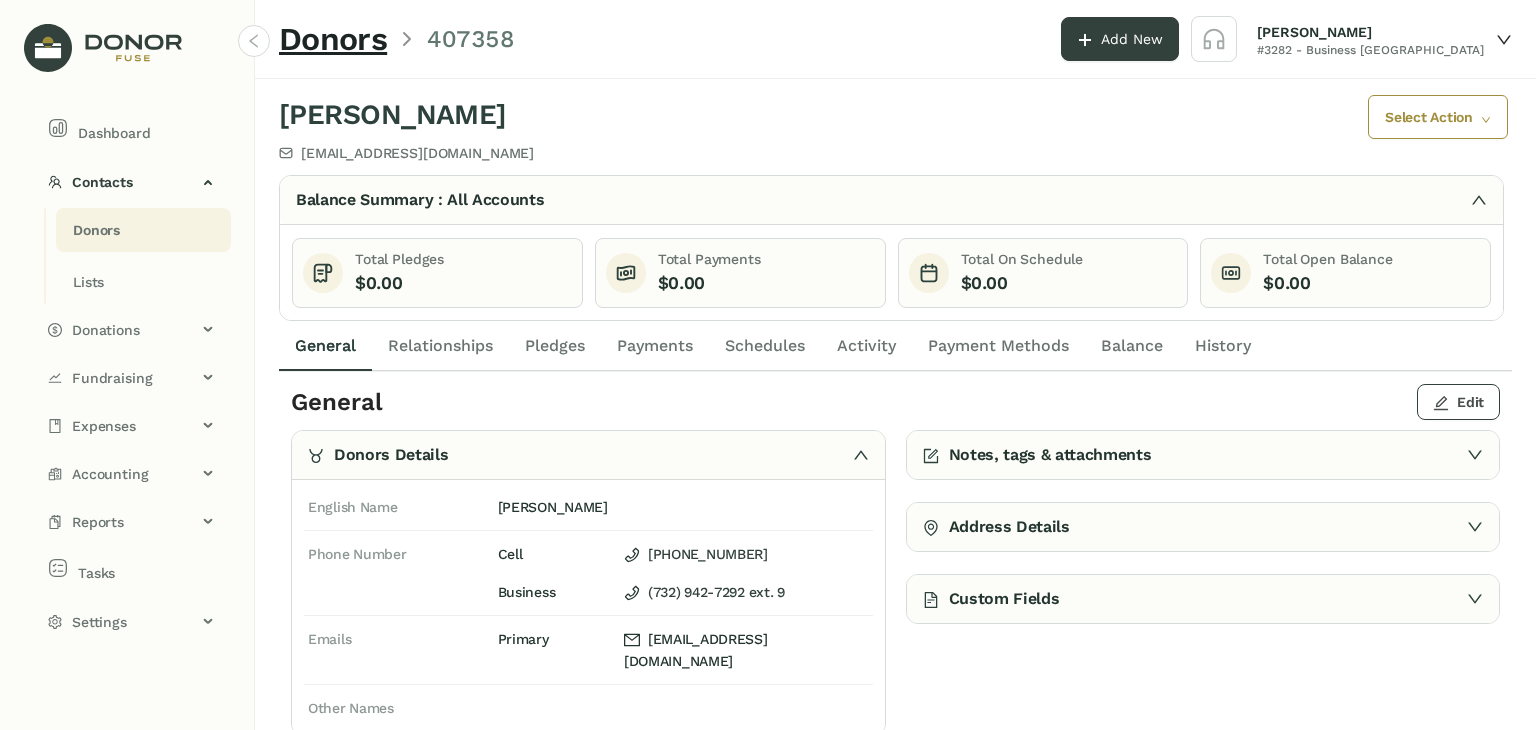 click on "Edit" 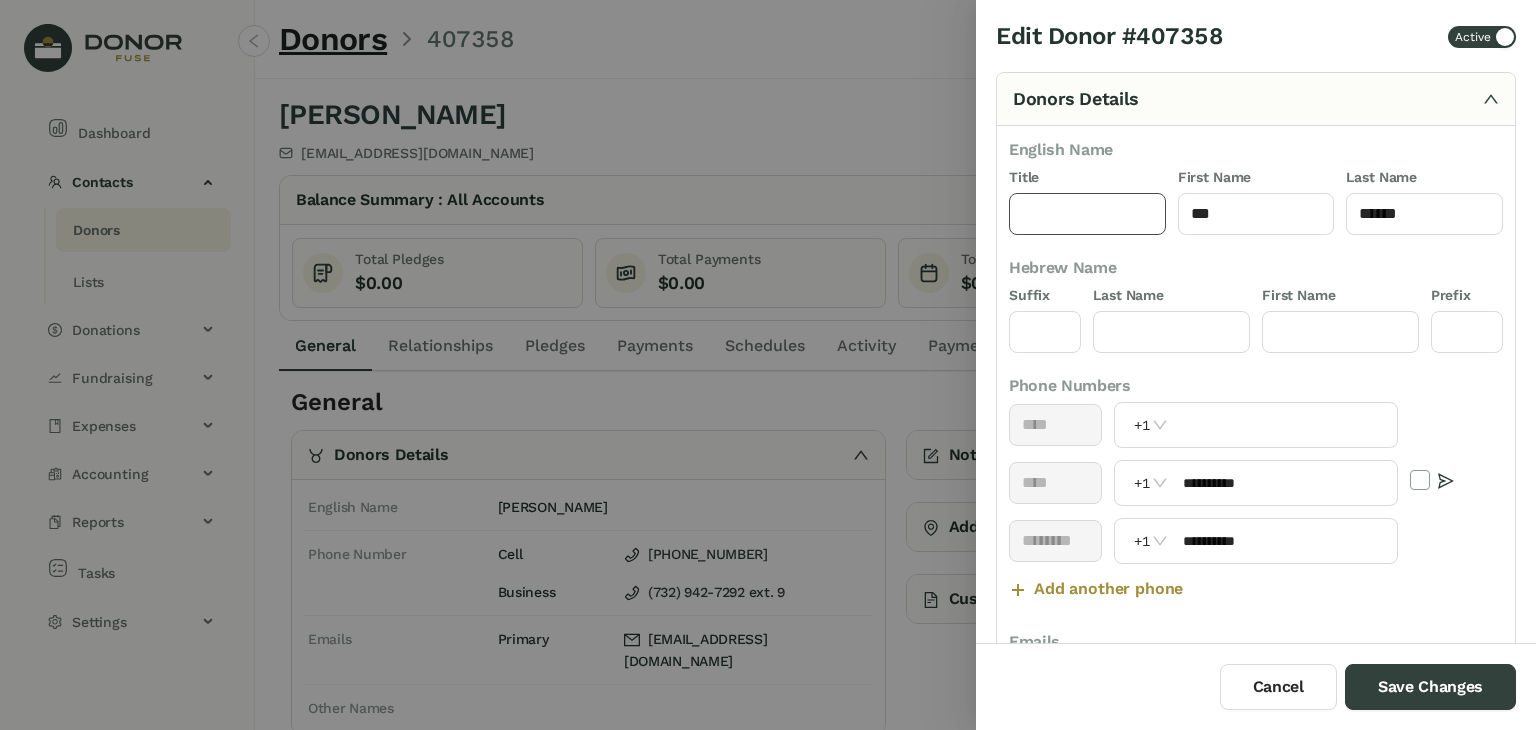 click 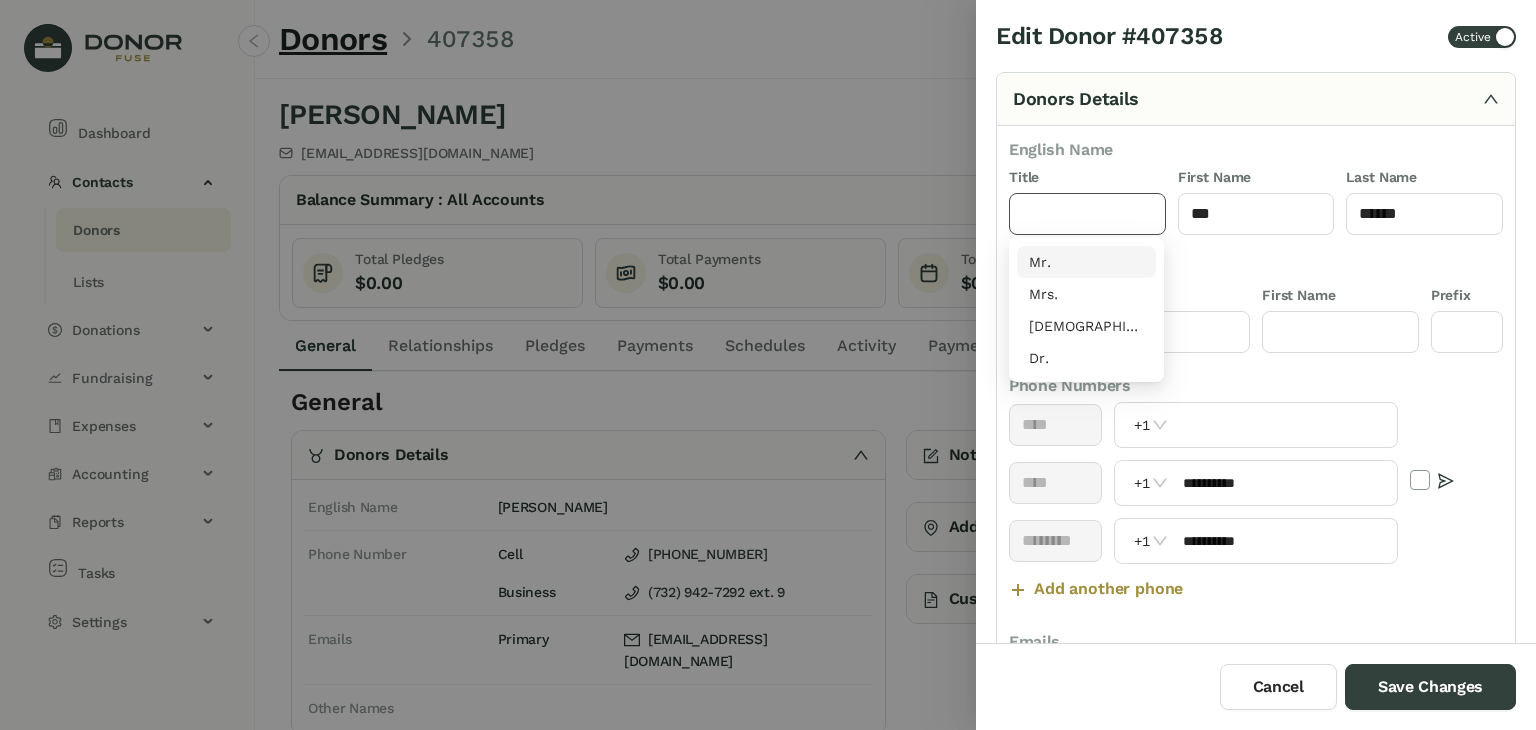 click on "Mr." at bounding box center (1086, 262) 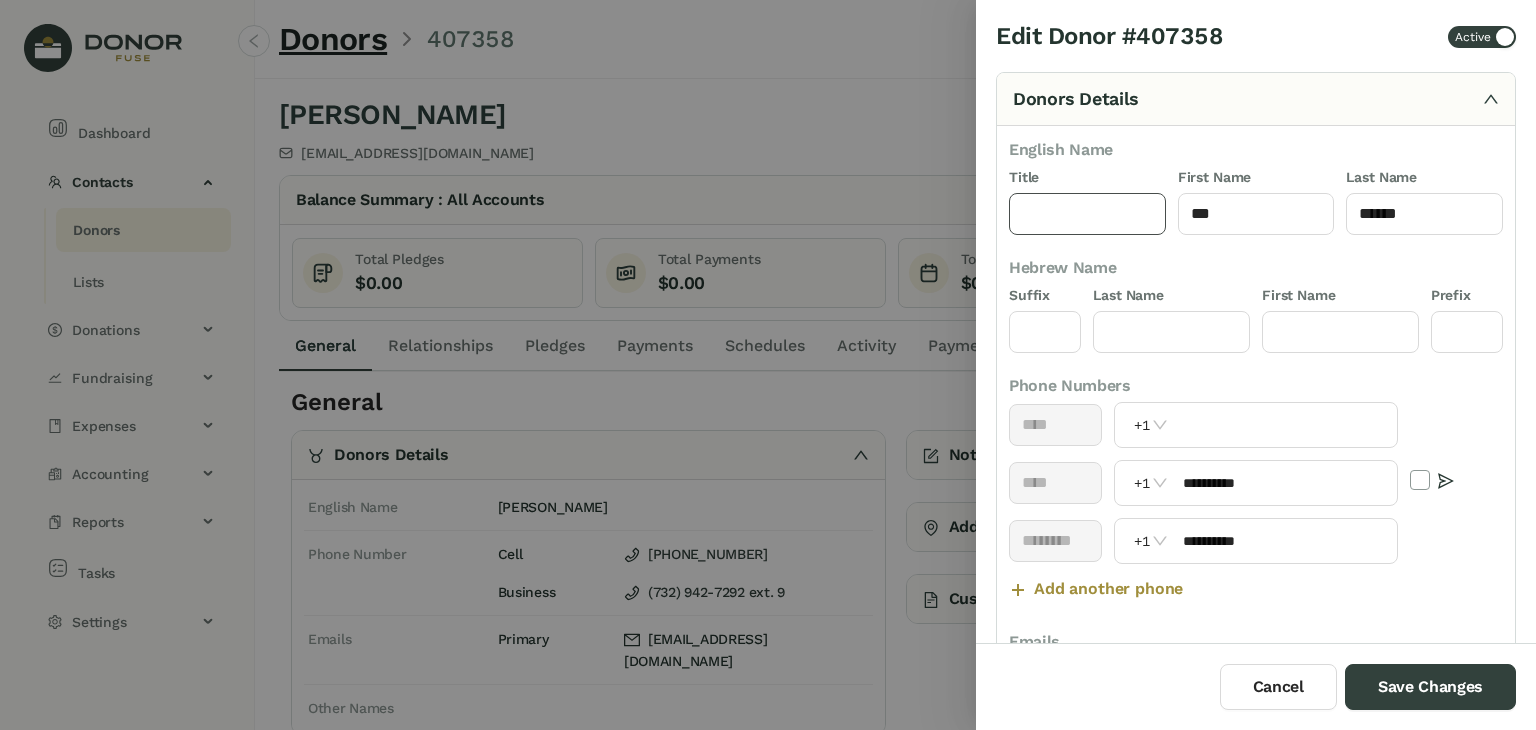 type on "***" 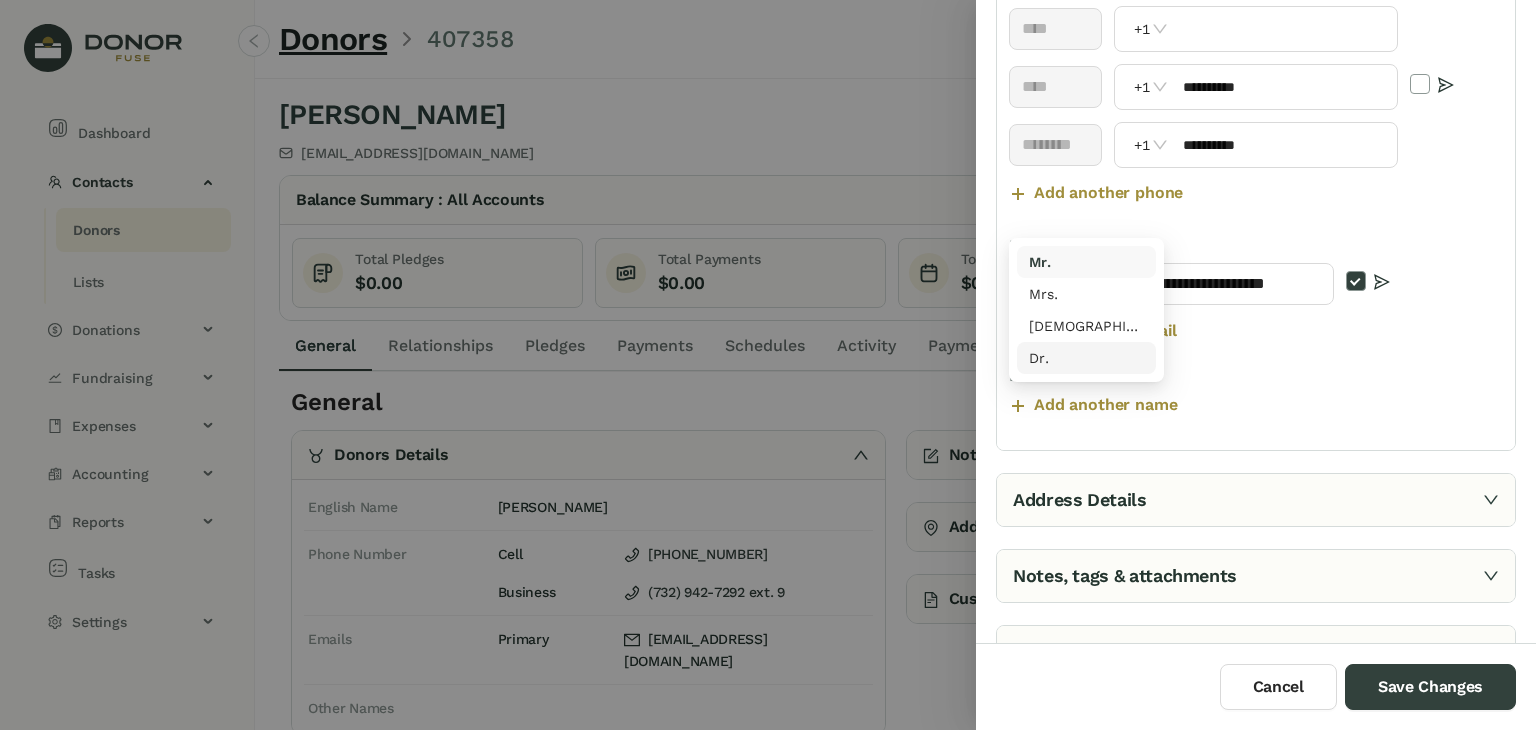 scroll, scrollTop: 572, scrollLeft: 0, axis: vertical 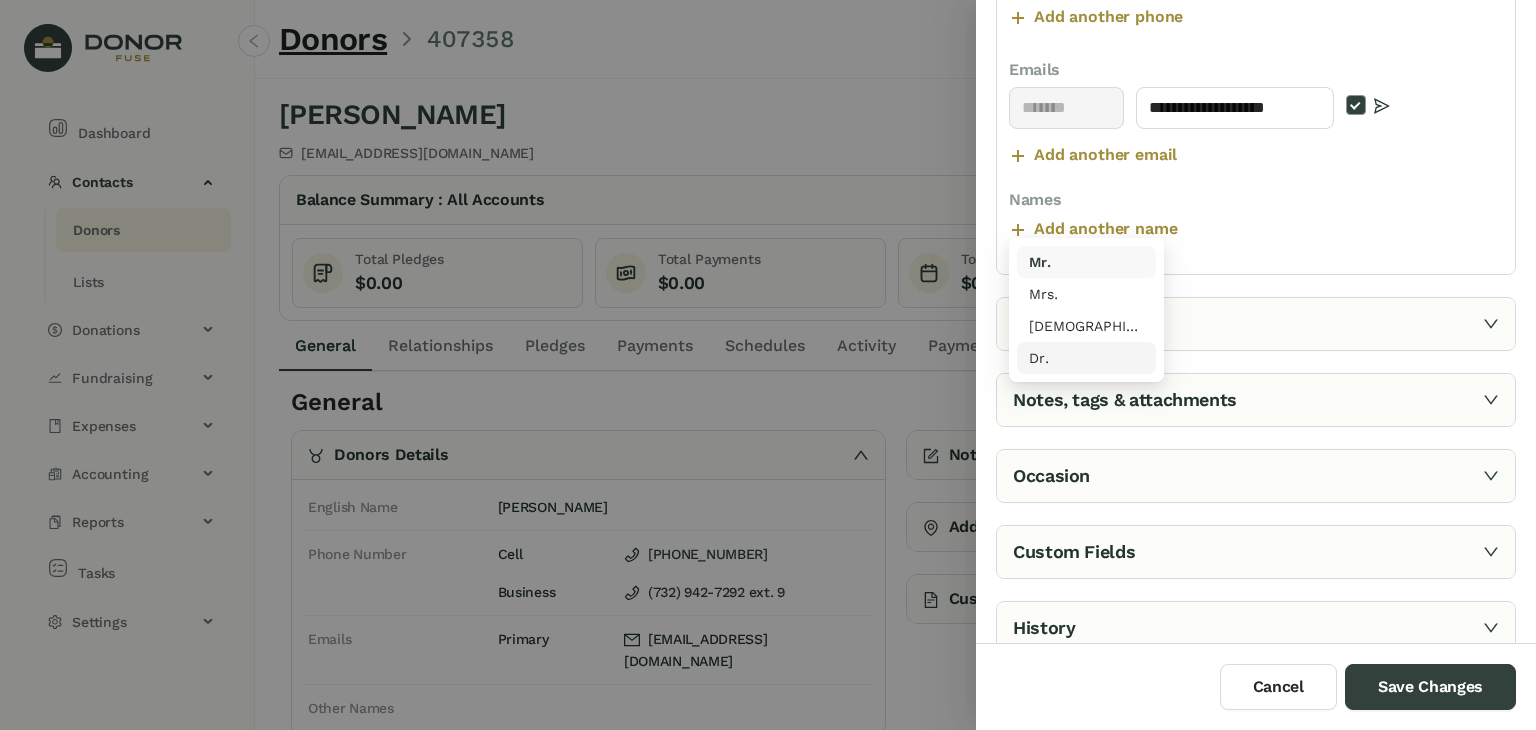 click on "Address Details" at bounding box center [1256, 324] 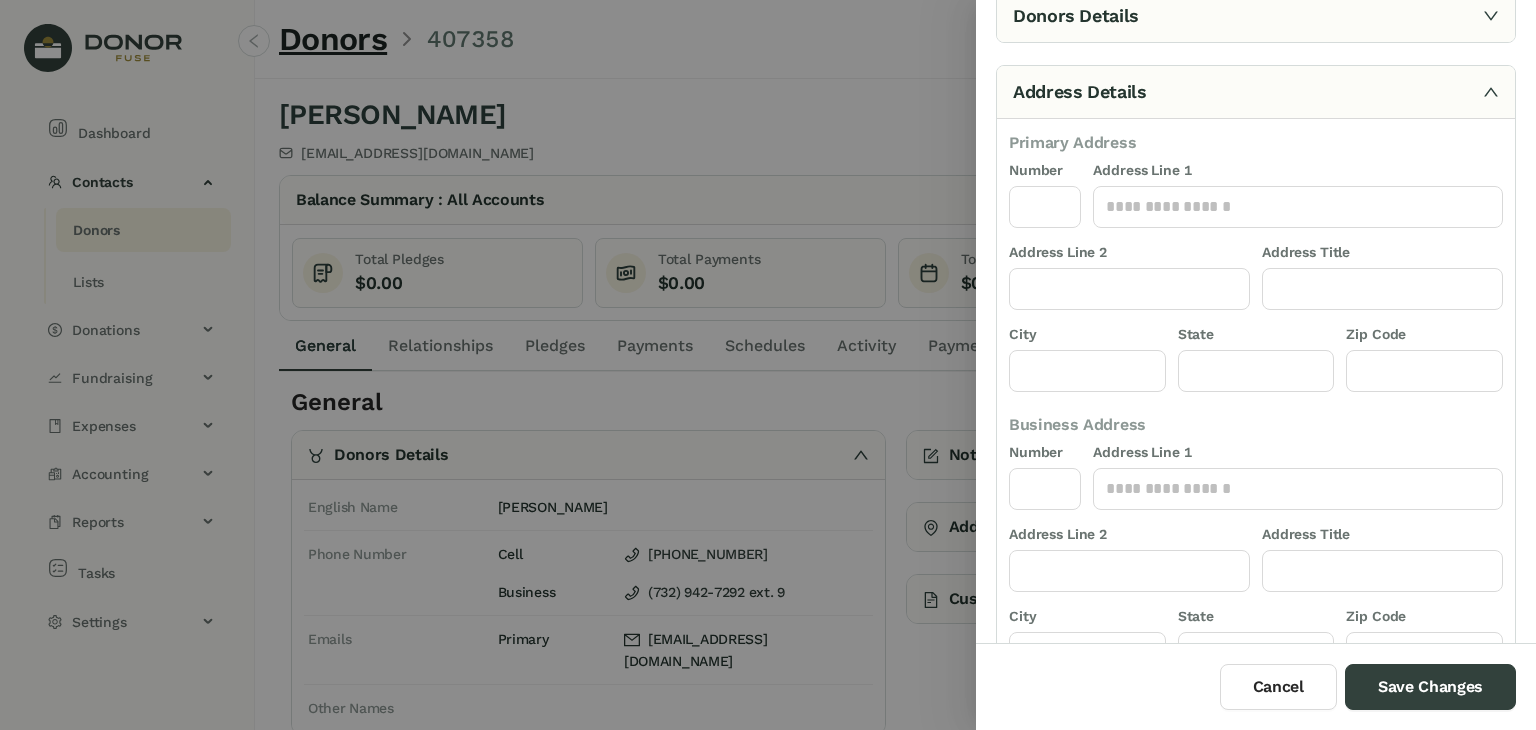 scroll, scrollTop: 82, scrollLeft: 0, axis: vertical 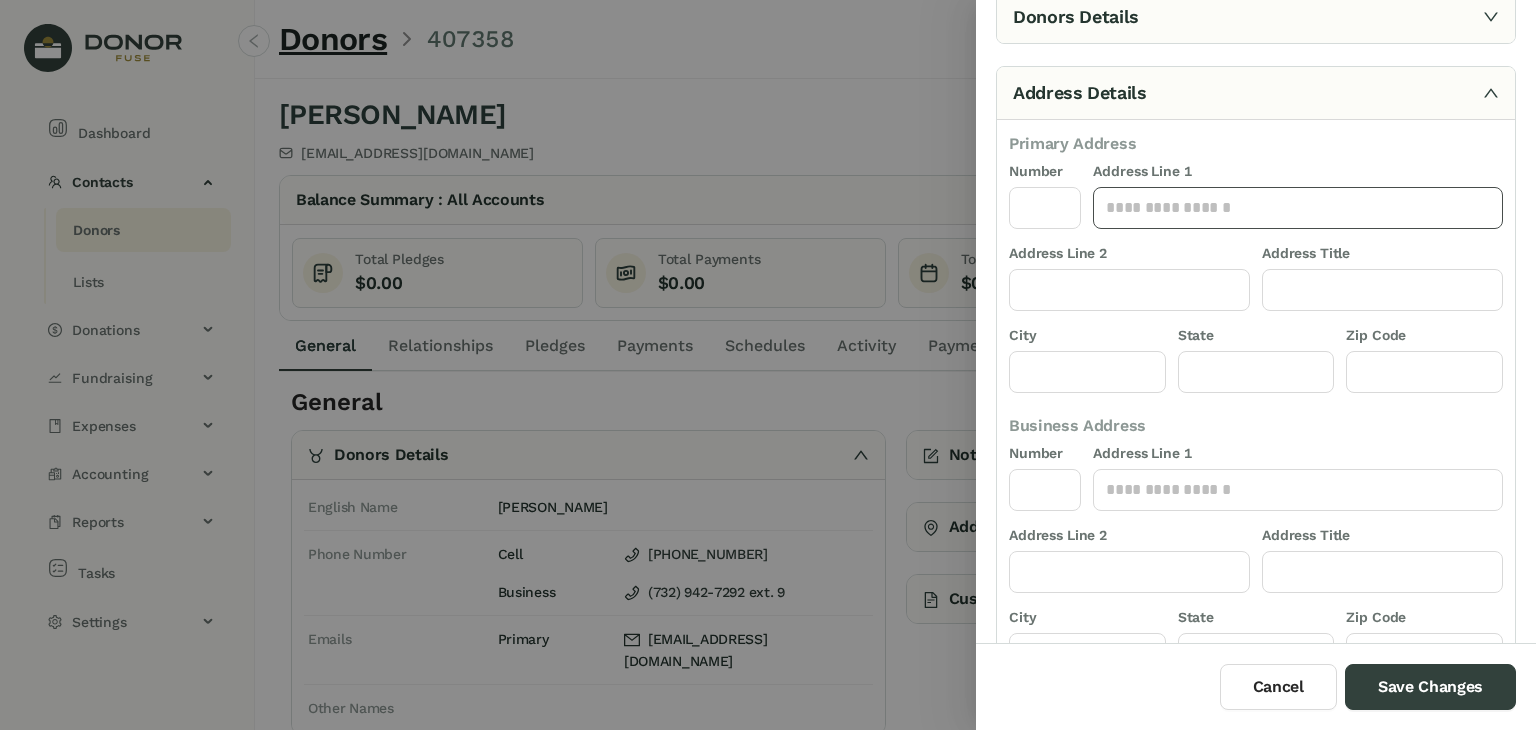 click 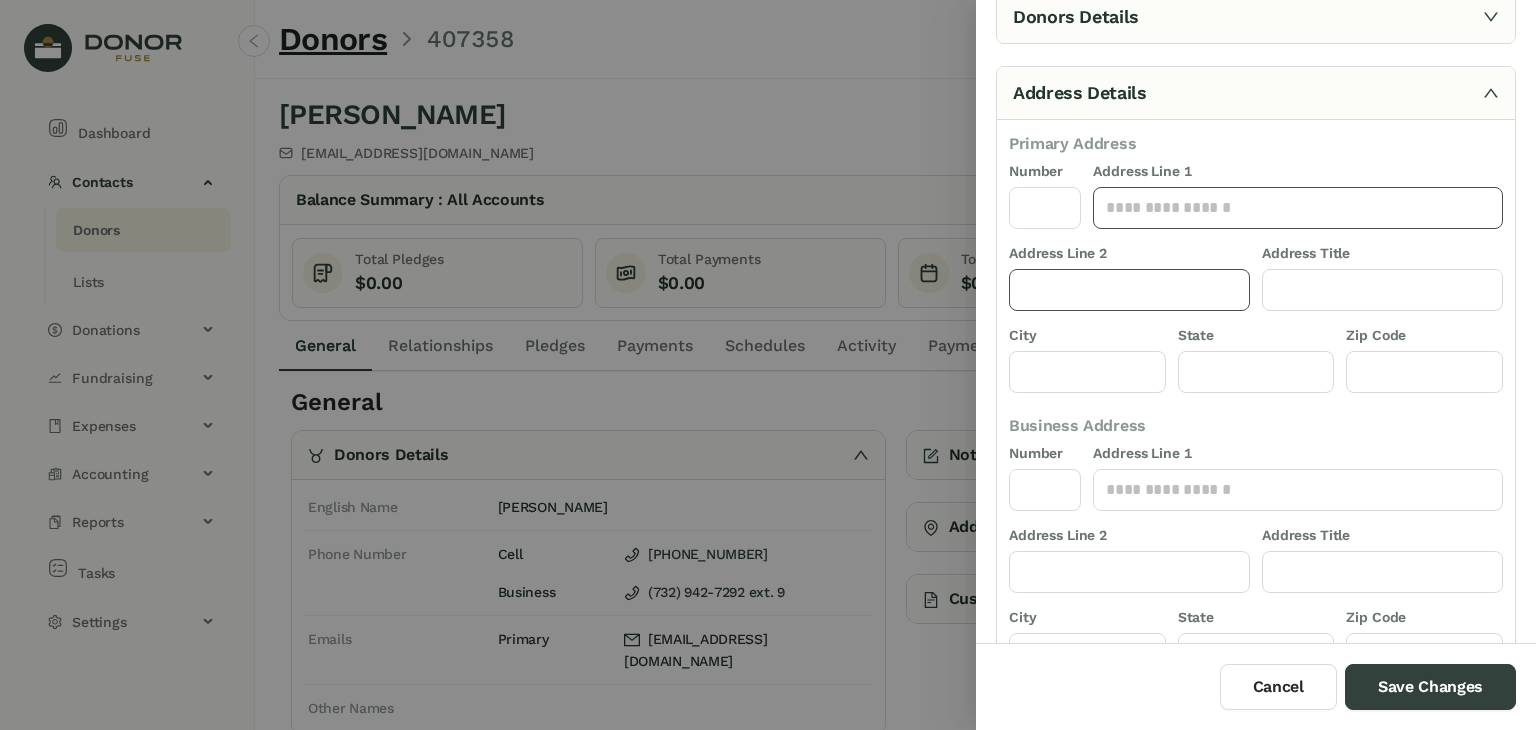 scroll, scrollTop: 0, scrollLeft: 0, axis: both 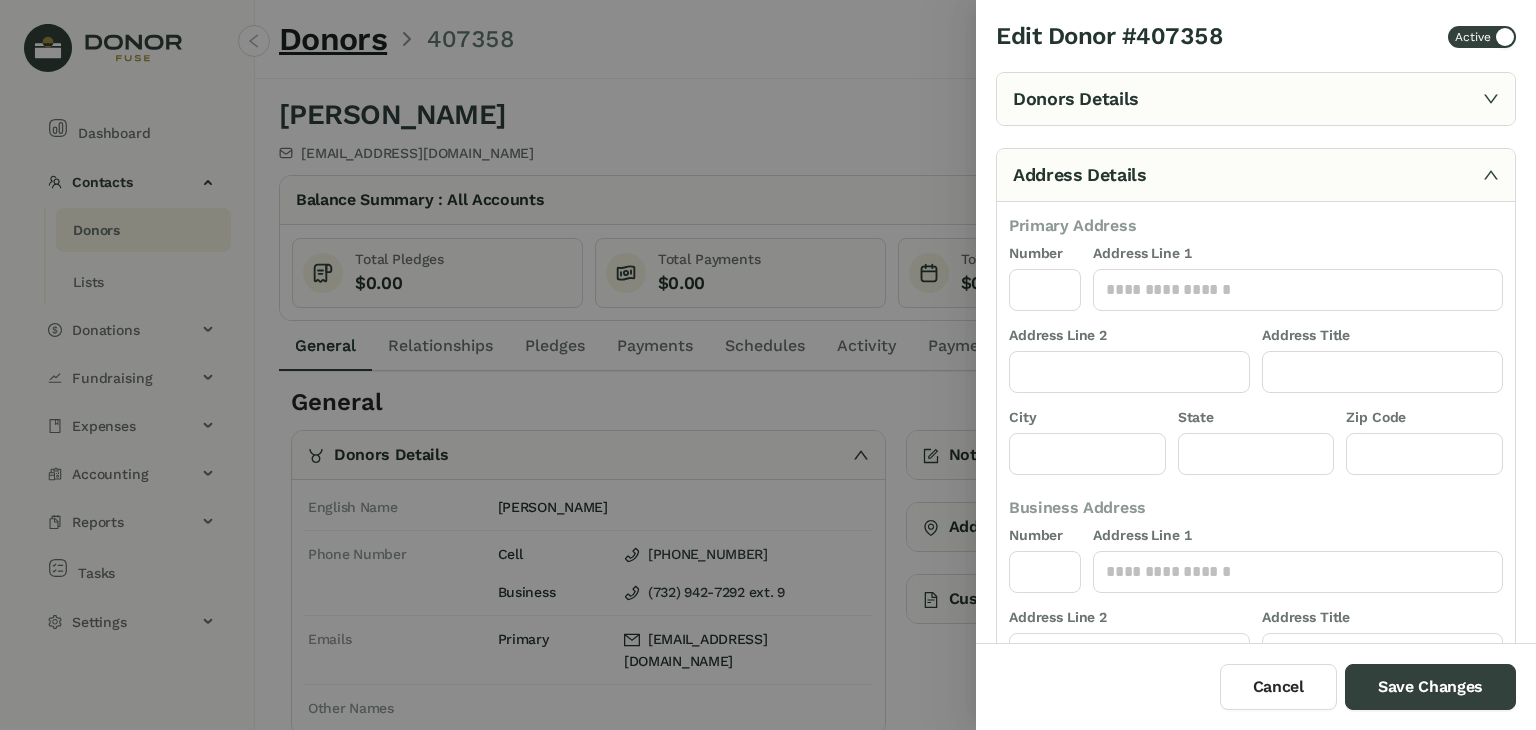click 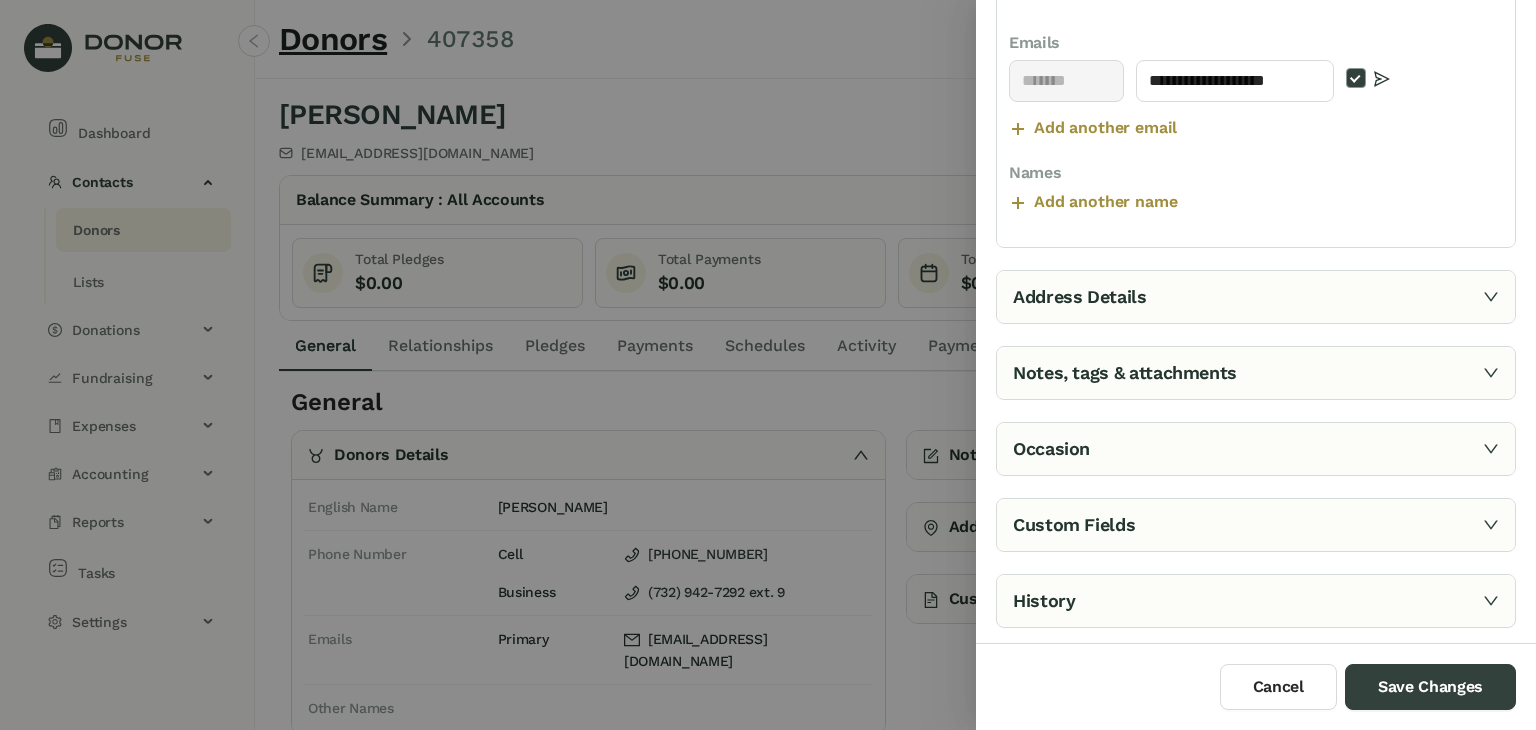 click on "Address Details" at bounding box center [1256, 297] 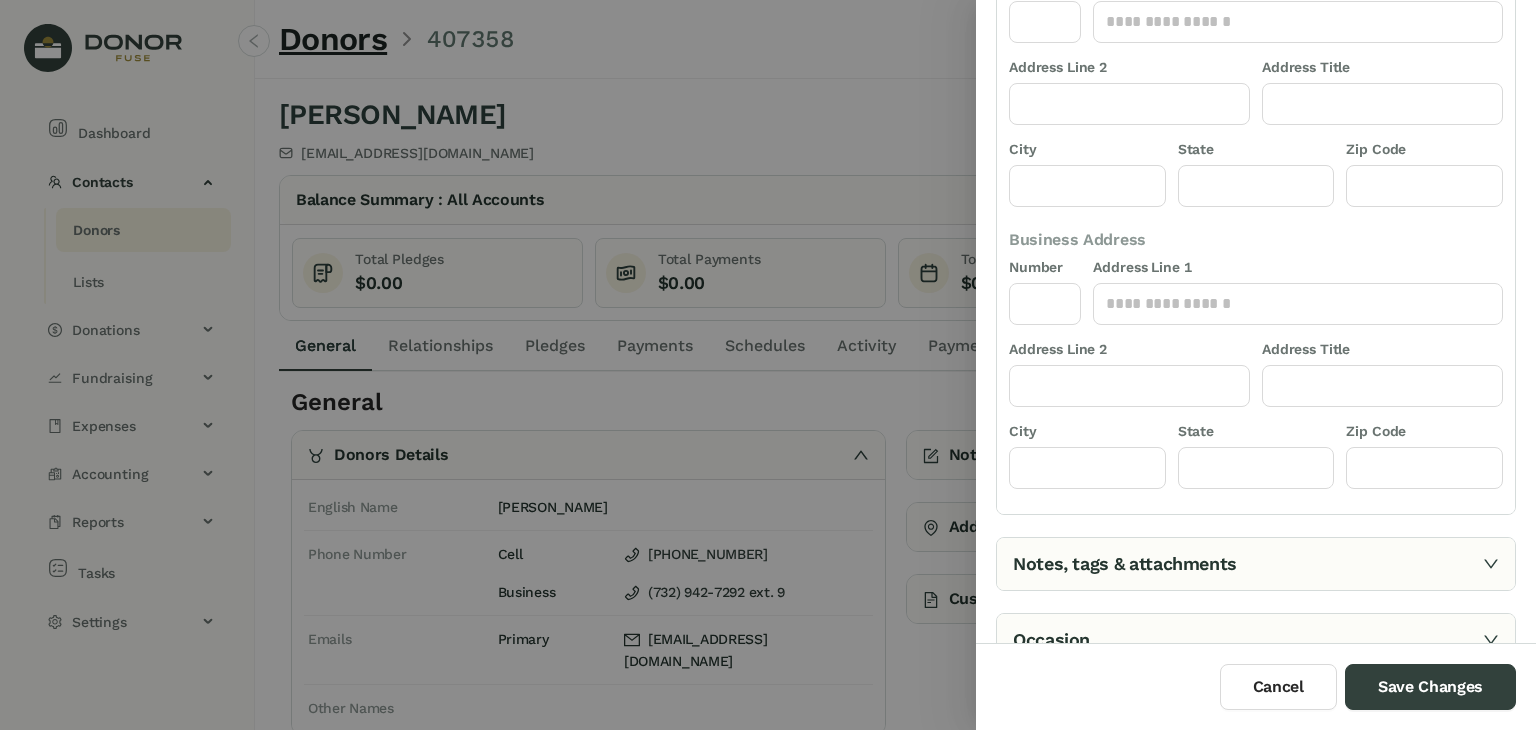 scroll, scrollTop: 172, scrollLeft: 0, axis: vertical 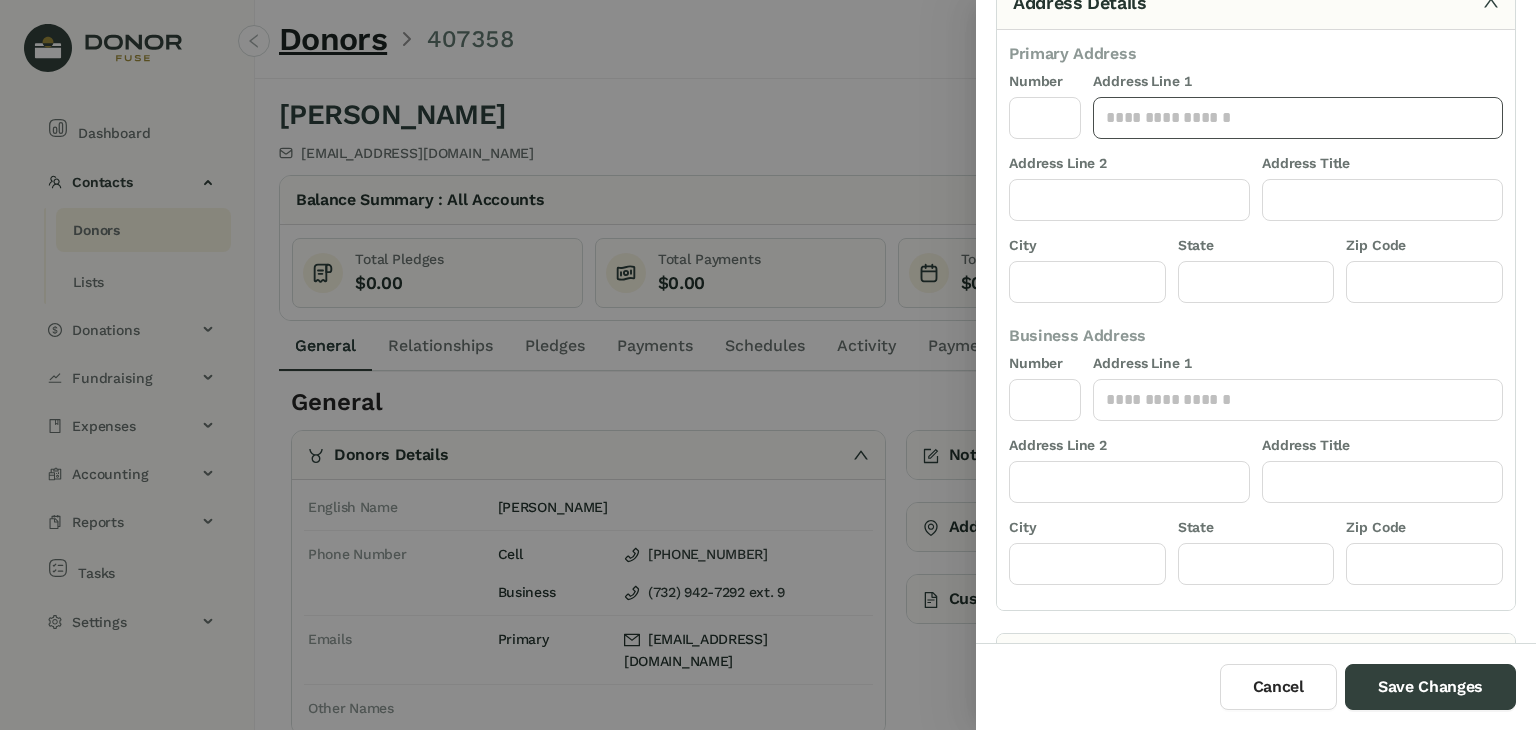 click 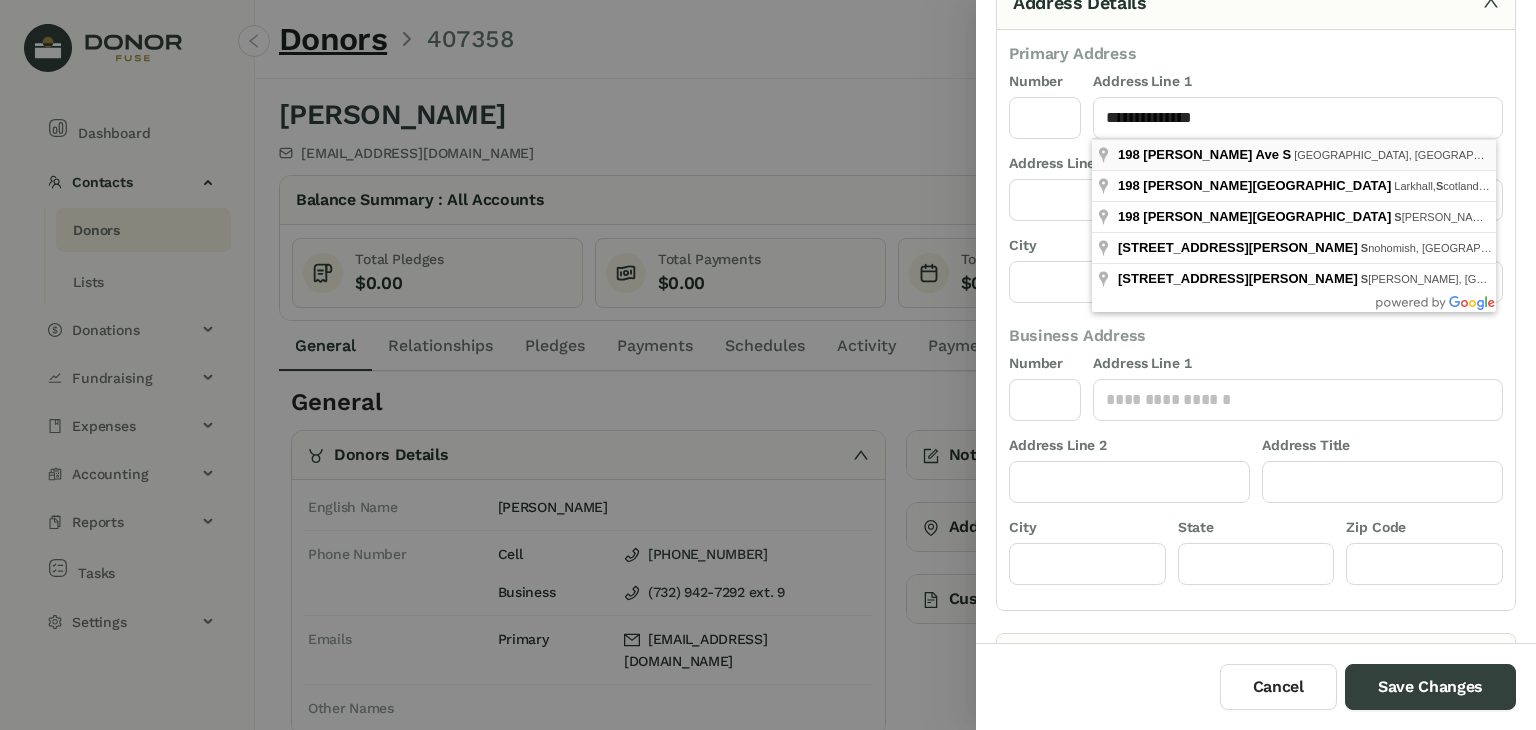 type on "**********" 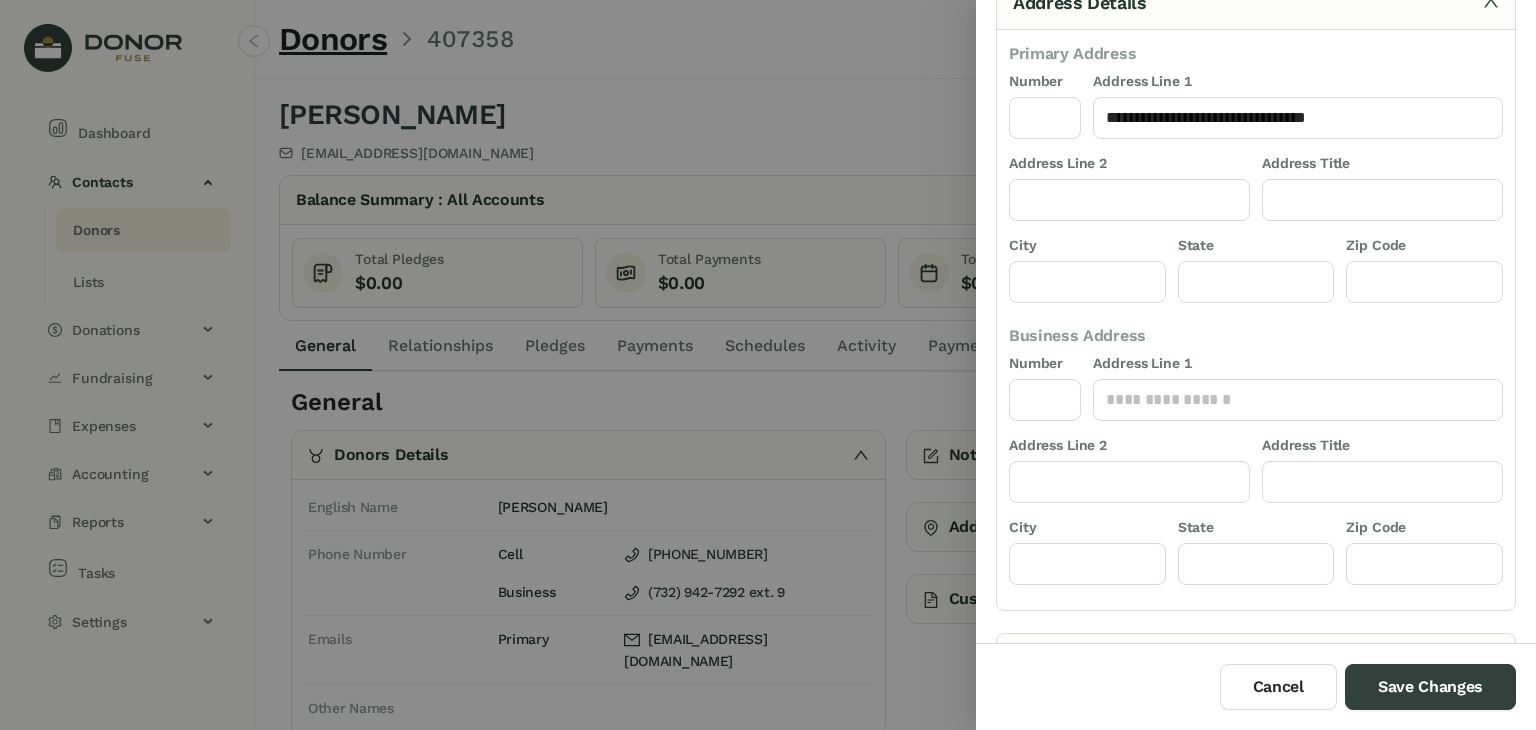 type on "***" 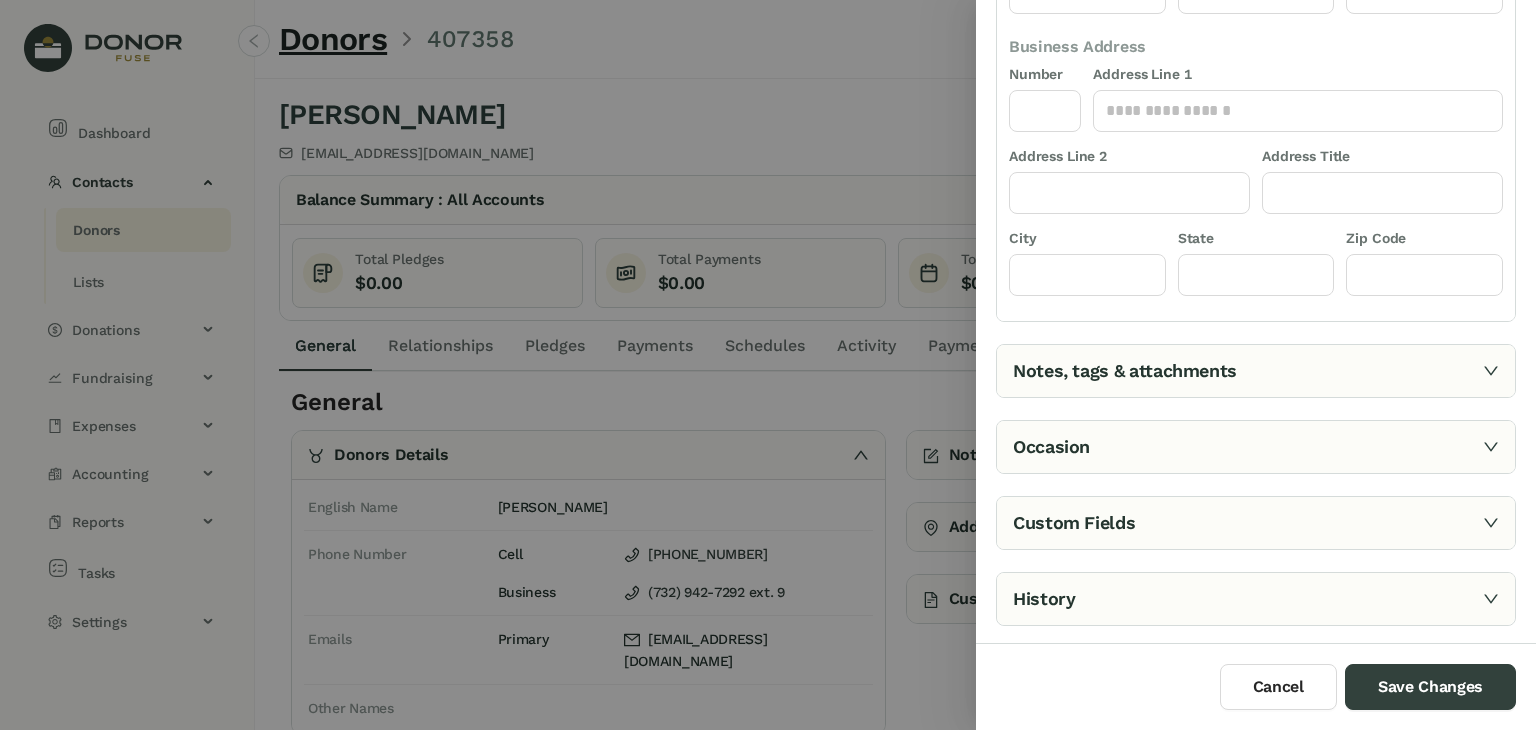 click on "Notes, tags & attachments" at bounding box center (1256, 371) 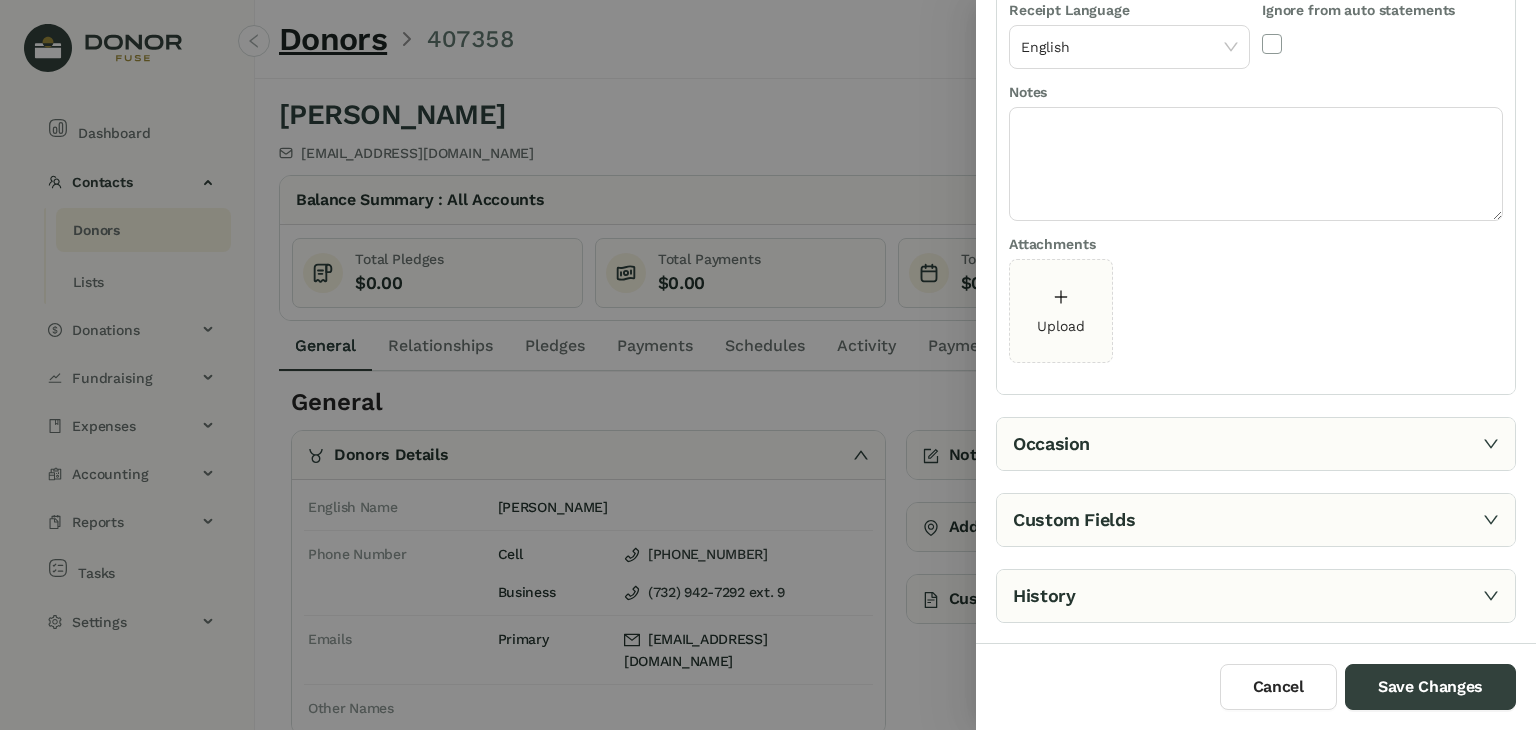 scroll, scrollTop: 265, scrollLeft: 0, axis: vertical 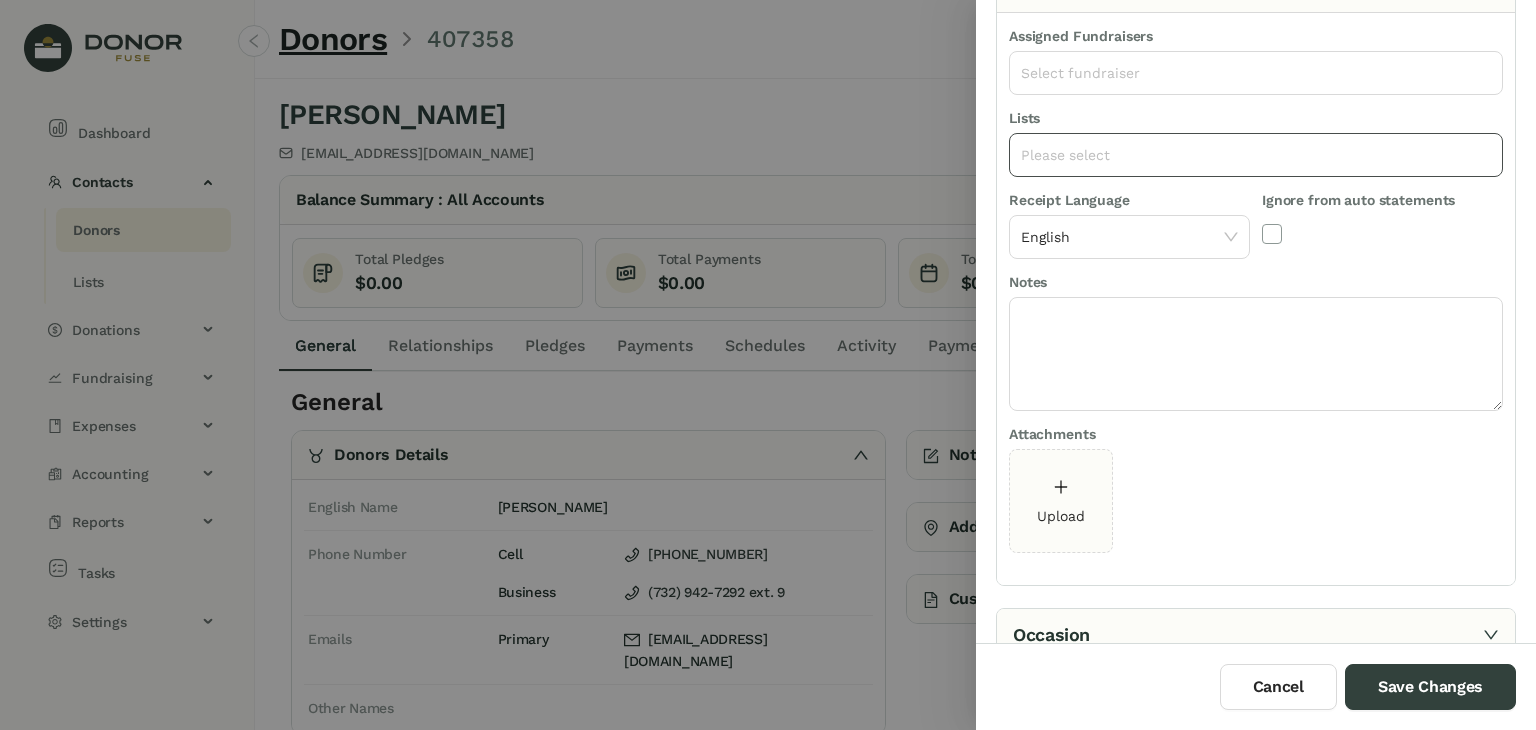 click on "Please select" 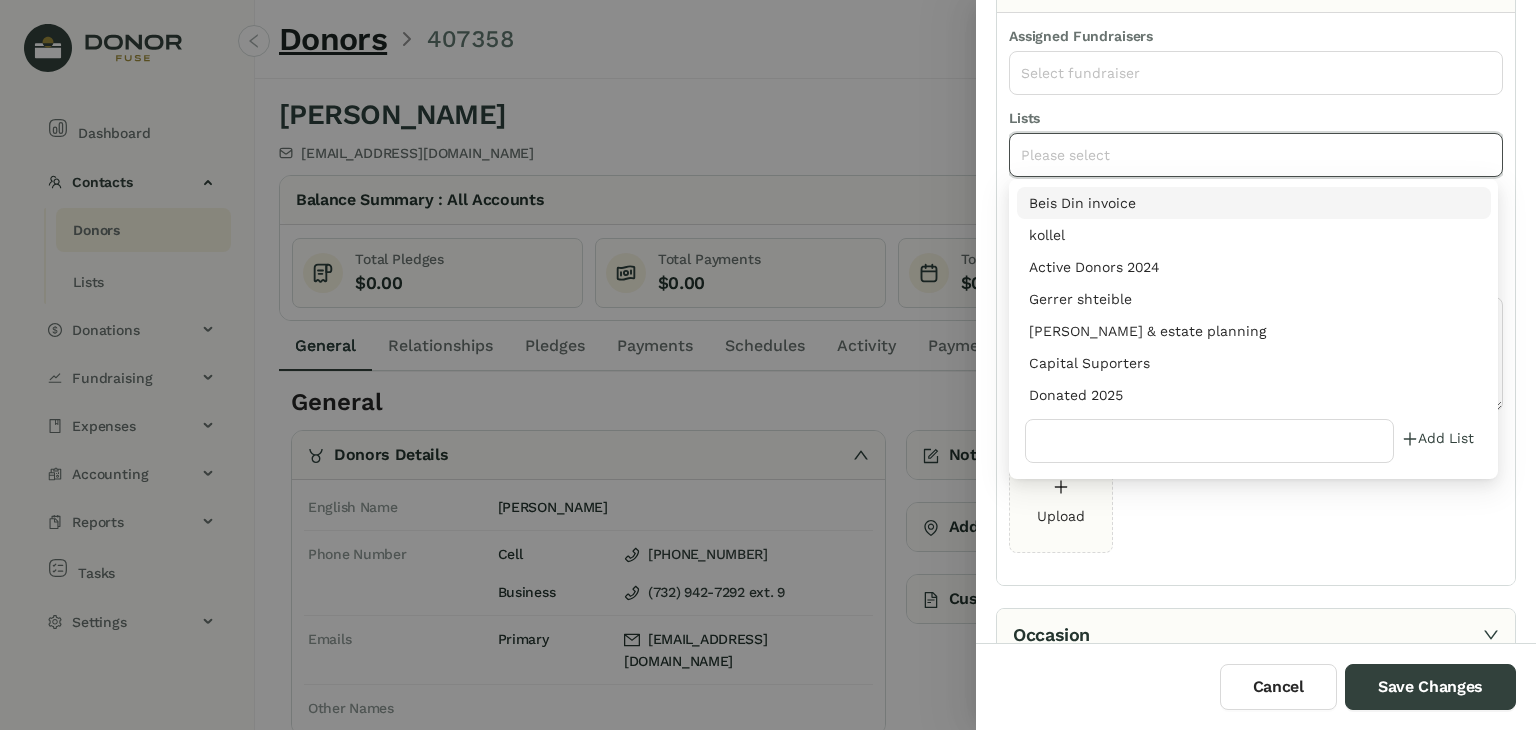 click on "Donated 2025" at bounding box center [1254, 395] 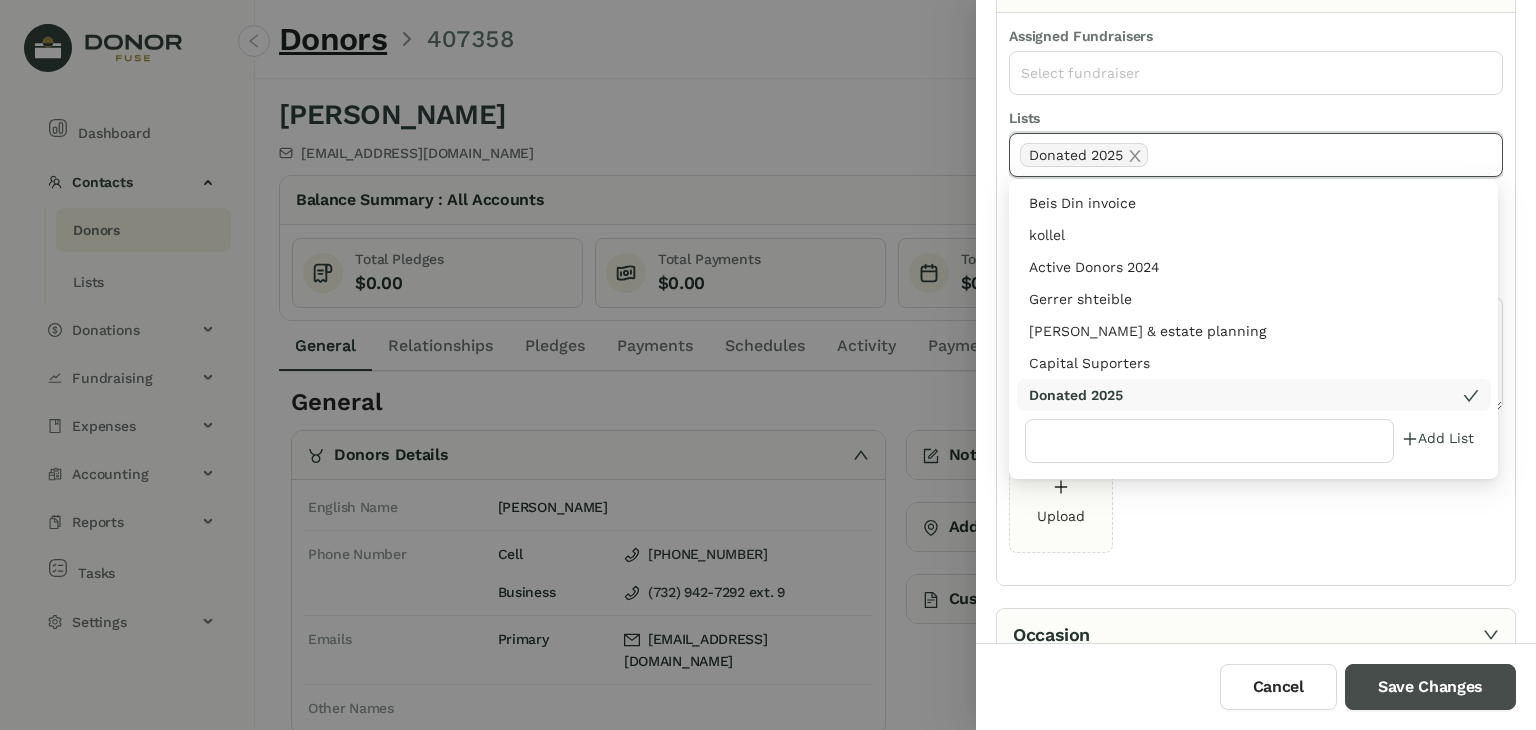 click on "Save Changes" at bounding box center (1430, 687) 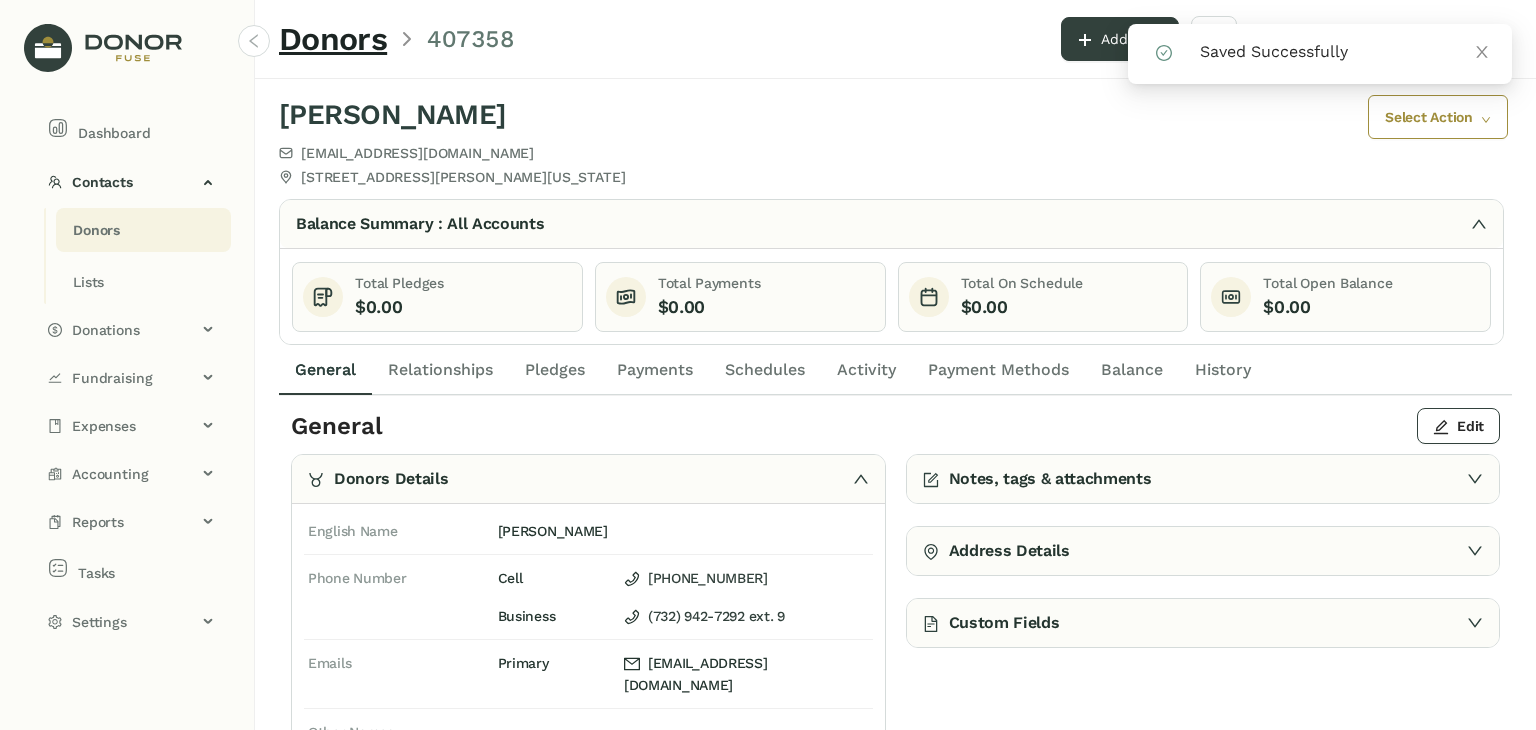 click on "Payments" 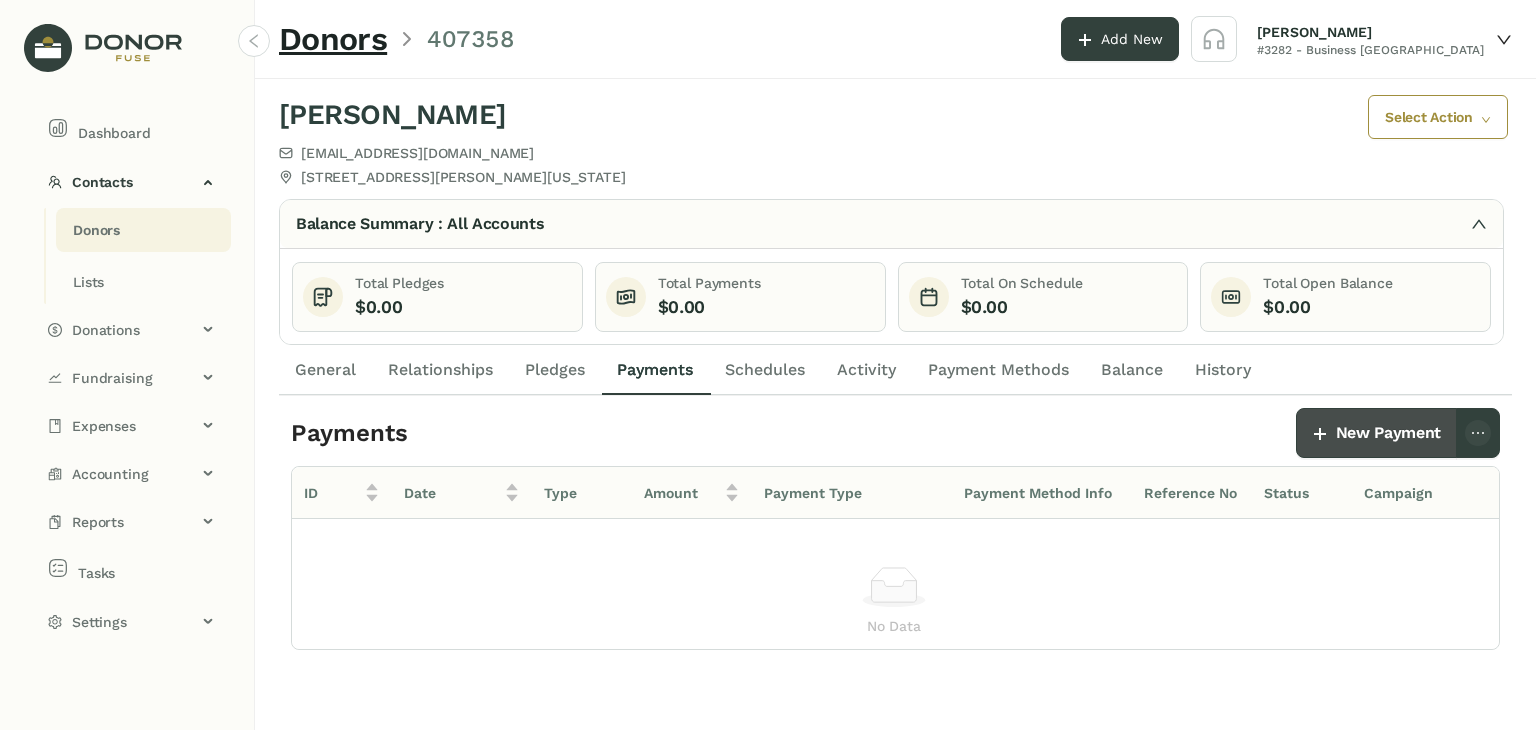 click on "New Payment" 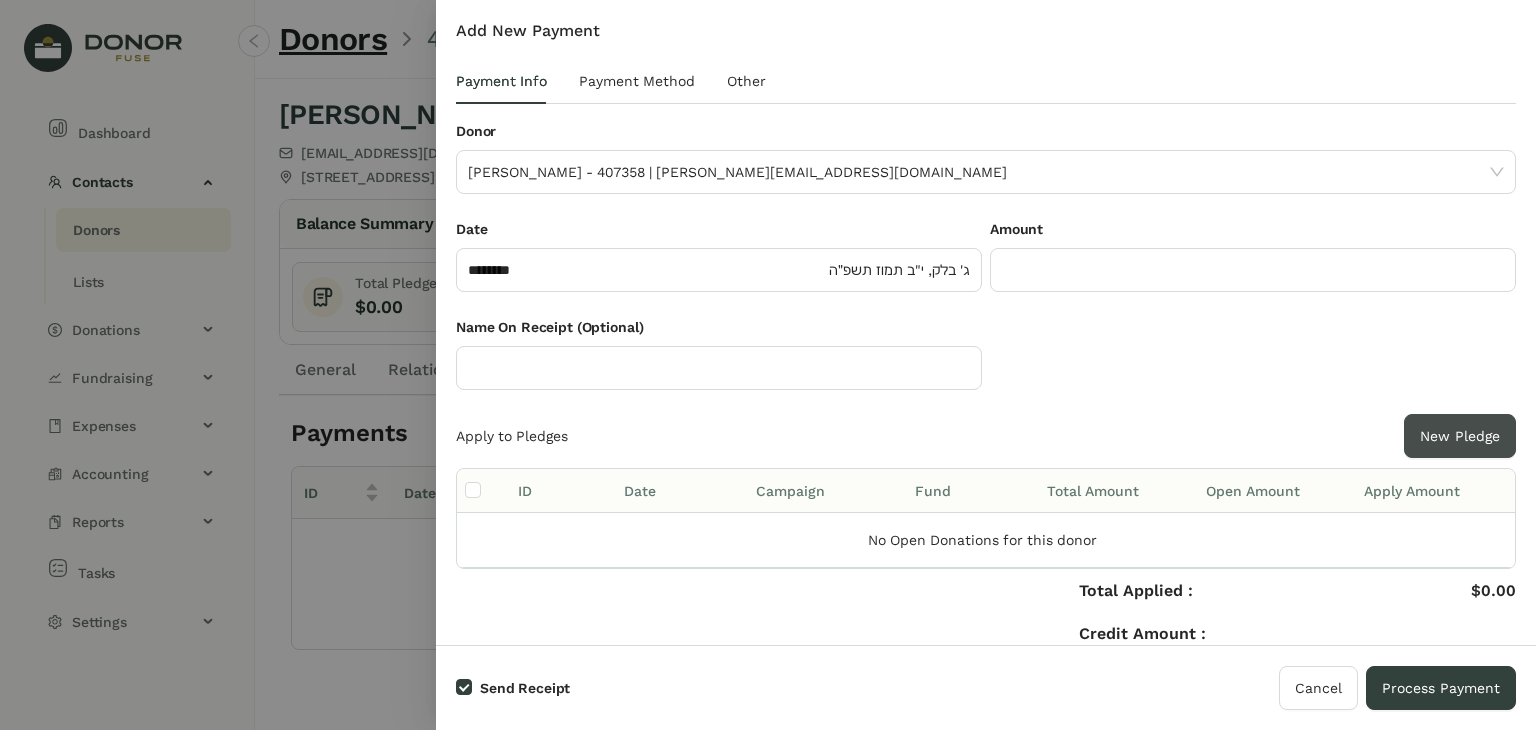 click on "New Pledge" at bounding box center (1460, 436) 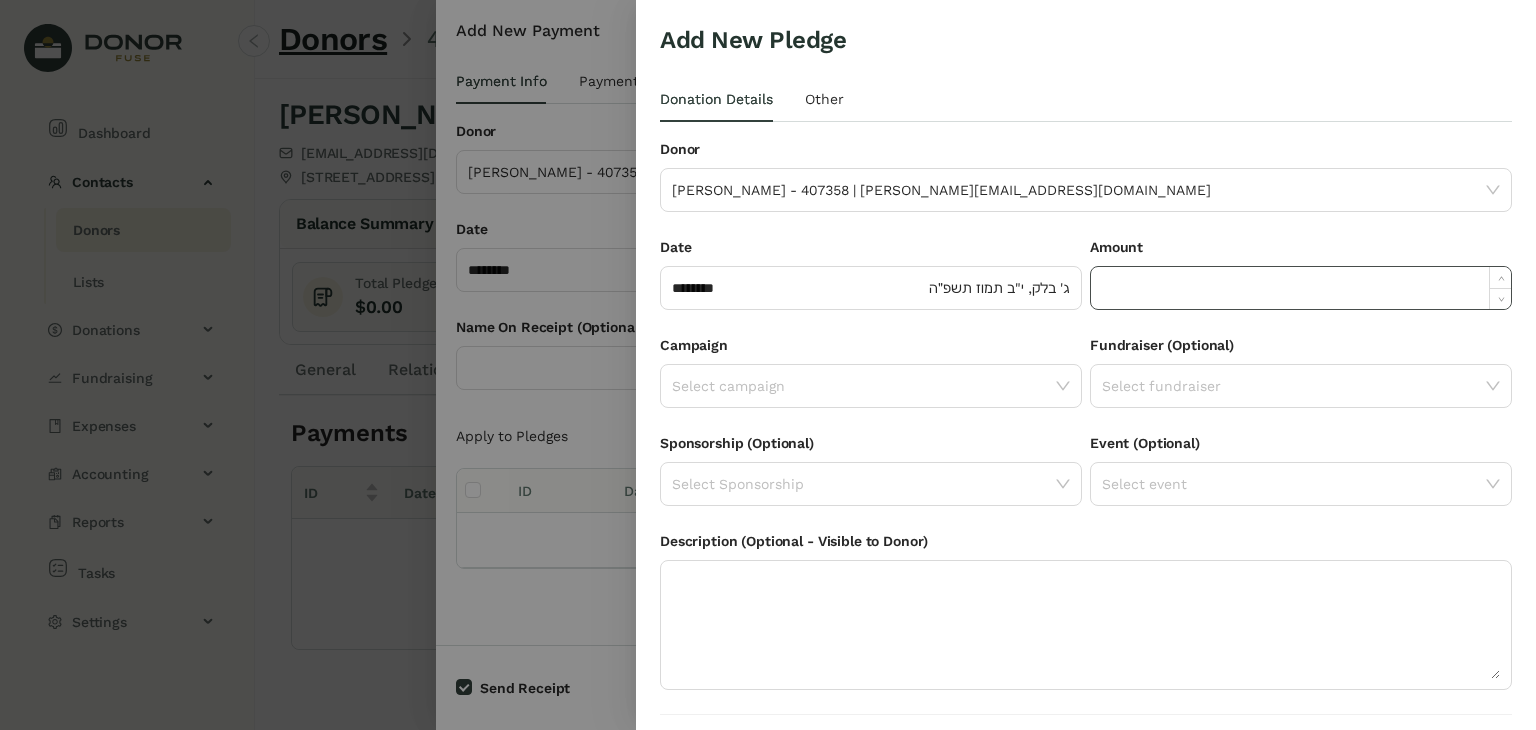 click 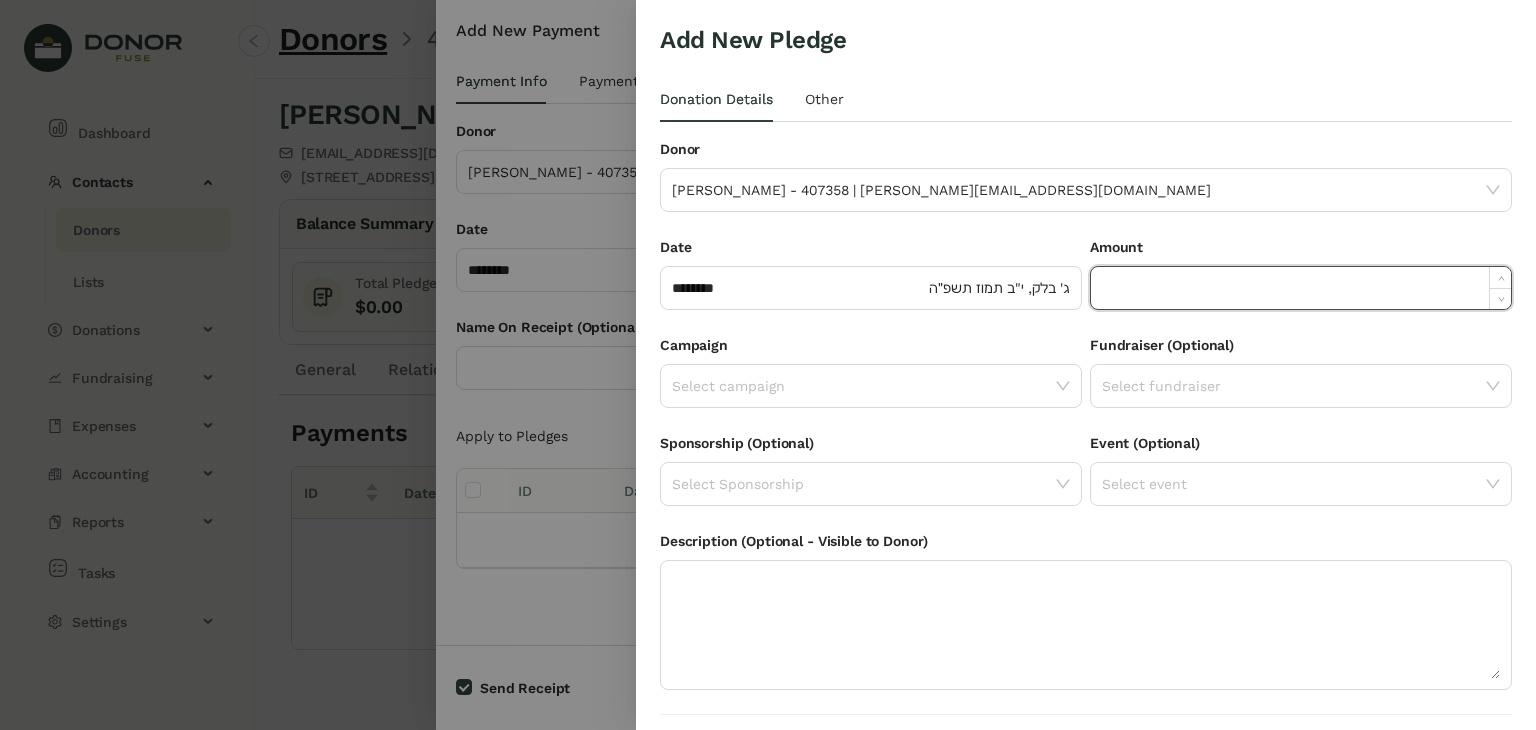 click 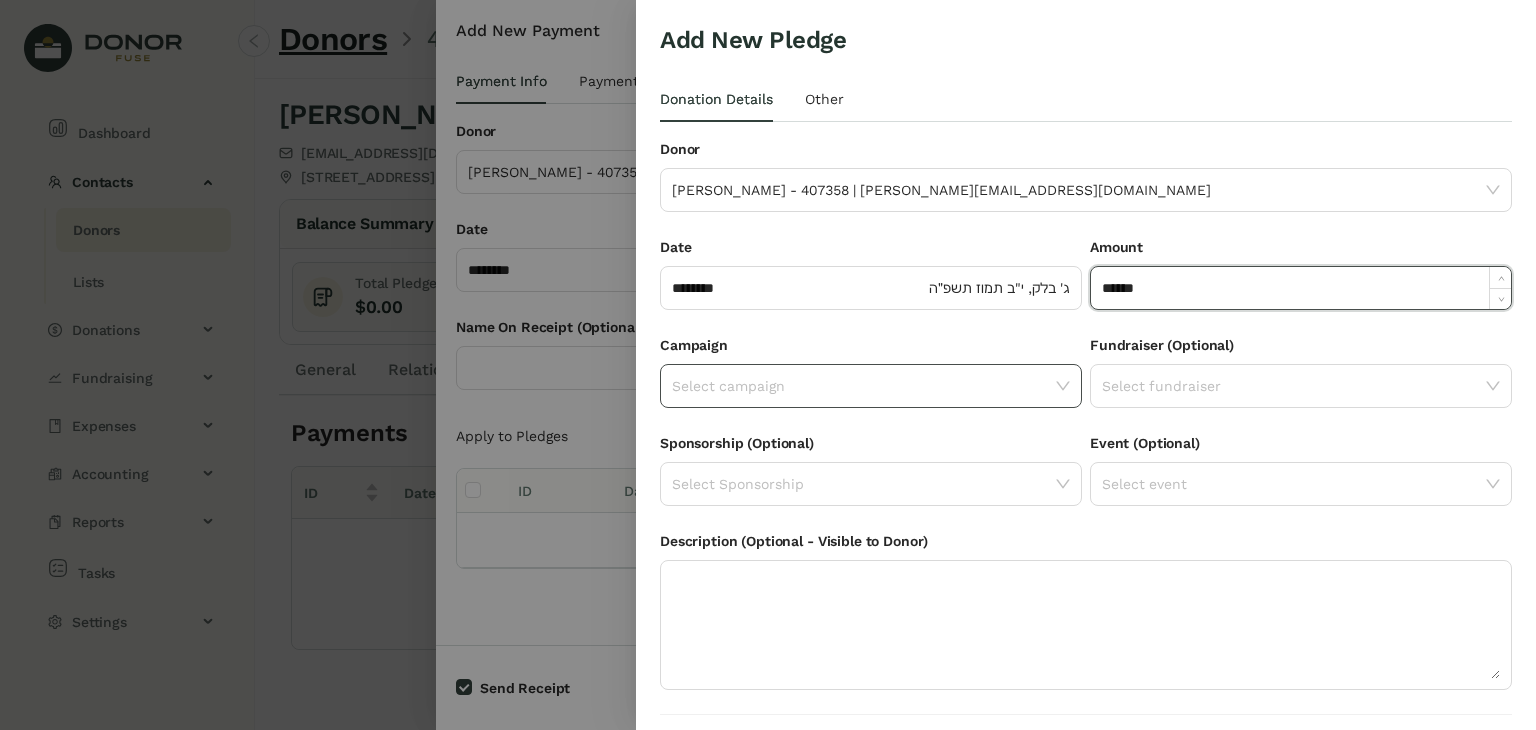 type on "*******" 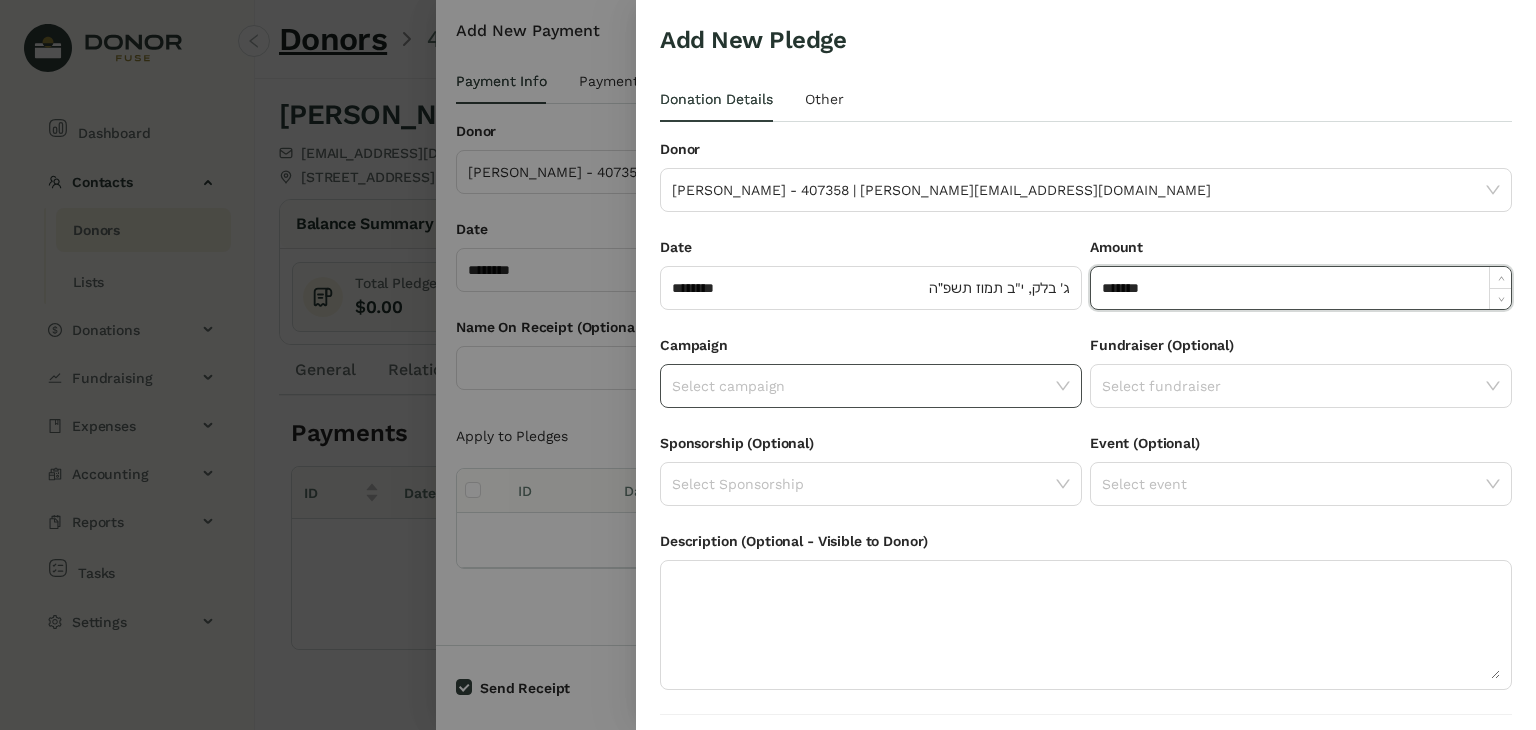 click on "Select campaign" 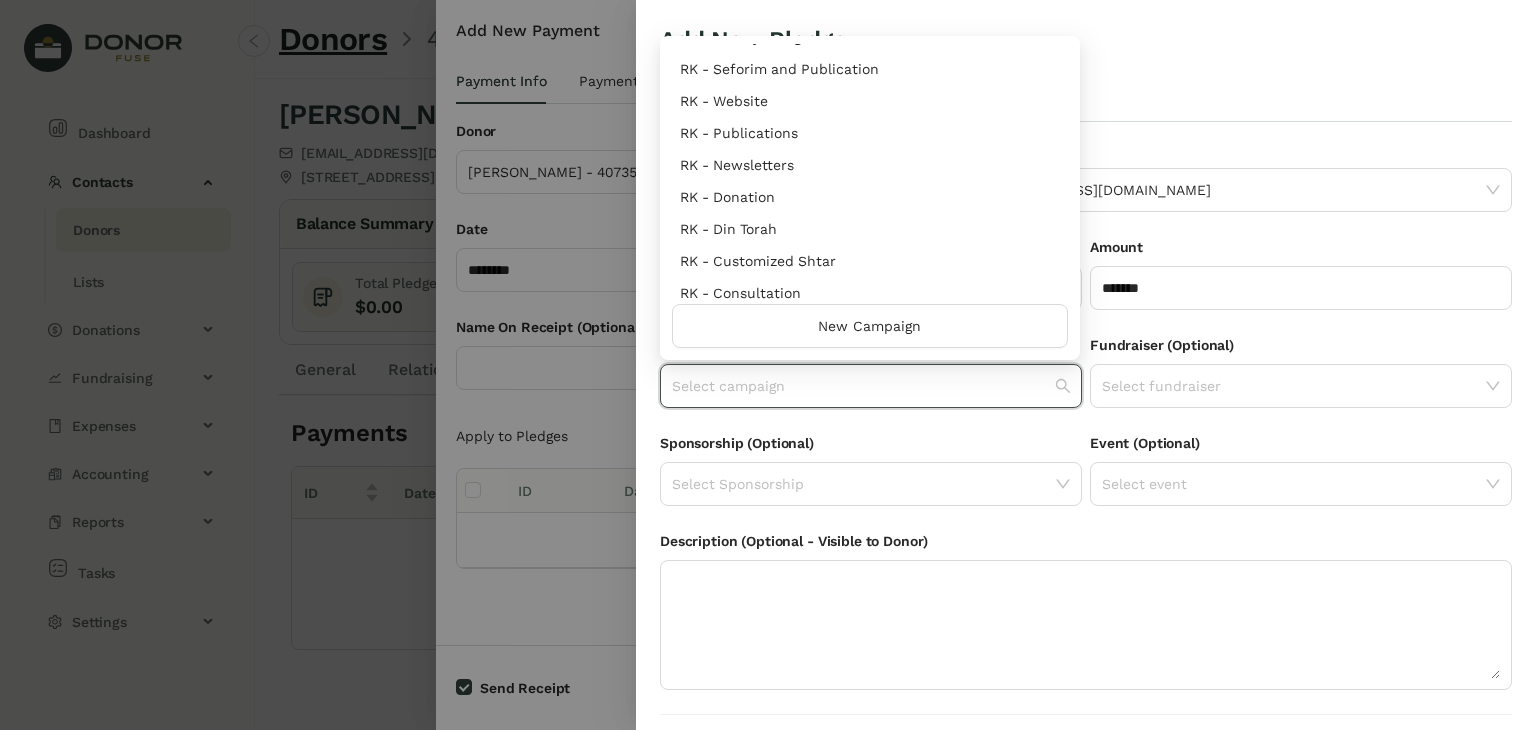 scroll, scrollTop: 960, scrollLeft: 0, axis: vertical 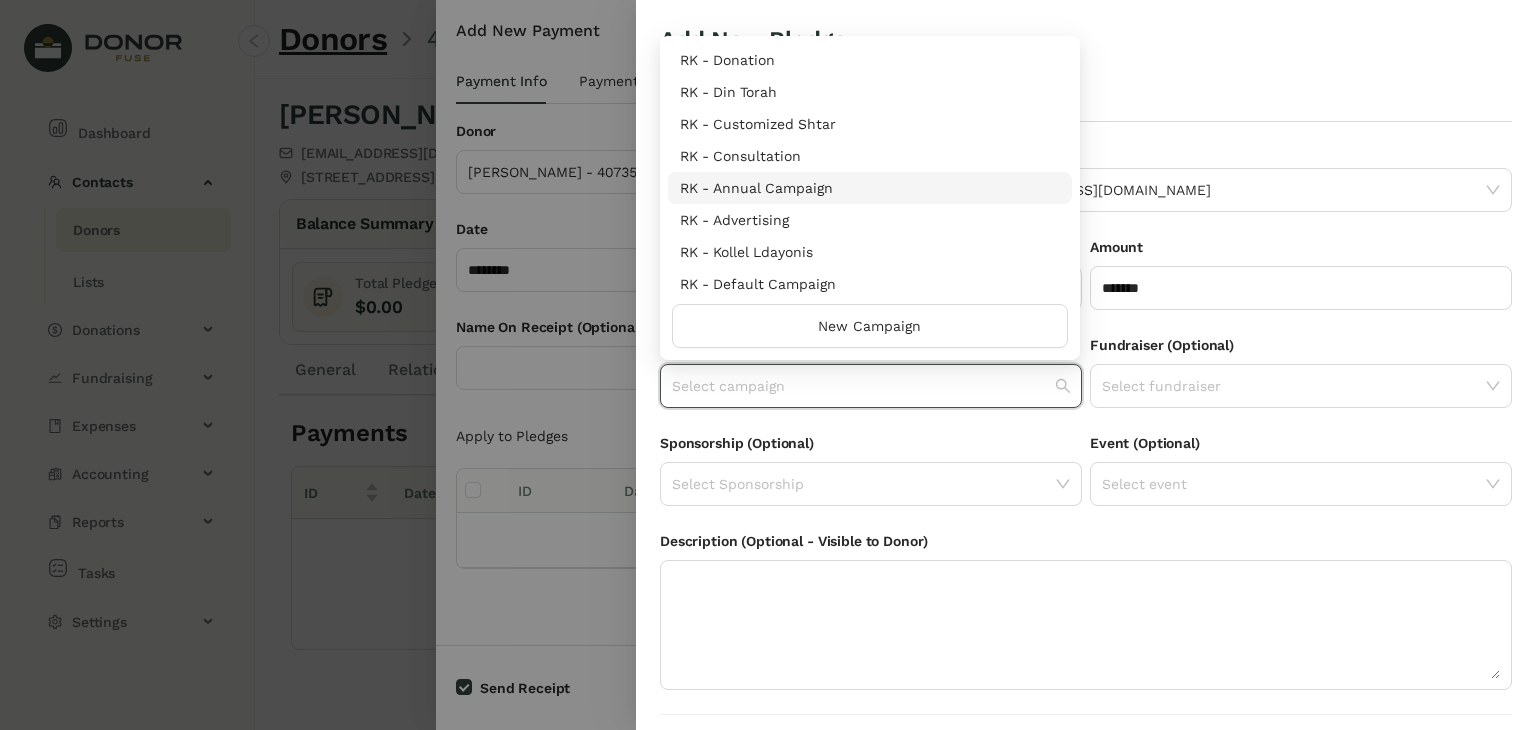 click on "RK - Annual Campaign" at bounding box center [870, 188] 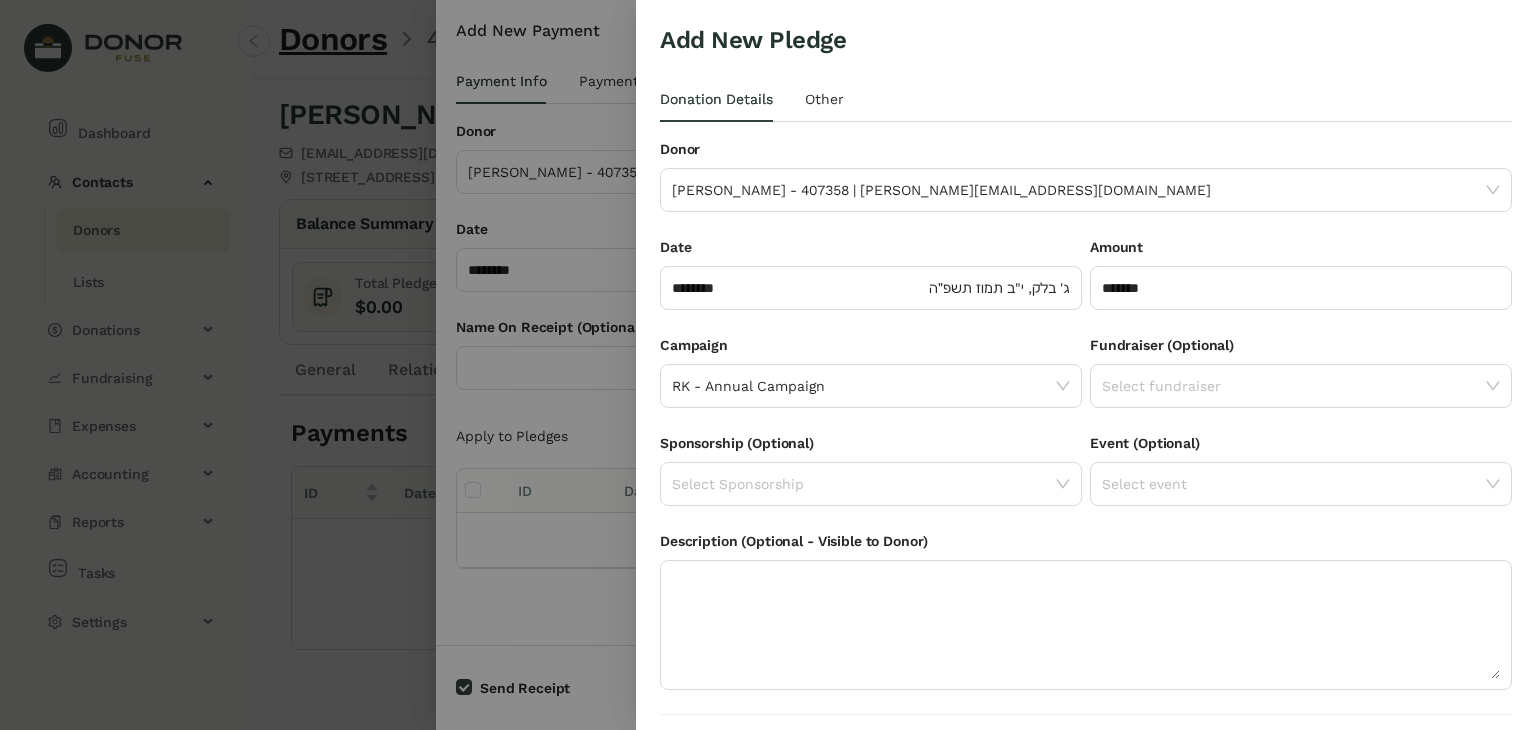scroll, scrollTop: 54, scrollLeft: 0, axis: vertical 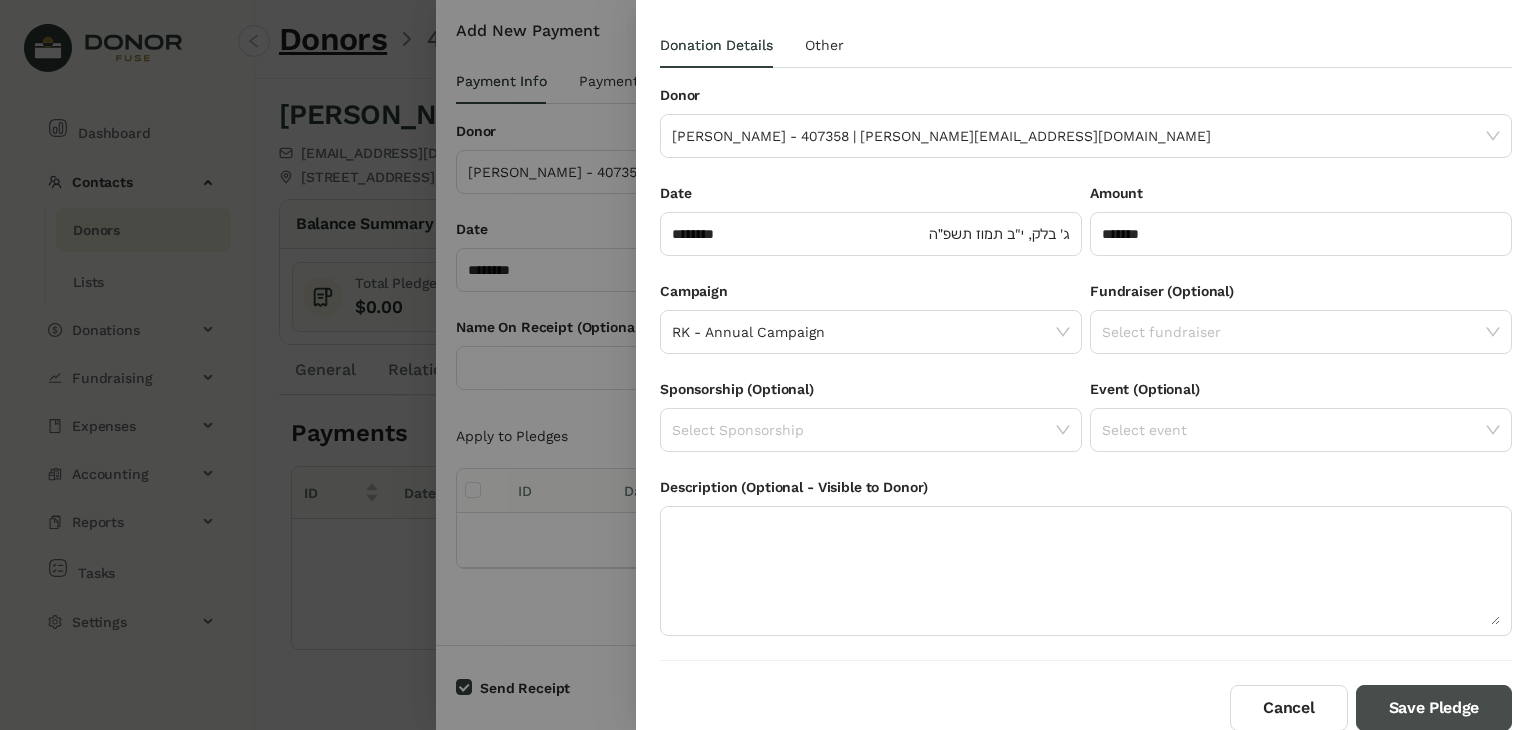 click on "Save Pledge" at bounding box center [1434, 708] 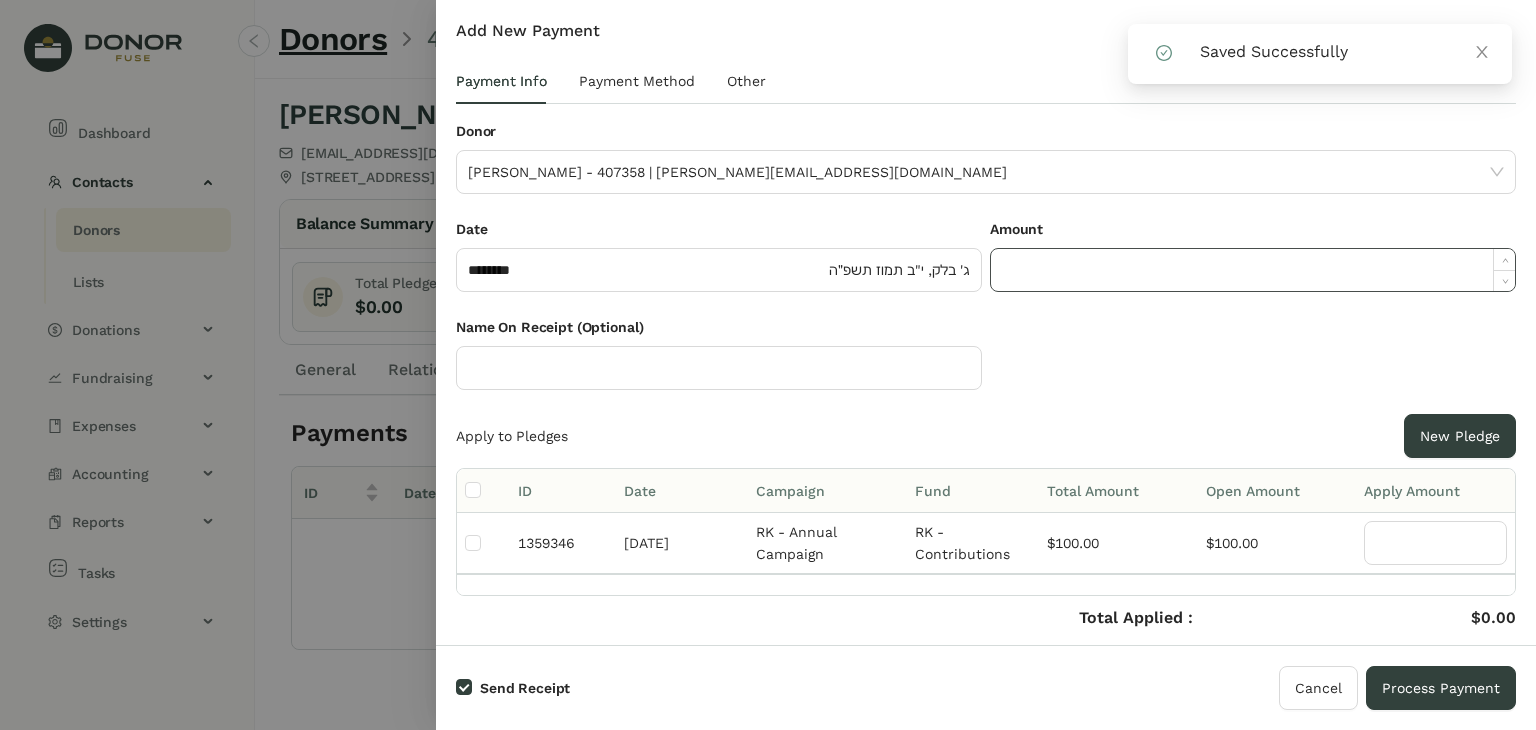 click 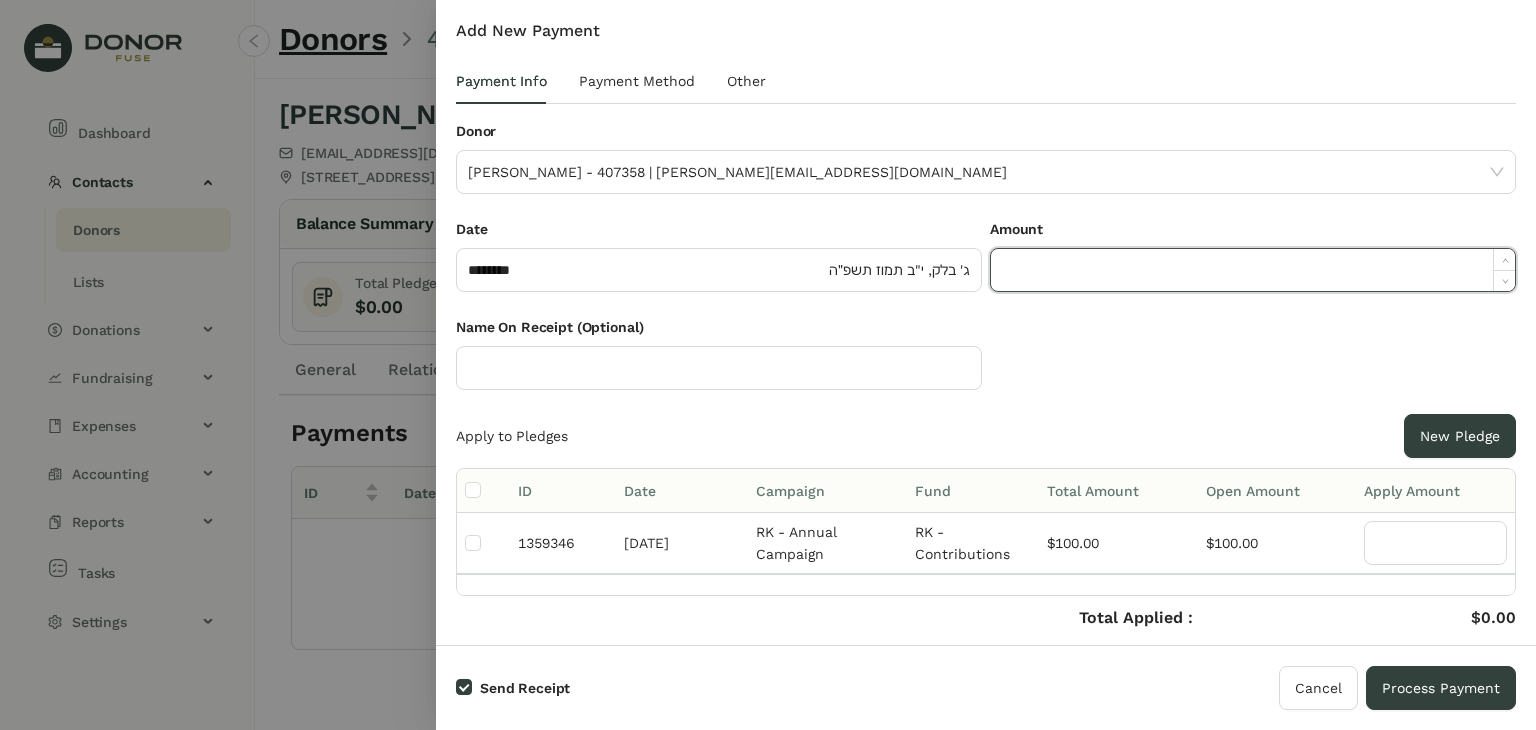 paste on "******" 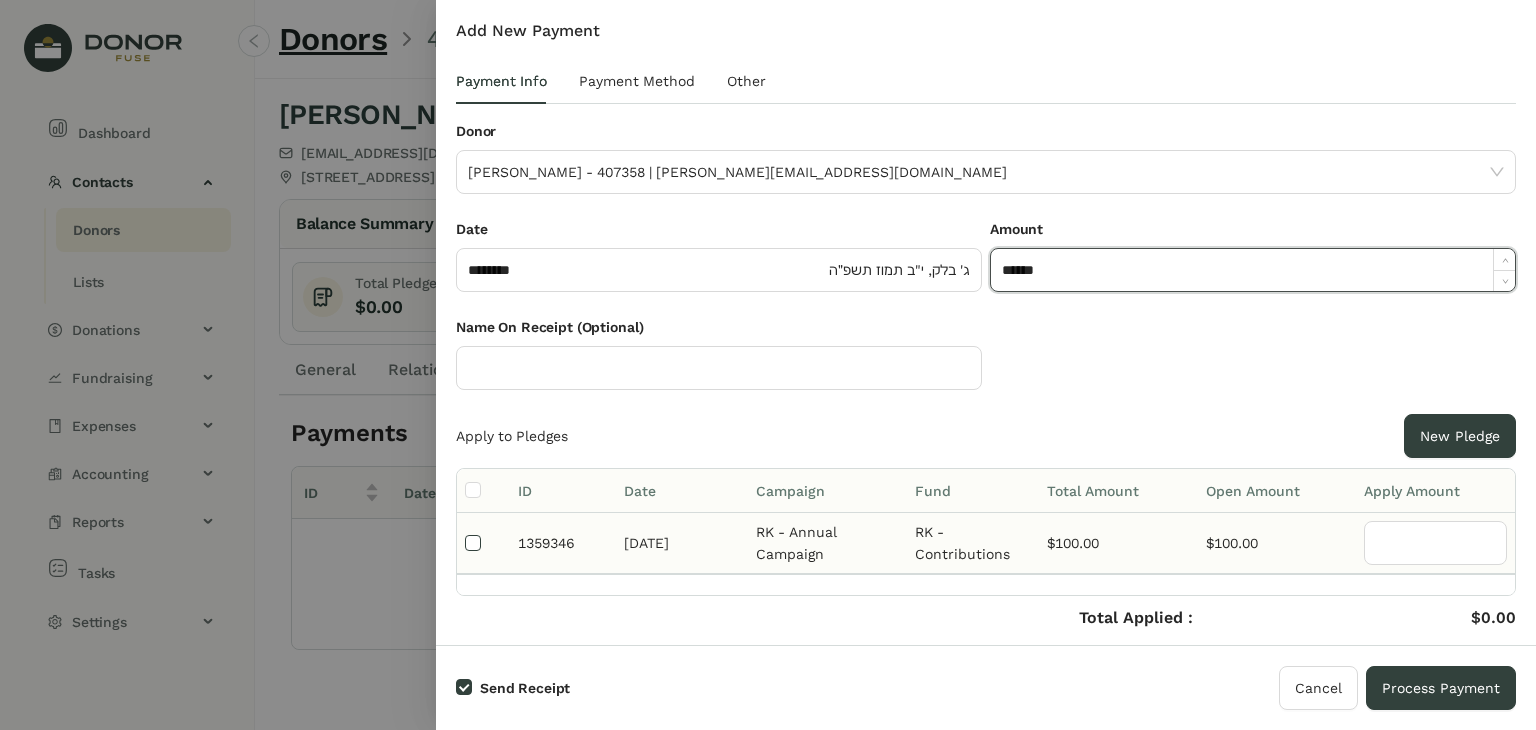 type on "*******" 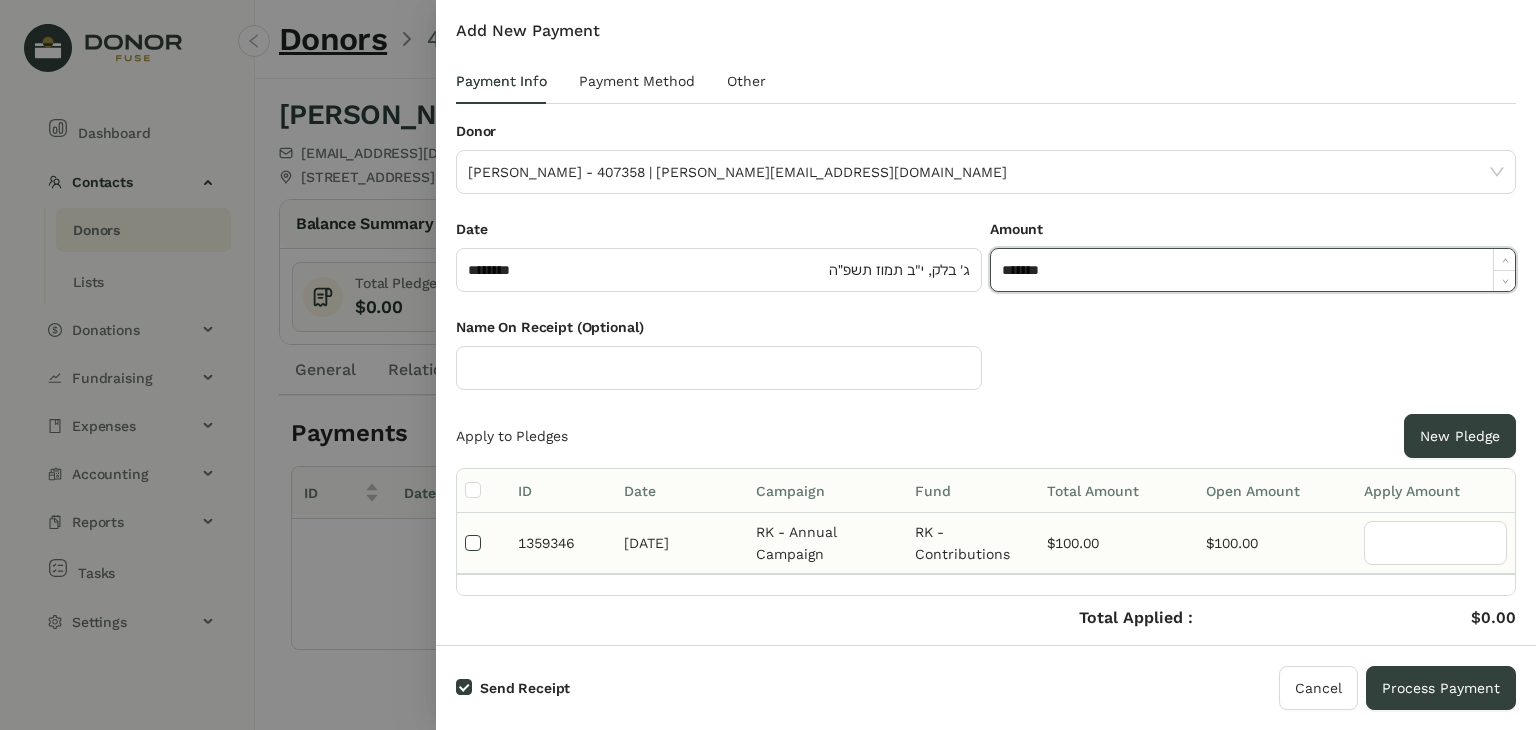 type on "***" 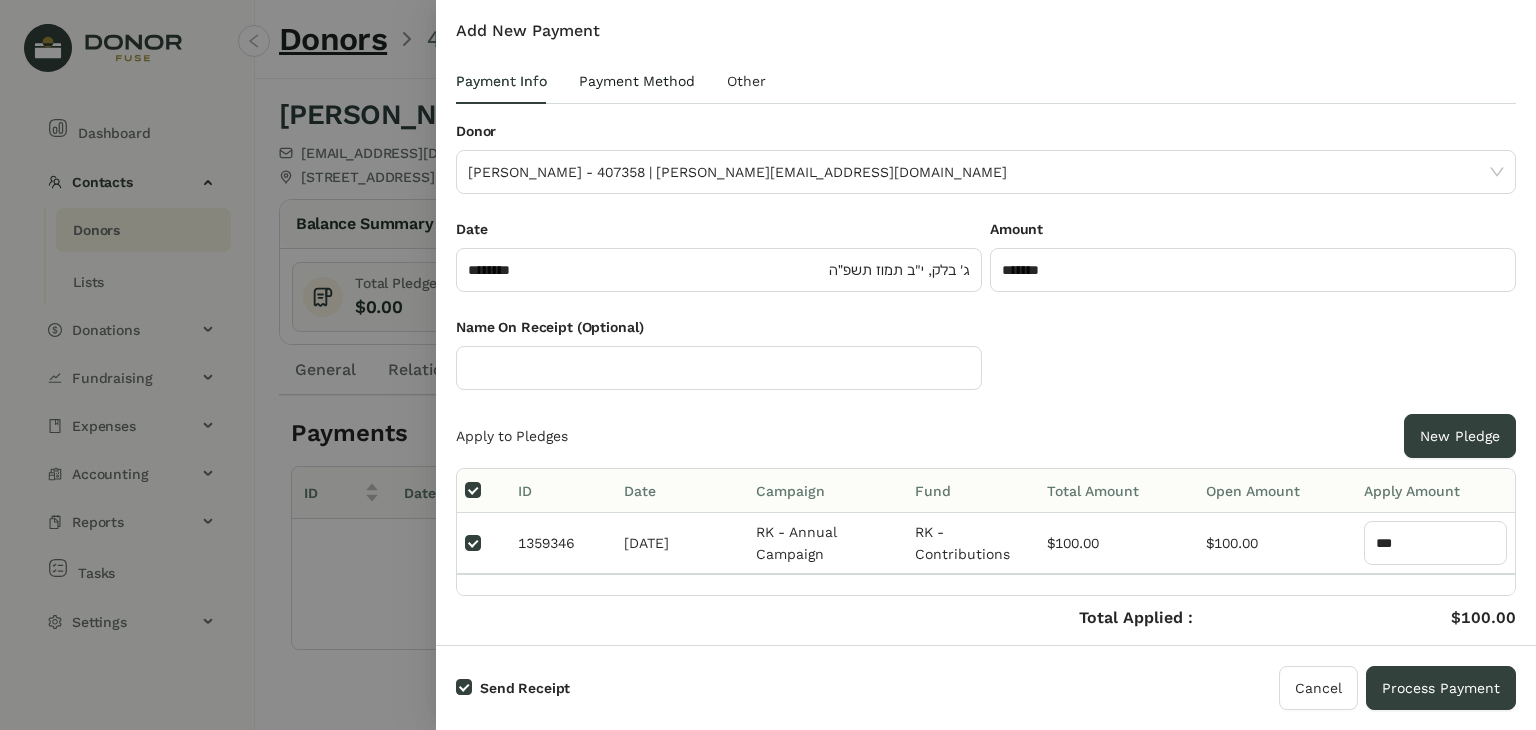 click on "Payment Method" at bounding box center (637, 81) 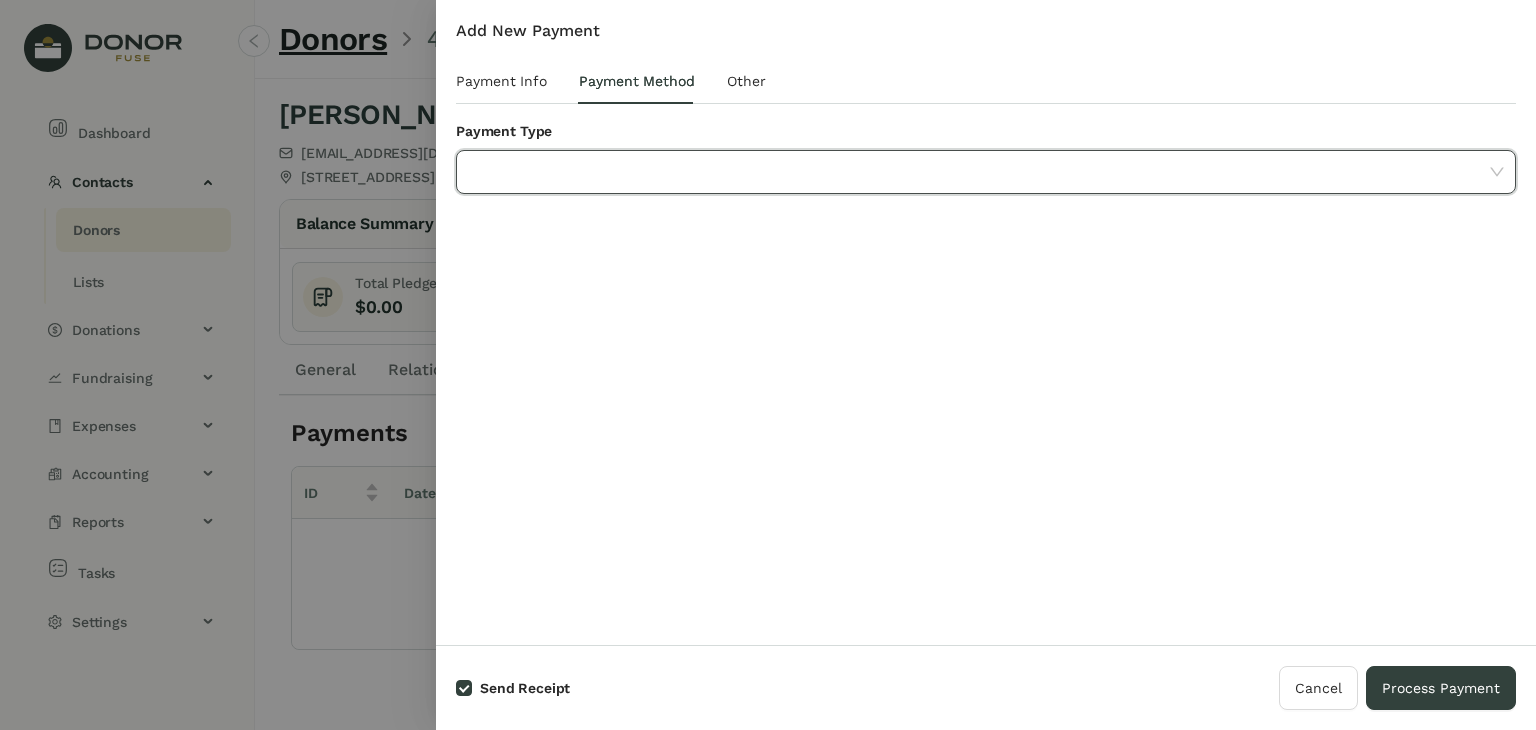 click 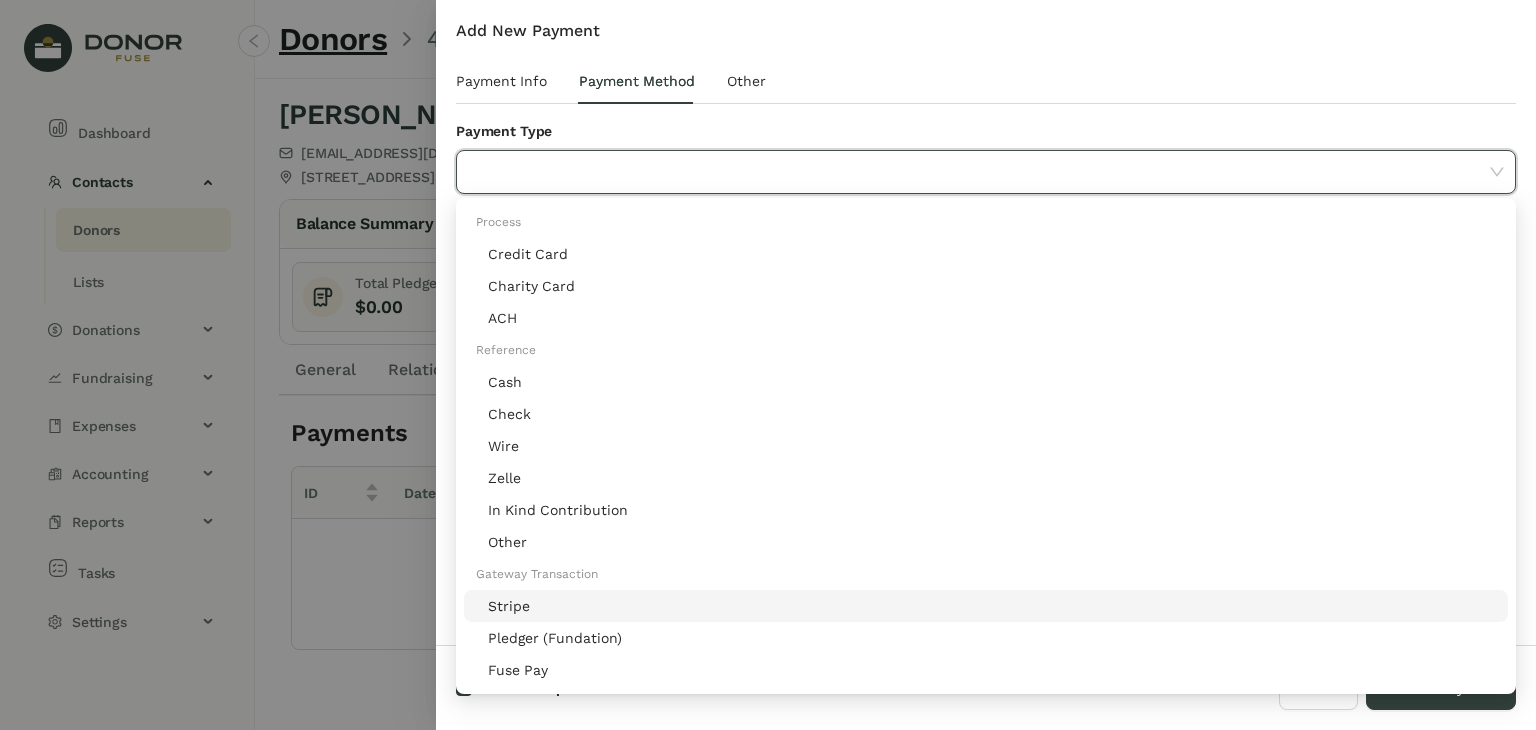 click on "Stripe" 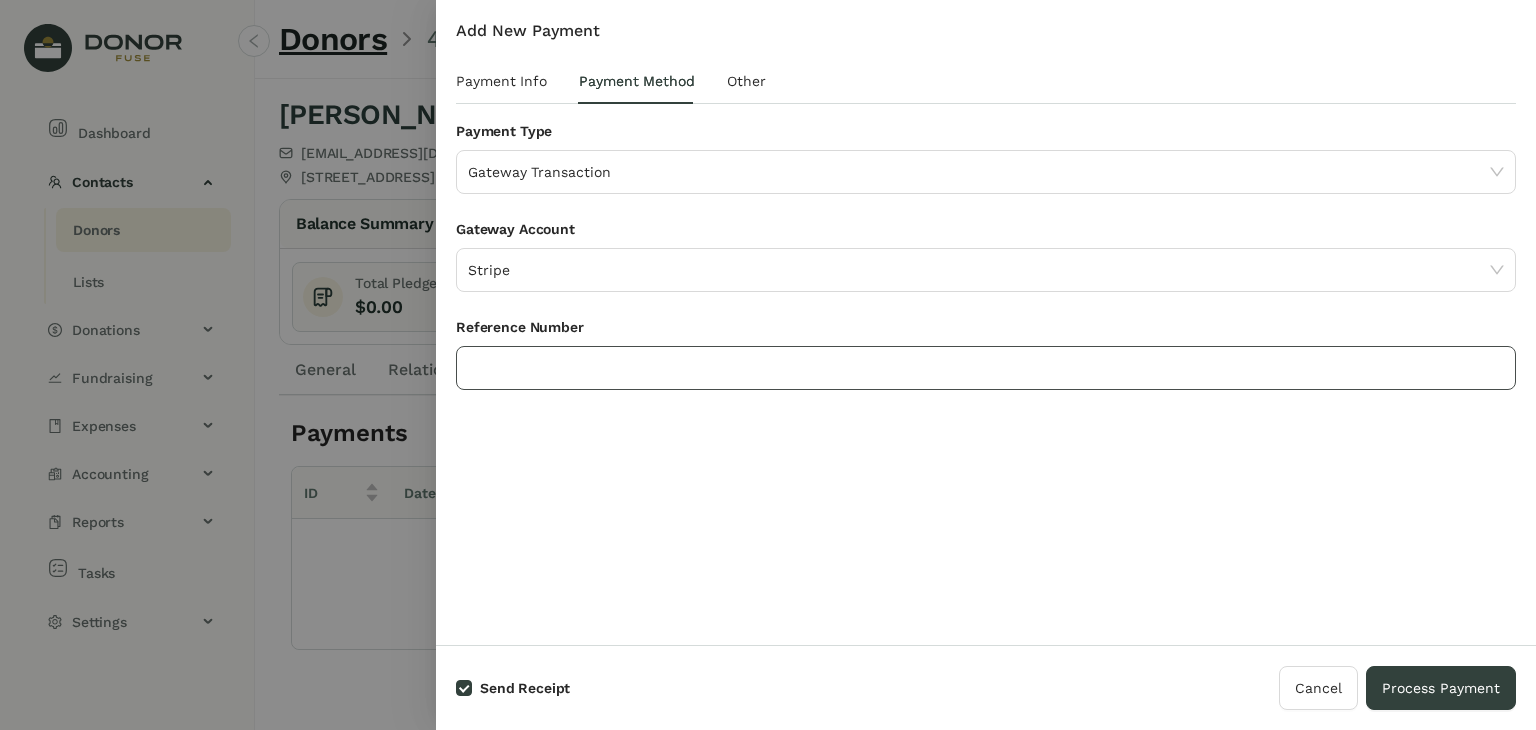 click 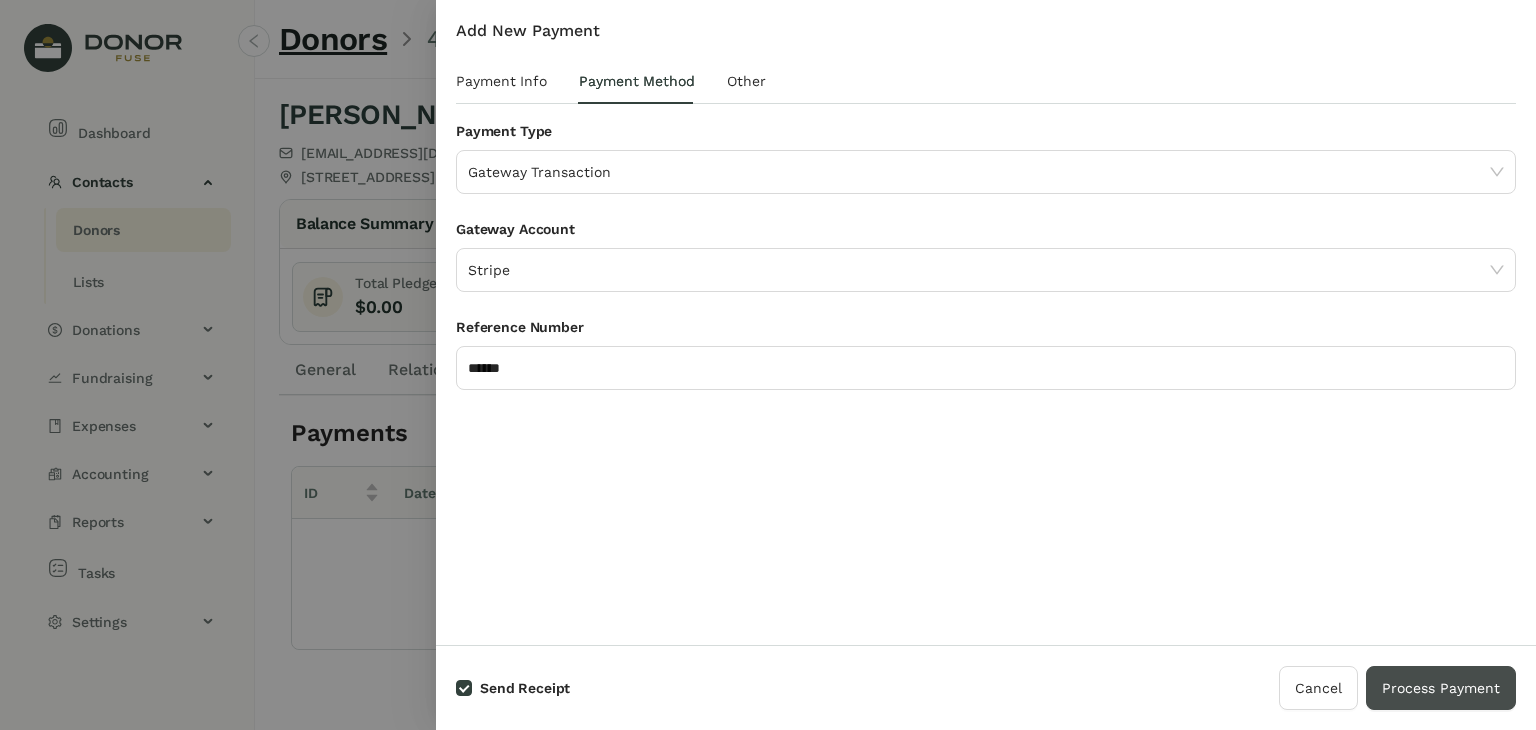click on "Process Payment" at bounding box center [1441, 688] 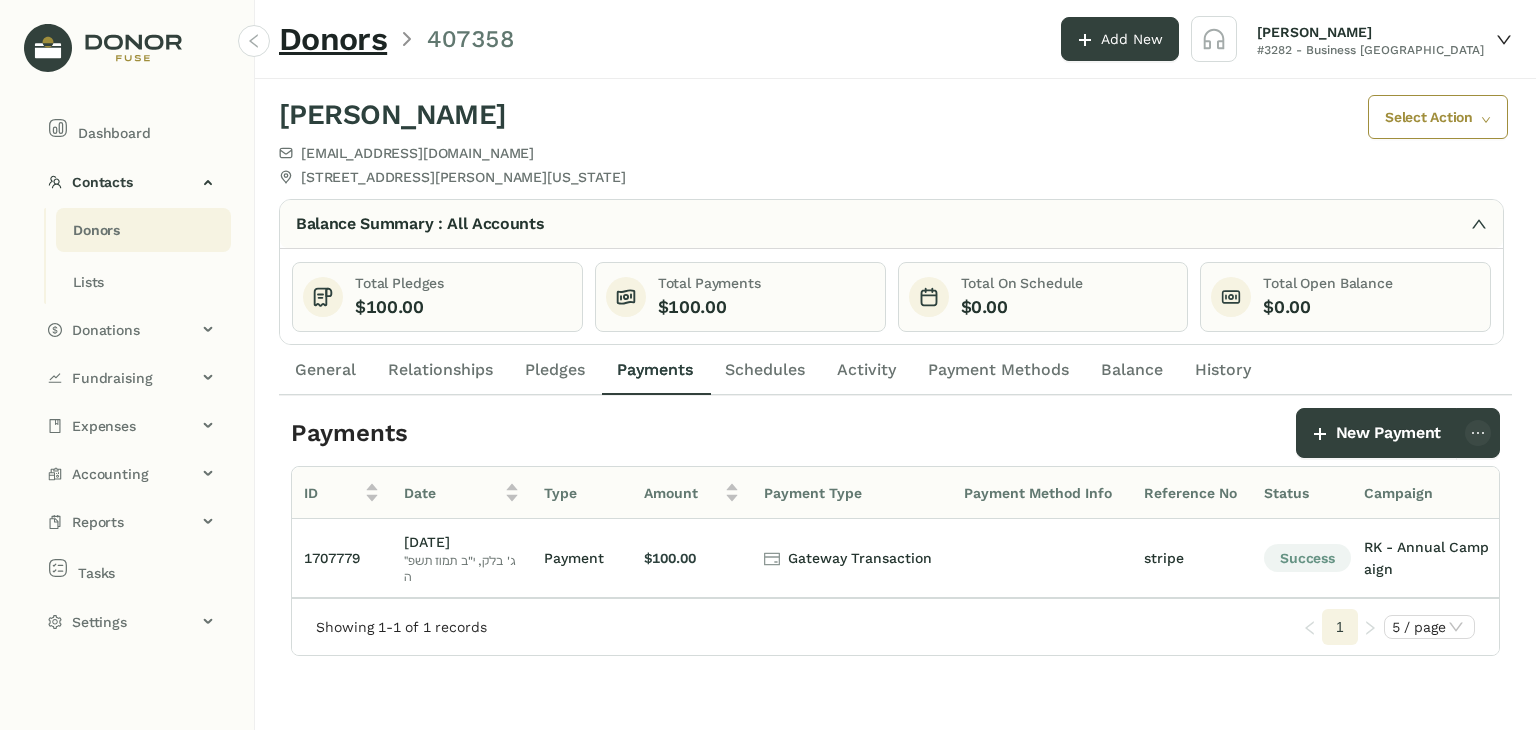 click on "Donors" 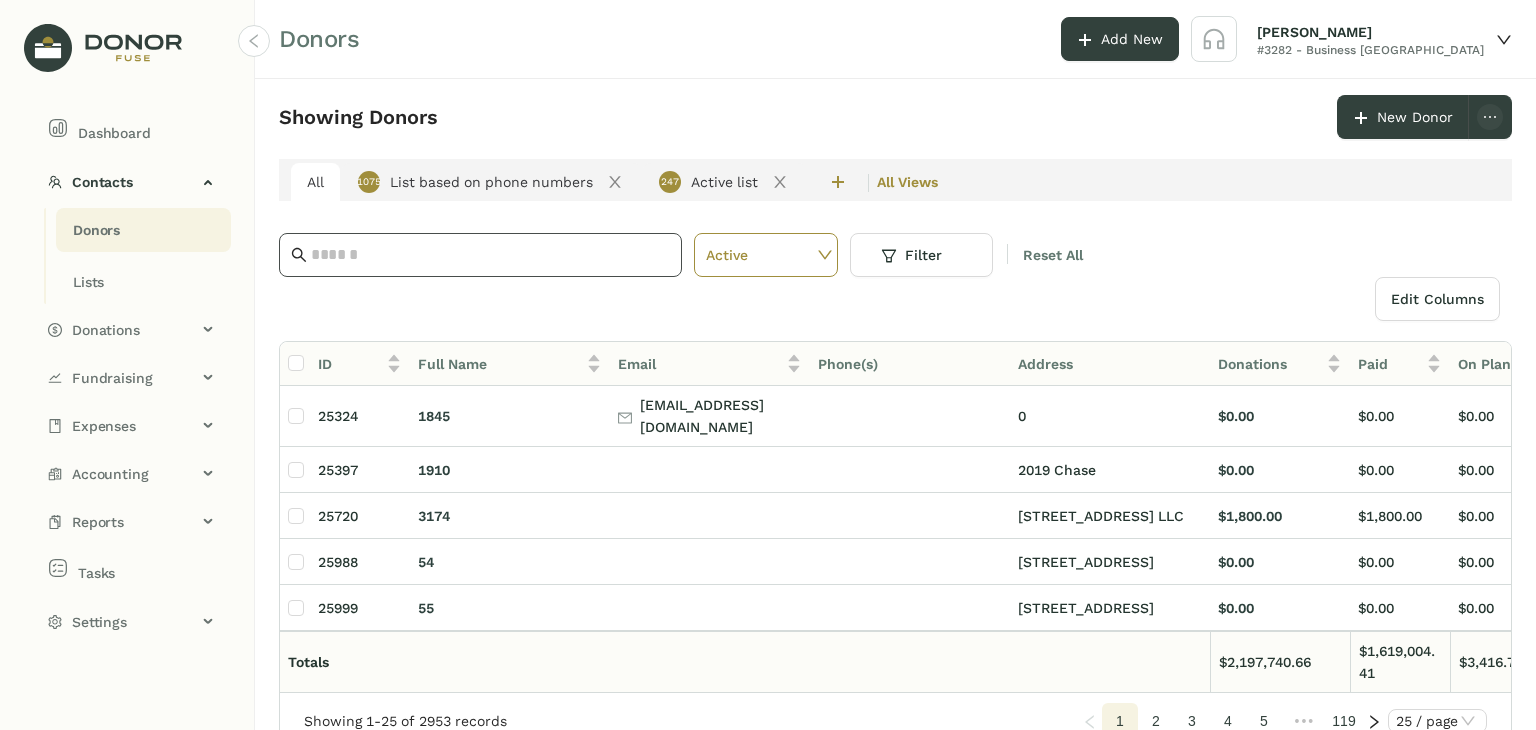 click 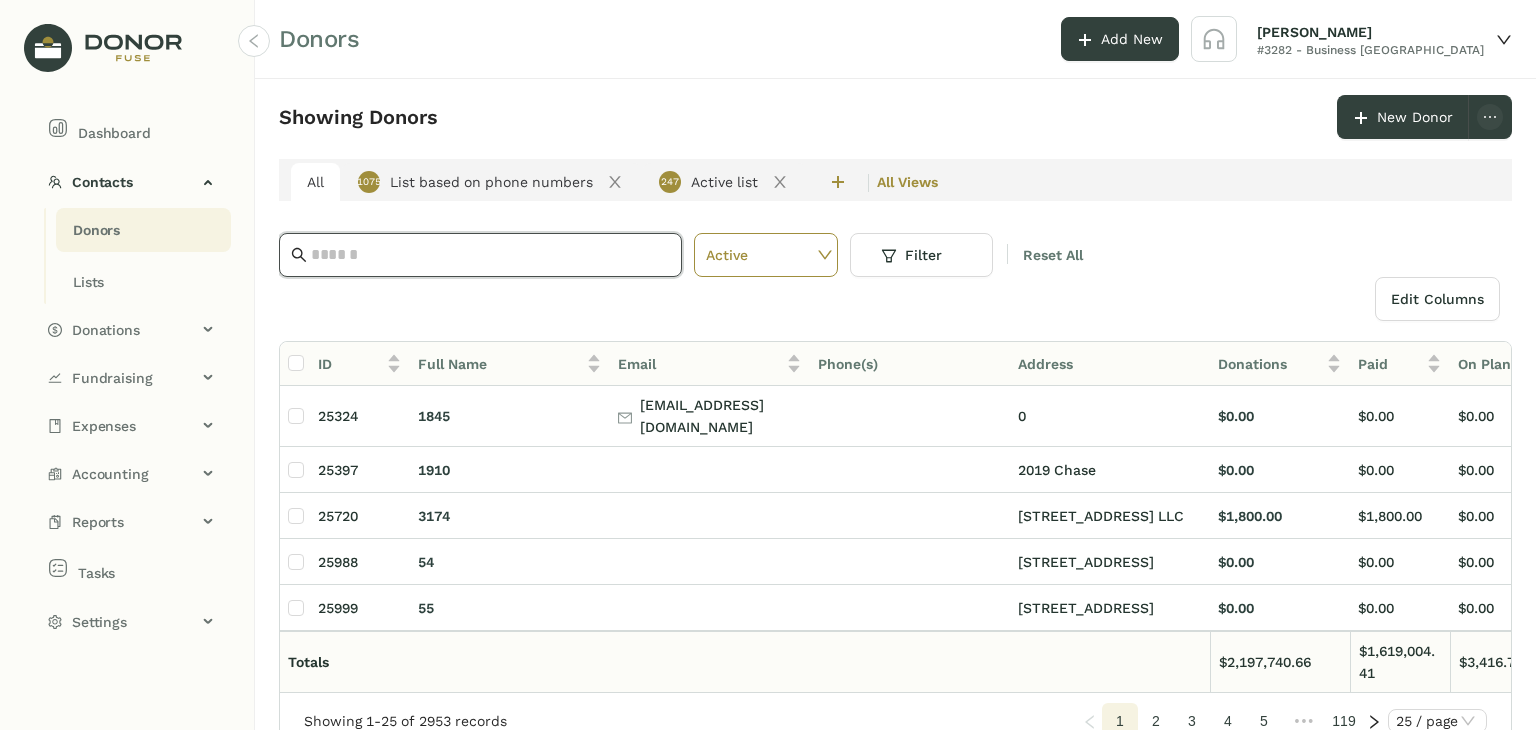 paste on "**********" 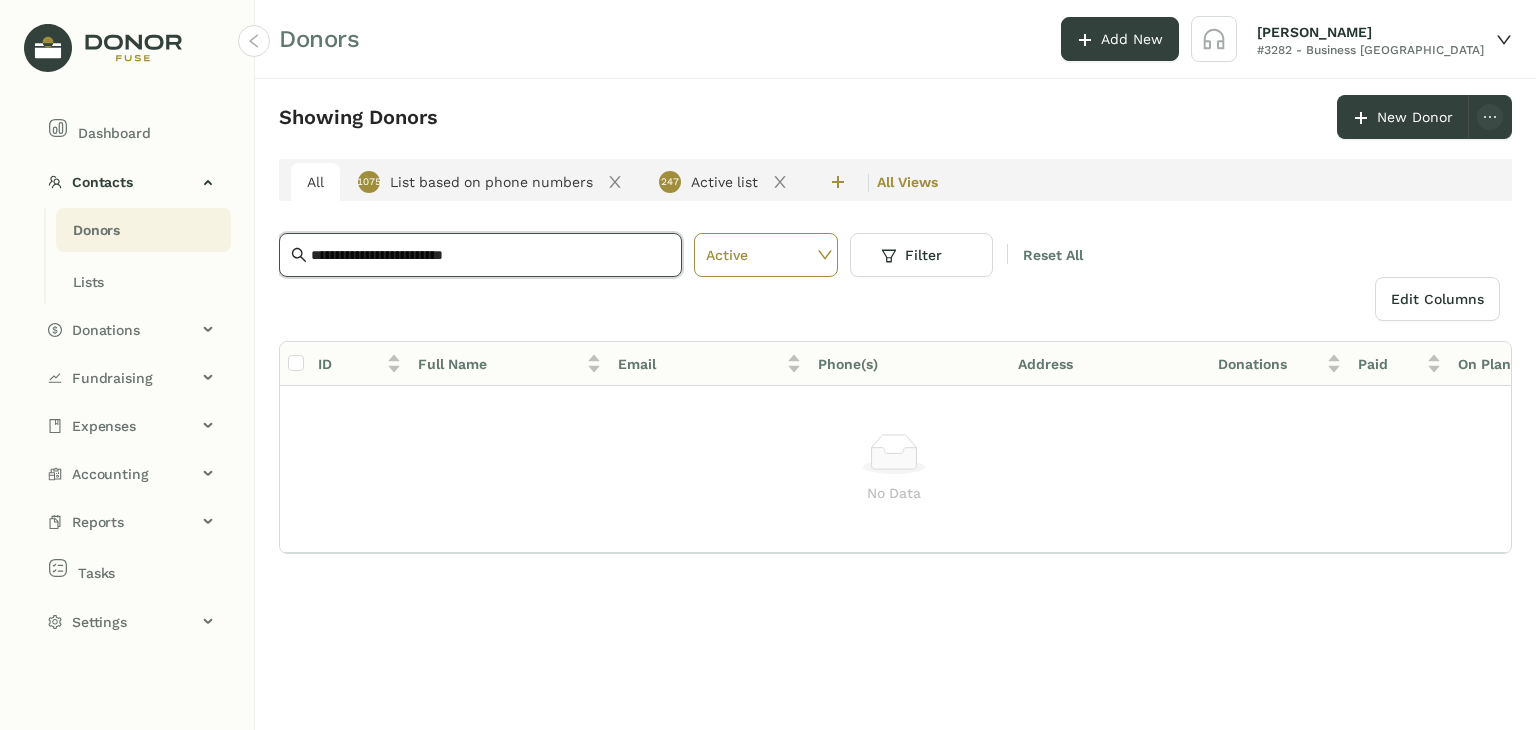 click on "**********" 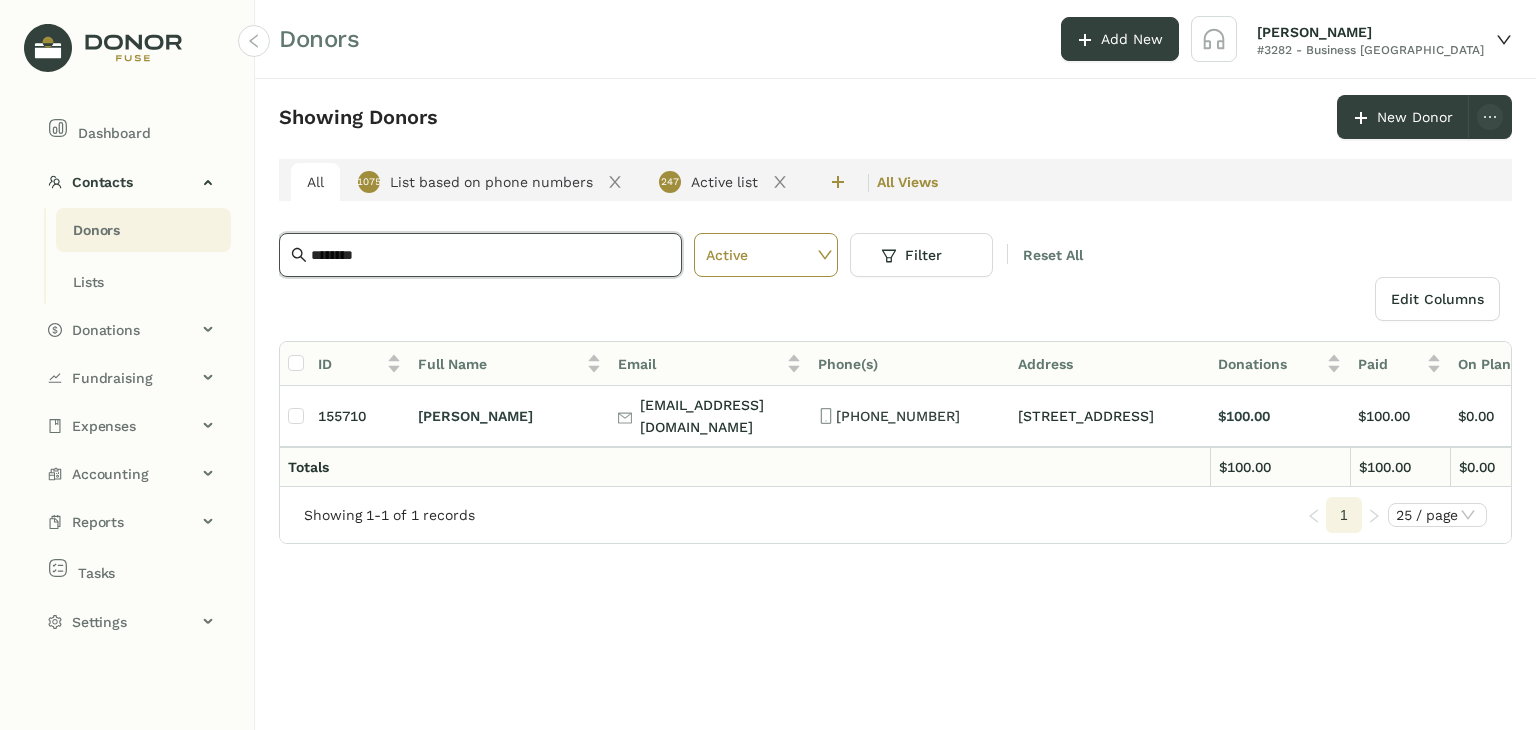 type on "********" 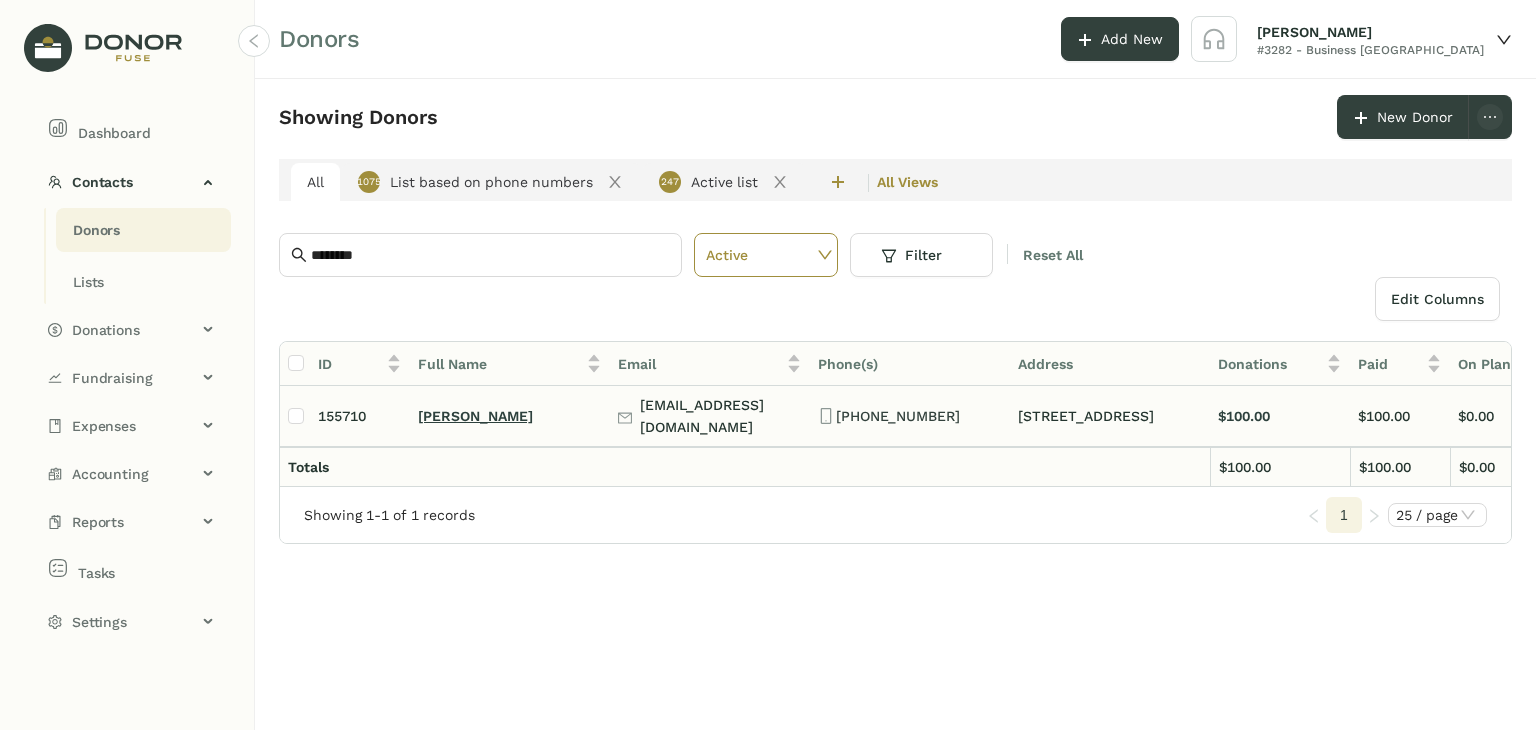 click on "[PERSON_NAME]" 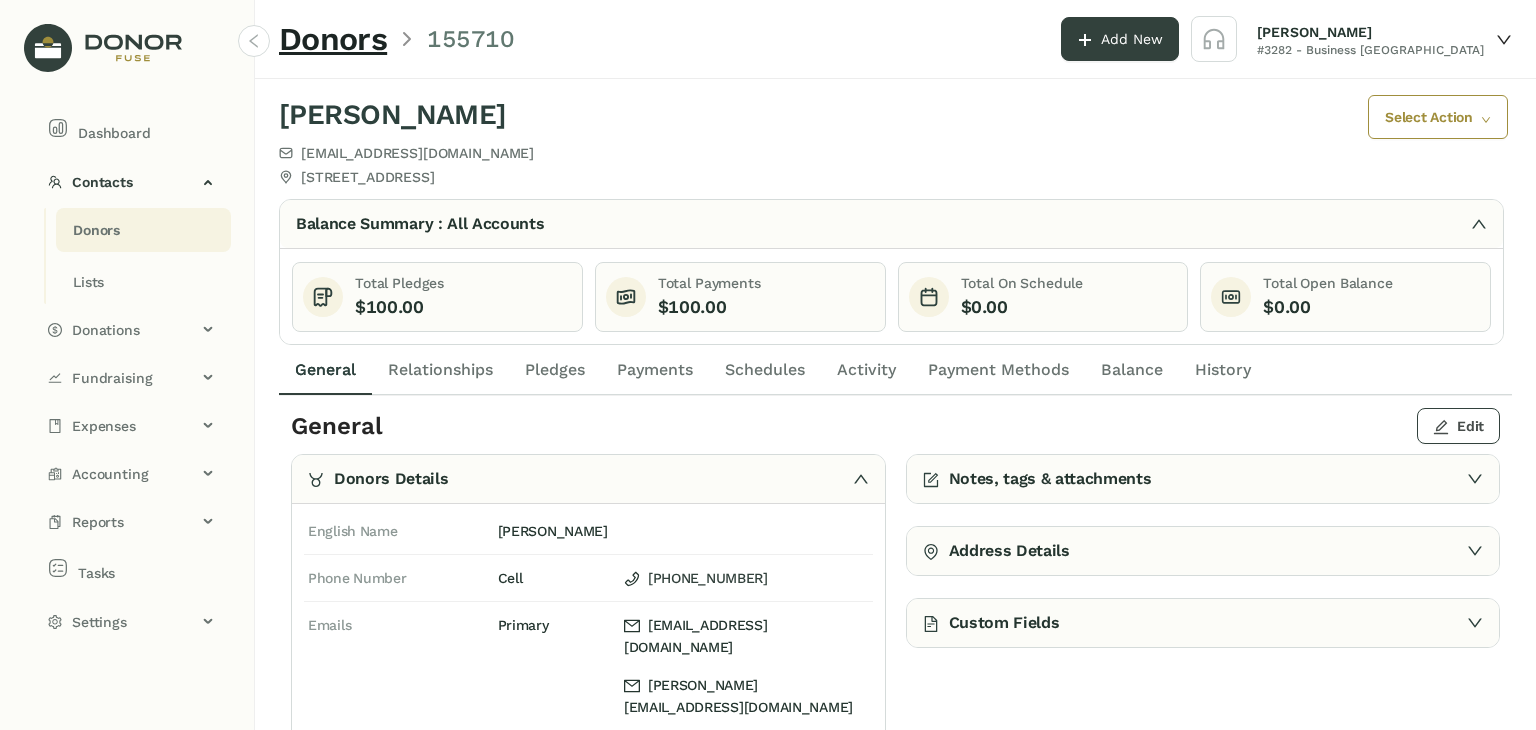 click on "Edit" 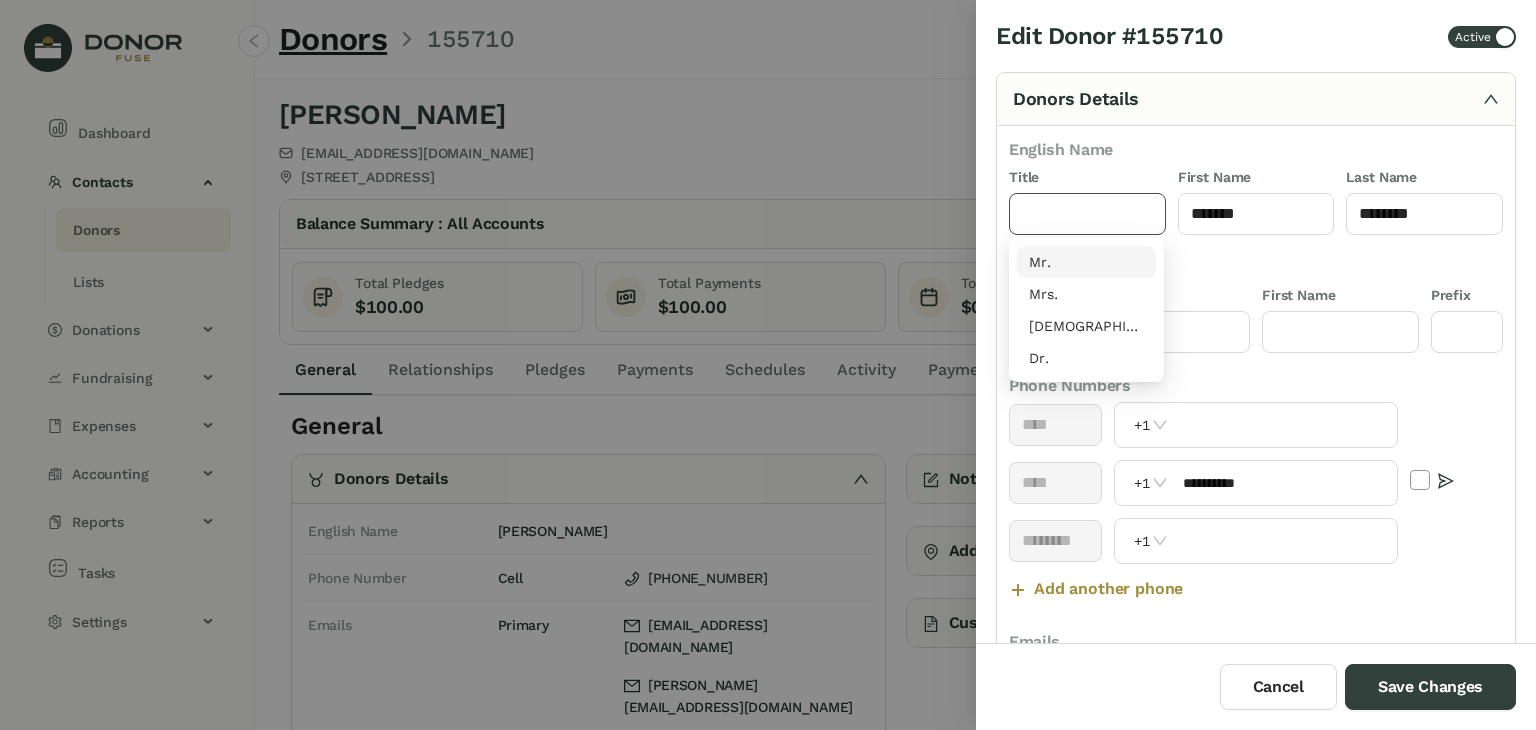 click 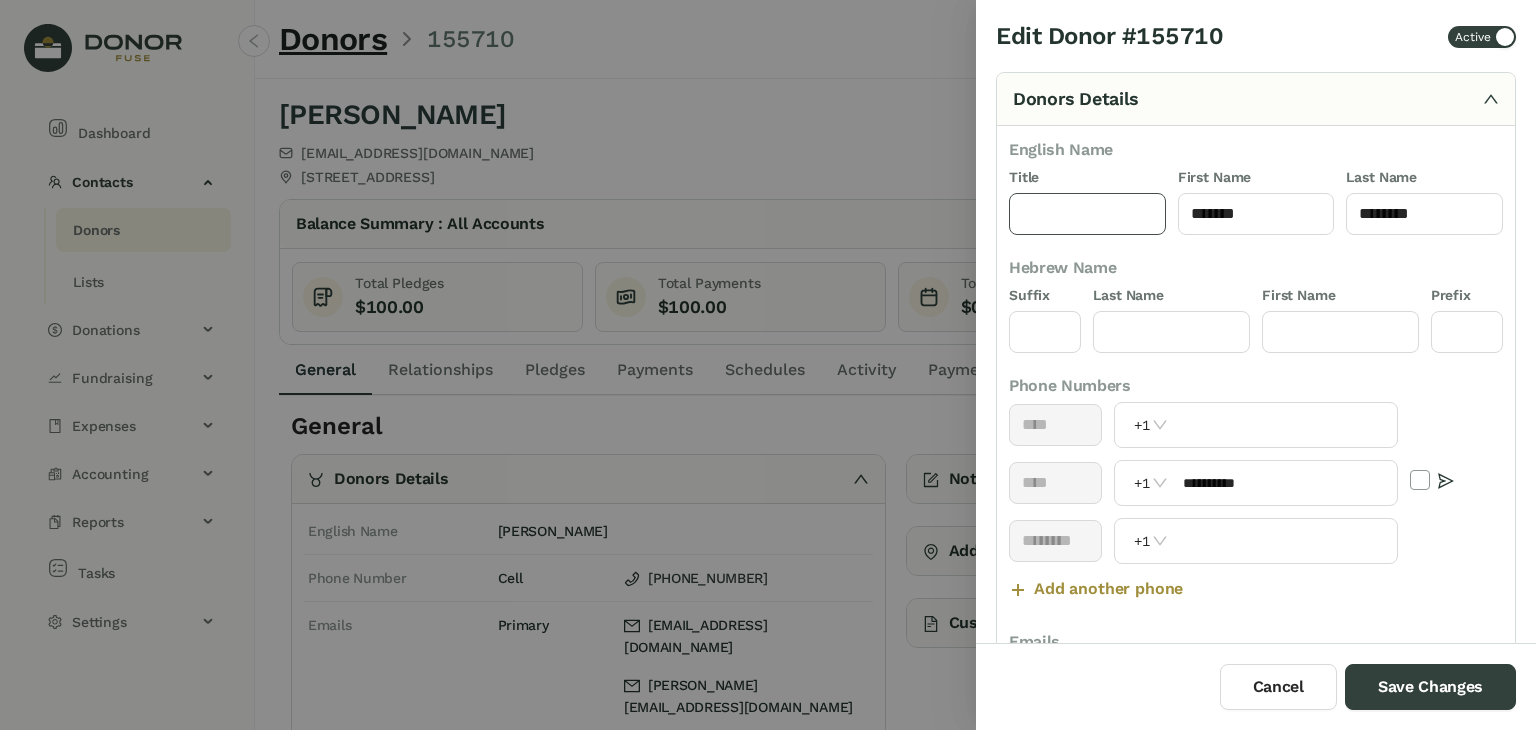 type on "***" 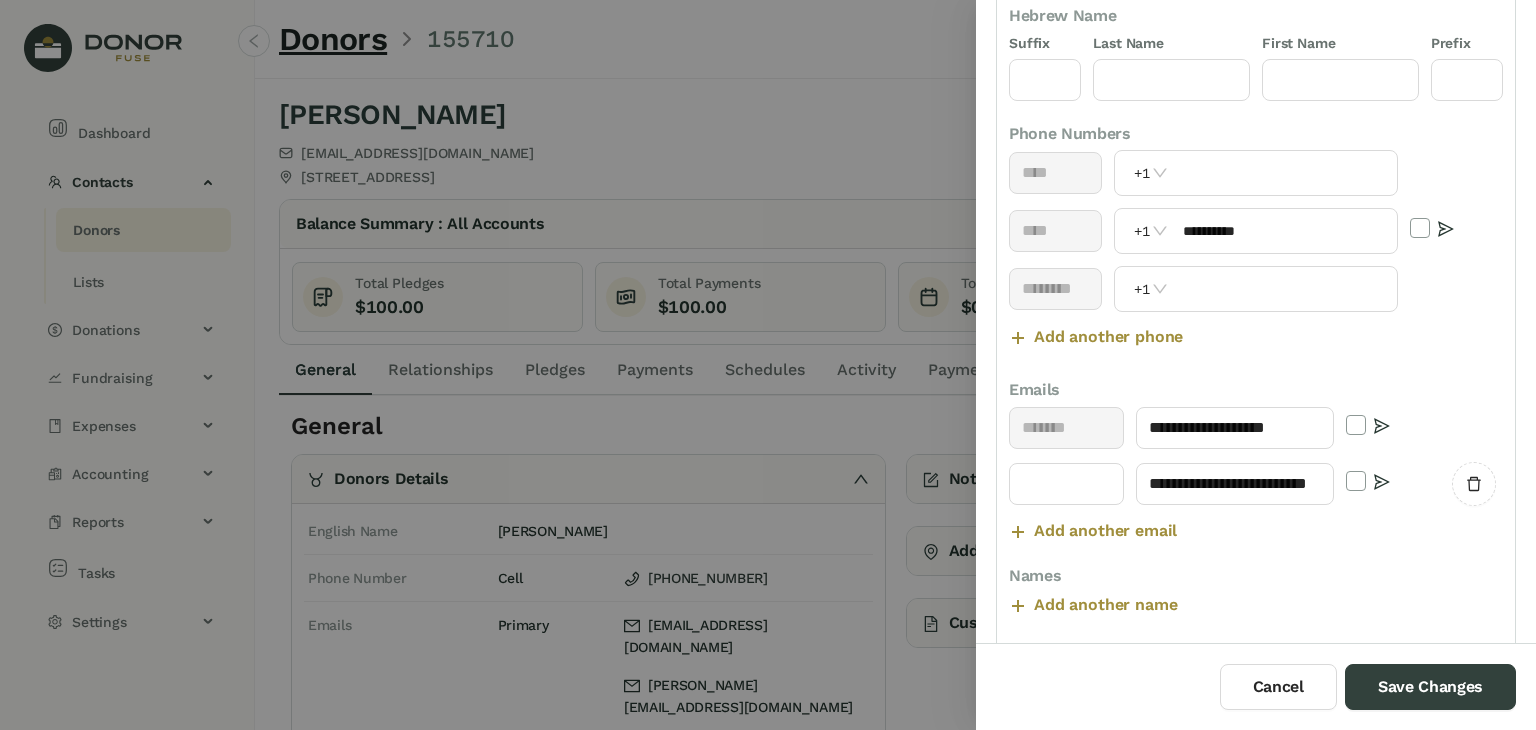 scroll, scrollTop: 305, scrollLeft: 0, axis: vertical 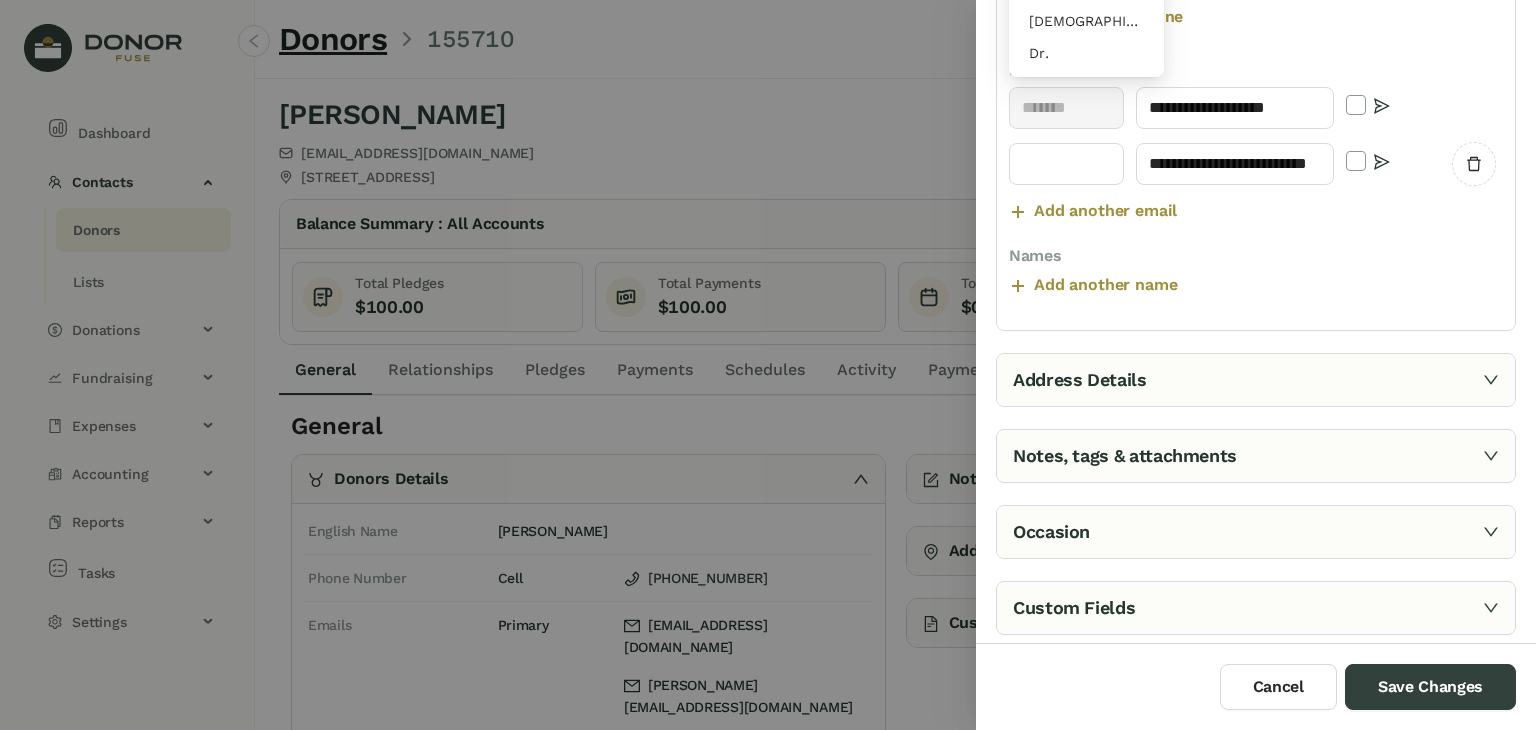click on "Address Details" at bounding box center [1256, 380] 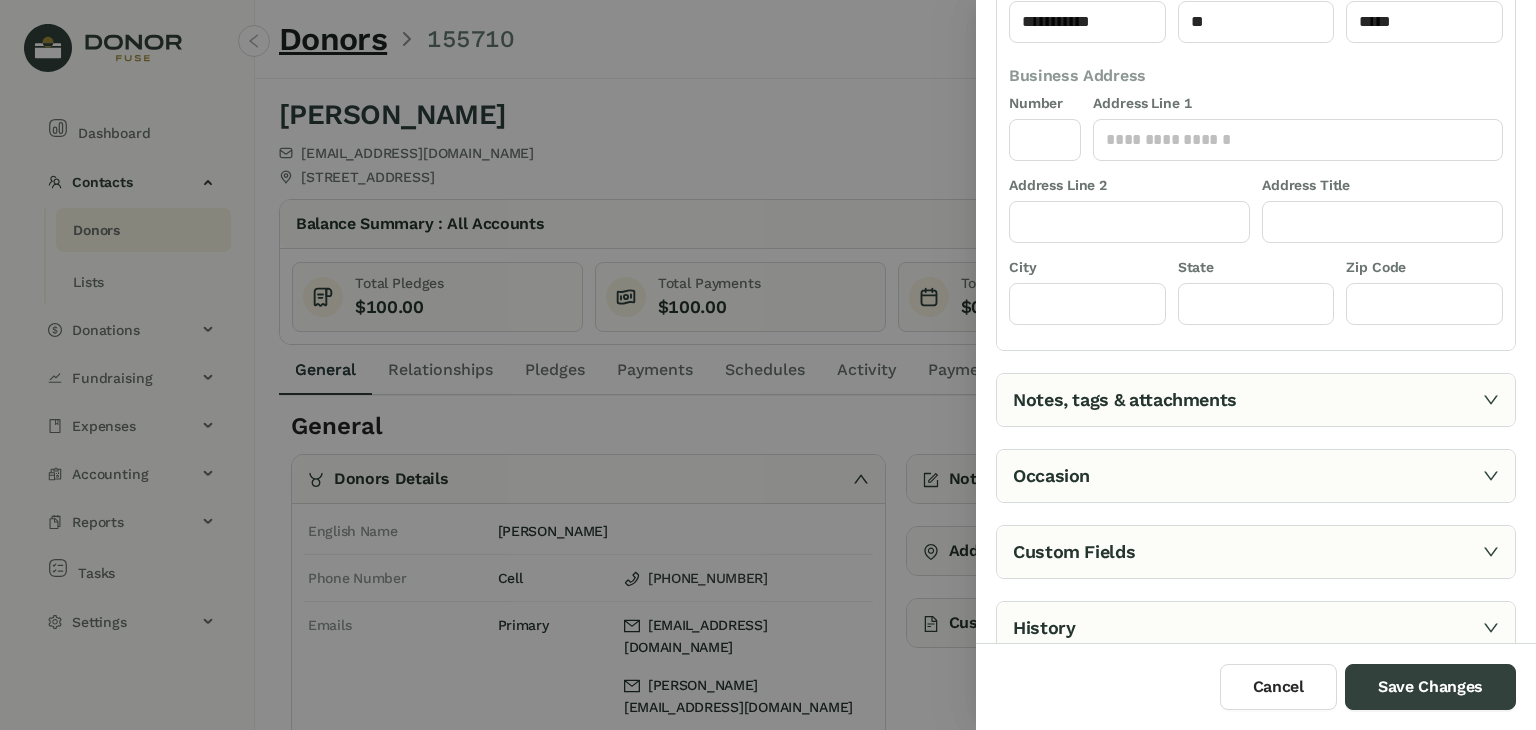 scroll, scrollTop: 443, scrollLeft: 0, axis: vertical 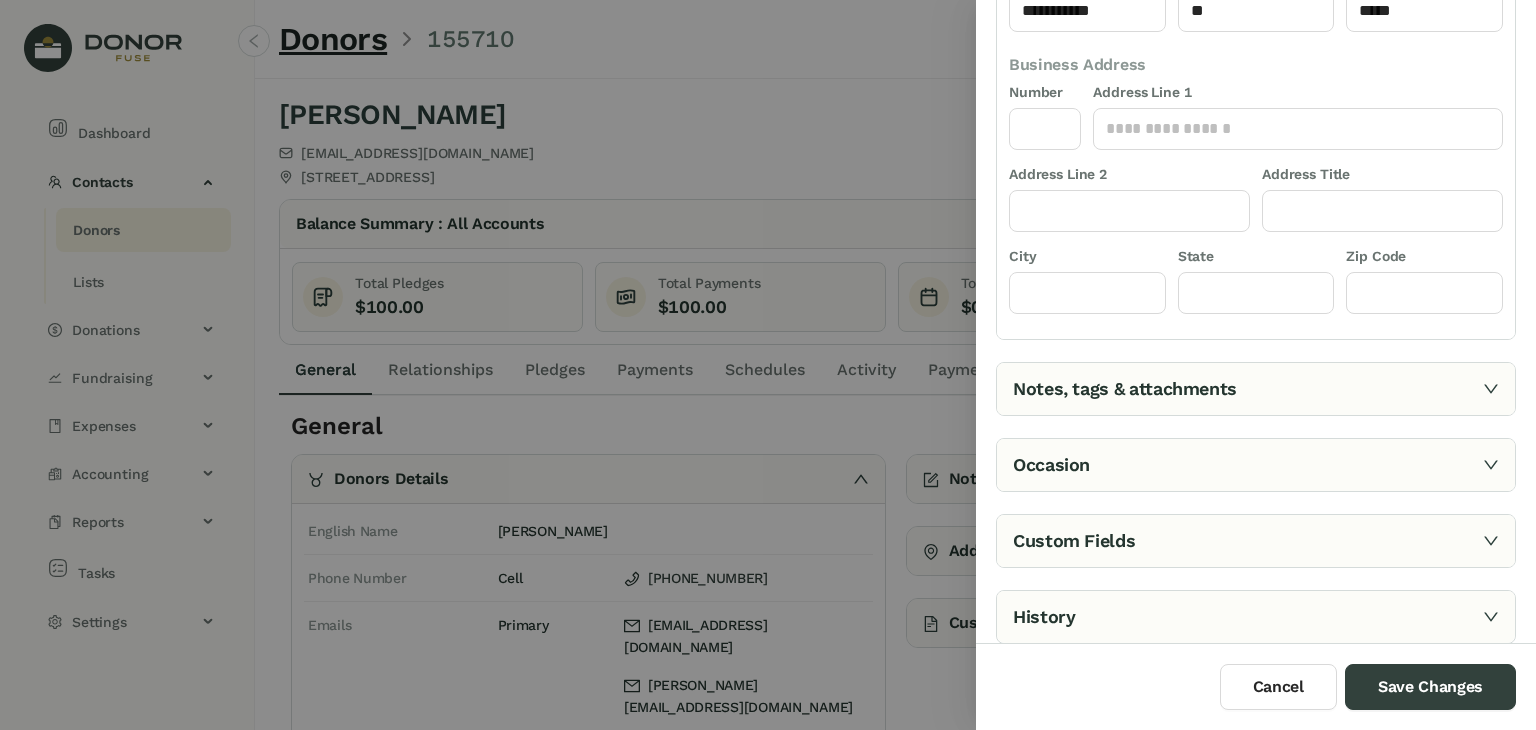 click on "Notes, tags & attachments" at bounding box center [1256, 389] 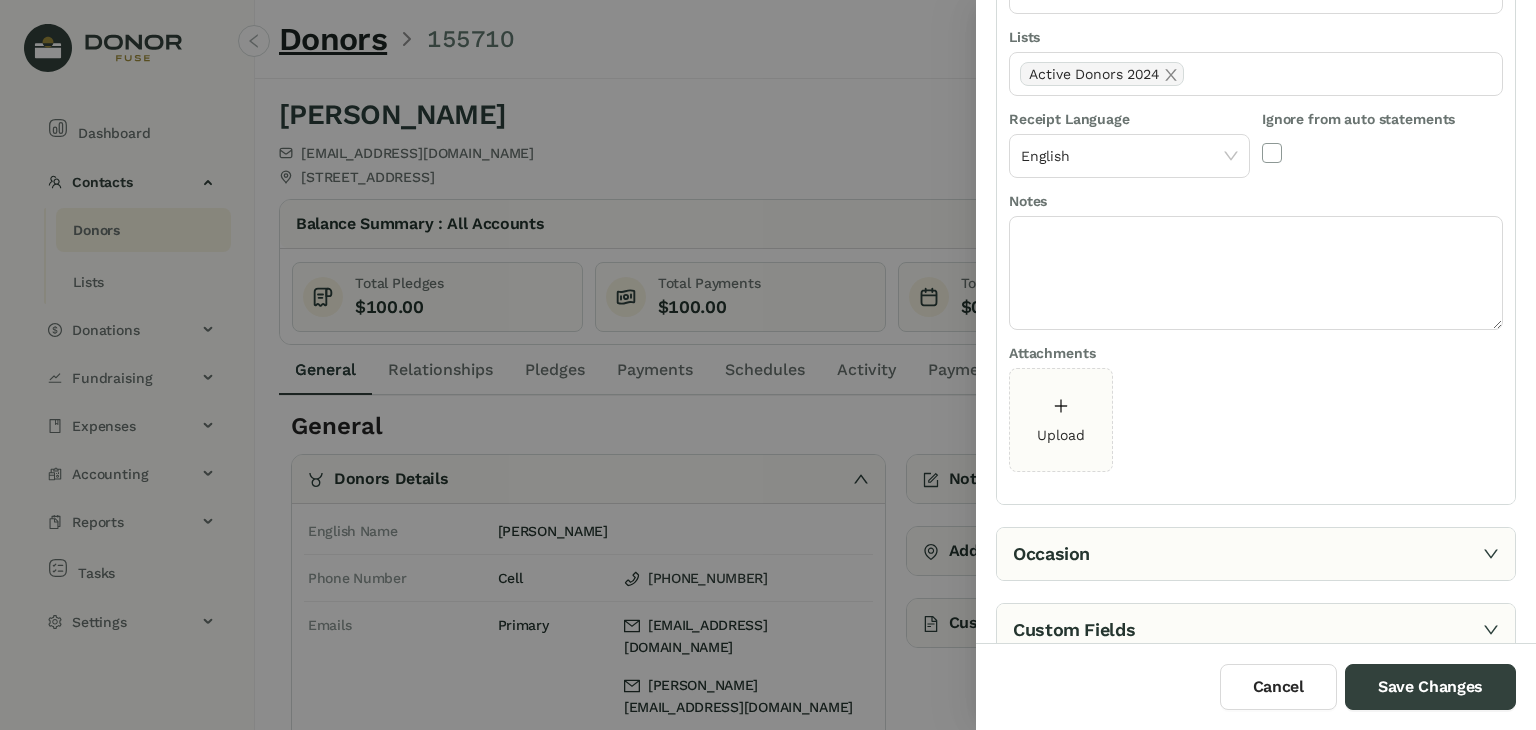 scroll, scrollTop: 148, scrollLeft: 0, axis: vertical 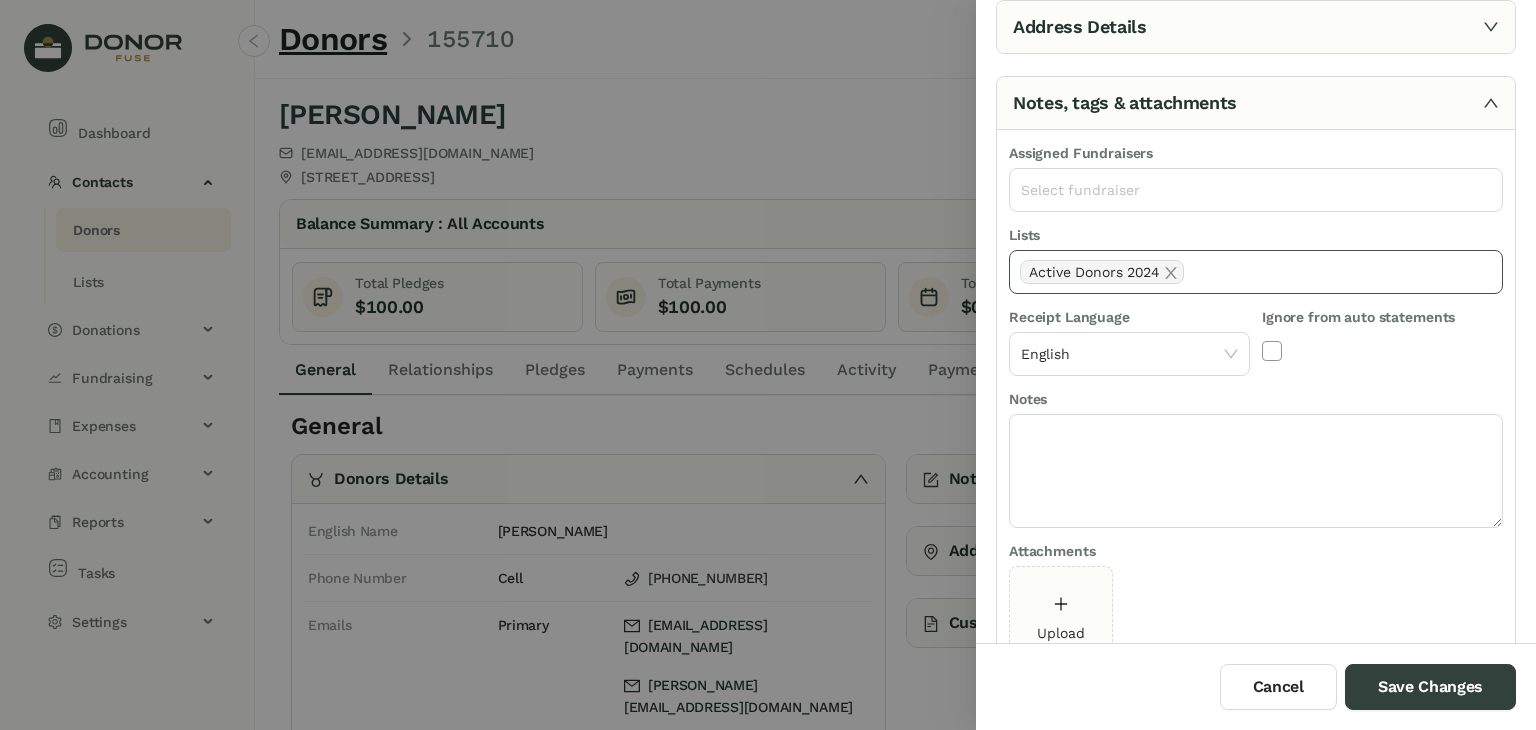 click on "Active Donors 2024" 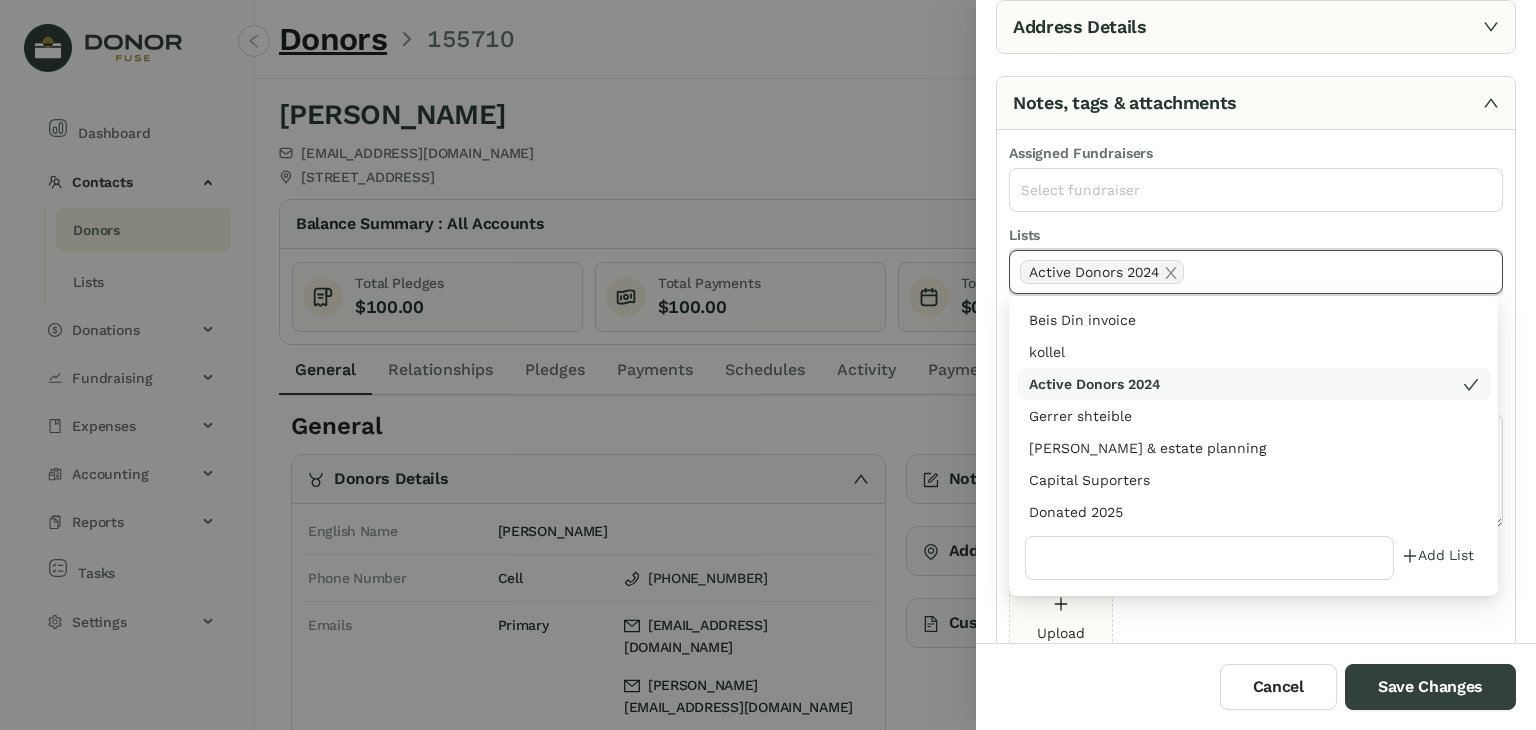 click on "Donated 2025" at bounding box center (1254, 512) 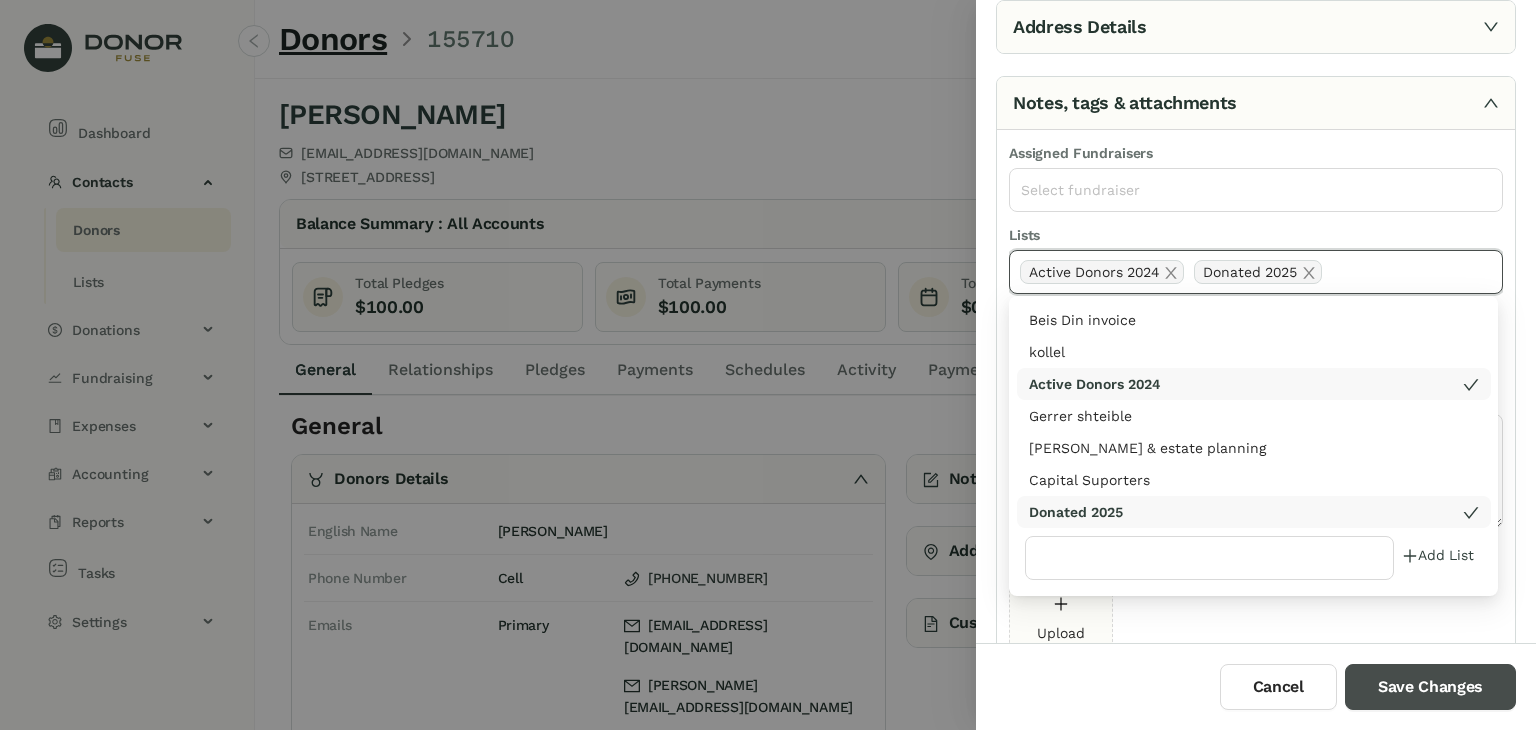 click on "Save Changes" at bounding box center [1430, 687] 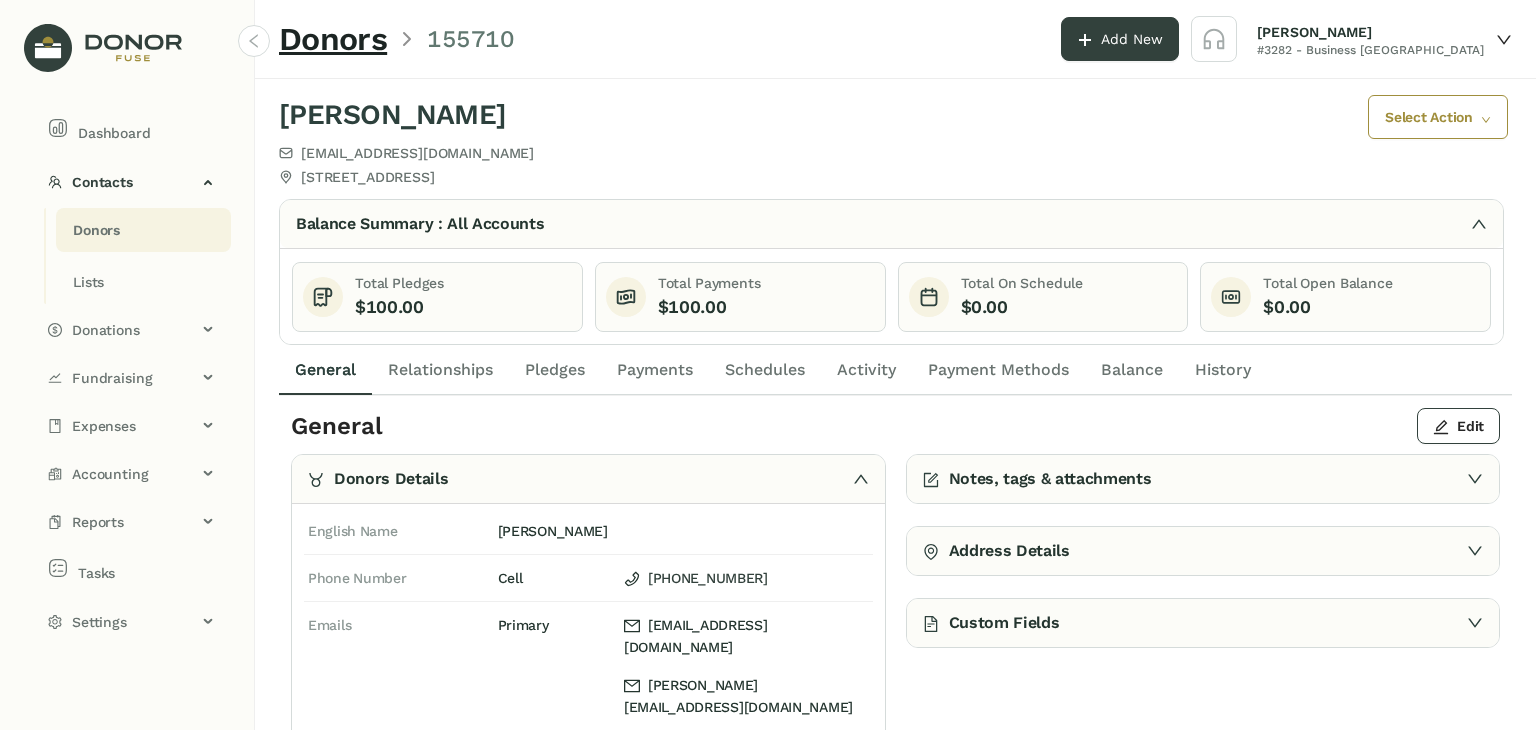 click on "Payments" 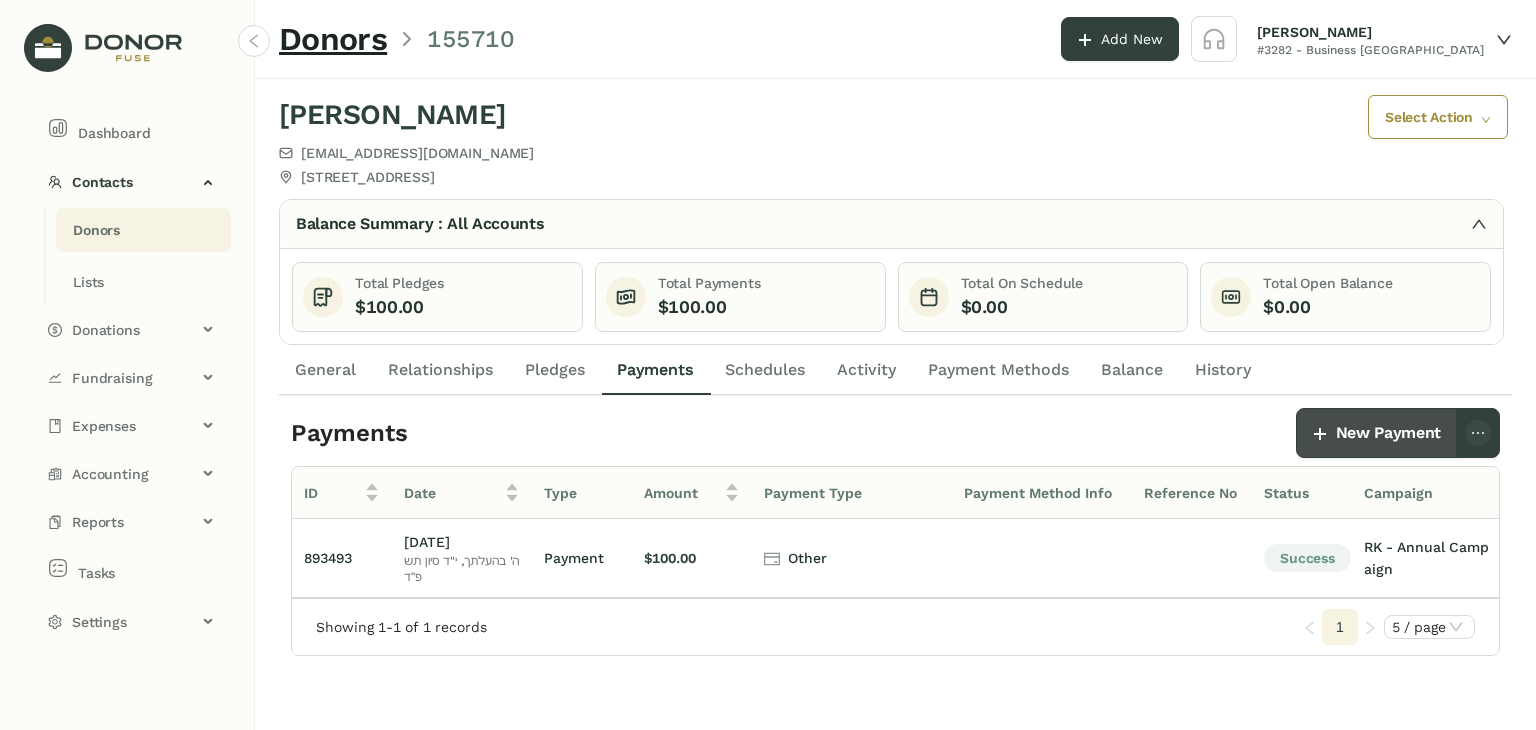 click on "New Payment" 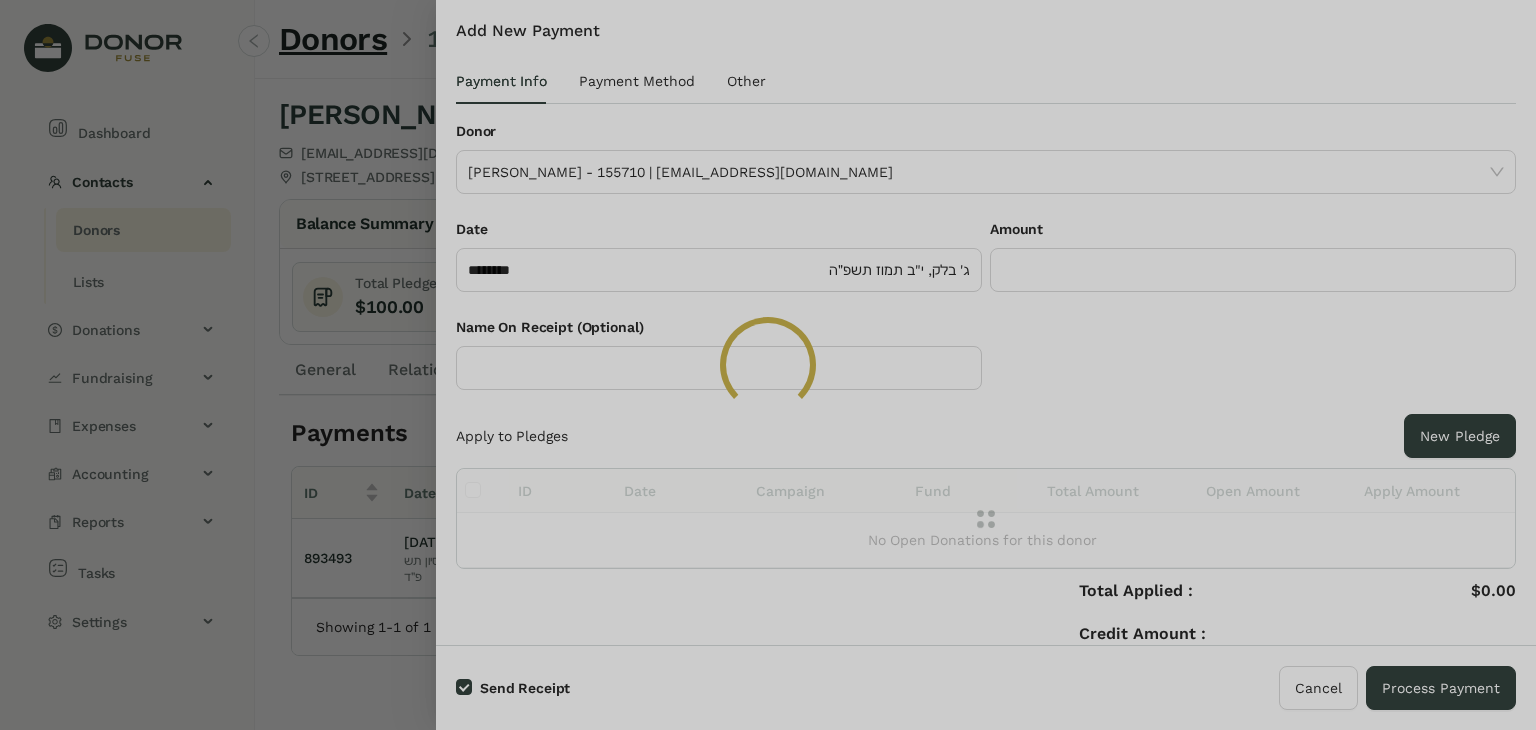 click 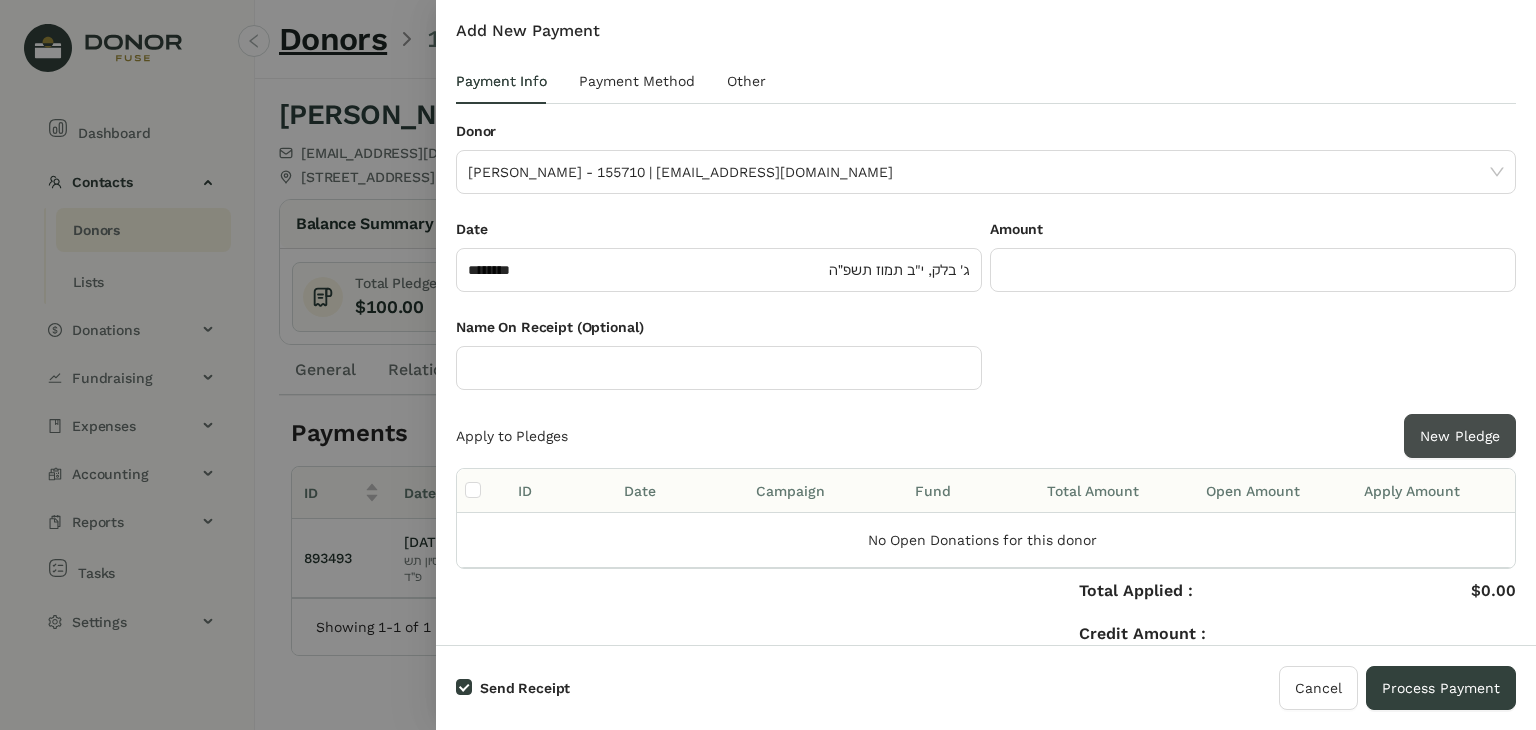 click on "New Pledge" at bounding box center [1460, 436] 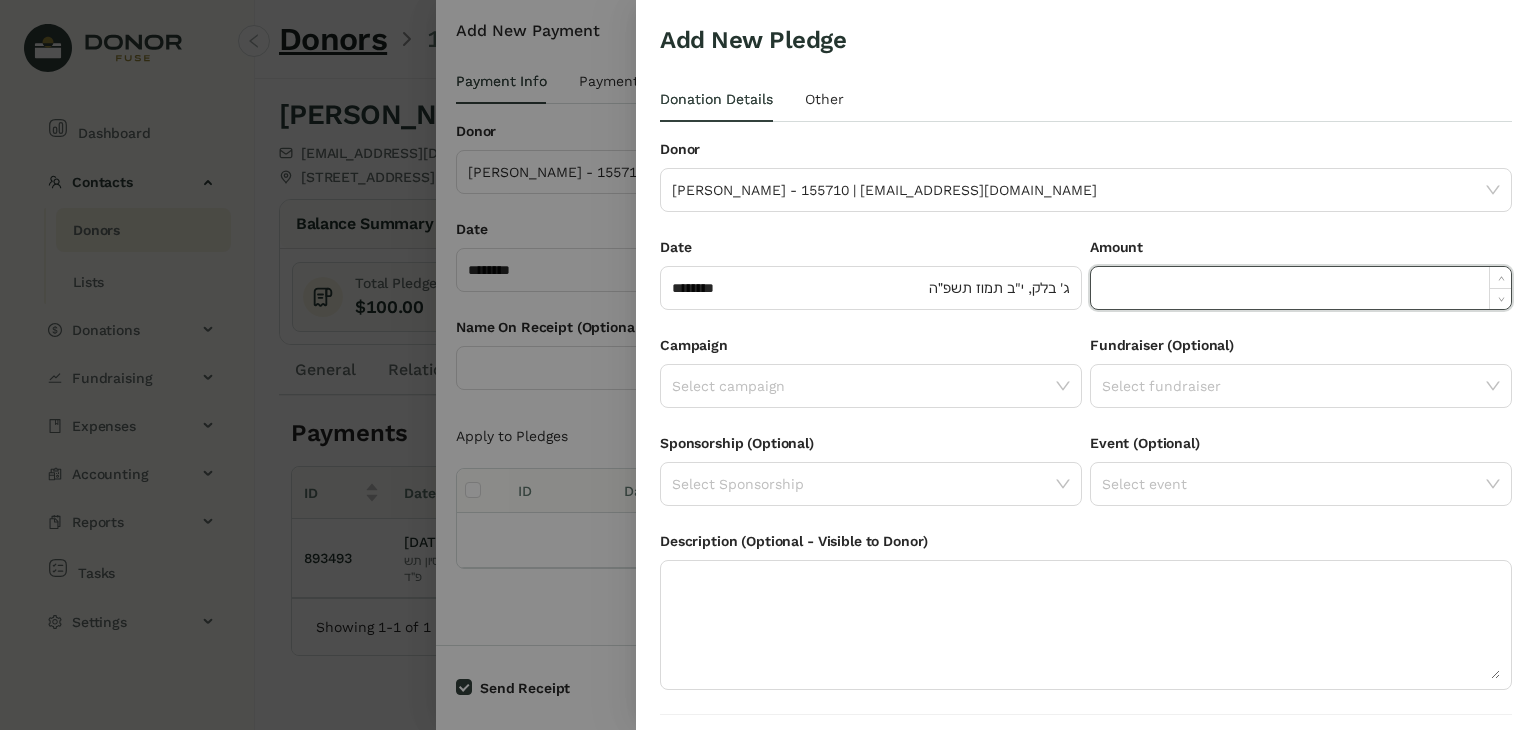 click 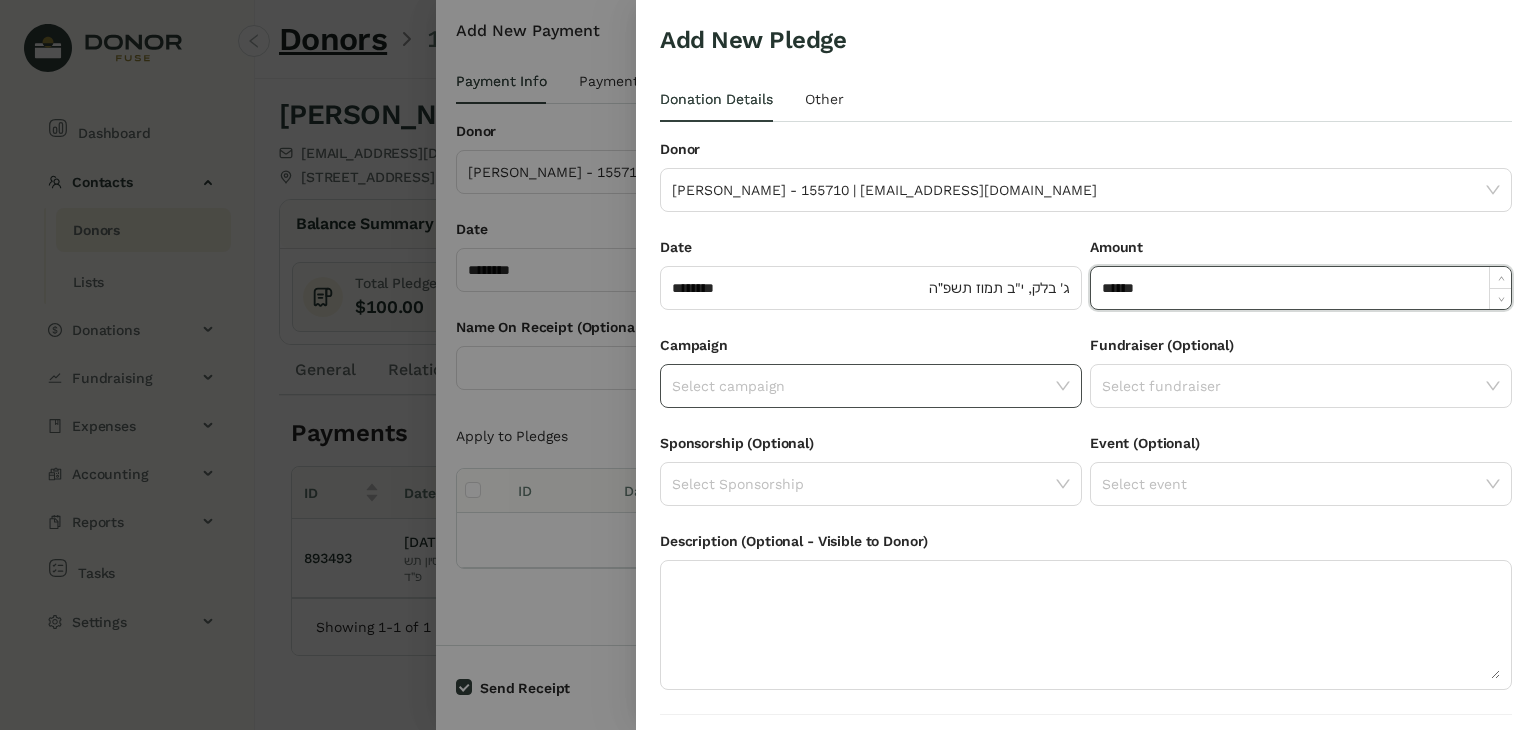 type on "*******" 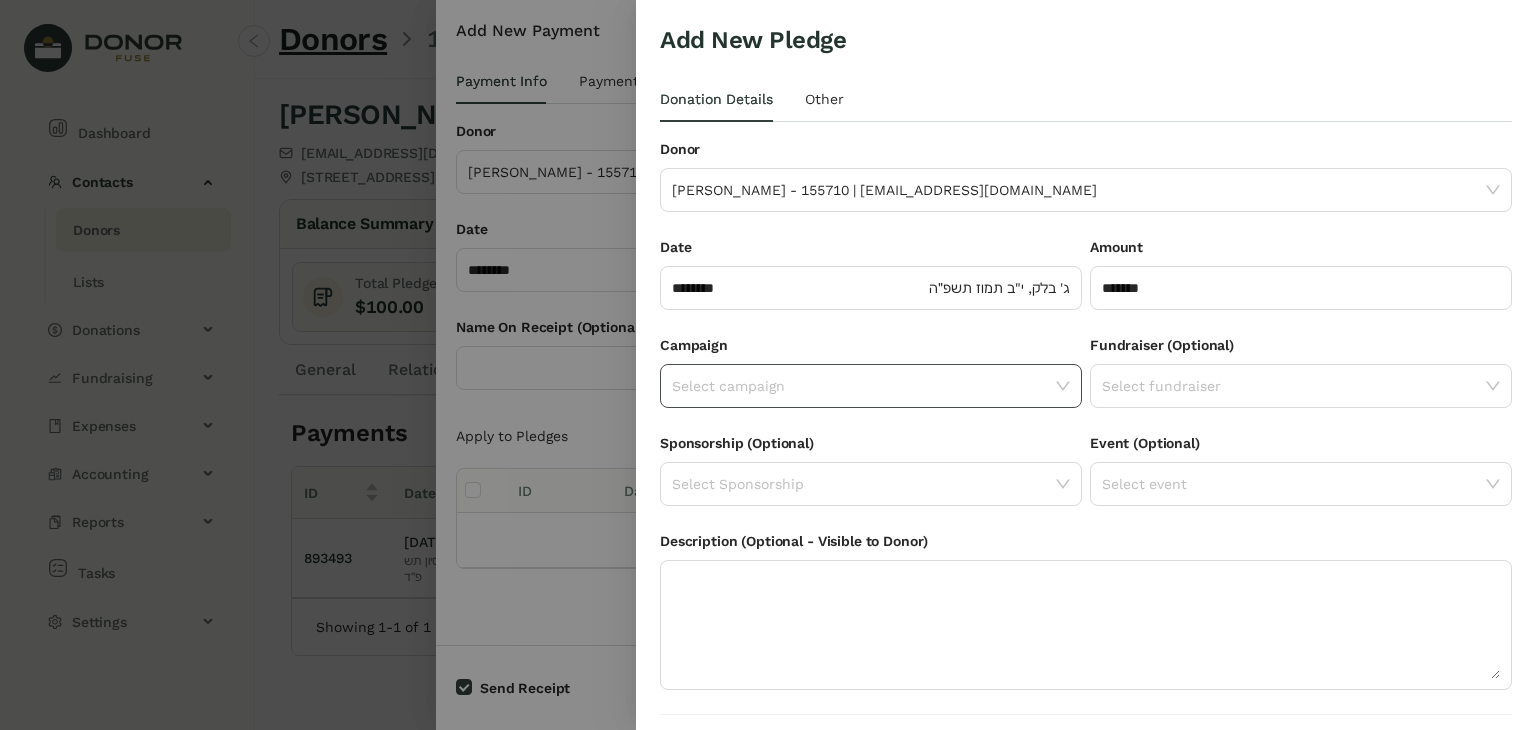 click on "Select campaign" 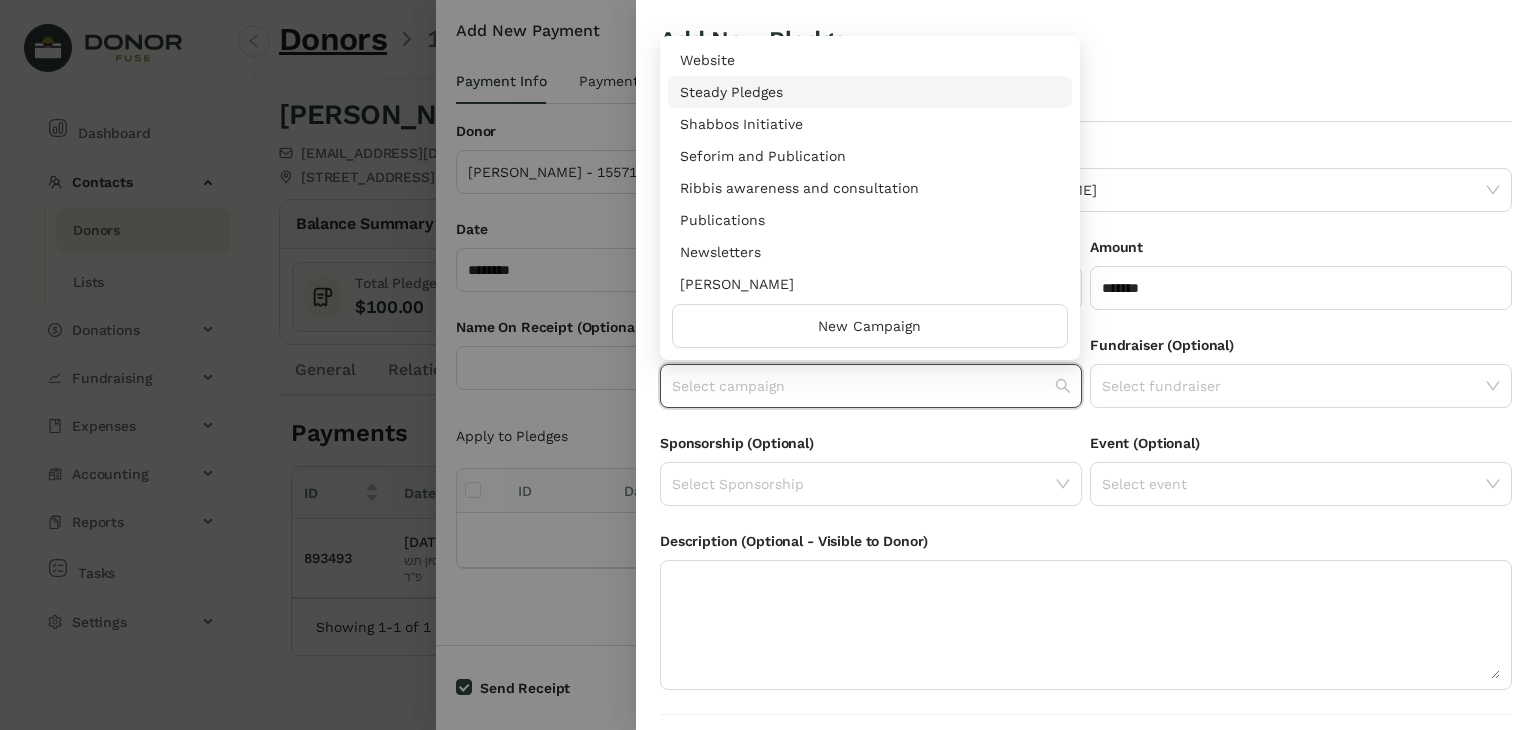 click on "Website Steady Pledges Shabbos Initiative Seforim and Publication Ribbis awareness and consultation Publications Newsletters Kollel Ldayonis [PERSON_NAME]" at bounding box center (870, 188) 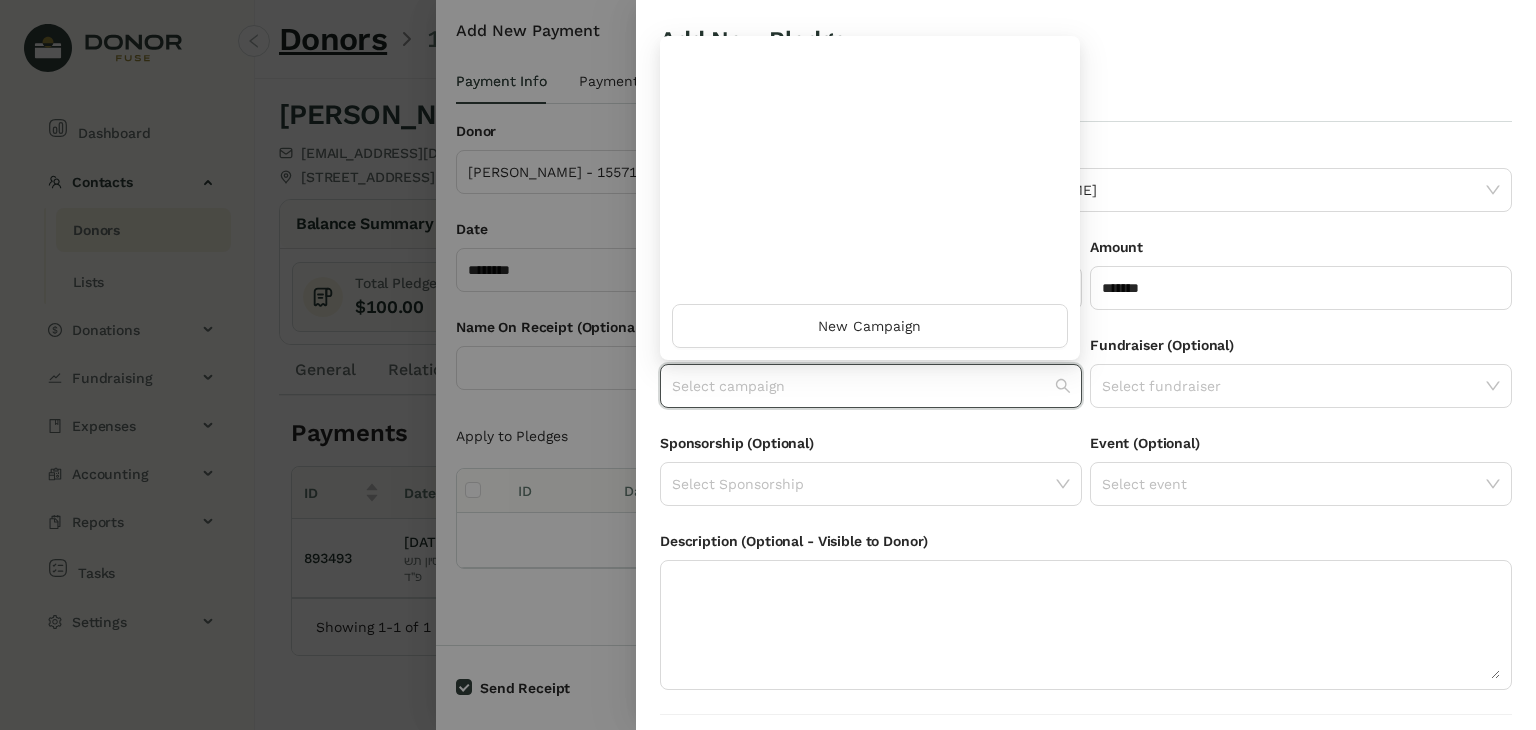 scroll, scrollTop: 960, scrollLeft: 0, axis: vertical 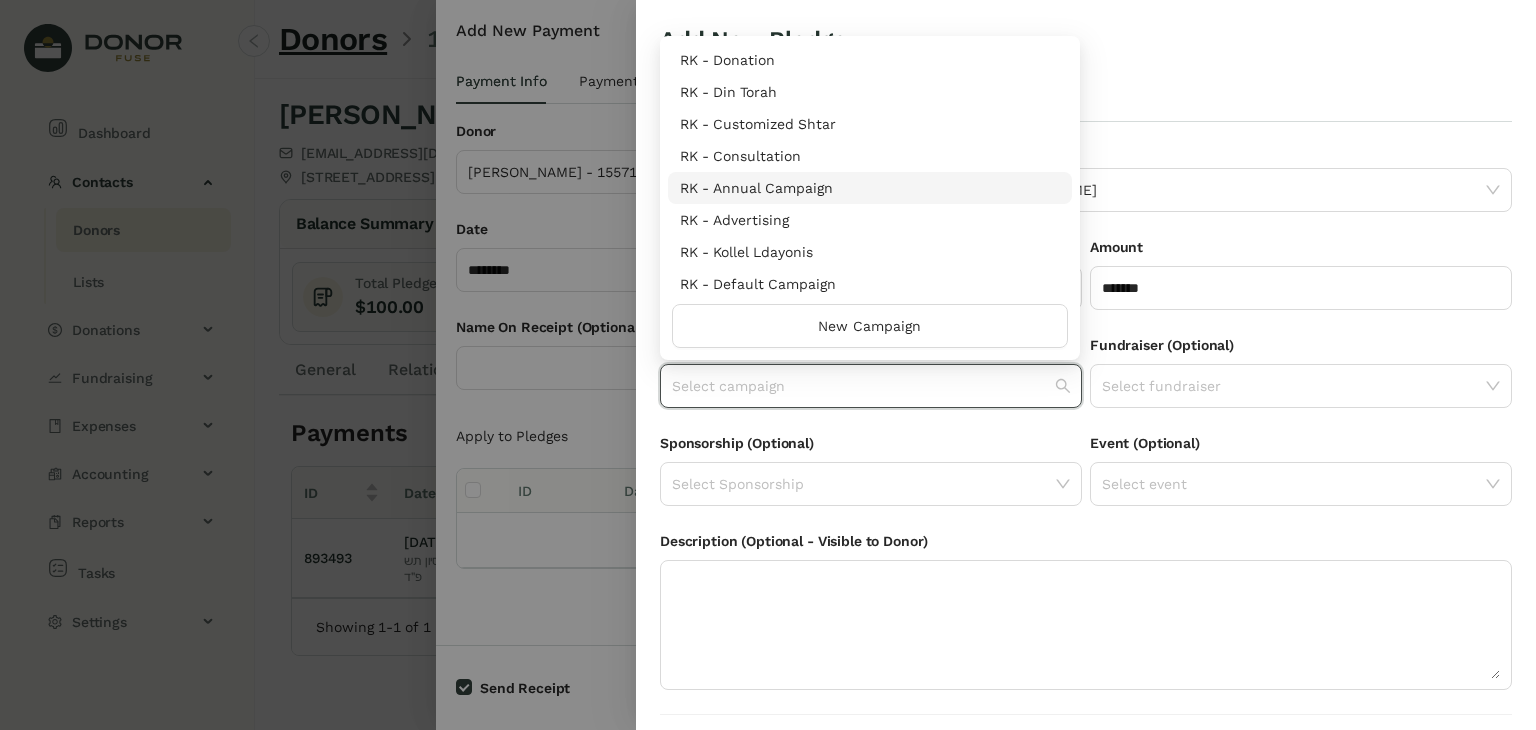 click on "RK - Annual Campaign" at bounding box center [870, 188] 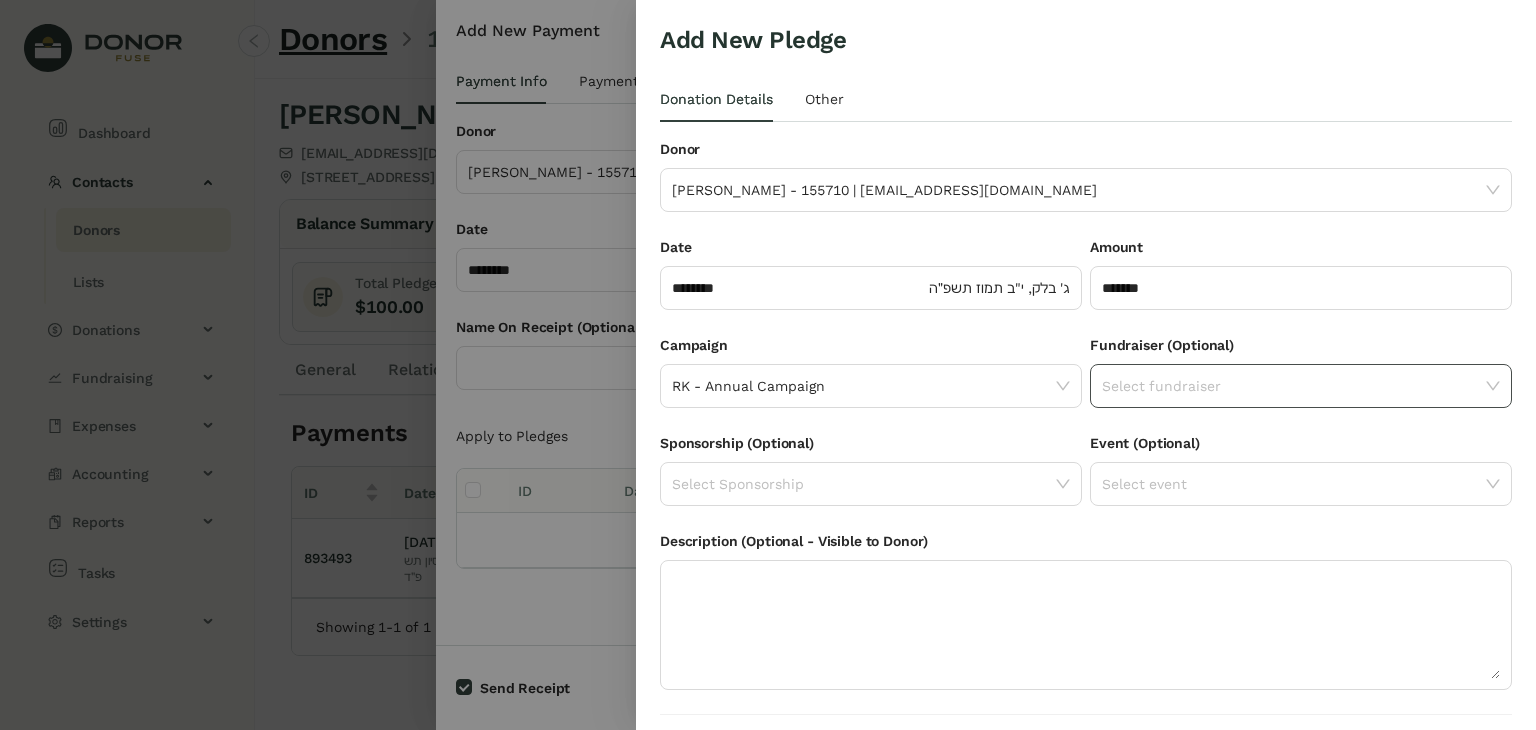 click 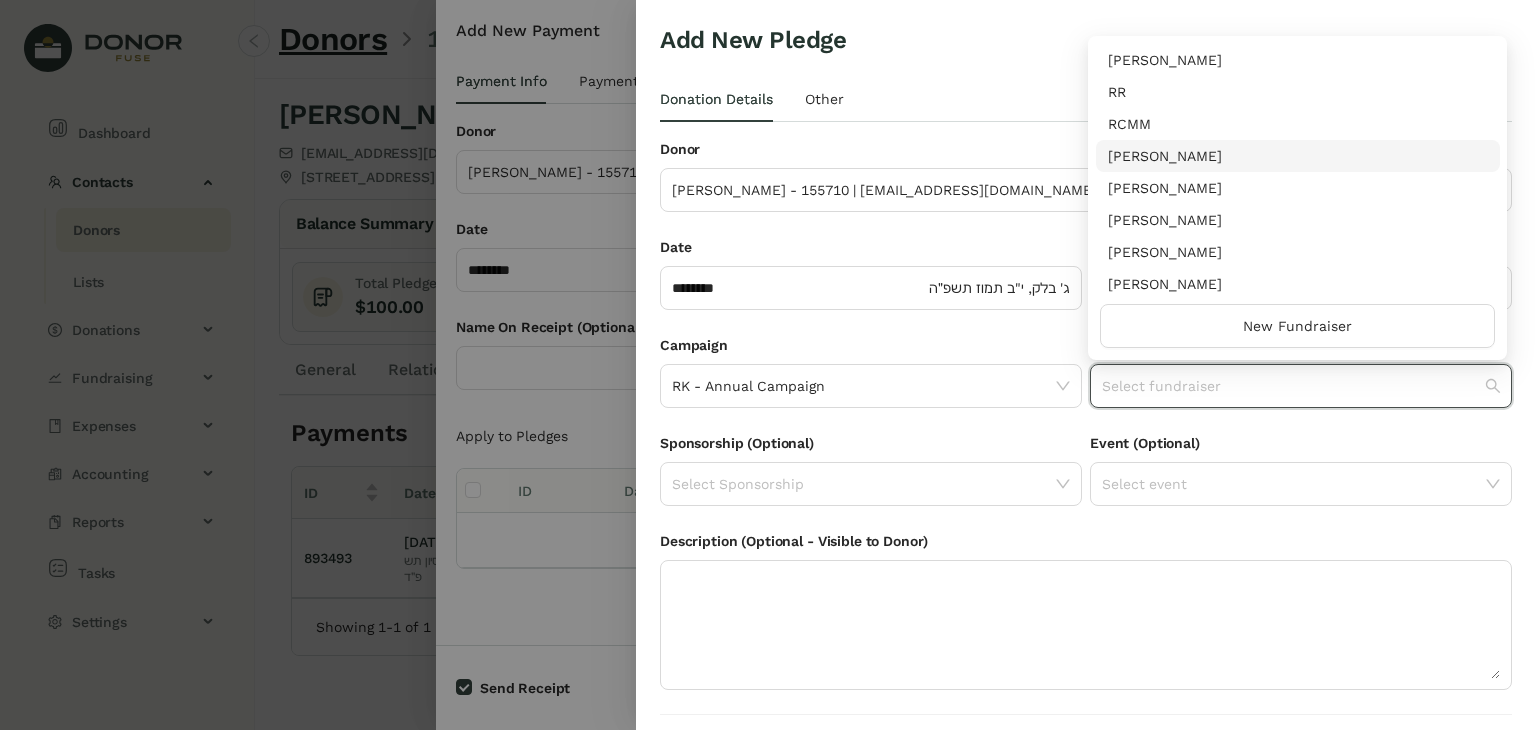 scroll, scrollTop: 224, scrollLeft: 0, axis: vertical 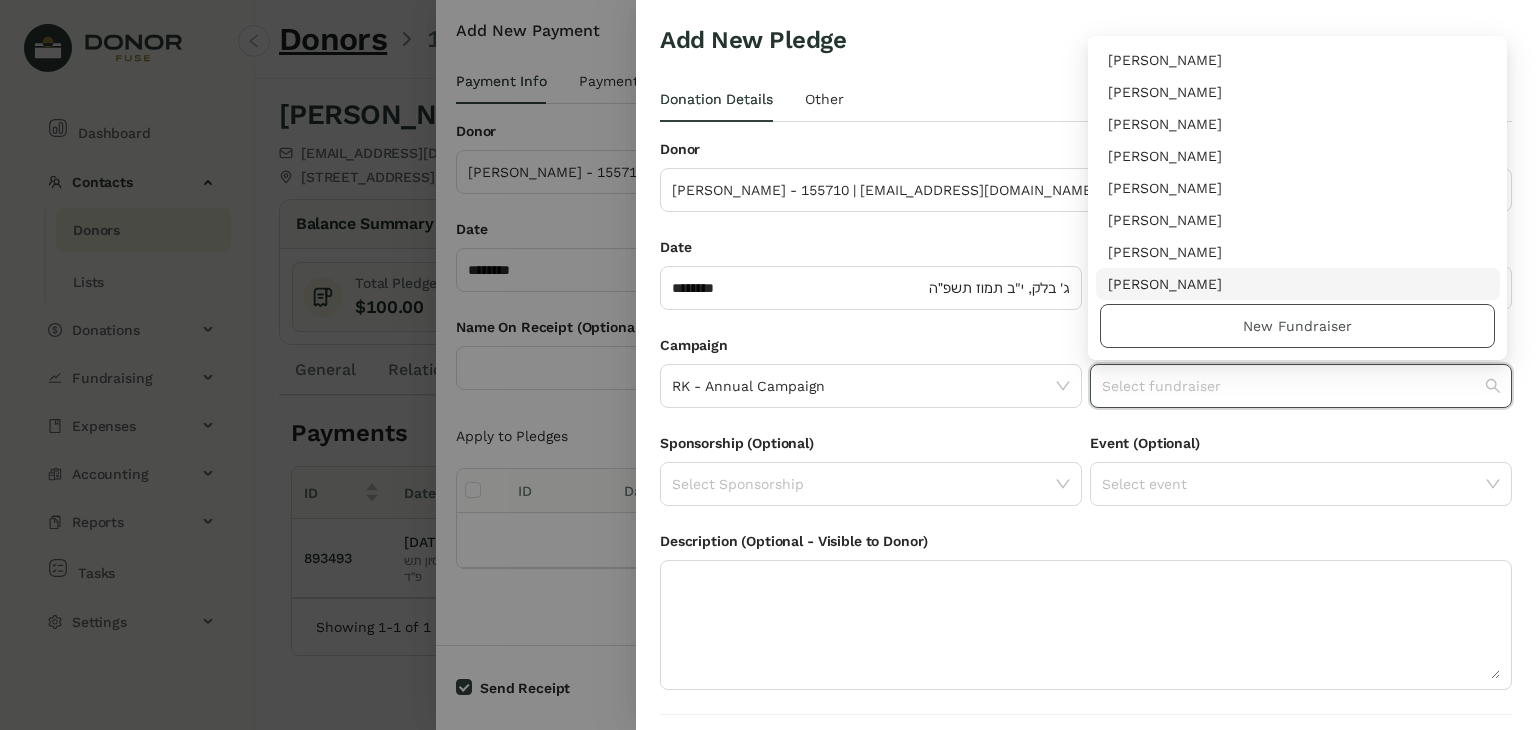 click on "New Fundraiser" at bounding box center [1297, 326] 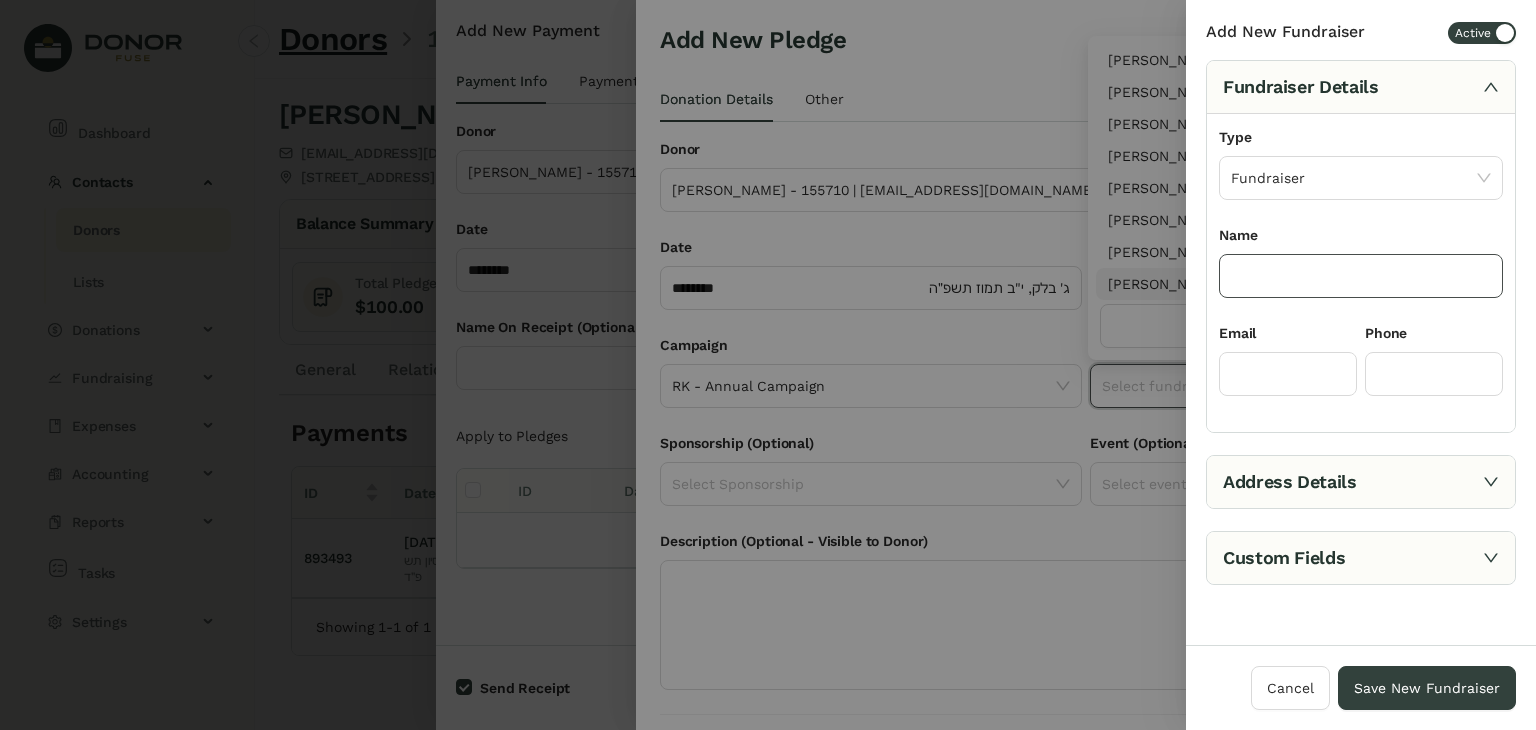 click 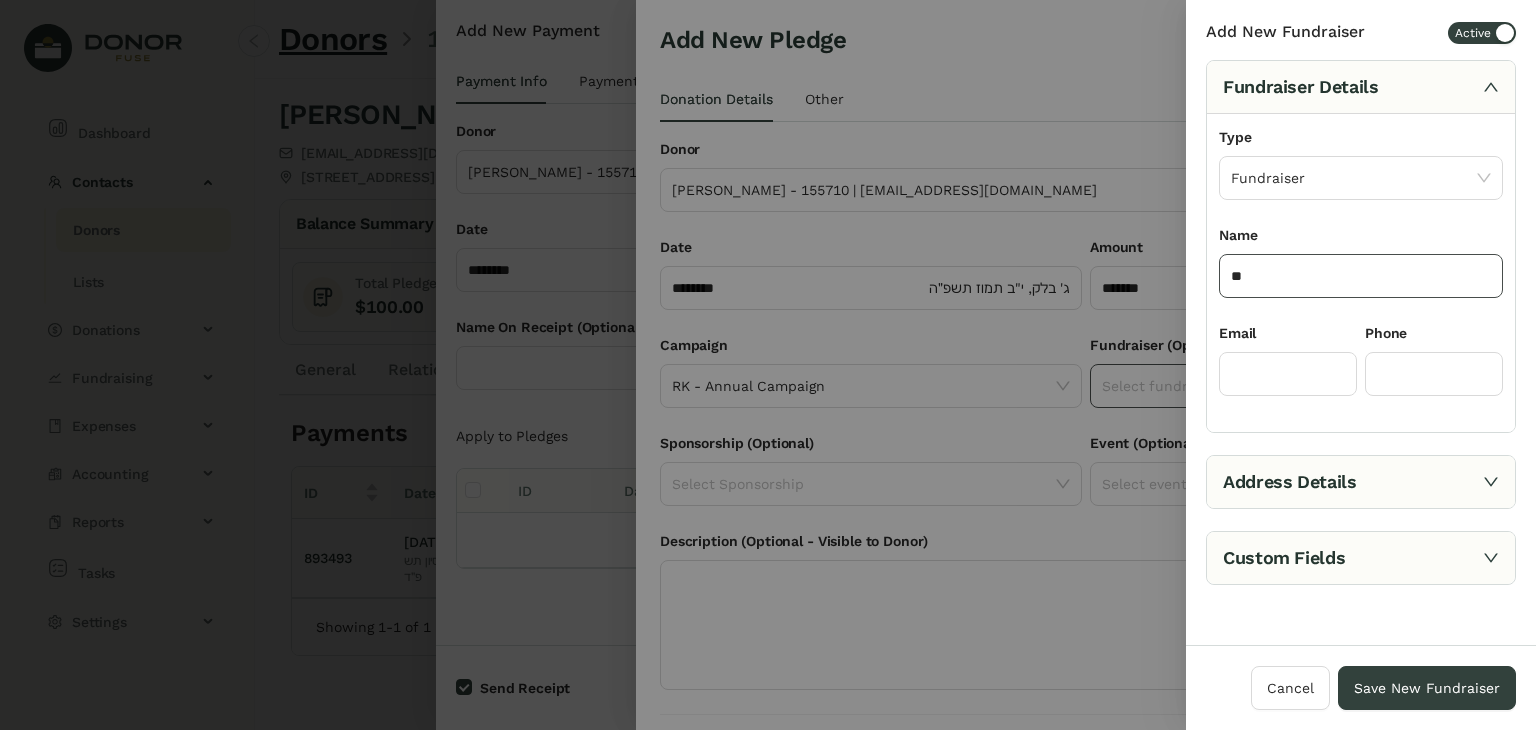 type on "*" 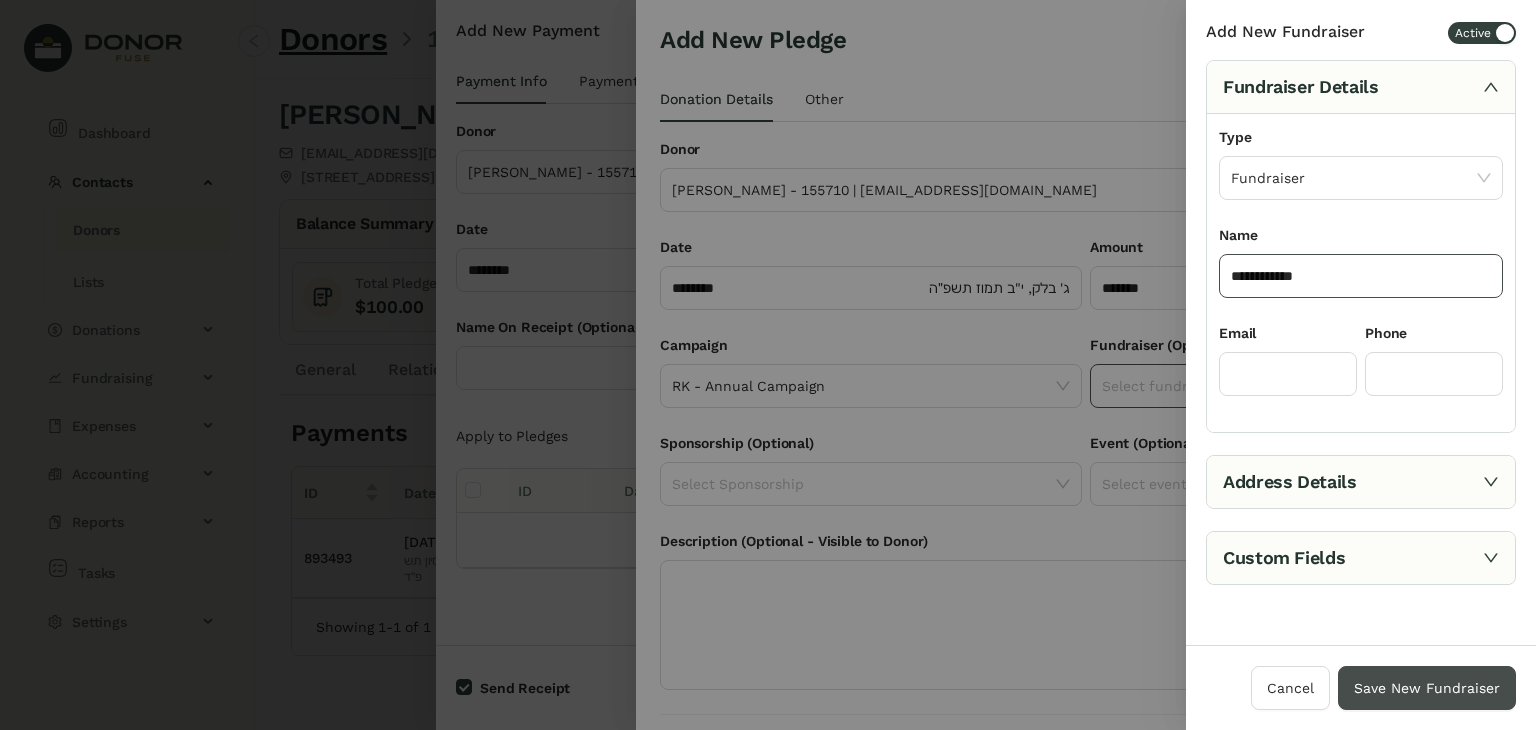 type on "**********" 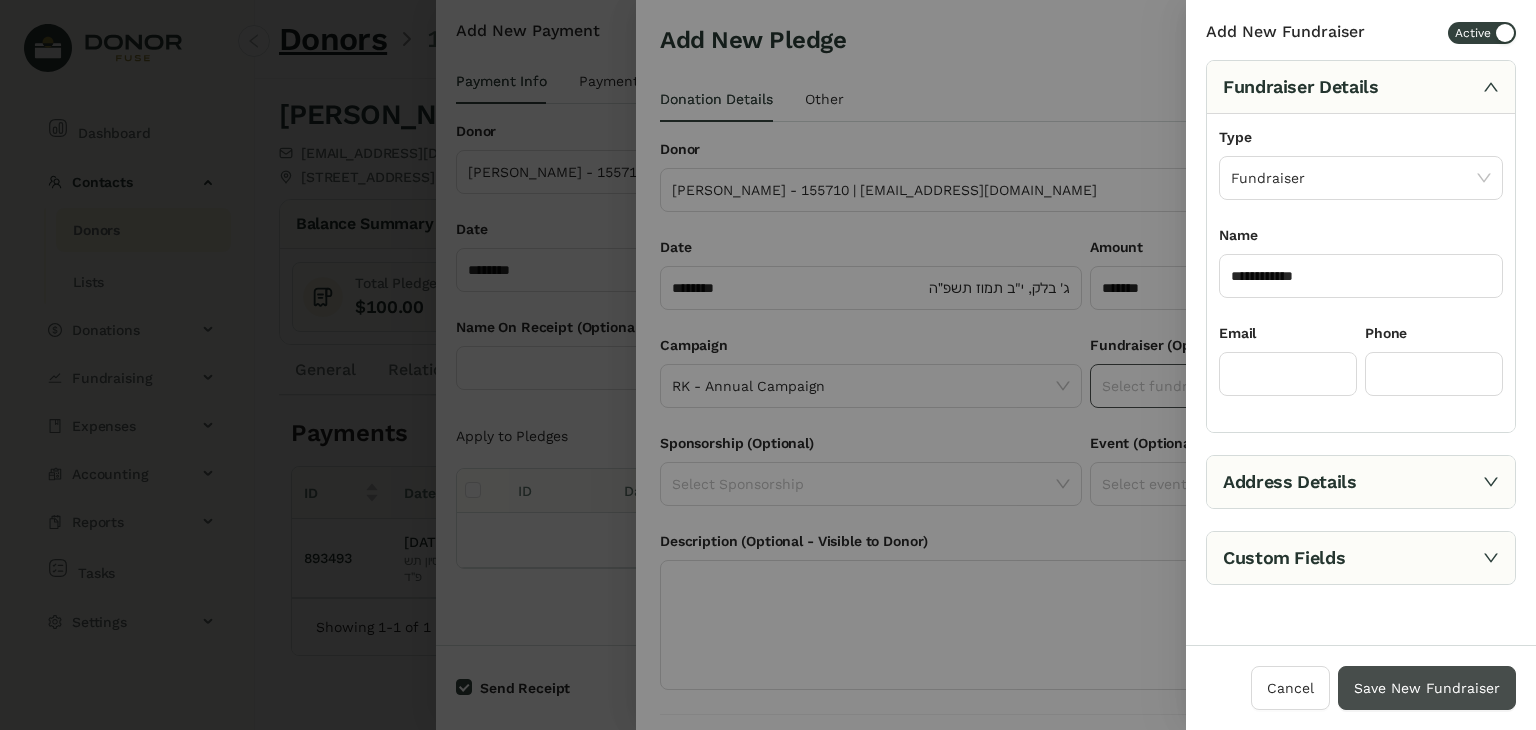 click on "Save New Fundraiser" at bounding box center (1427, 688) 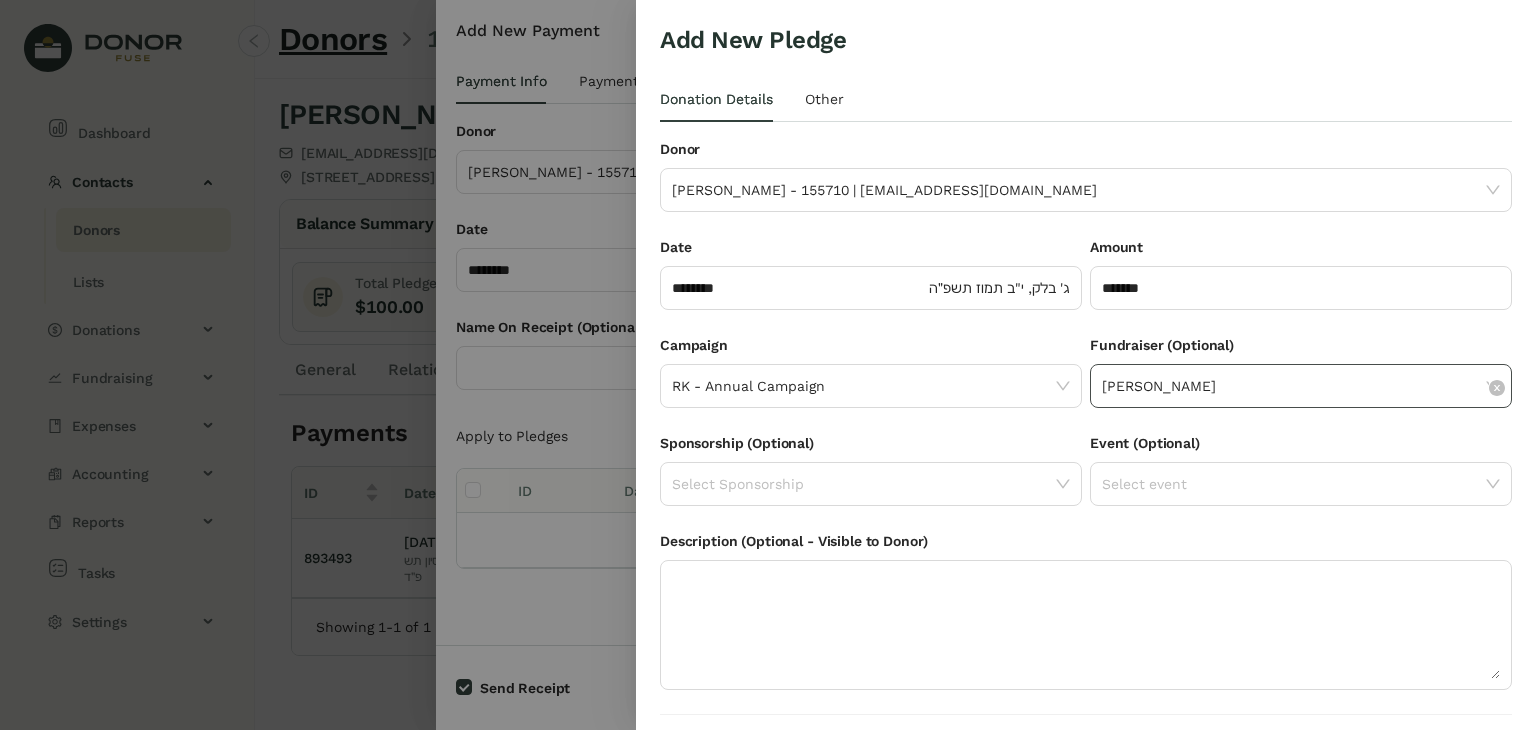 scroll, scrollTop: 54, scrollLeft: 0, axis: vertical 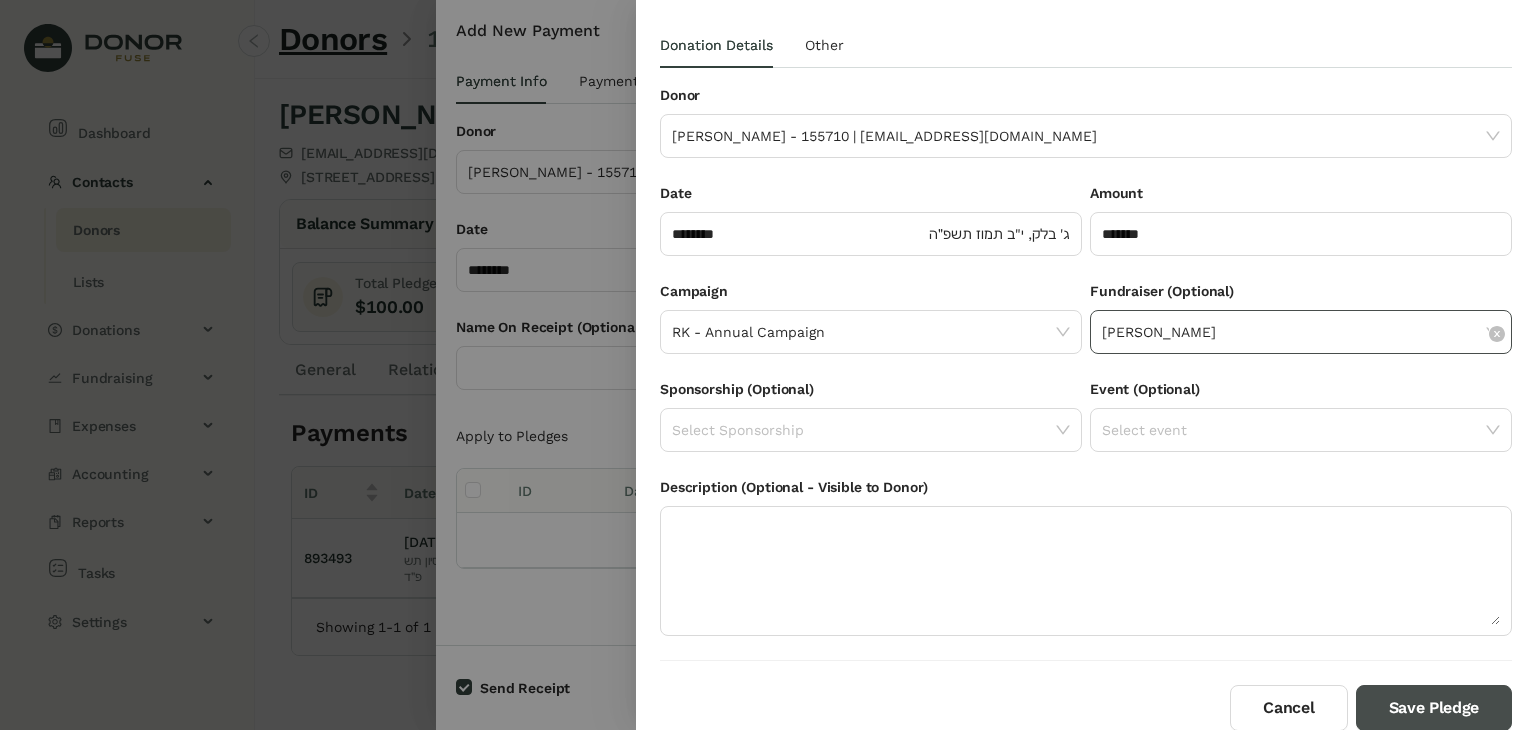 click on "Save Pledge" at bounding box center (1434, 708) 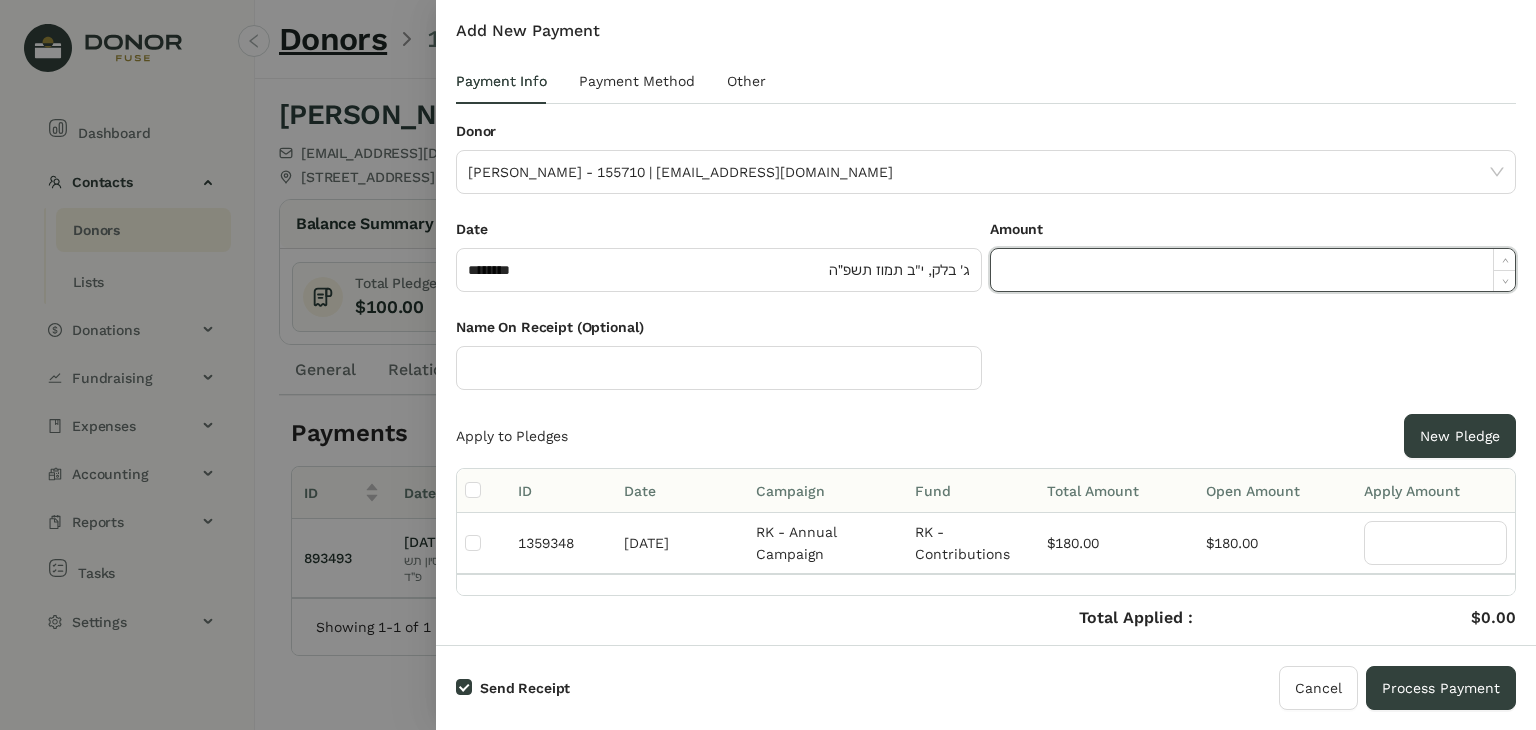 click 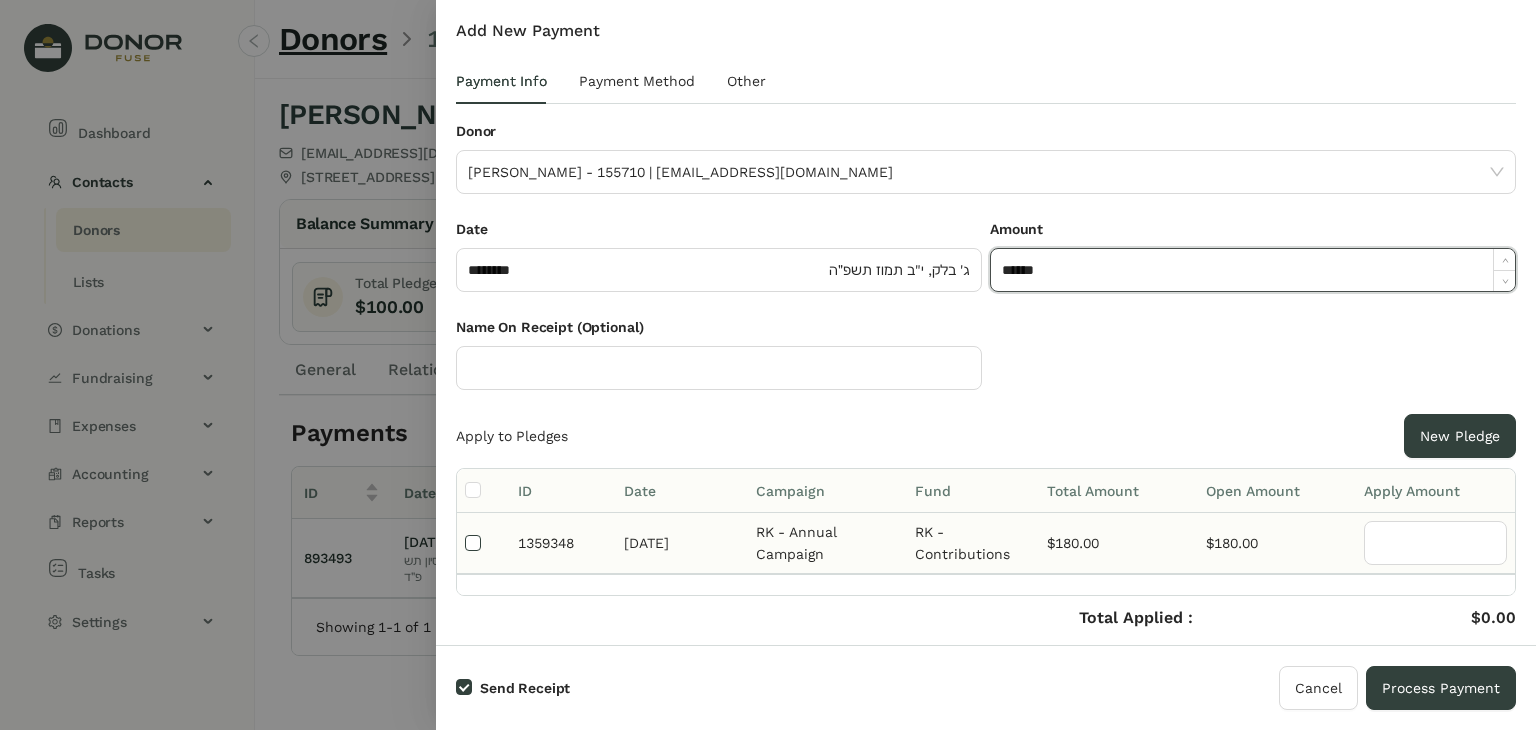 type on "*******" 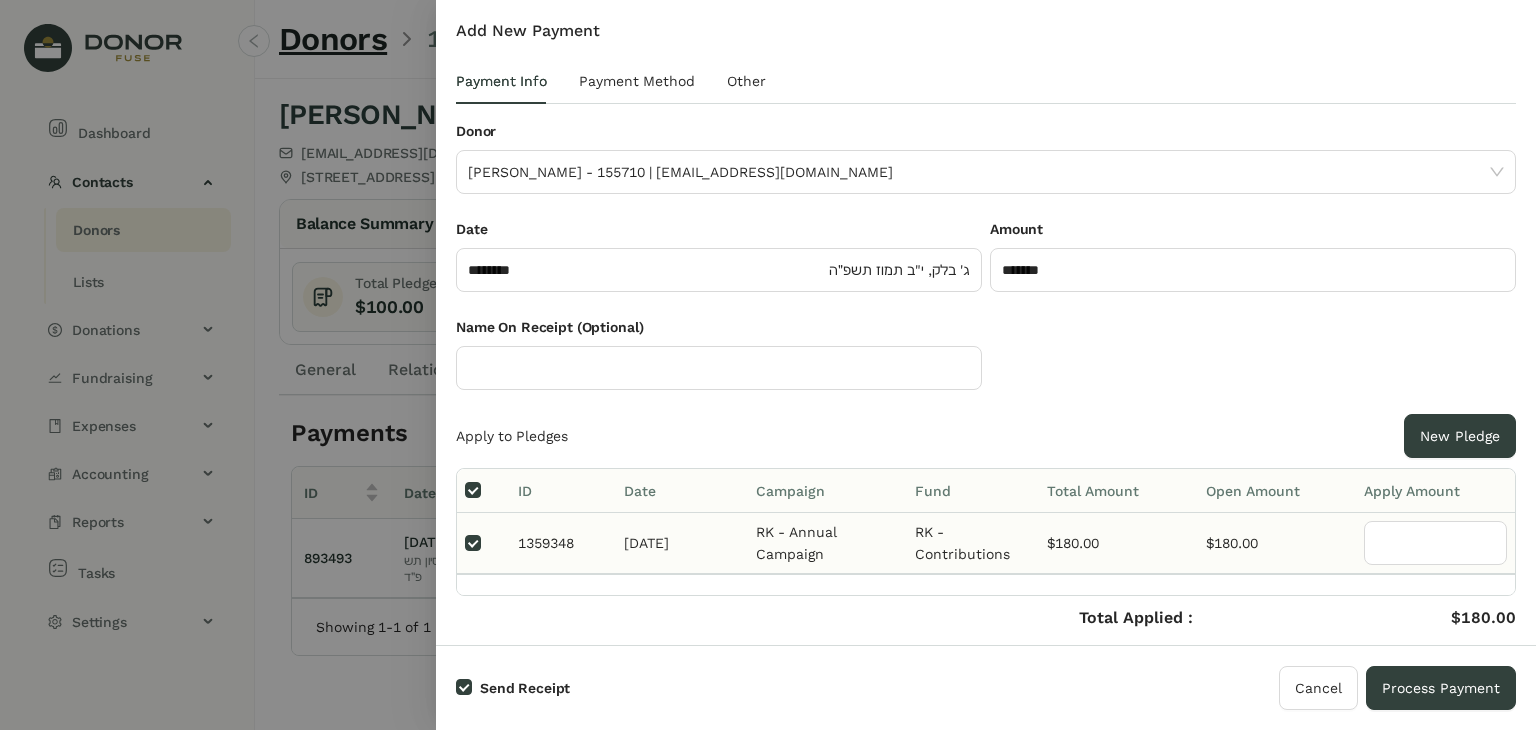 type on "***" 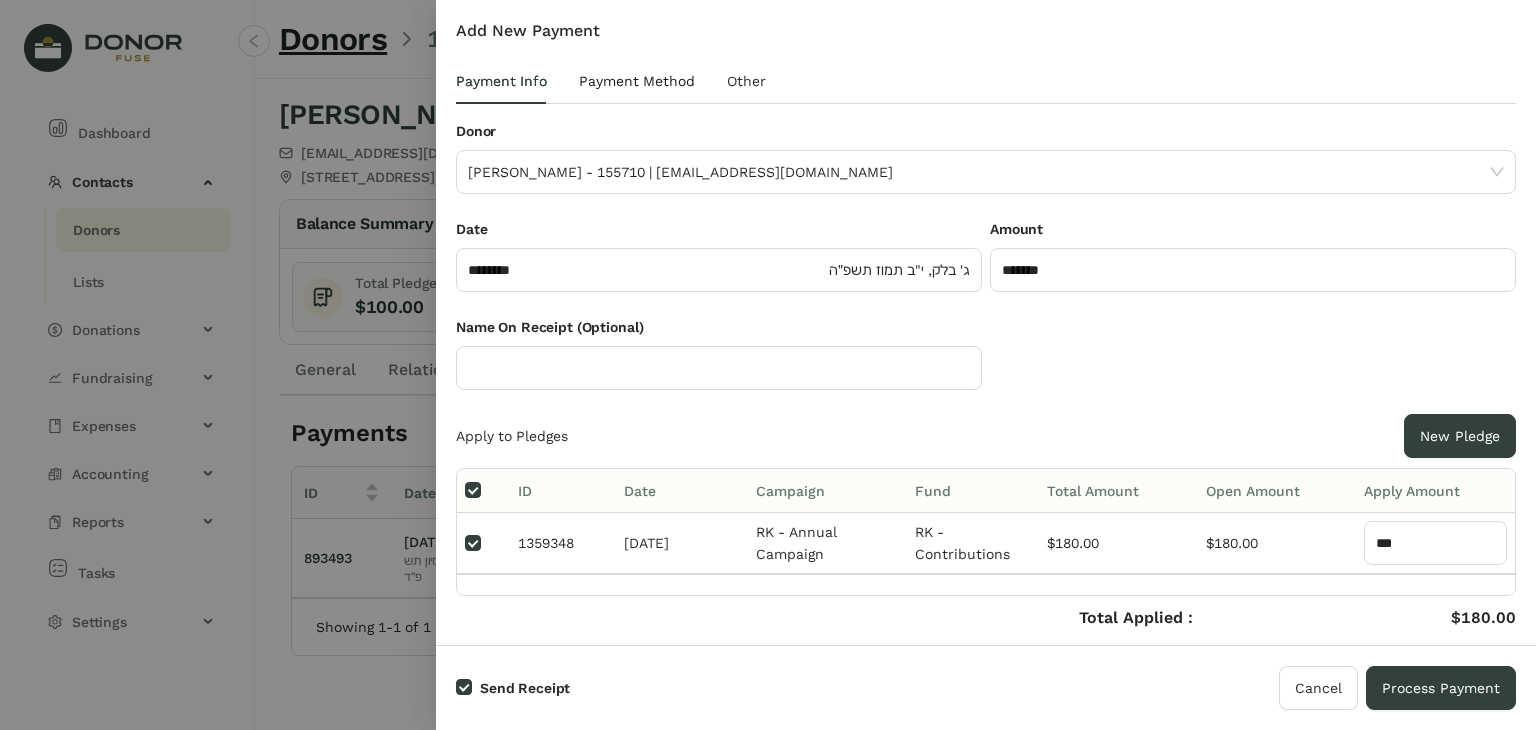 click on "Payment Method" at bounding box center [637, 81] 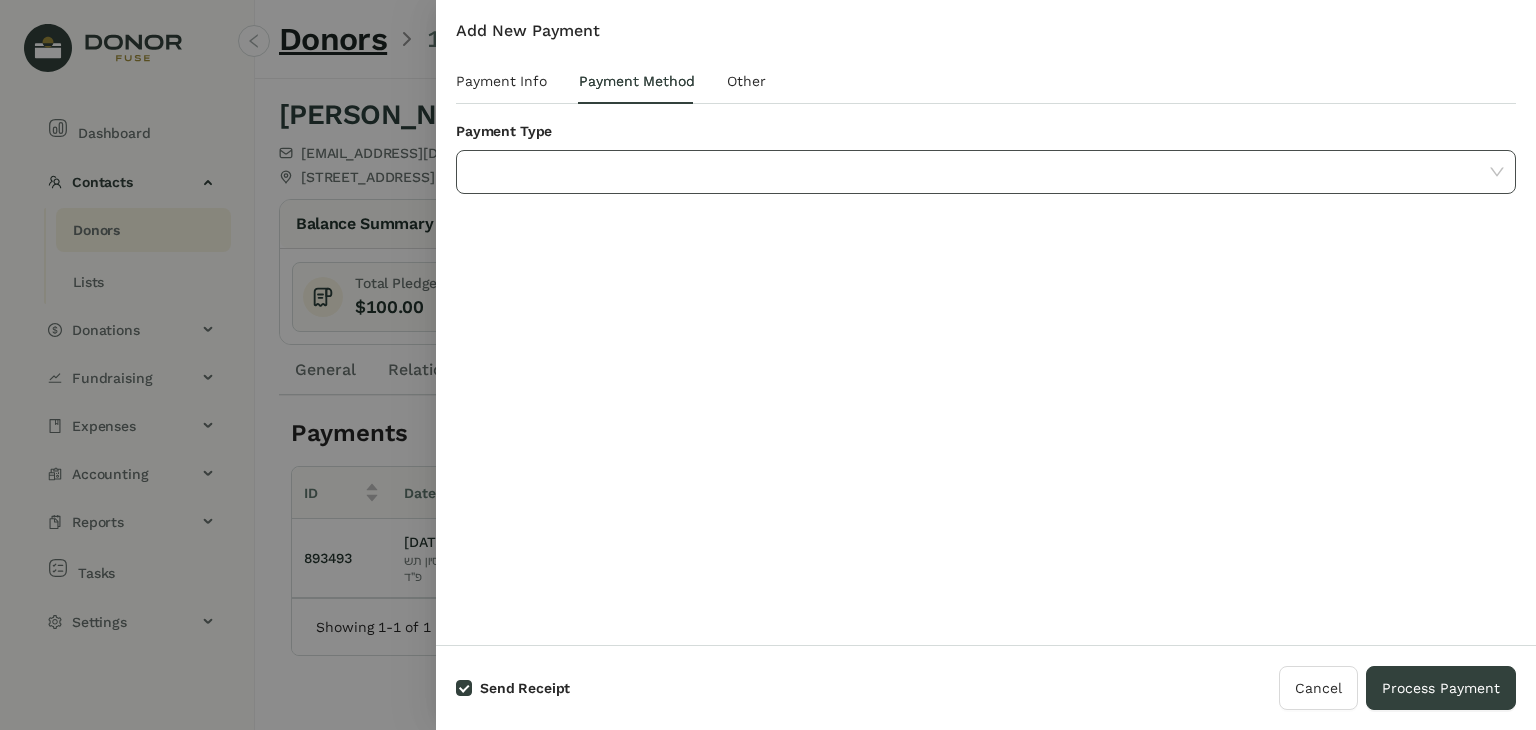 click 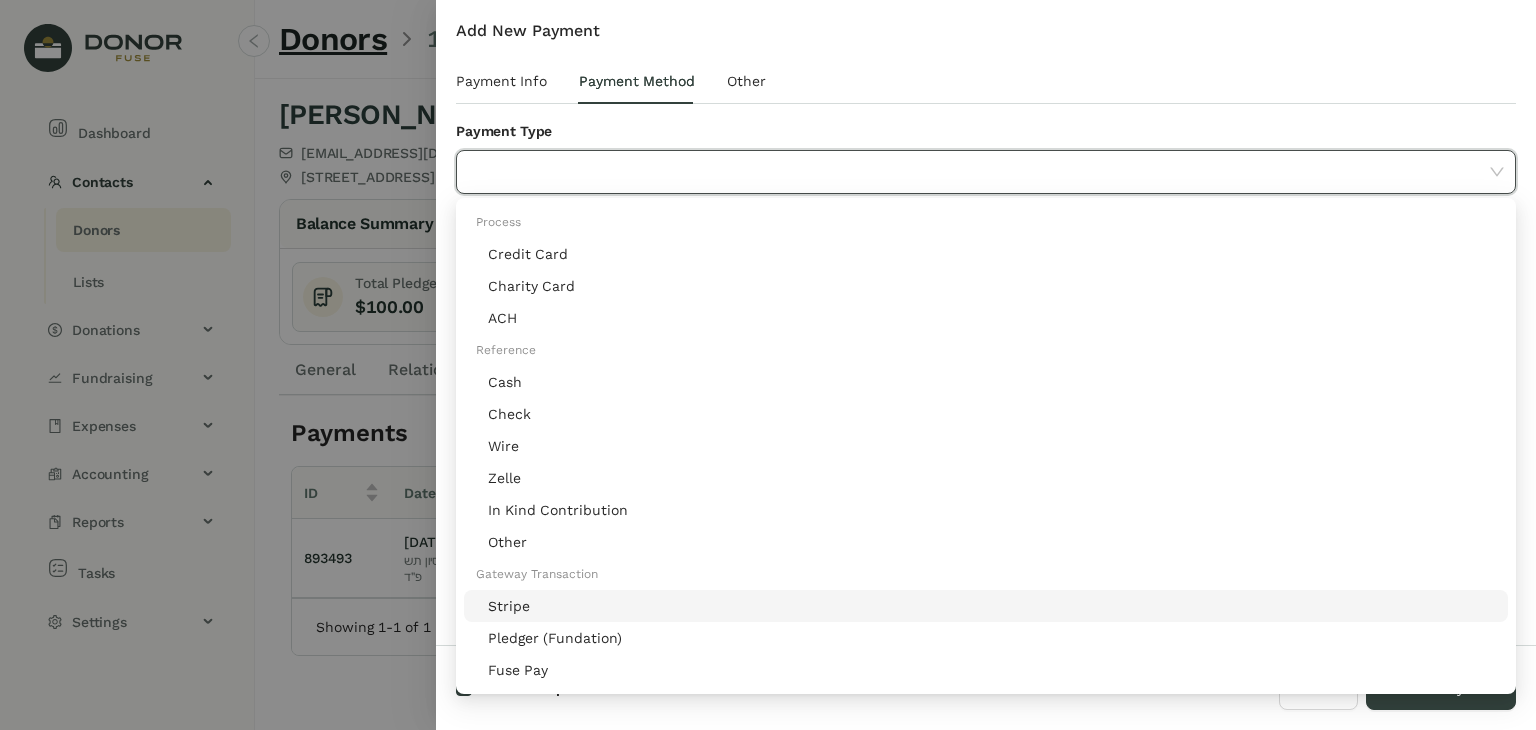 click on "Stripe" 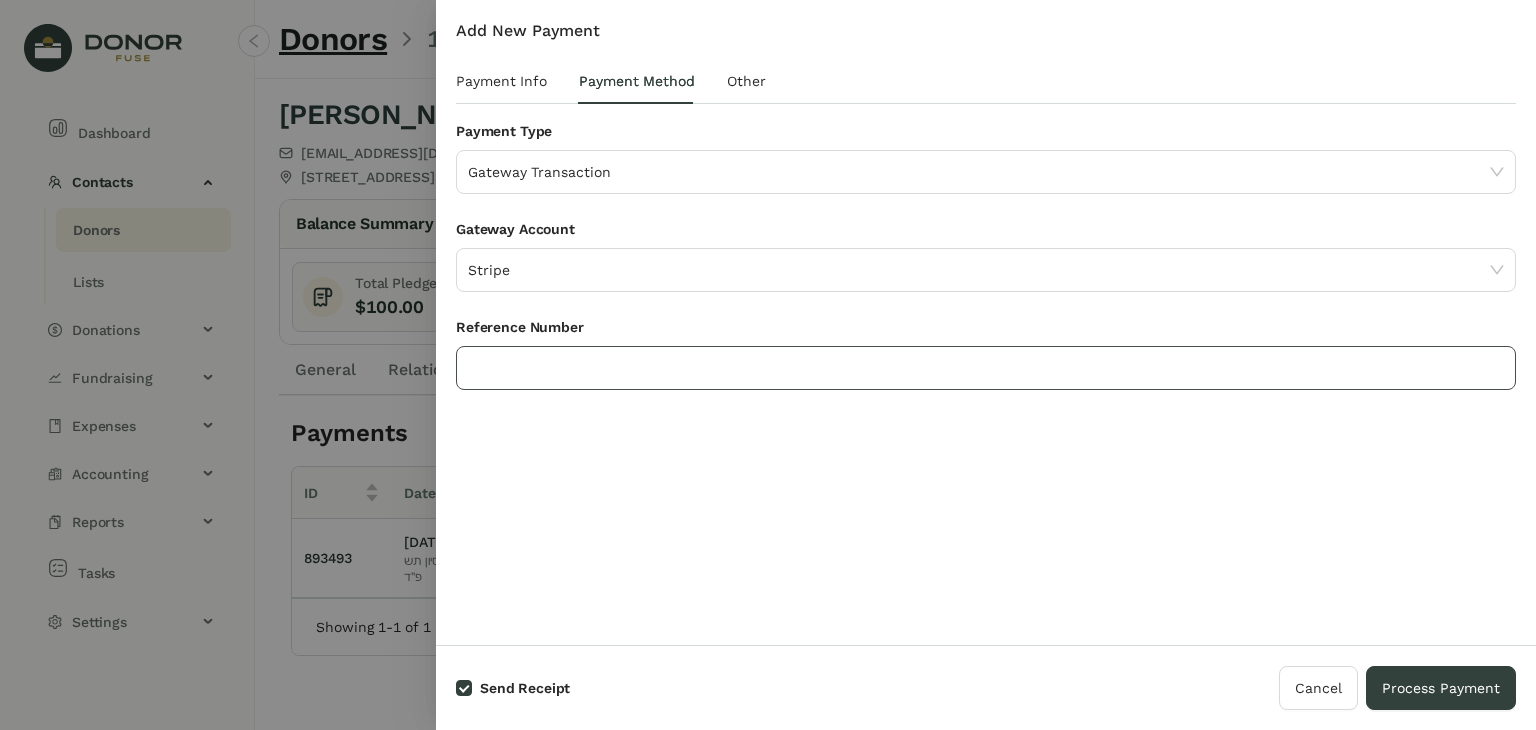 click 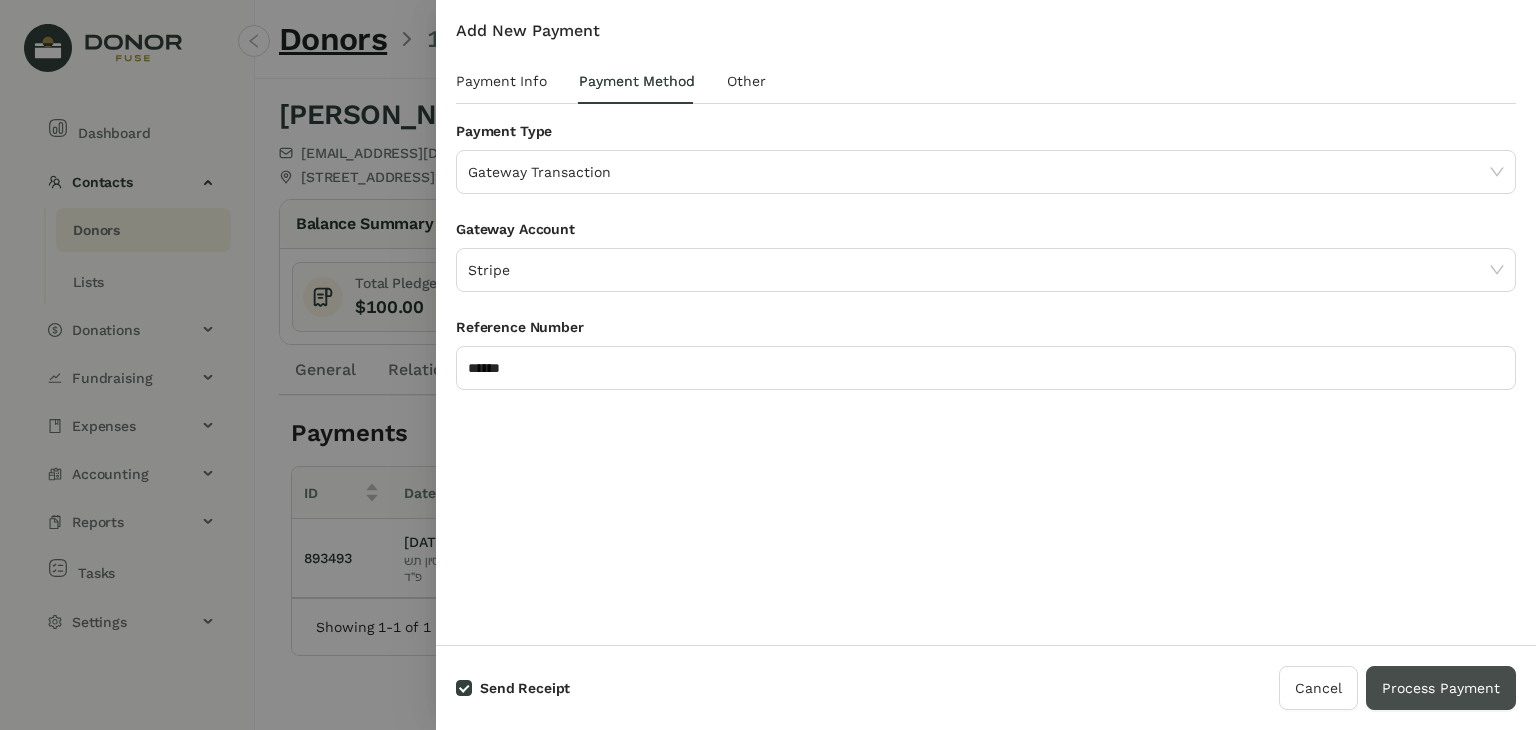 click on "Process Payment" at bounding box center [1441, 688] 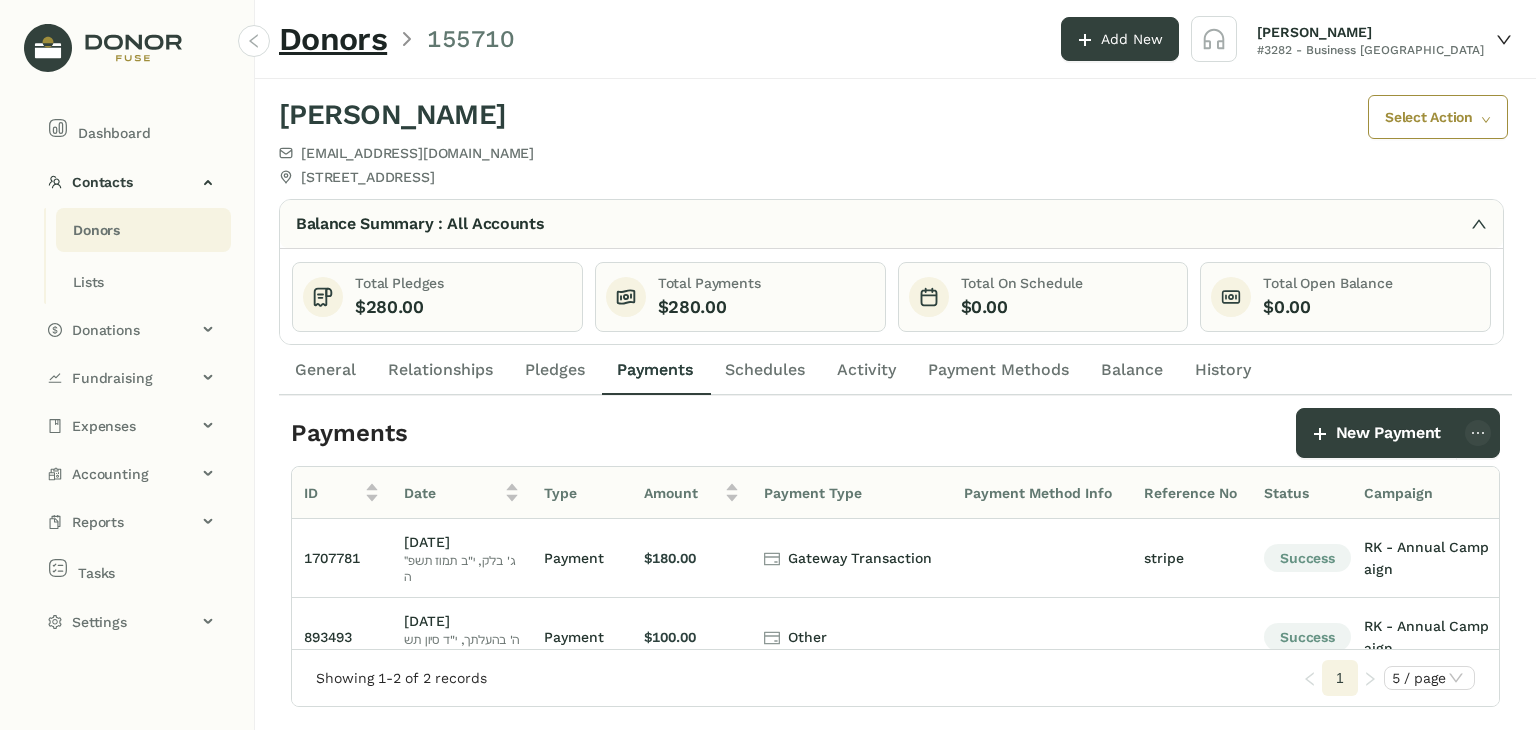 click on "Donors" 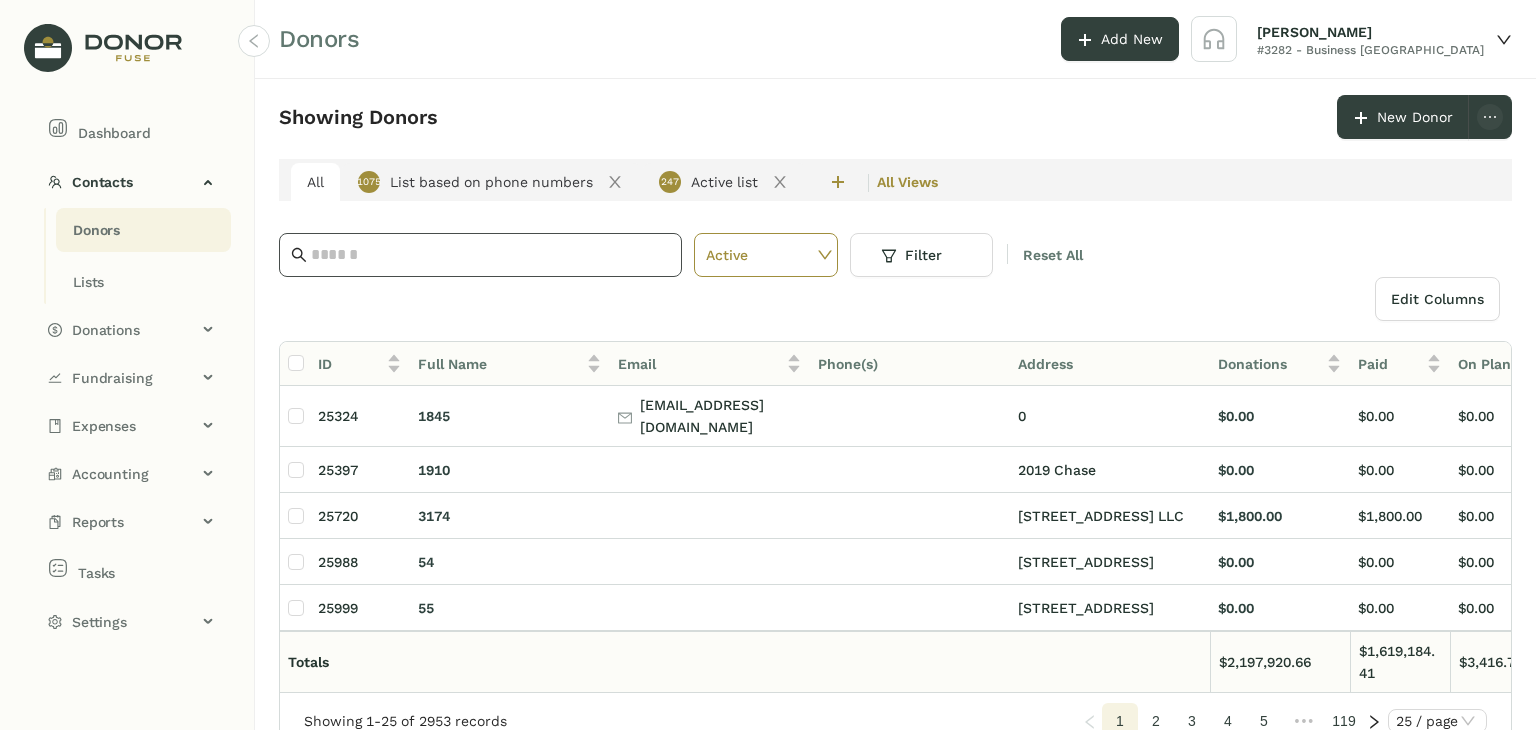 click 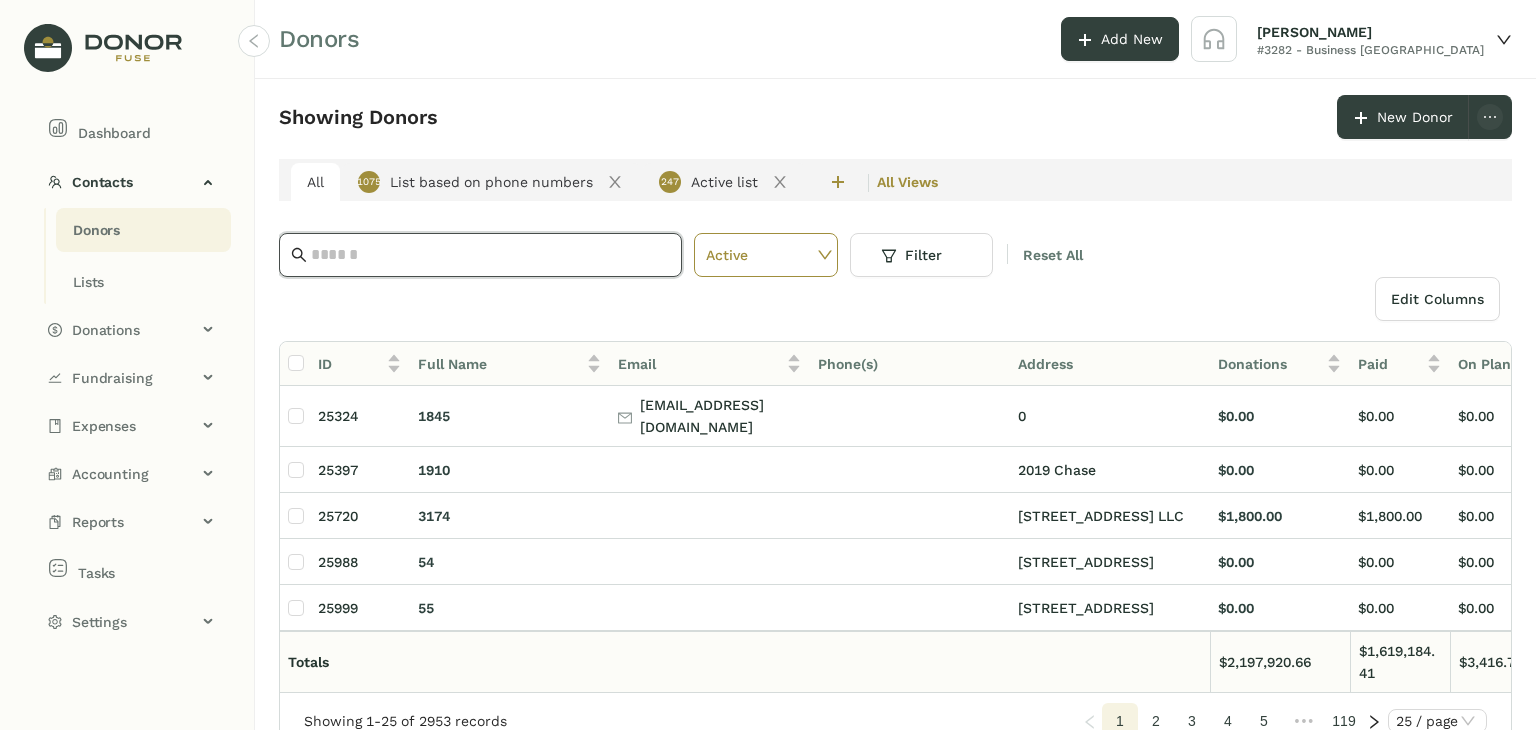 paste on "**********" 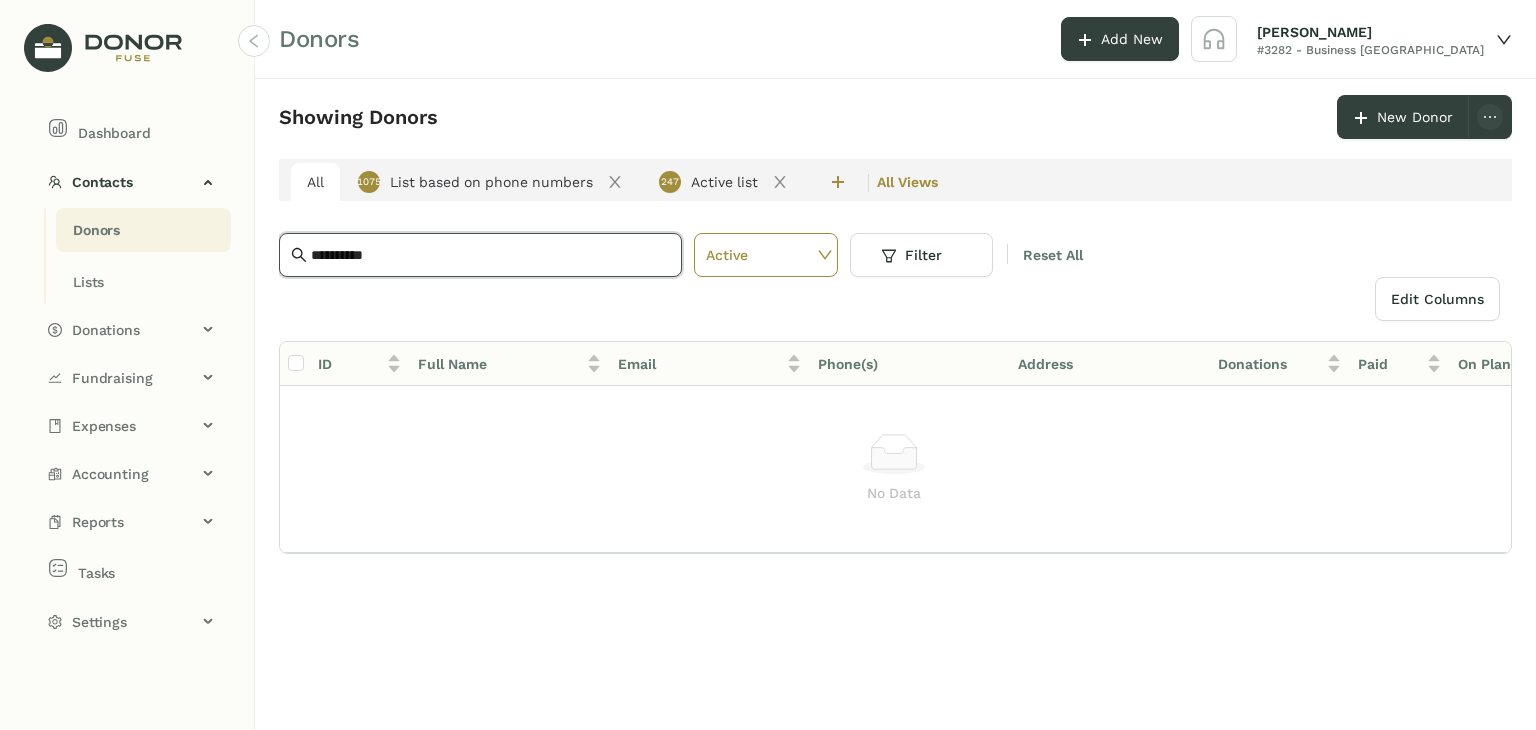 type on "**********" 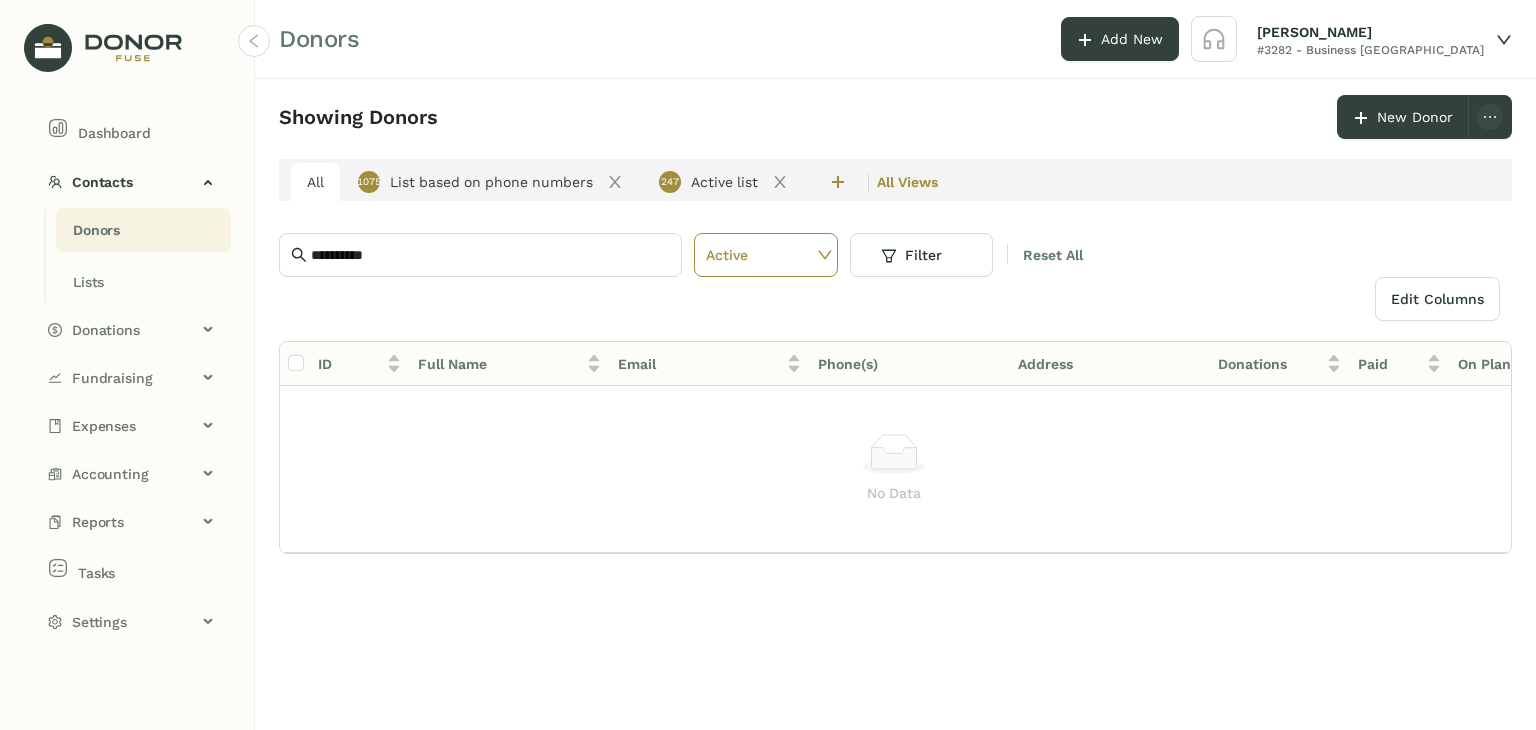 drag, startPoint x: 419, startPoint y: 266, endPoint x: 273, endPoint y: 238, distance: 148.66069 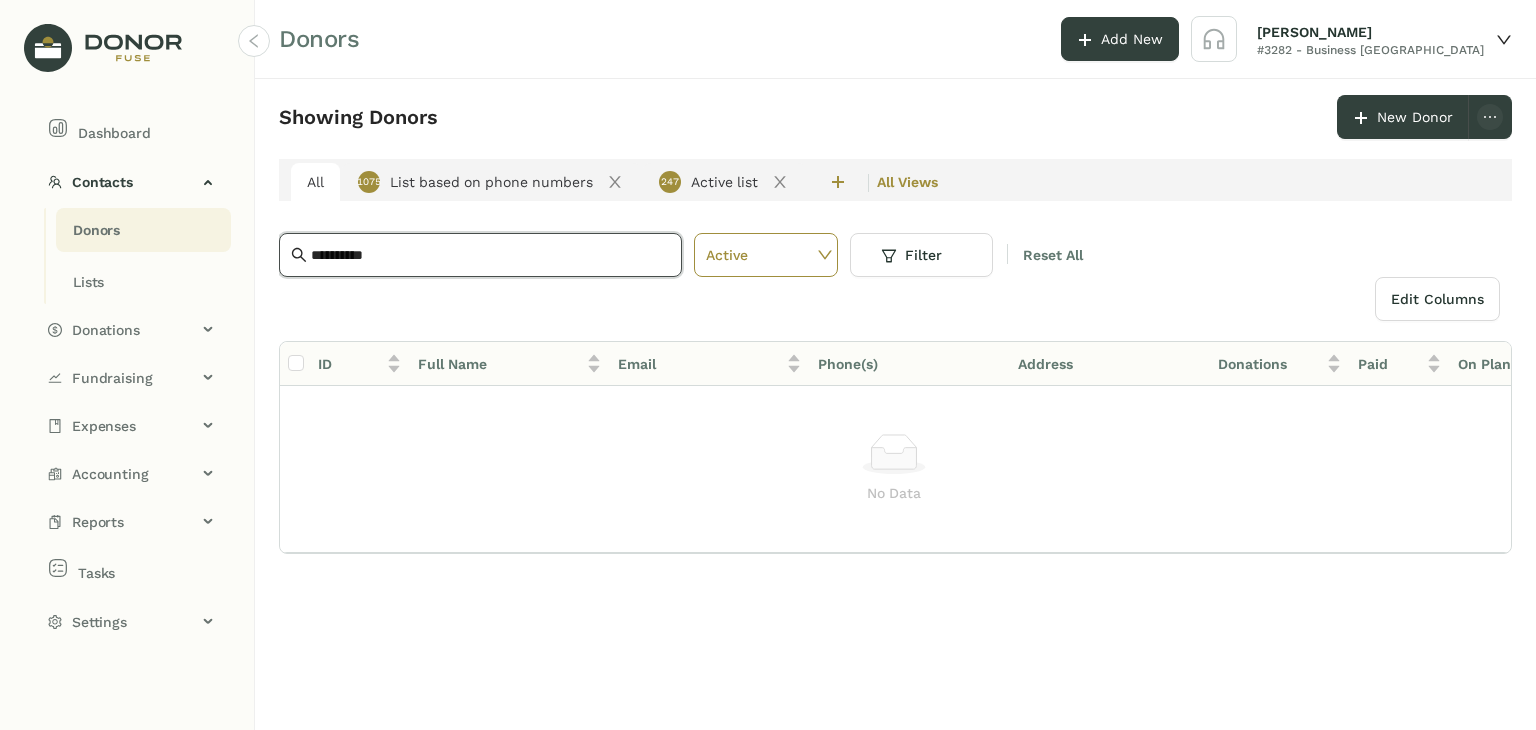 drag, startPoint x: 401, startPoint y: 261, endPoint x: 257, endPoint y: 282, distance: 145.5232 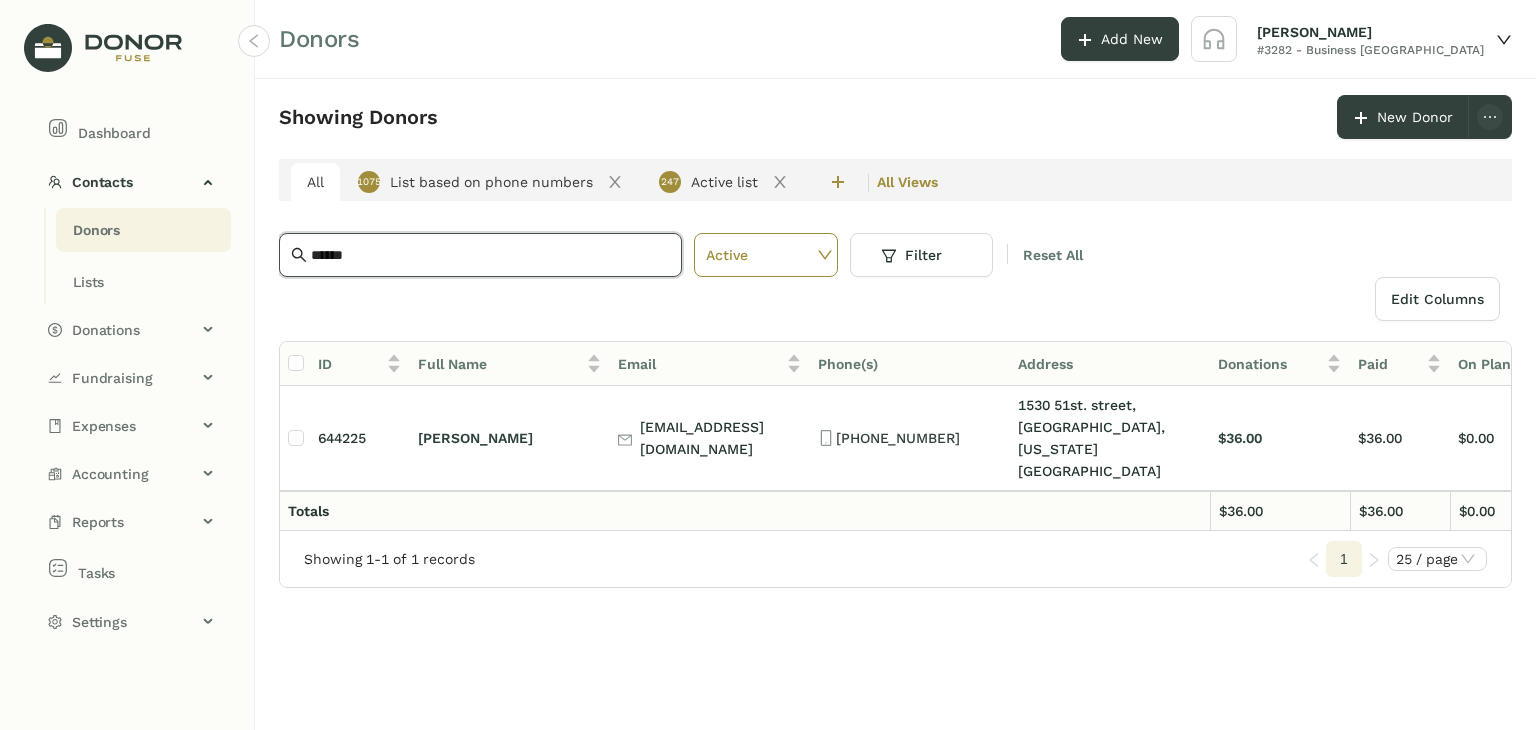 type on "******" 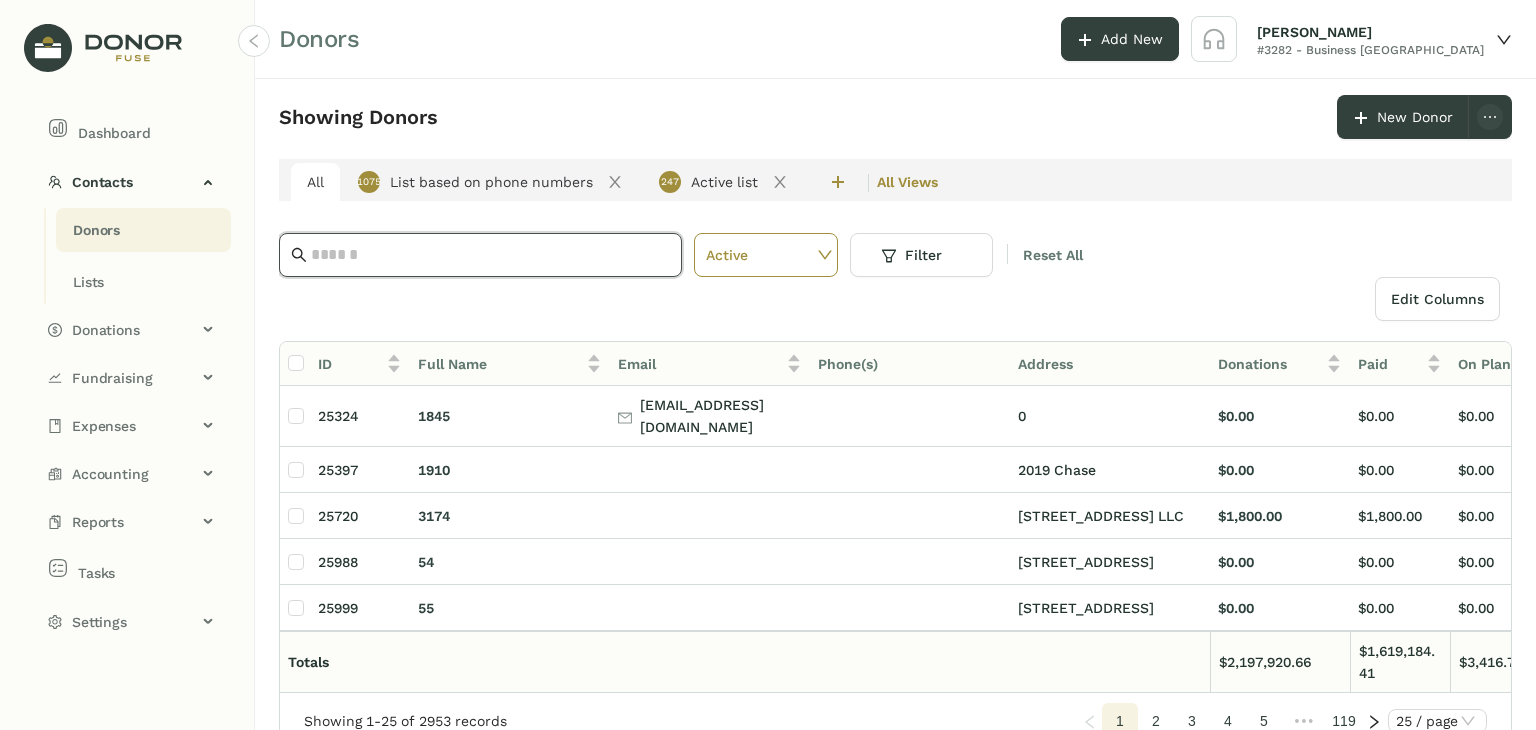 paste on "**********" 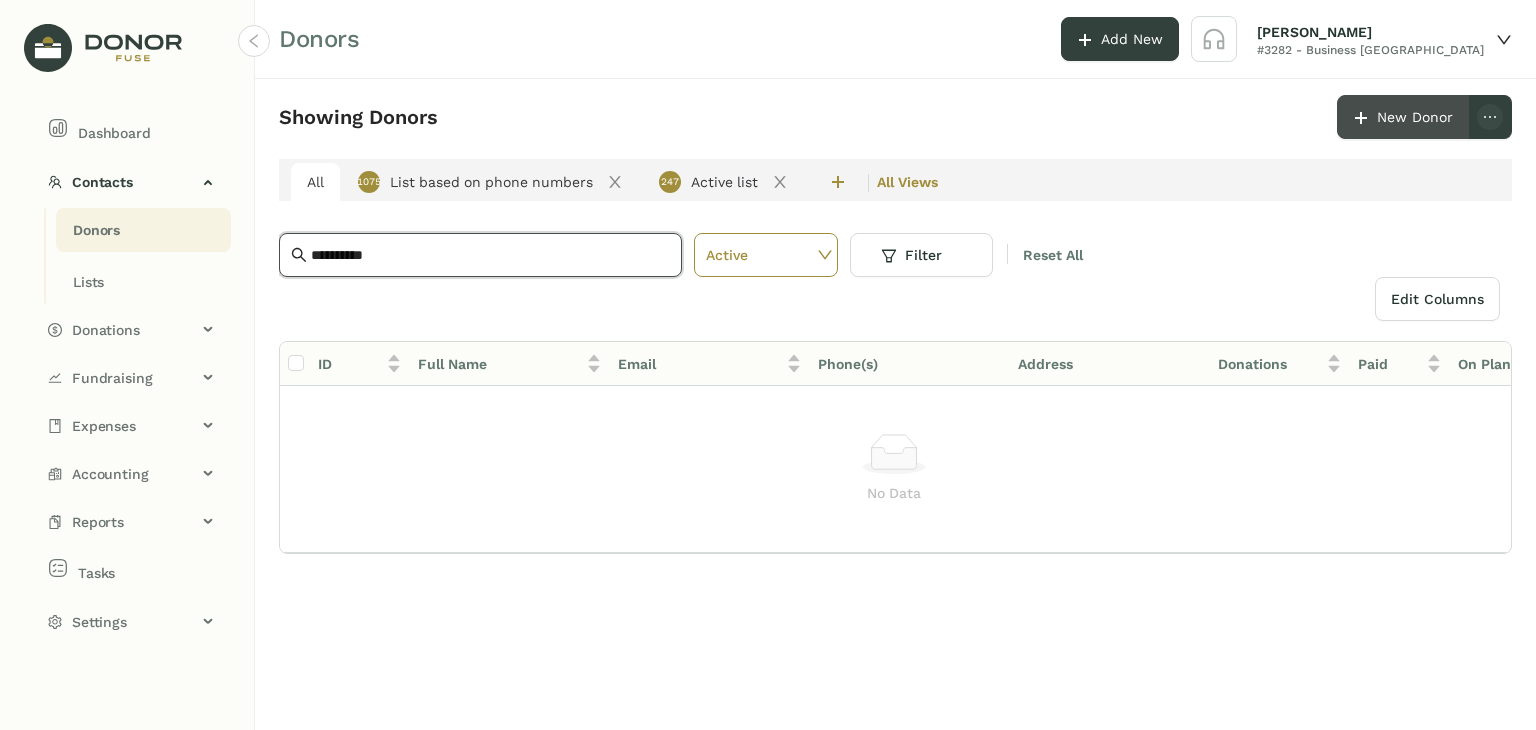 type on "**********" 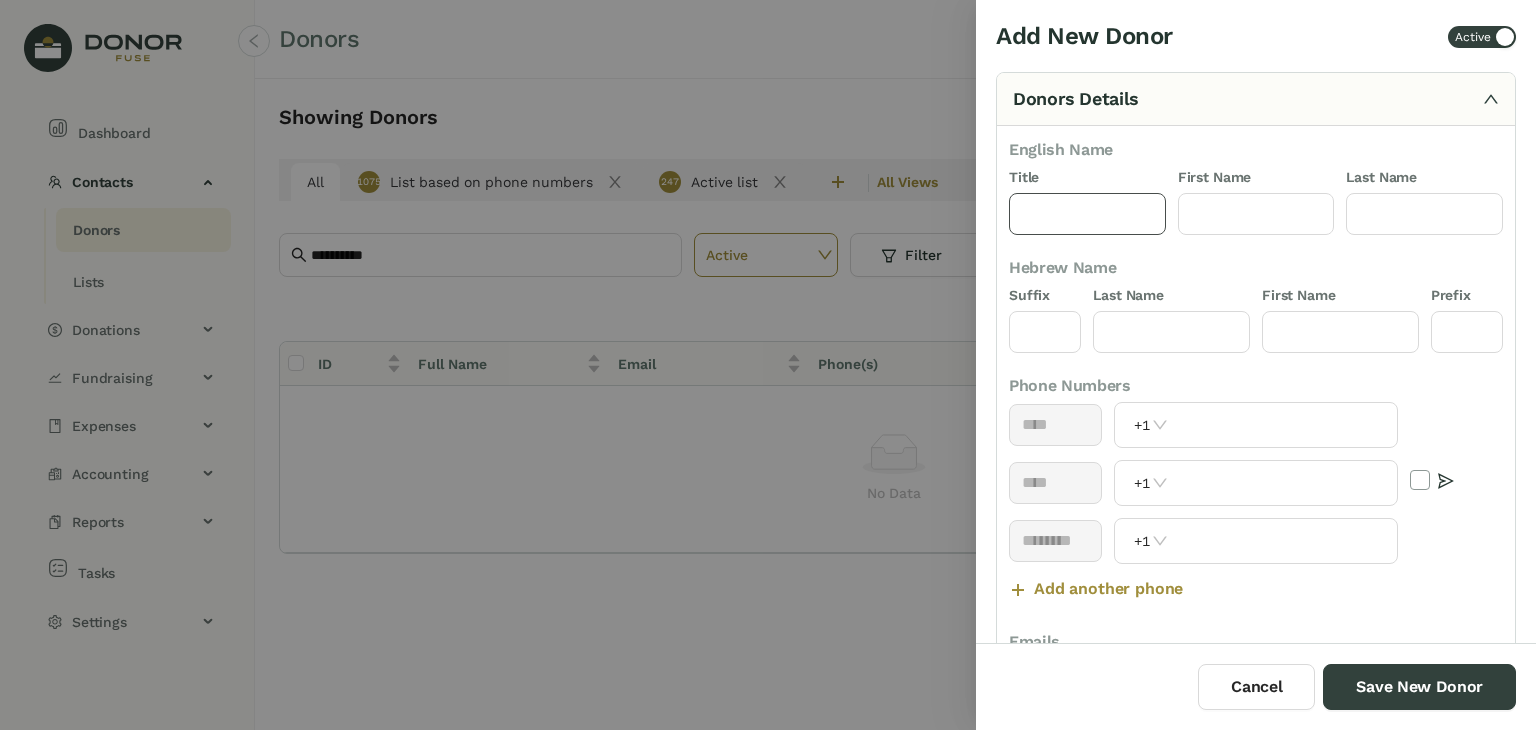 click 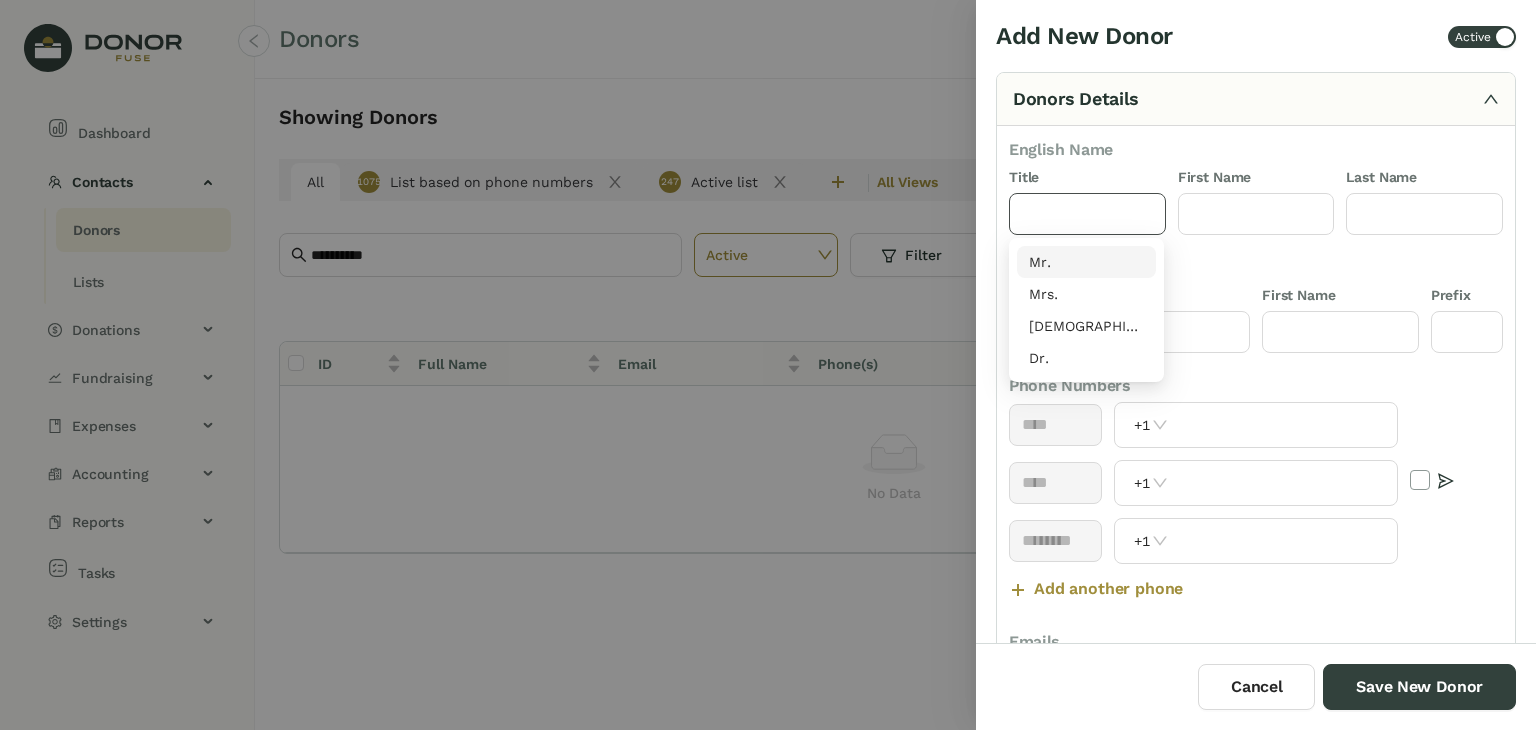 click on "Mr." at bounding box center [1086, 262] 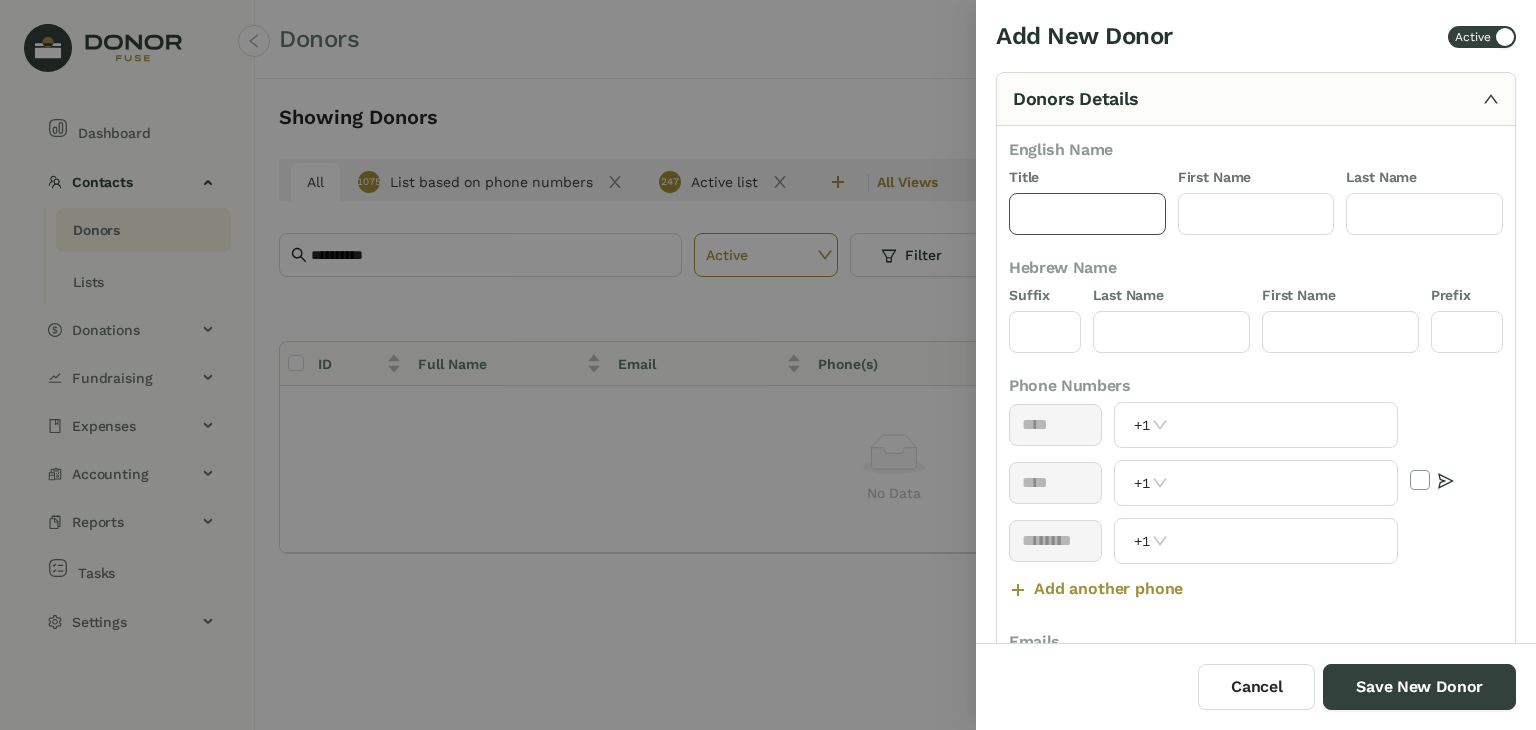 type on "***" 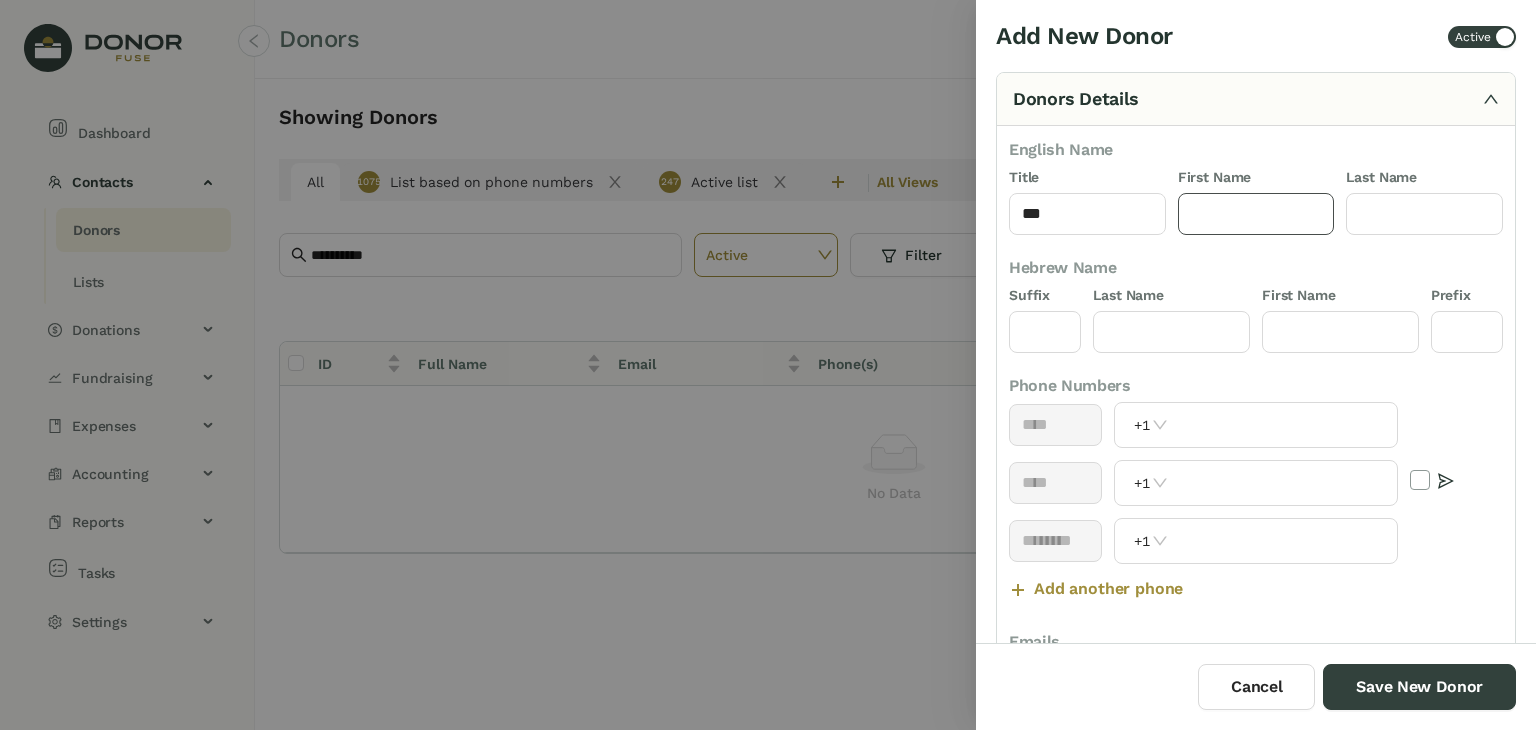 click 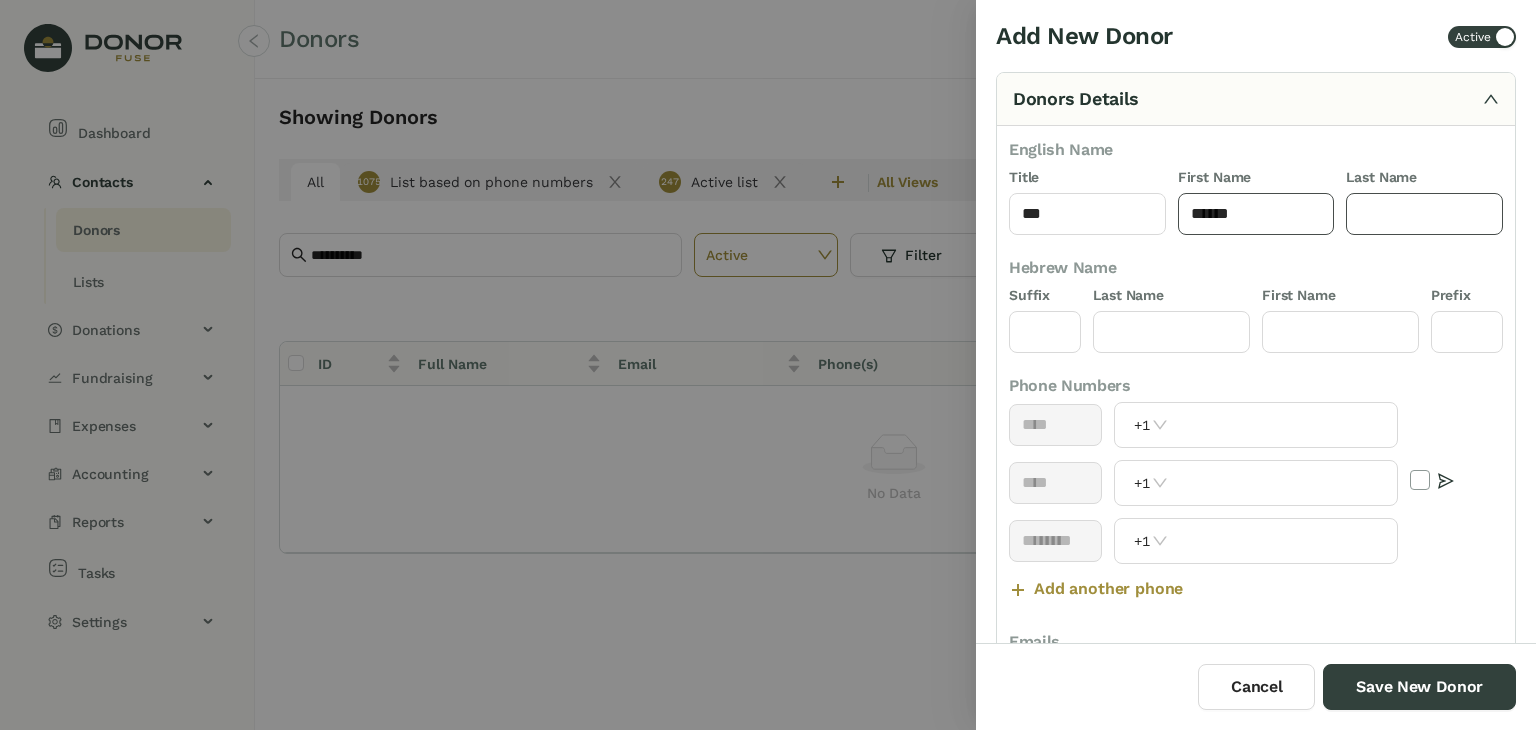 type on "*****" 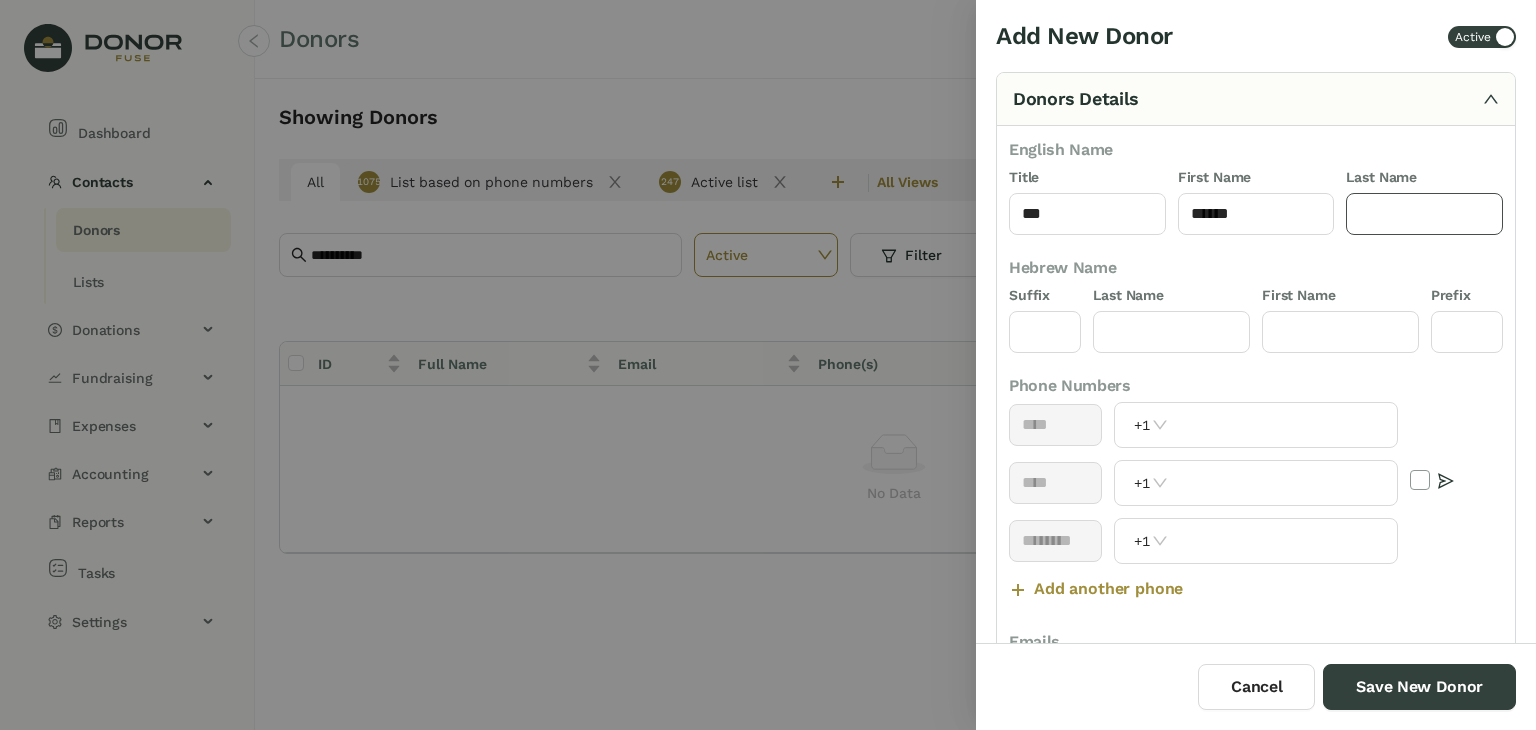click 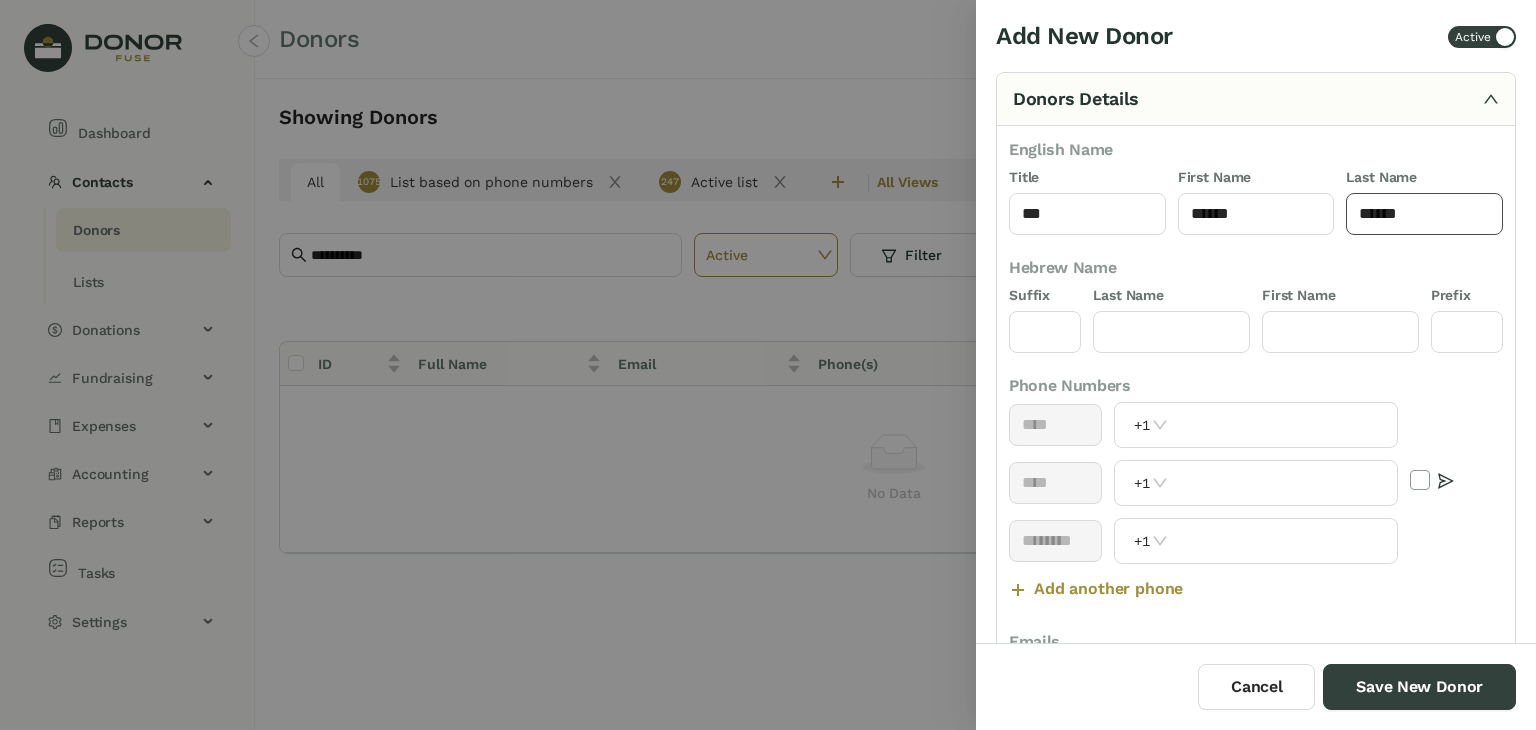 type on "******" 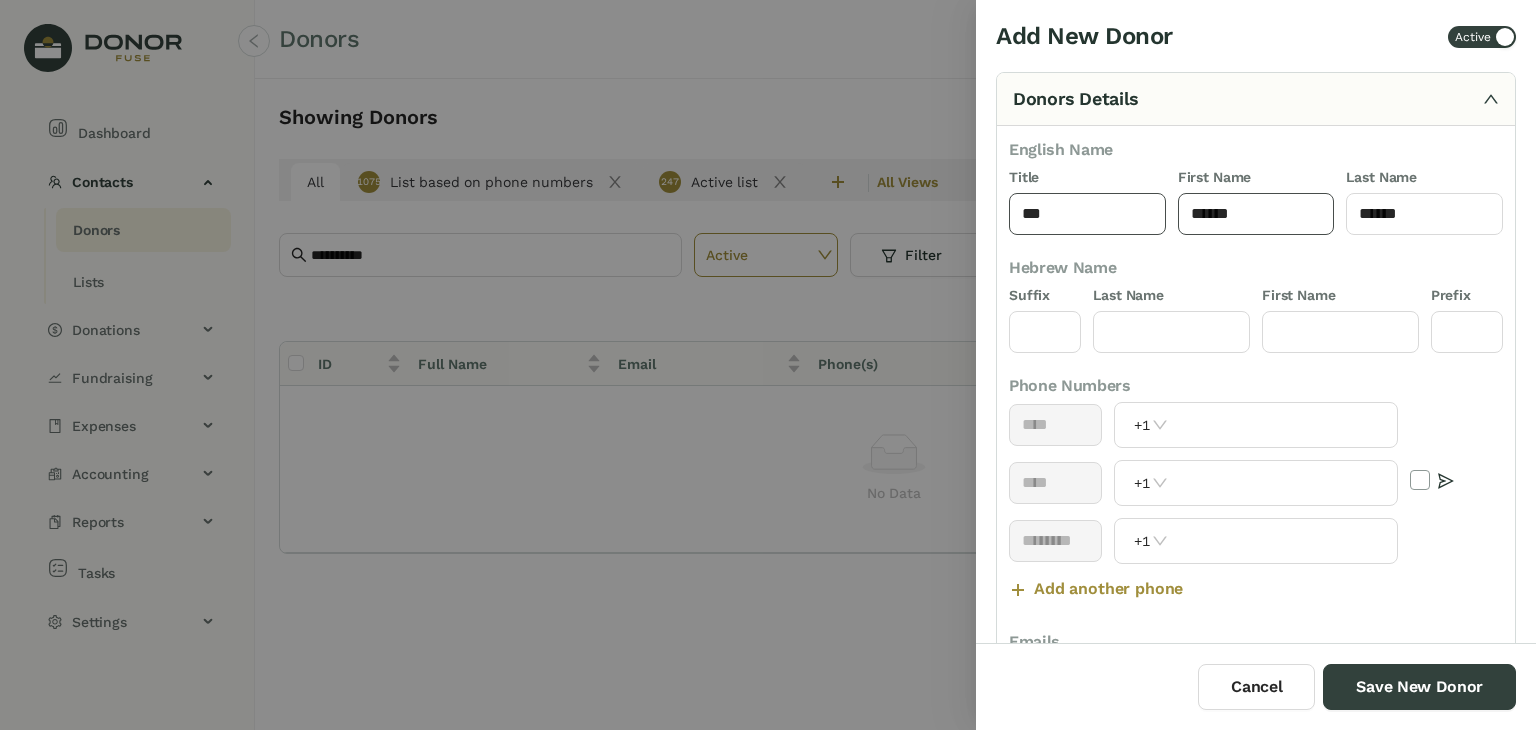 drag, startPoint x: 1246, startPoint y: 209, endPoint x: 1015, endPoint y: 227, distance: 231.70024 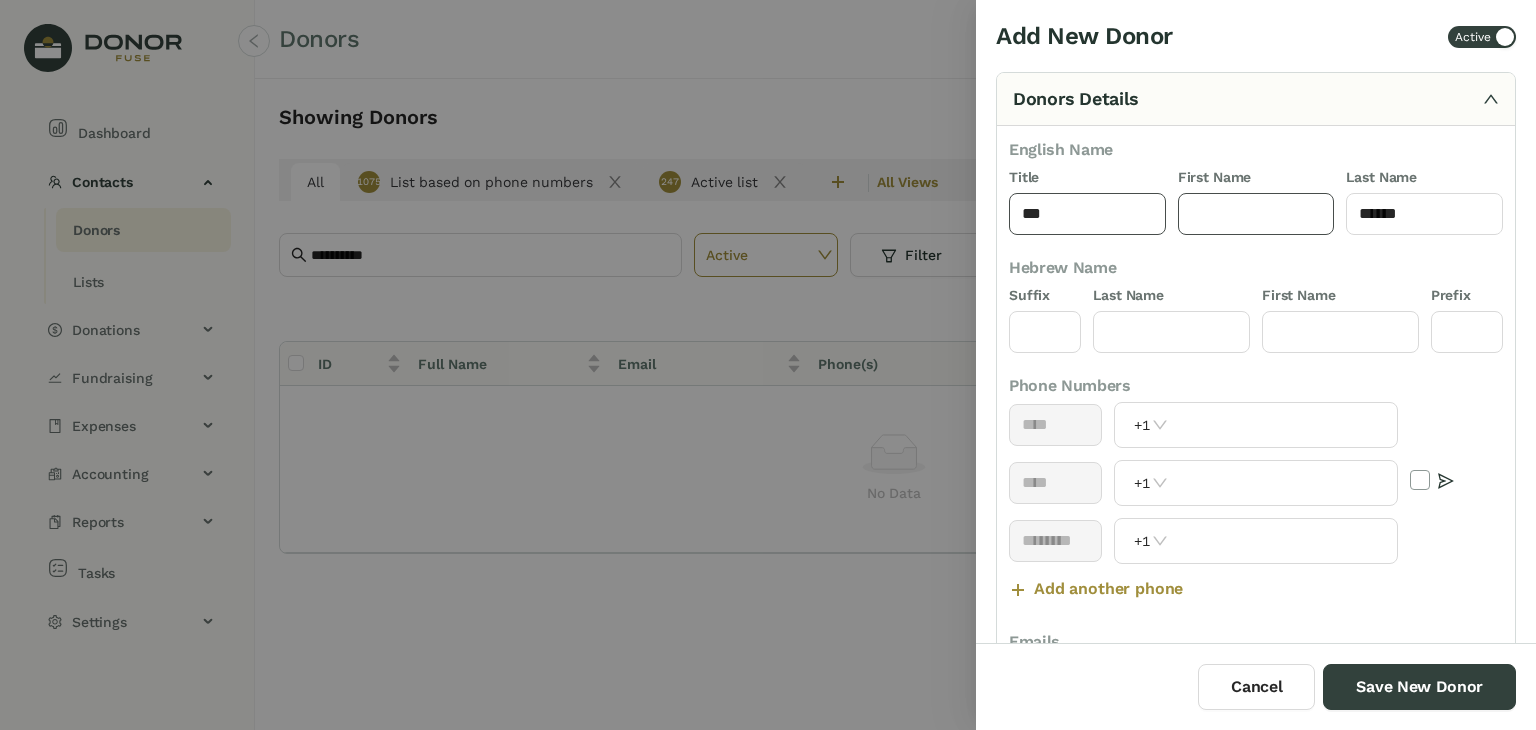 paste on "**********" 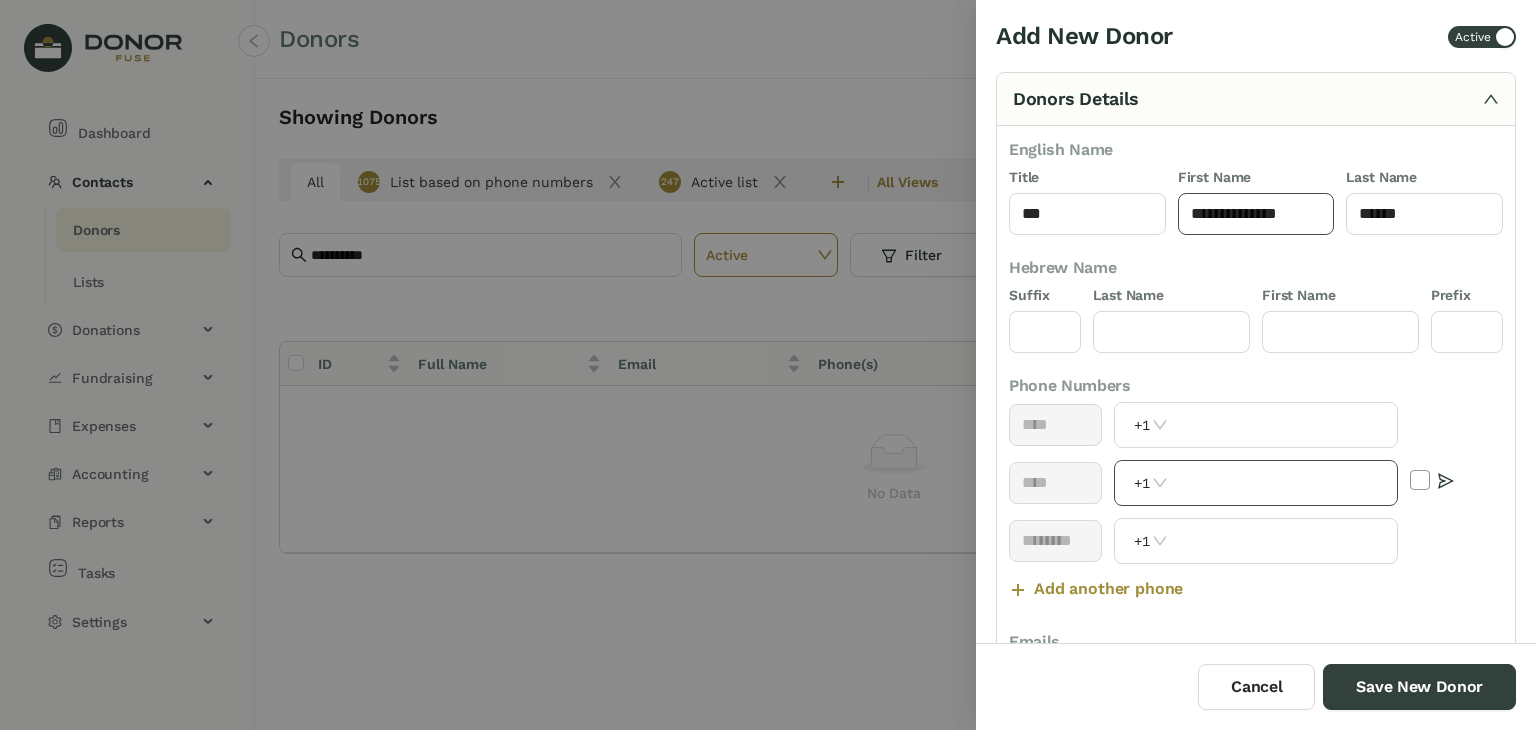 type on "**********" 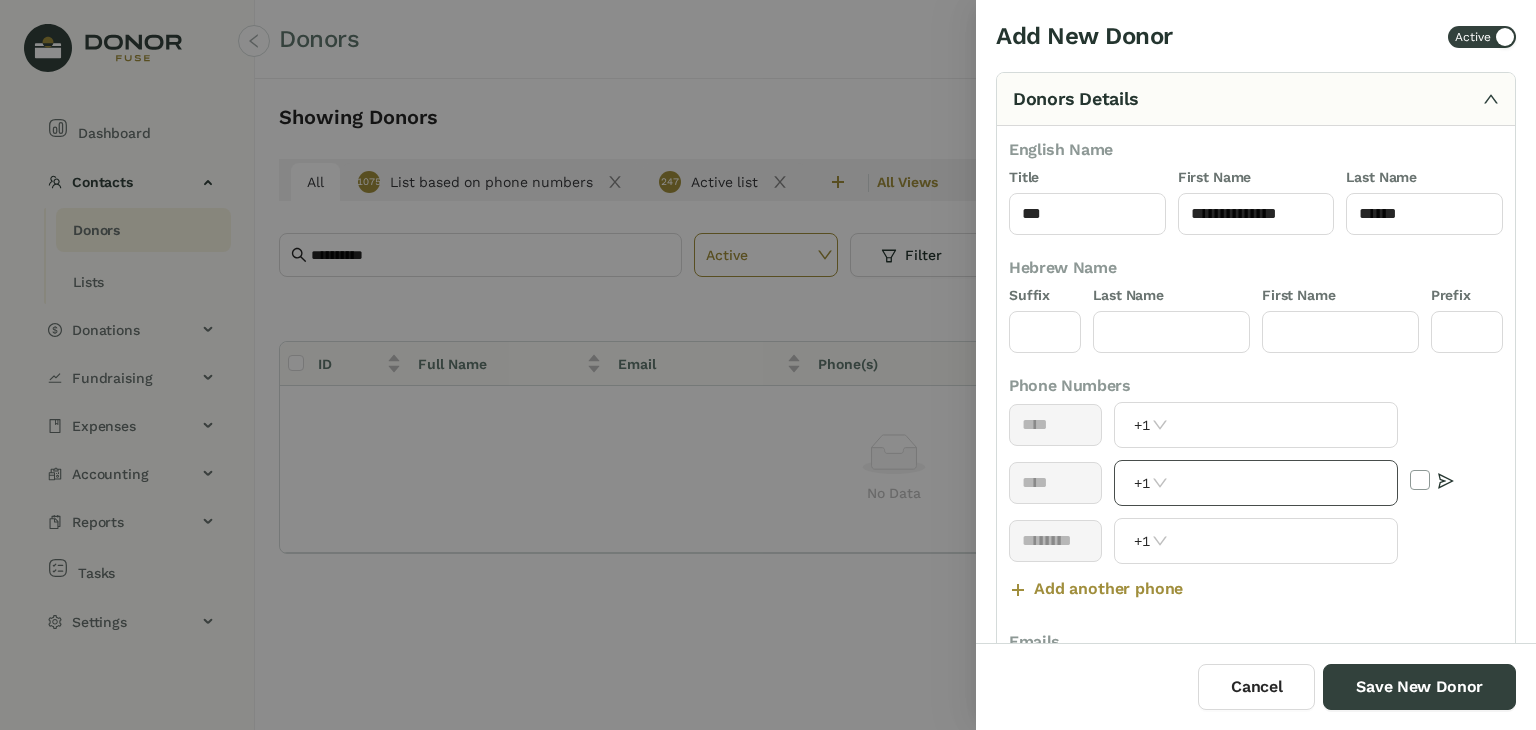 click at bounding box center (1284, 483) 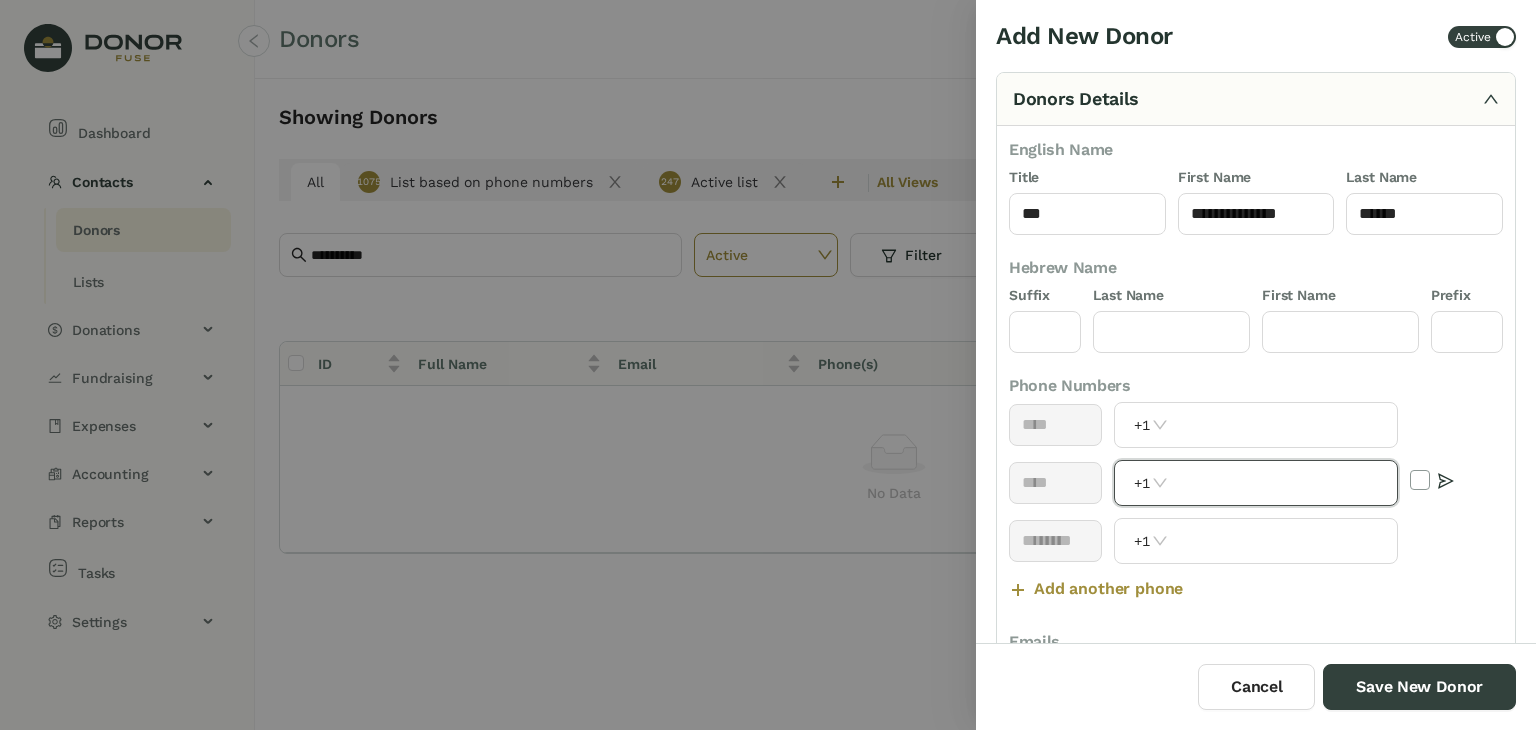 paste on "**********" 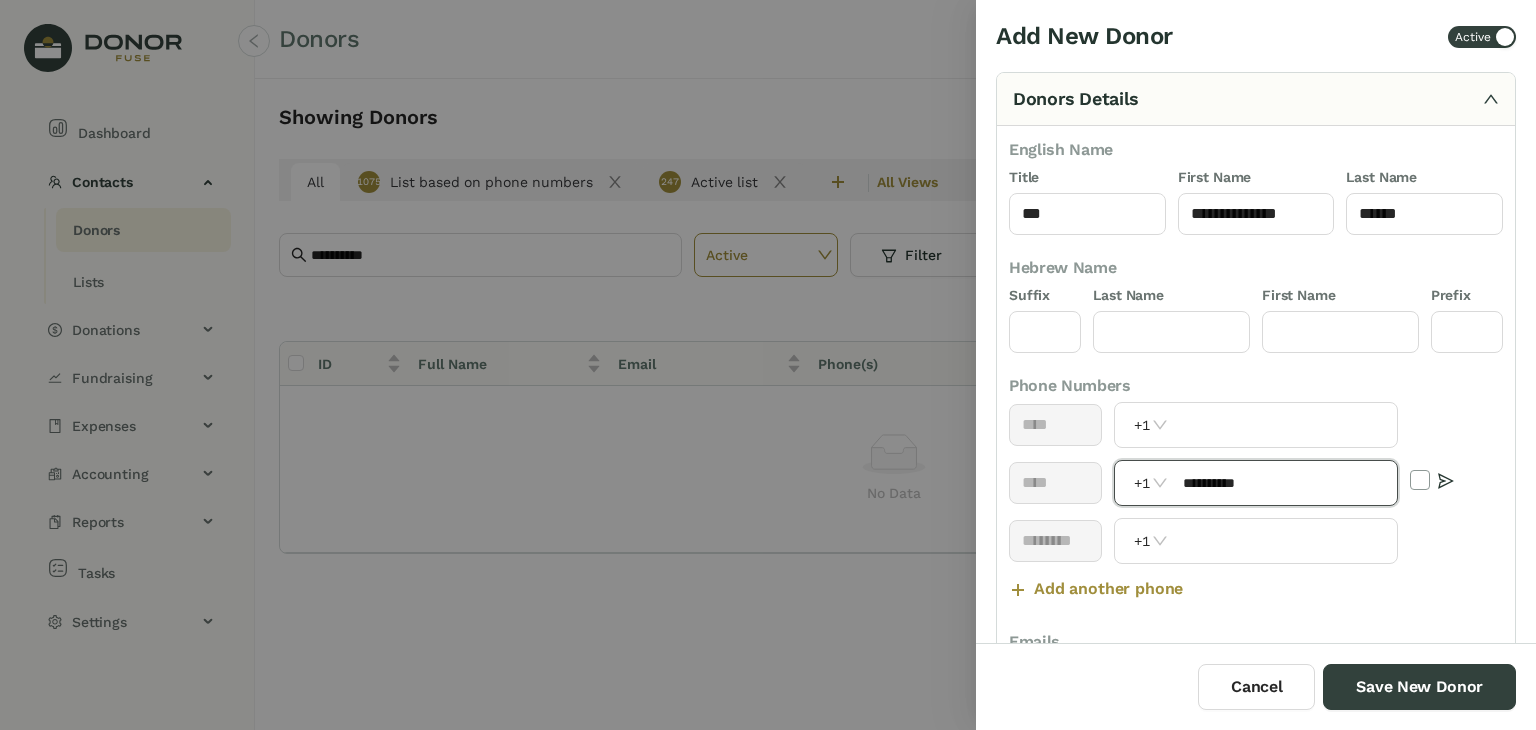 drag, startPoint x: 1276, startPoint y: 485, endPoint x: 1022, endPoint y: 511, distance: 255.32724 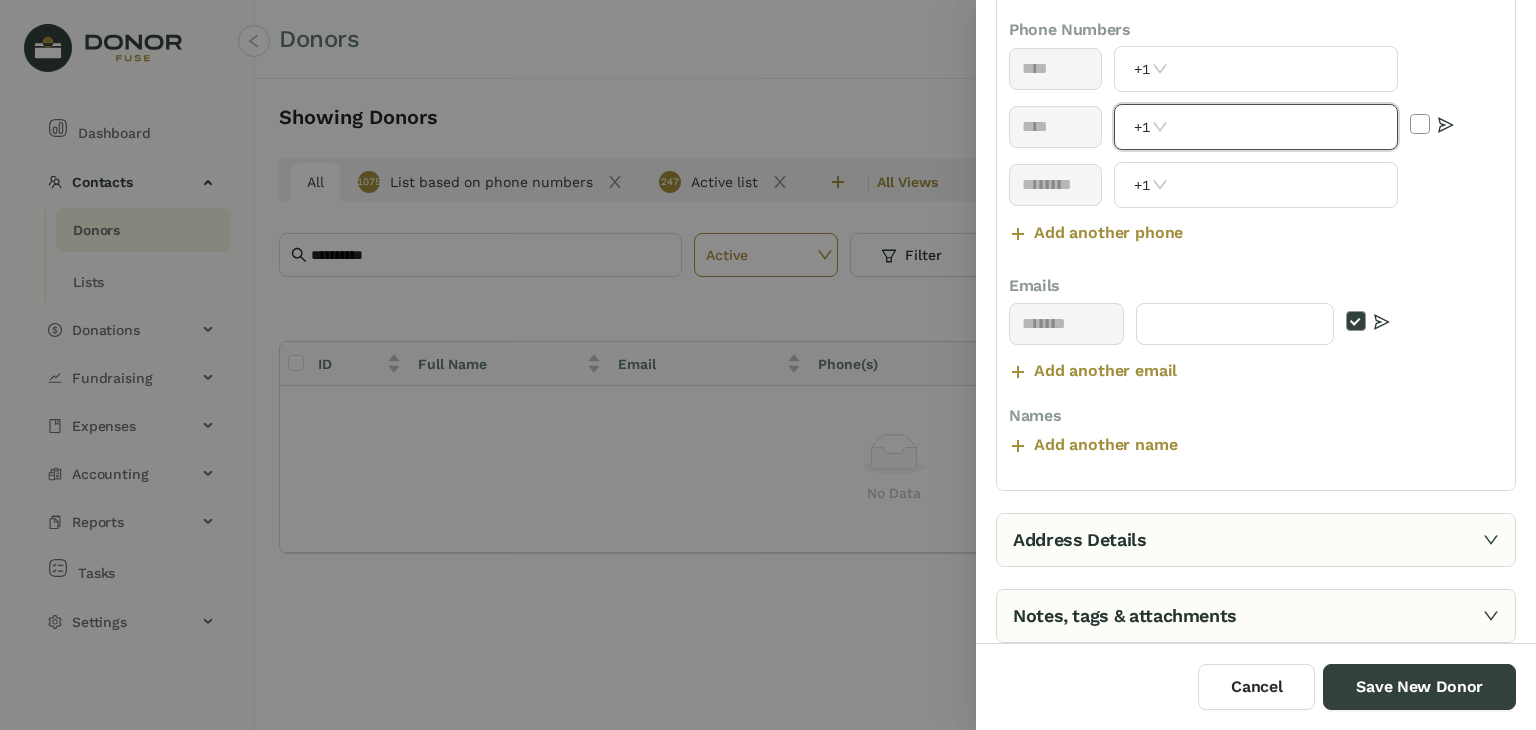 scroll, scrollTop: 356, scrollLeft: 0, axis: vertical 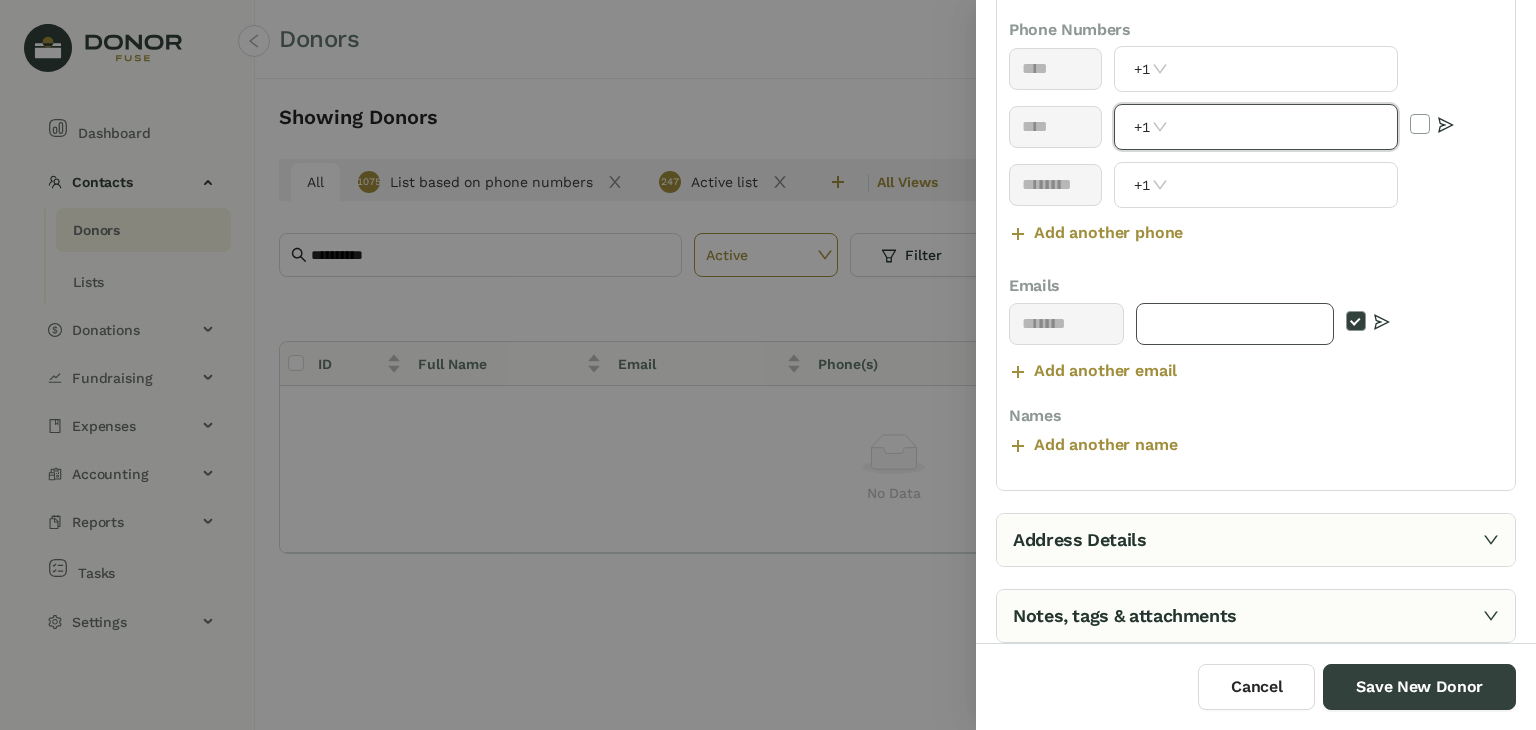 click at bounding box center [1235, 324] 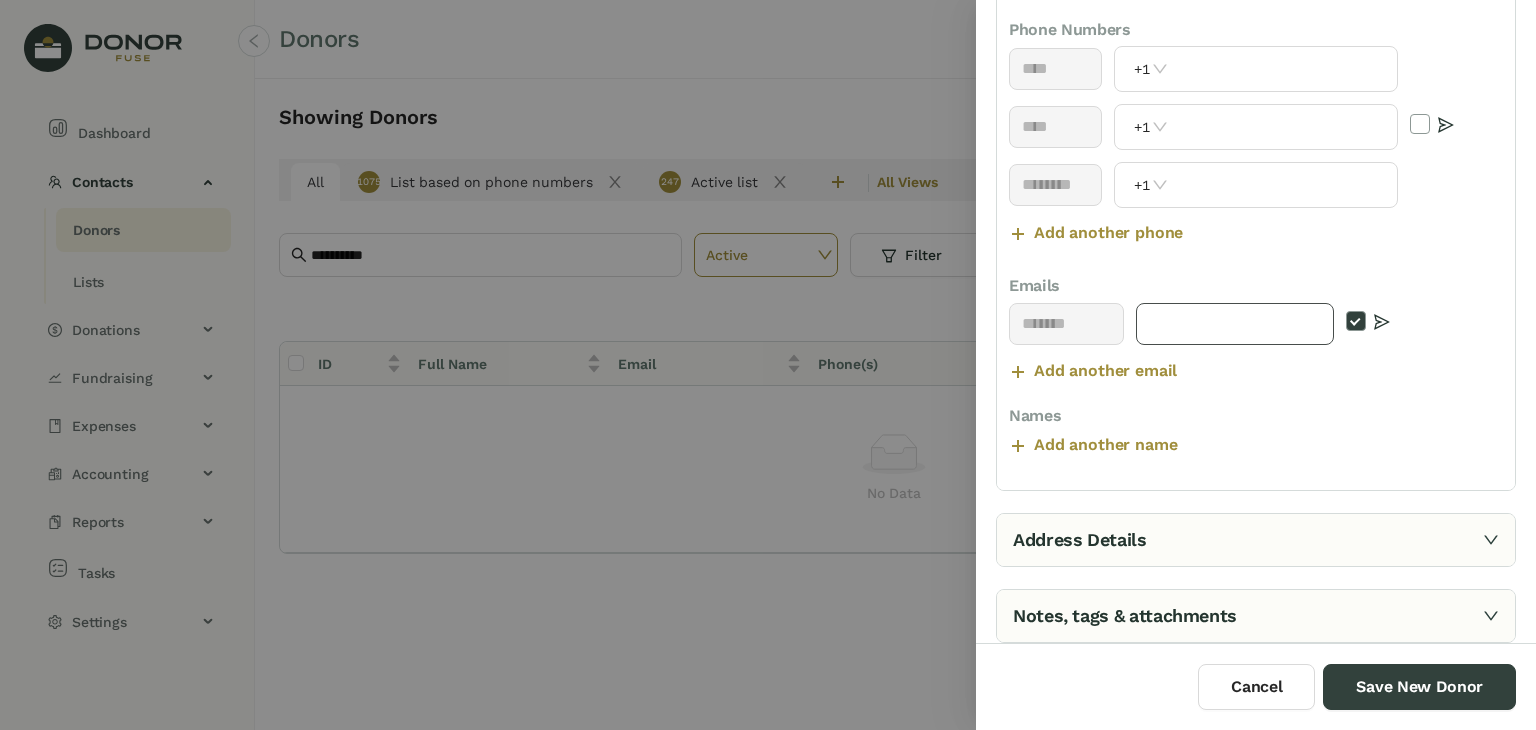 paste on "**********" 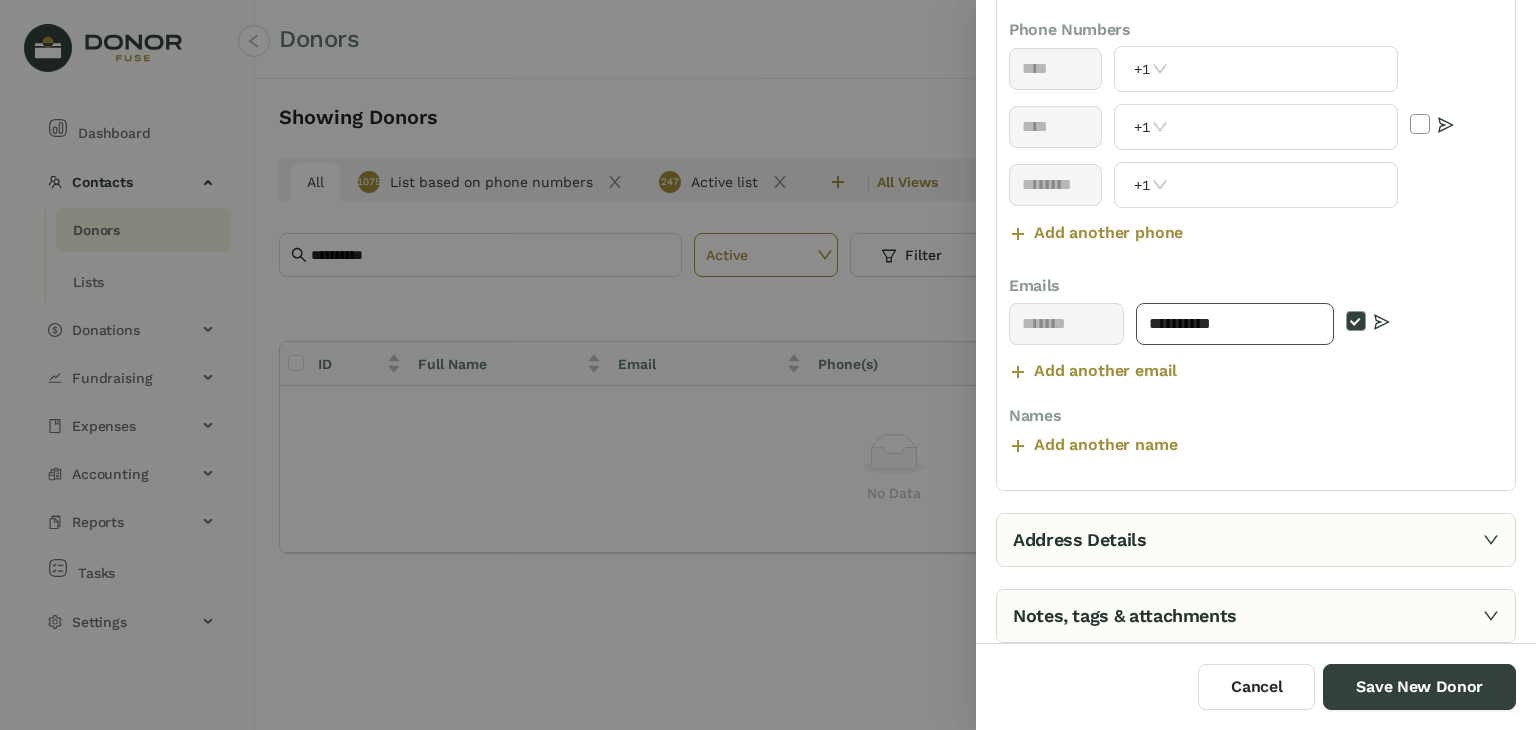 type on "**********" 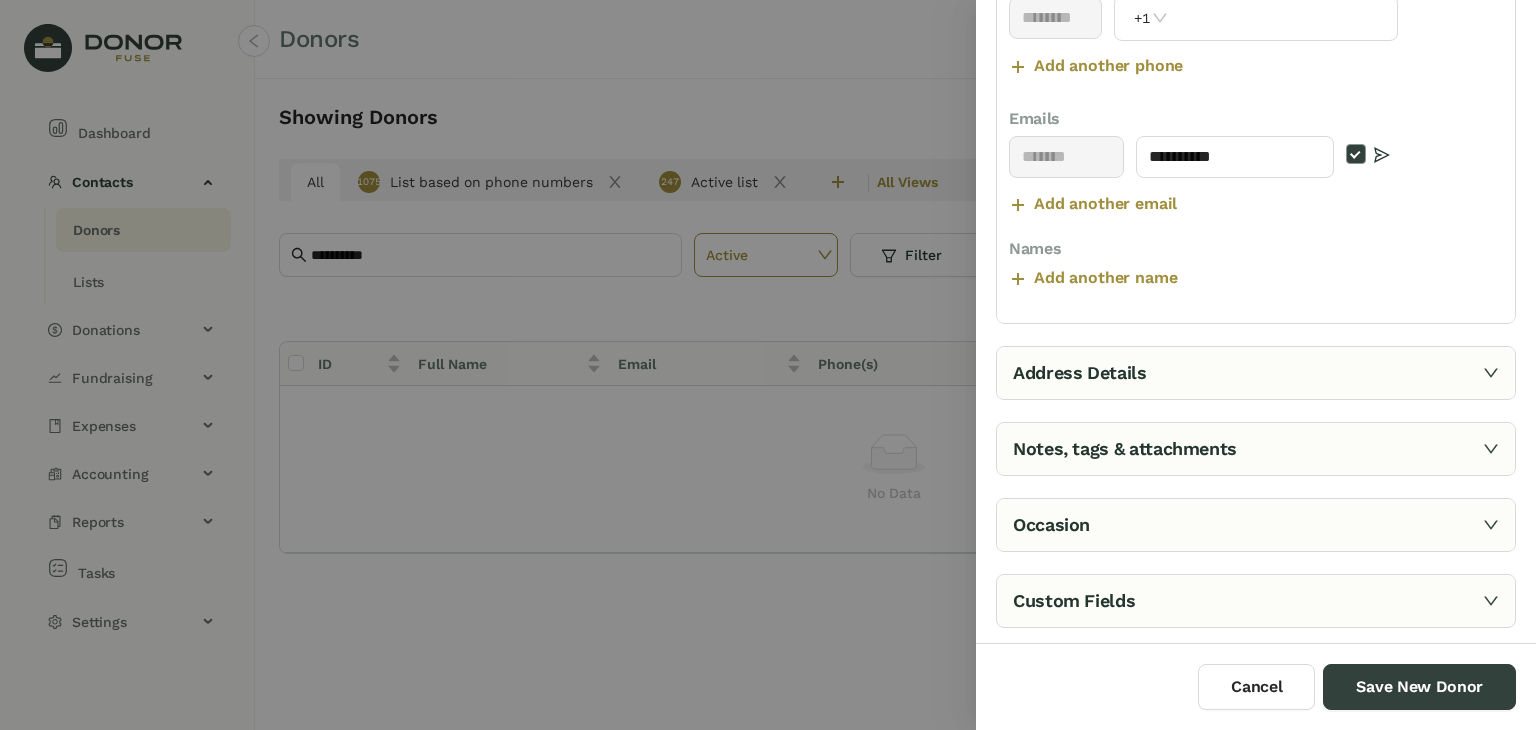 click on "Notes, tags & attachments" at bounding box center (1256, 449) 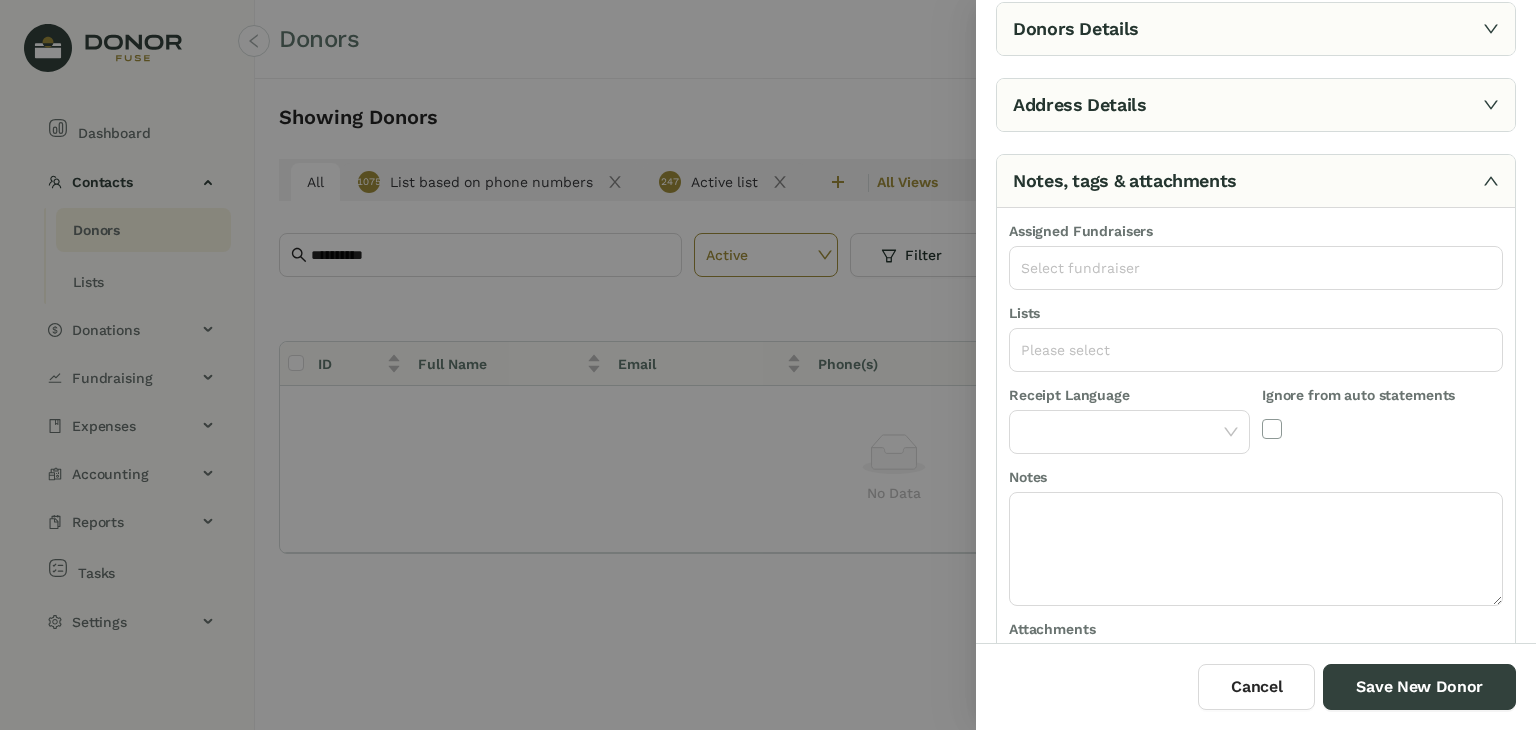 scroll, scrollTop: 46, scrollLeft: 0, axis: vertical 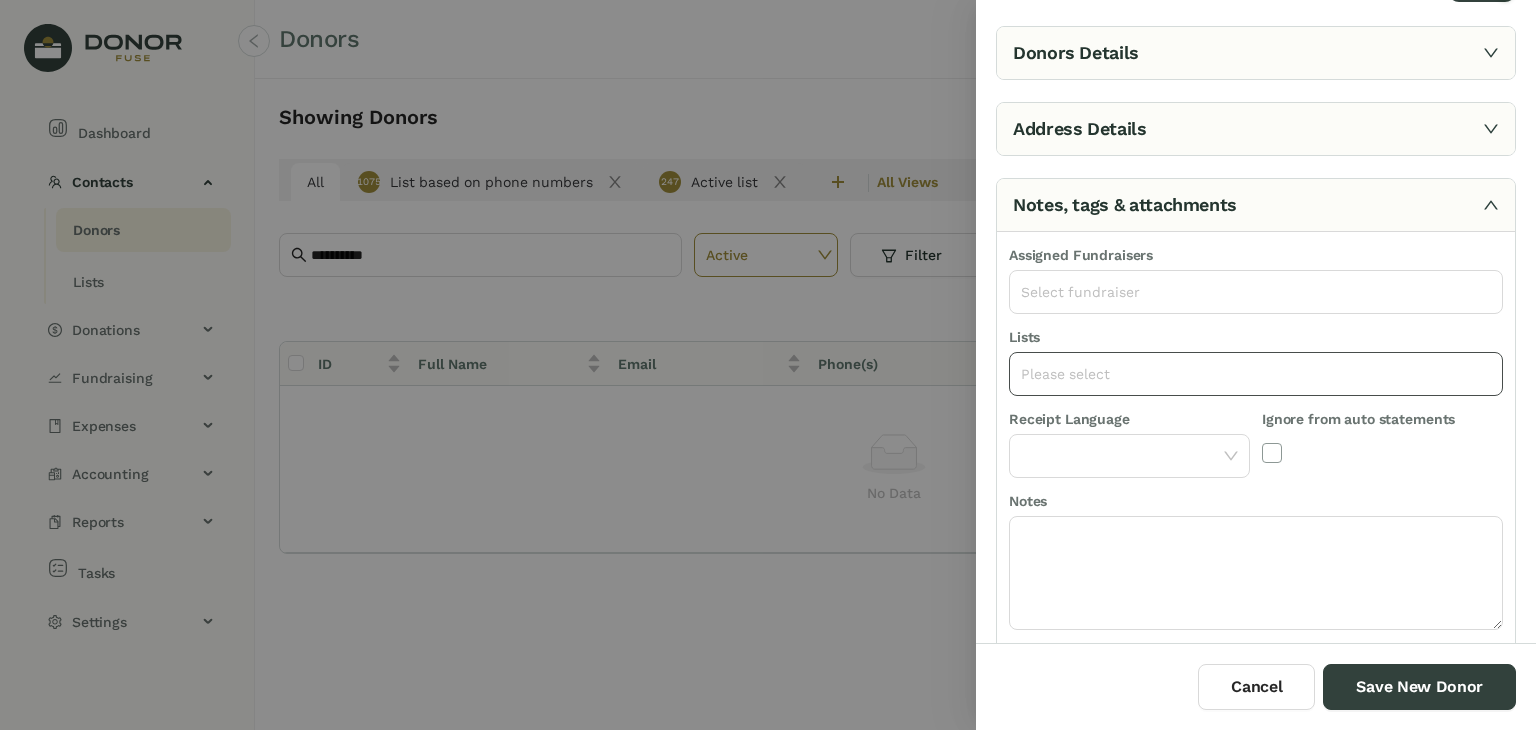 click on "Please select" 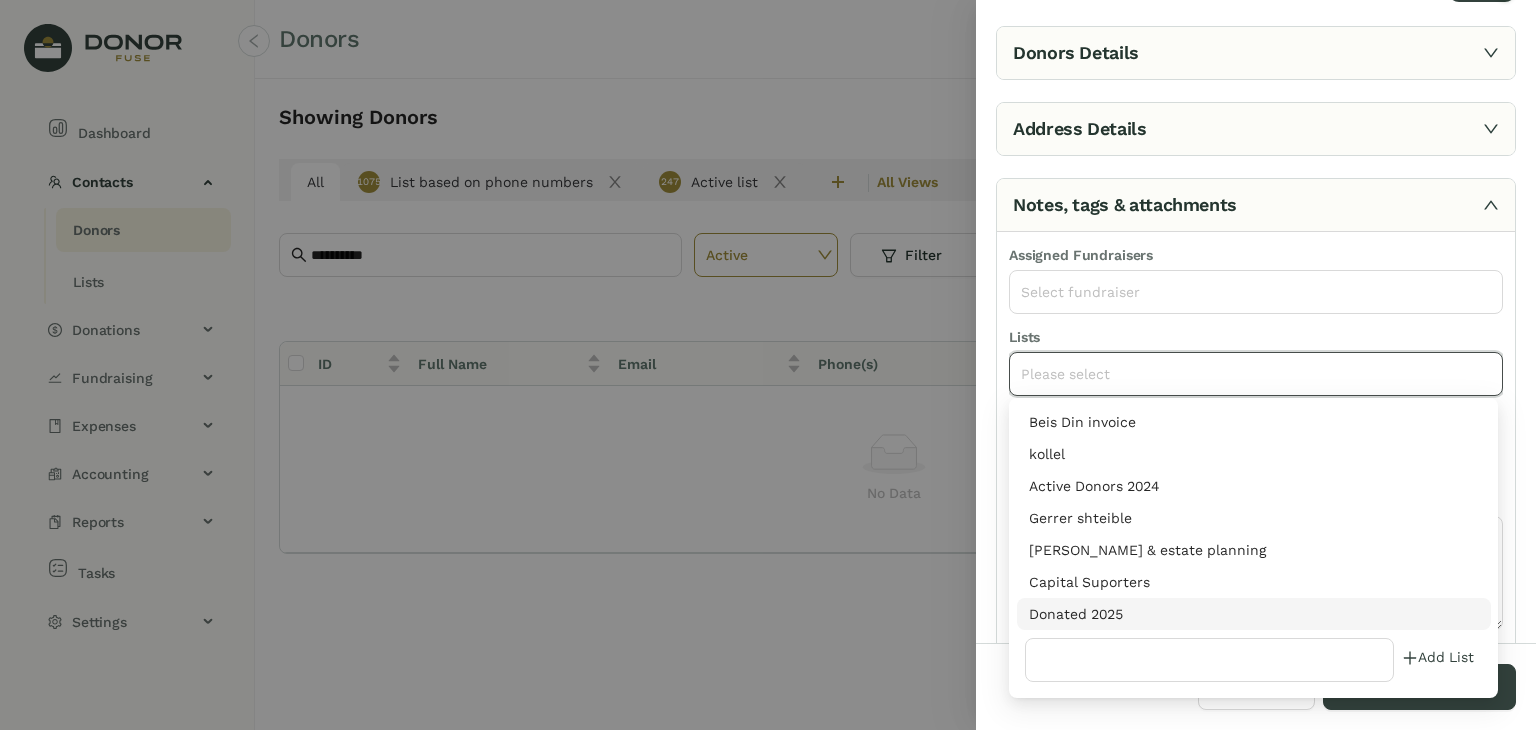 click on "Donated 2025" at bounding box center (1254, 614) 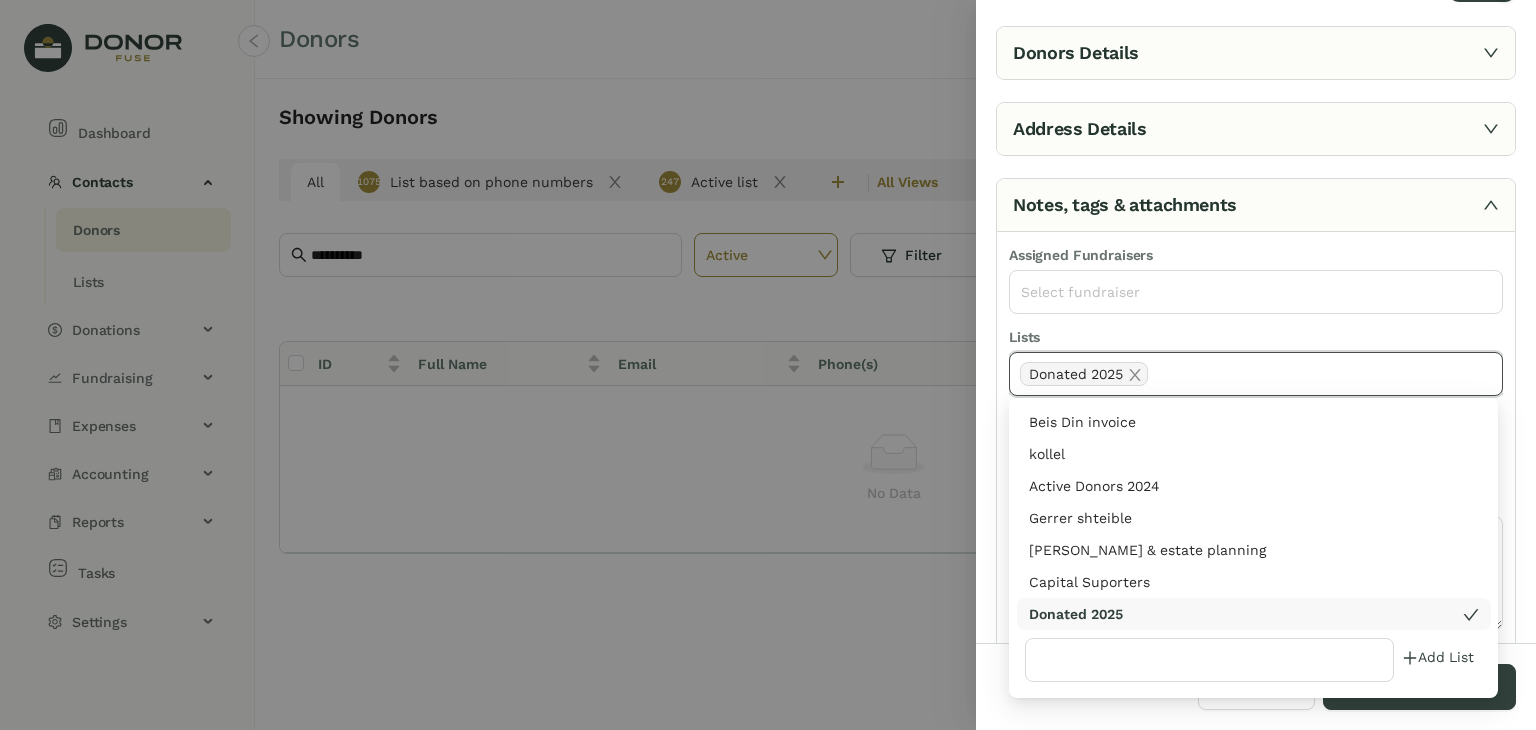 click on "Donated 2025" at bounding box center (1246, 614) 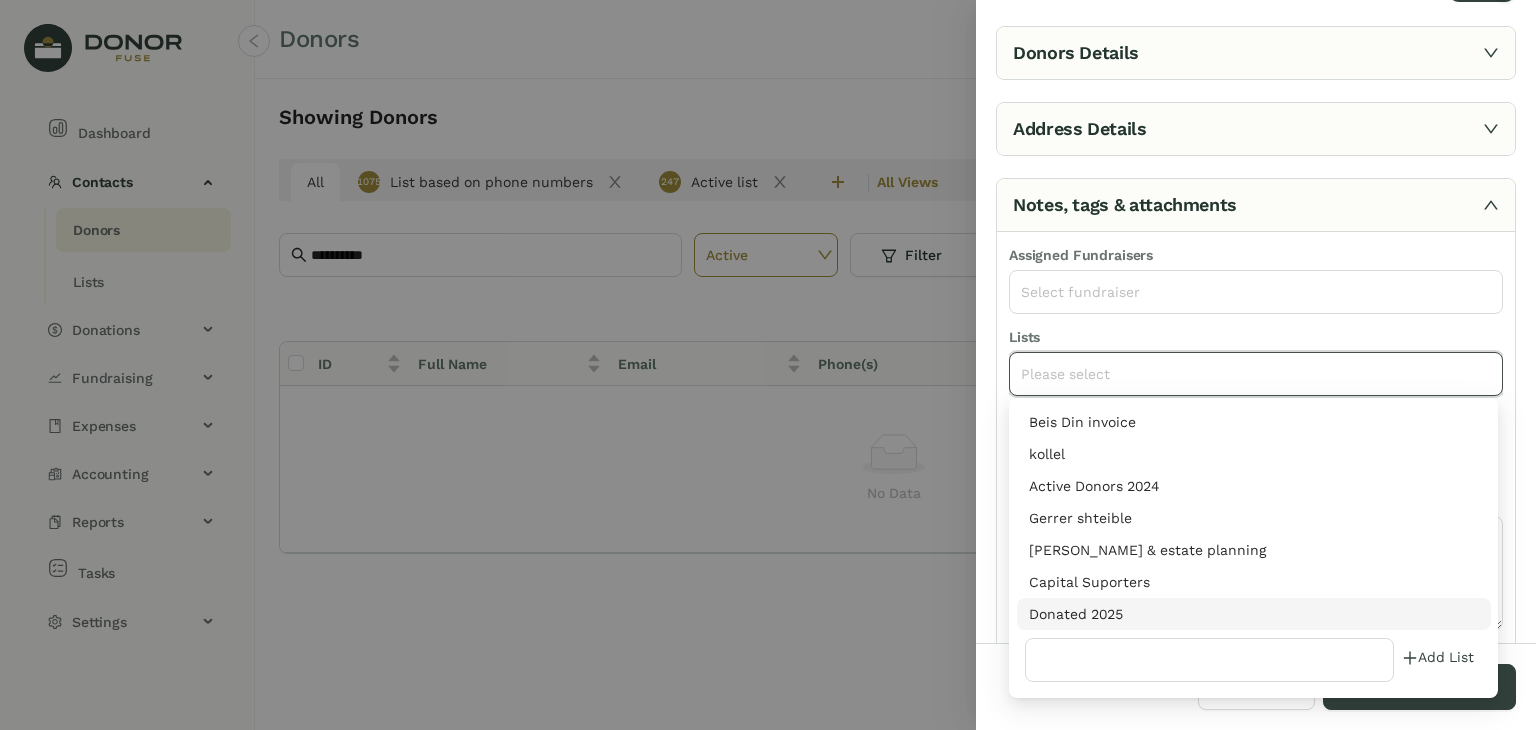 click on "Donated 2025" at bounding box center [1254, 614] 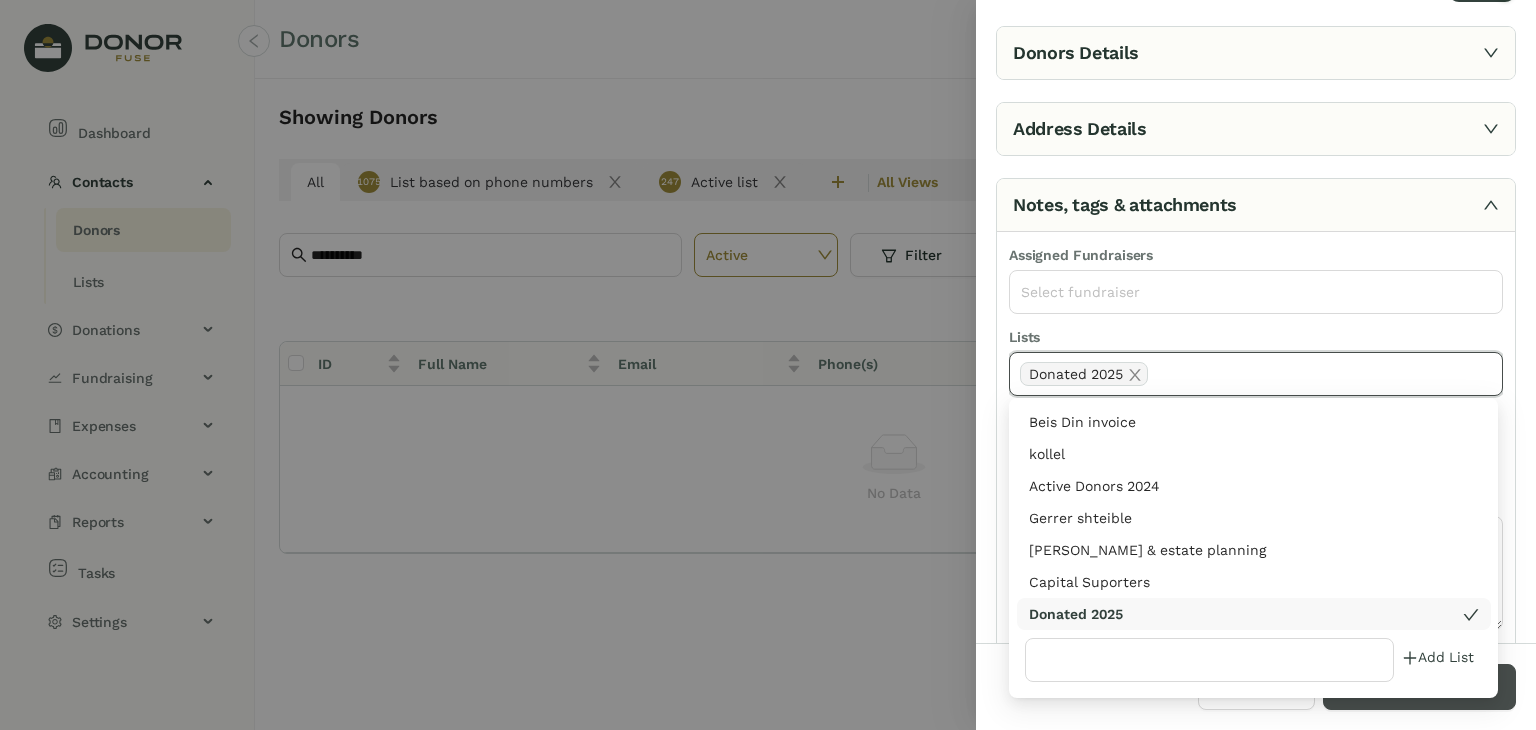 click on "Save New Donor" at bounding box center [1419, 687] 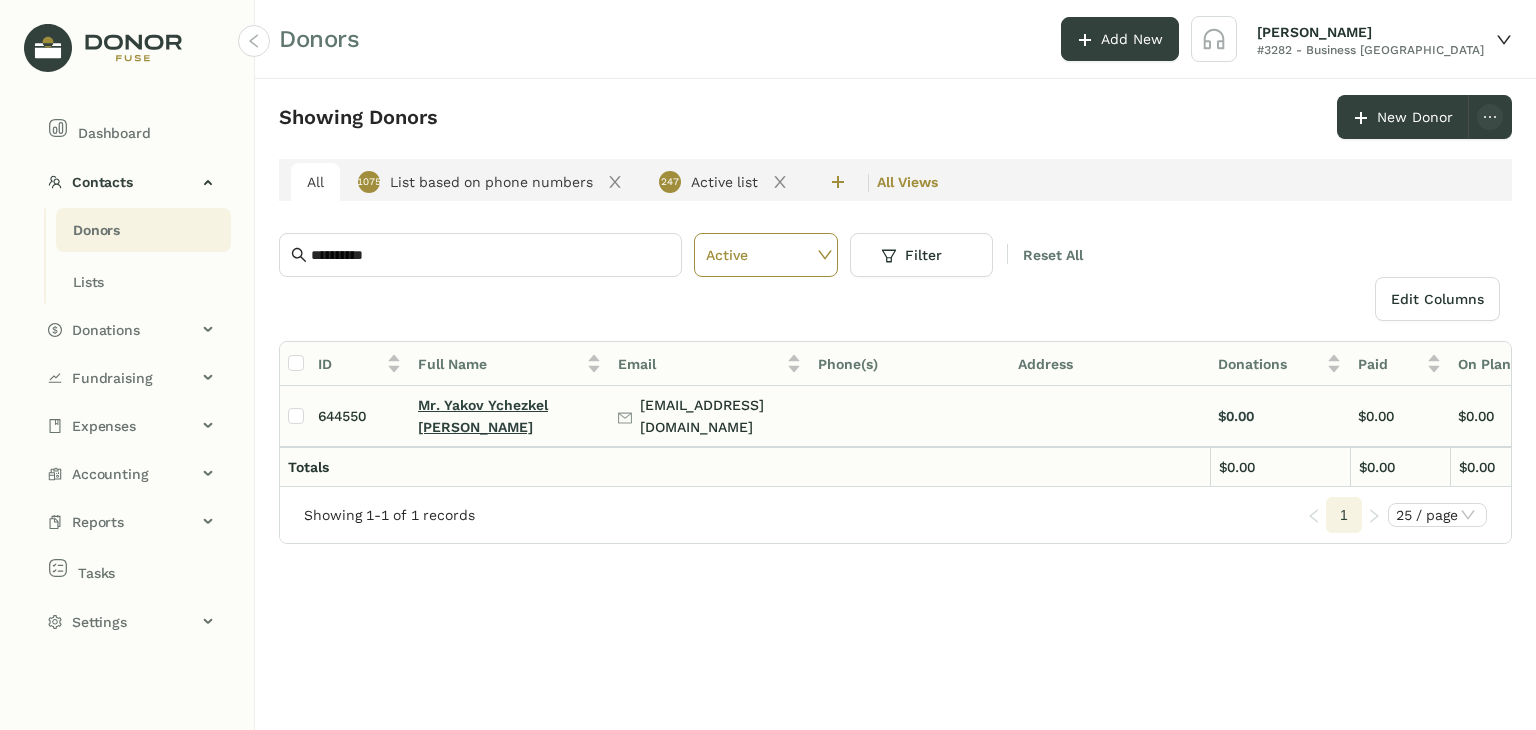 click on "Mr. Yakov Ychezkel [PERSON_NAME]" 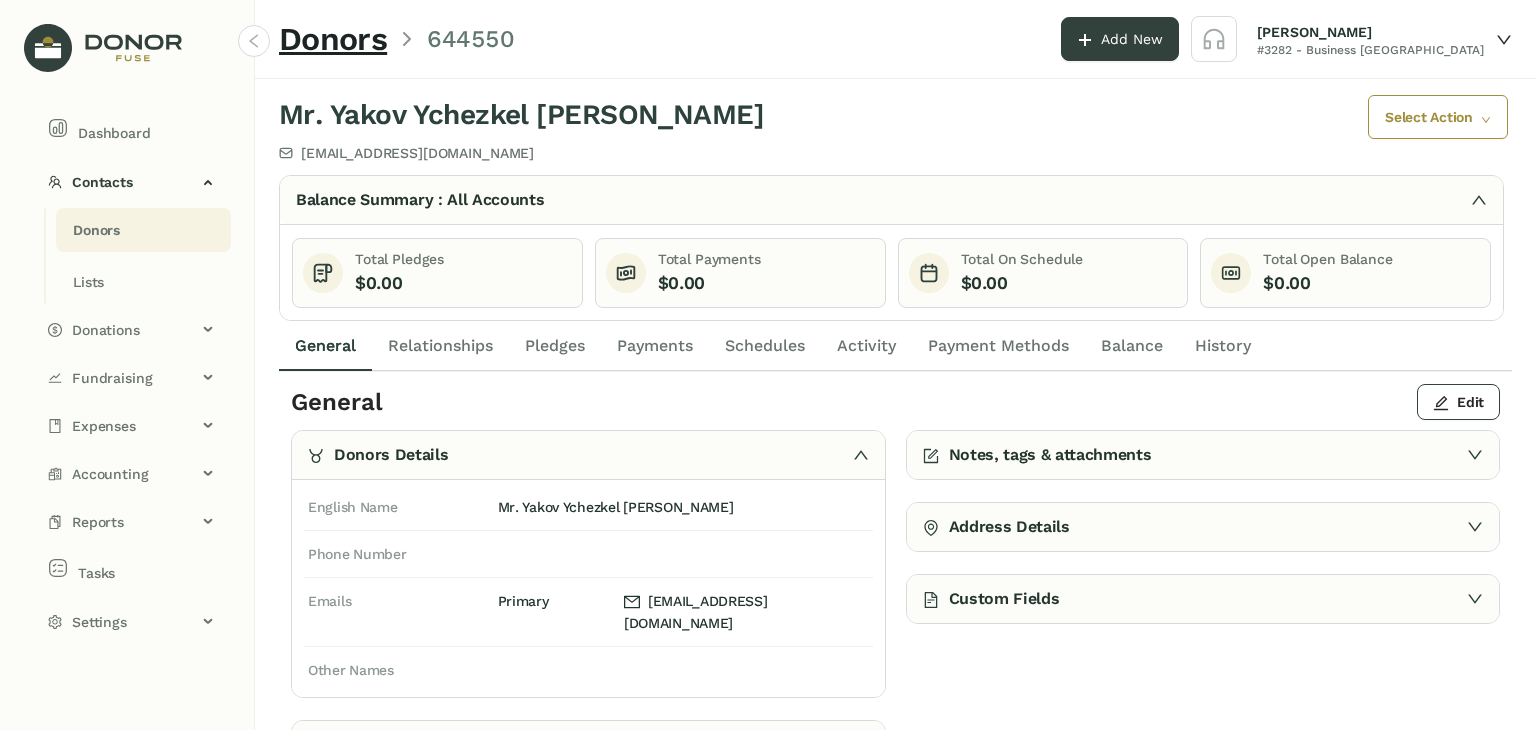 click on "Payments" 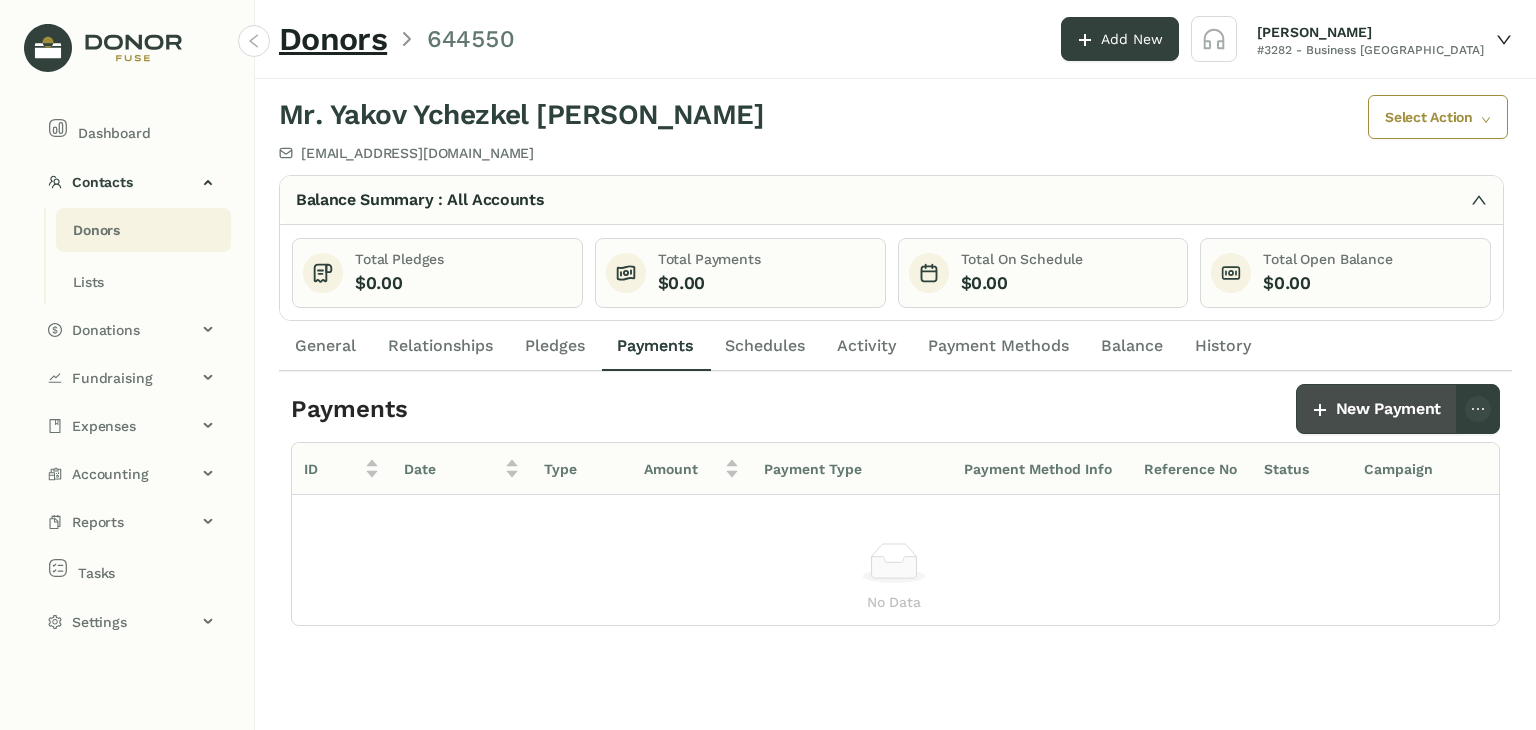 click on "New Payment" 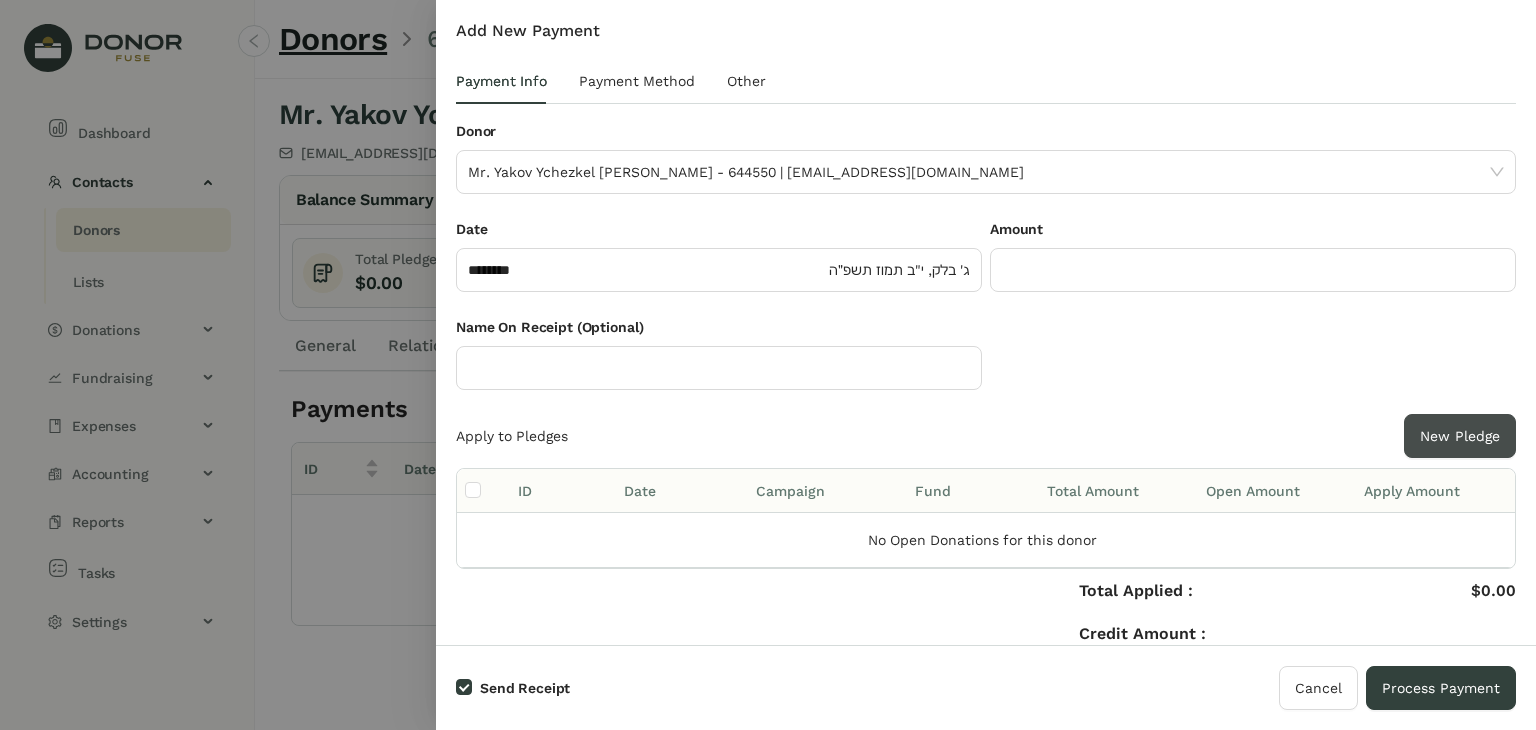 click on "New Pledge" at bounding box center (1460, 436) 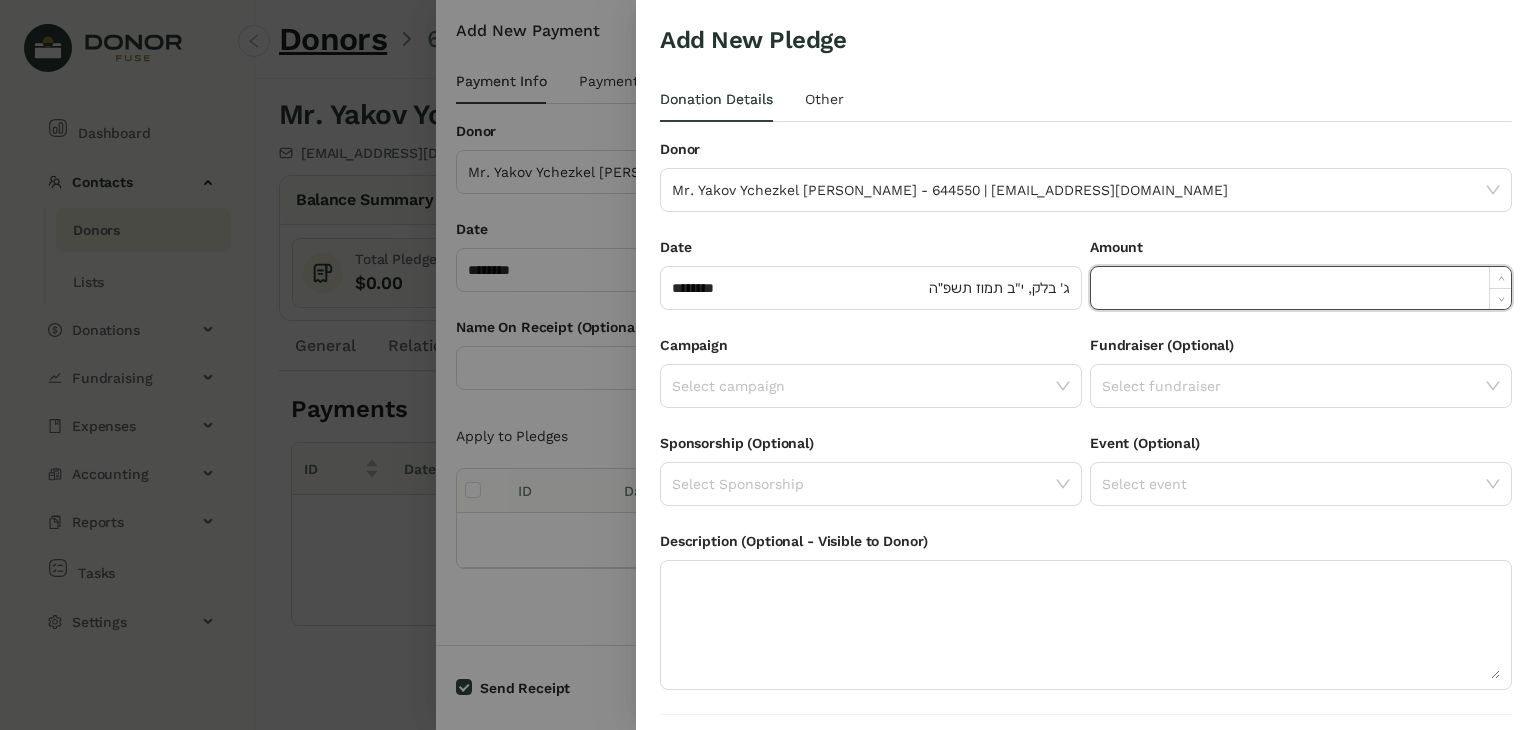 click 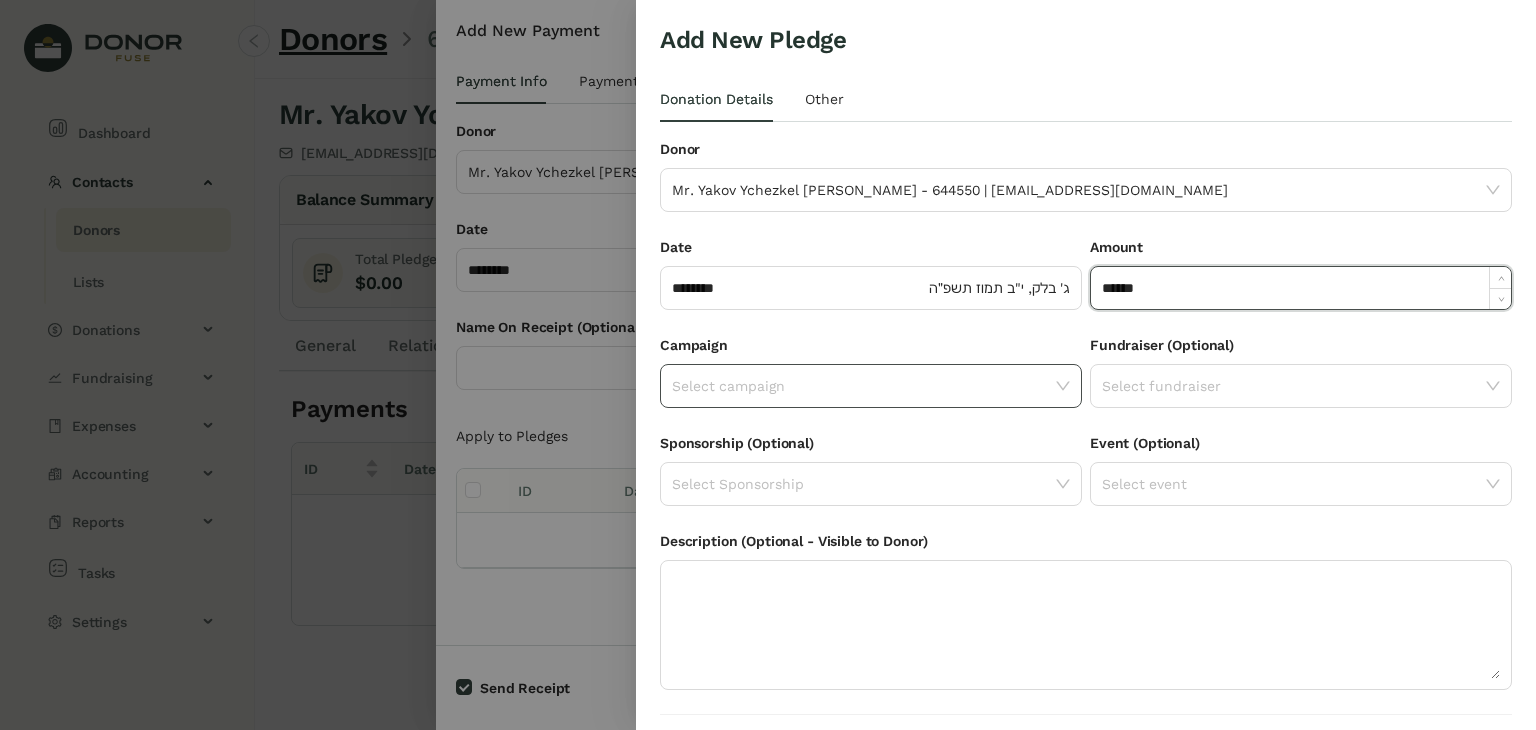 type on "*******" 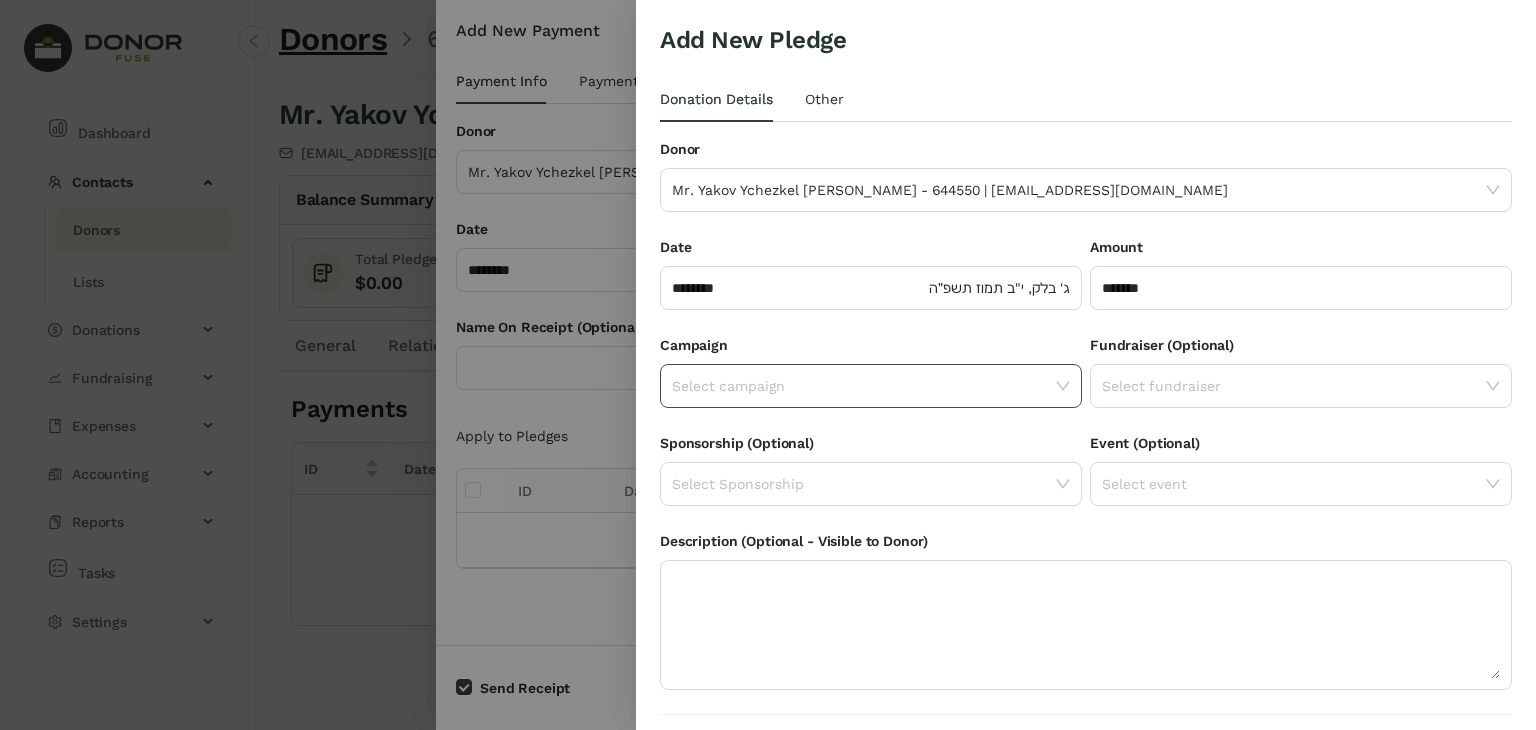 click on "Select campaign" 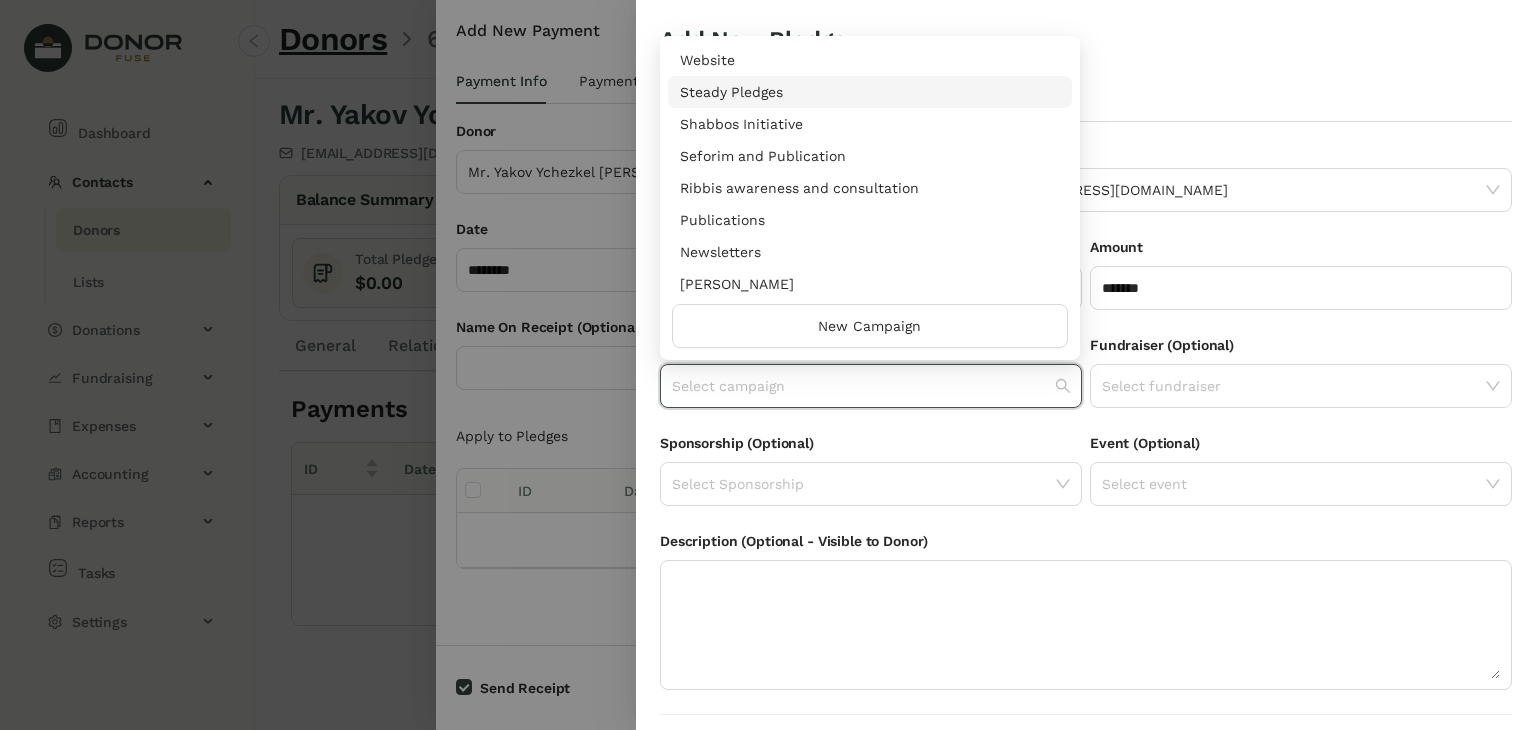 drag, startPoint x: 1072, startPoint y: 72, endPoint x: 1067, endPoint y: 26, distance: 46.270943 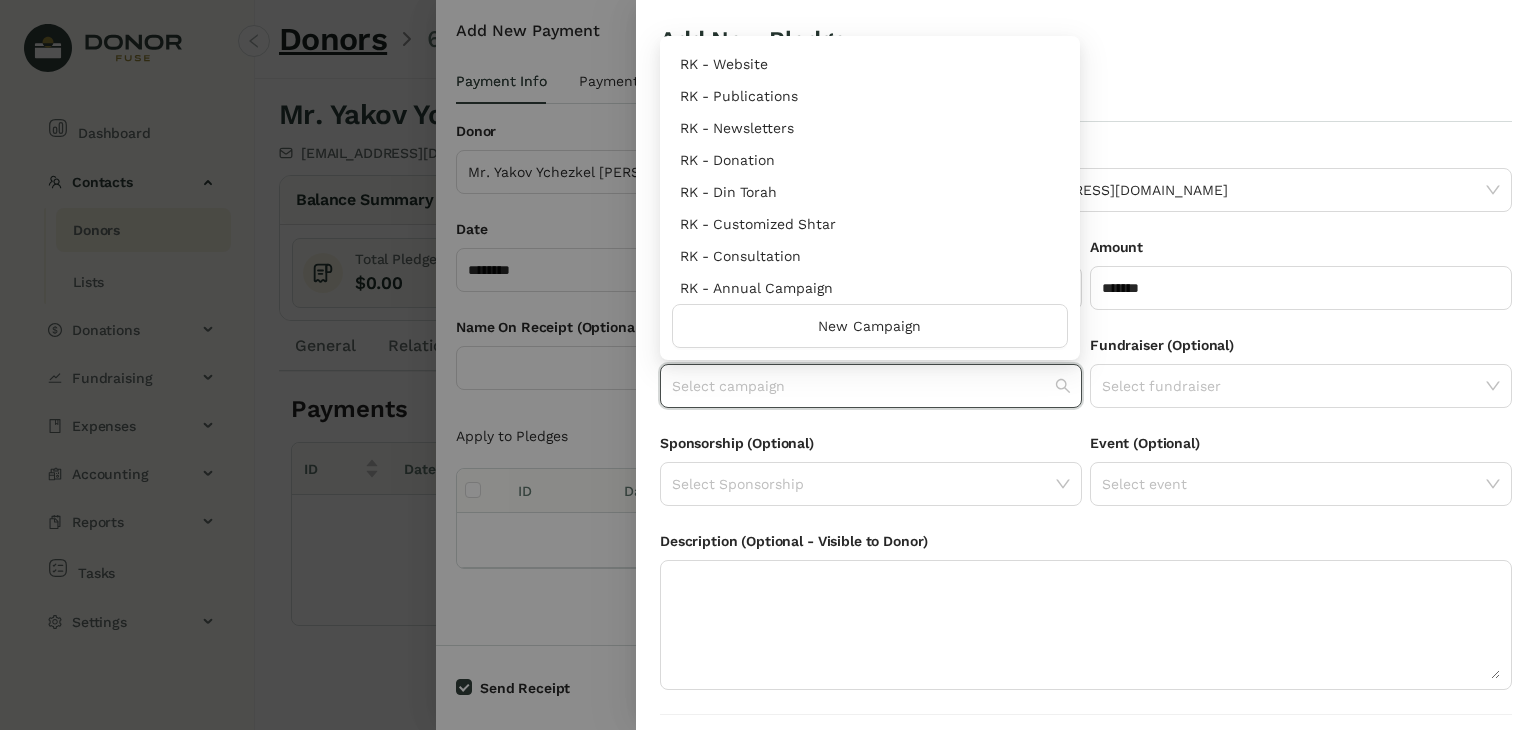 scroll, scrollTop: 960, scrollLeft: 0, axis: vertical 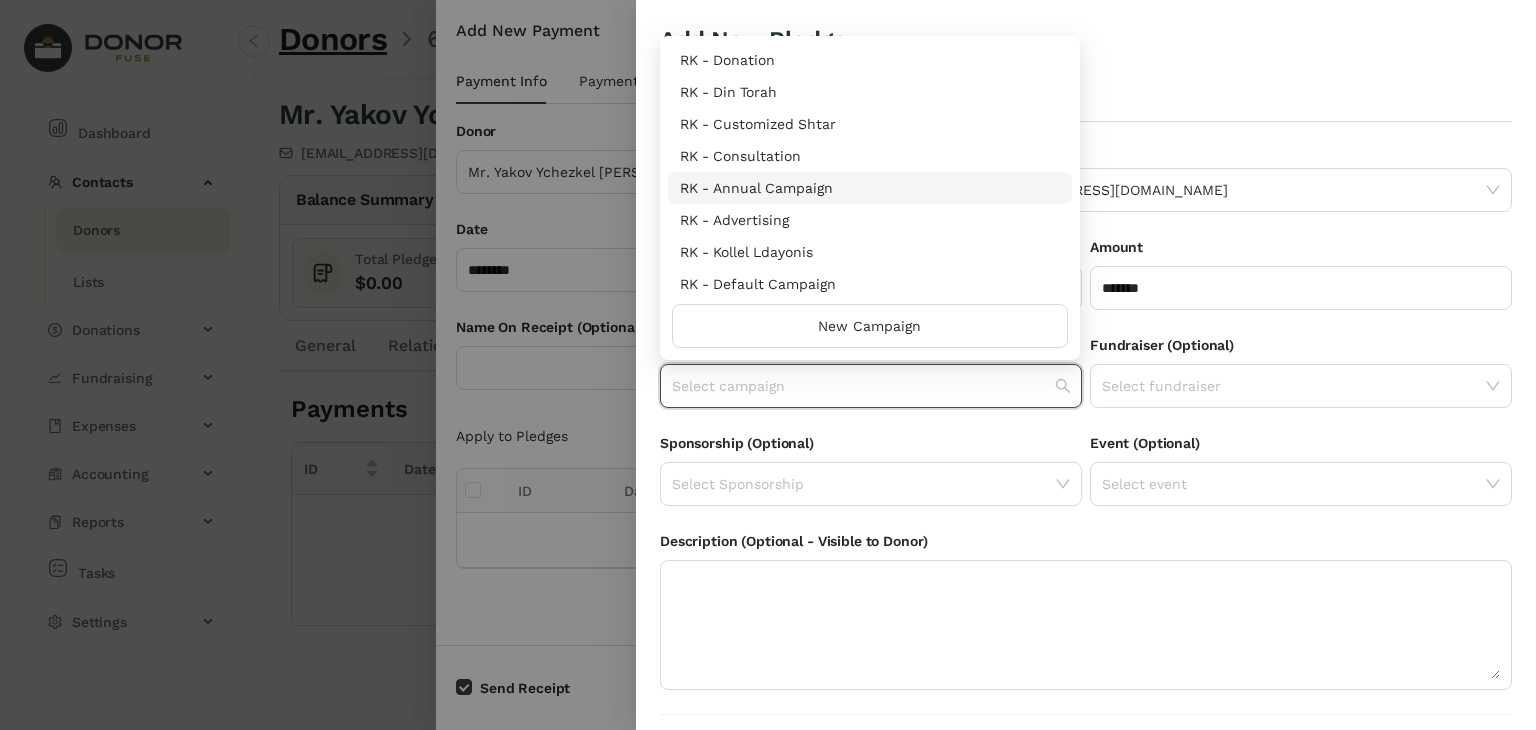 click on "RK - Annual Campaign" at bounding box center (870, 188) 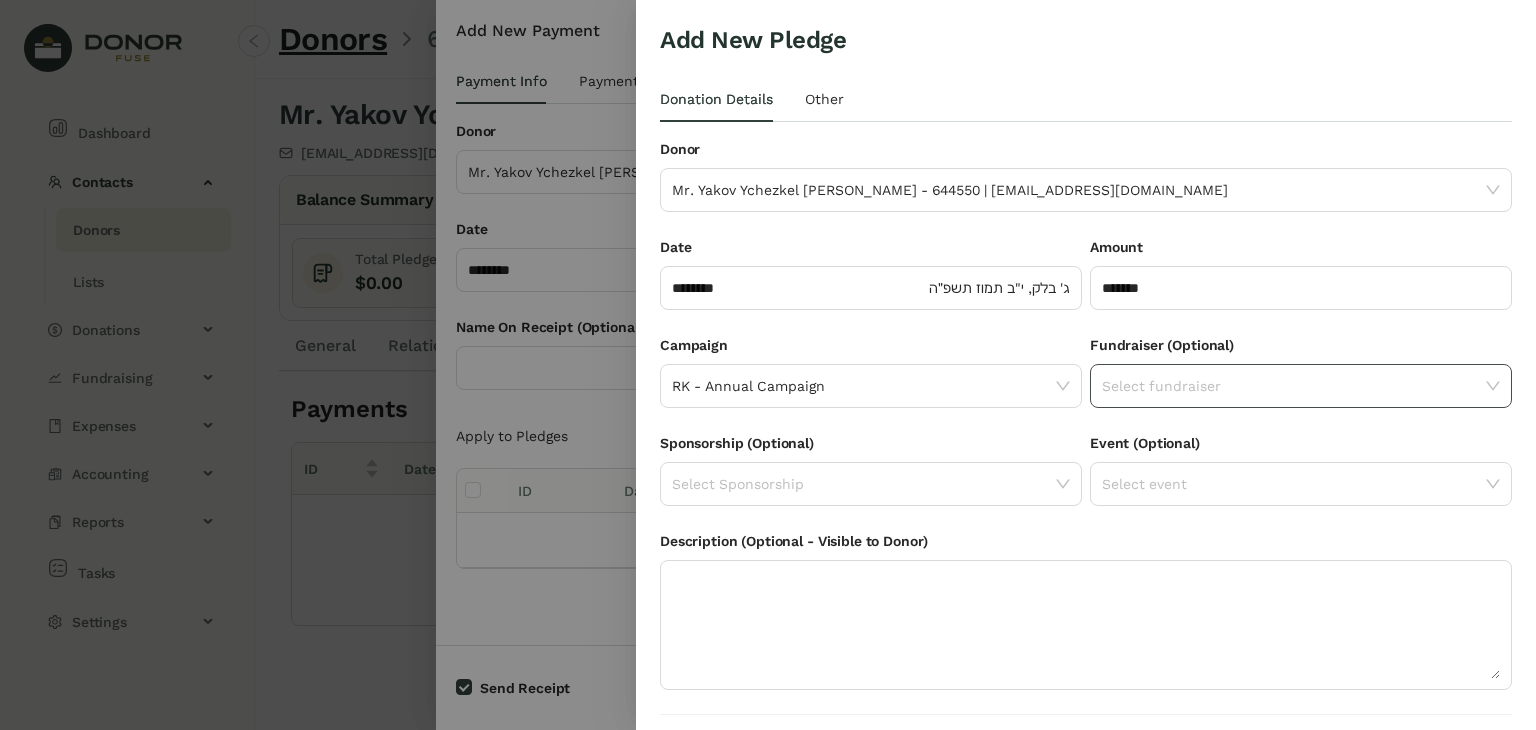 click 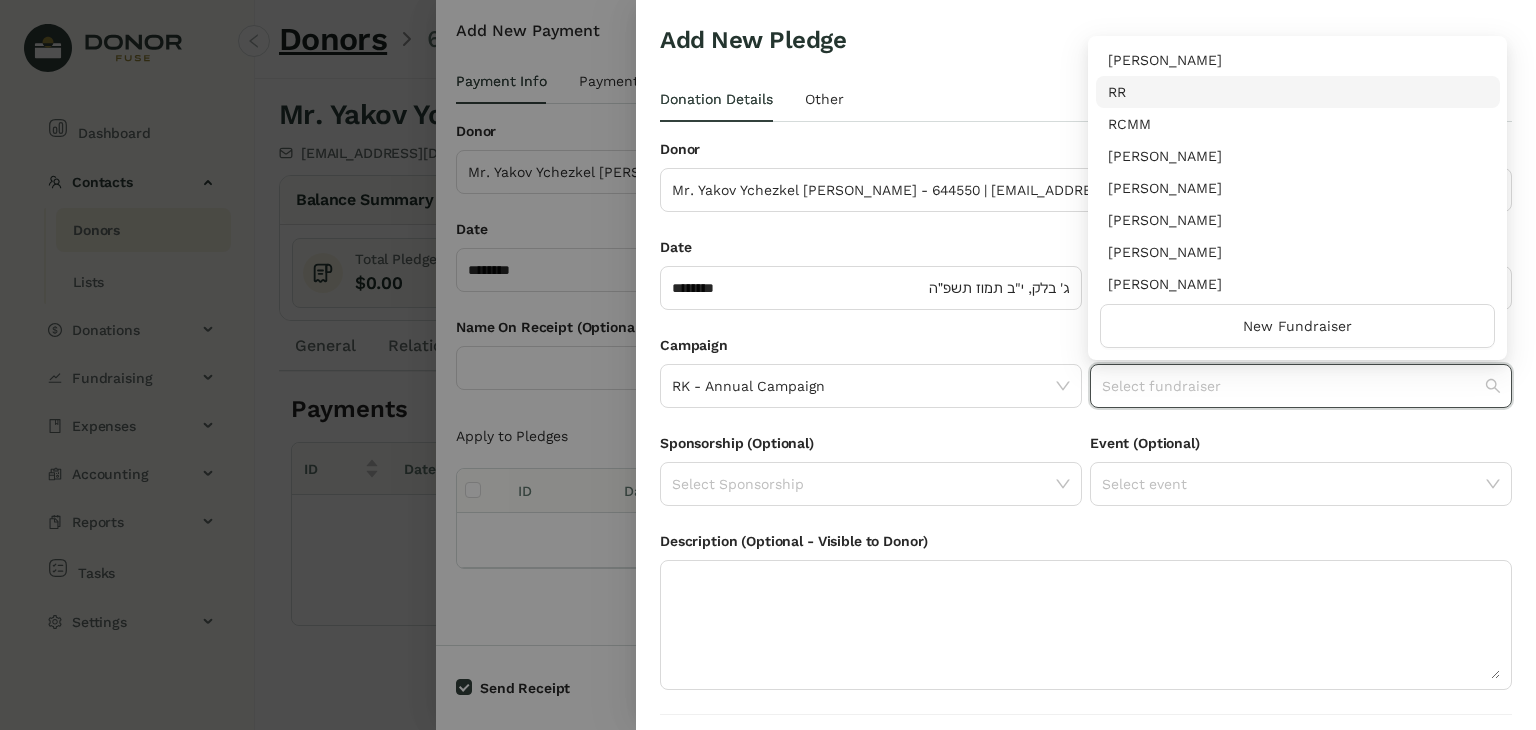 scroll, scrollTop: 256, scrollLeft: 0, axis: vertical 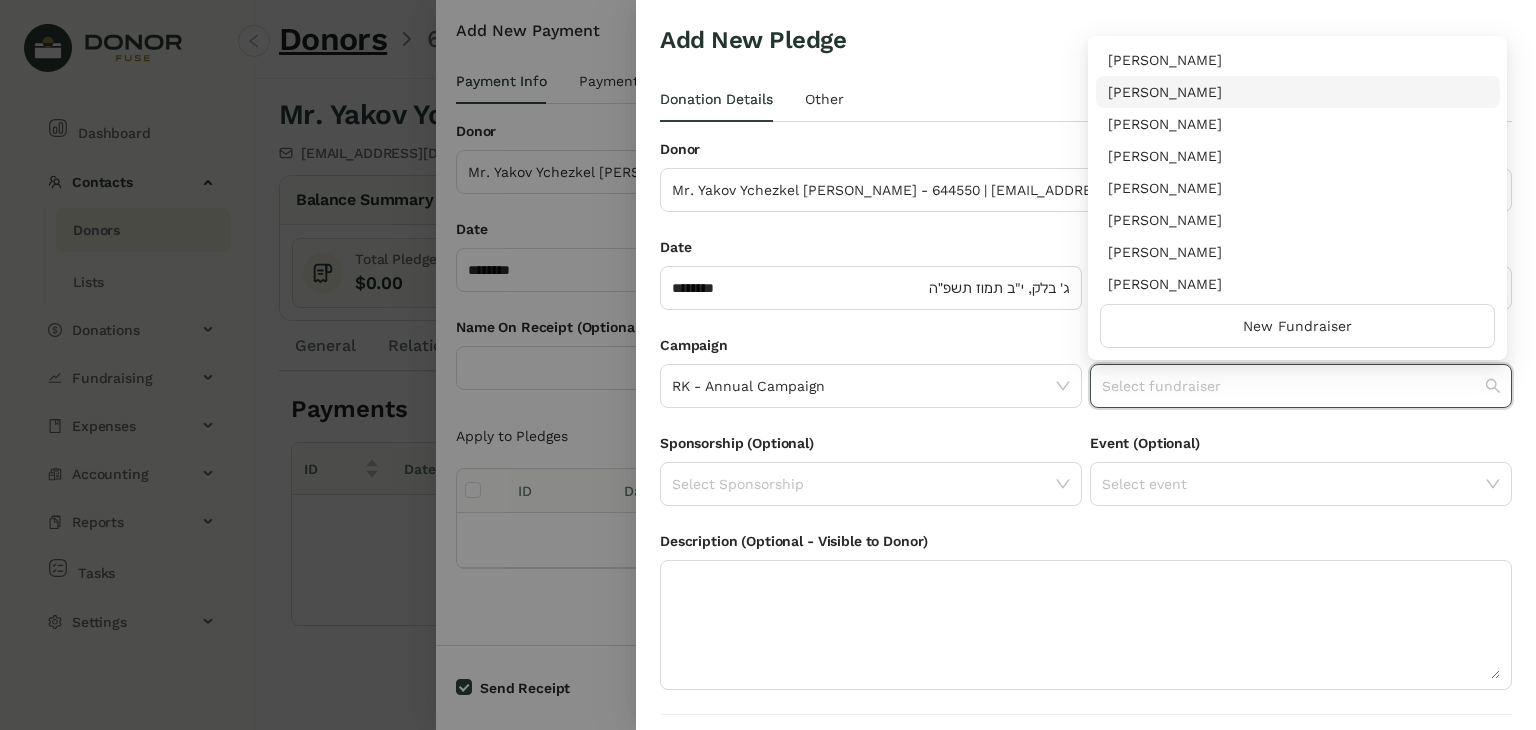 drag, startPoint x: 1500, startPoint y: 215, endPoint x: 1493, endPoint y: 140, distance: 75.32596 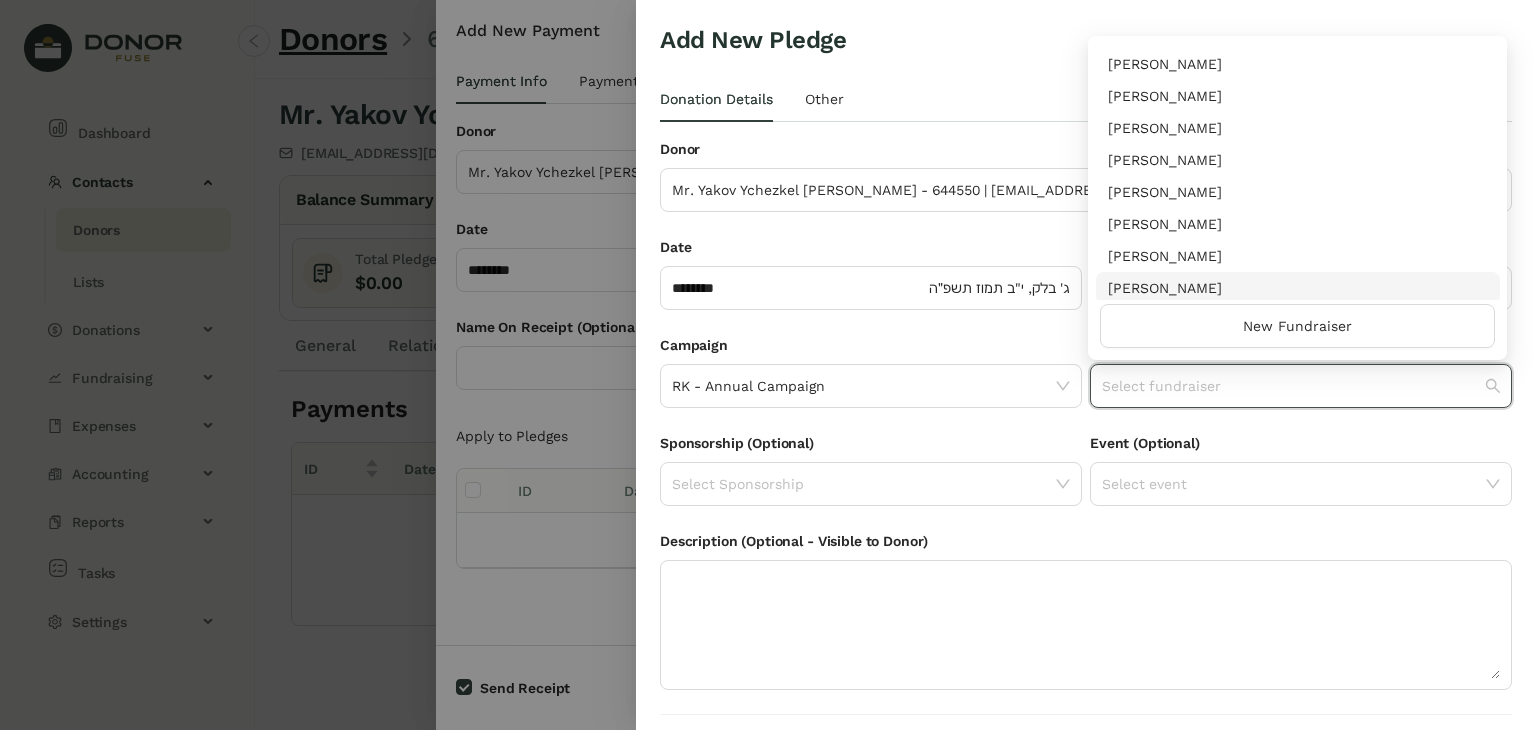scroll, scrollTop: 0, scrollLeft: 0, axis: both 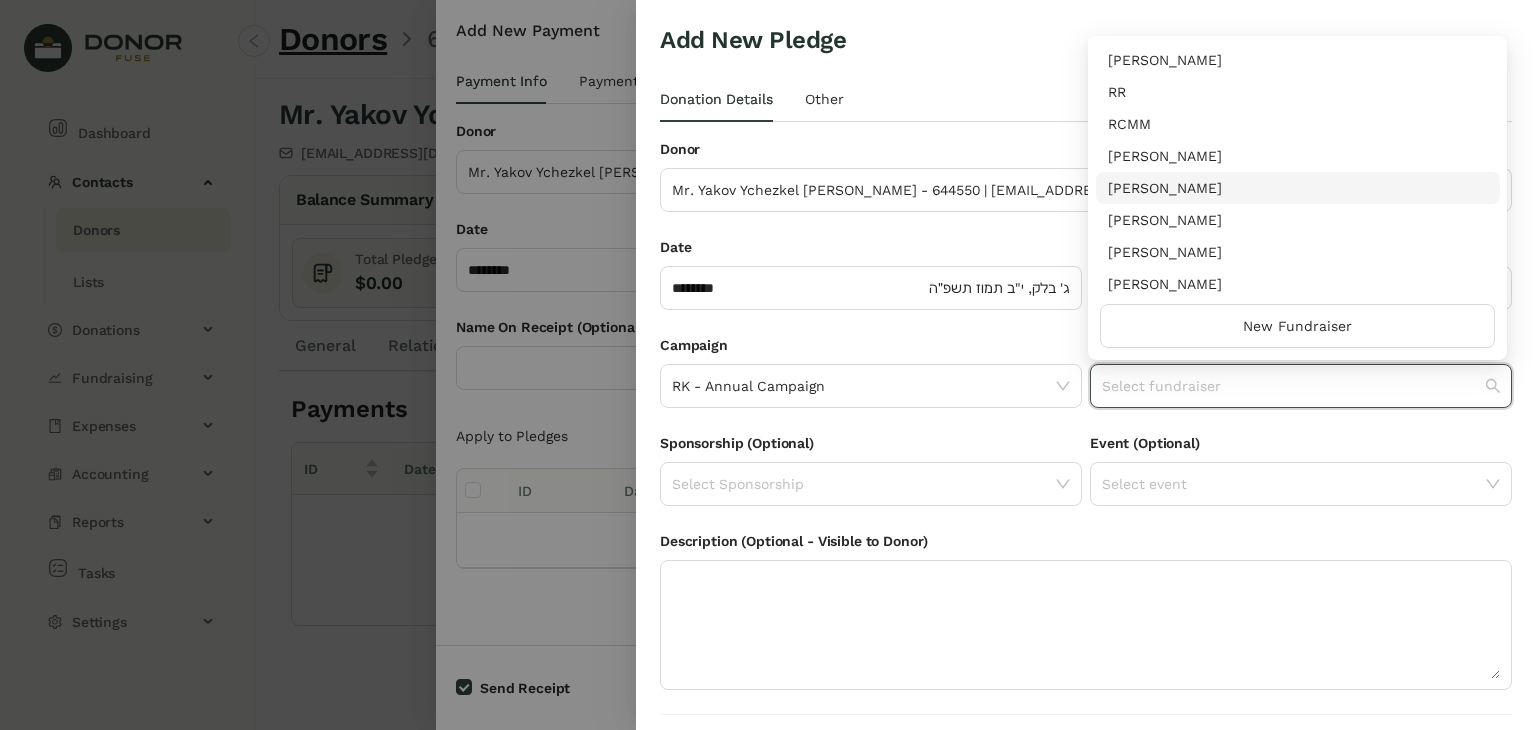 click on "[PERSON_NAME]" at bounding box center [1298, 188] 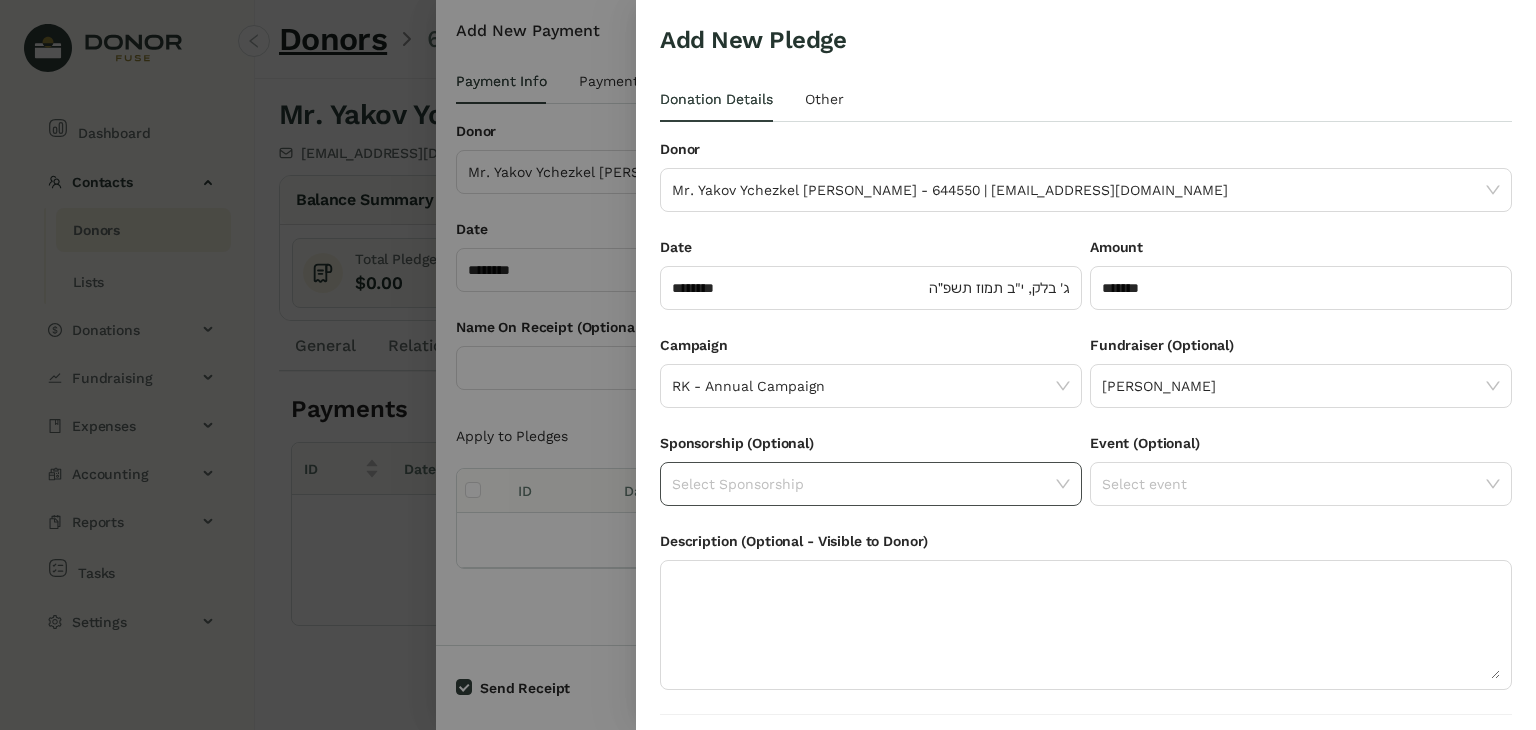 scroll, scrollTop: 54, scrollLeft: 0, axis: vertical 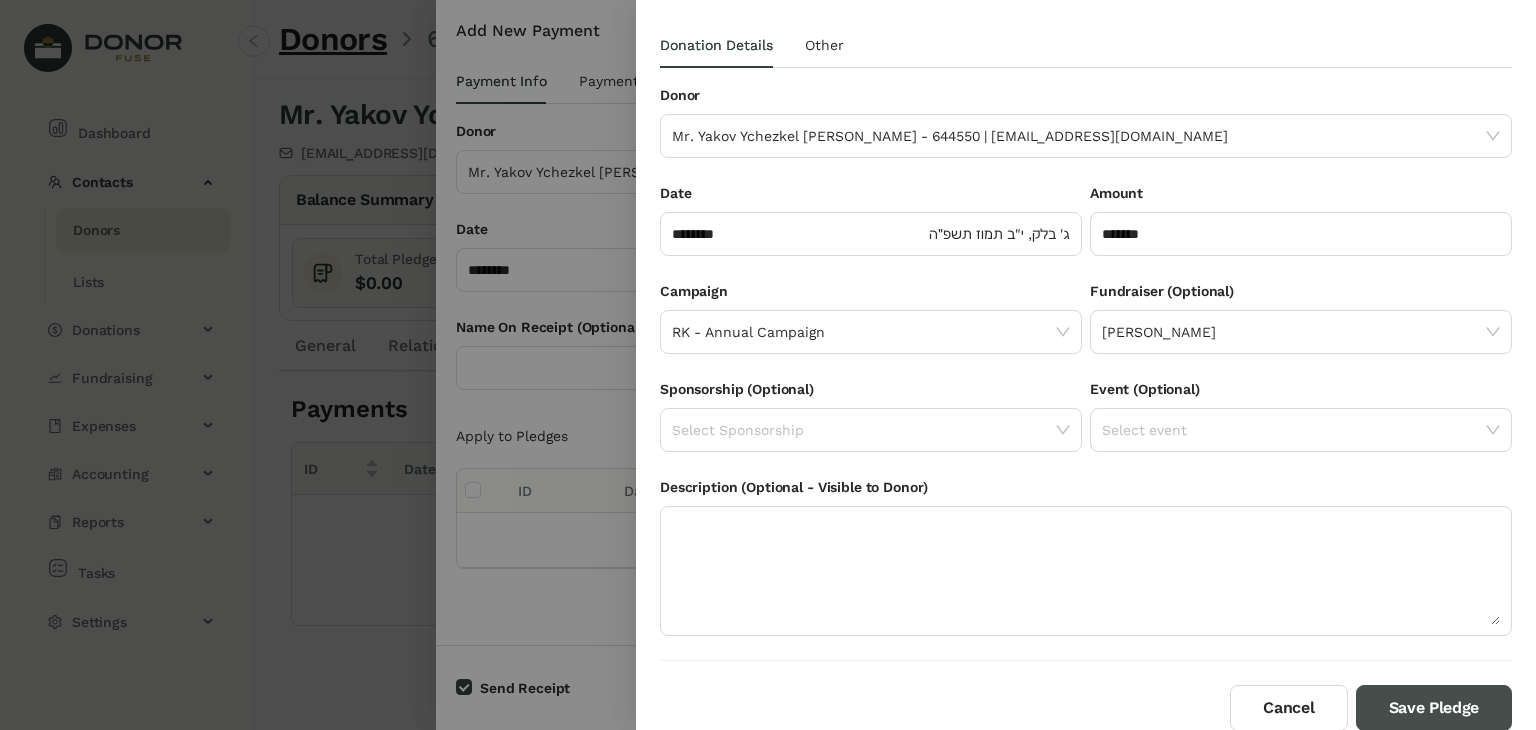 click on "Save Pledge" at bounding box center (1434, 708) 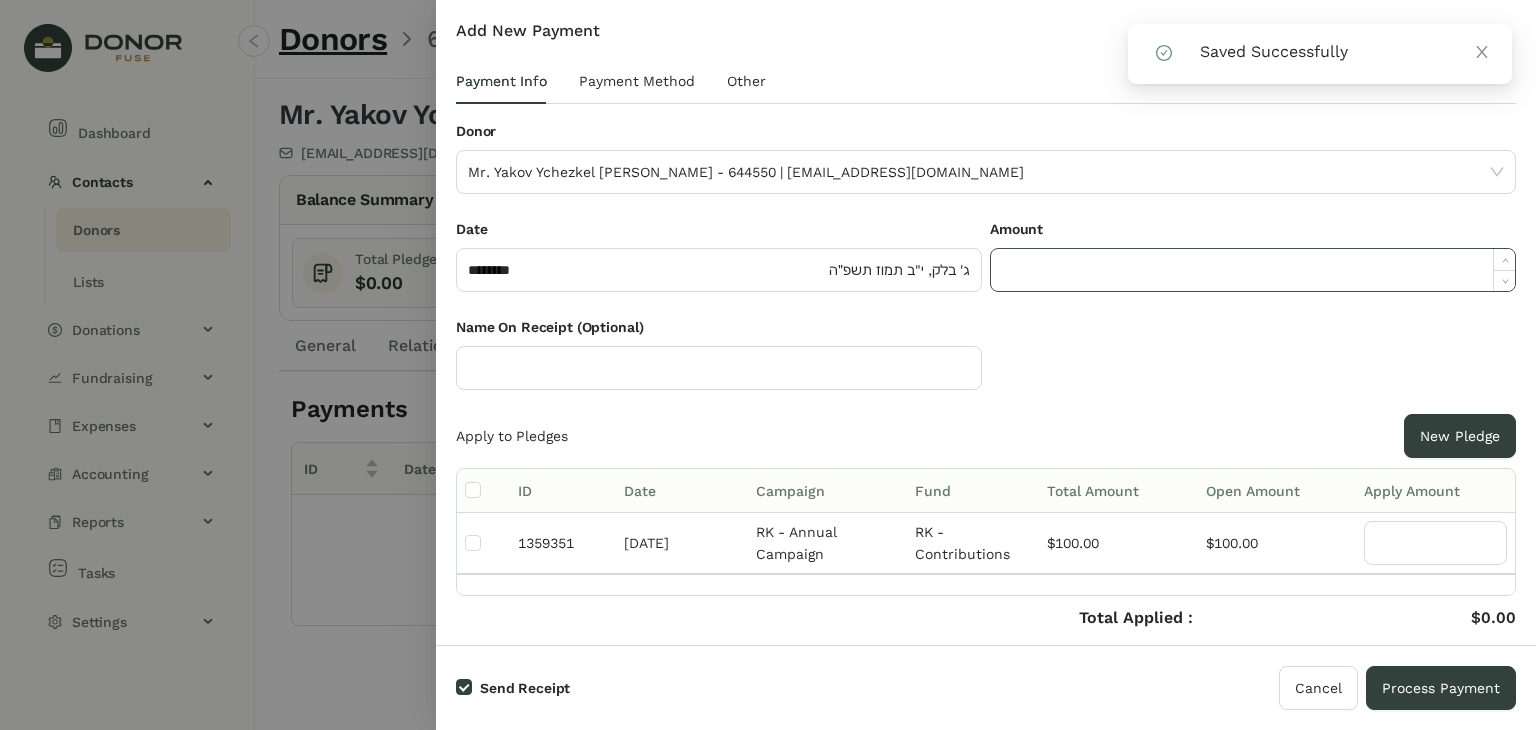 click 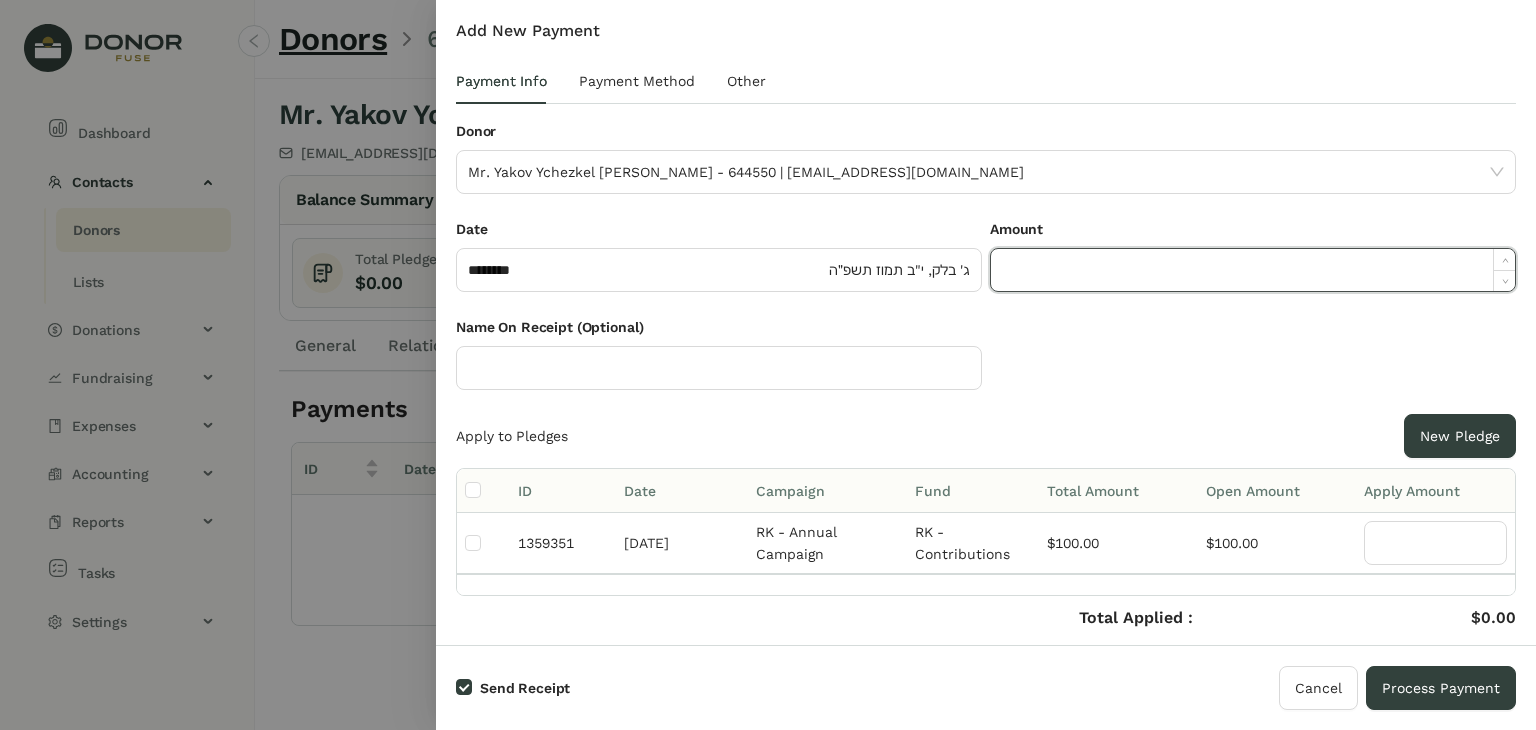paste on "******" 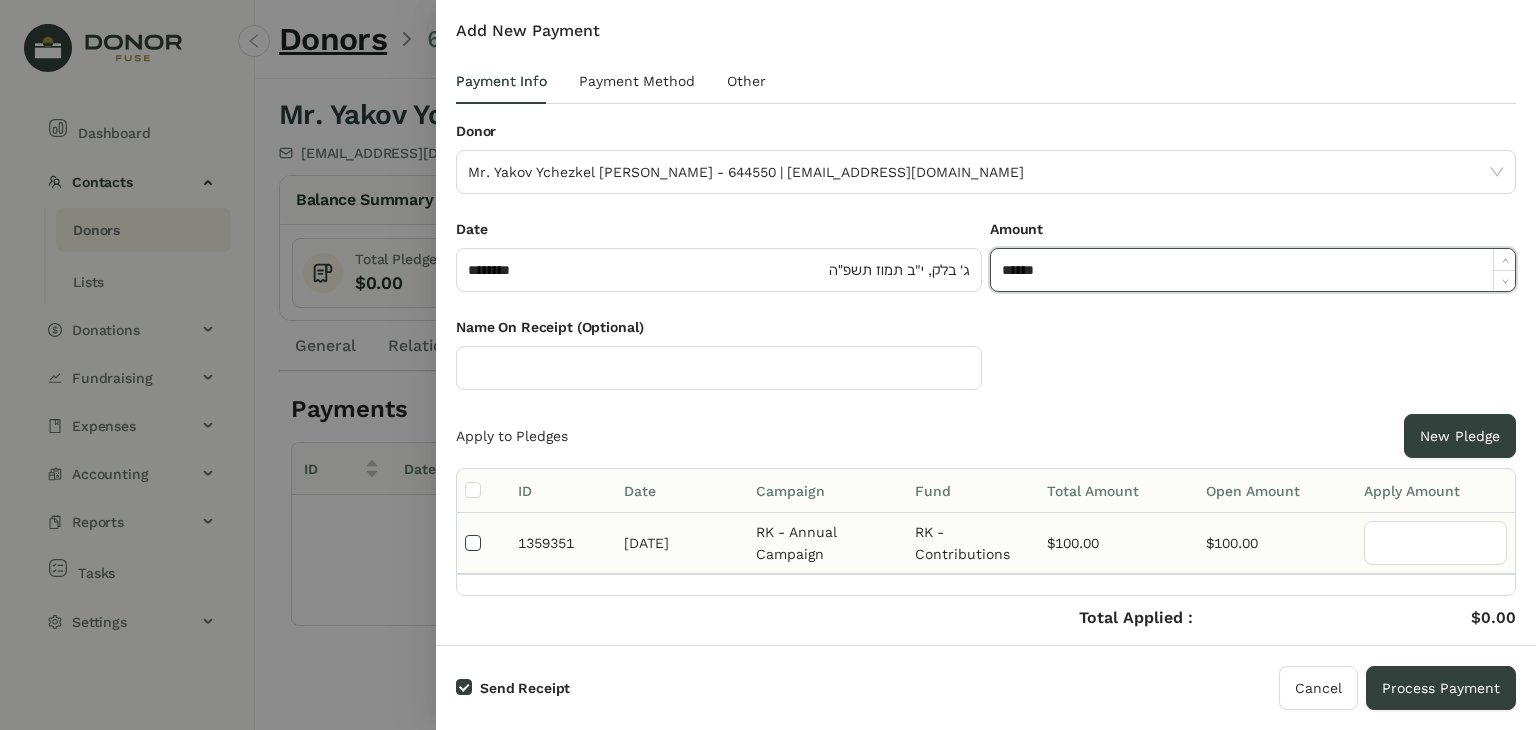 type on "*******" 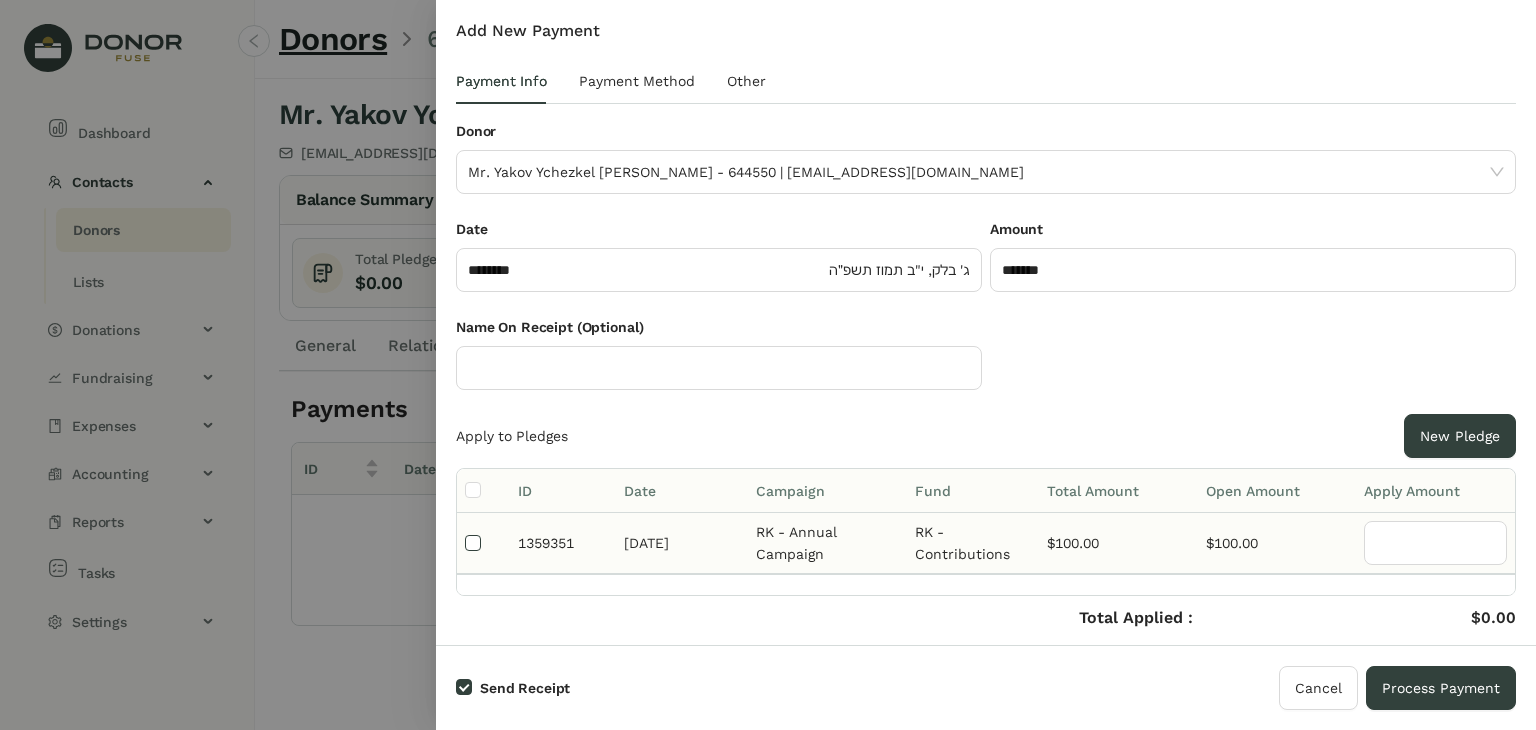 type on "***" 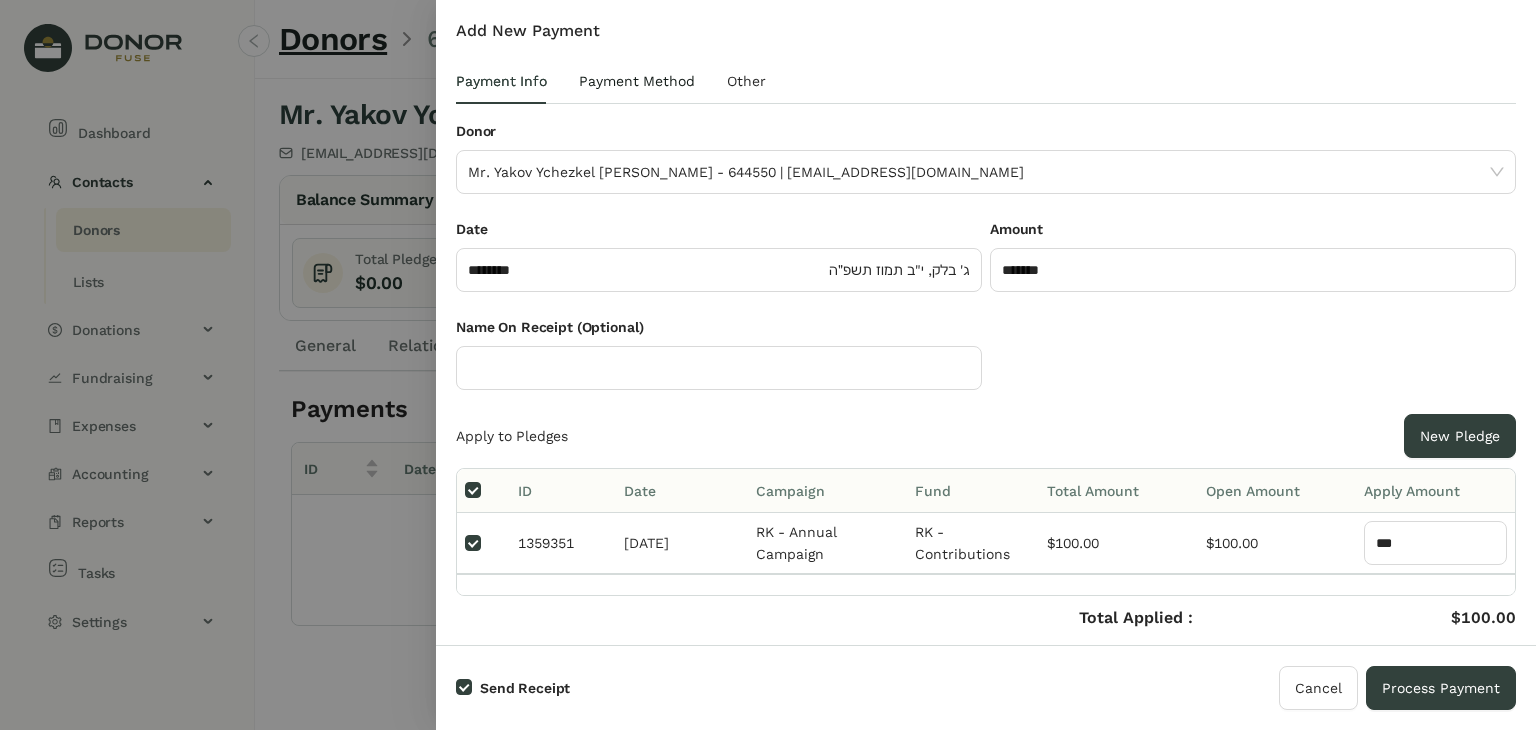 click on "Payment Method" at bounding box center [637, 81] 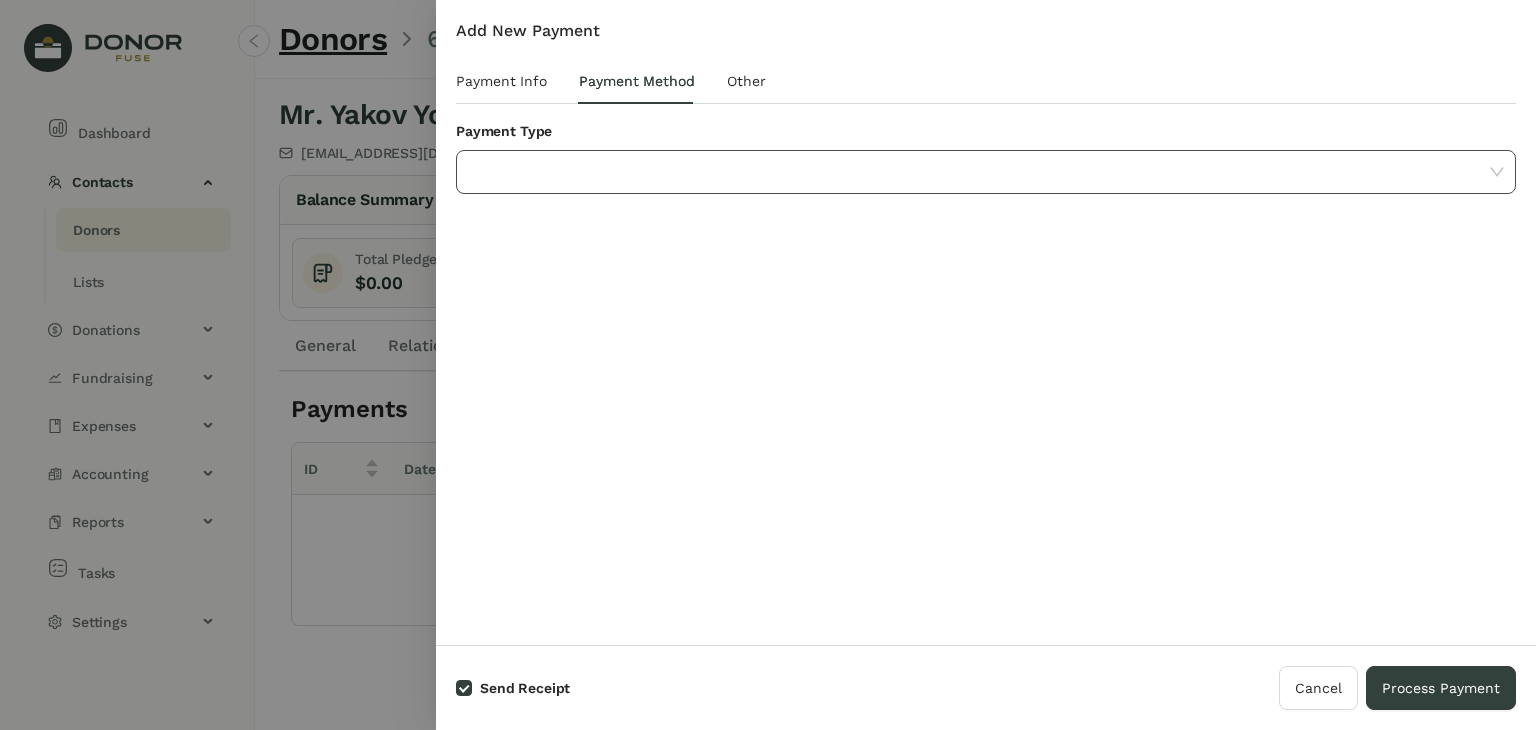 click 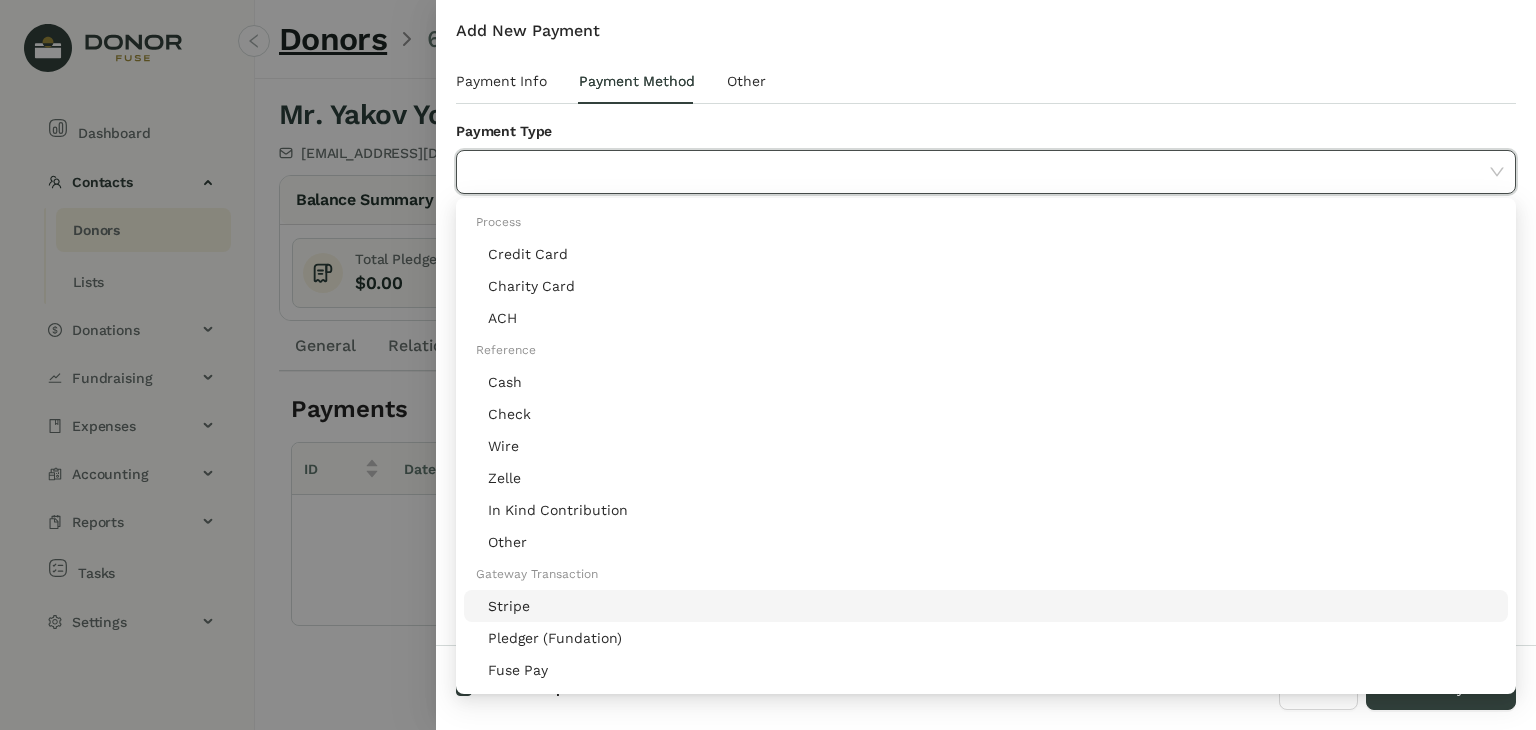 click on "Stripe" 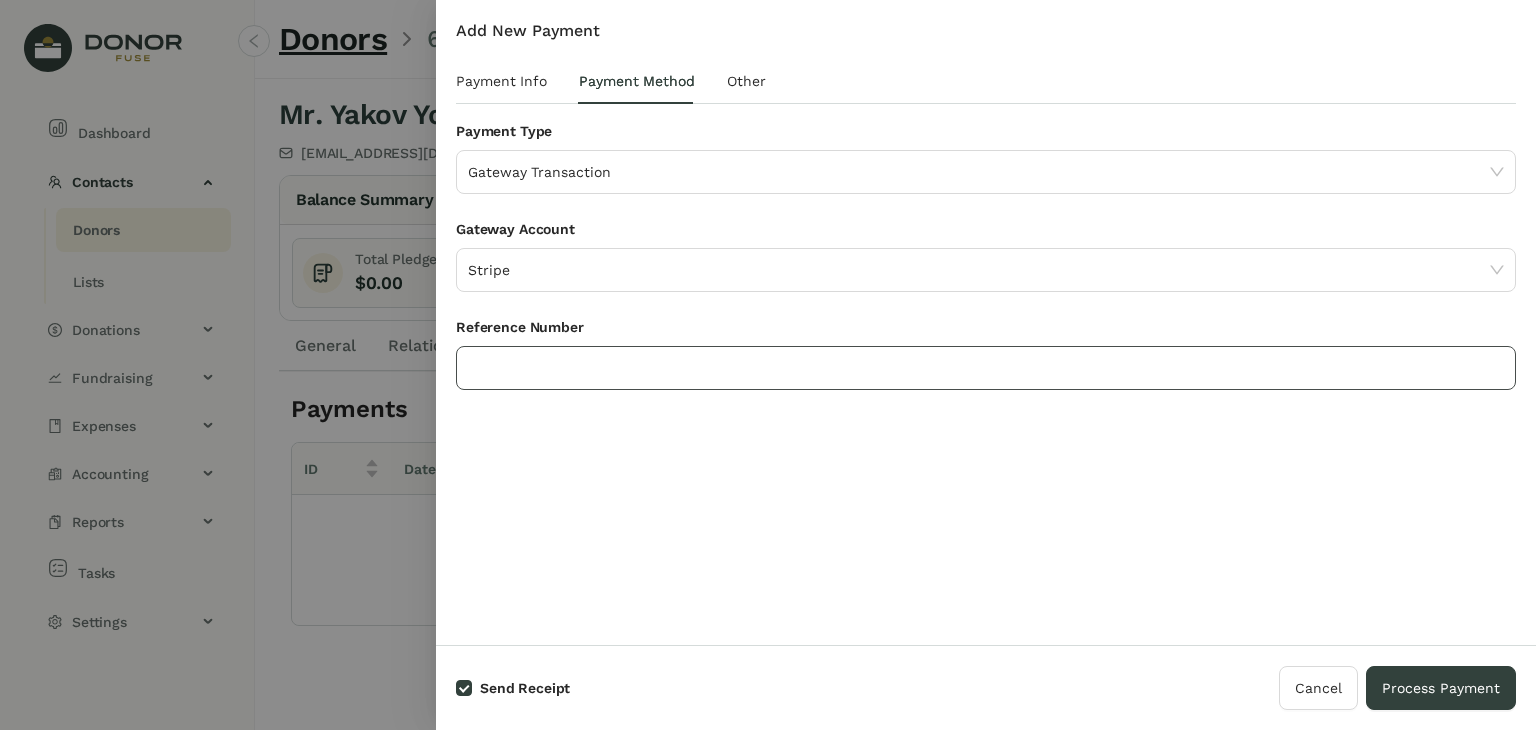 click 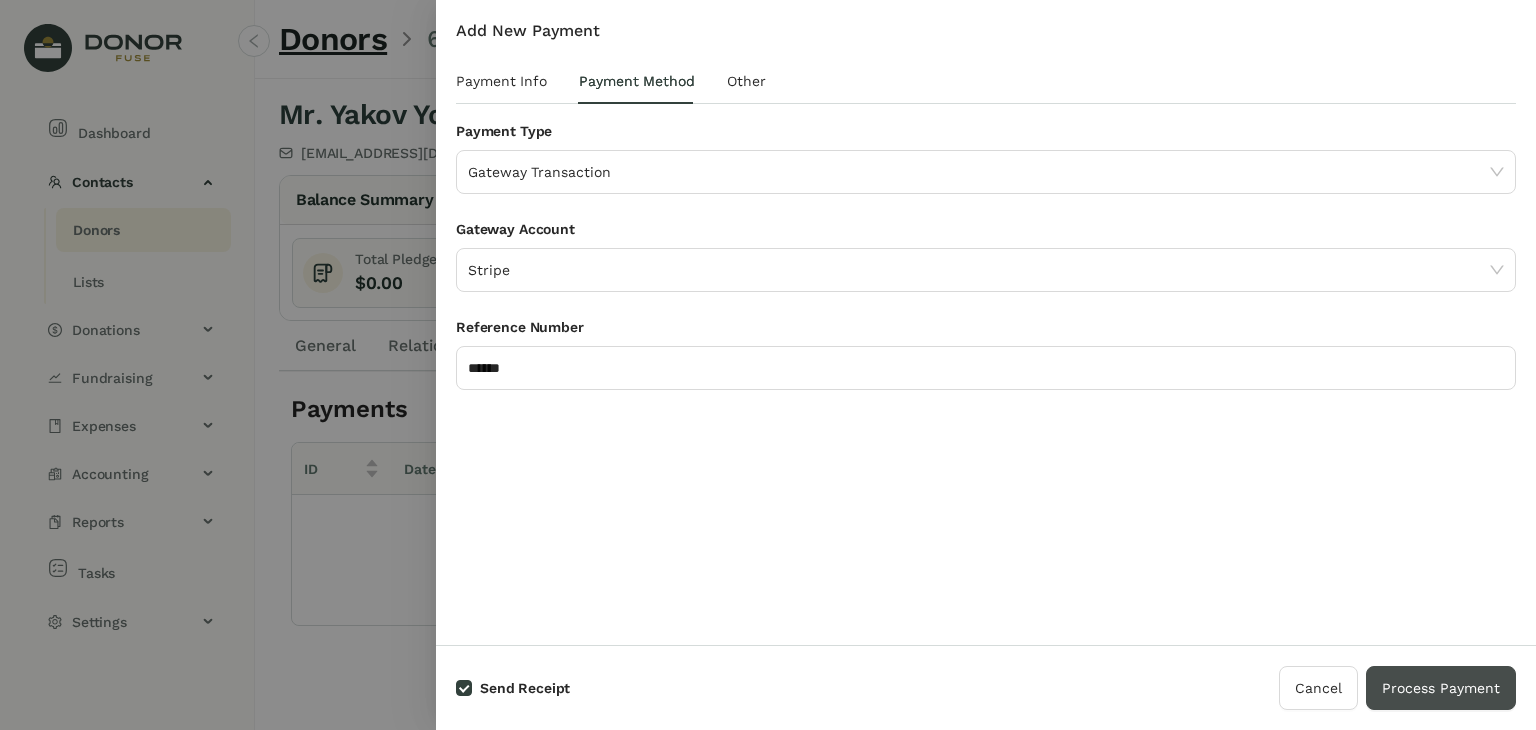 click on "Process Payment" at bounding box center [1441, 688] 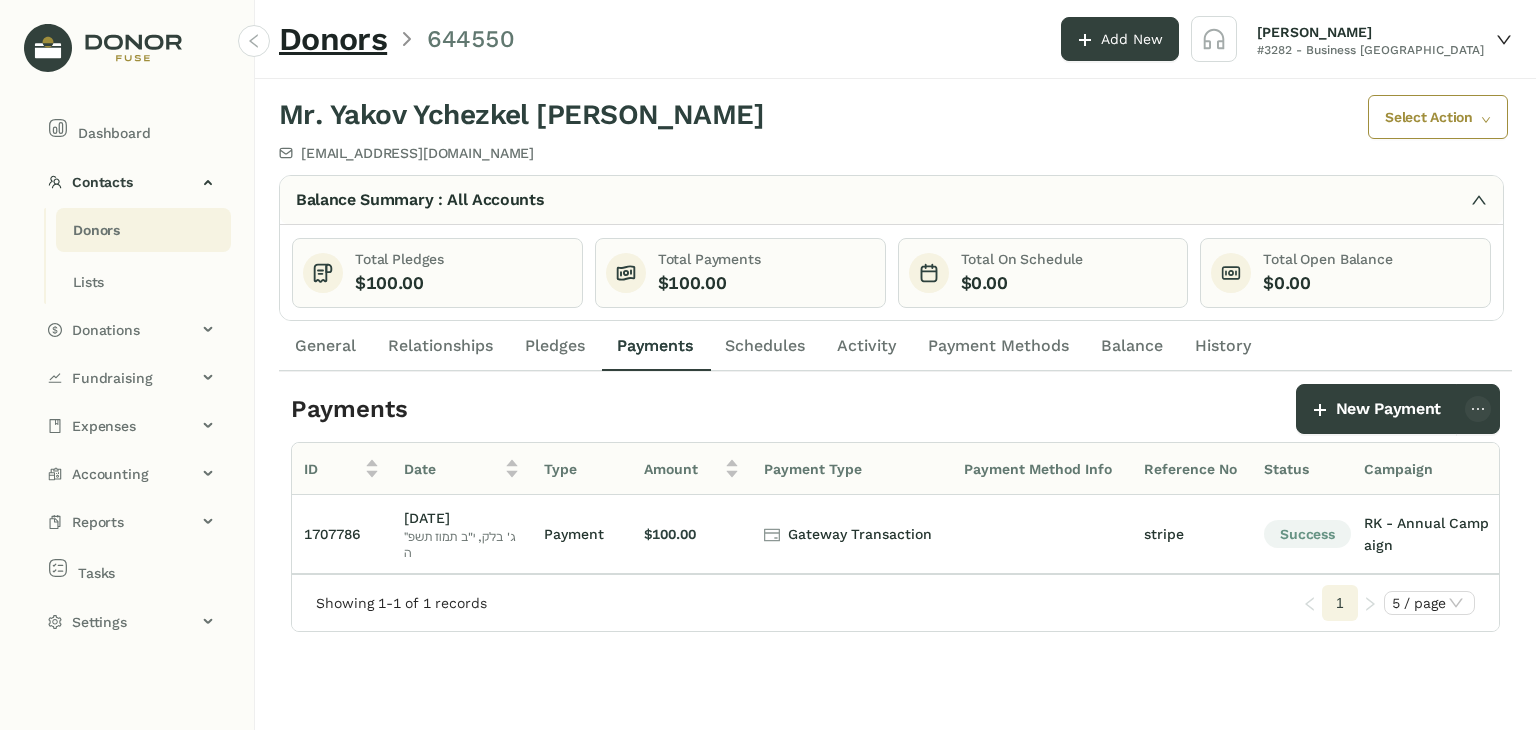 click on "Donors" 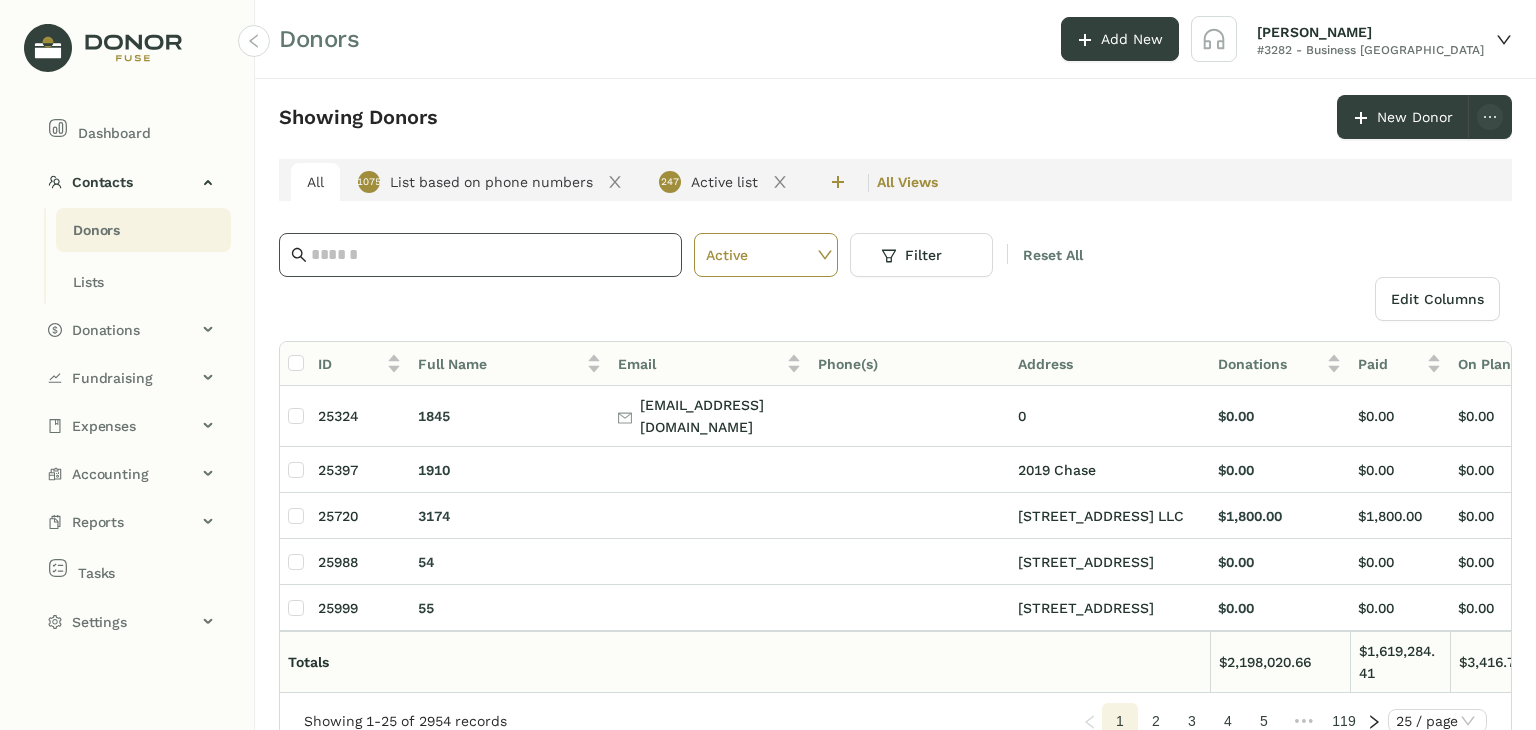 click 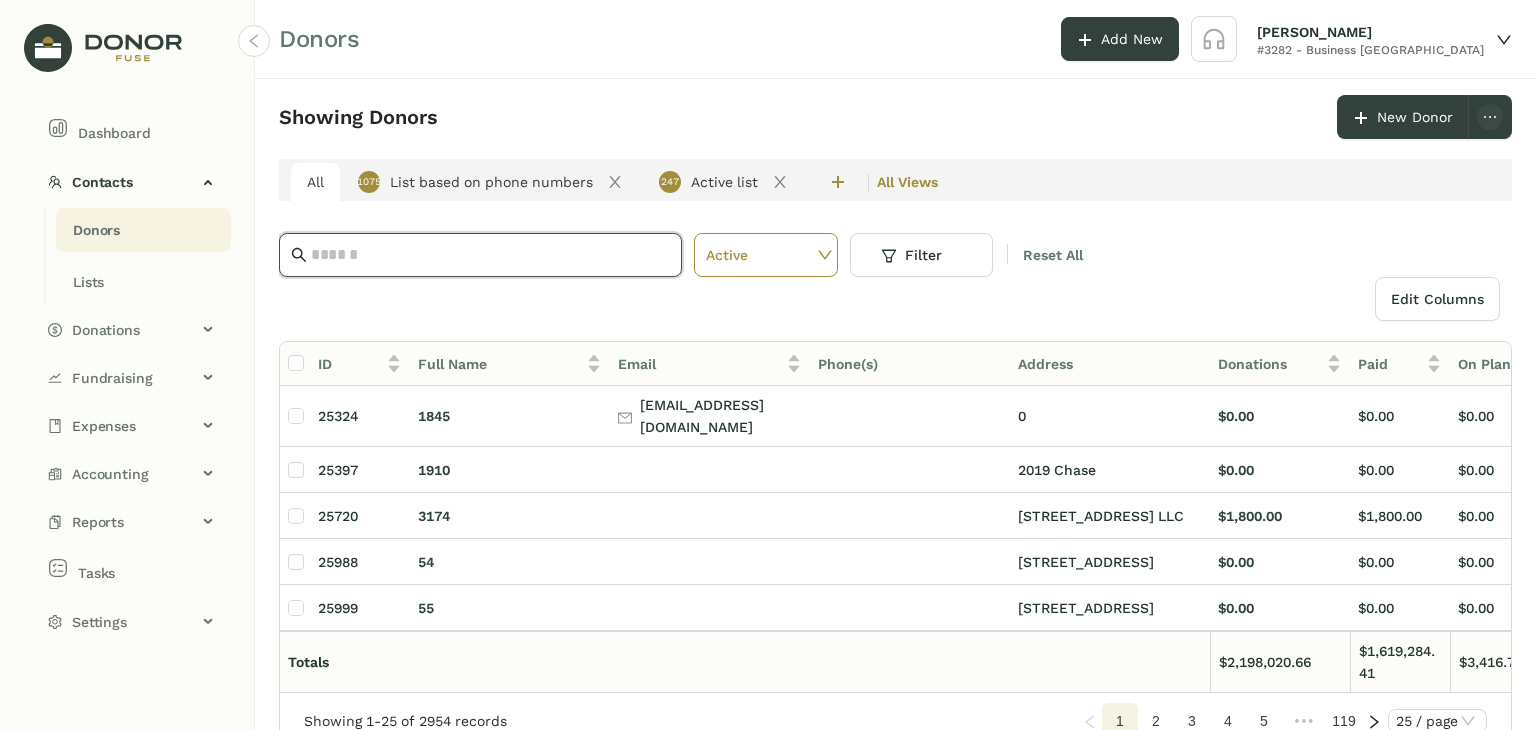 paste on "**********" 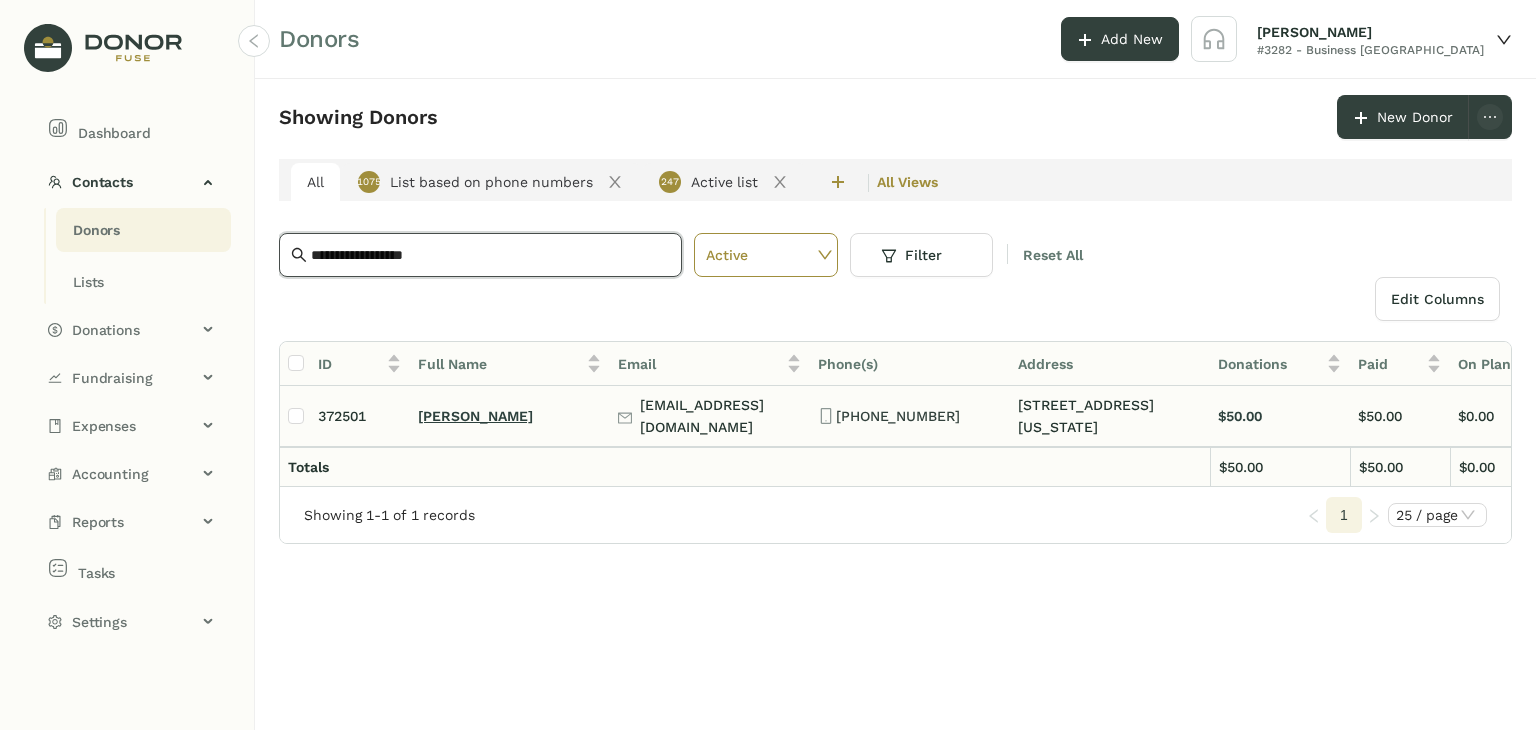 type on "**********" 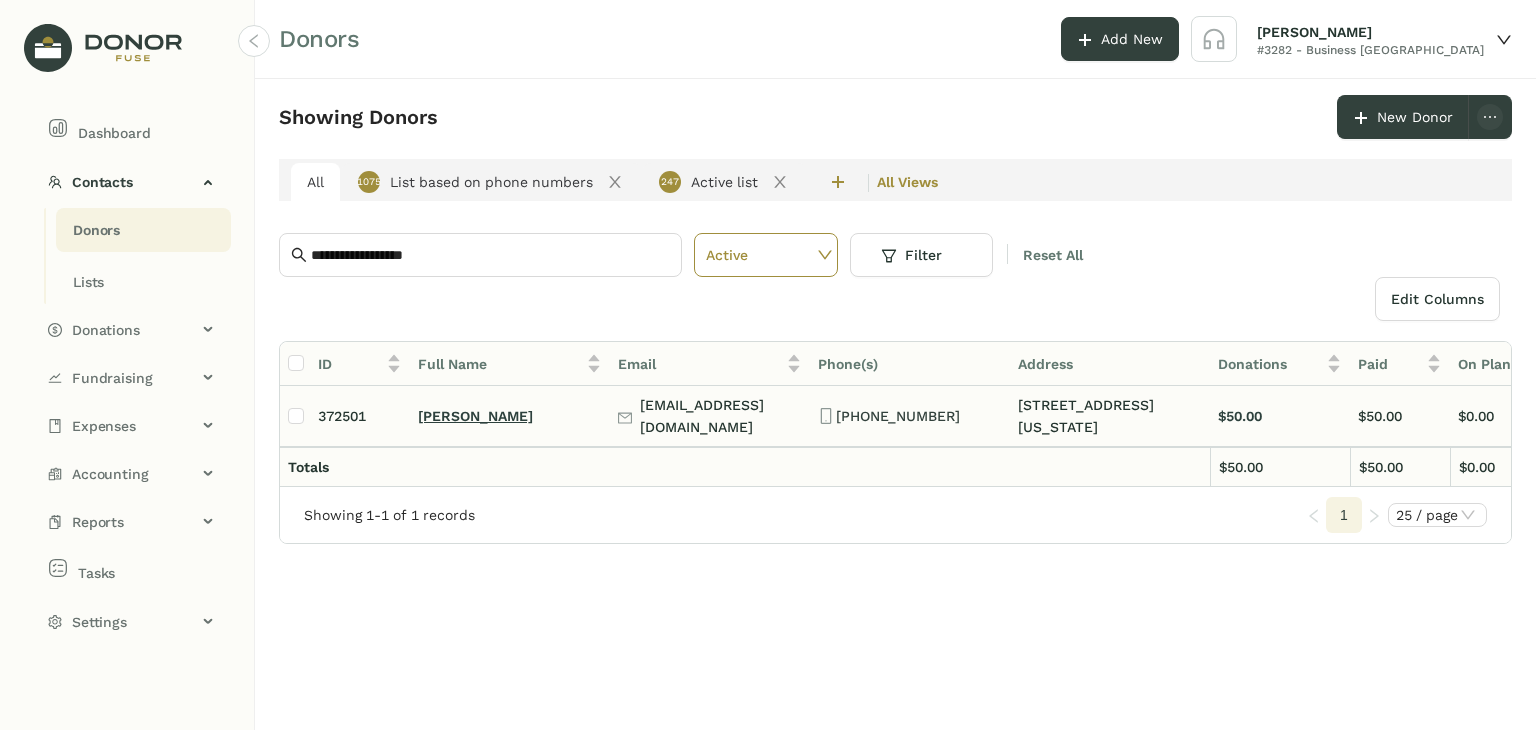 click on "[PERSON_NAME]" 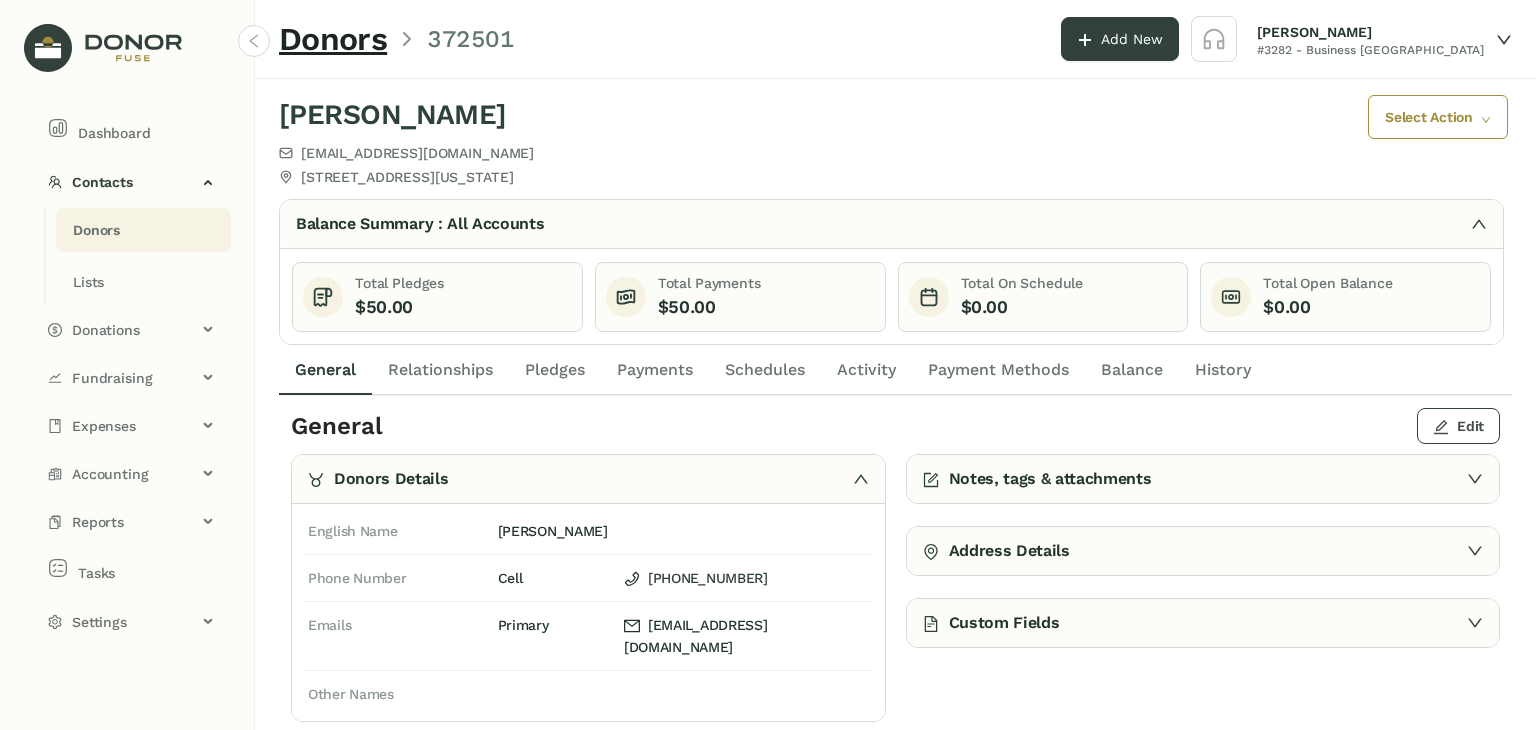 click on "Edit" 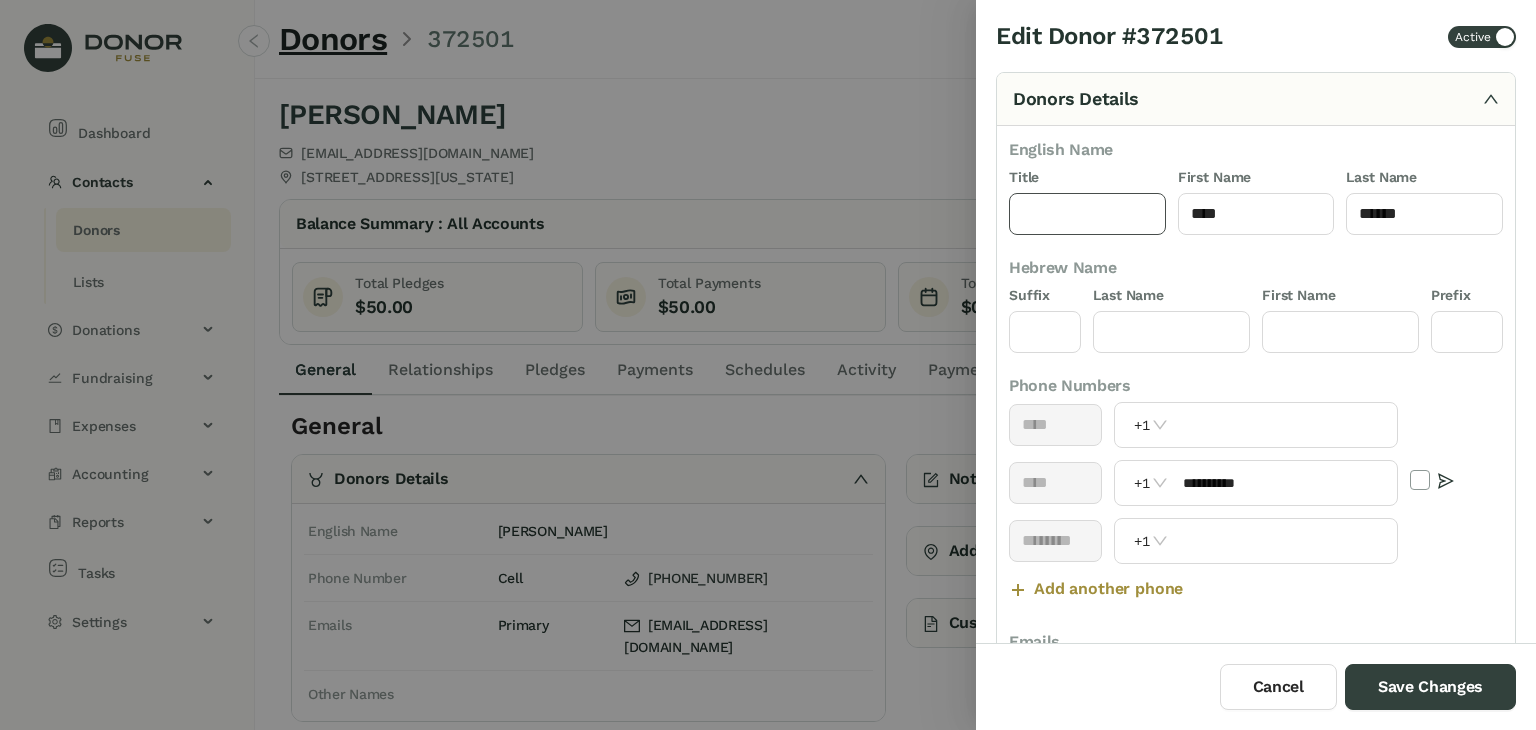 click 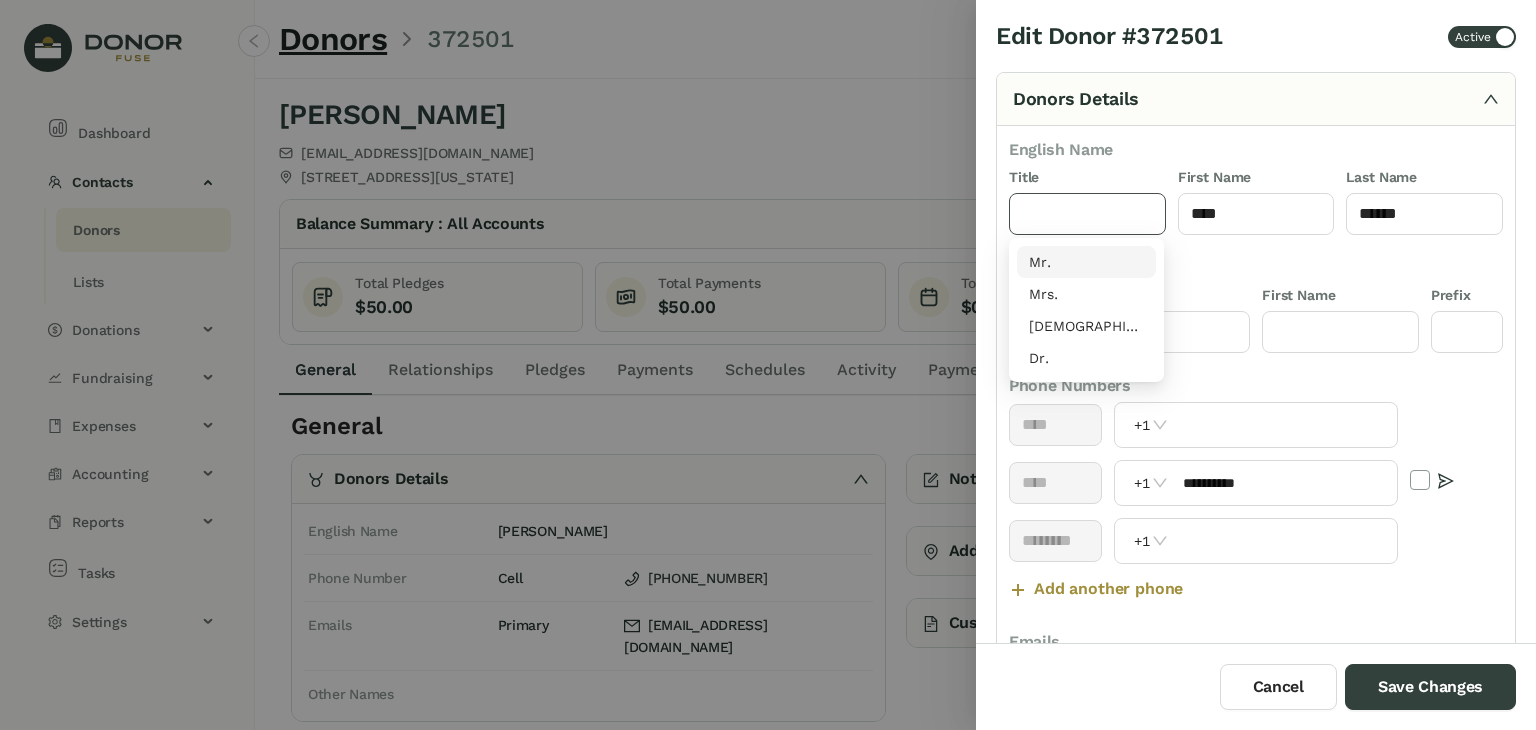 click on "Mr." at bounding box center (1086, 262) 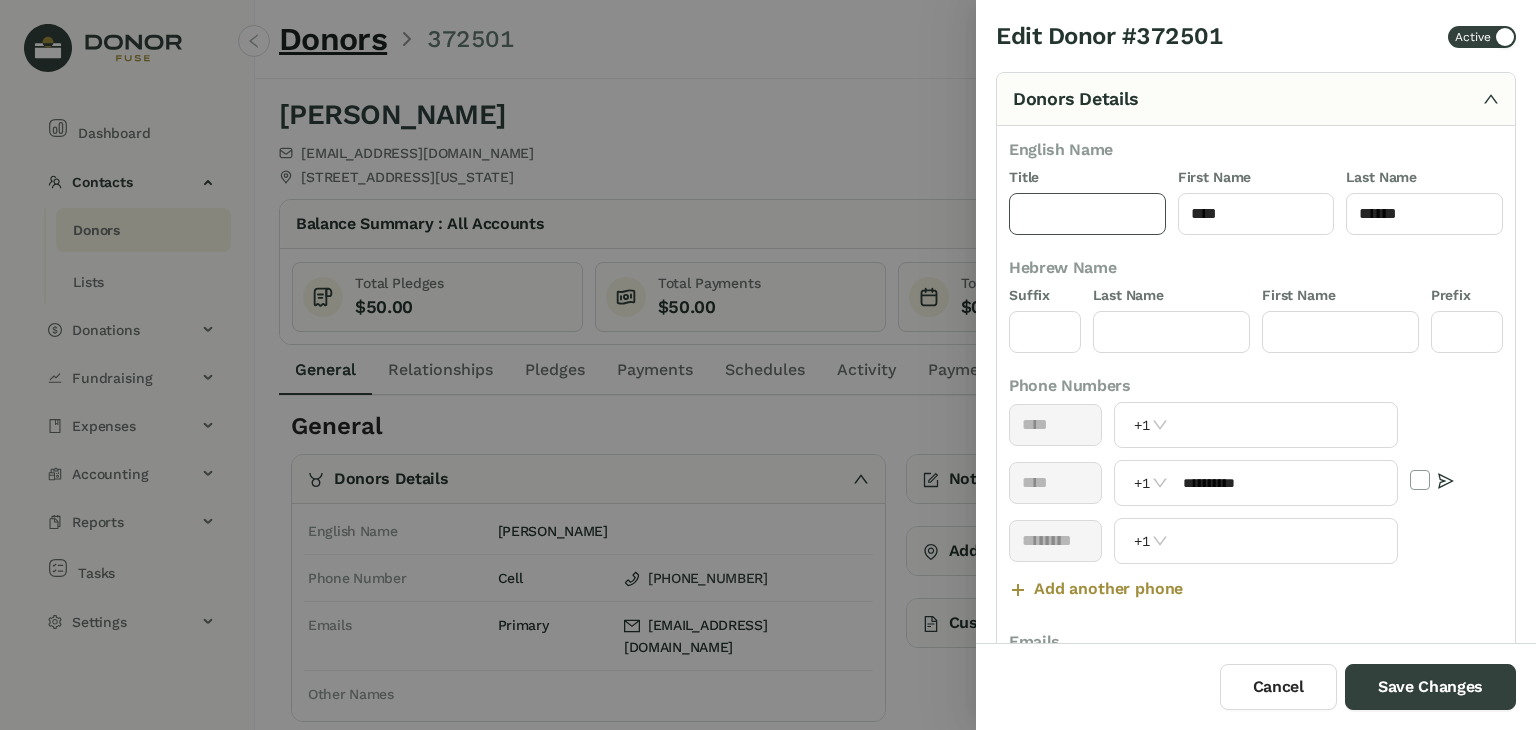 type on "***" 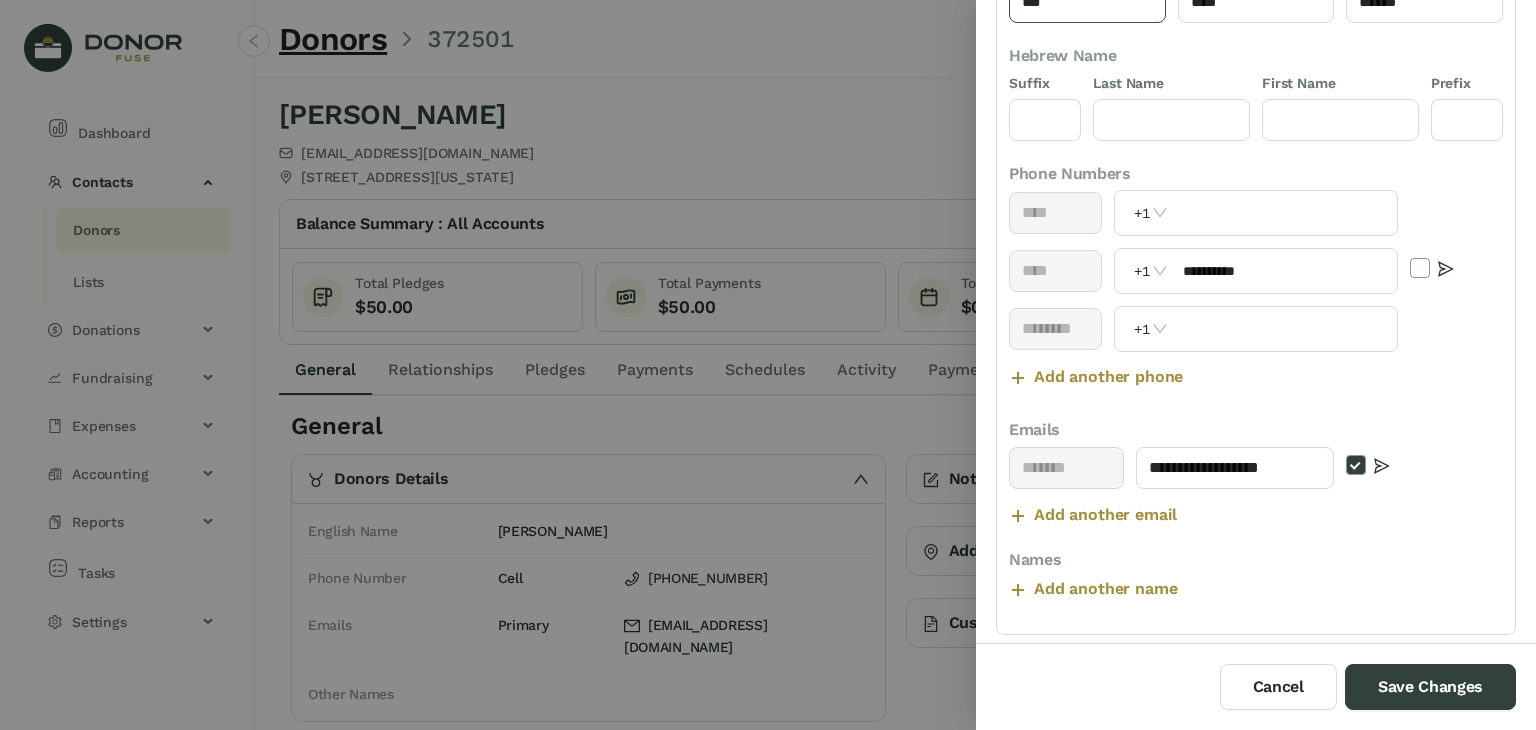 scroll, scrollTop: 236, scrollLeft: 0, axis: vertical 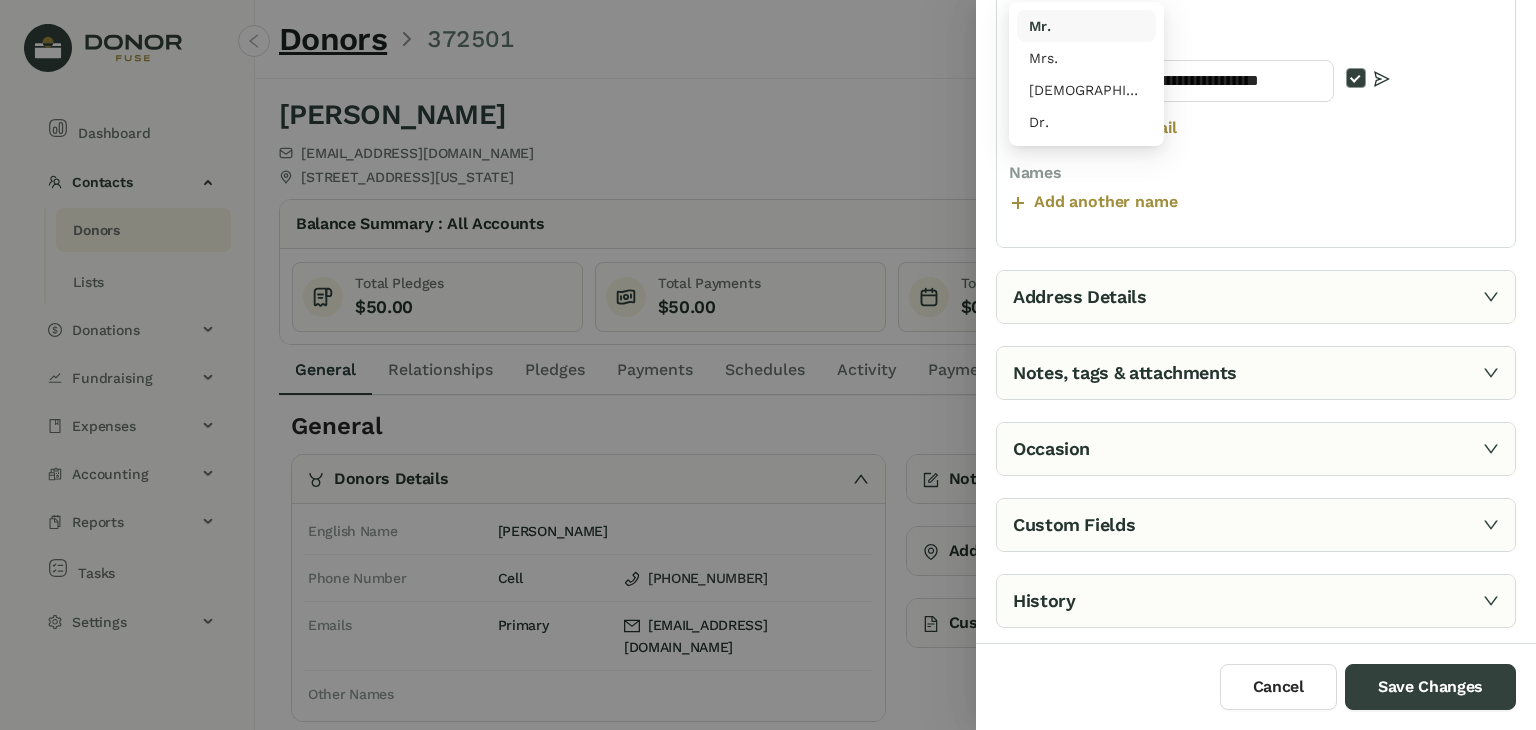 click on "Address Details" at bounding box center (1256, 297) 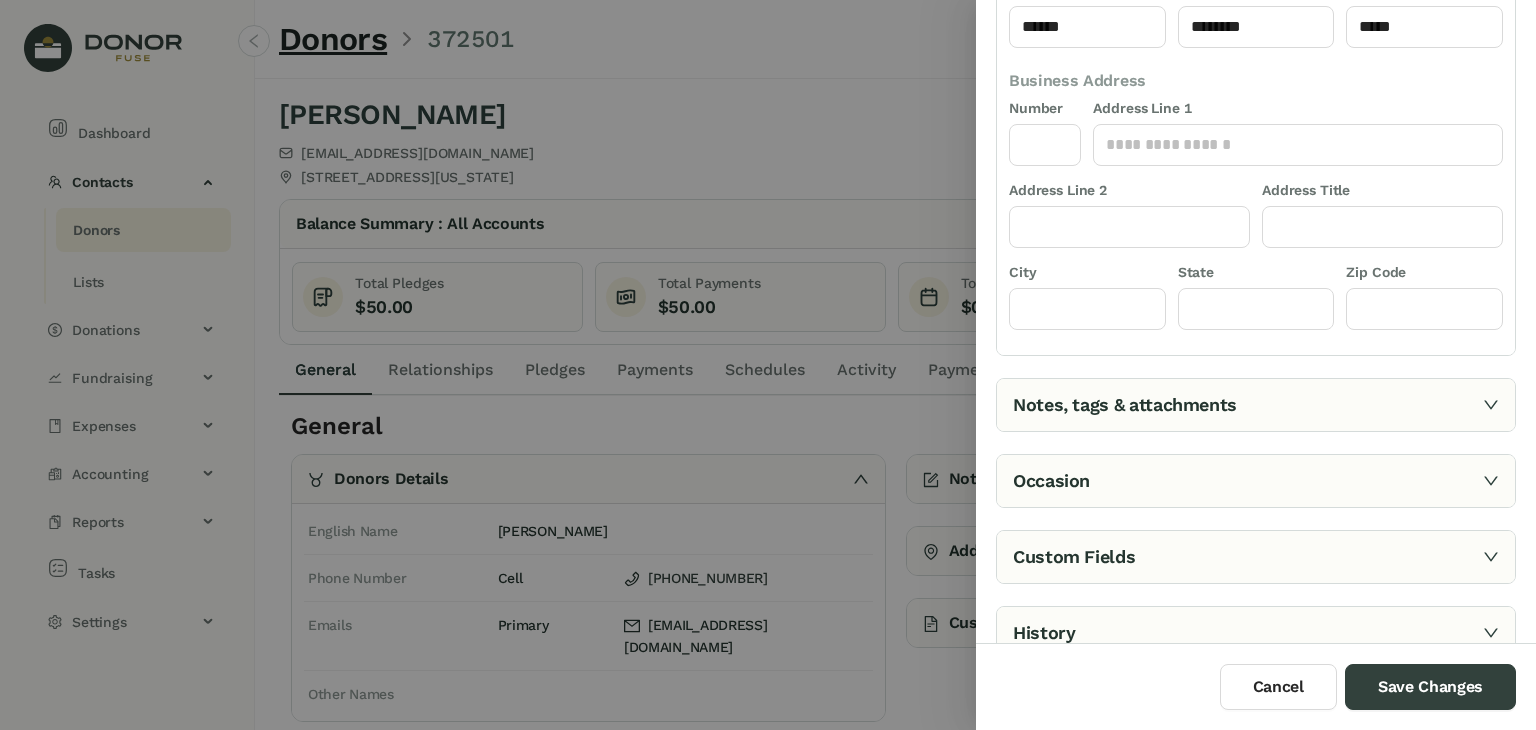 scroll, scrollTop: 461, scrollLeft: 0, axis: vertical 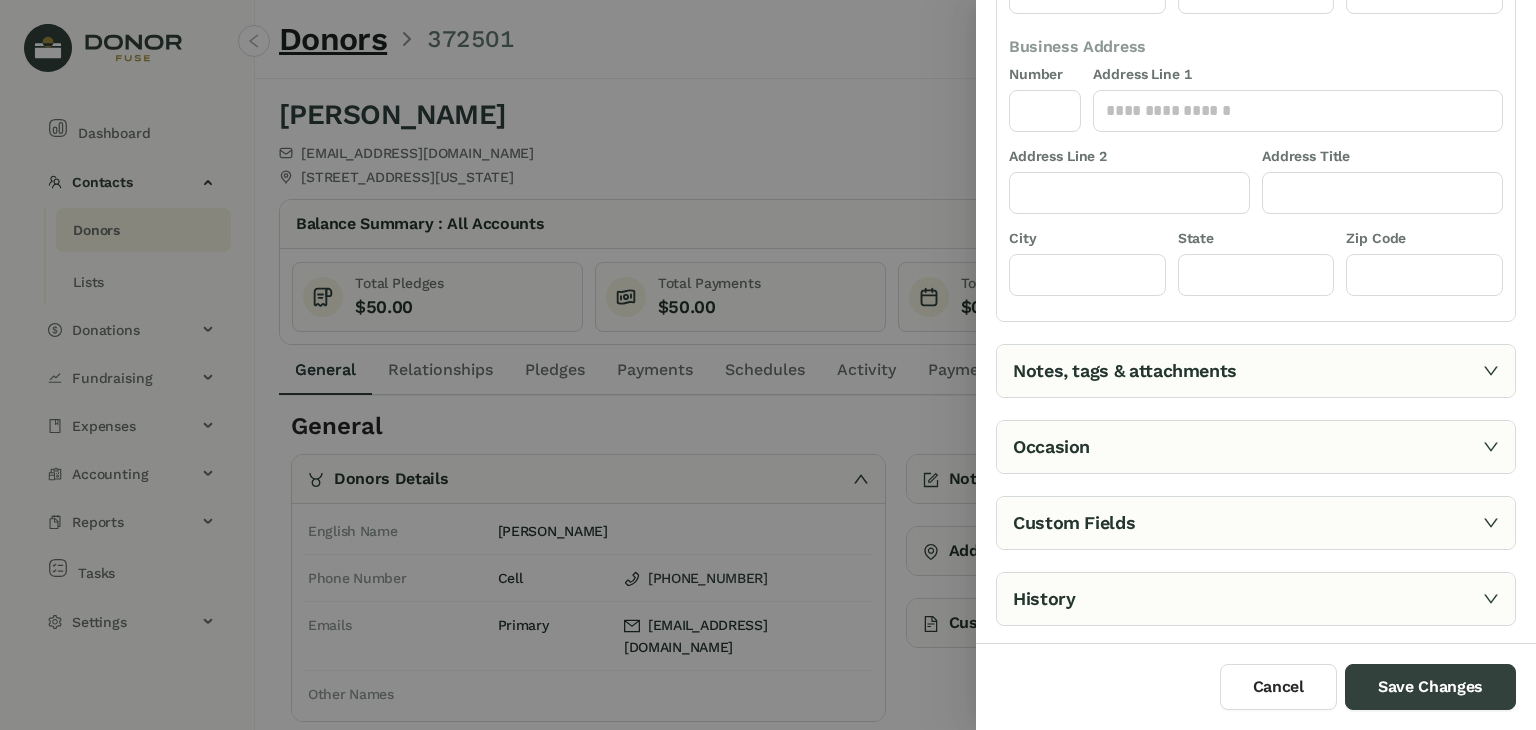 click on "Notes, tags & attachments" at bounding box center (1256, 371) 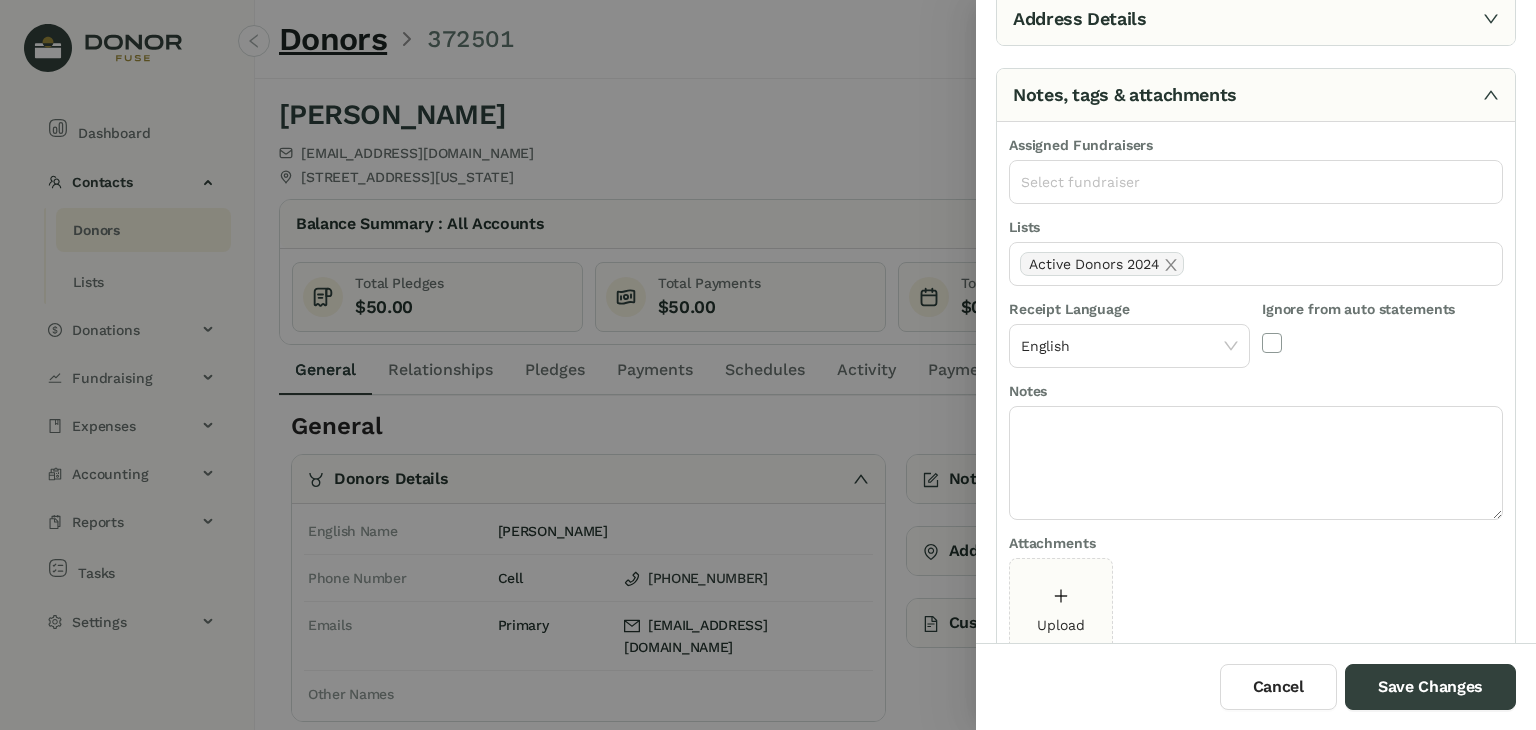 scroll, scrollTop: 117, scrollLeft: 0, axis: vertical 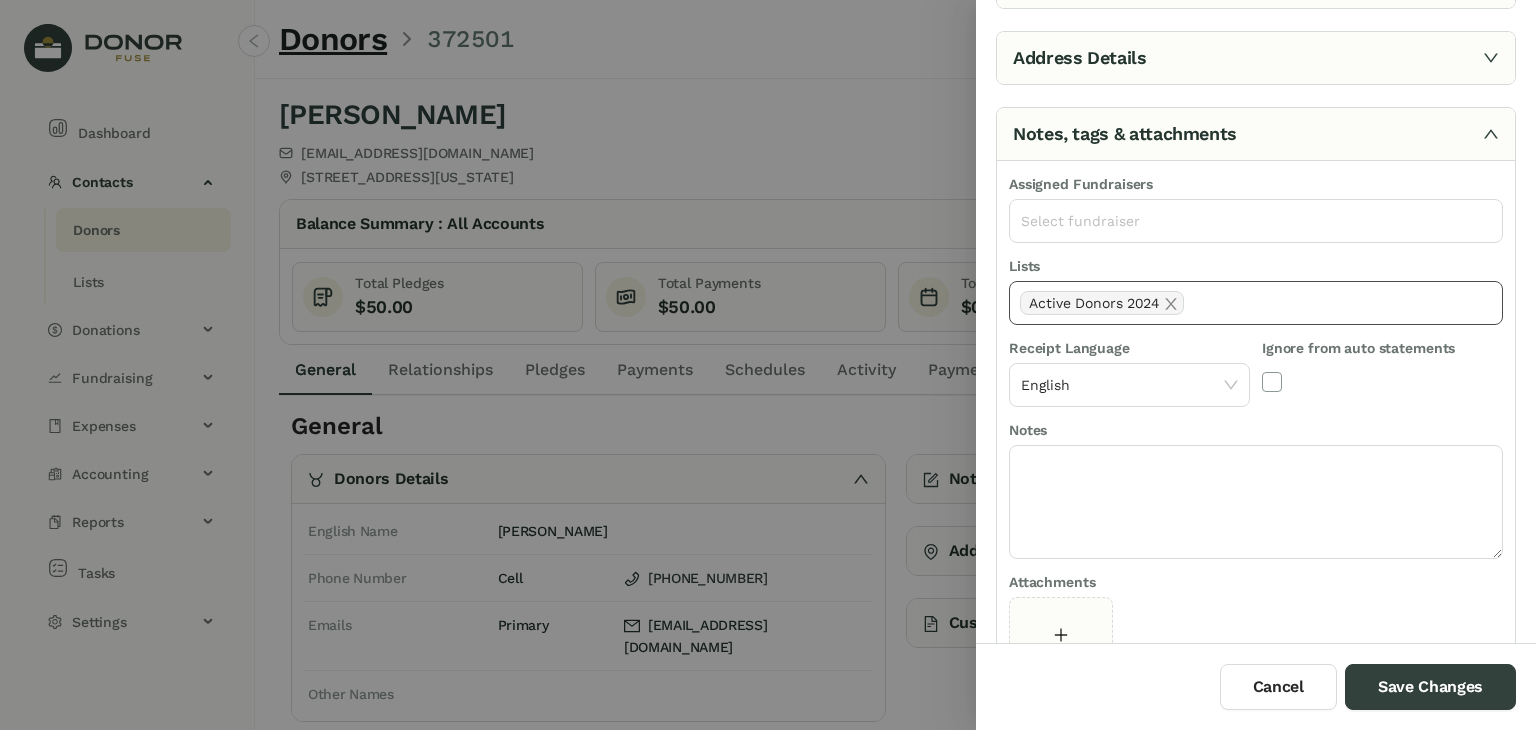 click on "Active Donors 2024" 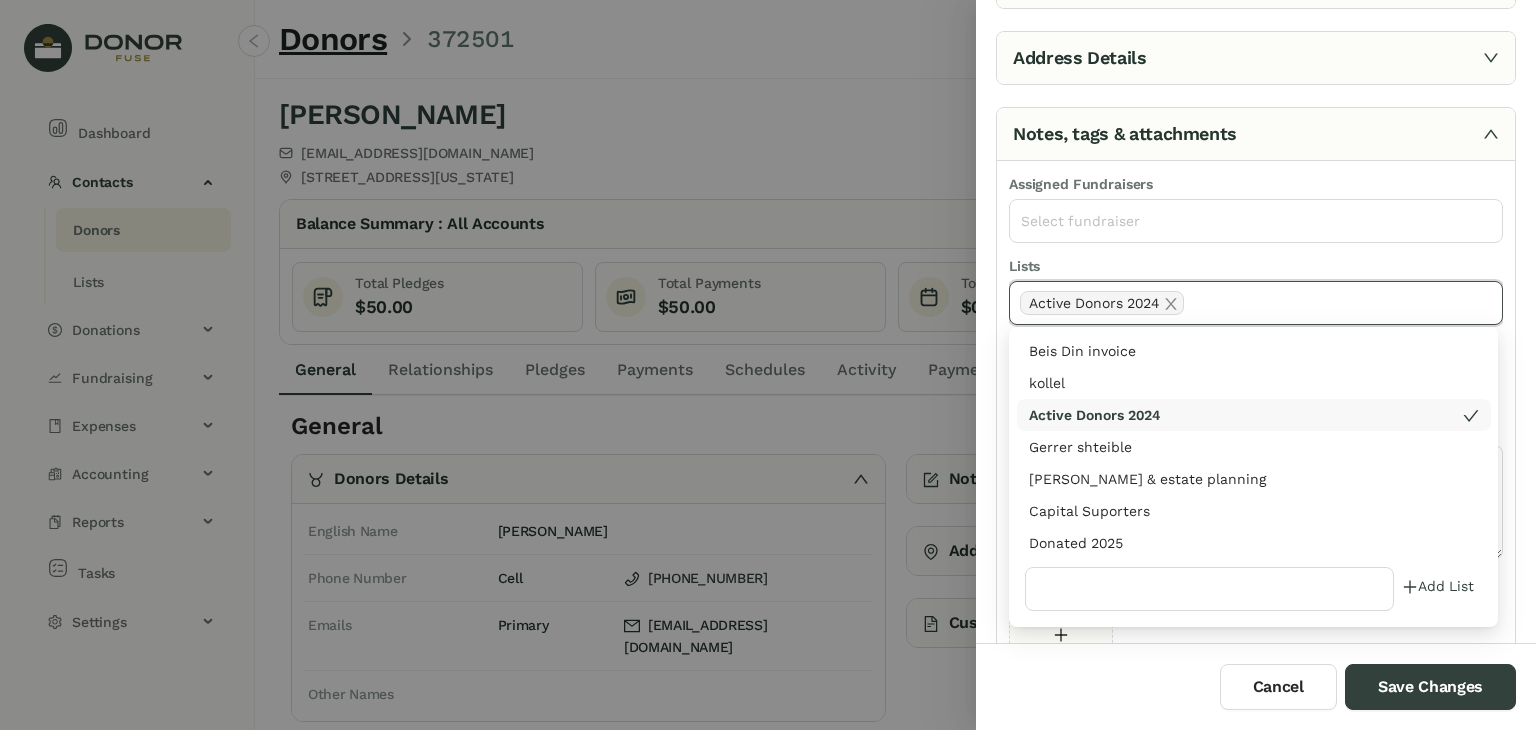 click on "Donated 2025" at bounding box center [1254, 543] 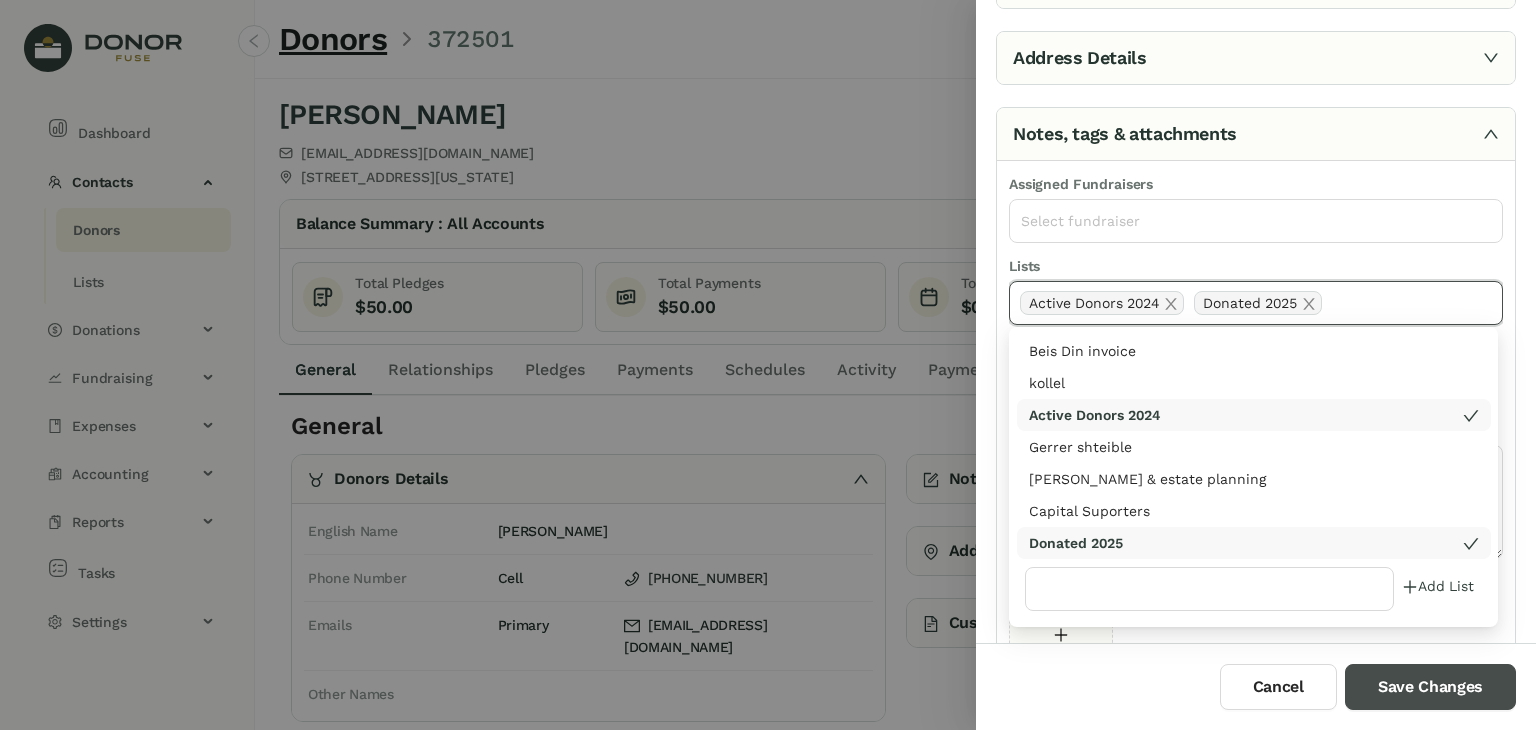 click on "Save Changes" at bounding box center (1430, 687) 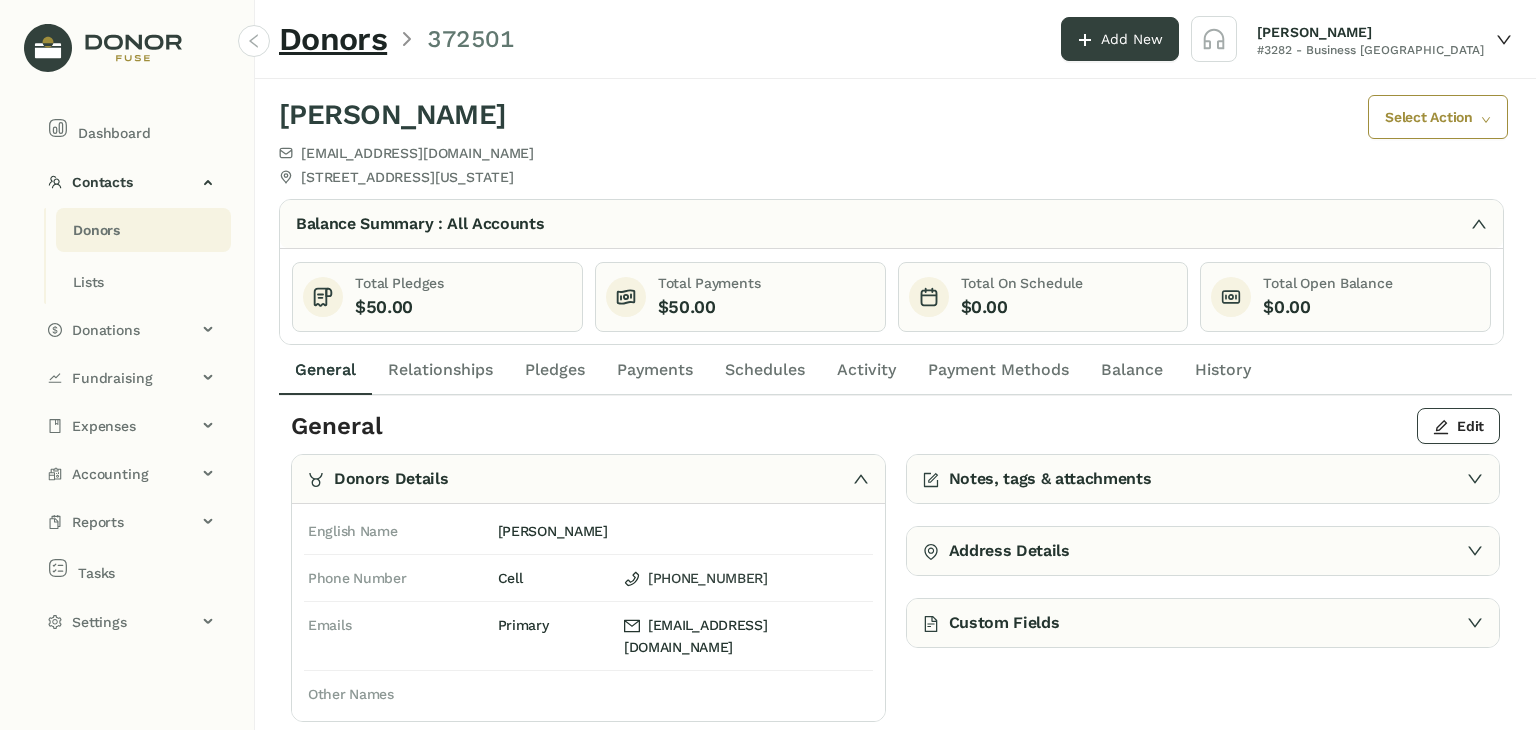 click on "Payments" 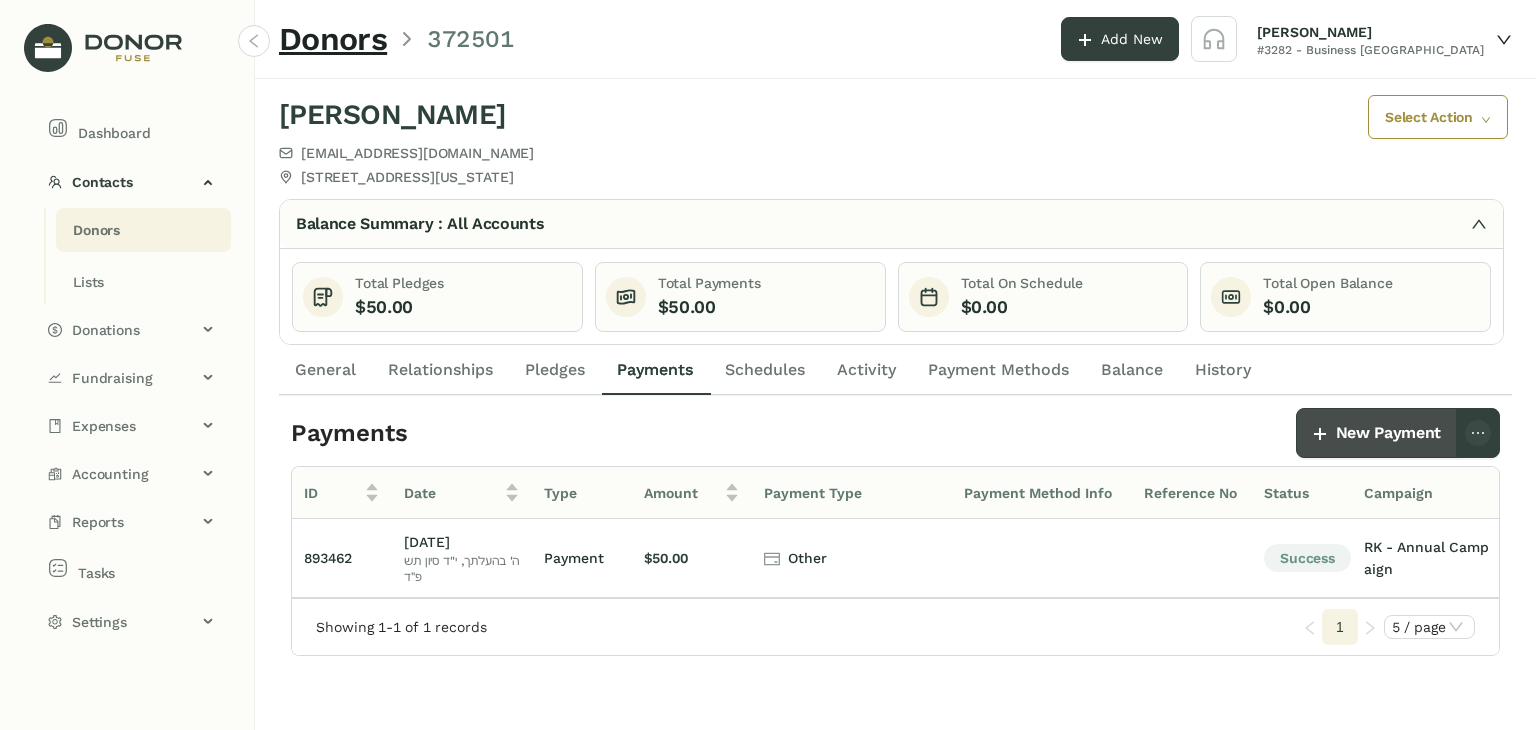 click on "New Payment" 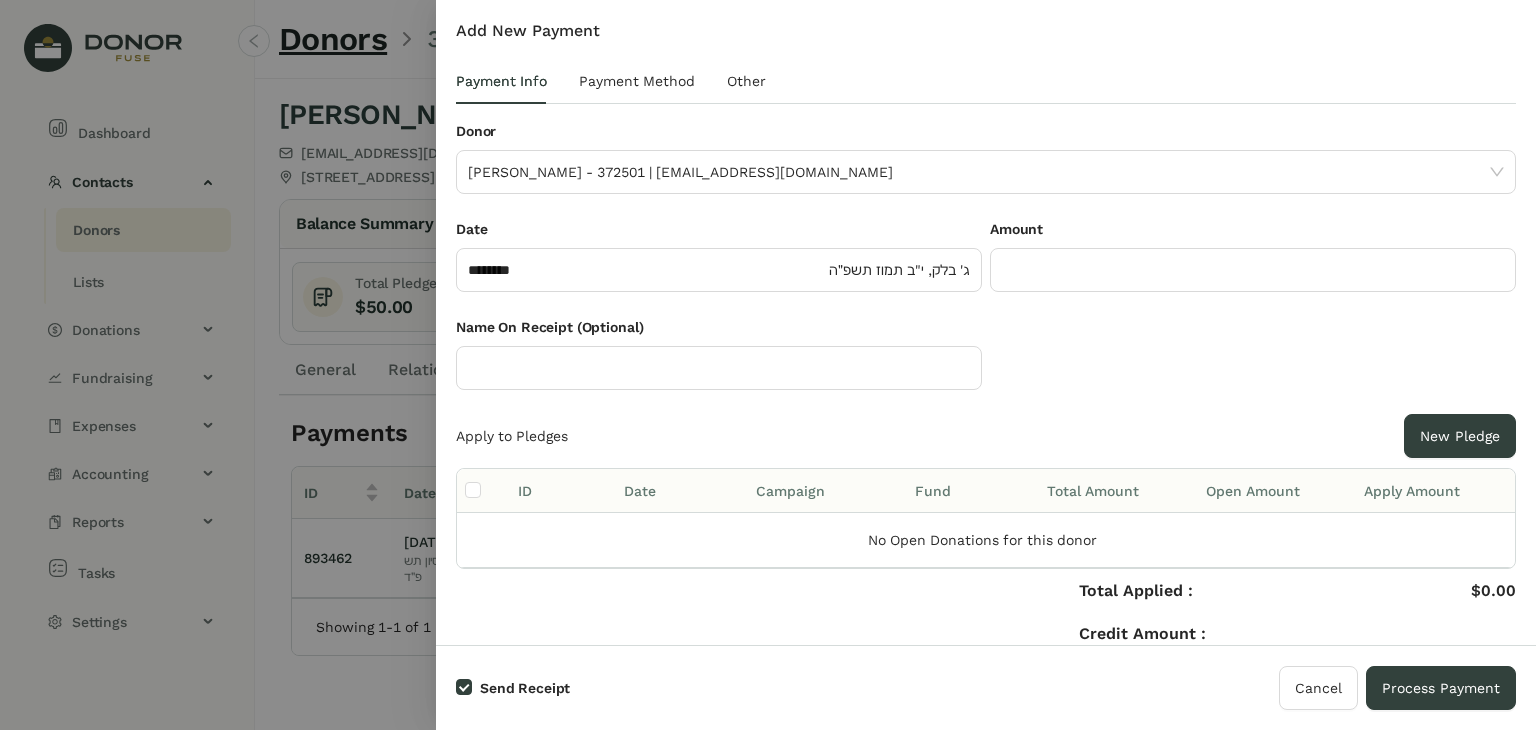 click on "Apply Amount" at bounding box center (1435, 491) 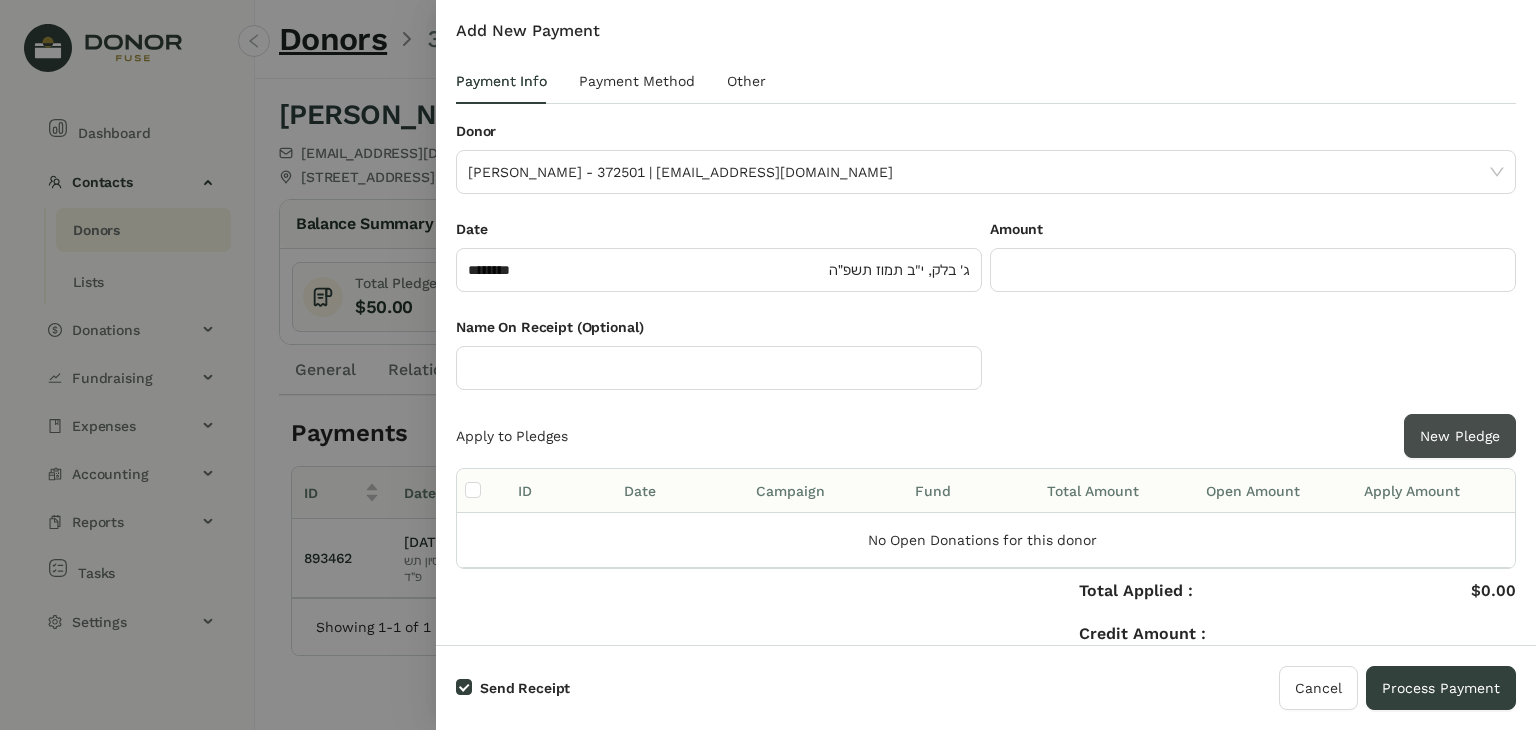 click on "New Pledge" at bounding box center [1460, 436] 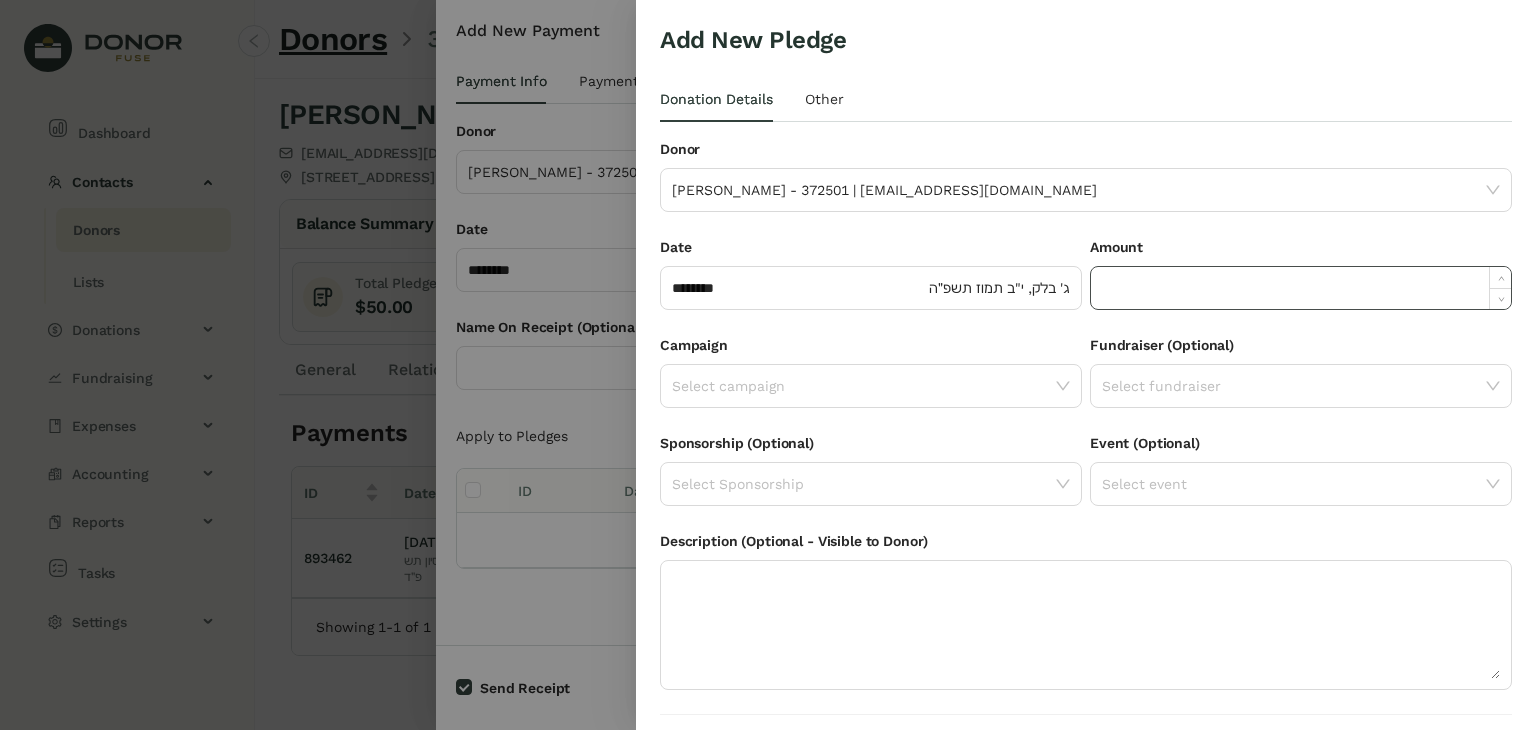 click 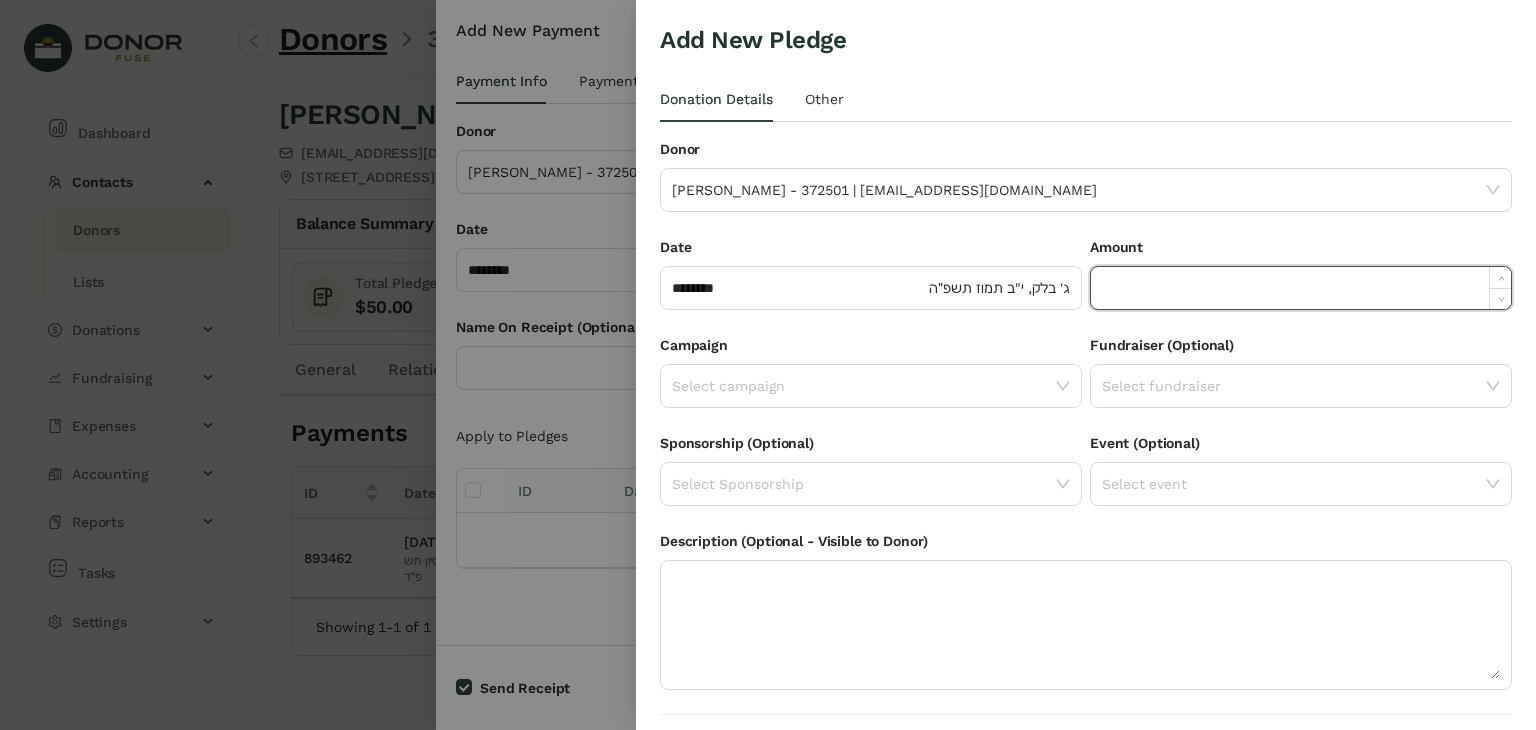 paste on "******" 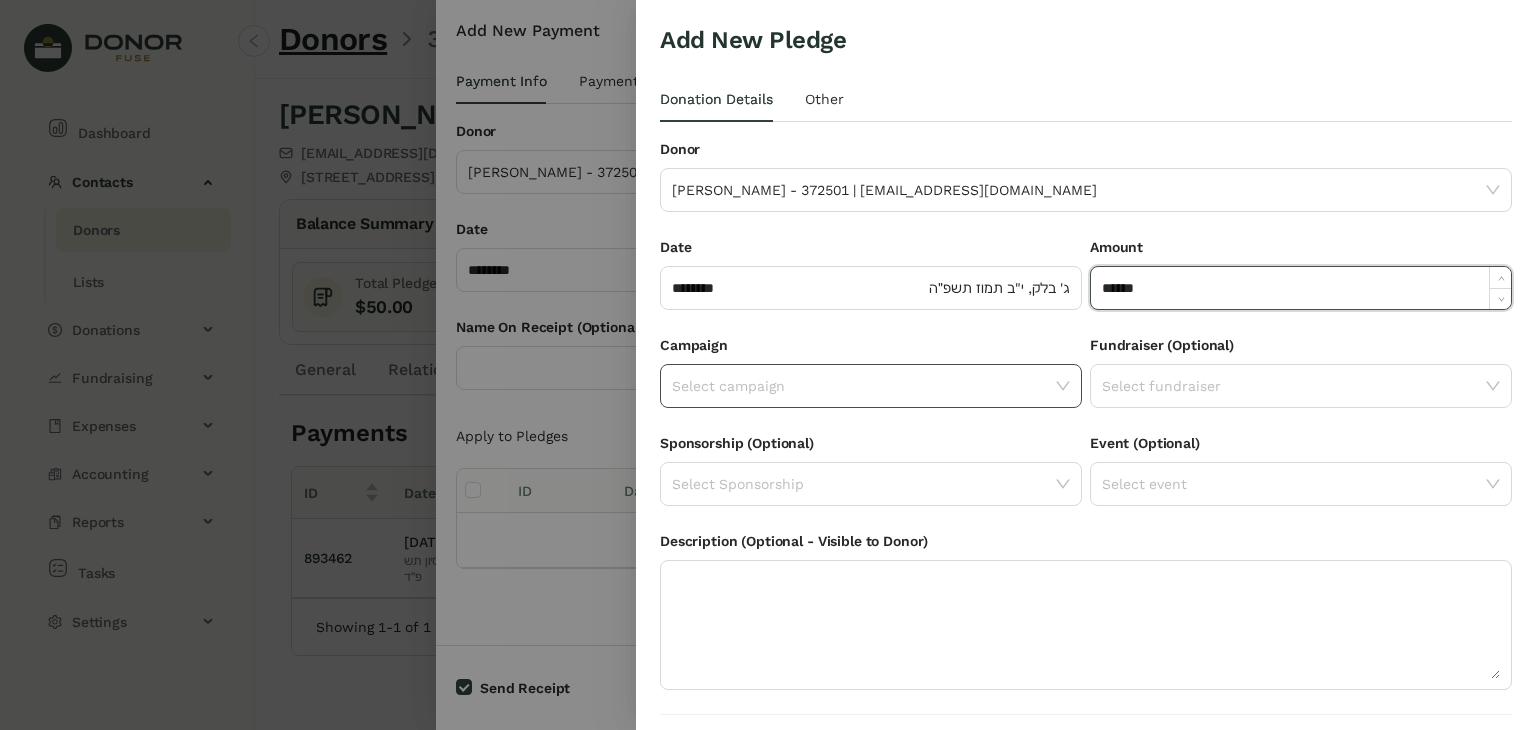 type on "*******" 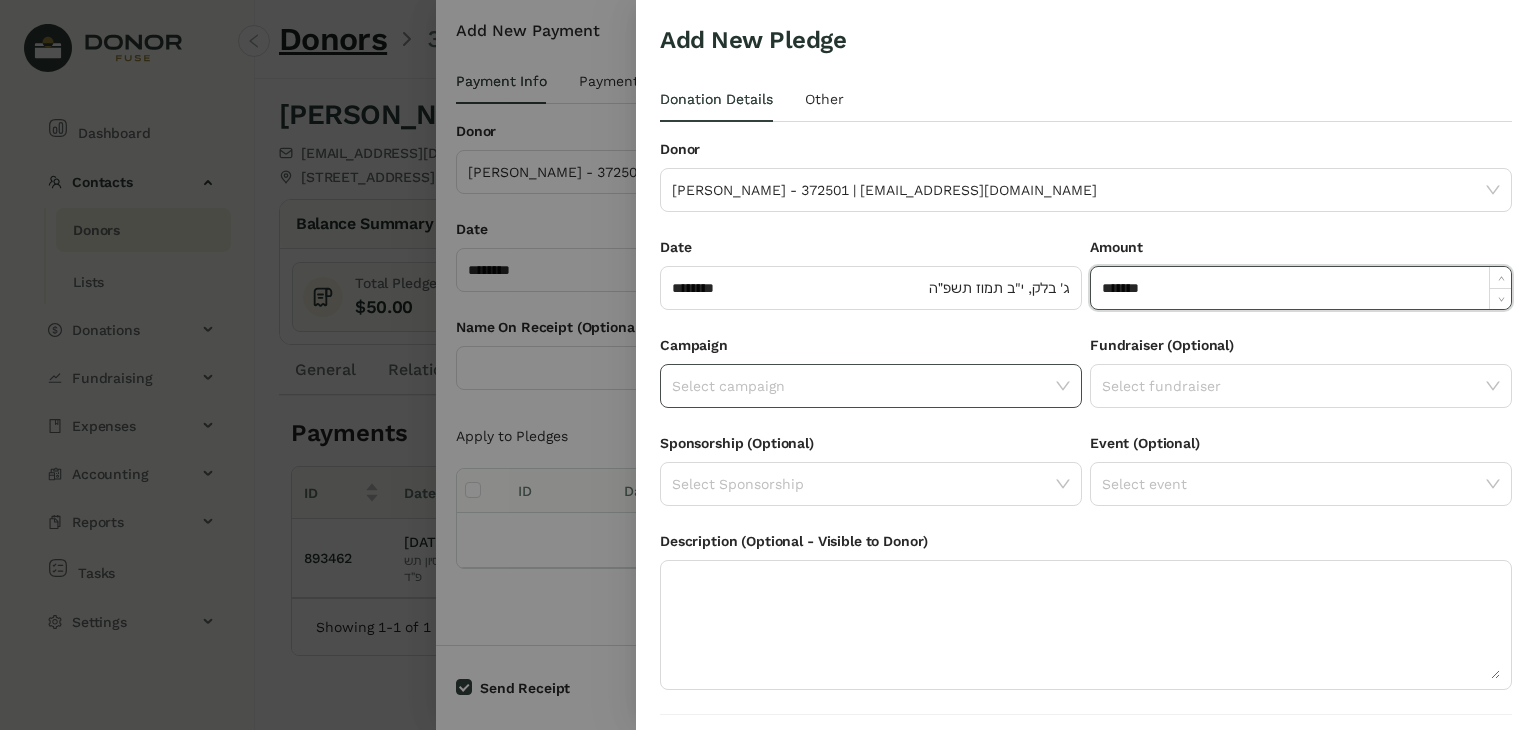 click 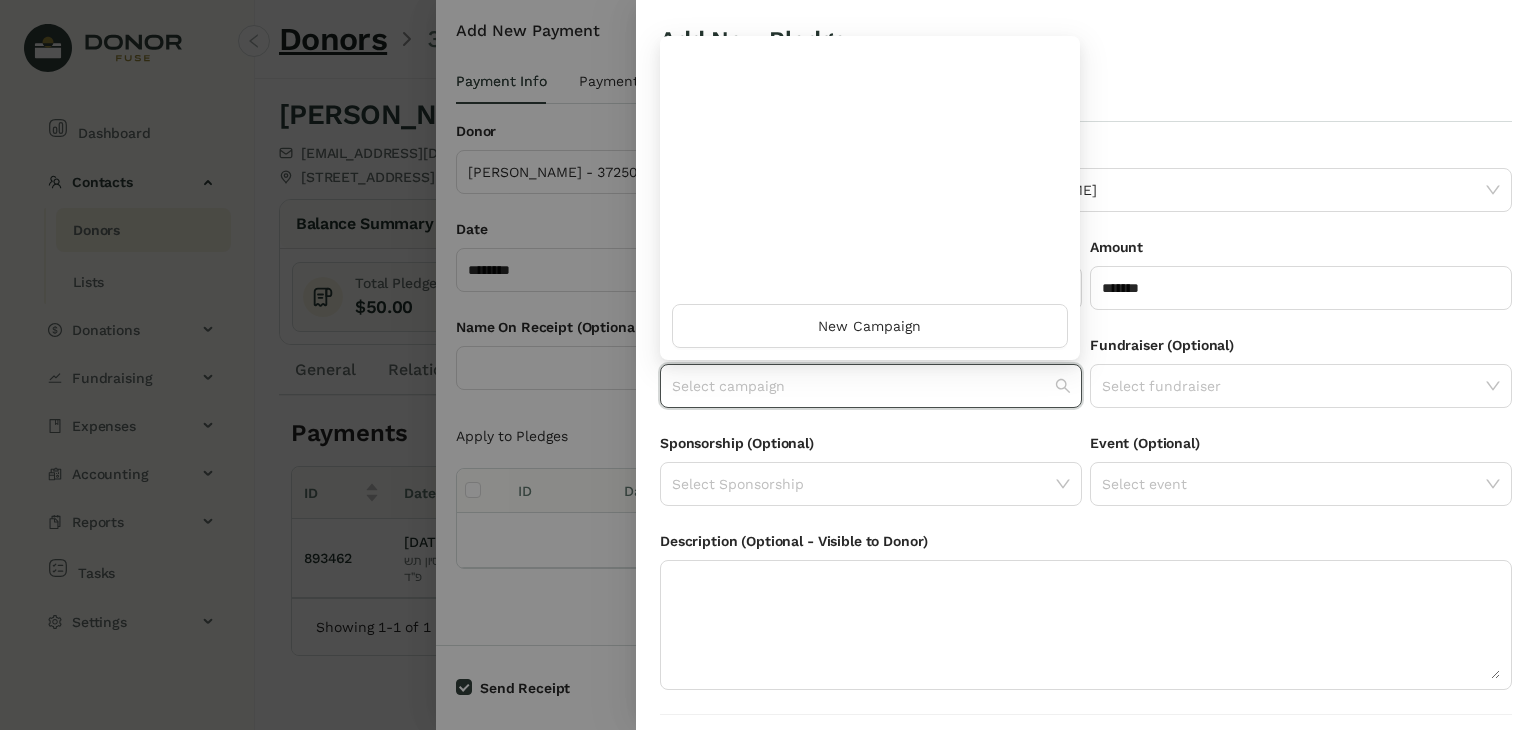 scroll, scrollTop: 960, scrollLeft: 0, axis: vertical 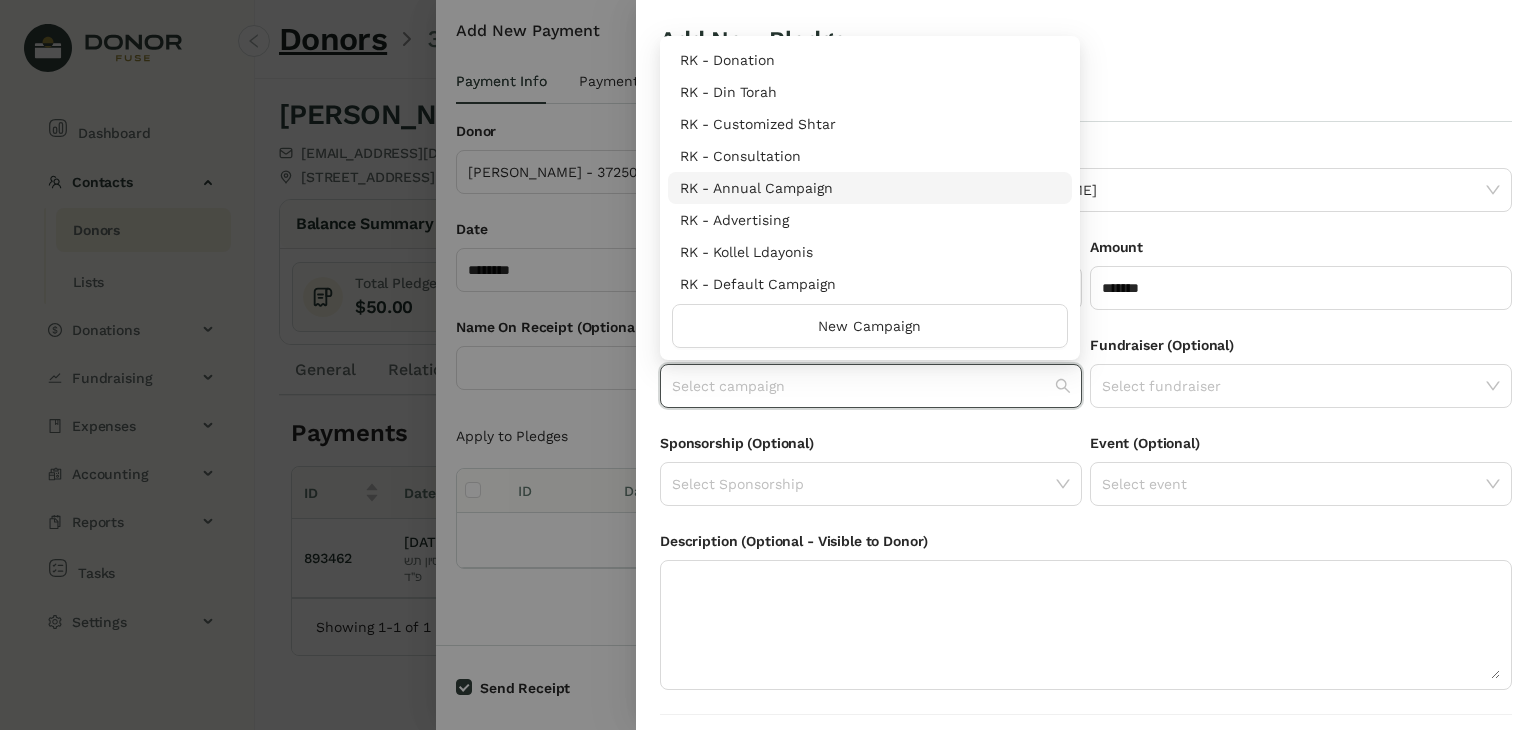 click on "RK - Annual Campaign" at bounding box center (870, 188) 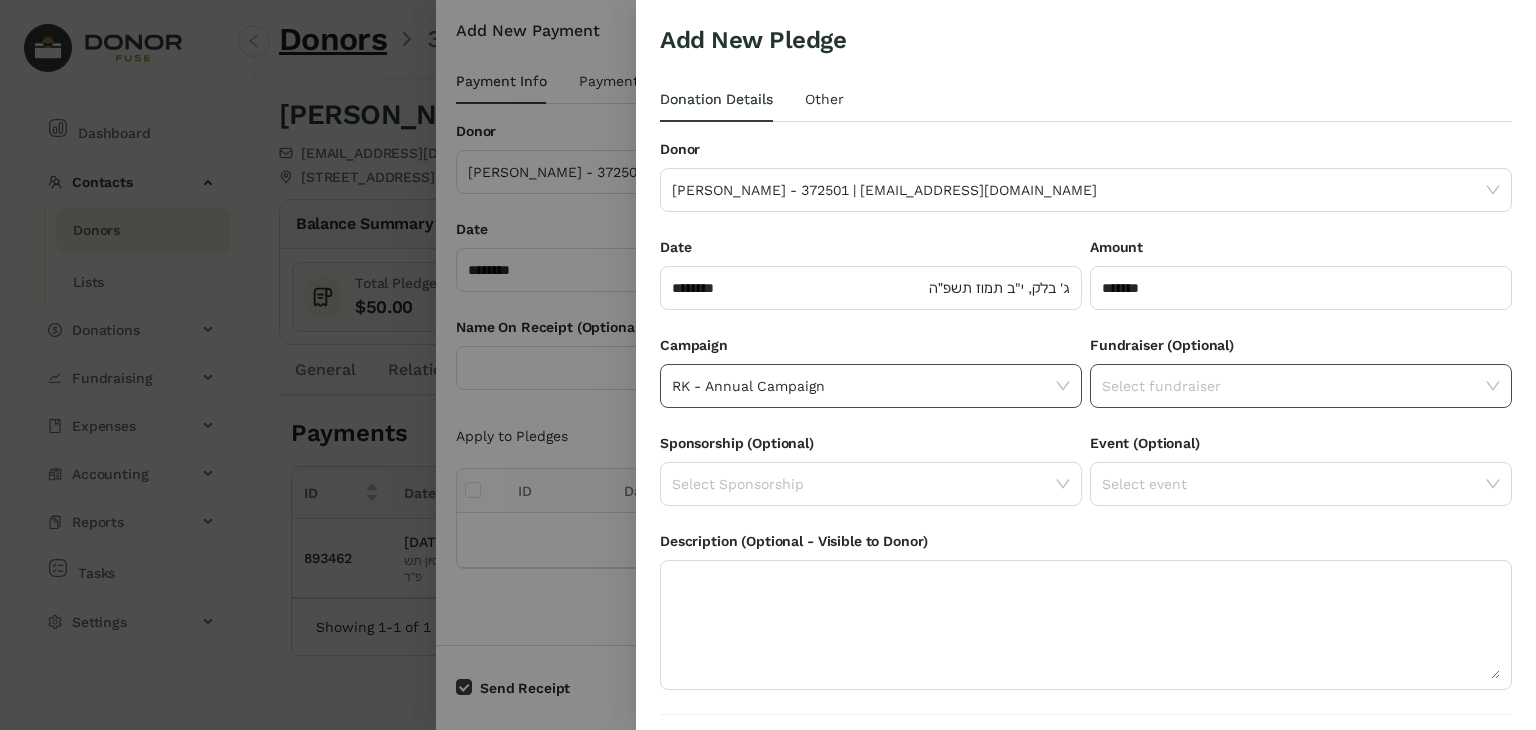 click on "Select fundraiser" 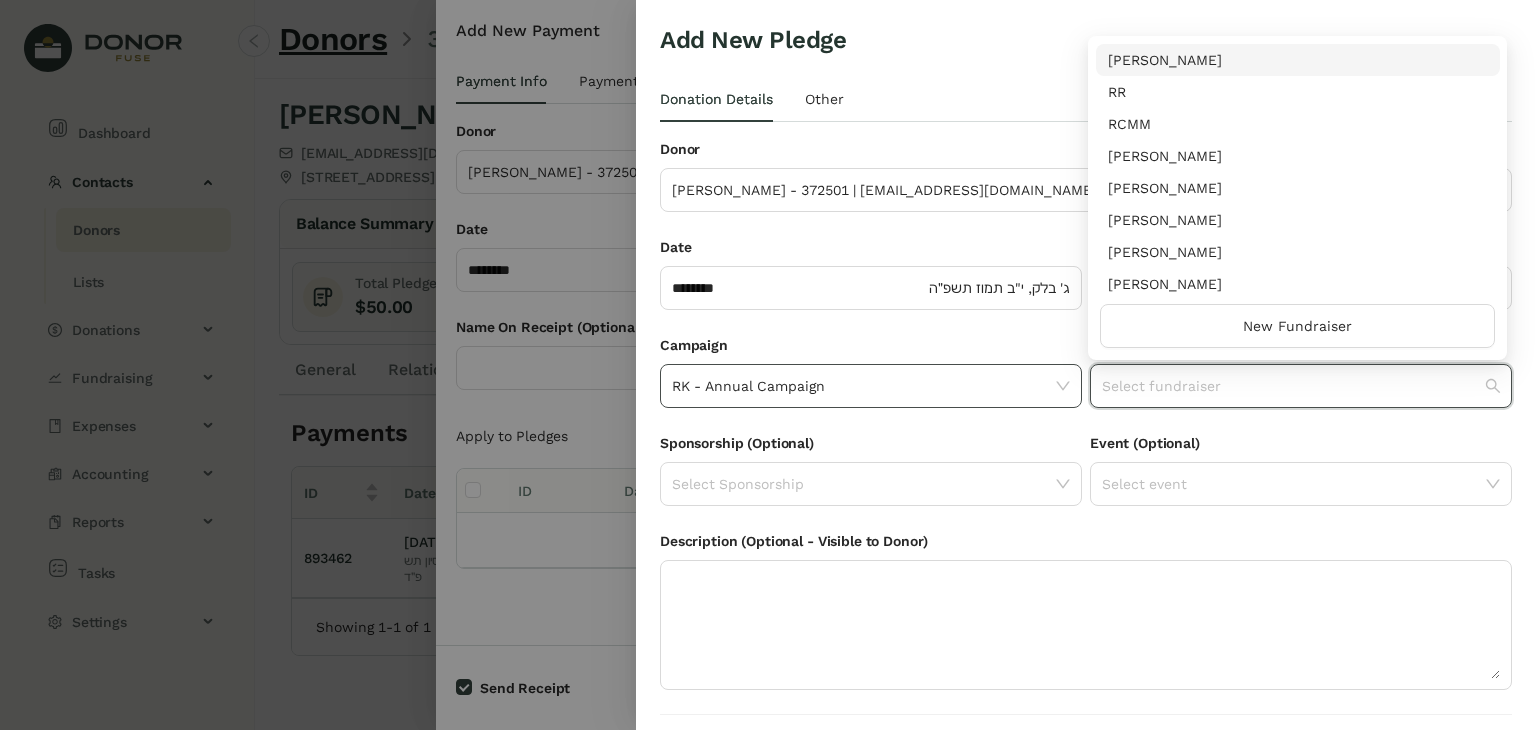 scroll, scrollTop: 256, scrollLeft: 0, axis: vertical 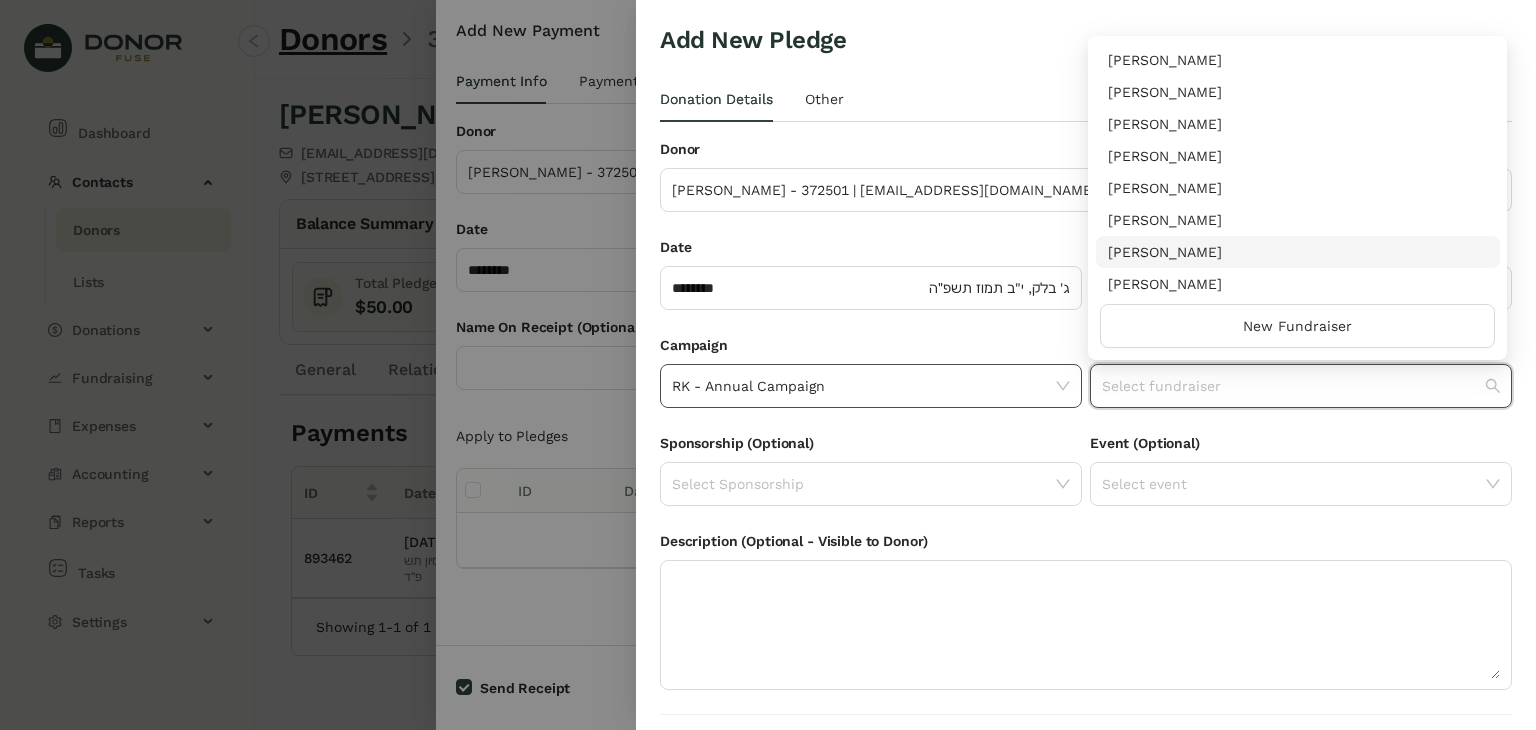 click on "[PERSON_NAME]" at bounding box center [1298, 252] 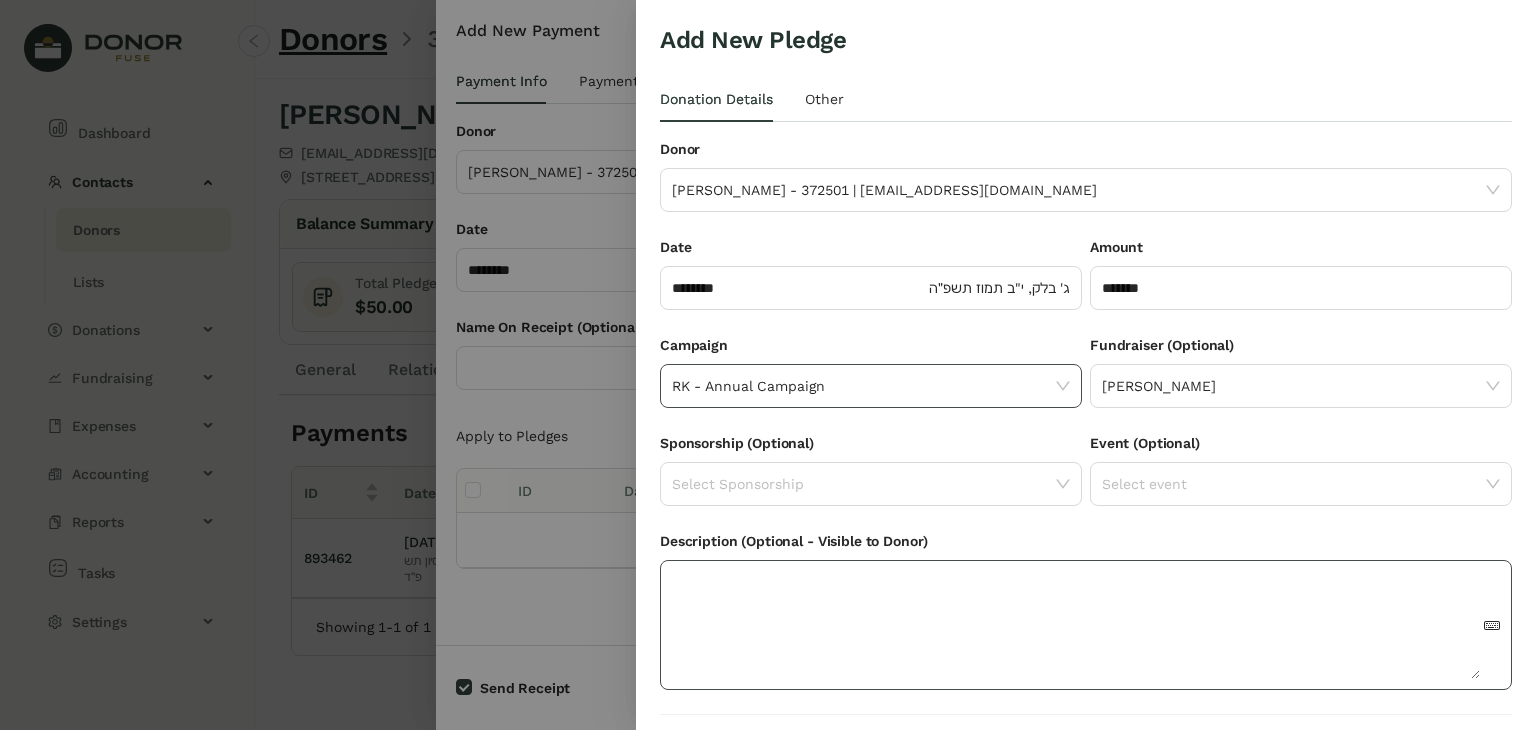 scroll, scrollTop: 54, scrollLeft: 0, axis: vertical 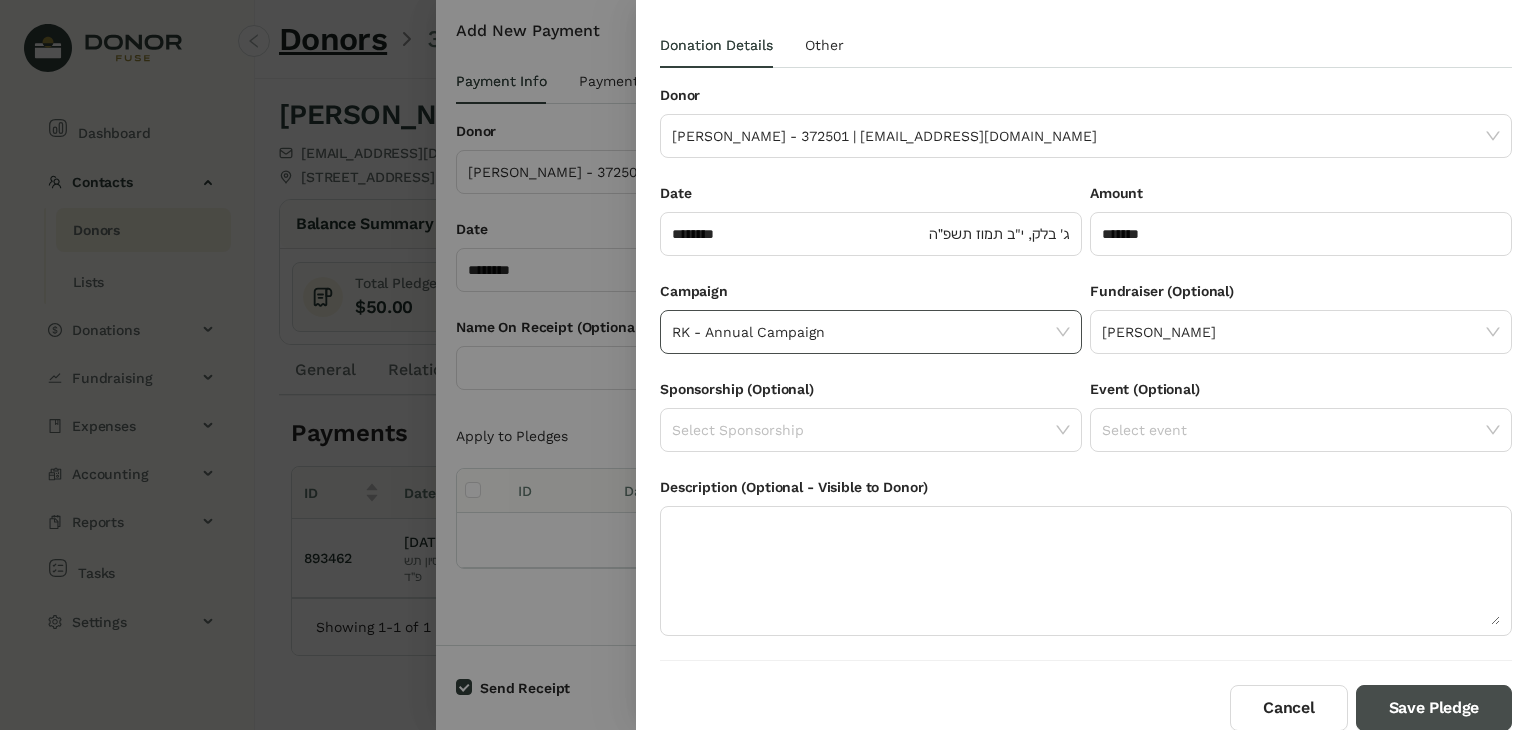 click on "Save Pledge" at bounding box center [1434, 708] 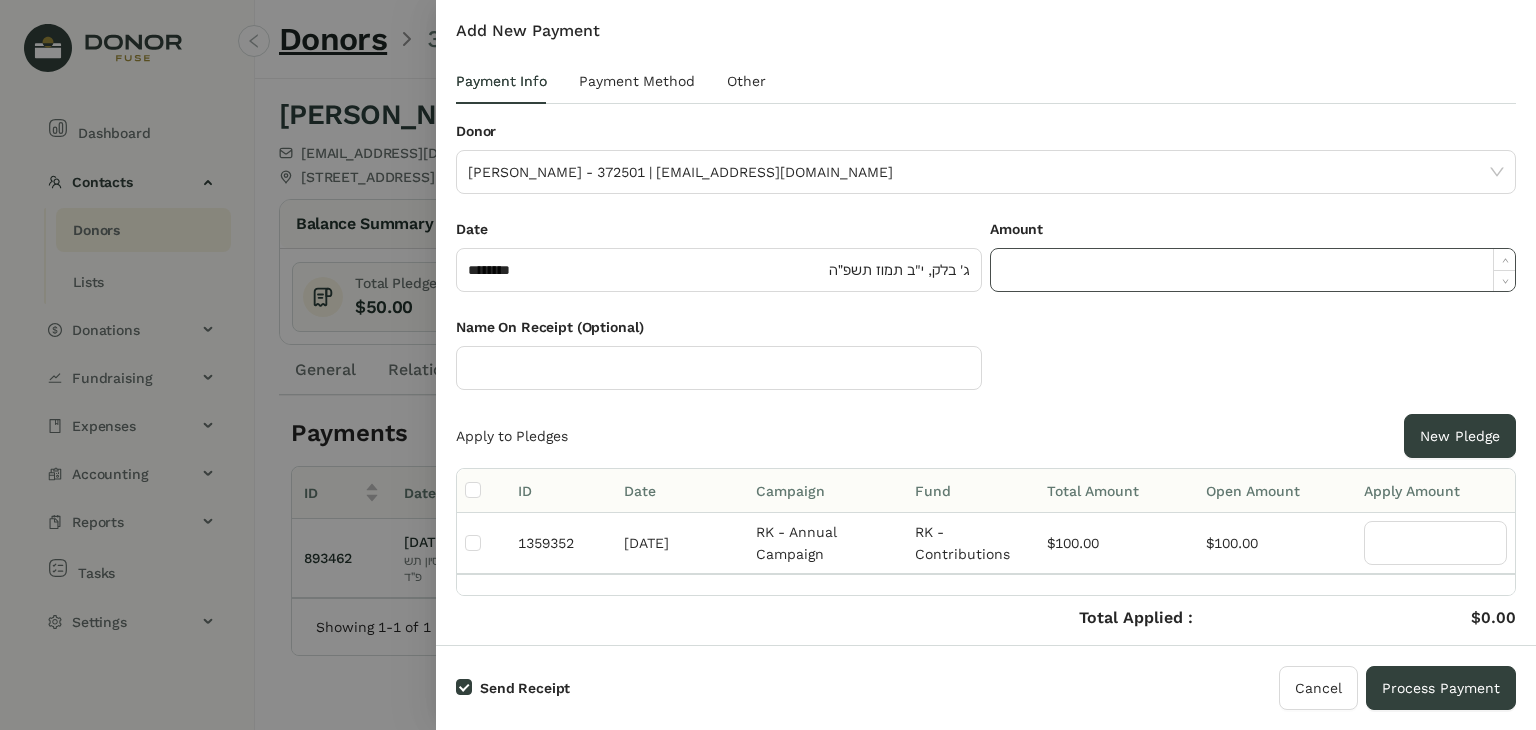 click 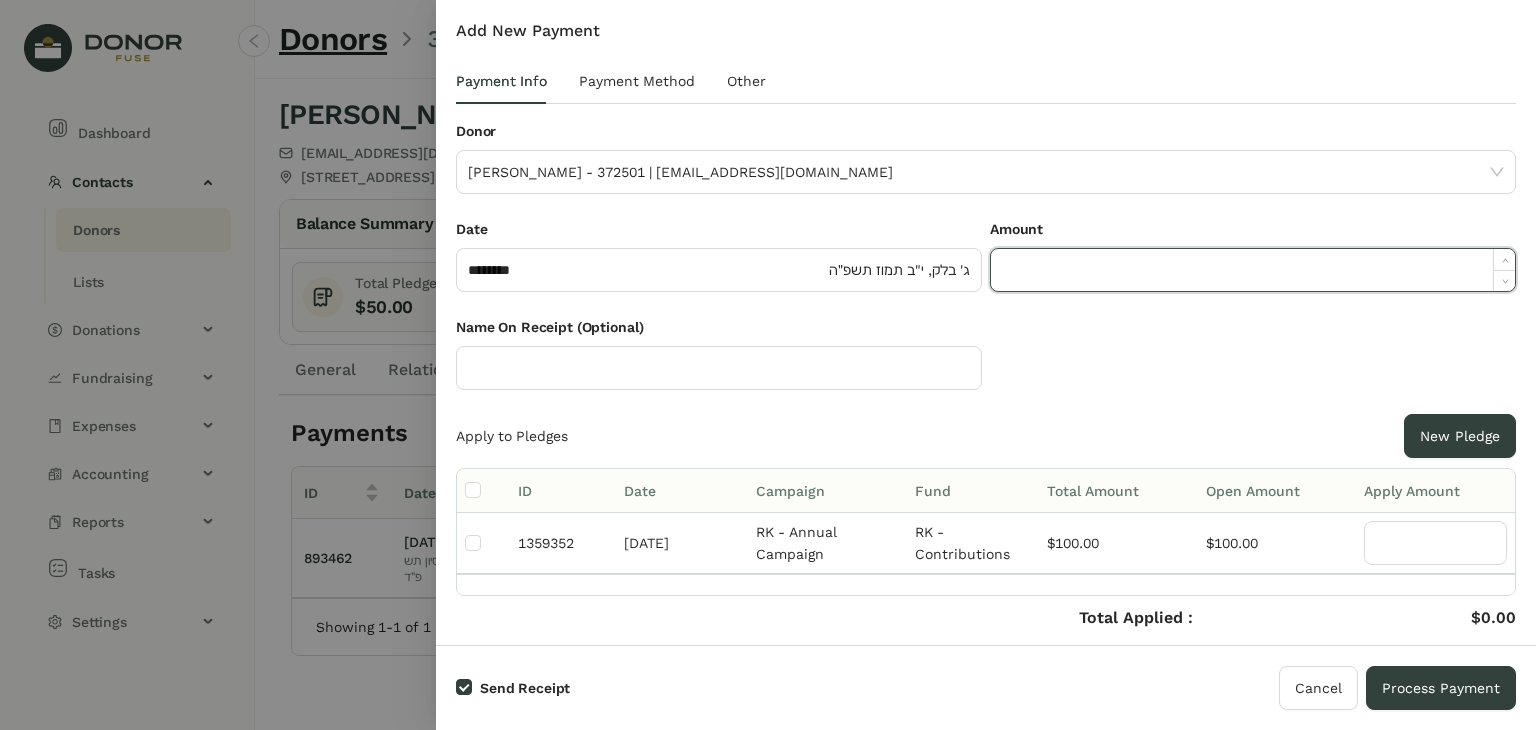 paste on "******" 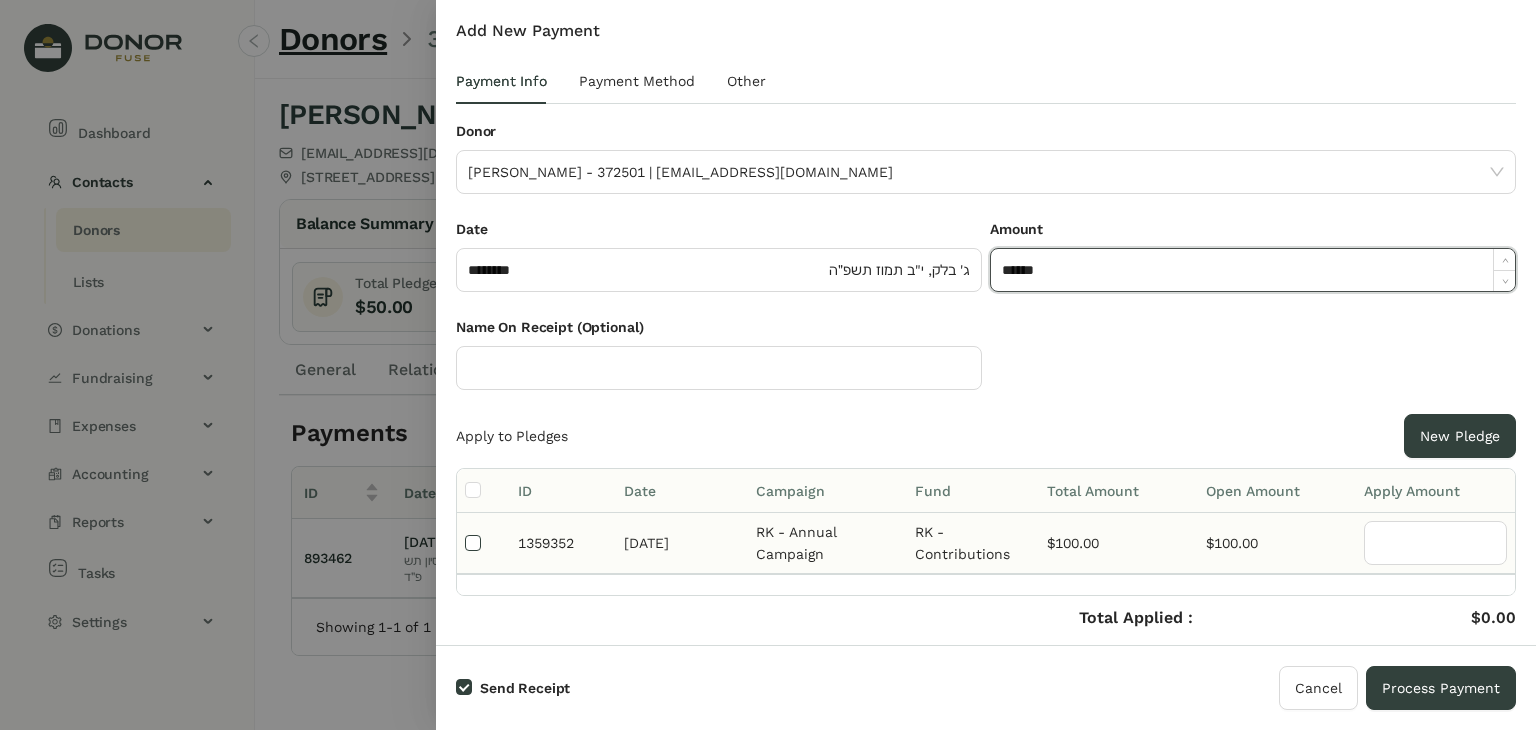 type on "*******" 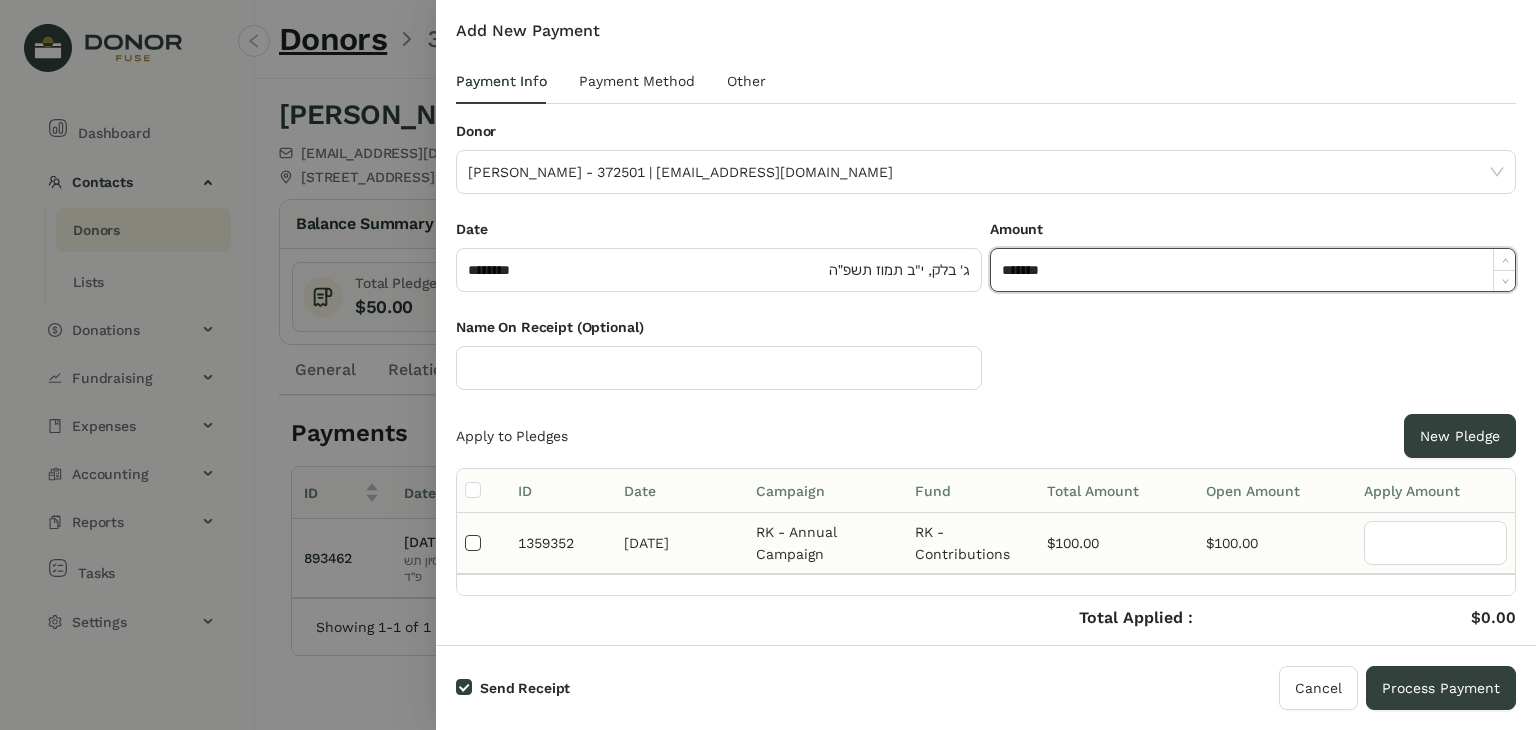 type on "***" 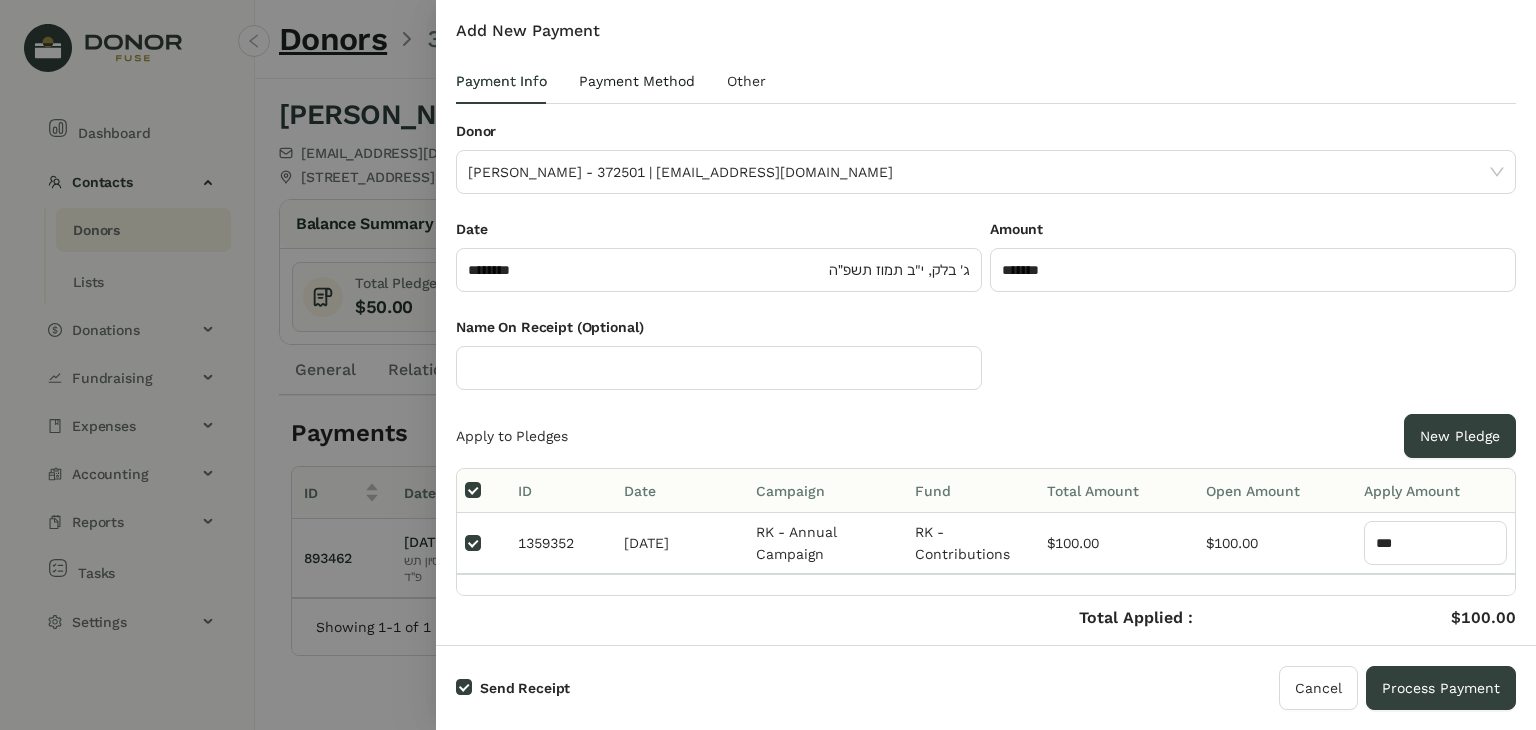 click on "Payment Method" at bounding box center (637, 81) 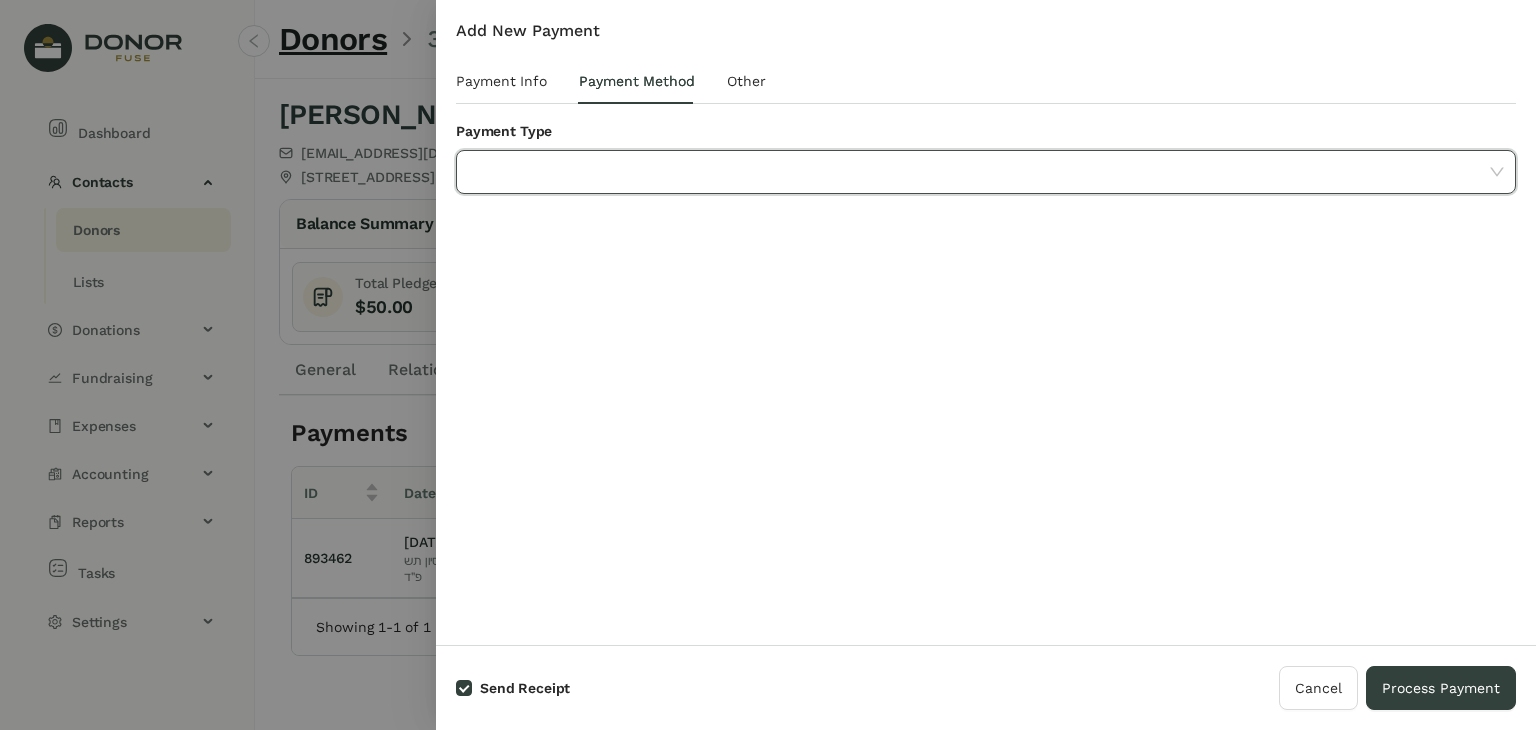 drag, startPoint x: 661, startPoint y: 142, endPoint x: 600, endPoint y: 165, distance: 65.192024 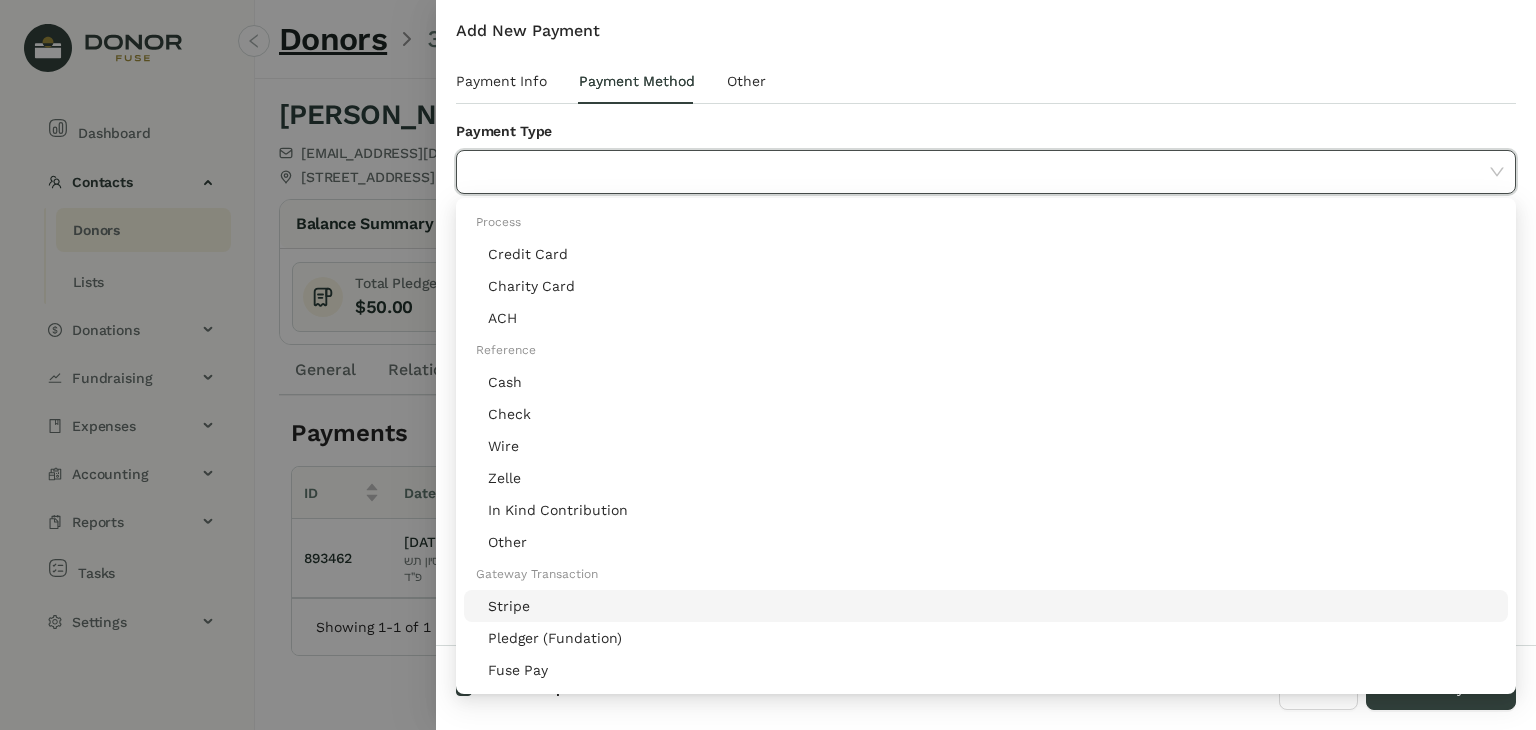 click on "Stripe" 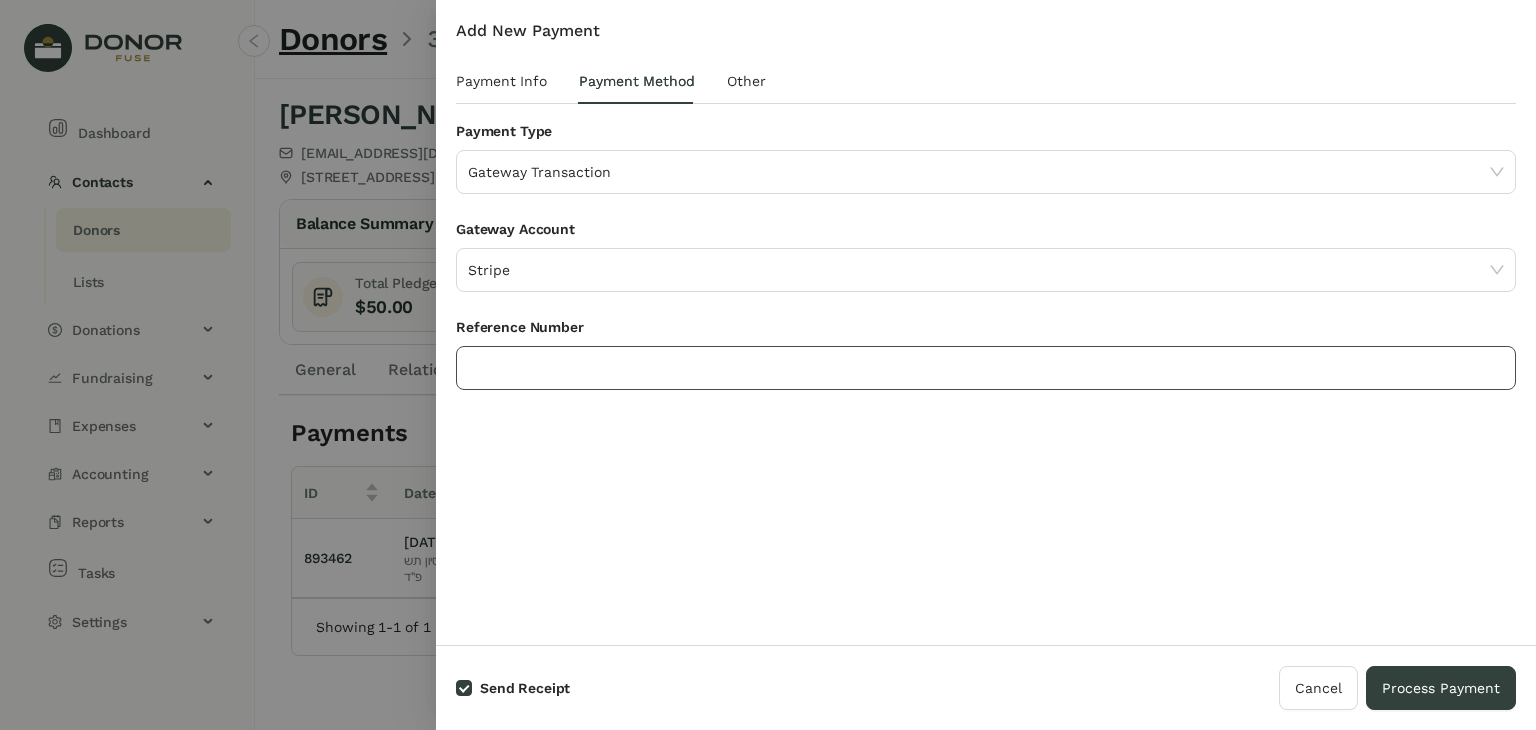 click 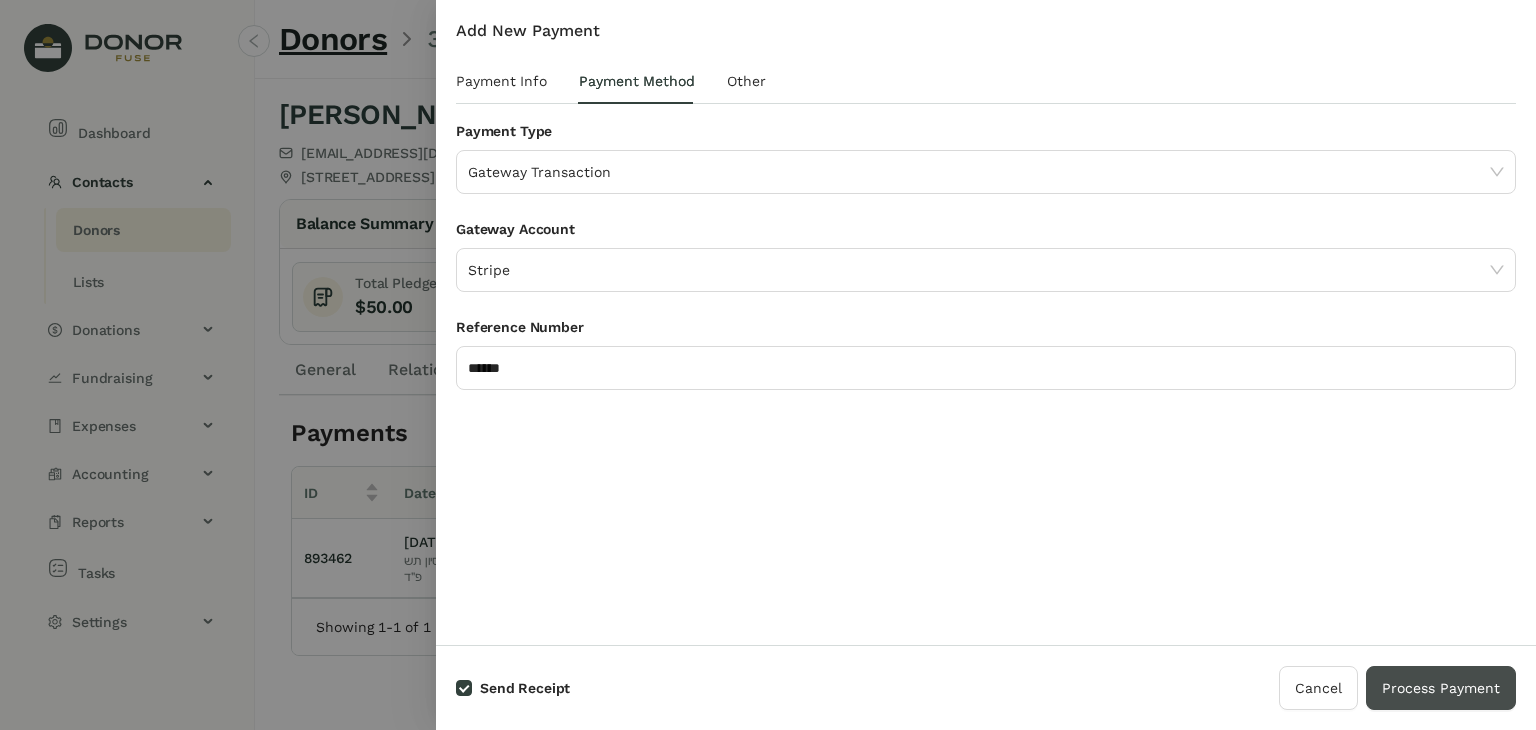click on "Process Payment" at bounding box center [1441, 688] 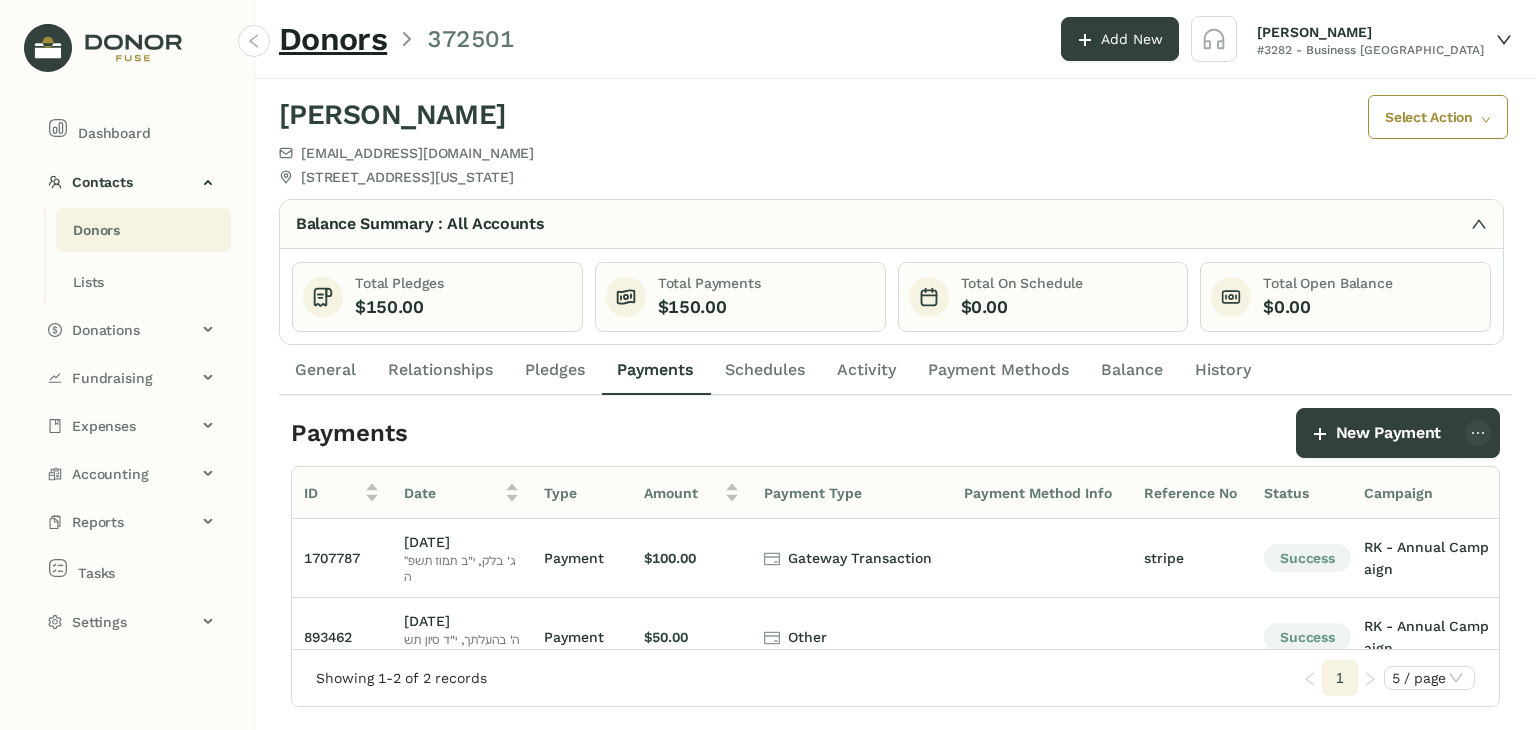 click on "Donors" 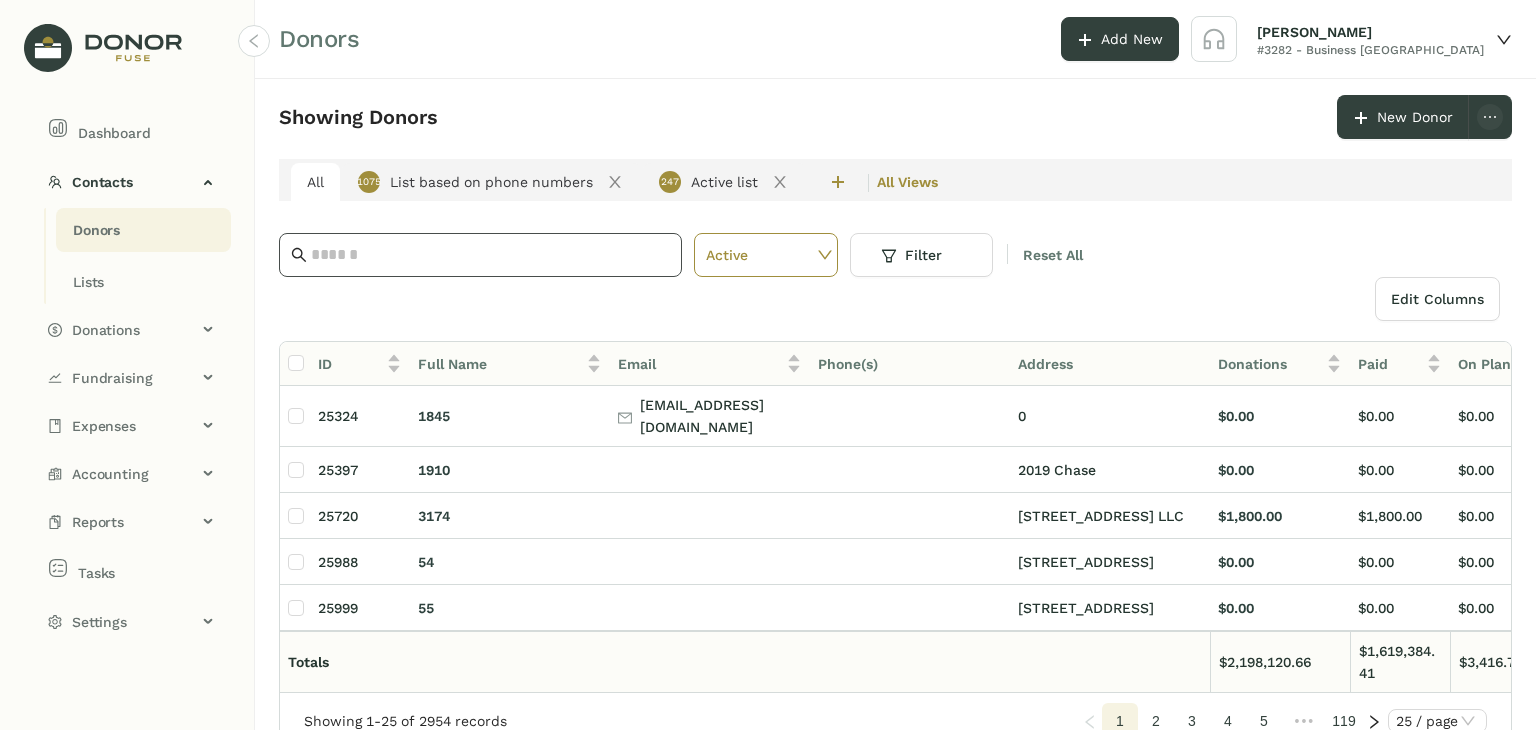 click 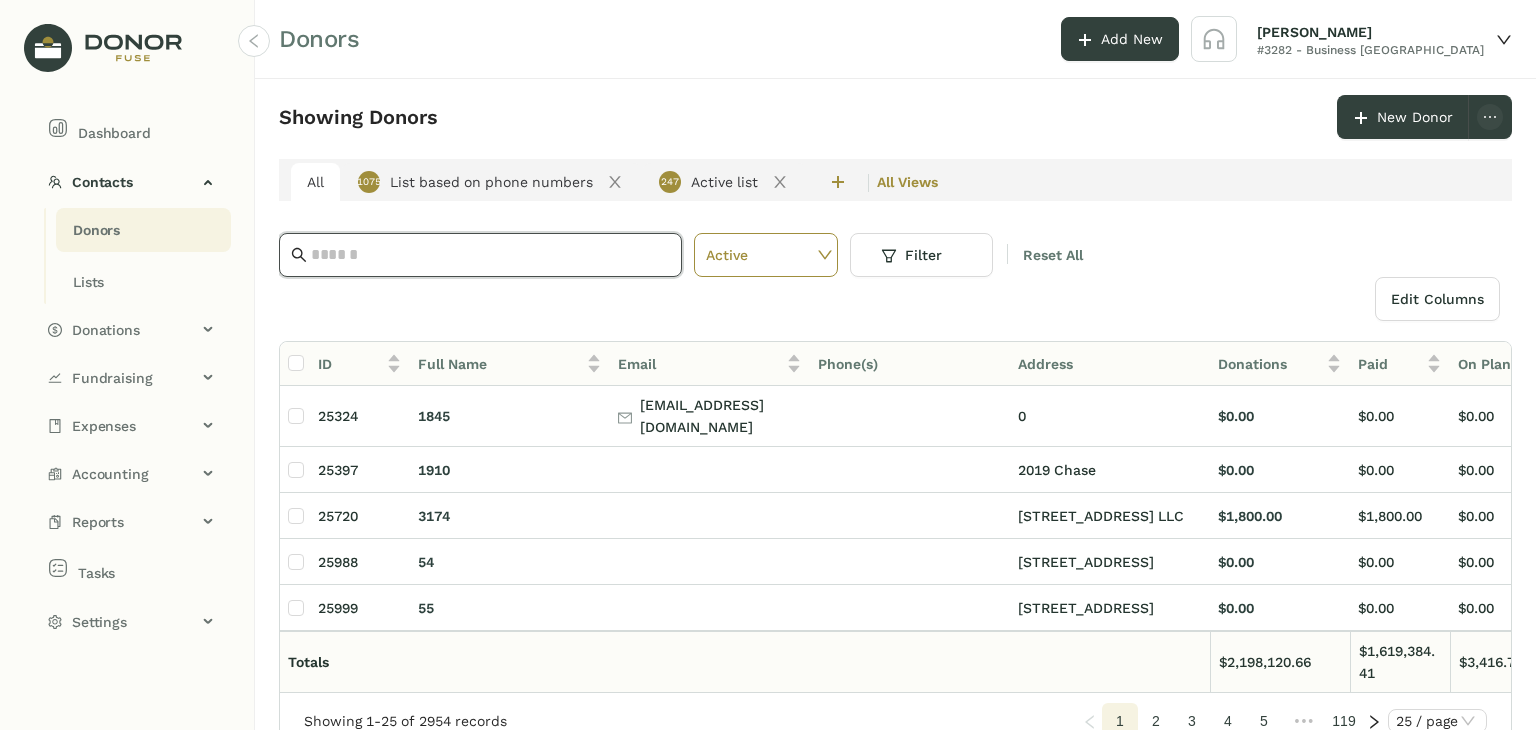 click 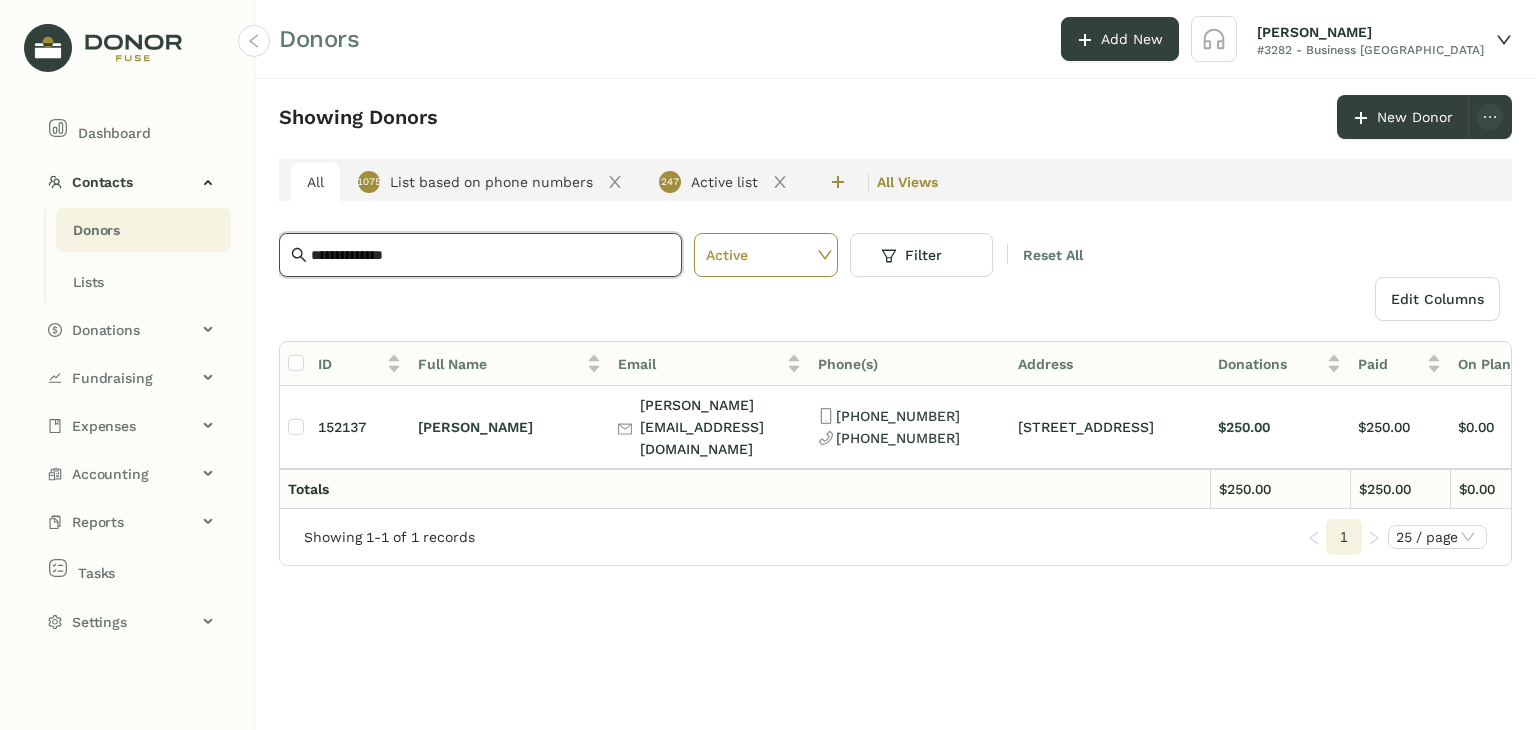 type on "**********" 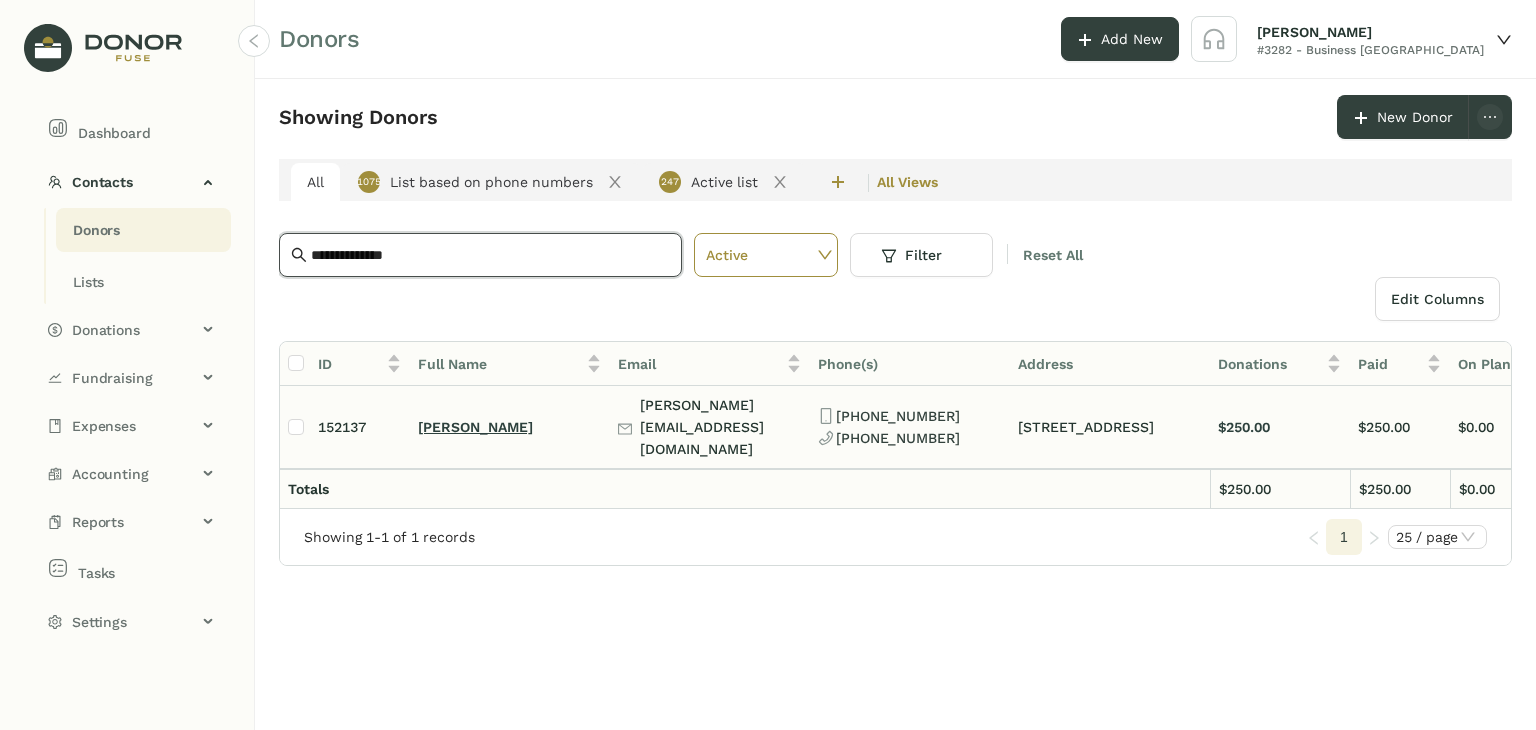 click on "[PERSON_NAME]" 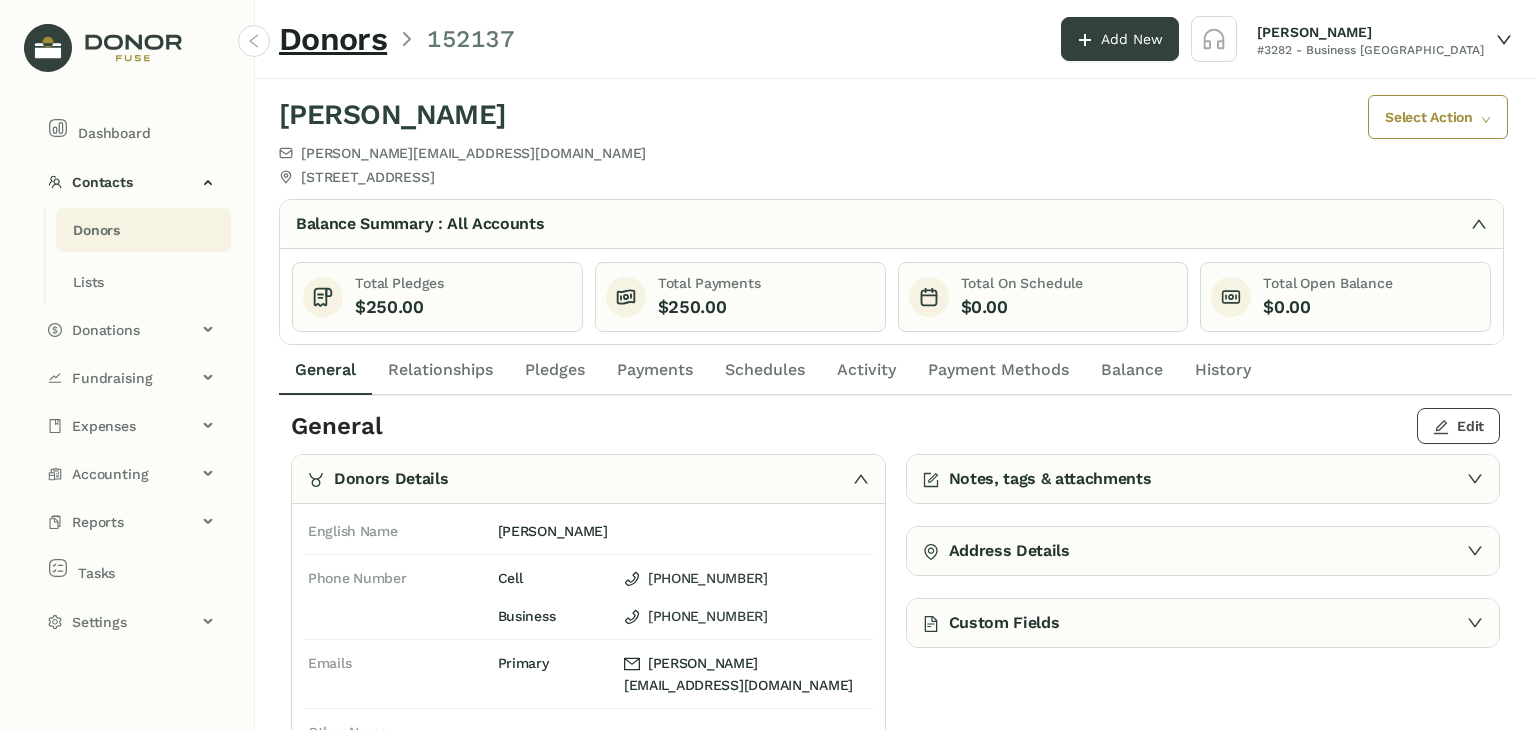 click on "Edit" 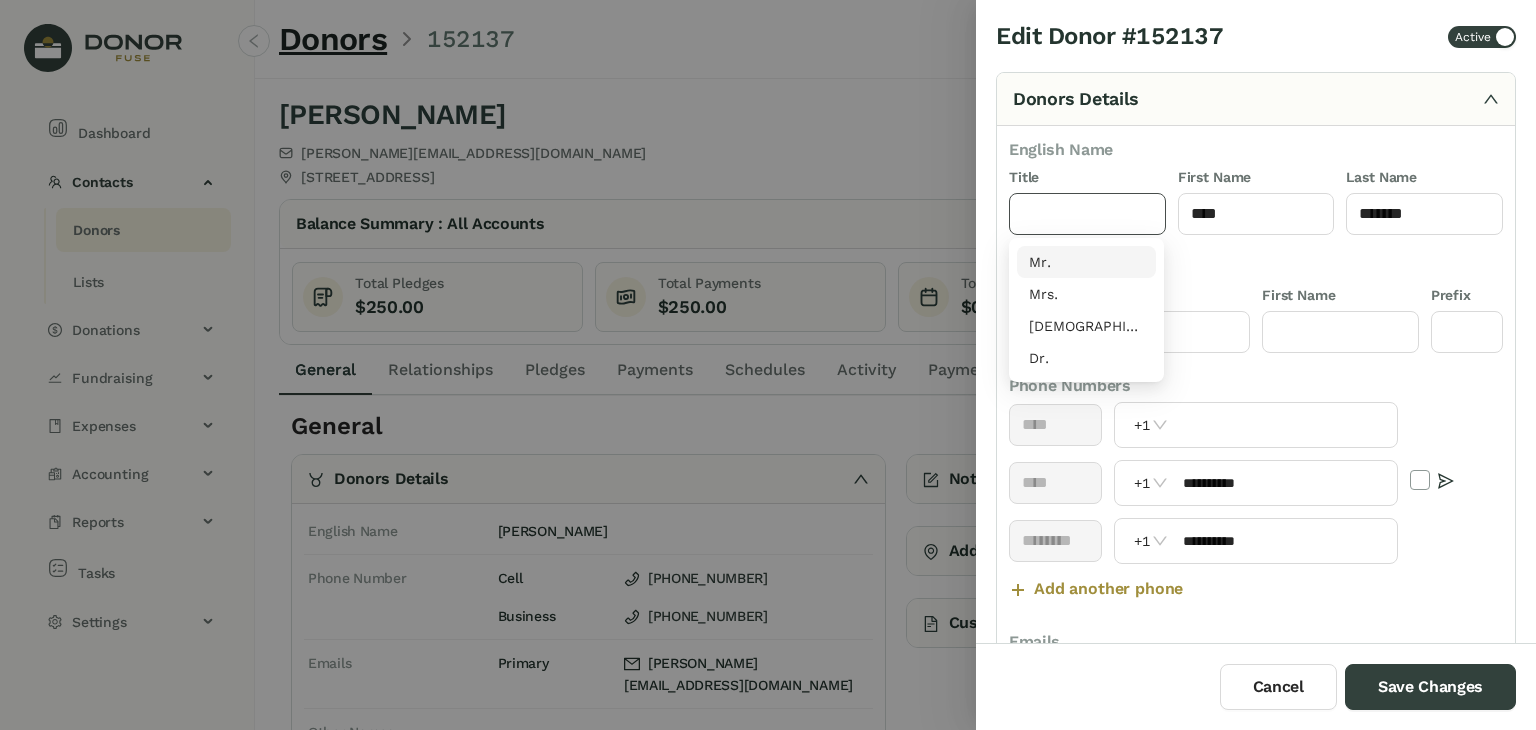 click 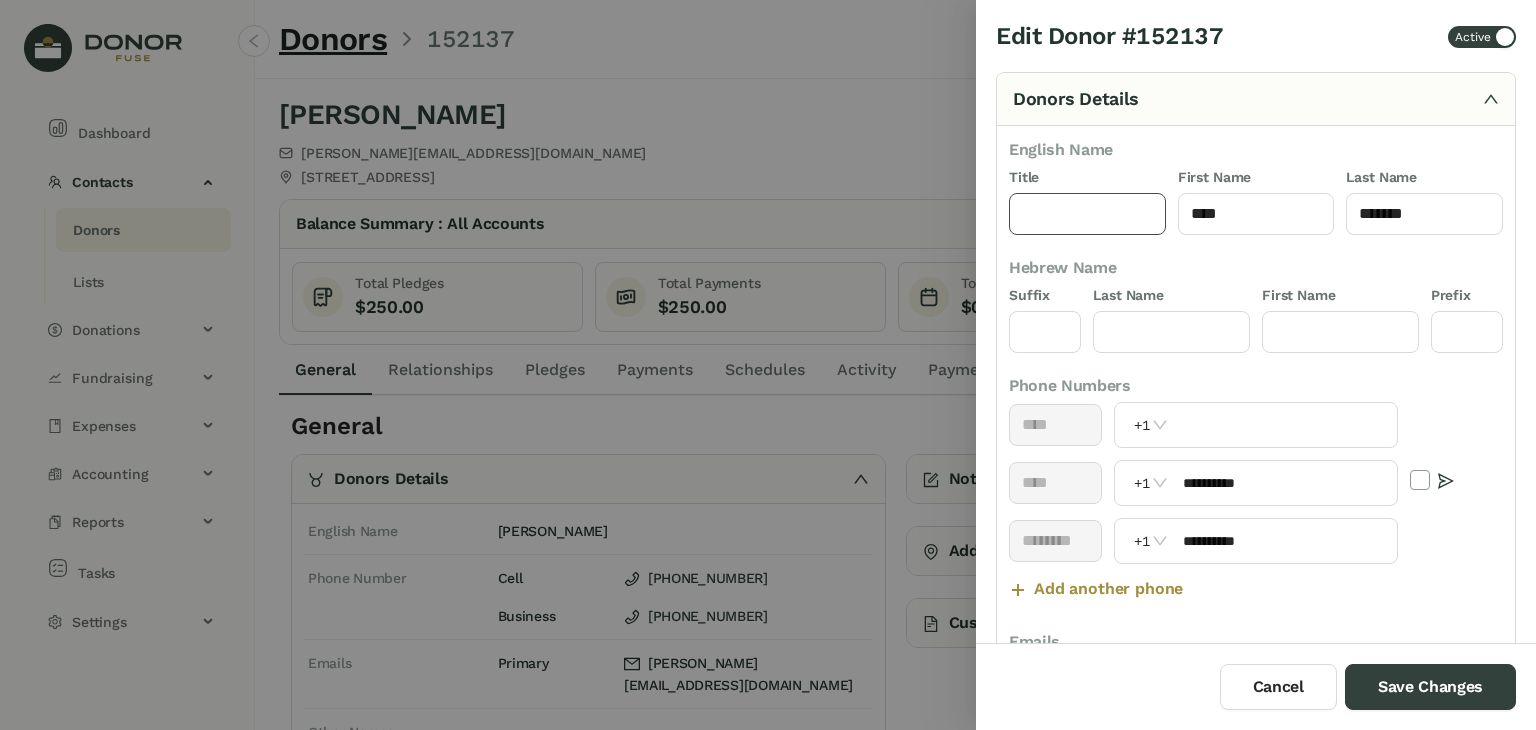 type on "***" 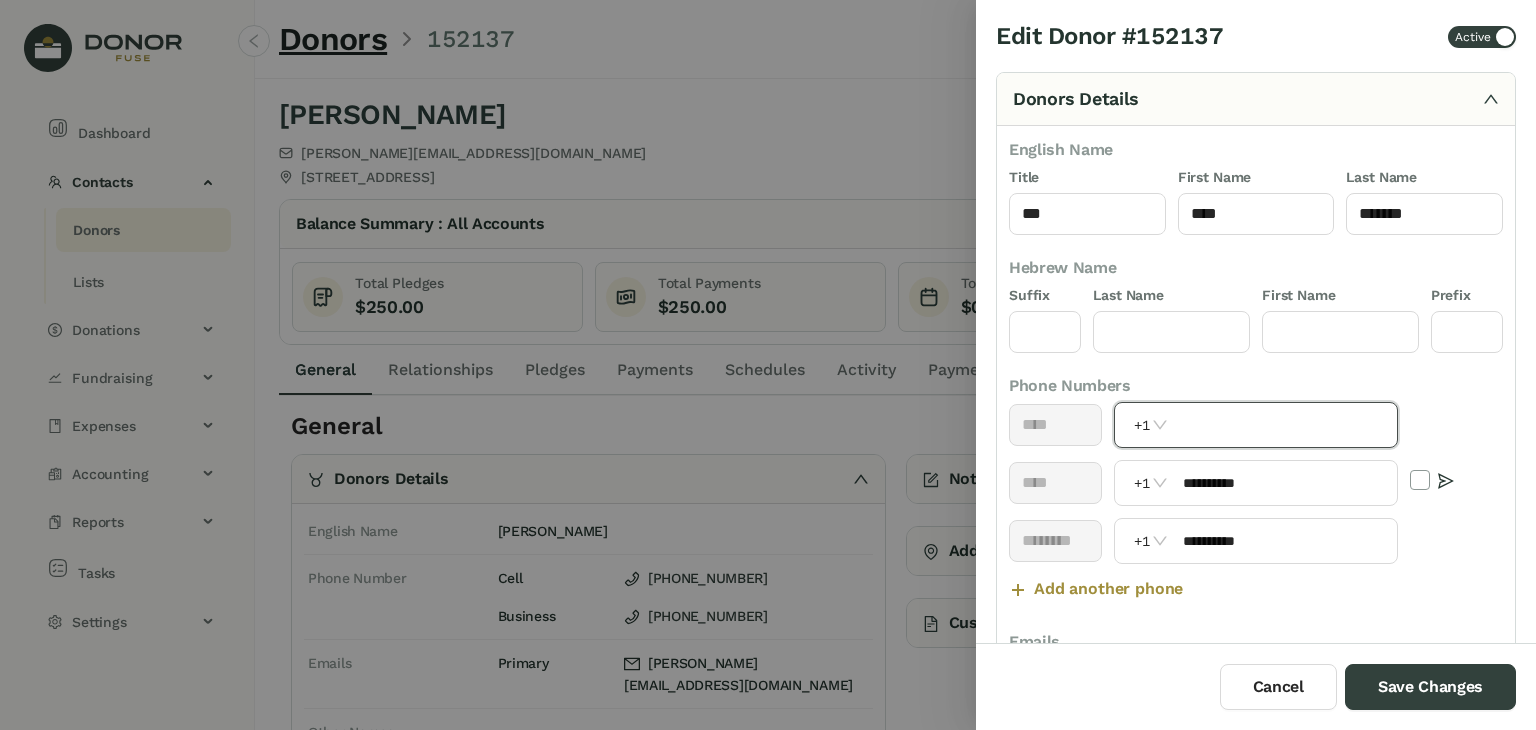 click at bounding box center (1284, 425) 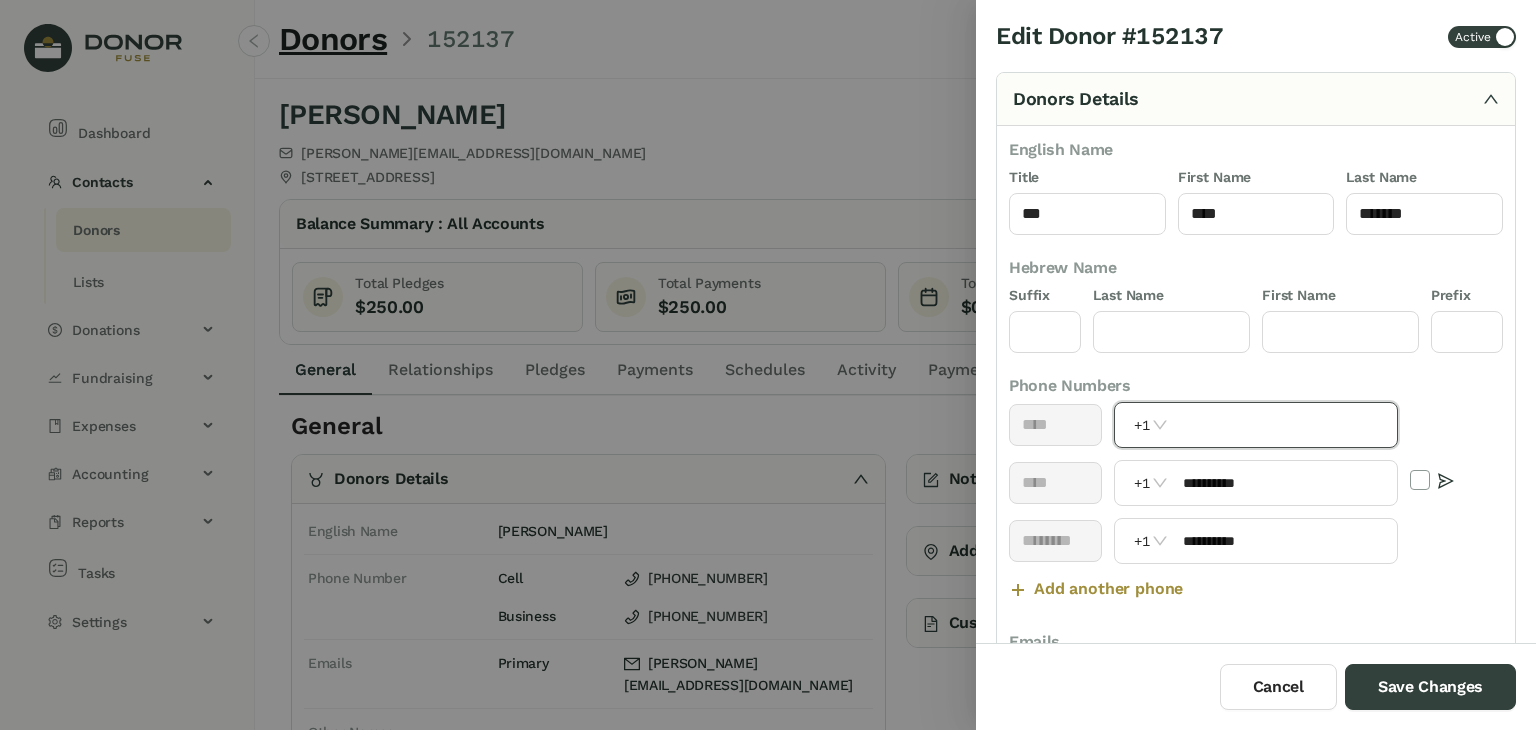 paste on "**********" 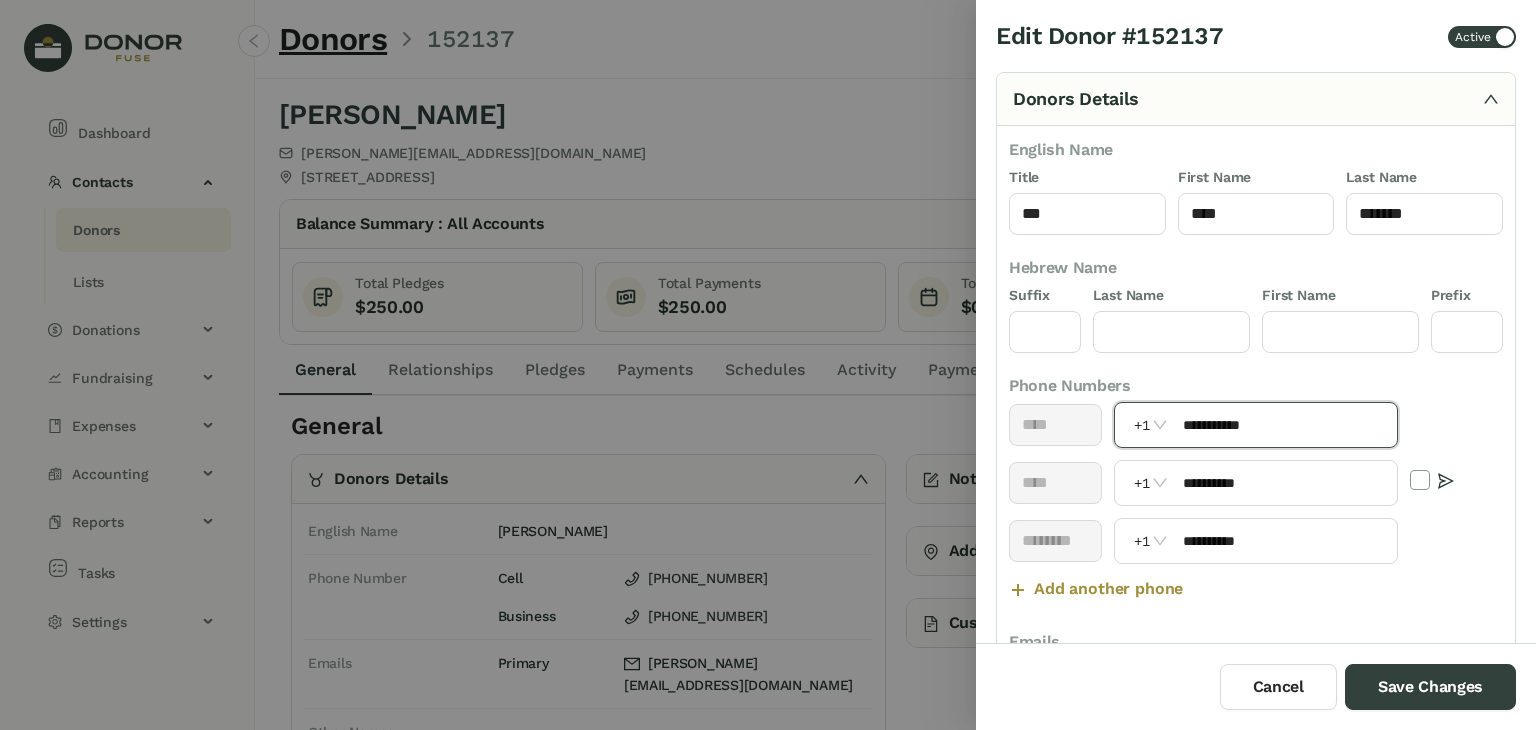 click on "**********" at bounding box center (1284, 425) 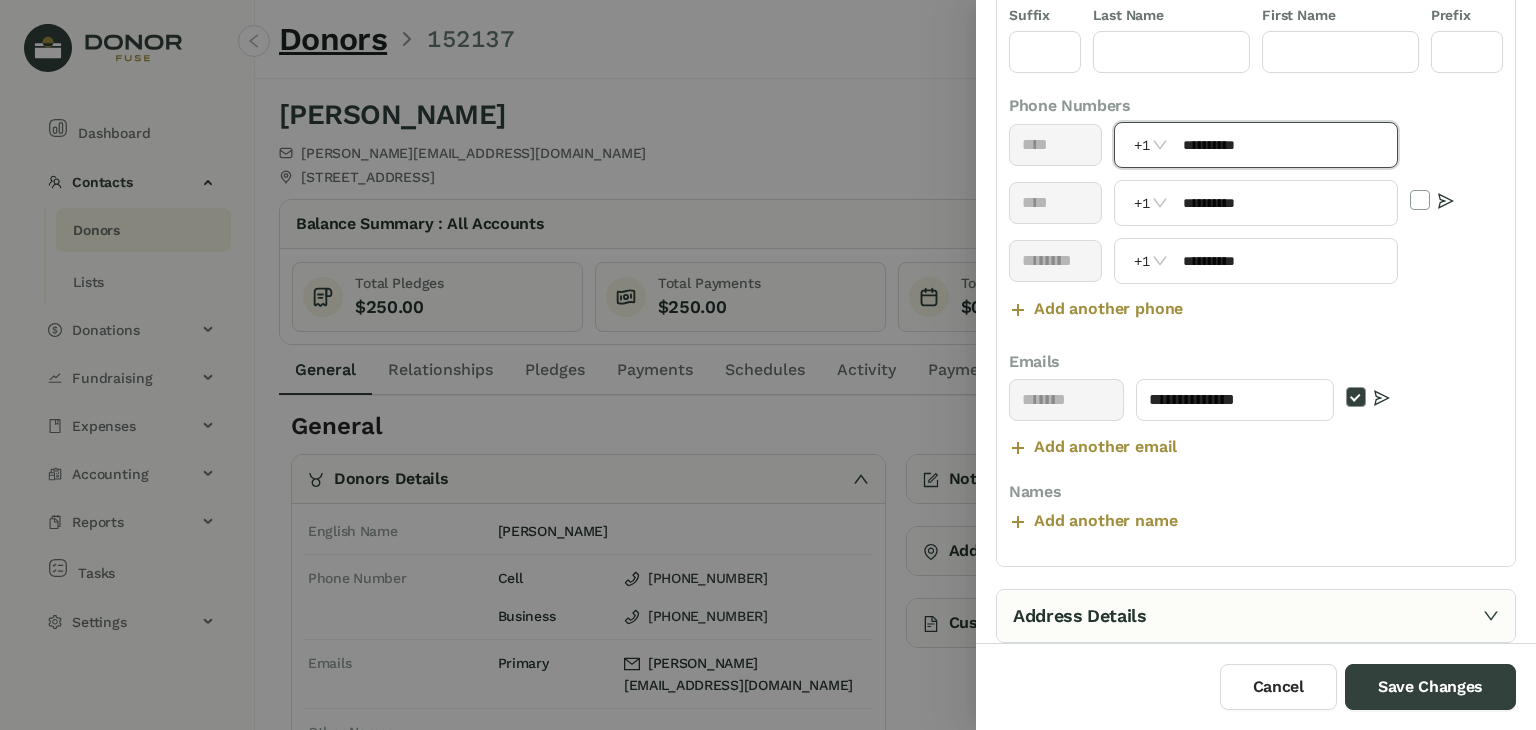 scroll, scrollTop: 352, scrollLeft: 0, axis: vertical 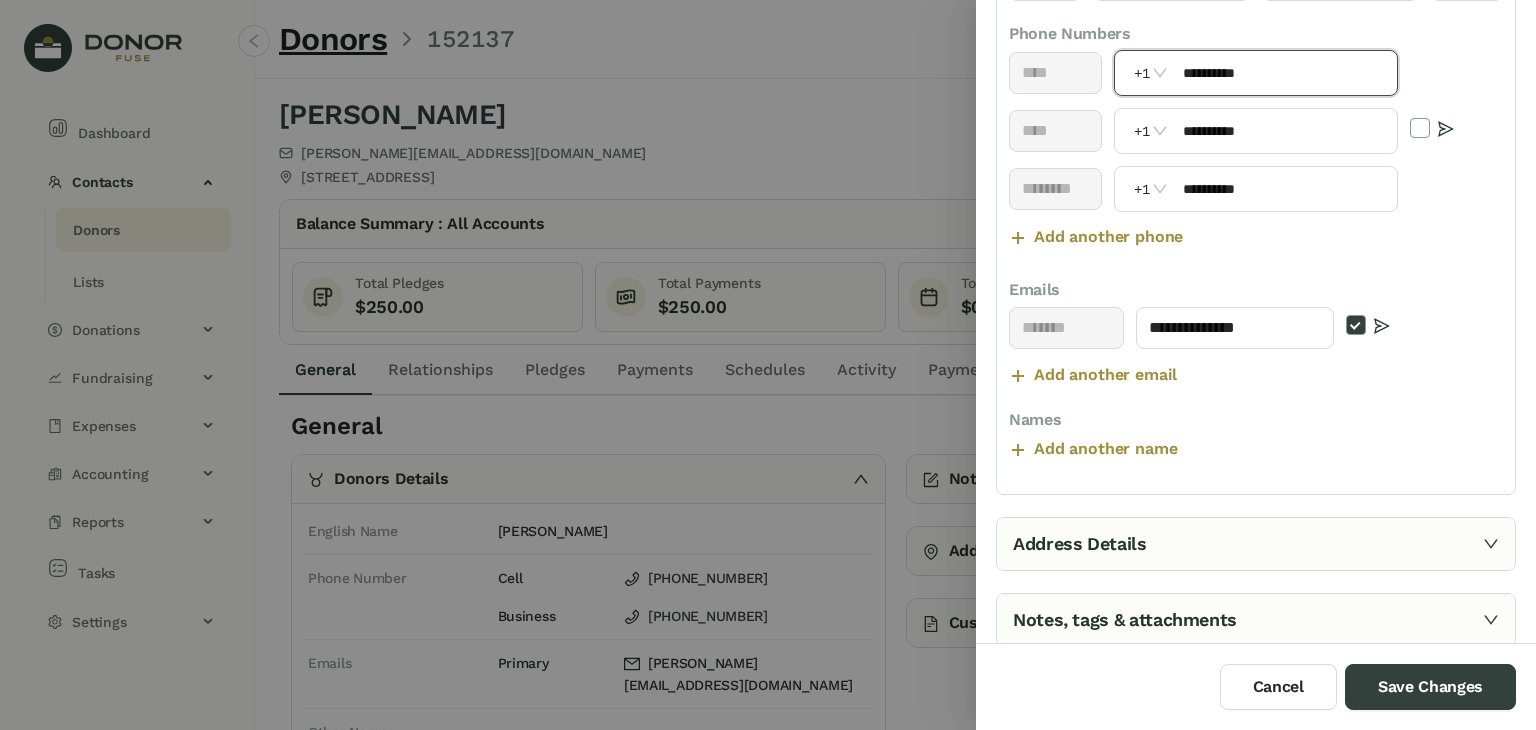 type on "**********" 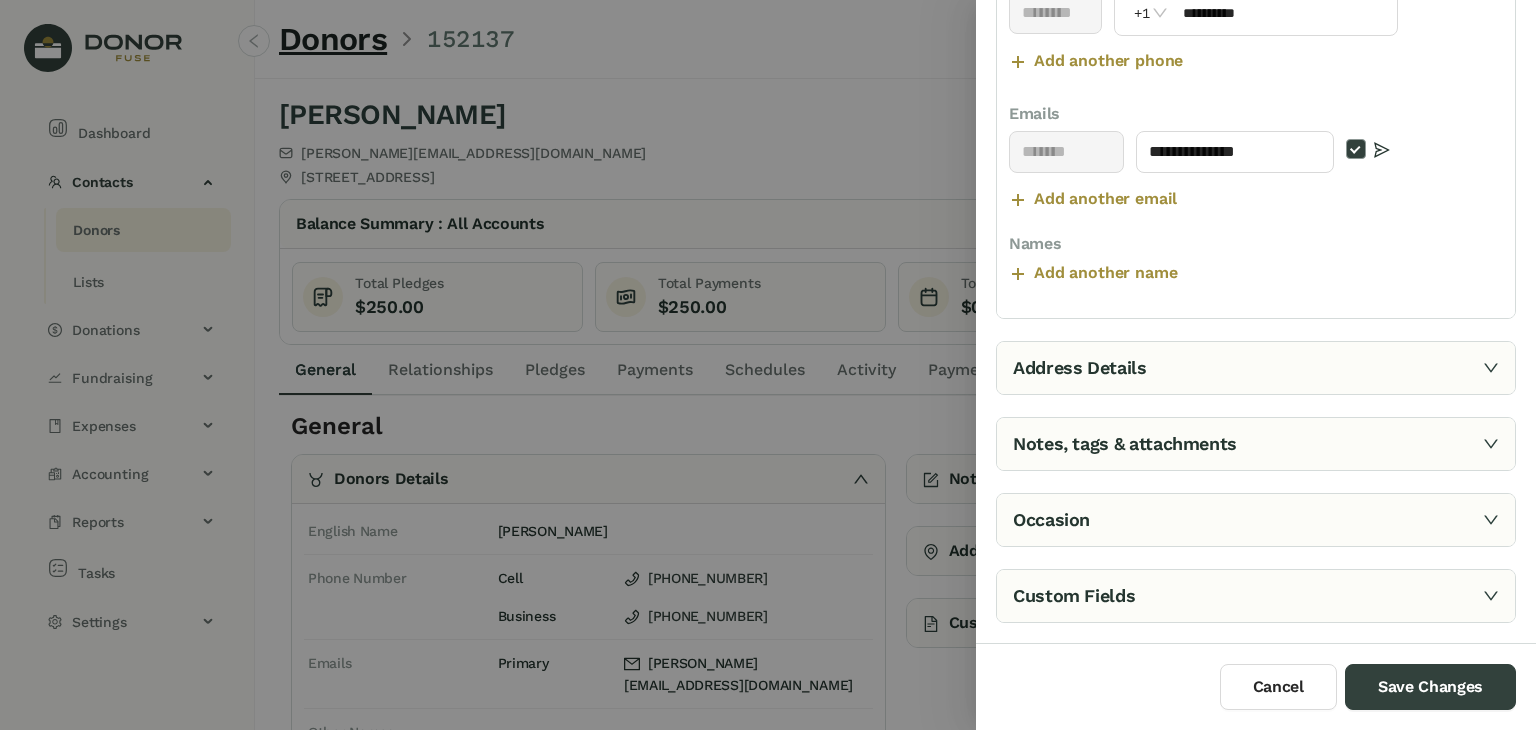click on "Address Details" at bounding box center [1256, 368] 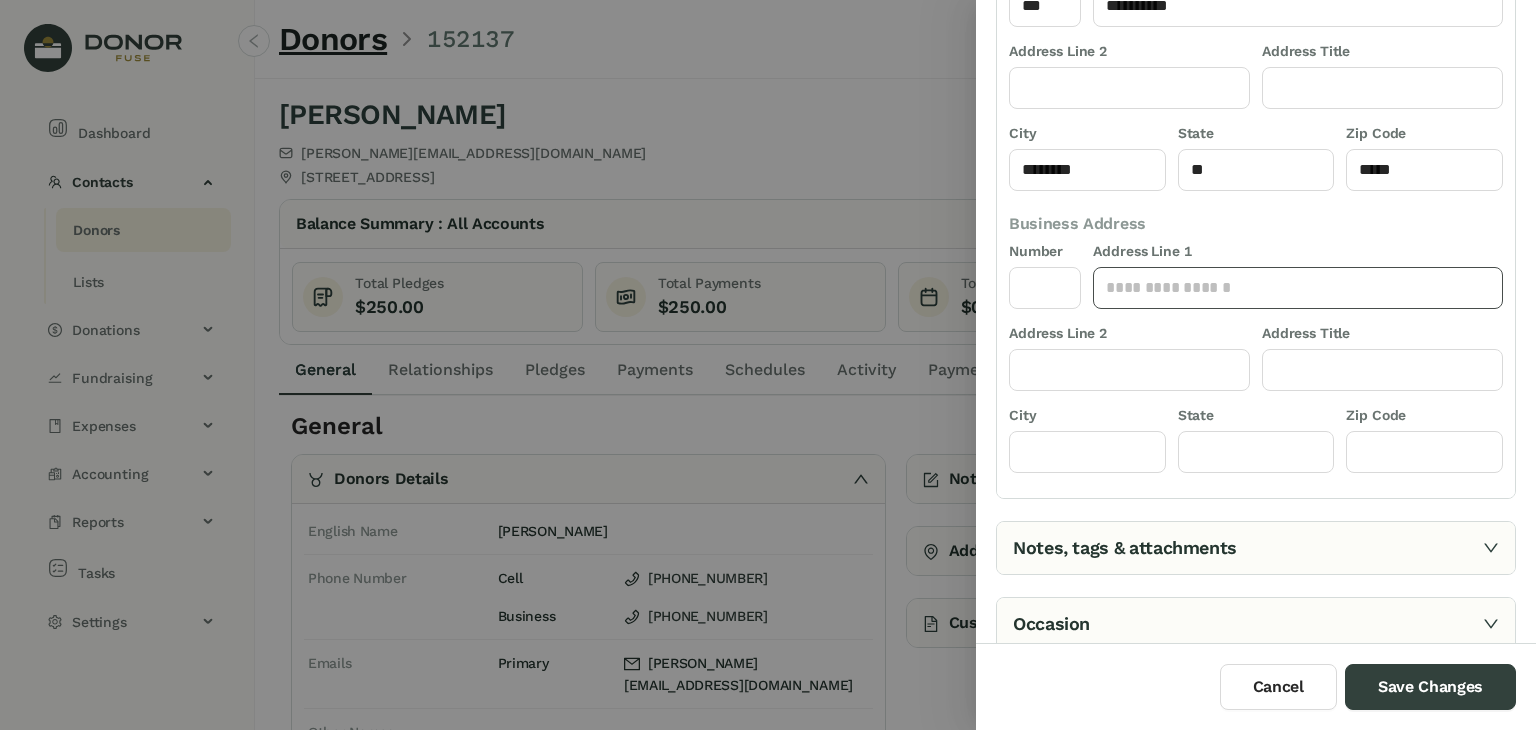 scroll, scrollTop: 420, scrollLeft: 0, axis: vertical 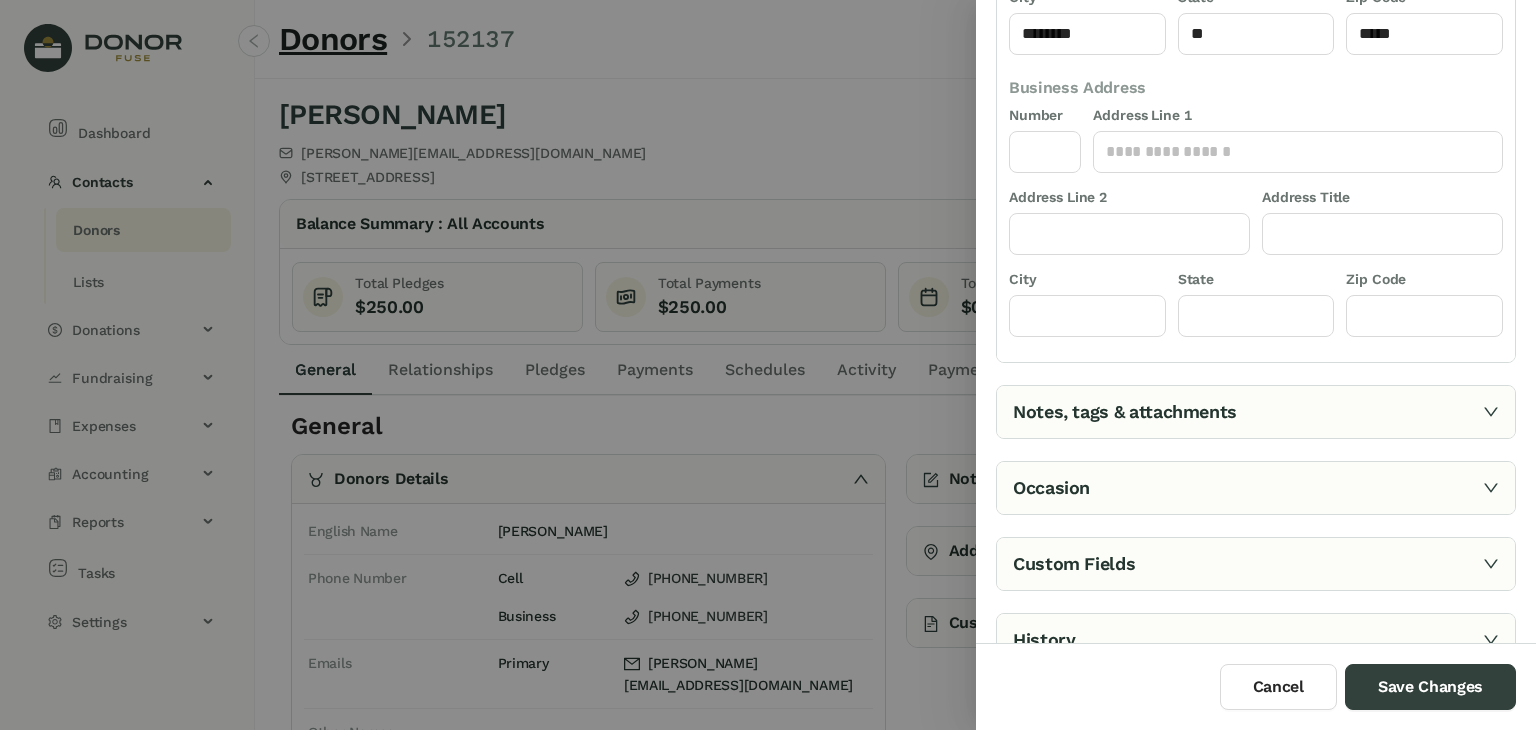 click on "Notes, tags & attachments" at bounding box center (1256, 412) 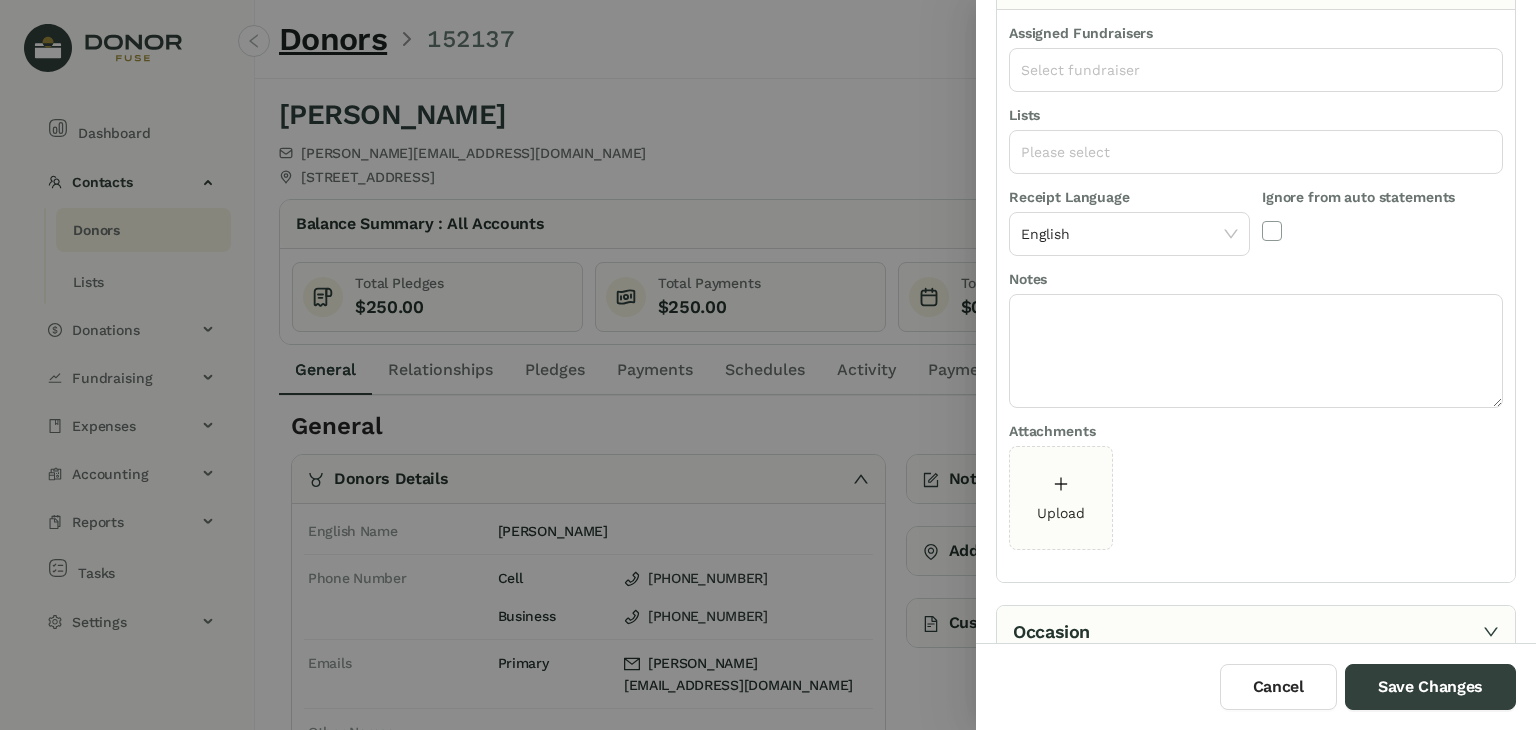 scroll, scrollTop: 202, scrollLeft: 0, axis: vertical 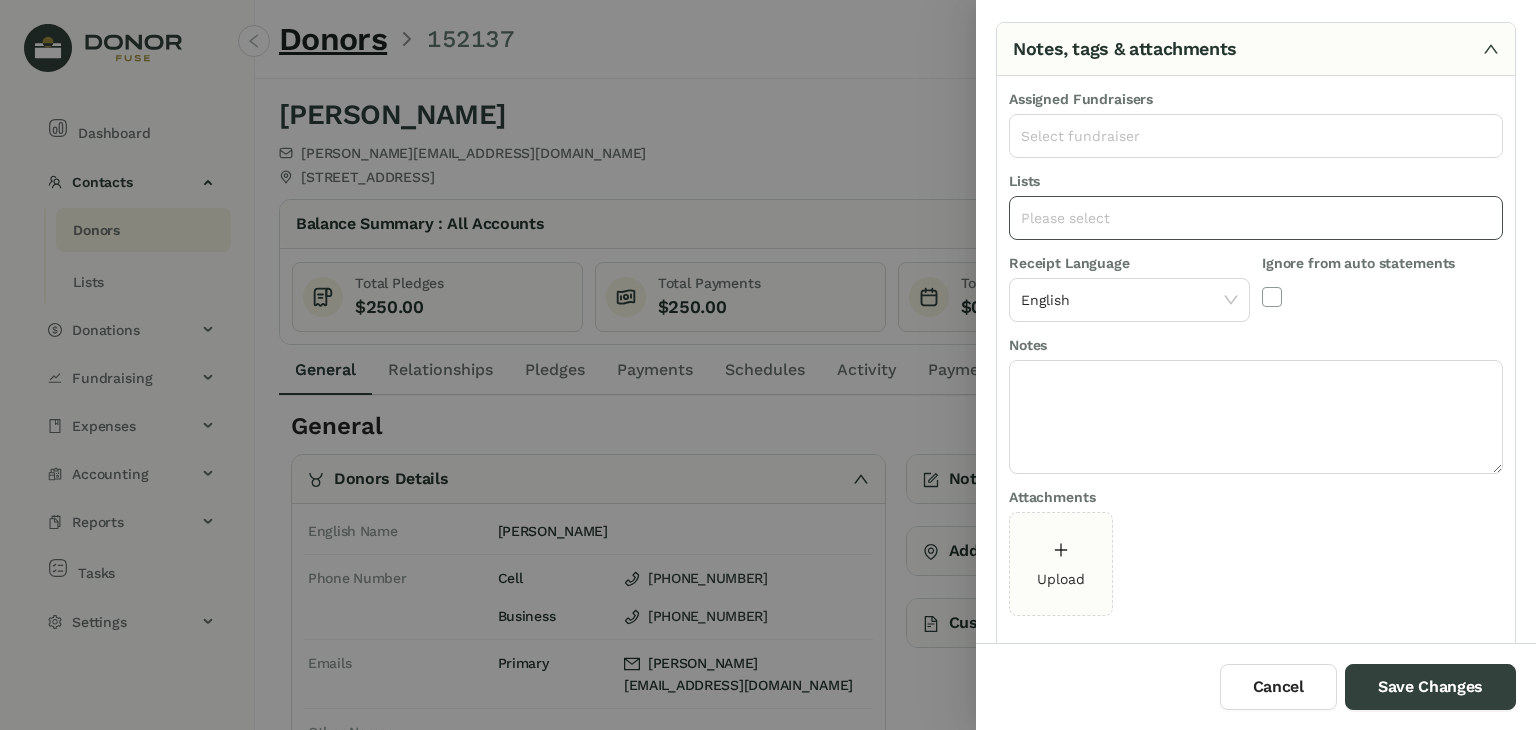 click on "Please select" 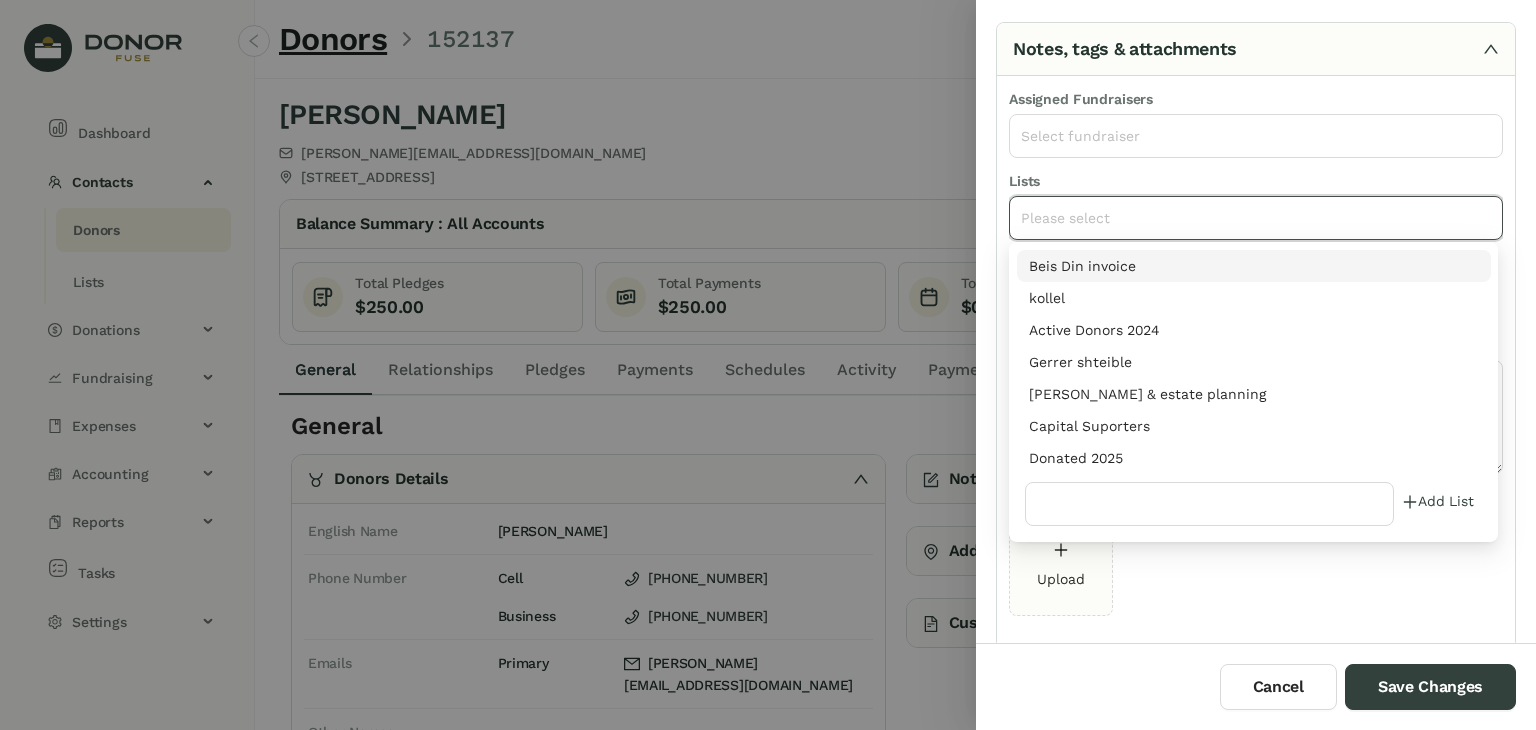 click on "Donated 2025" at bounding box center [1254, 458] 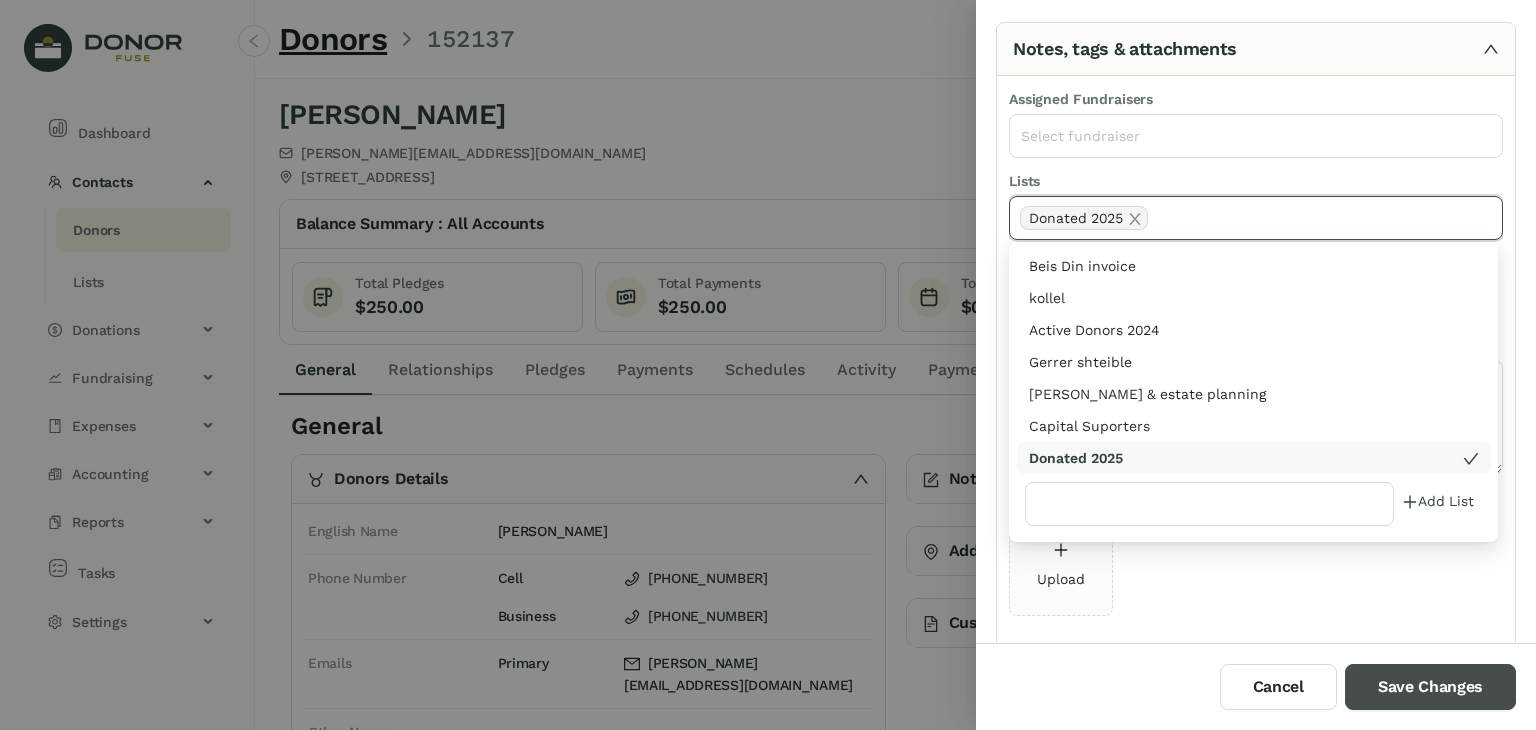 click on "Save Changes" at bounding box center (1430, 687) 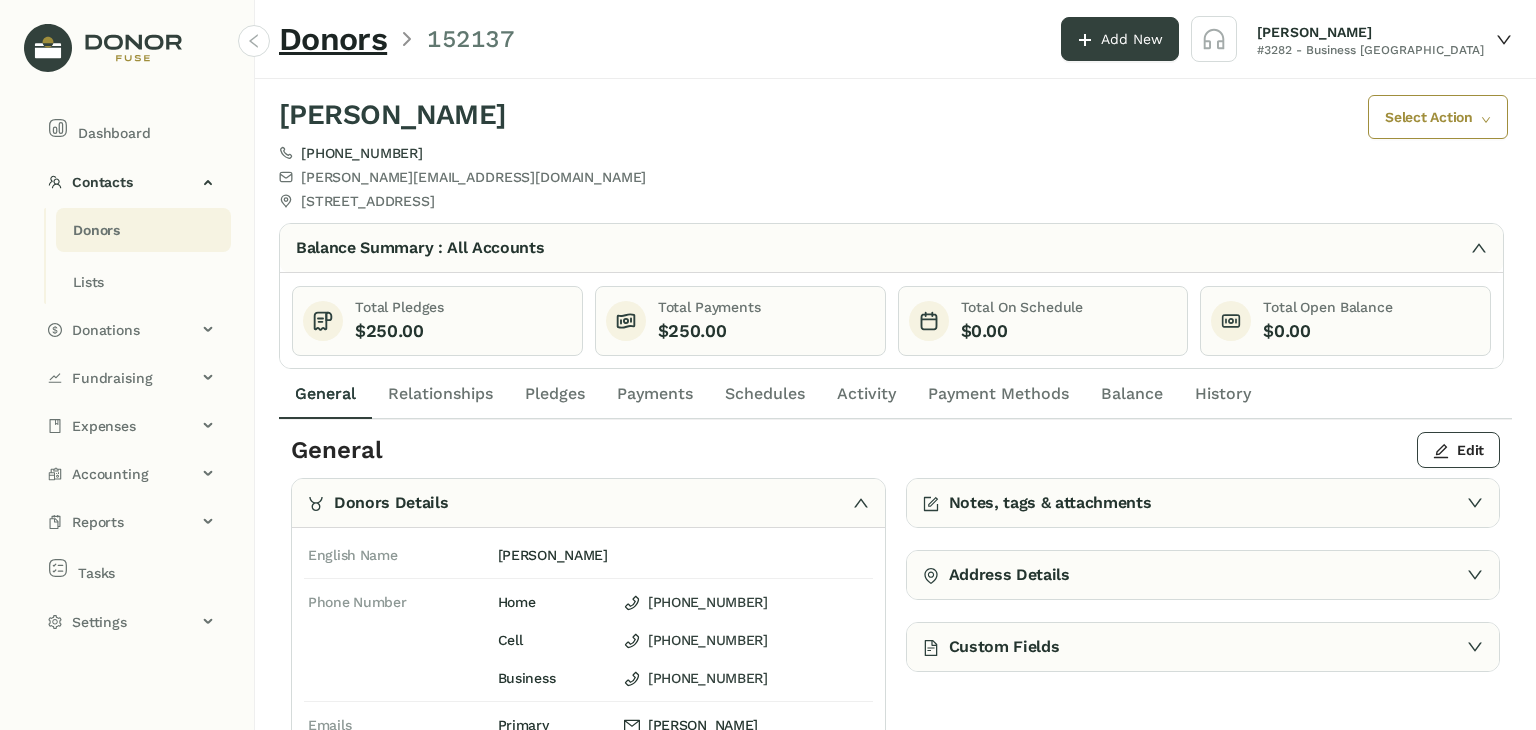 click on "Payments" 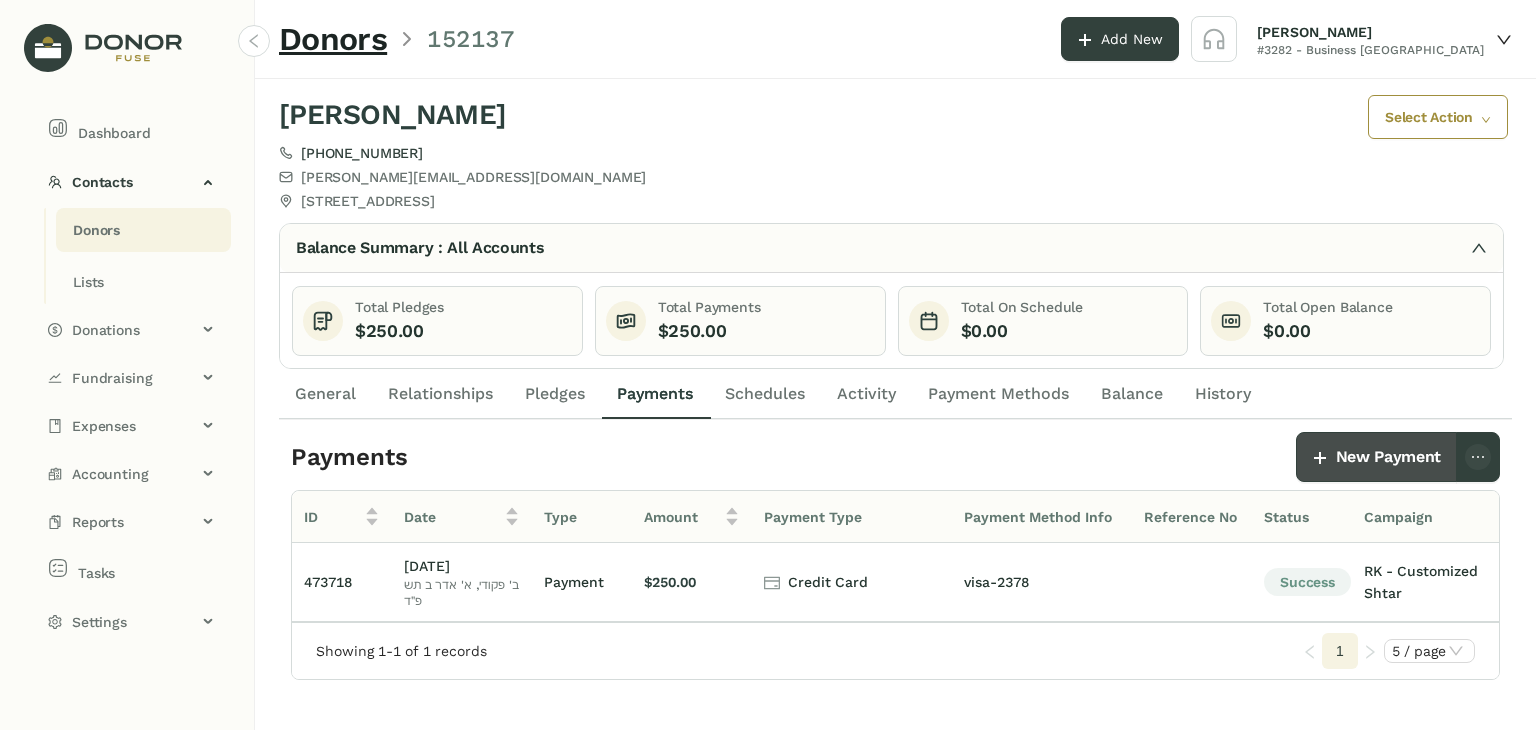 click on "New Payment" 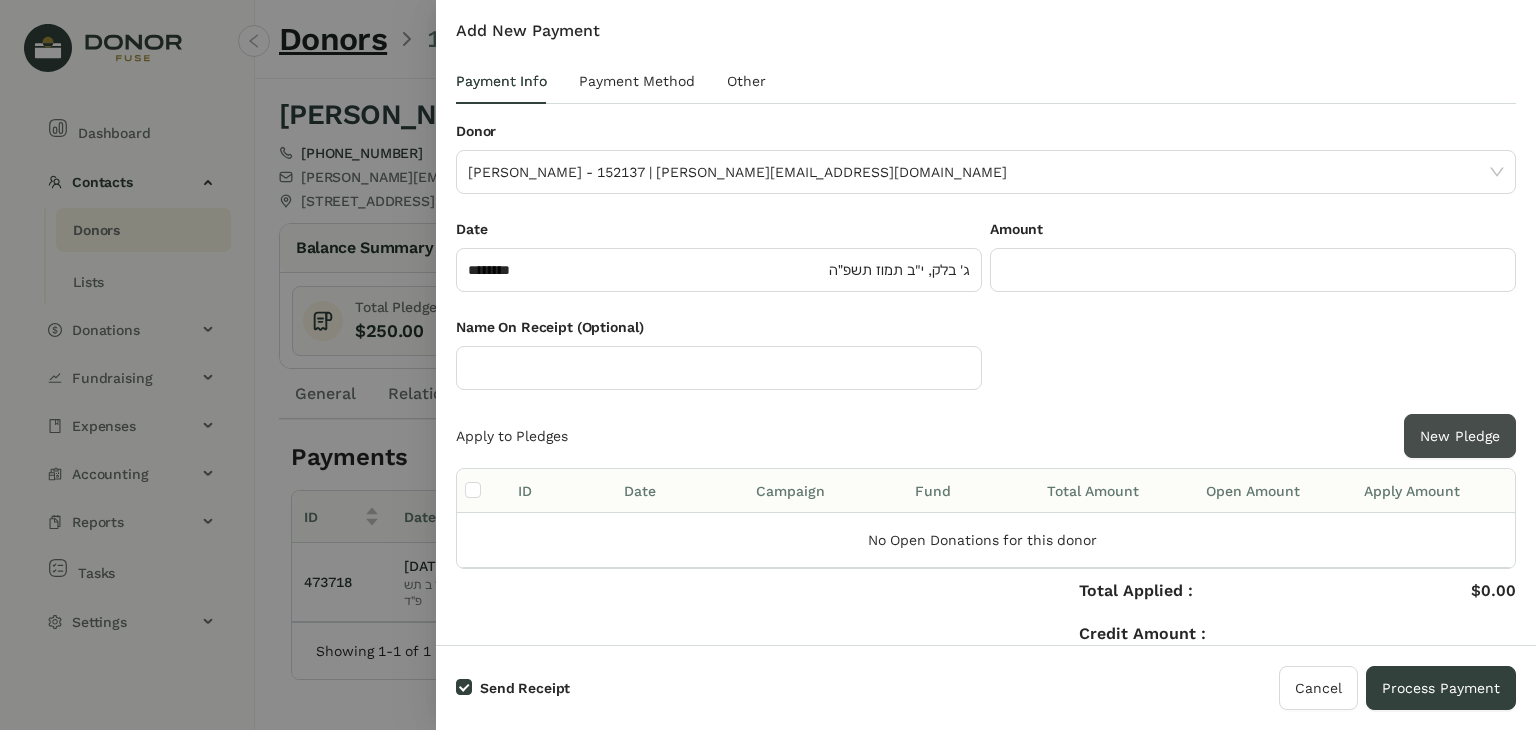click on "New Pledge" at bounding box center [1460, 436] 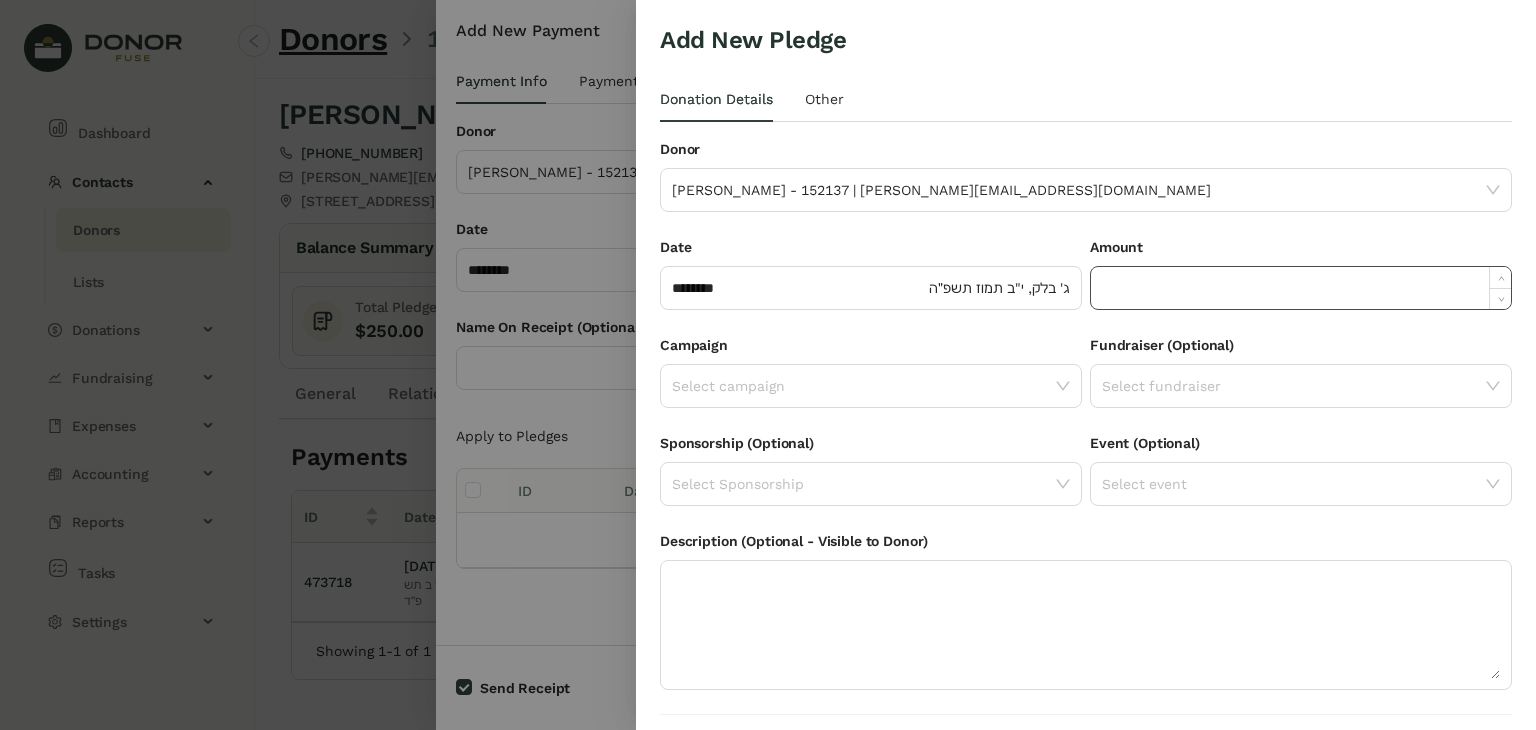 click 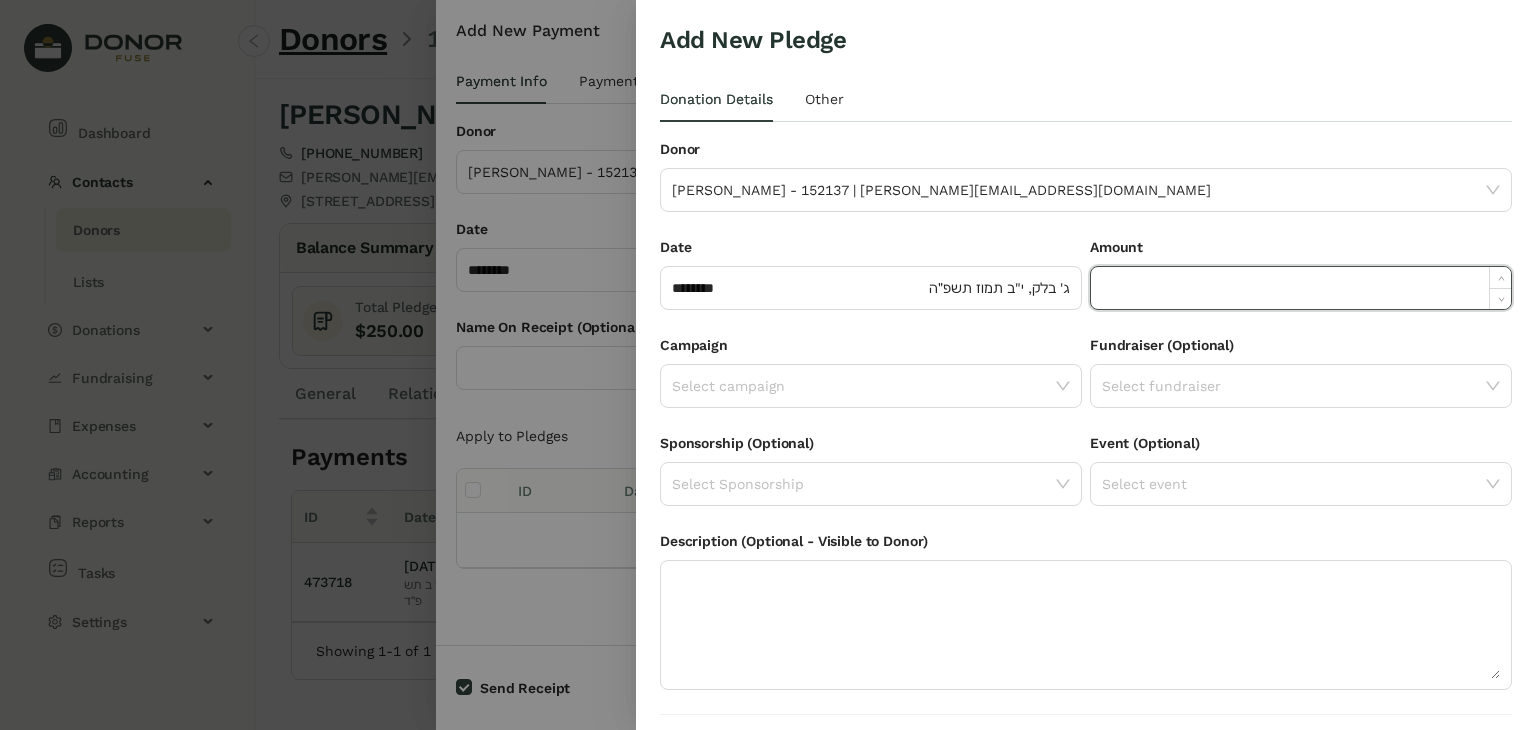 paste on "*******" 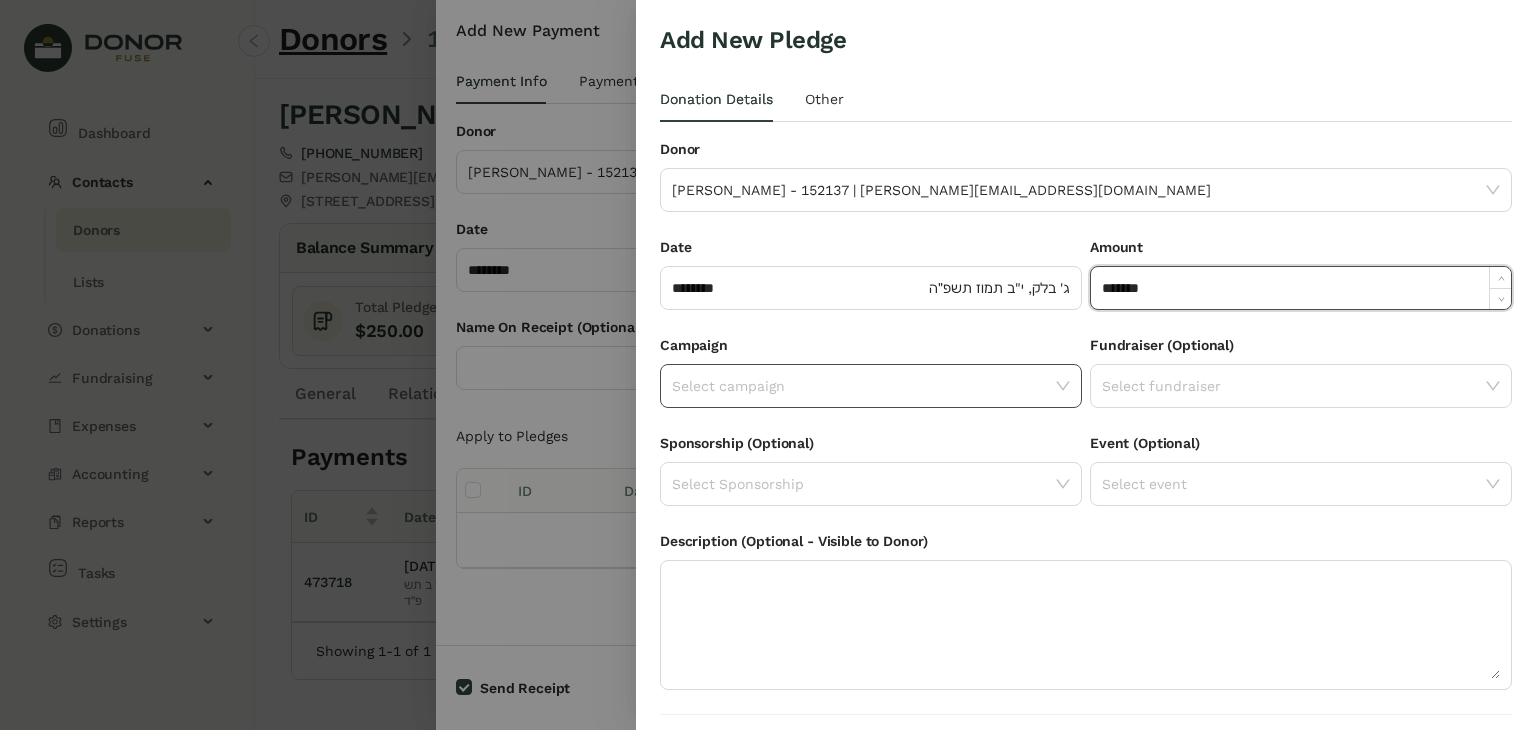 type on "*********" 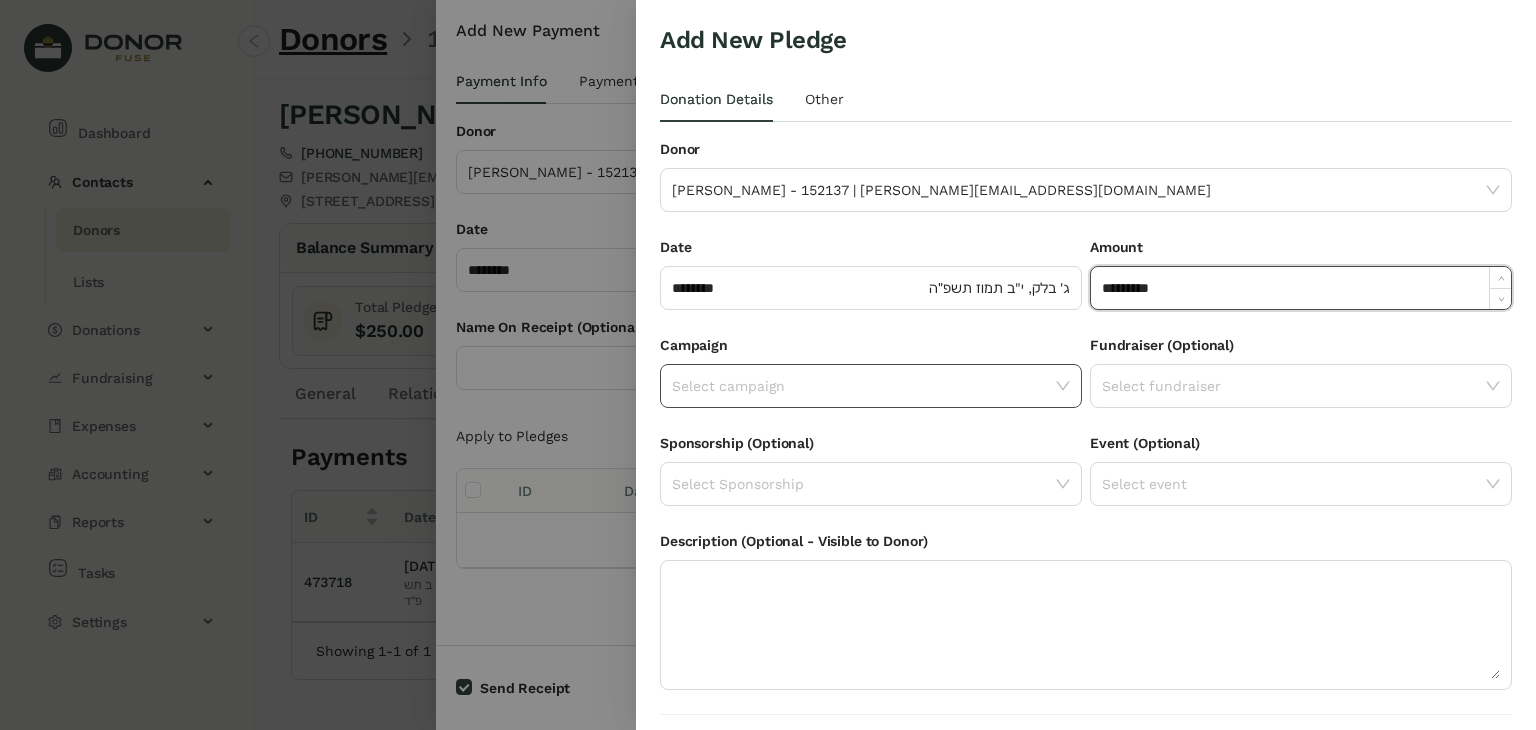 click on "Select campaign" 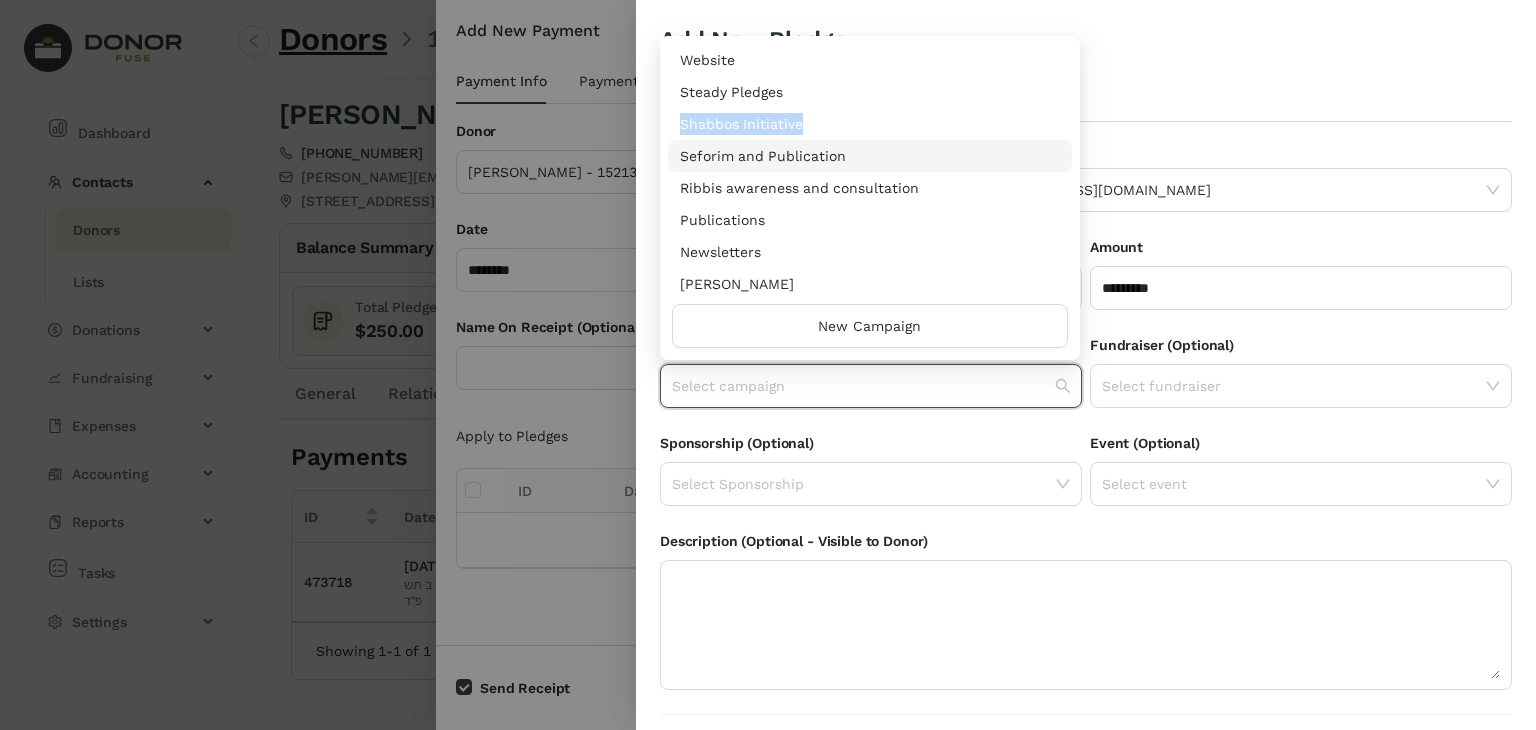 drag, startPoint x: 1072, startPoint y: 83, endPoint x: 1070, endPoint y: 130, distance: 47.042534 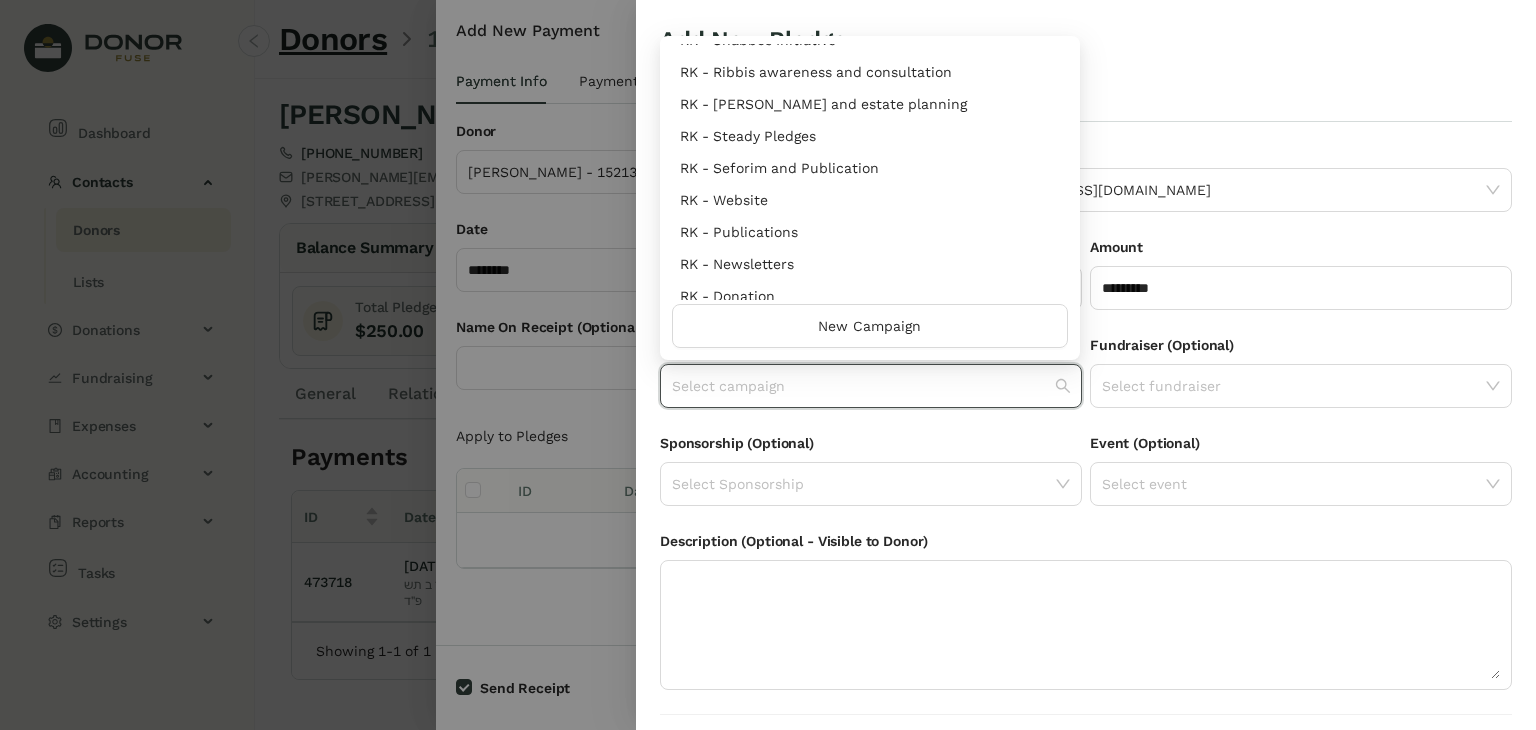 scroll, scrollTop: 960, scrollLeft: 0, axis: vertical 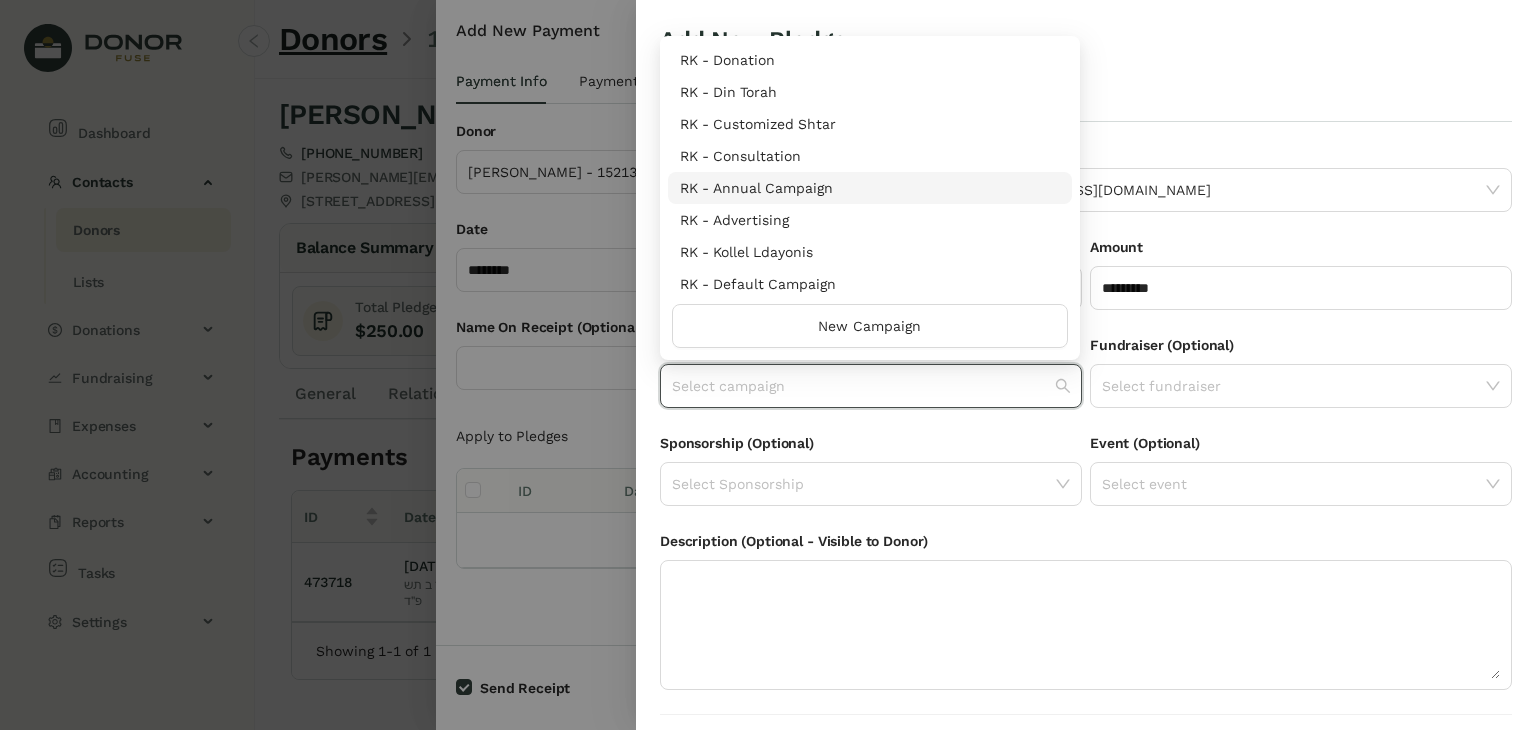 click on "RK - Annual Campaign" at bounding box center [870, 188] 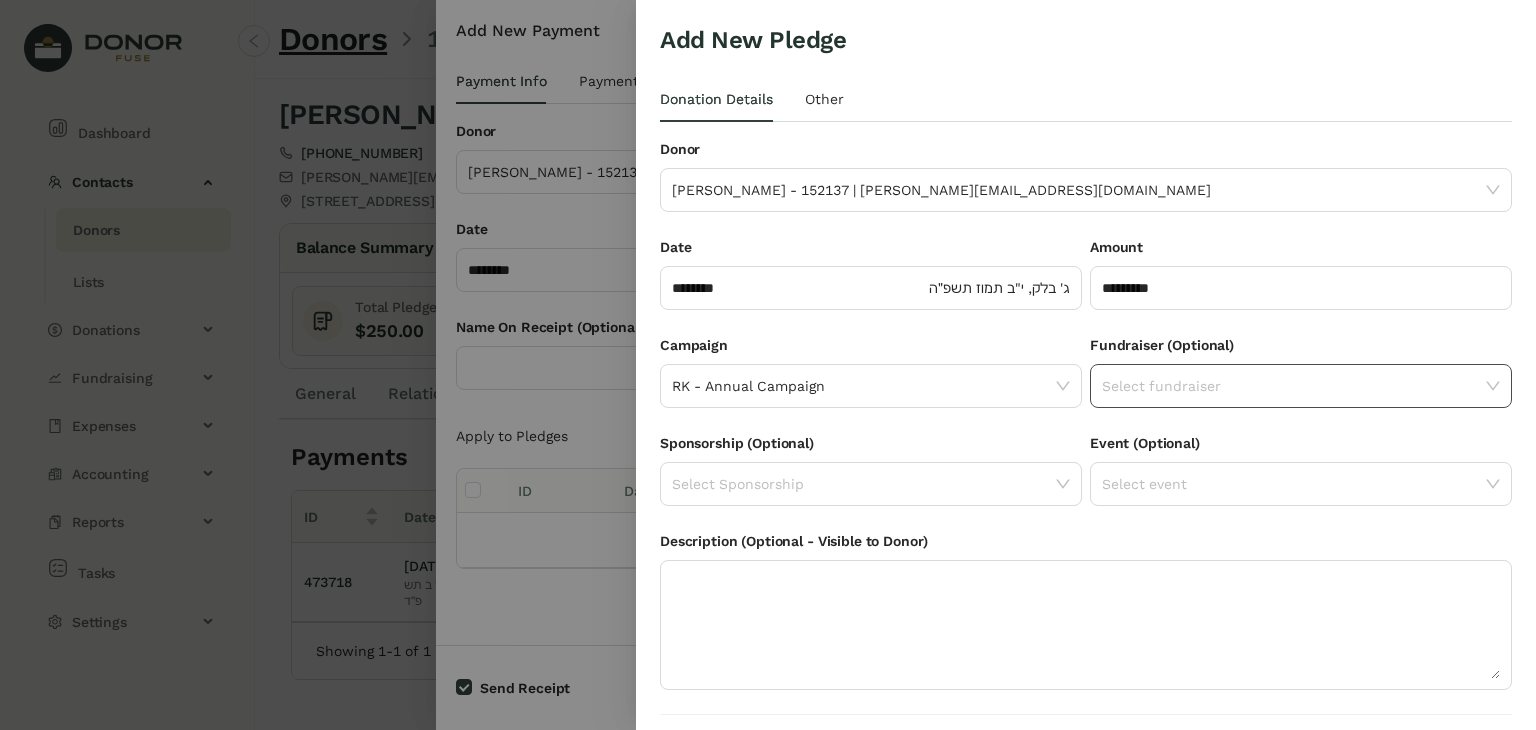 click 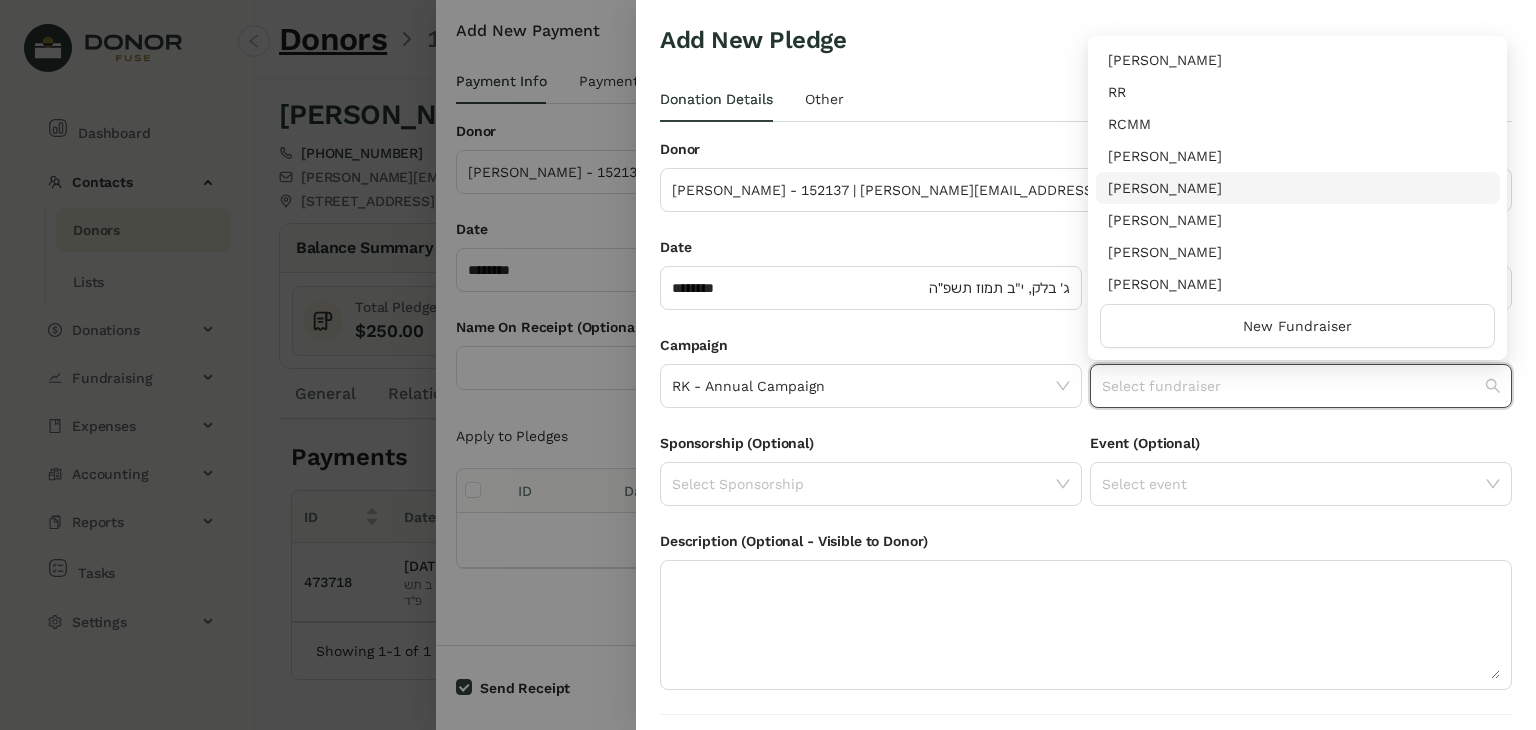 click on "[PERSON_NAME]" at bounding box center [1298, 188] 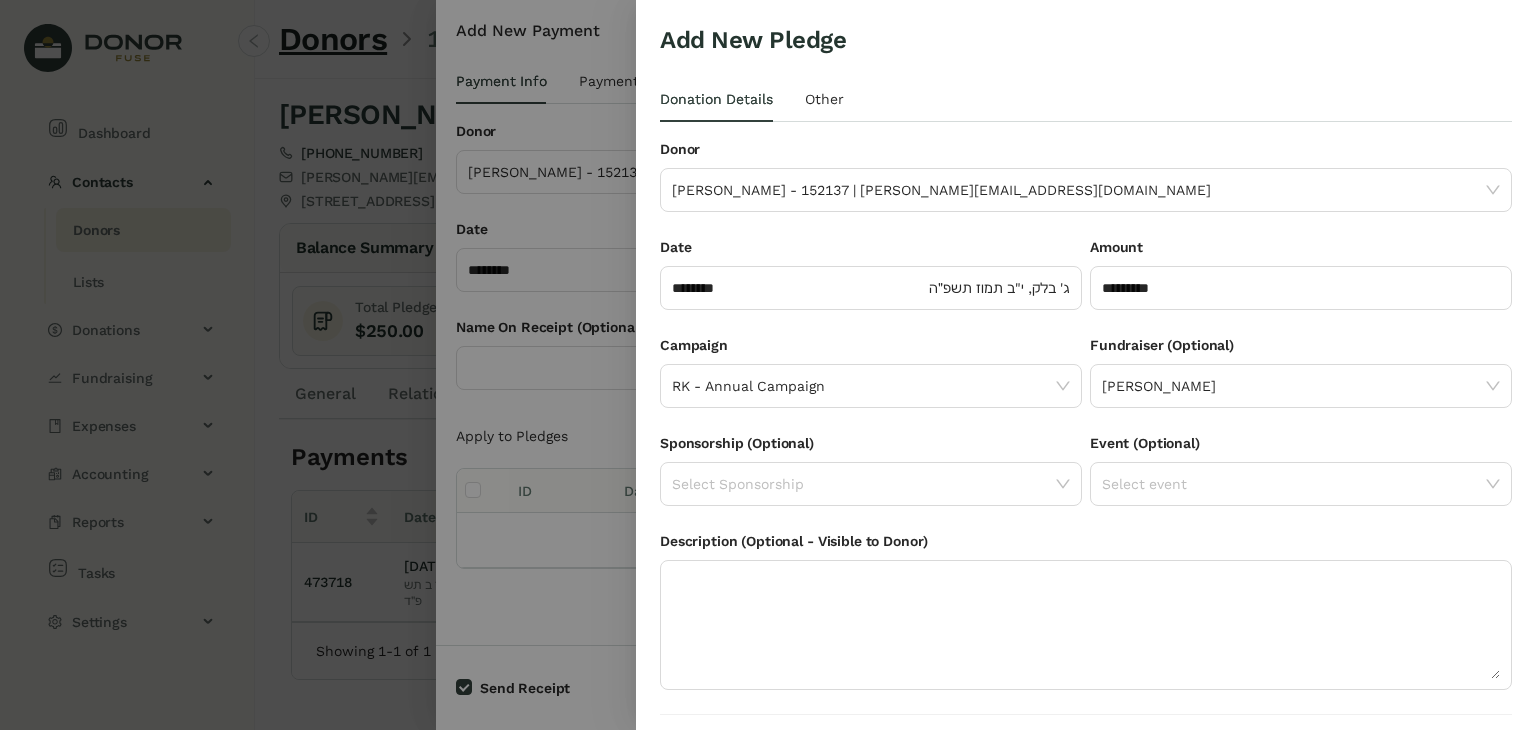 scroll, scrollTop: 54, scrollLeft: 0, axis: vertical 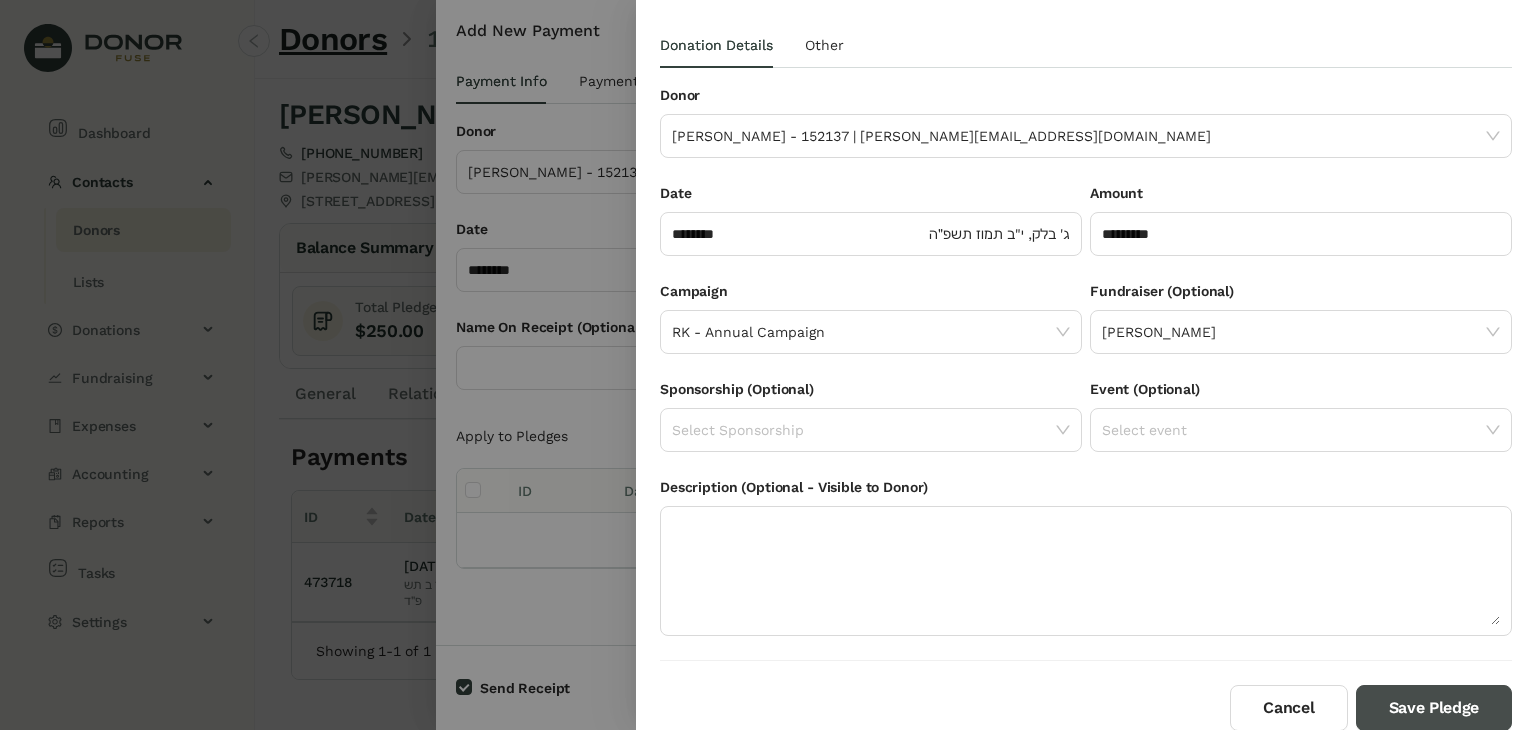 click on "Save Pledge" at bounding box center (1434, 708) 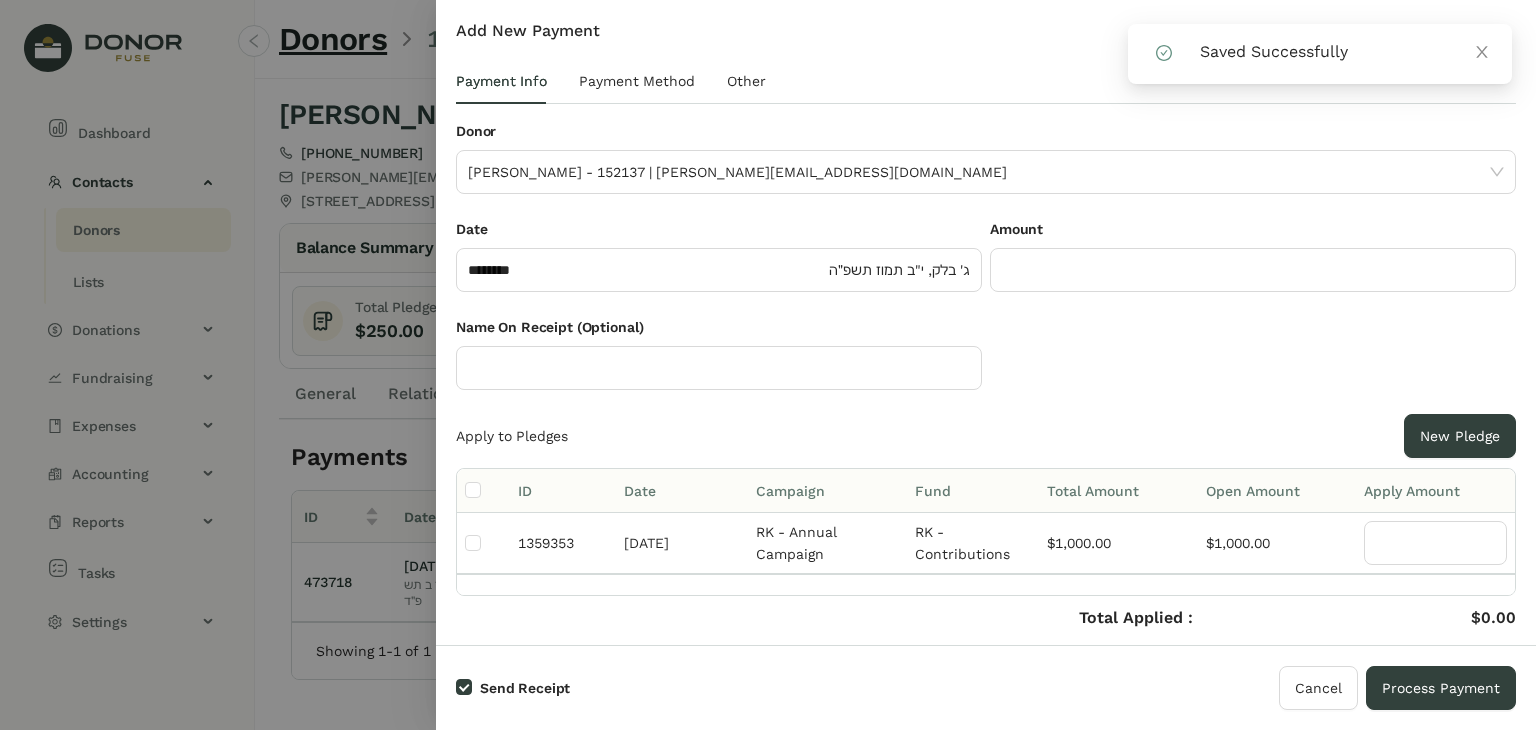 click on "Amount" at bounding box center (1253, 233) 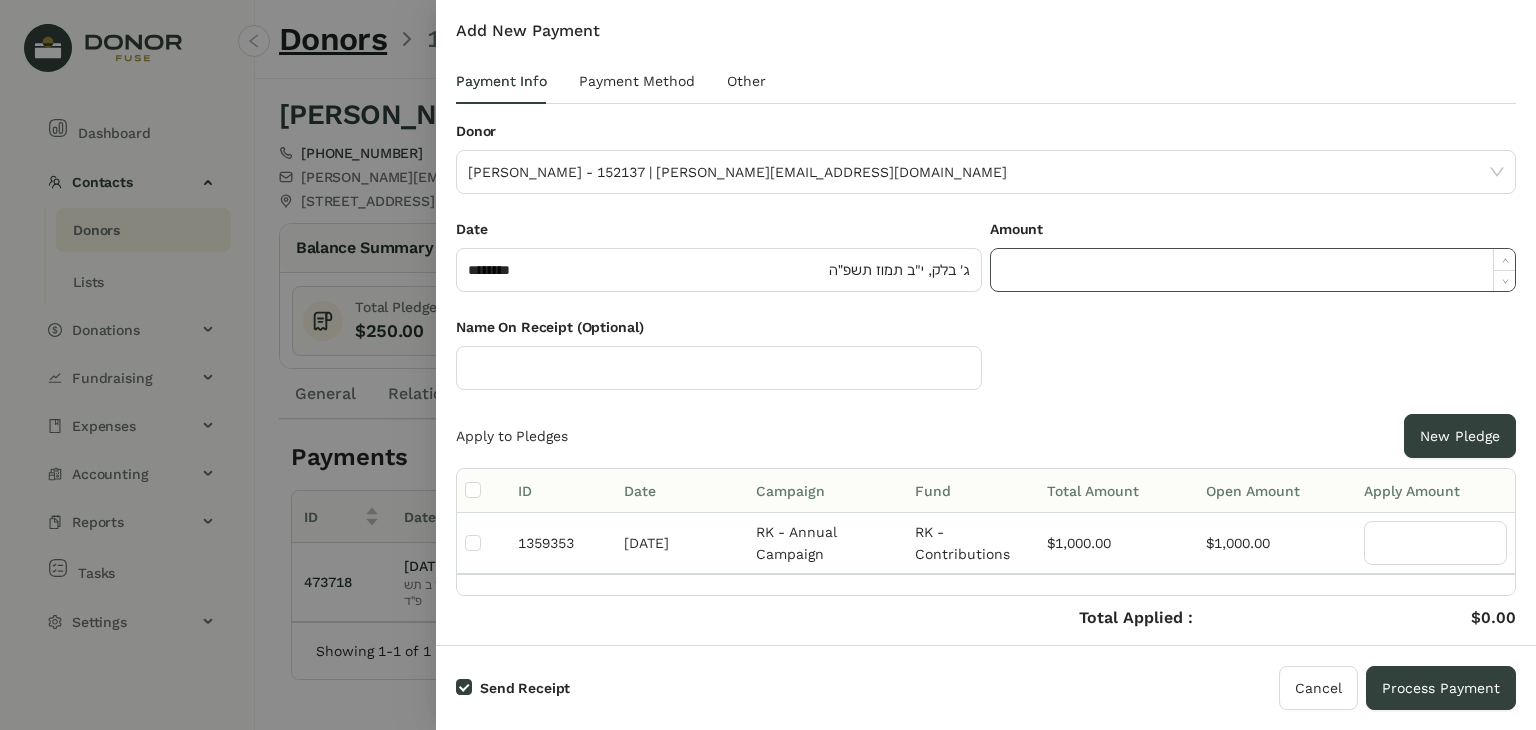 click 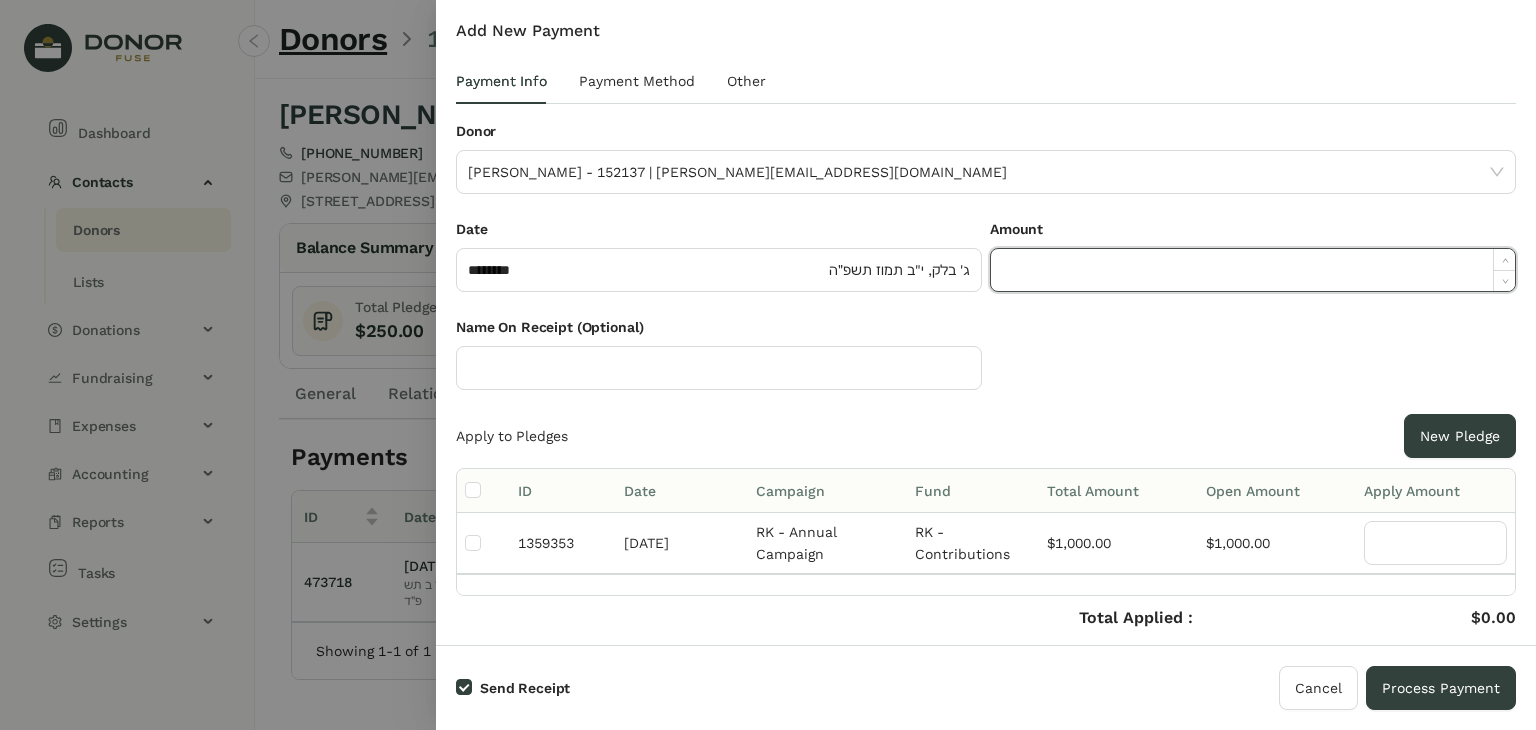 paste on "*******" 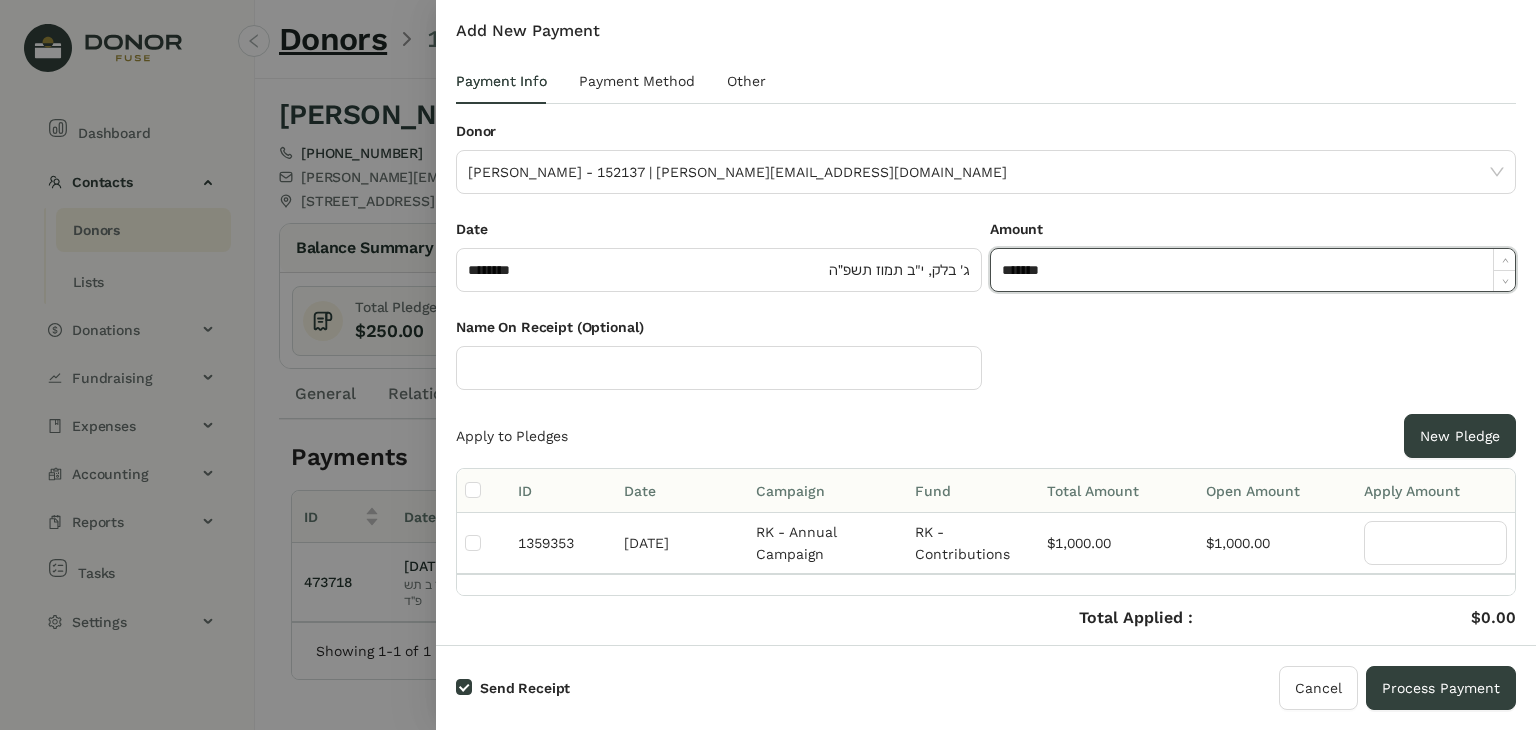 type on "*********" 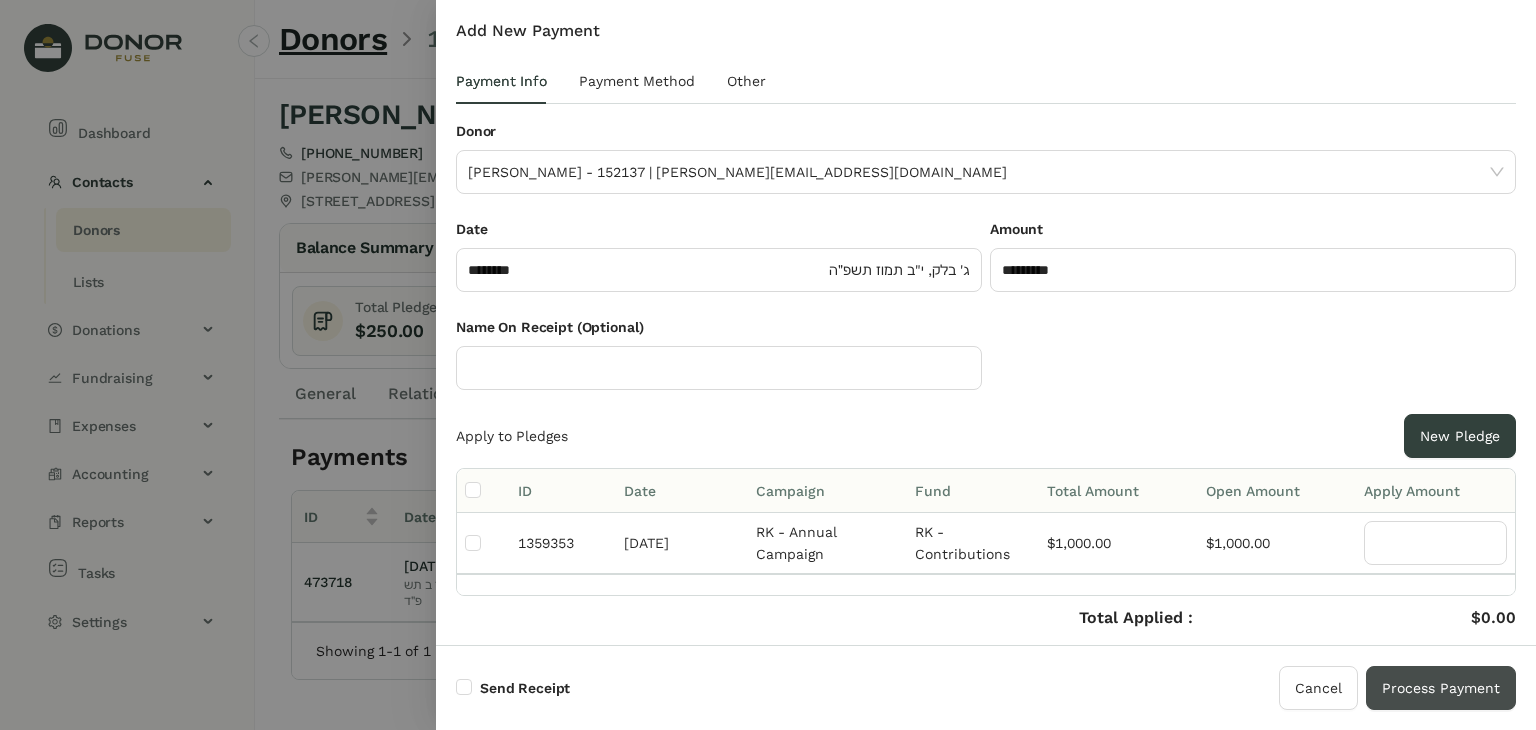 click on "Process Payment" at bounding box center (1441, 688) 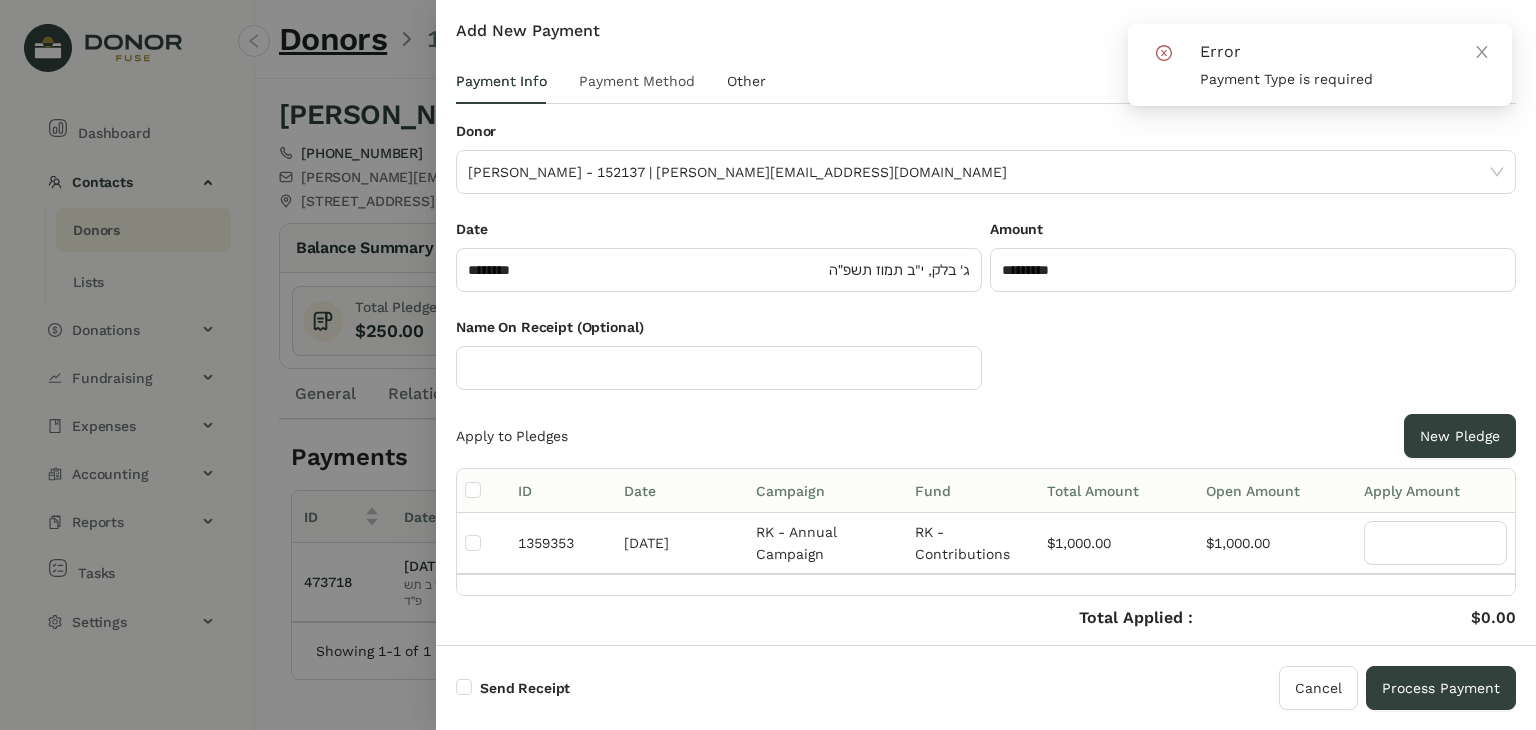 click on "Payment Method" at bounding box center (637, 81) 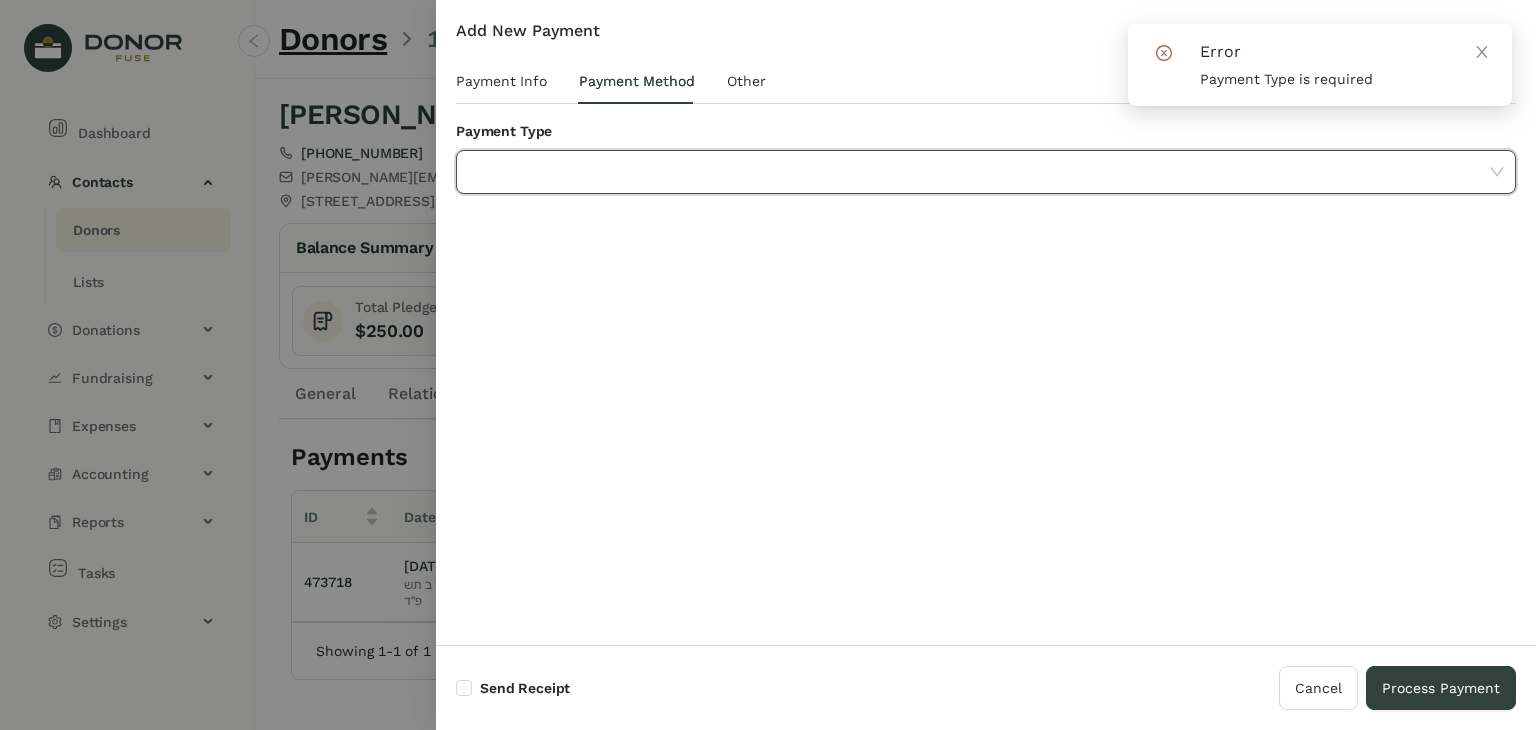 click 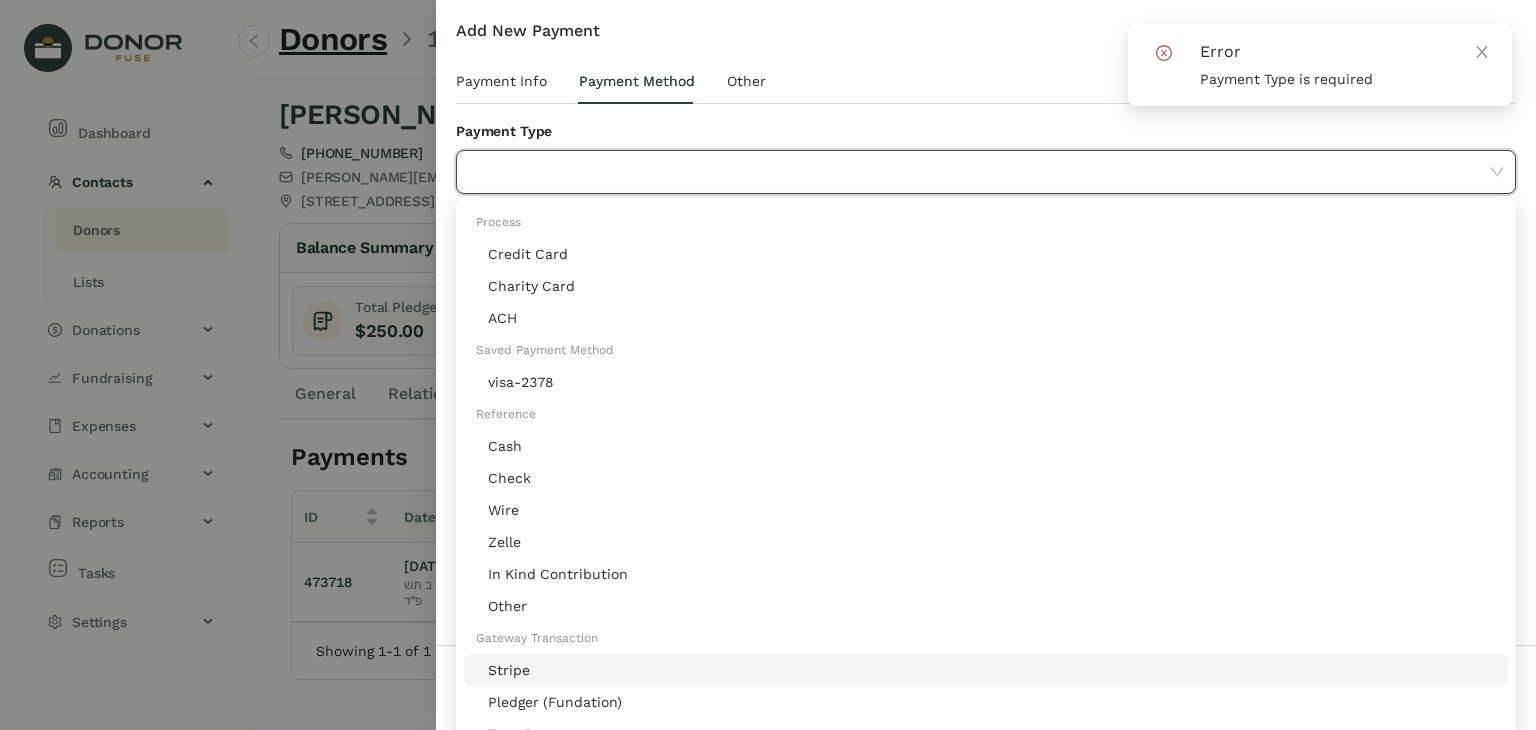 click on "Stripe" 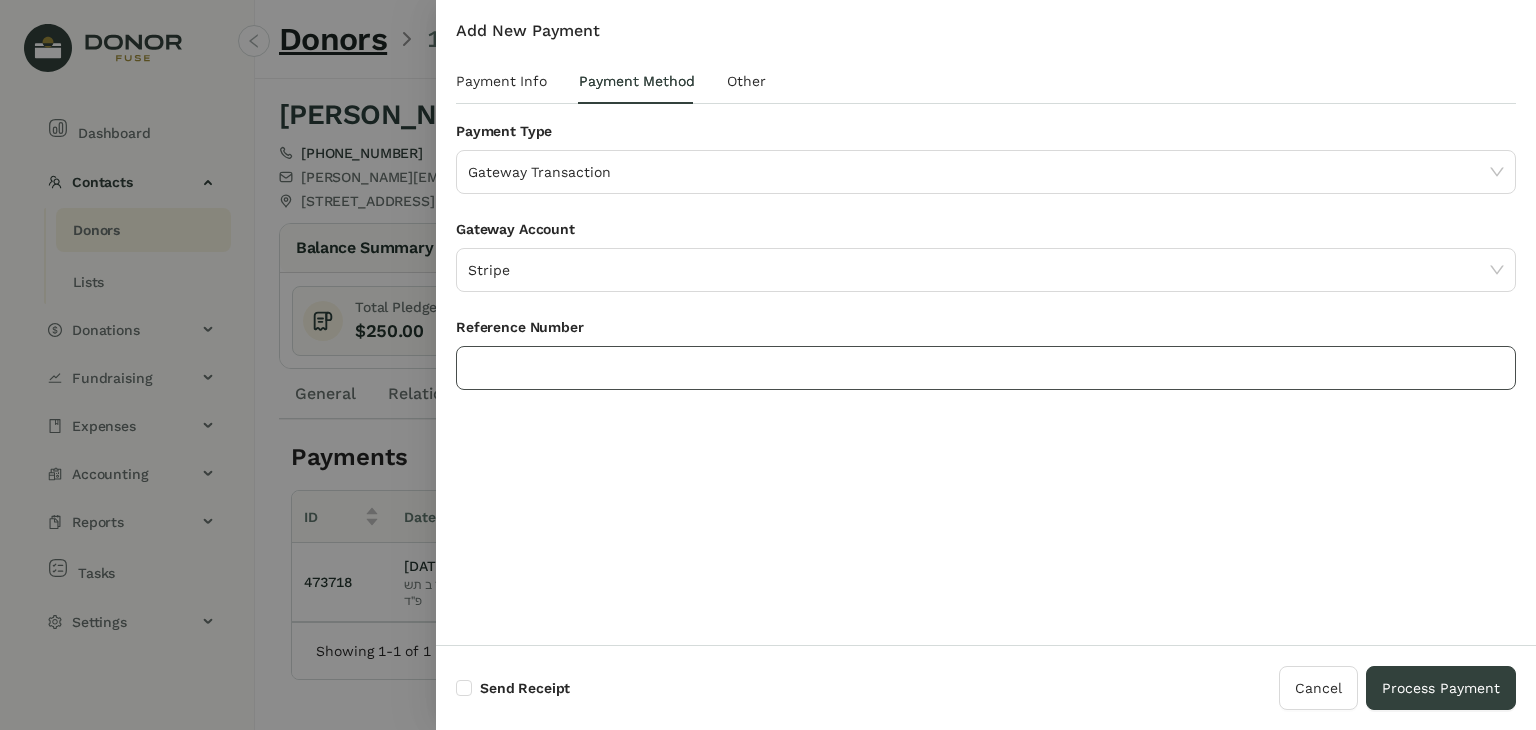 click 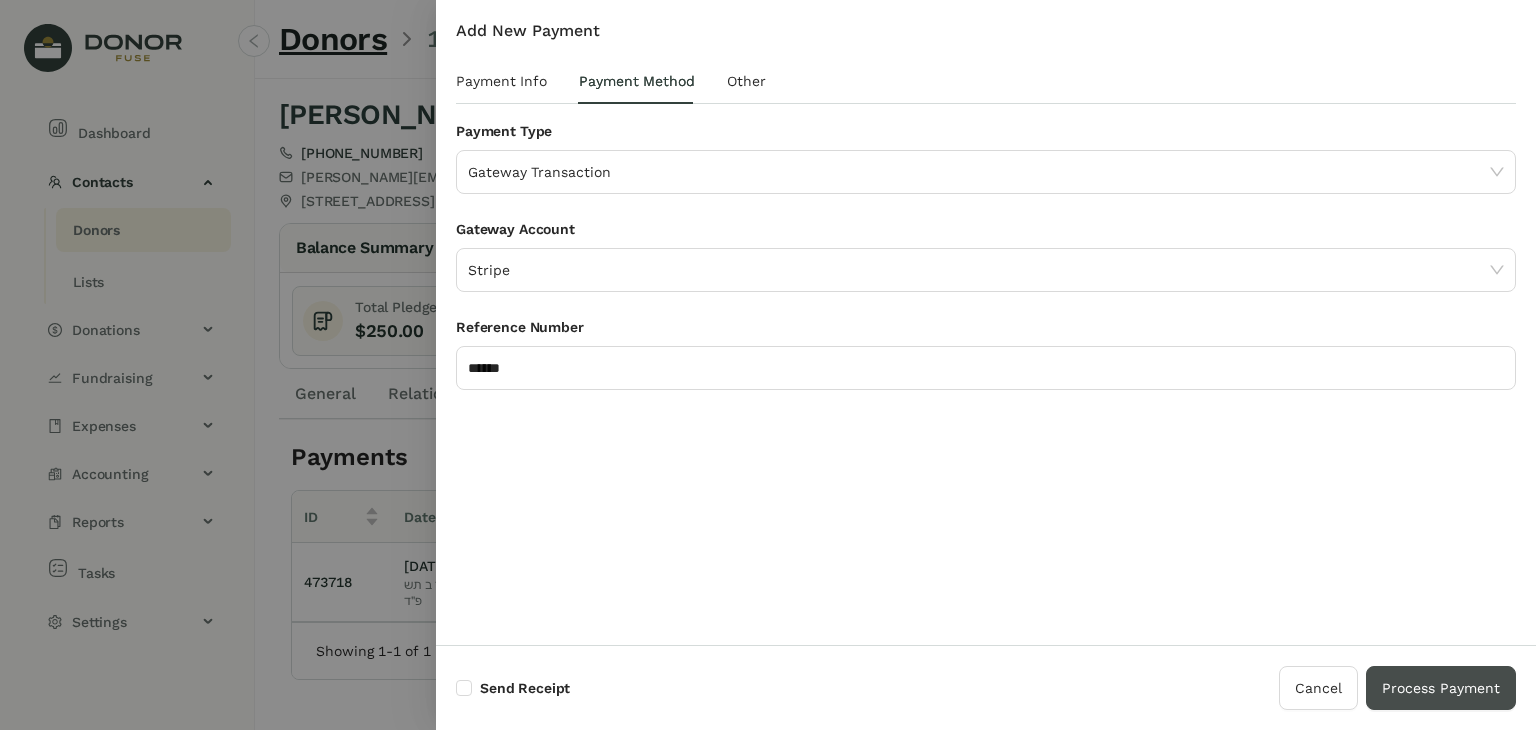 click on "Process Payment" at bounding box center [1441, 688] 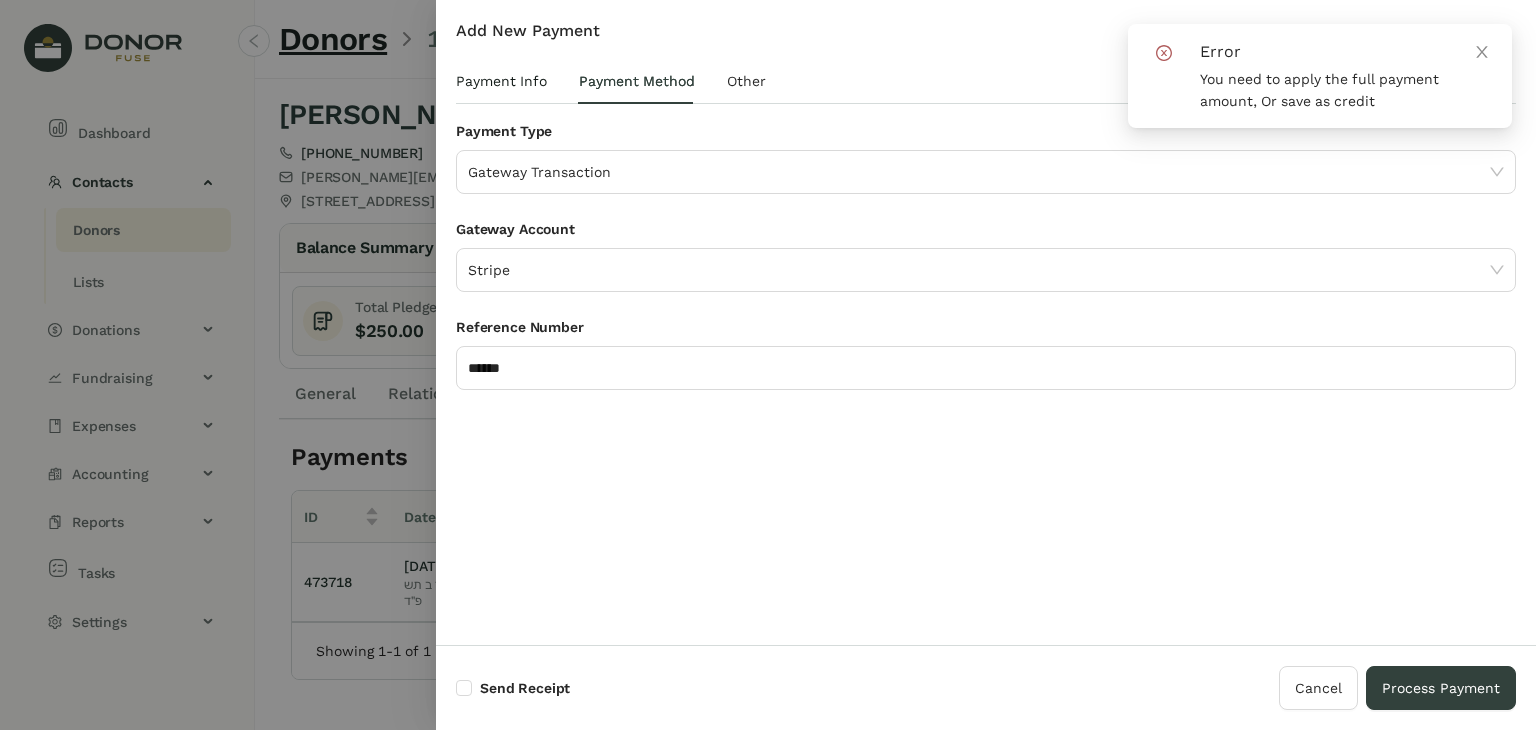 click on "Payment Info" at bounding box center [501, 81] 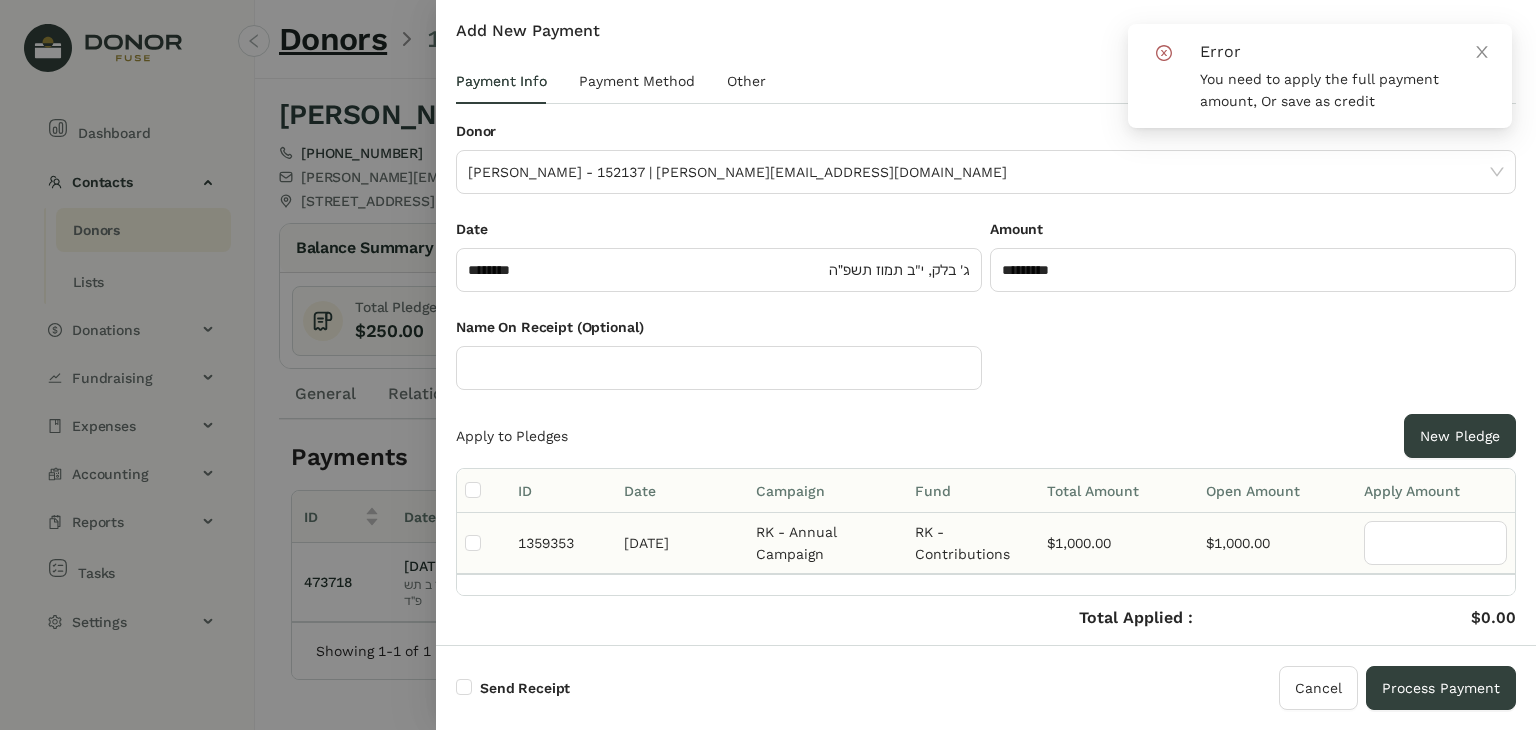 click at bounding box center [483, 543] 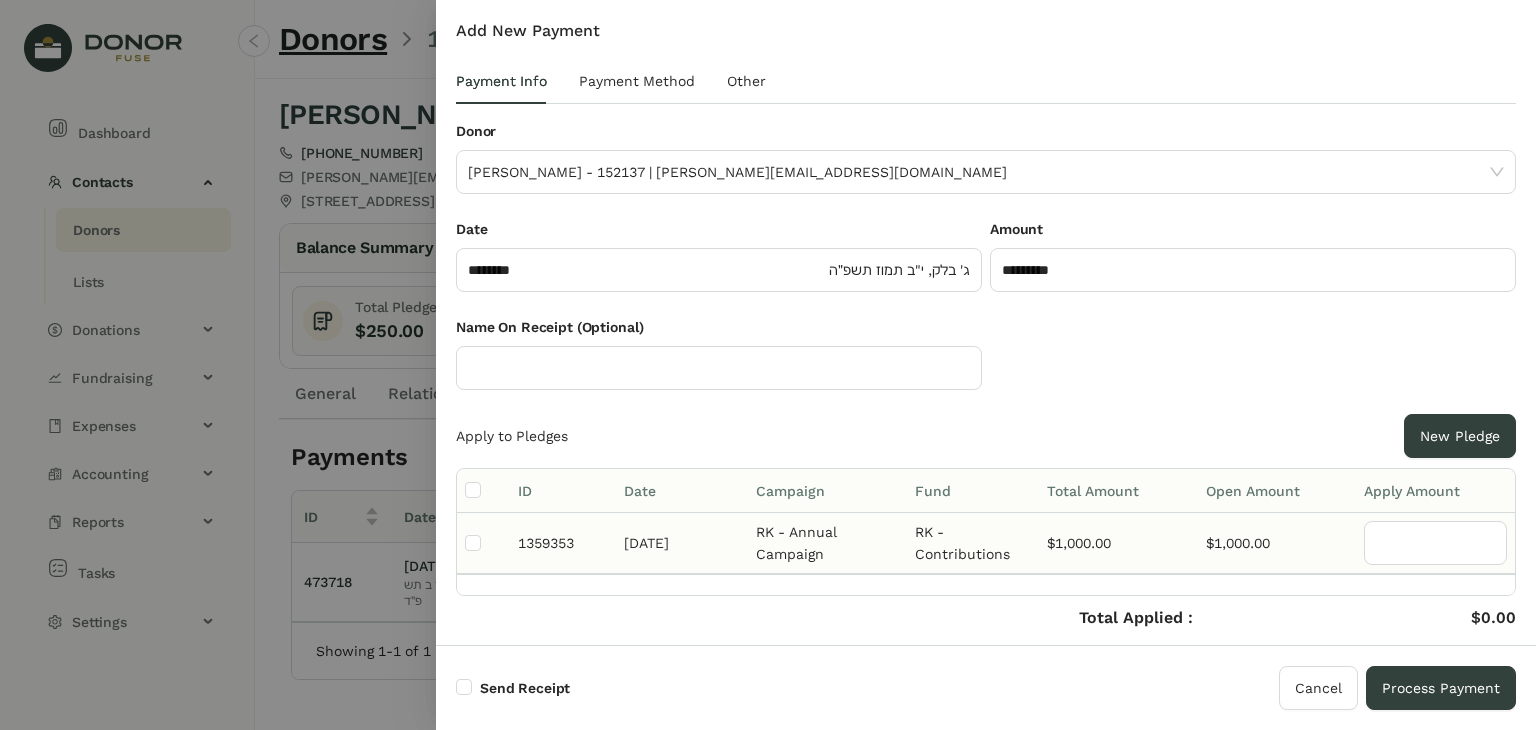 click at bounding box center [483, 543] 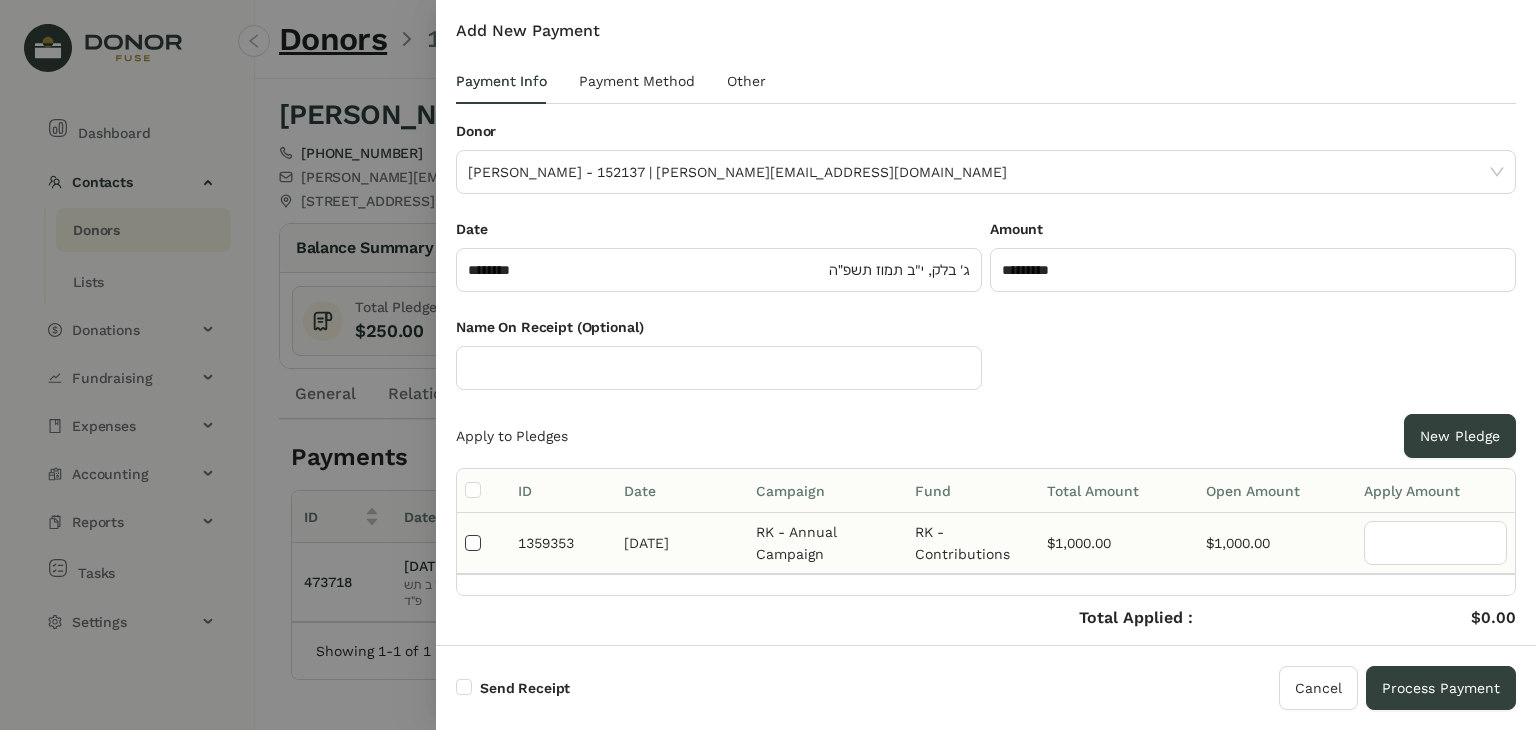 type on "****" 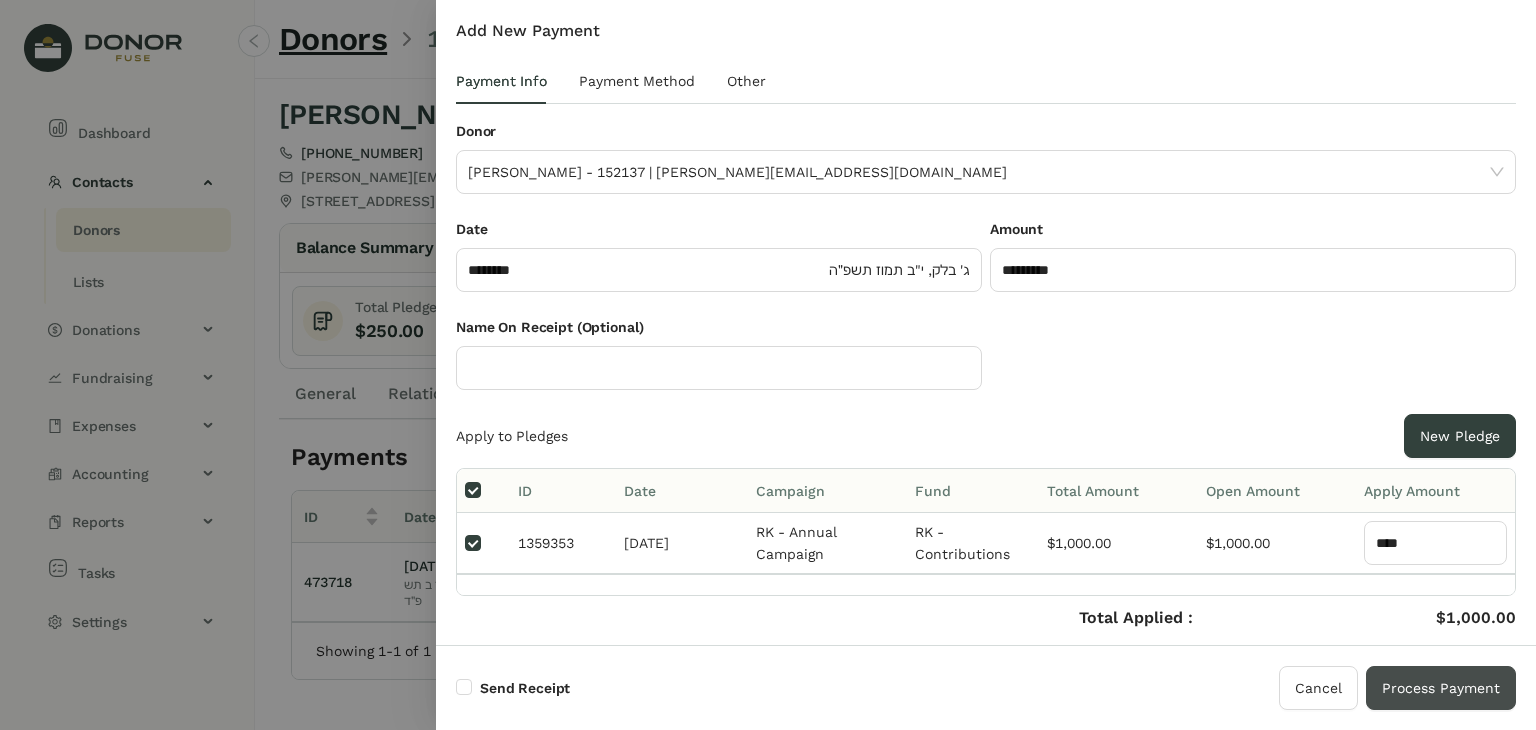 click on "Process Payment" at bounding box center [1441, 688] 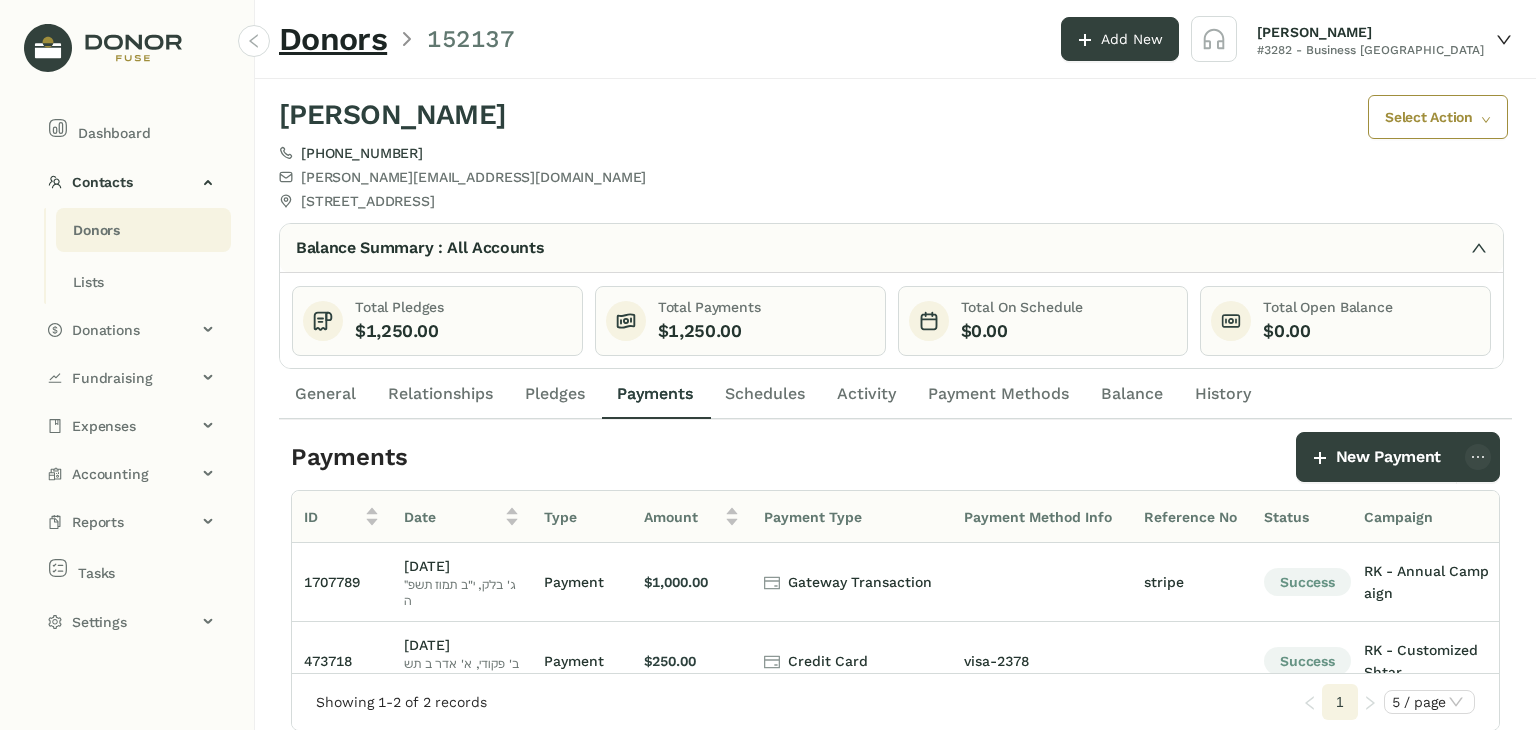 click on "Donors" 